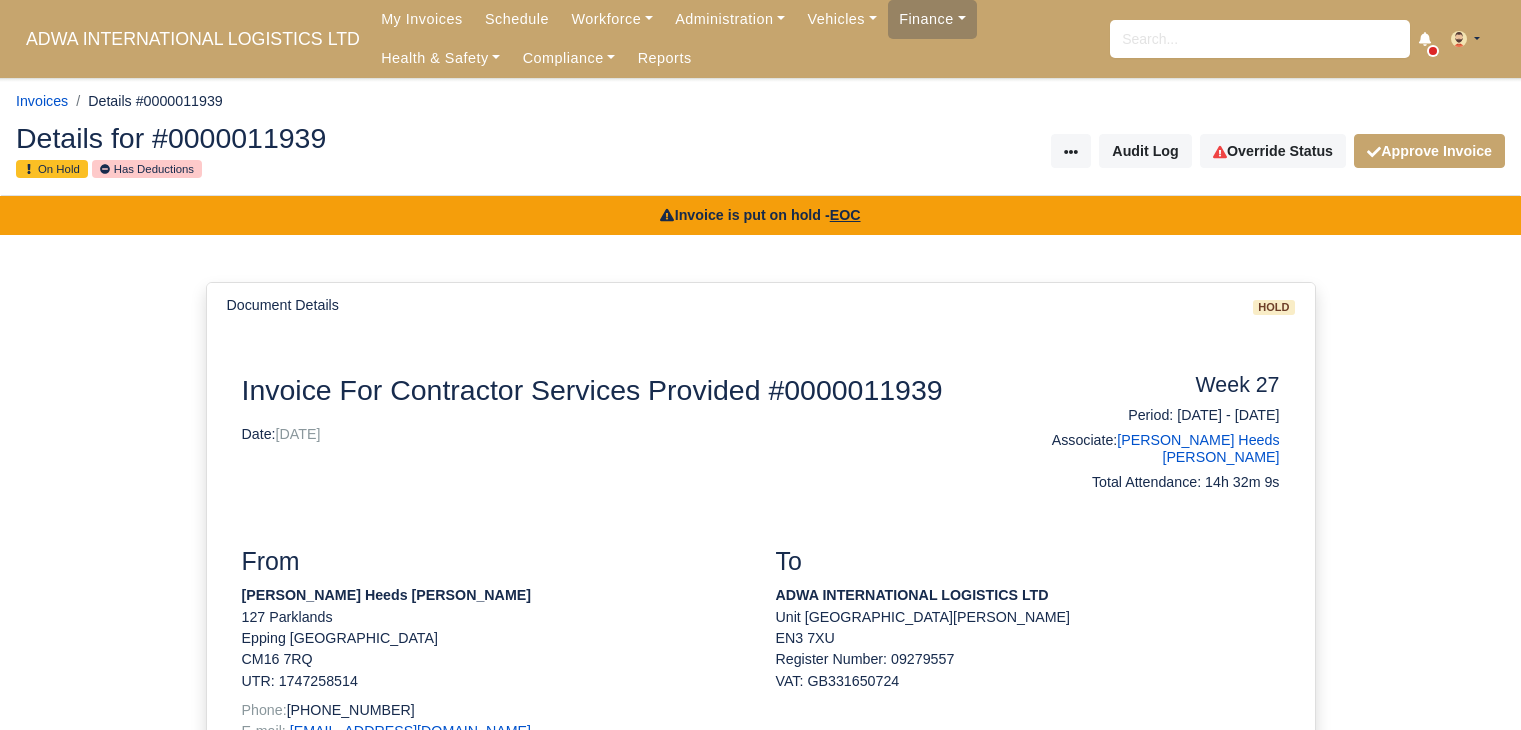 scroll, scrollTop: 0, scrollLeft: 0, axis: both 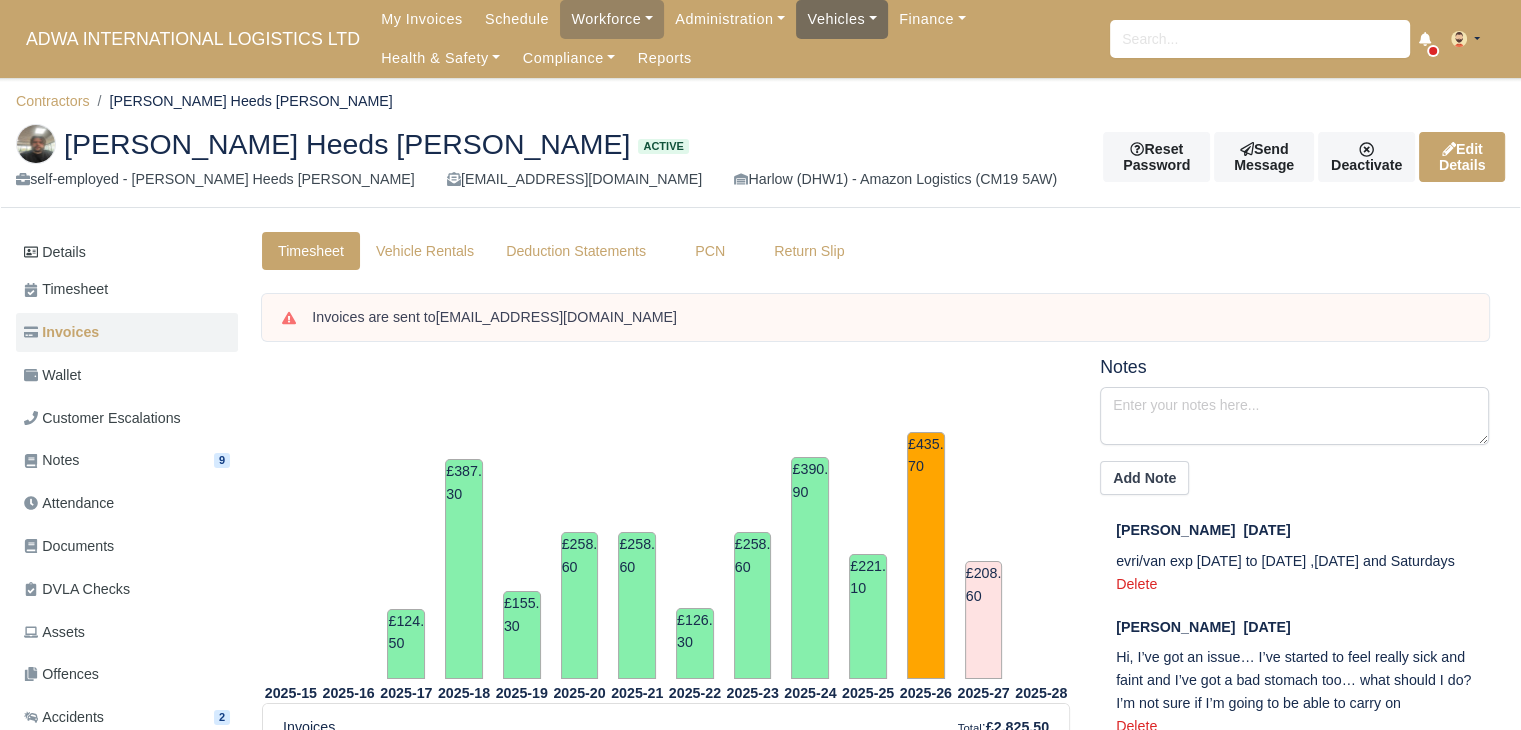click on "Vehicles" at bounding box center [842, 19] 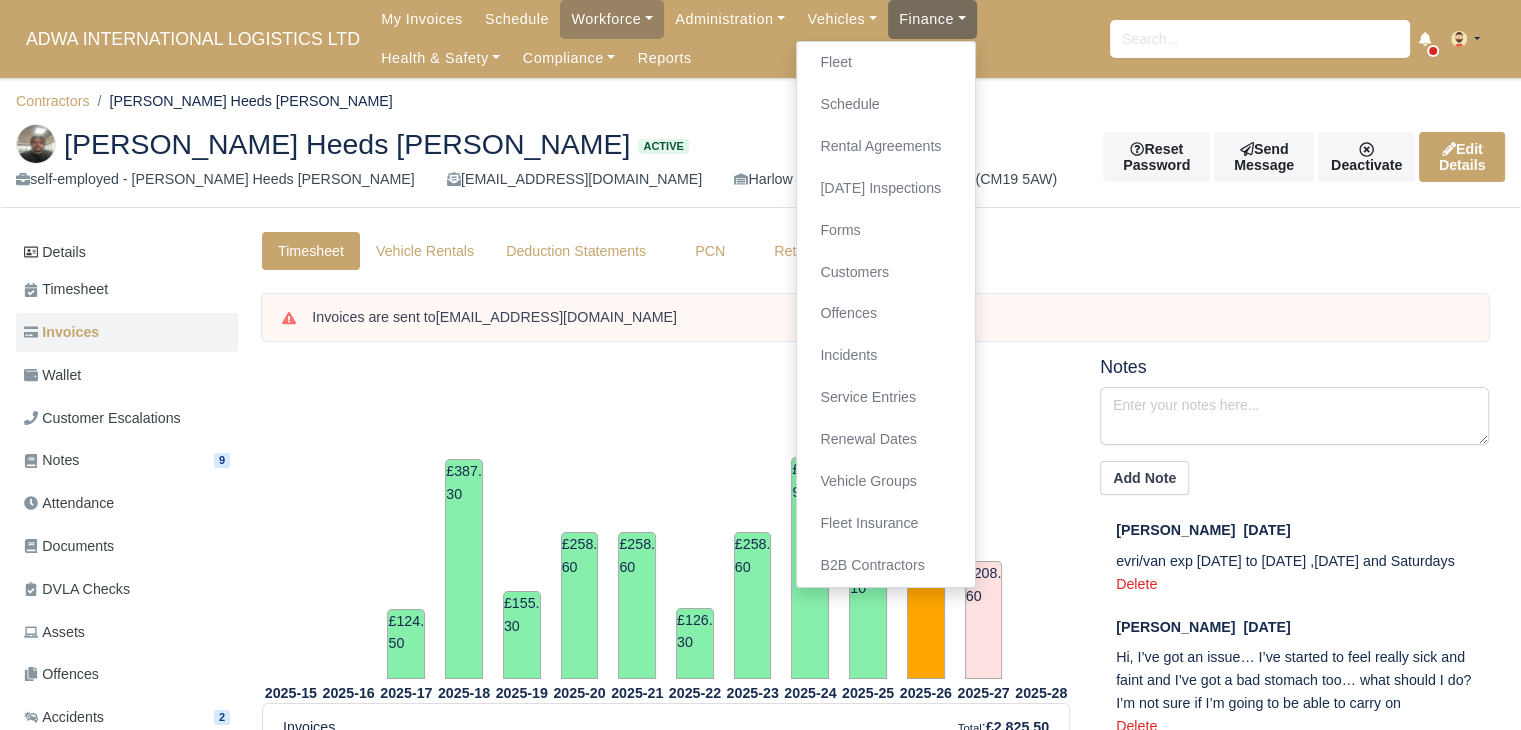 click on "Finance" at bounding box center (932, 19) 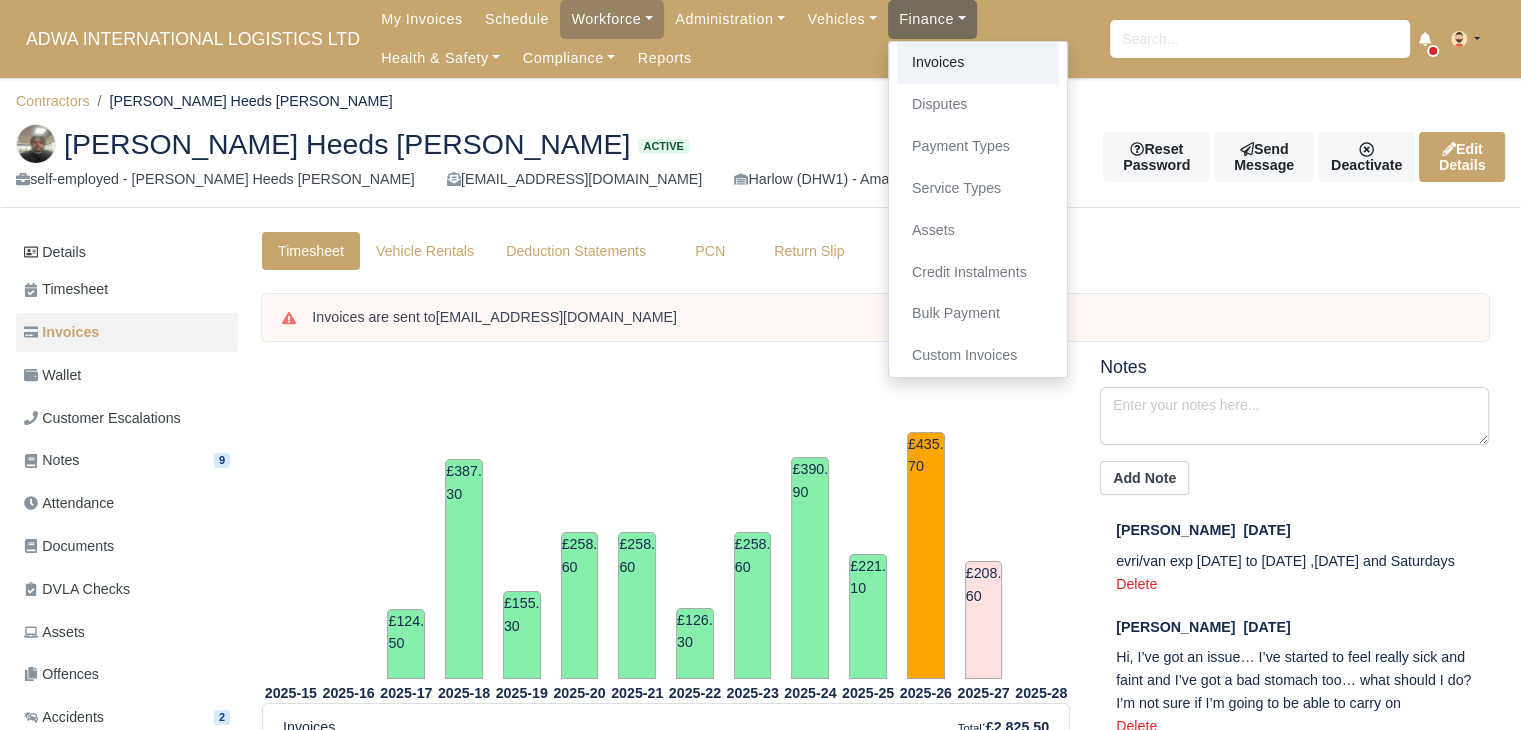 click on "Invoices" at bounding box center (978, 63) 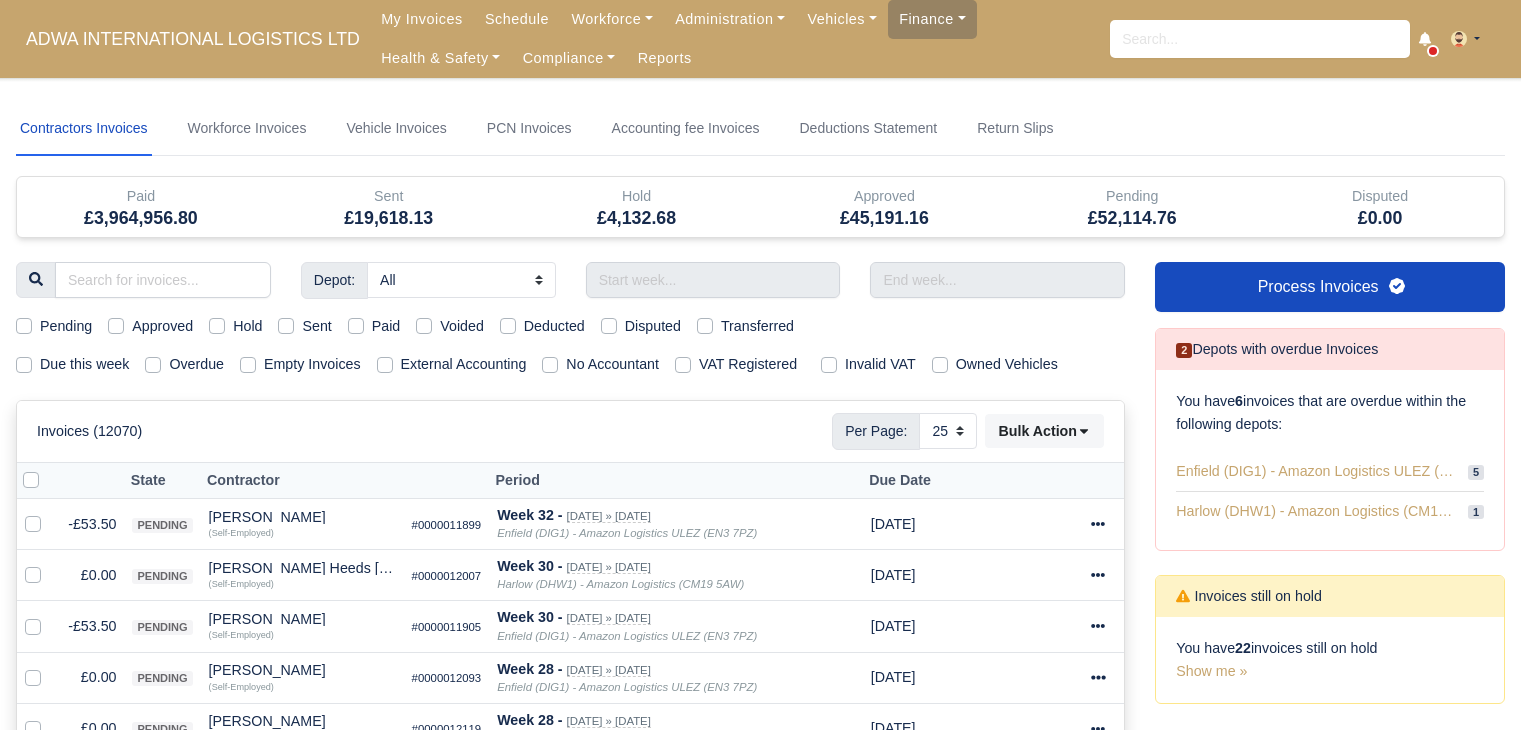 select on "25" 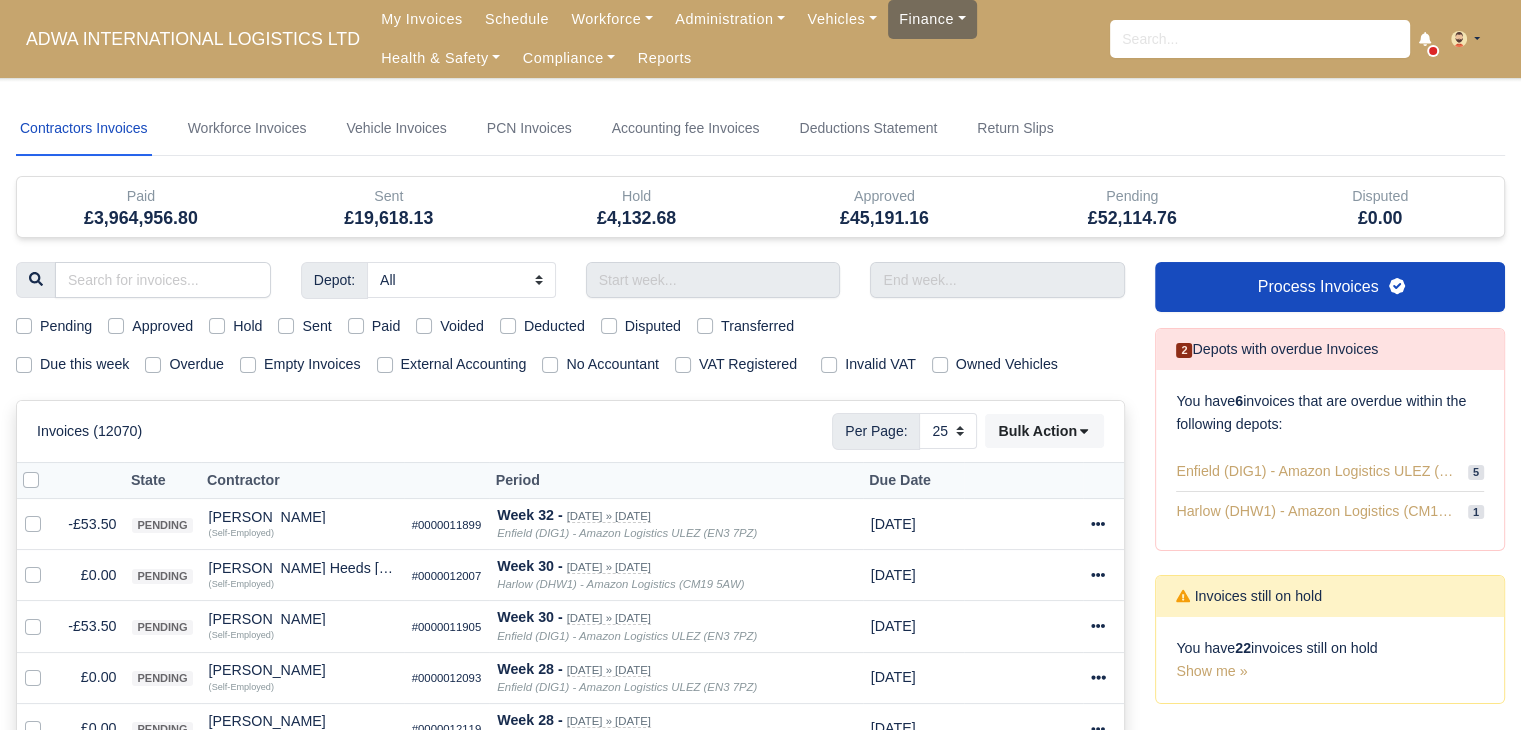 click on "Finance" at bounding box center (932, 19) 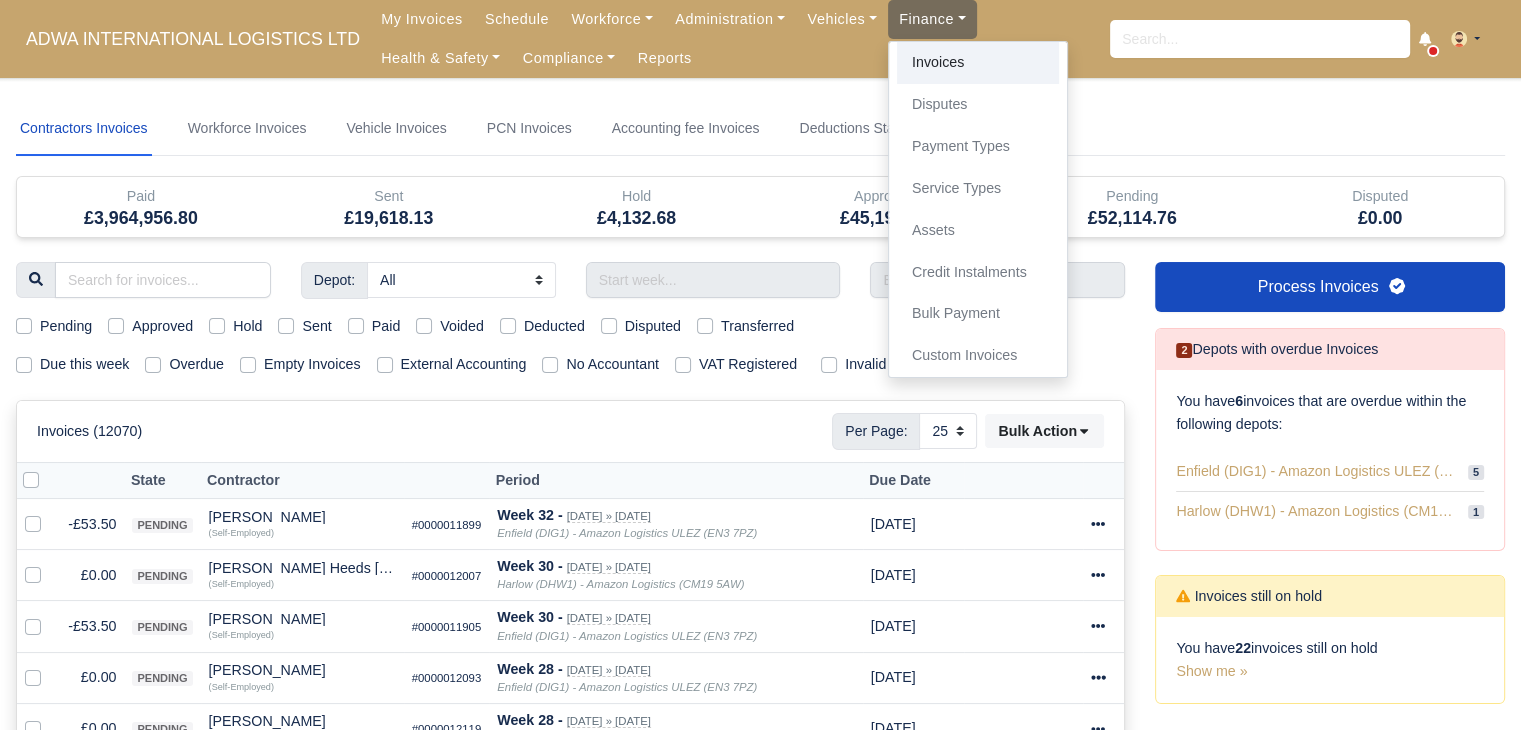 click on "Invoices" at bounding box center (978, 63) 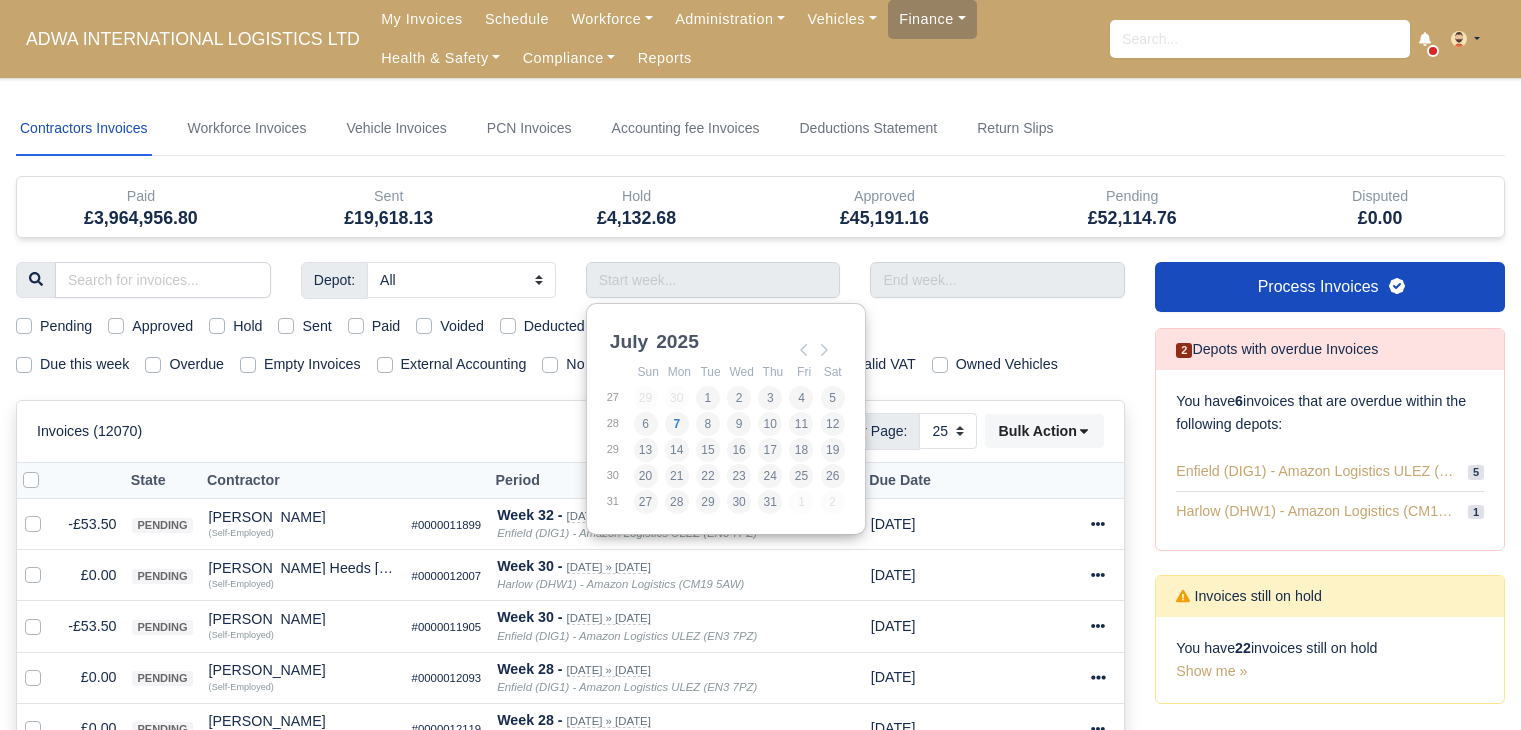 select on "25" 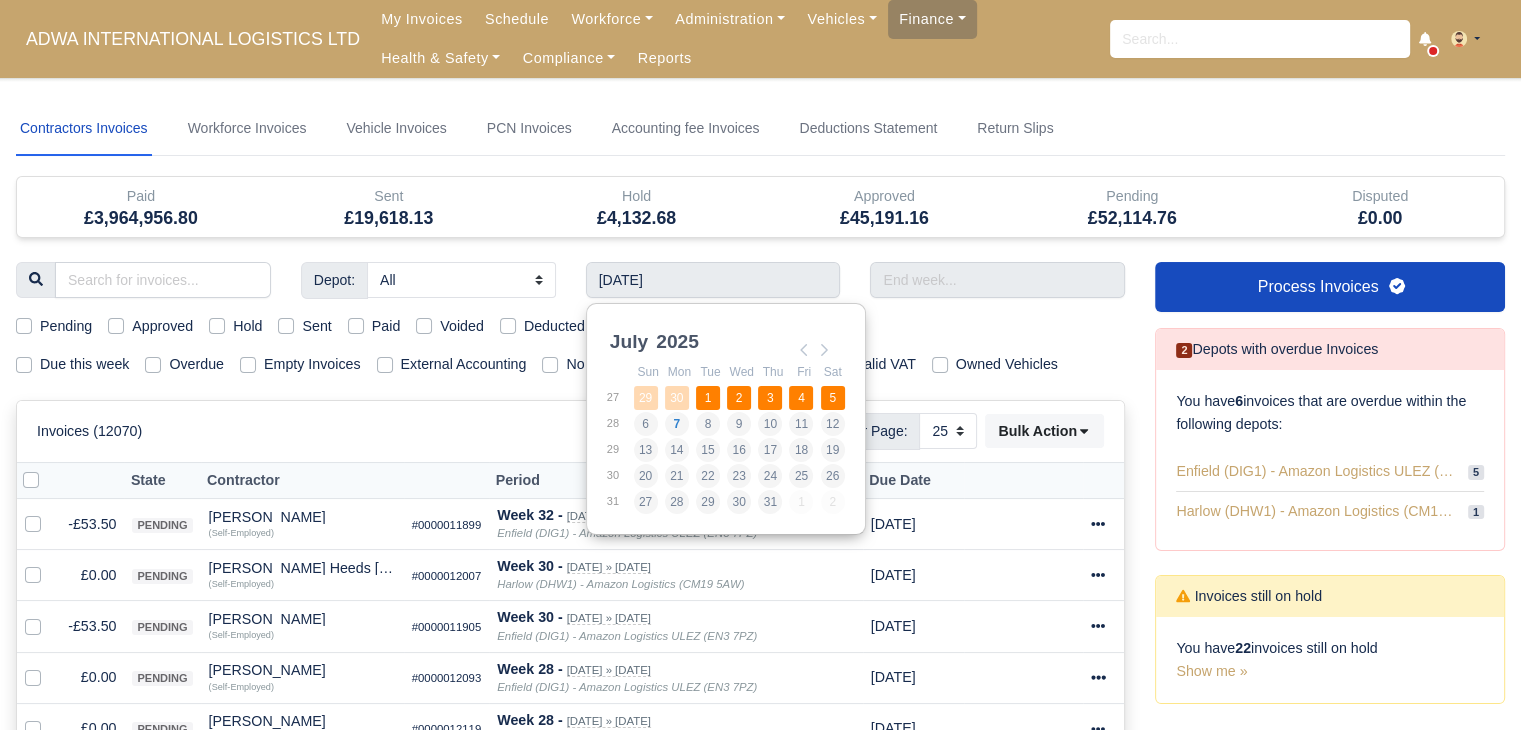 type on "[DATE] - [DATE]" 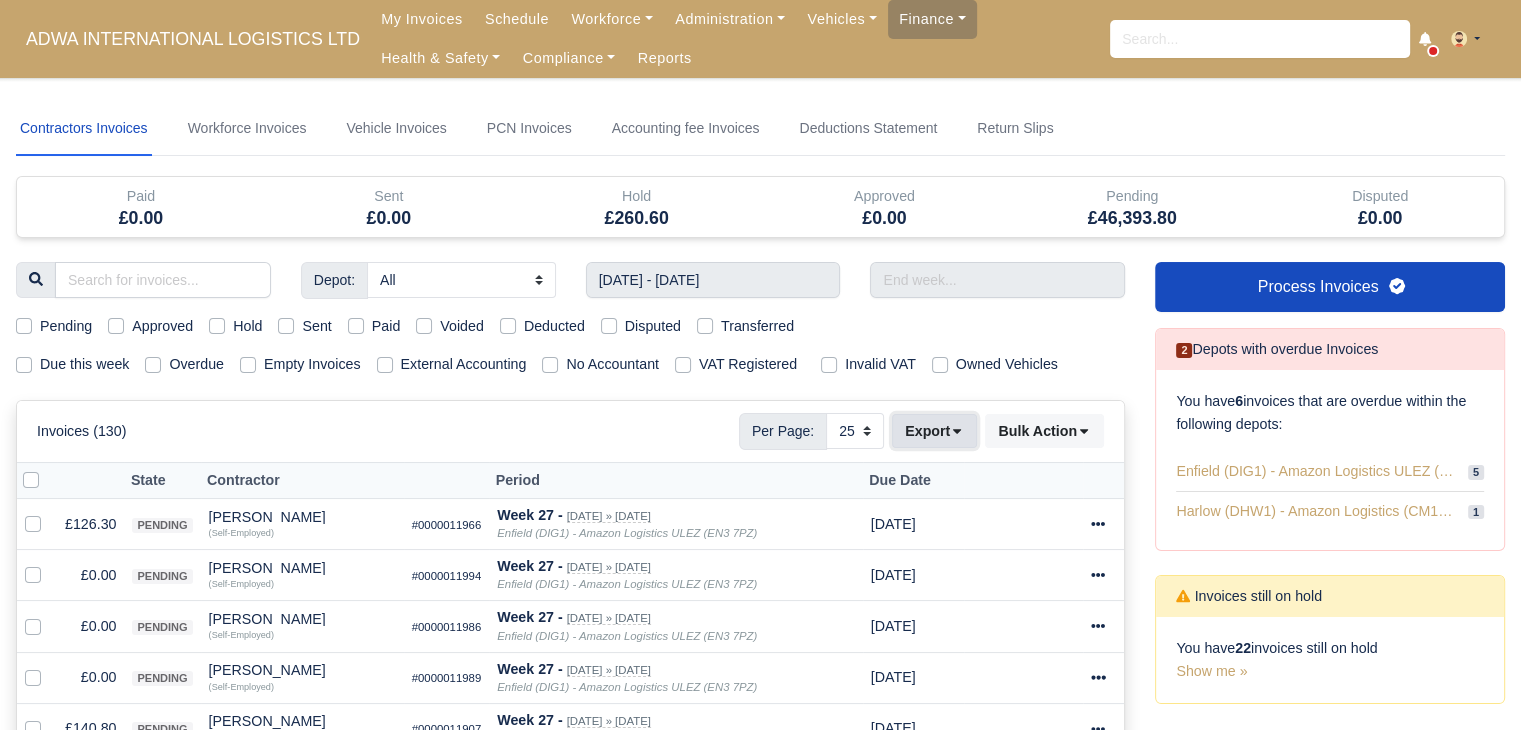 click on "Export" at bounding box center (934, 431) 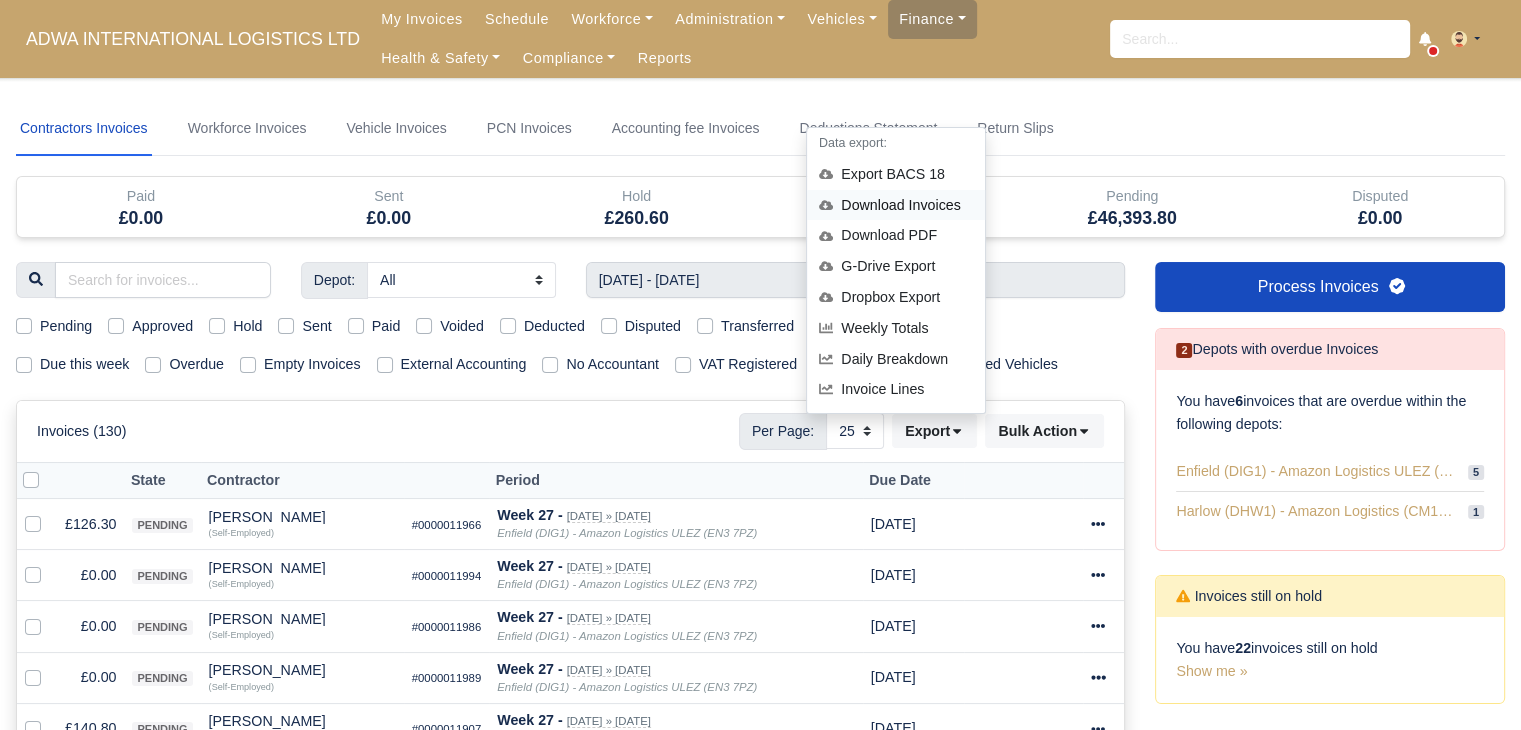 click on "Download Invoices" at bounding box center (896, 205) 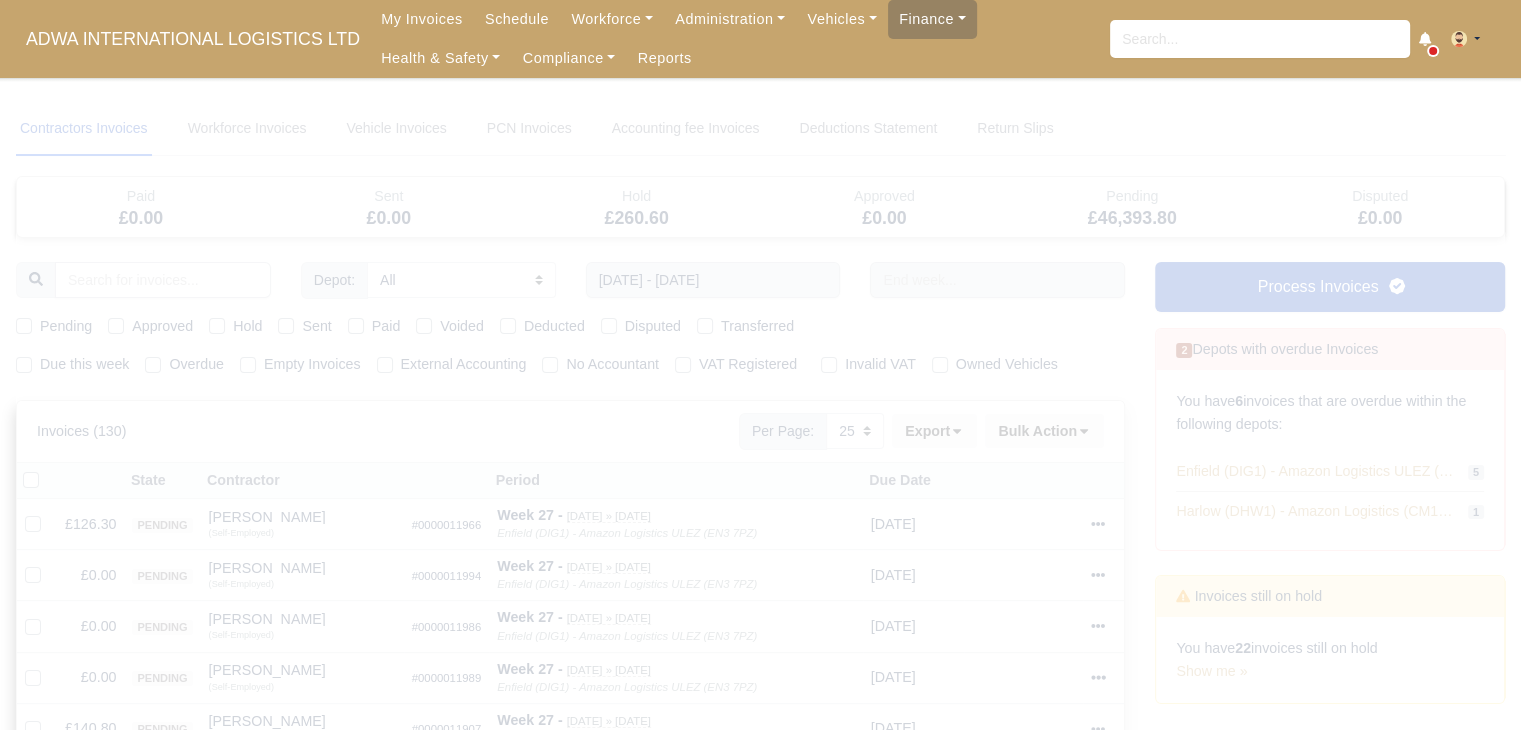 type 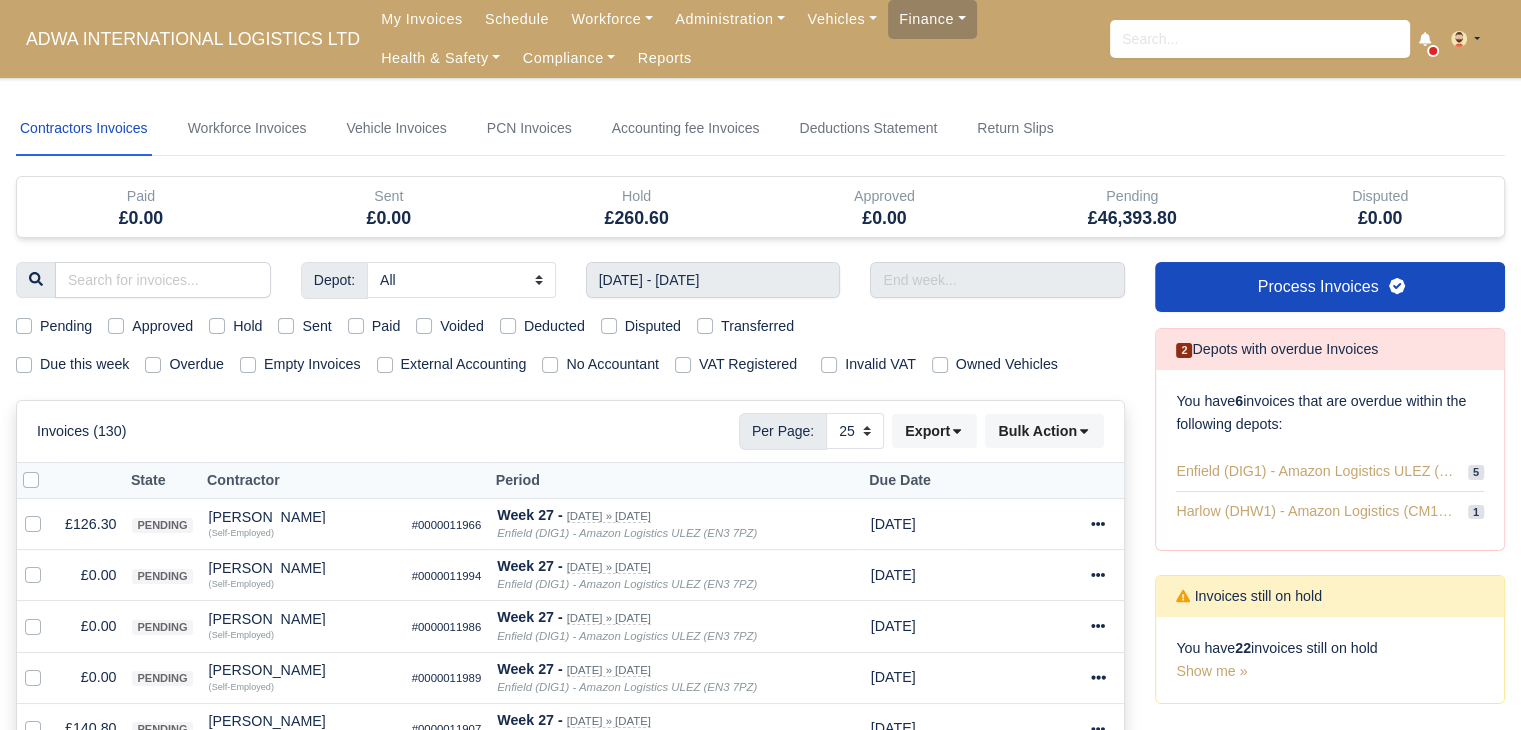 click on "ADWA INTERNATIONAL LOGISTICS LTD
My Invoices Schedule Workforce Manpower Expiring Documents Leave Requests Daily Attendance Daily Timesheet Onboardings Feedback Administration Depots Operating Centres Management Schedule Tasks Tasks Metrics Vehicles Fleet Schedule Rental Agreements Today's Inspections Forms Customers Offences Incidents Service Entries Renewal Dates Vehicle Groups Fleet Insurance B2B Contractors Finance Invoices Disputes Payment Types Service Types Assets Credit Instalments Bulk Payment Custom Invoices Health & Safety Vehicle Inspections Support Portal Incidents Compliance Compliance Dashboard E-Sign Documents Communication Center Trainings Reports
×" at bounding box center [760, 365] 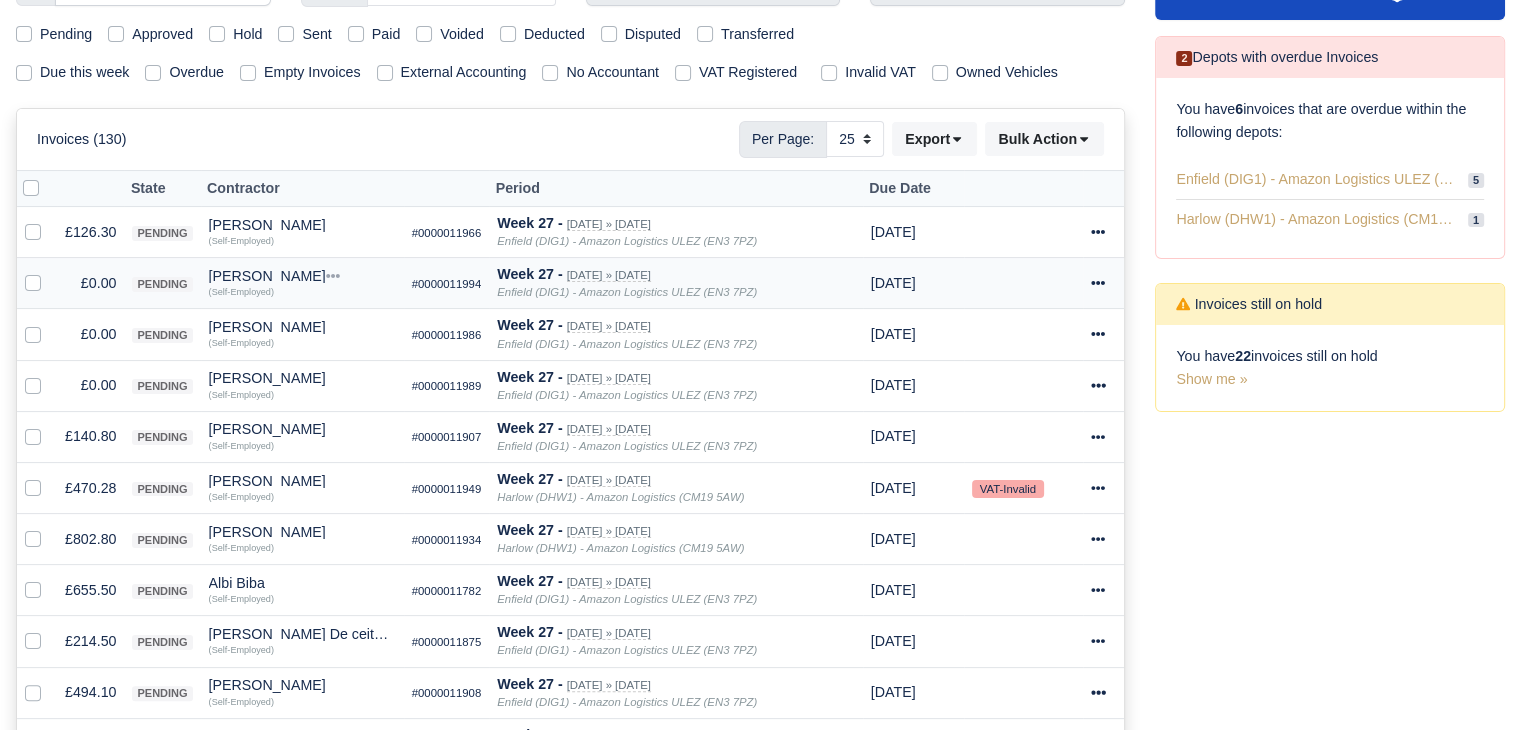 scroll, scrollTop: 395, scrollLeft: 0, axis: vertical 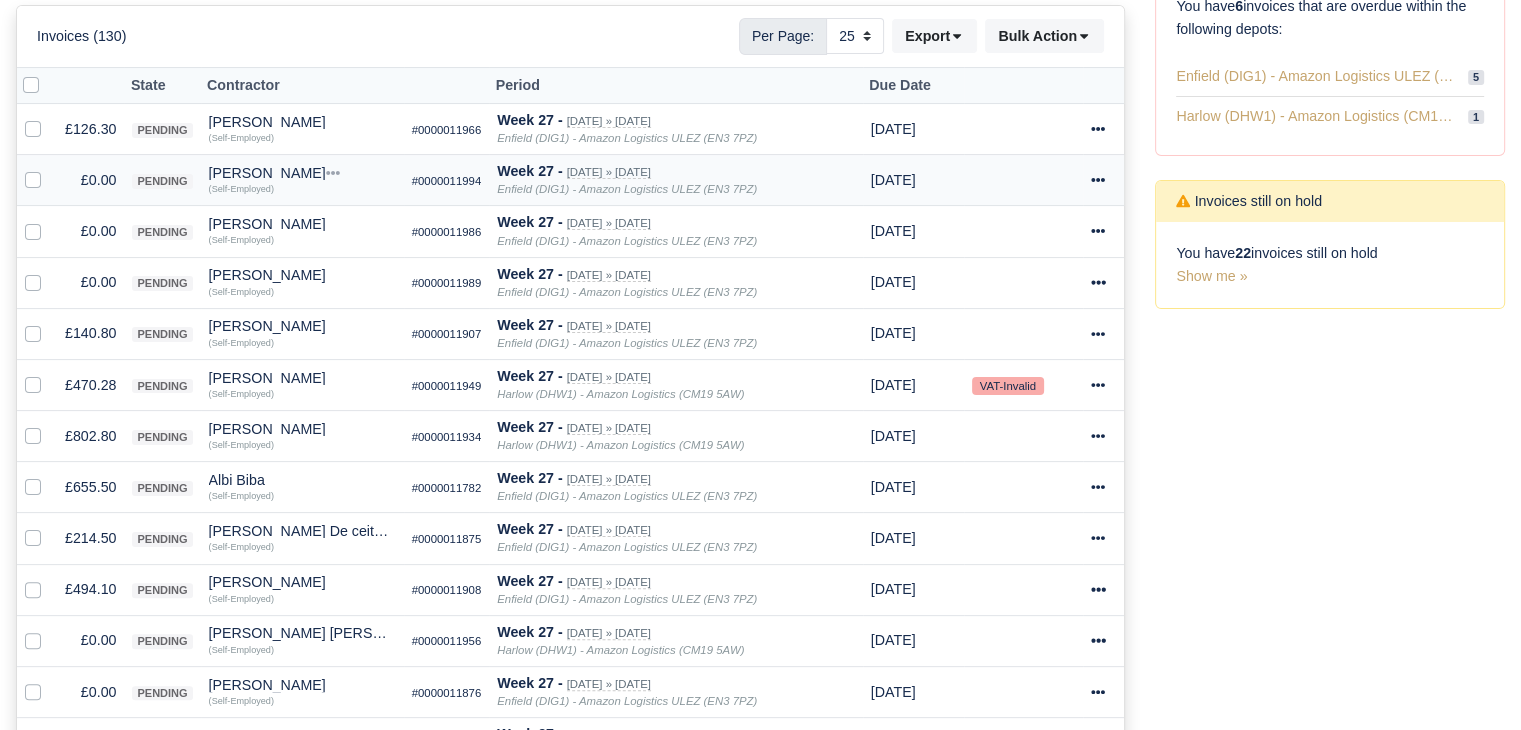 click at bounding box center [49, 169] 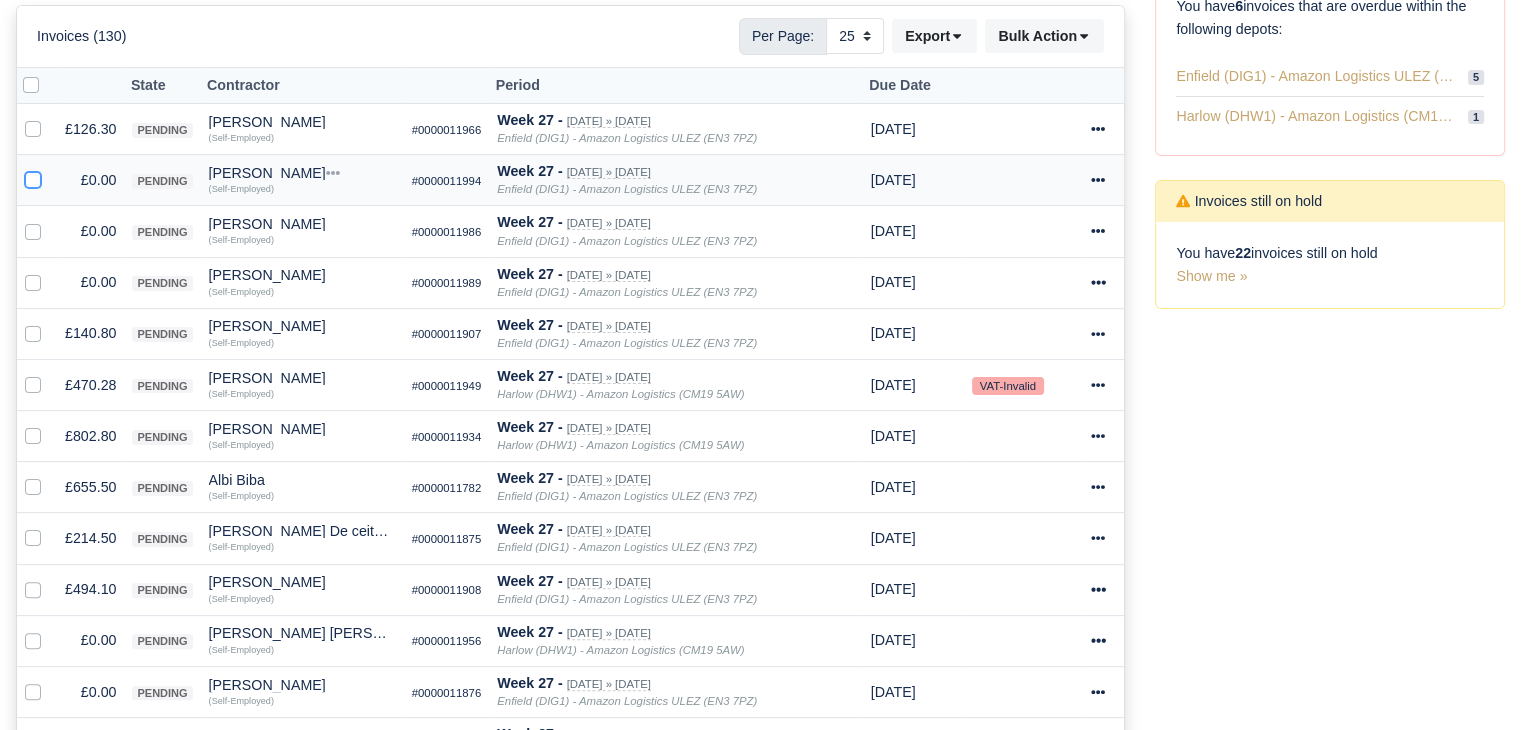 click at bounding box center (33, 177) 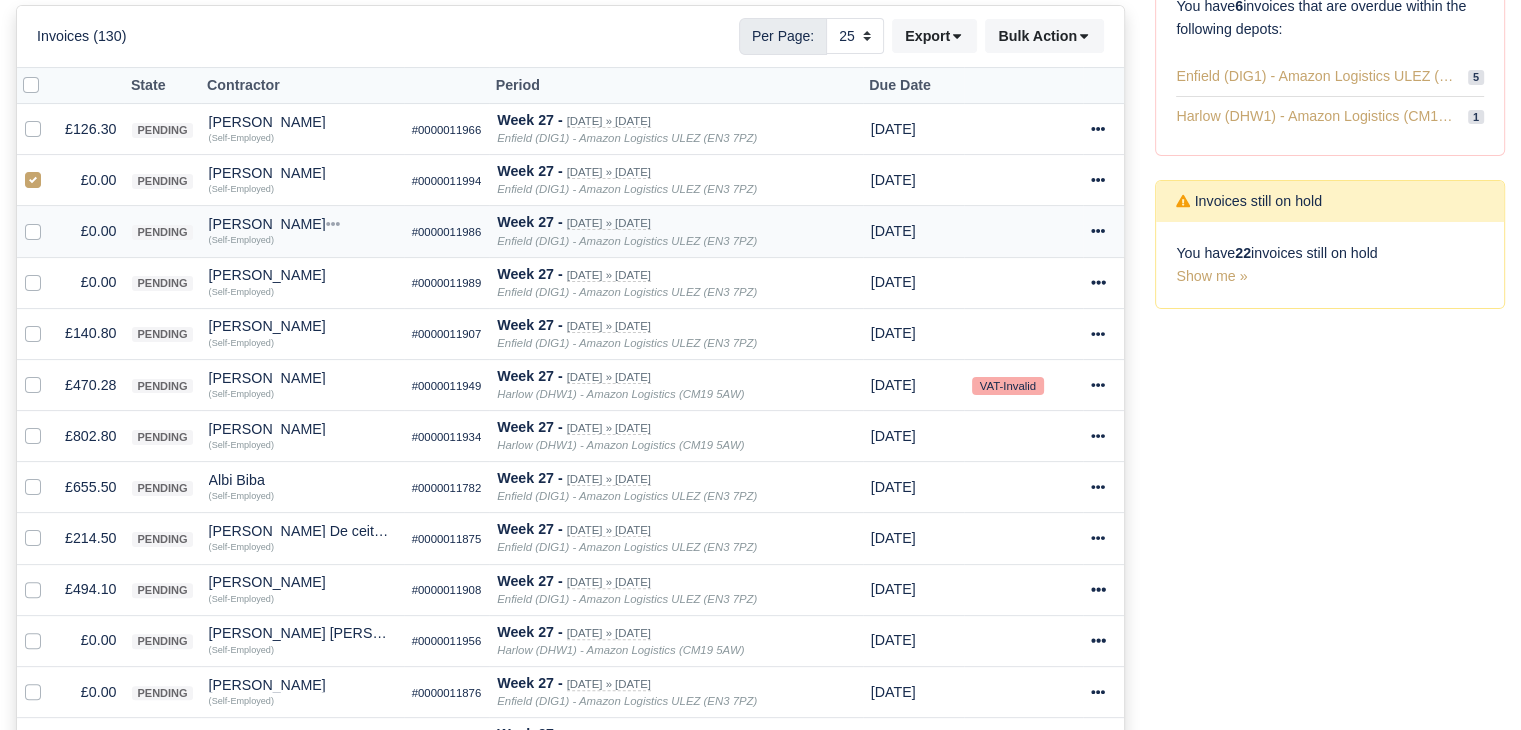 click at bounding box center [49, 220] 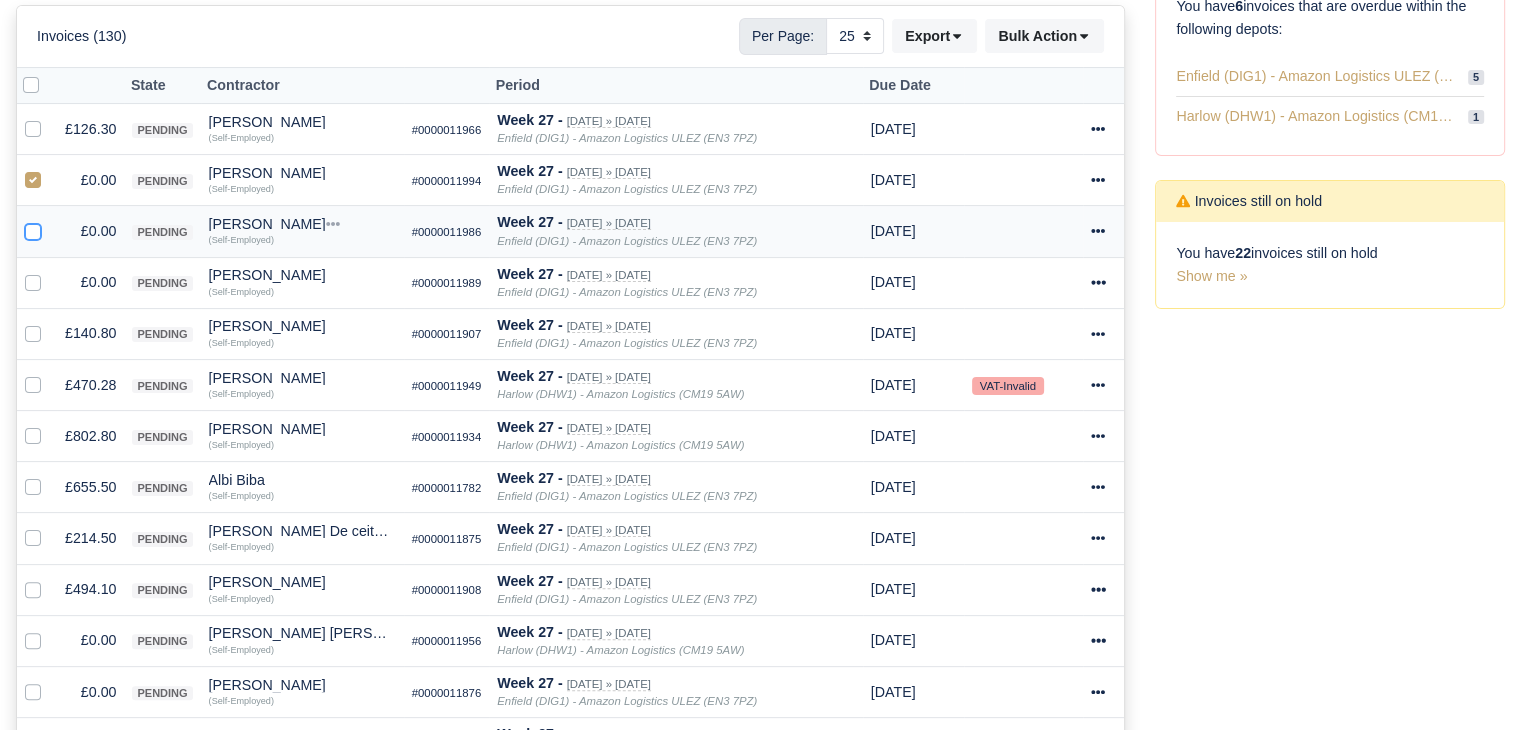 click at bounding box center (33, 228) 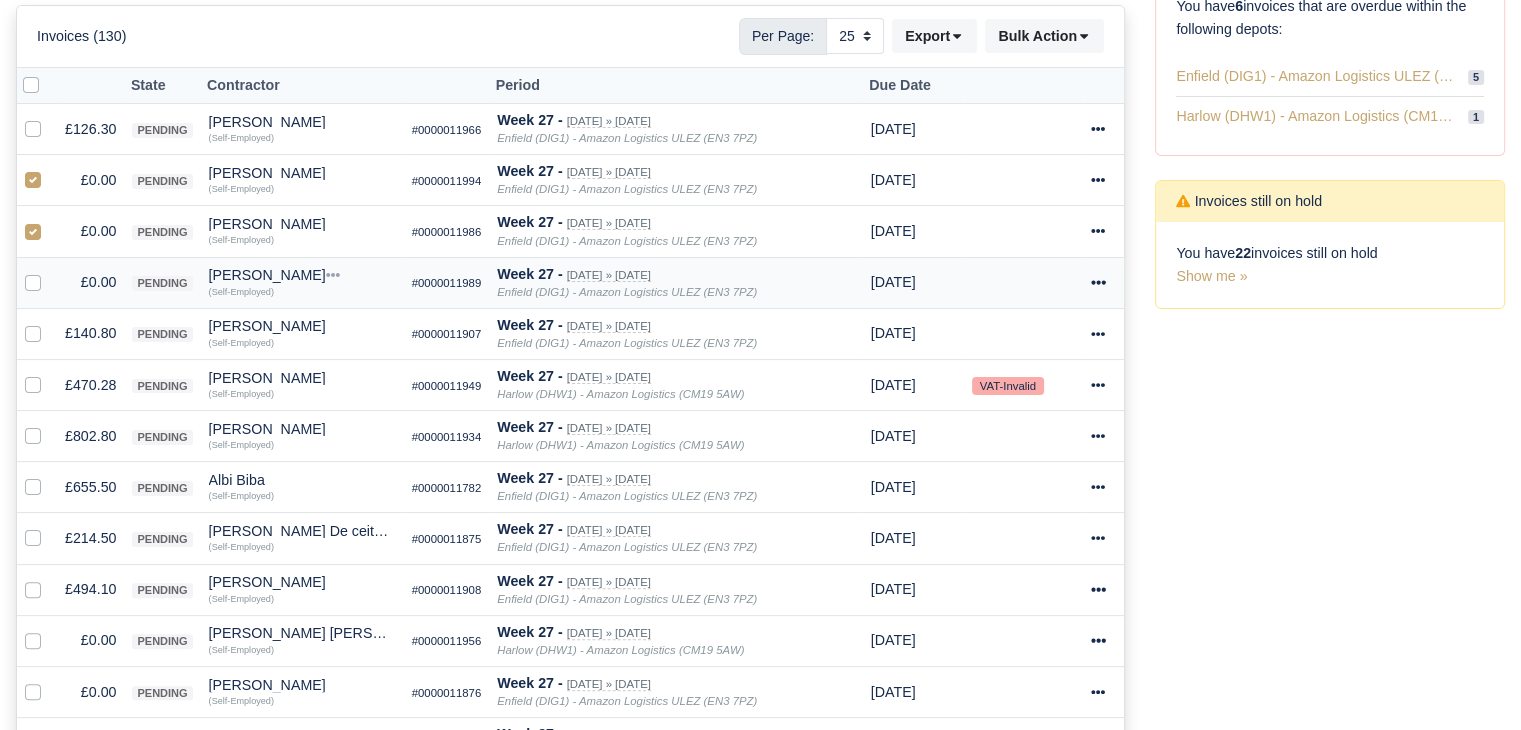 click at bounding box center [49, 271] 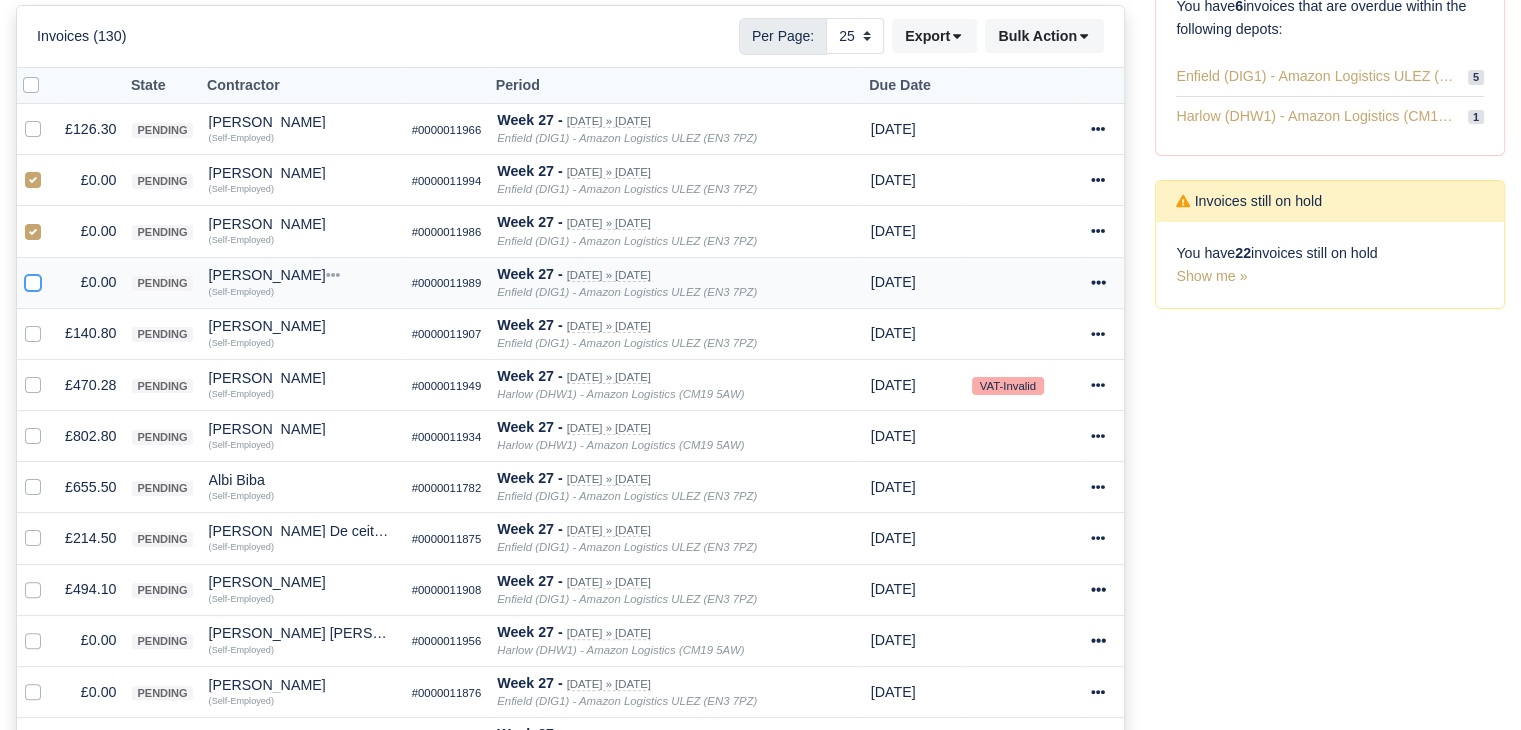 click at bounding box center (33, 279) 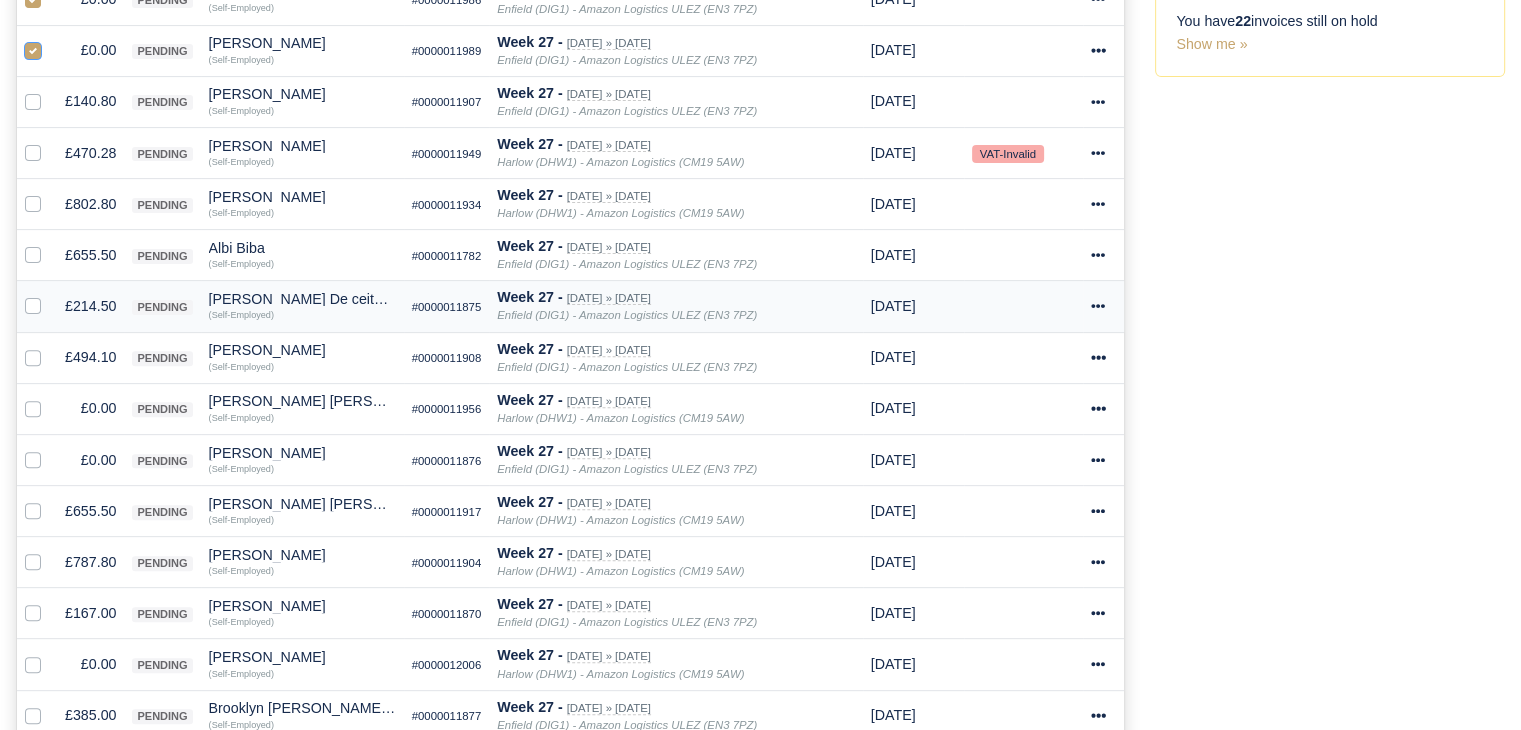 scroll, scrollTop: 630, scrollLeft: 0, axis: vertical 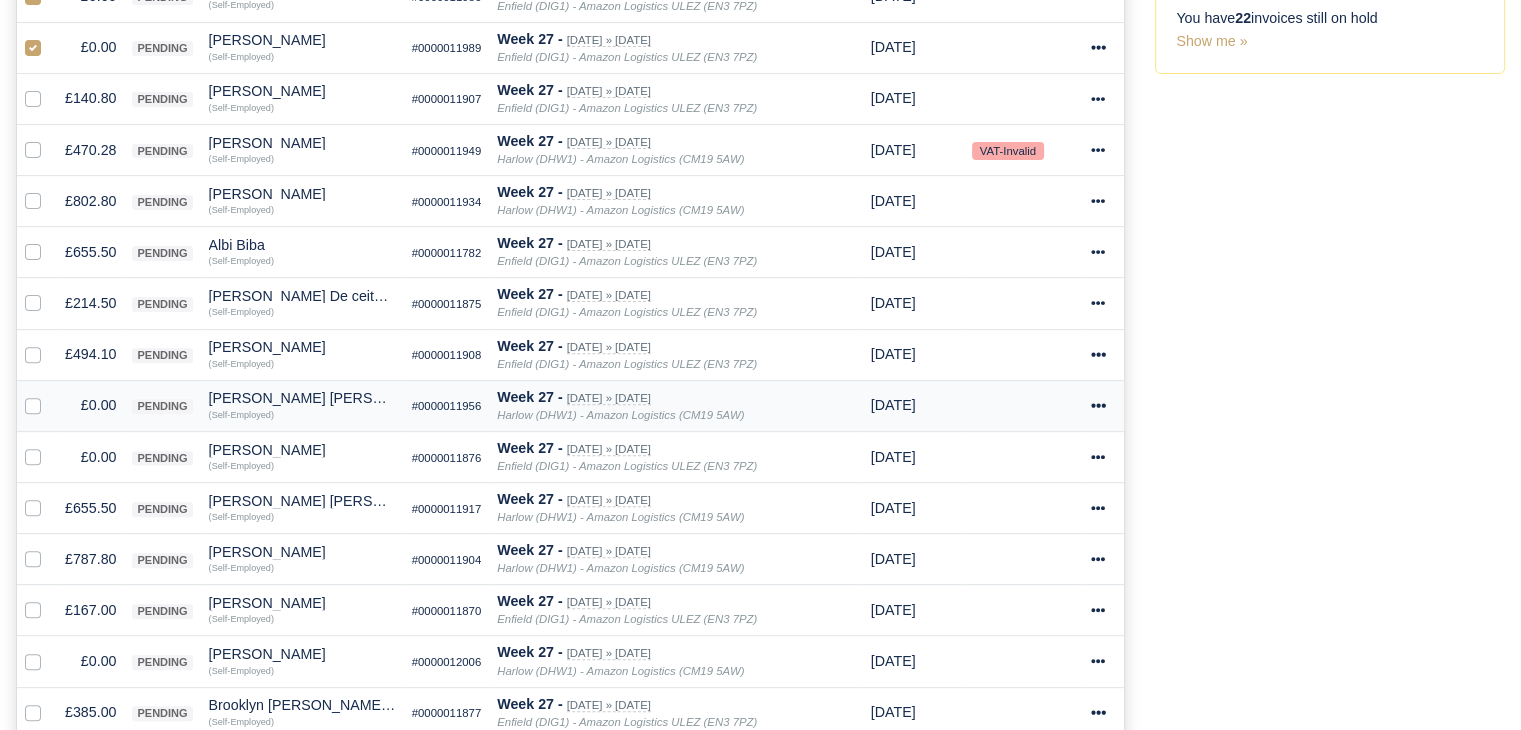 click at bounding box center (37, 405) 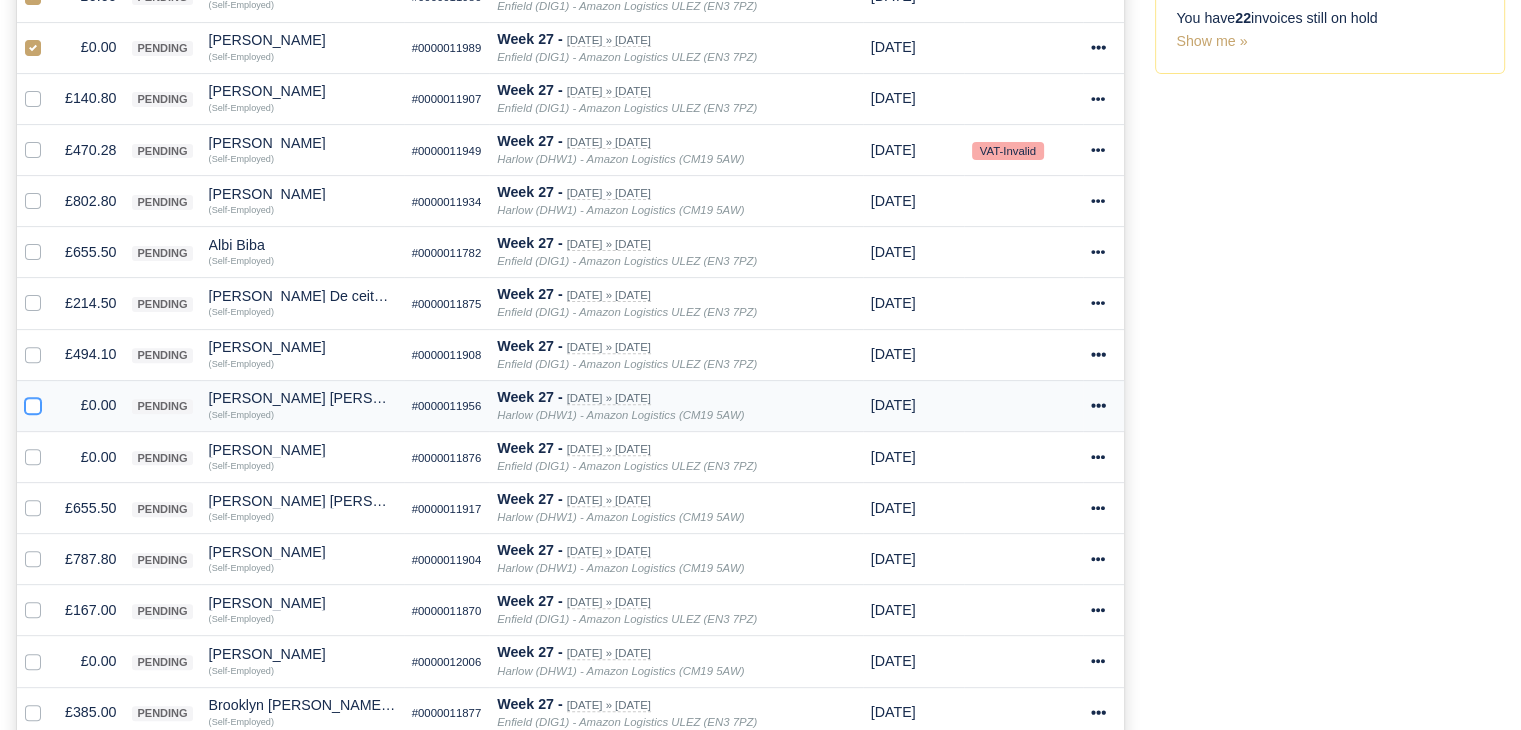 click at bounding box center [33, 402] 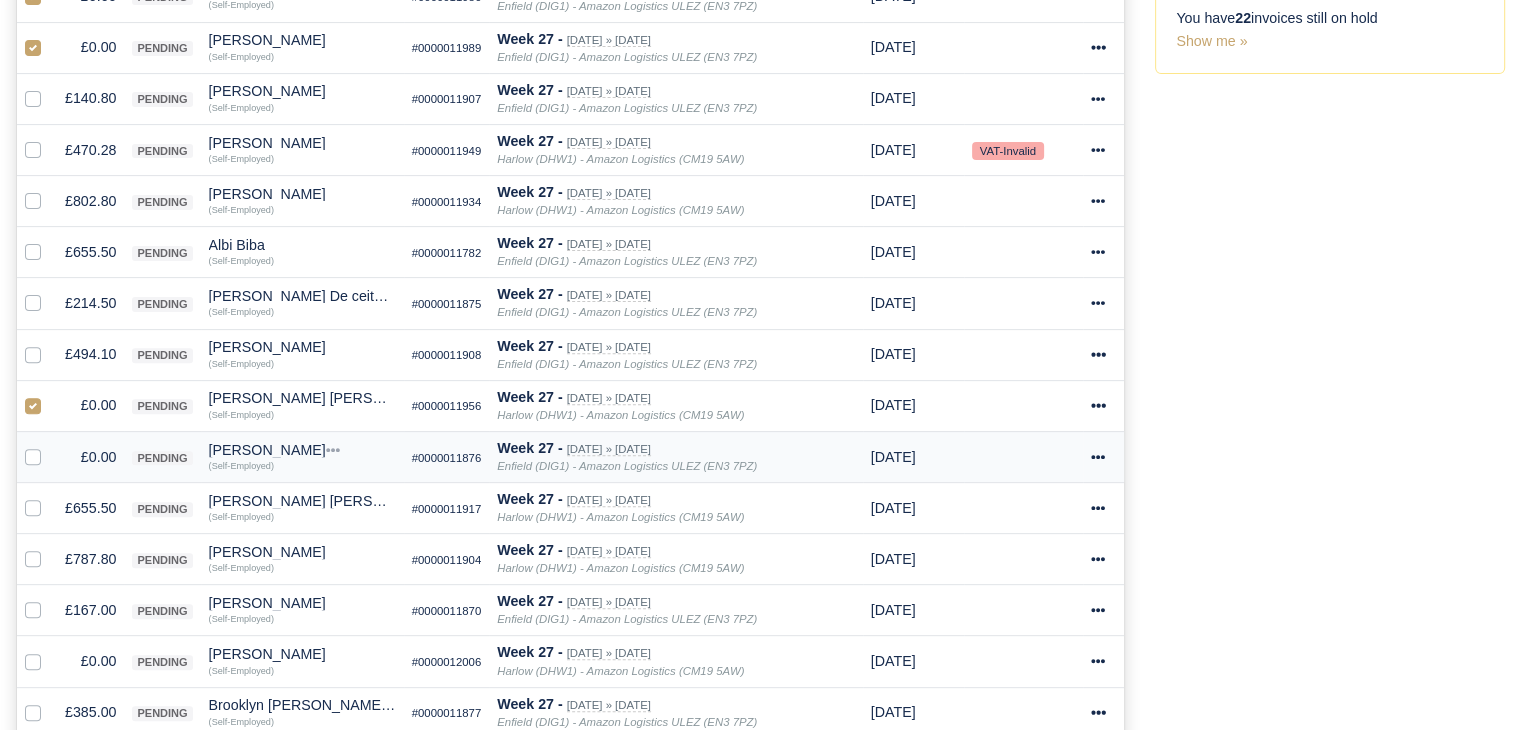 click at bounding box center [37, 456] 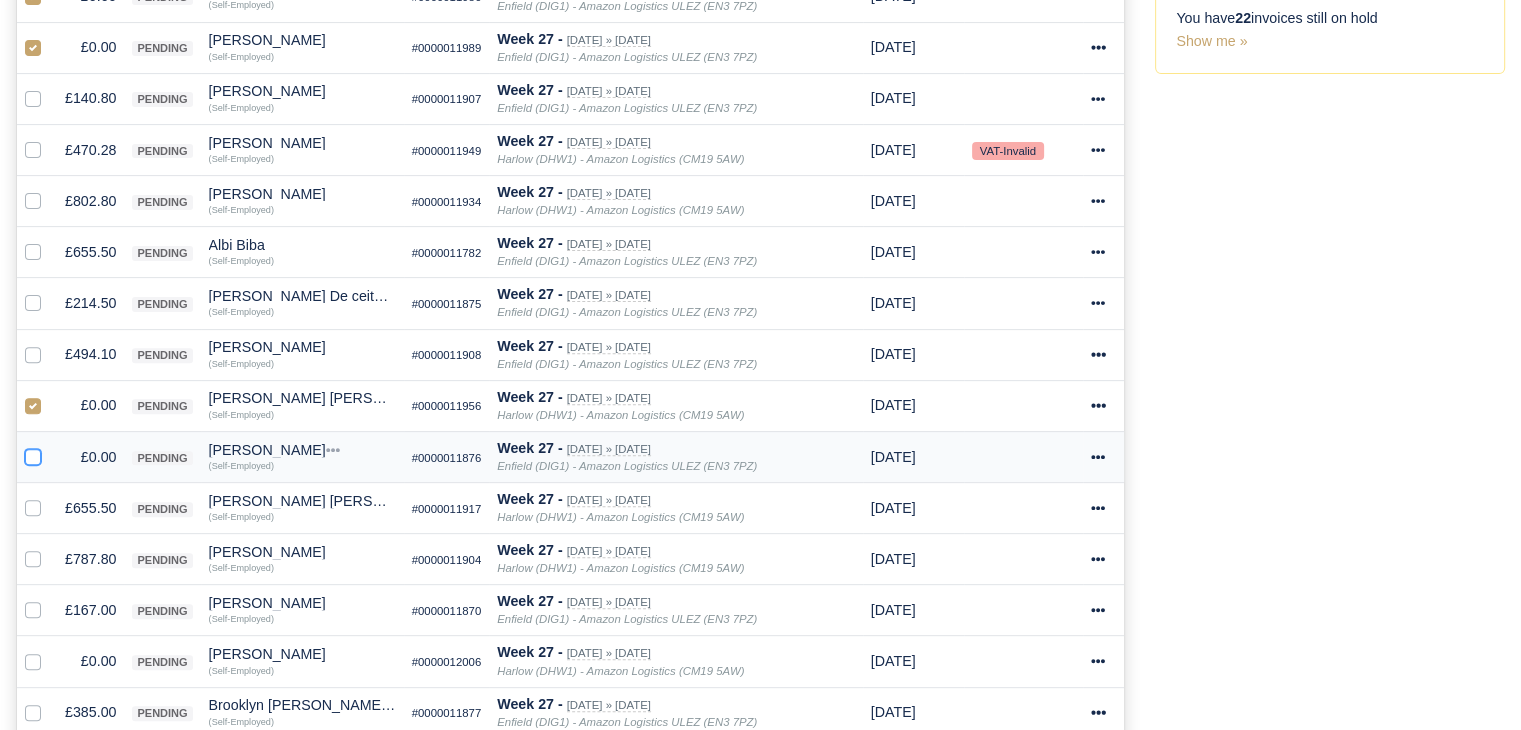 click at bounding box center [33, 454] 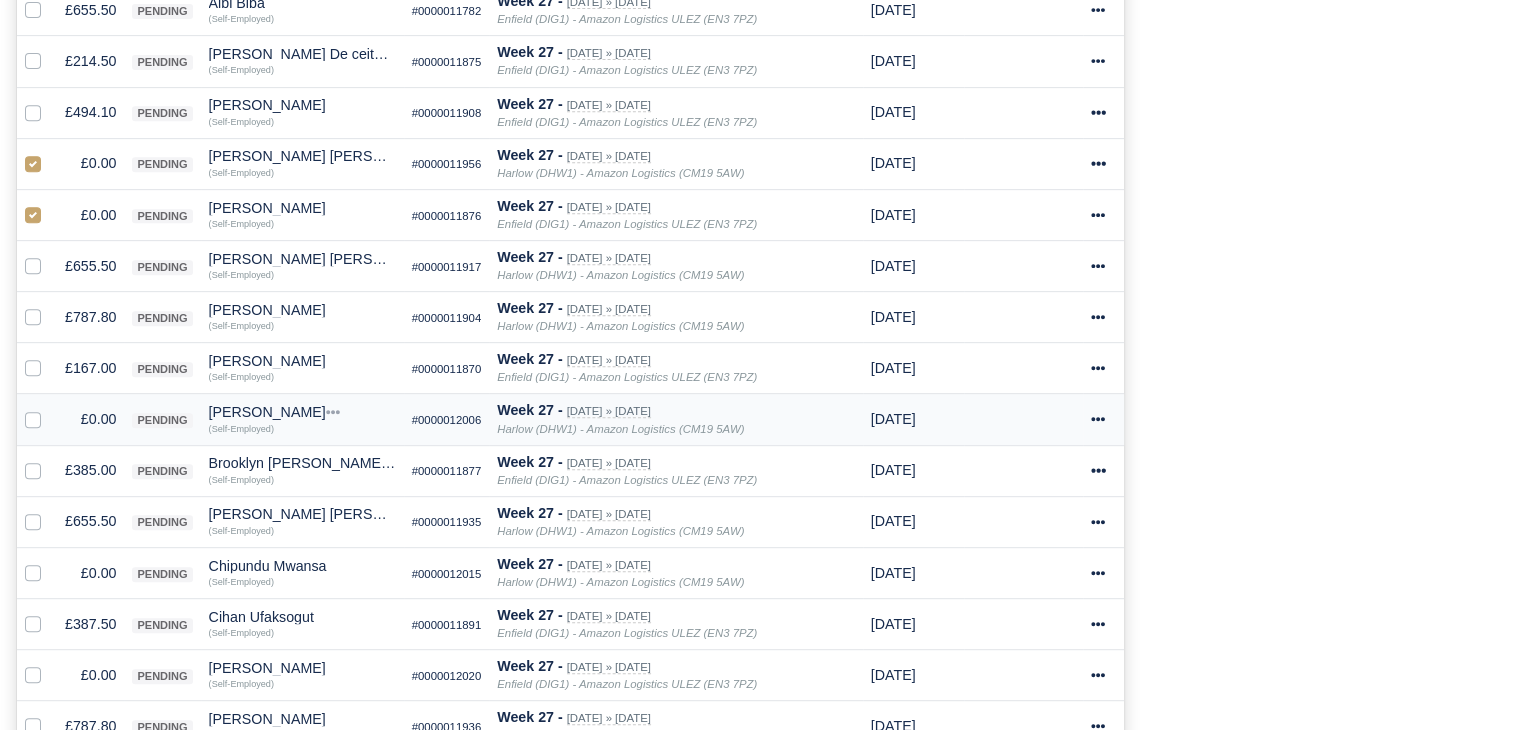 click at bounding box center (49, 408) 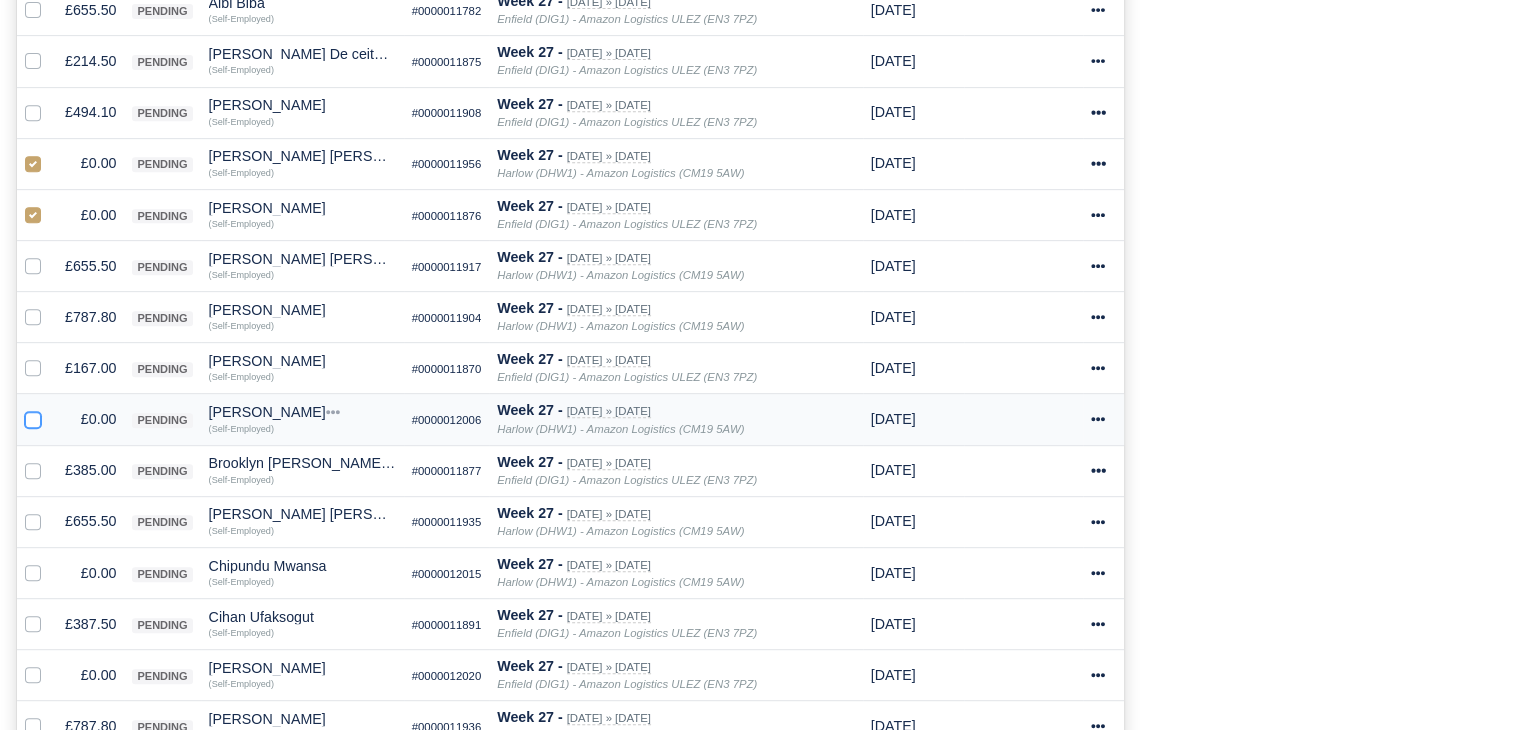 click at bounding box center (33, 416) 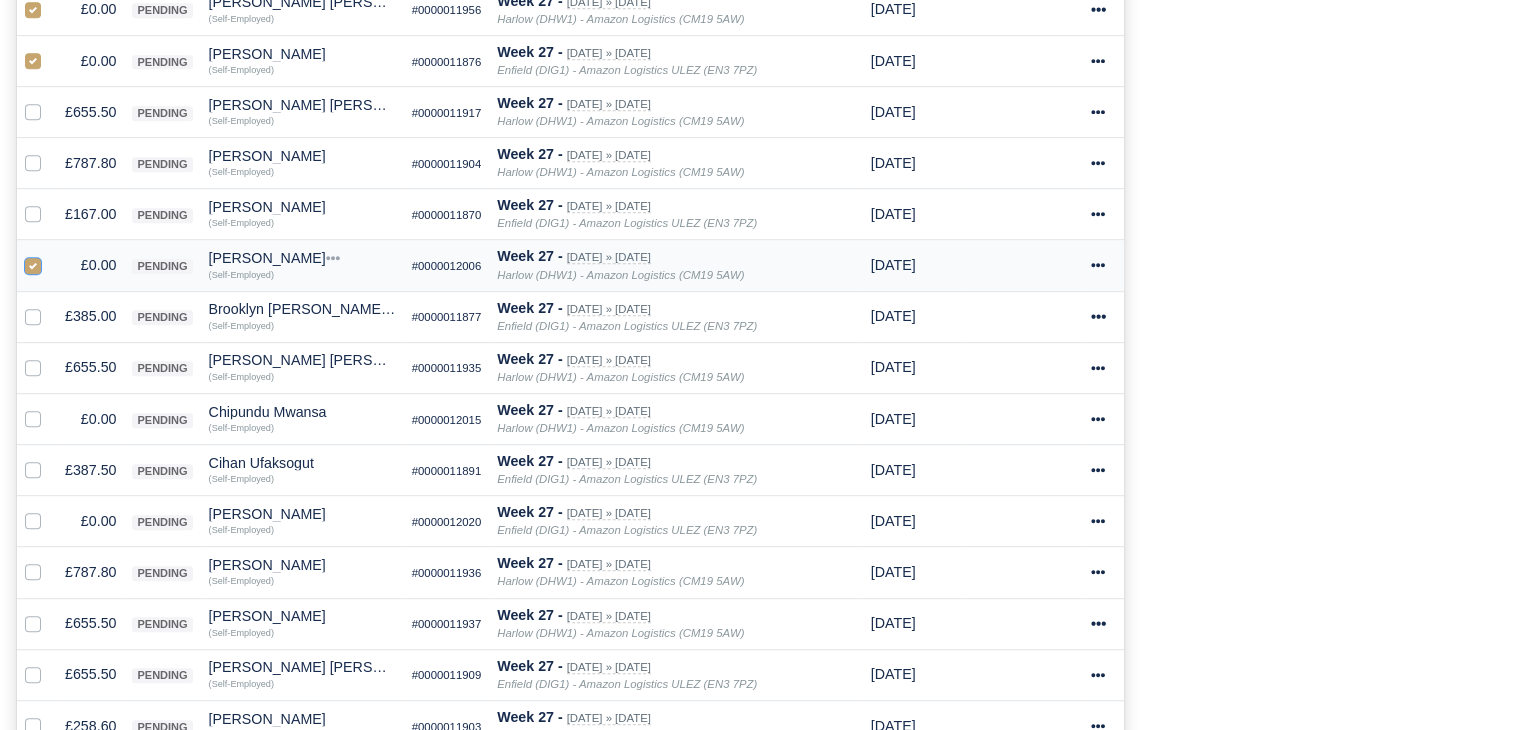 scroll, scrollTop: 1027, scrollLeft: 0, axis: vertical 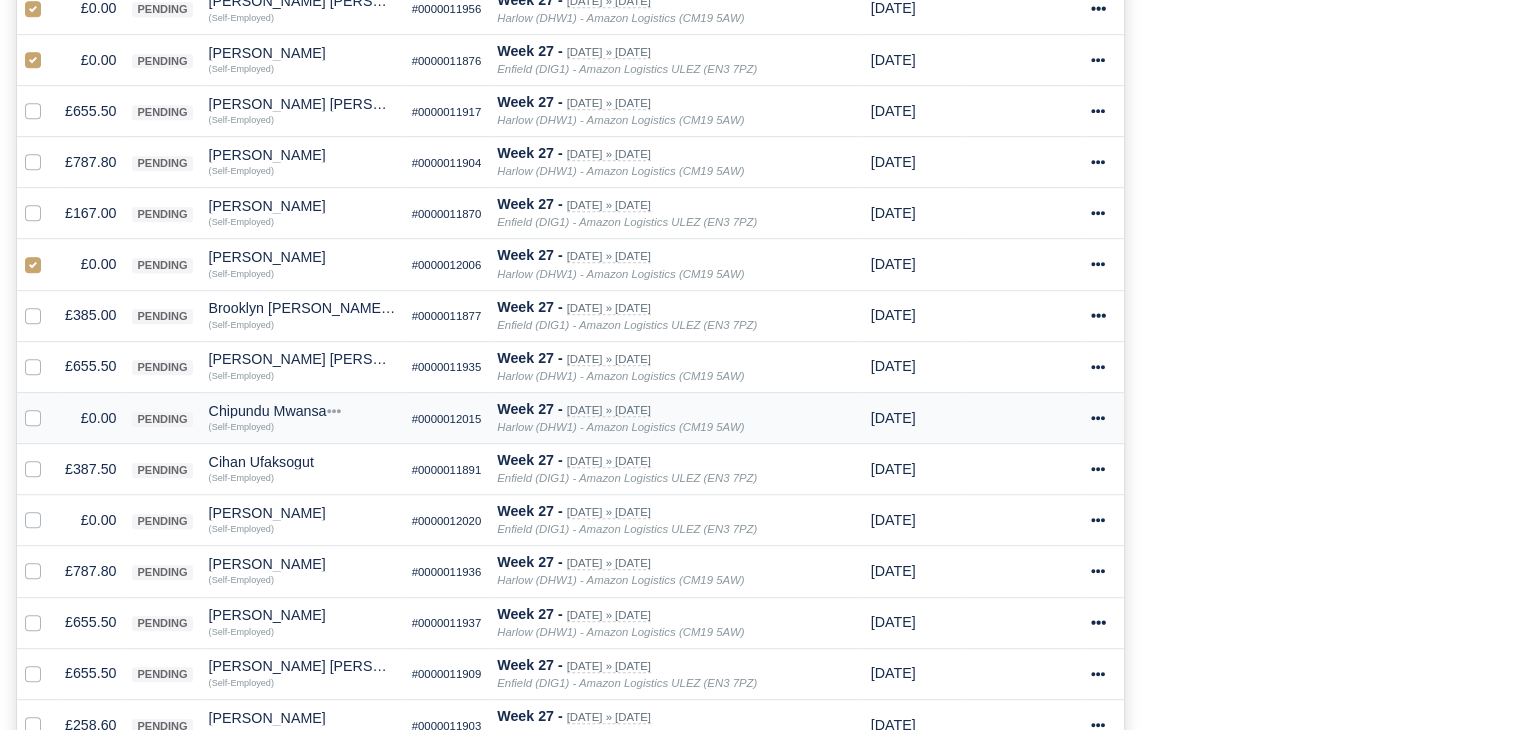 click at bounding box center [37, 417] 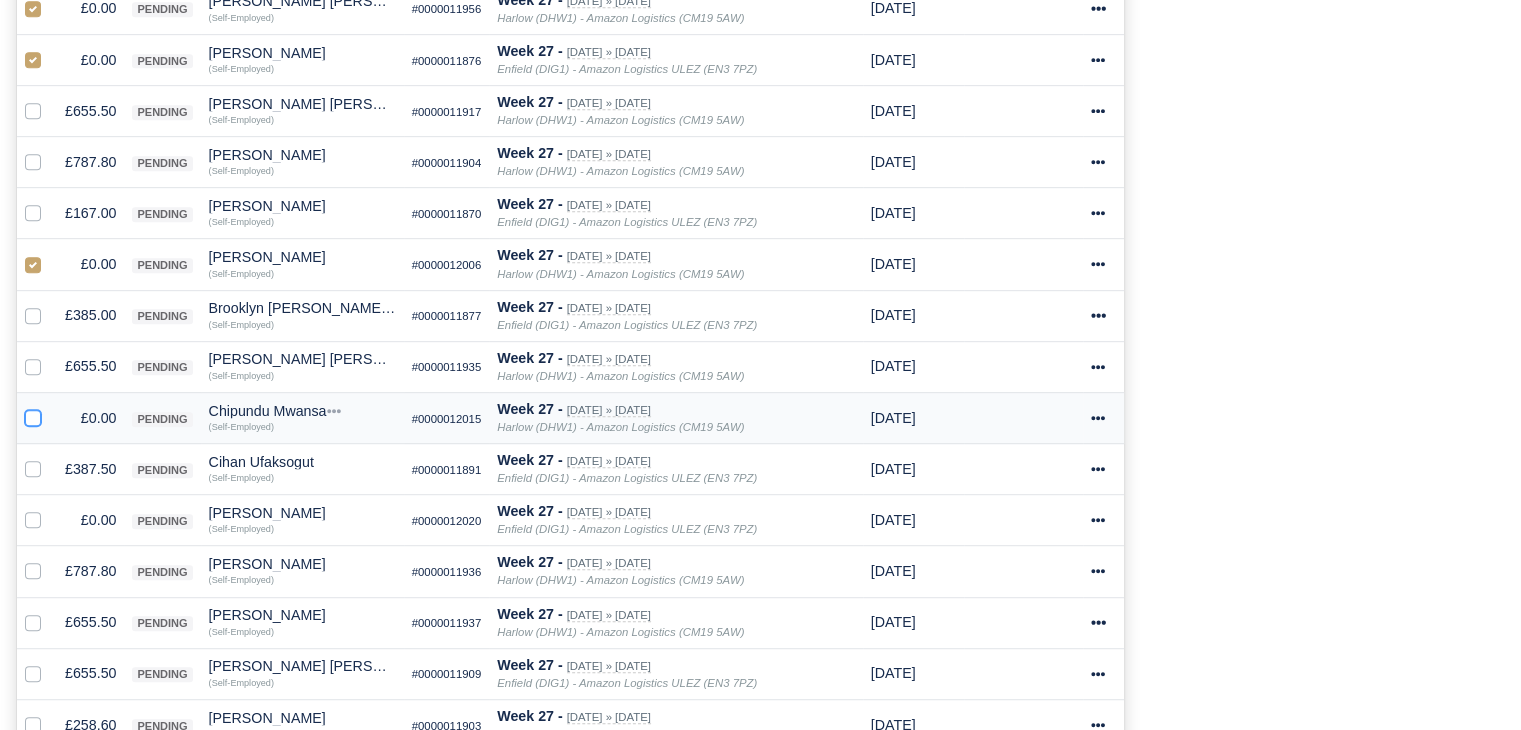 click at bounding box center [33, 415] 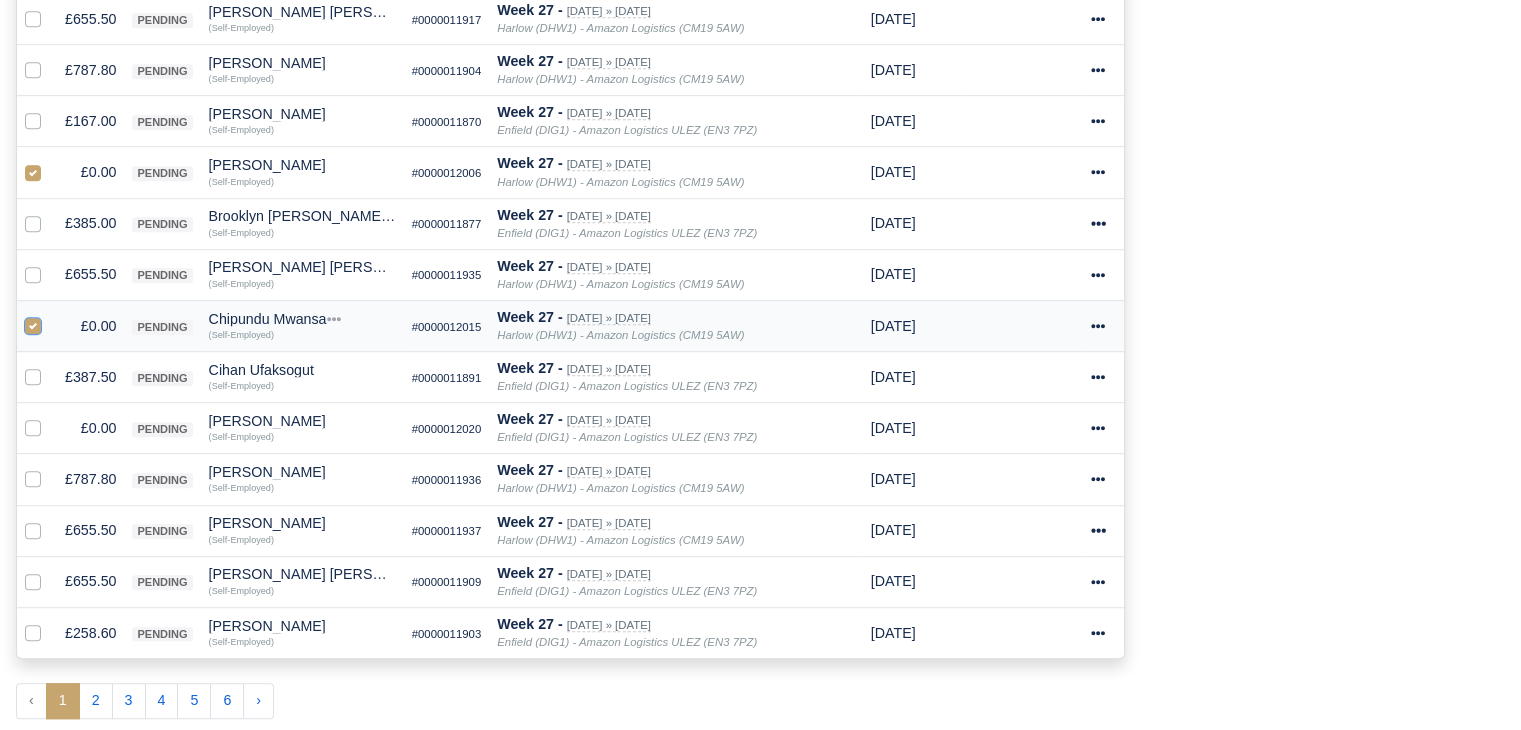 scroll, scrollTop: 1128, scrollLeft: 0, axis: vertical 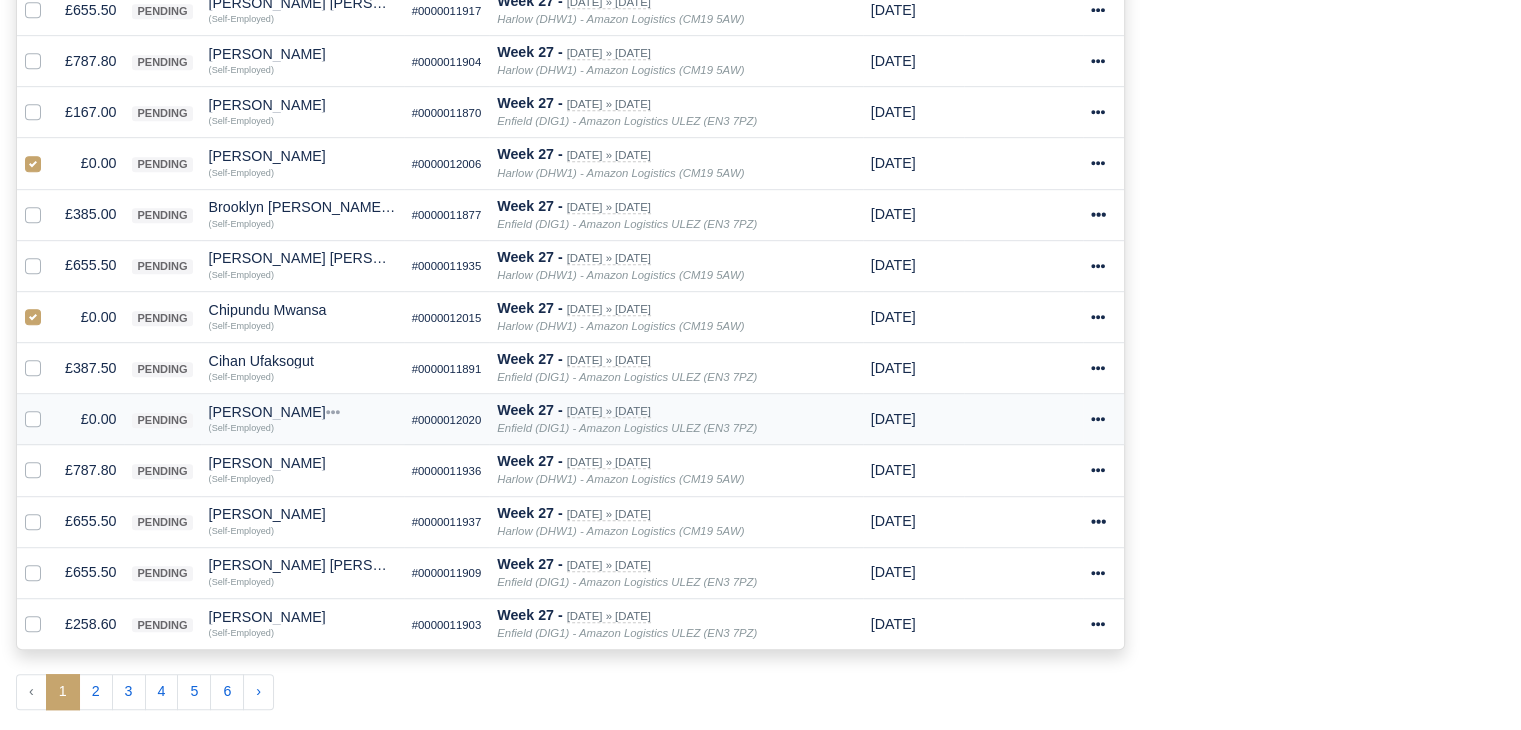click at bounding box center [49, 408] 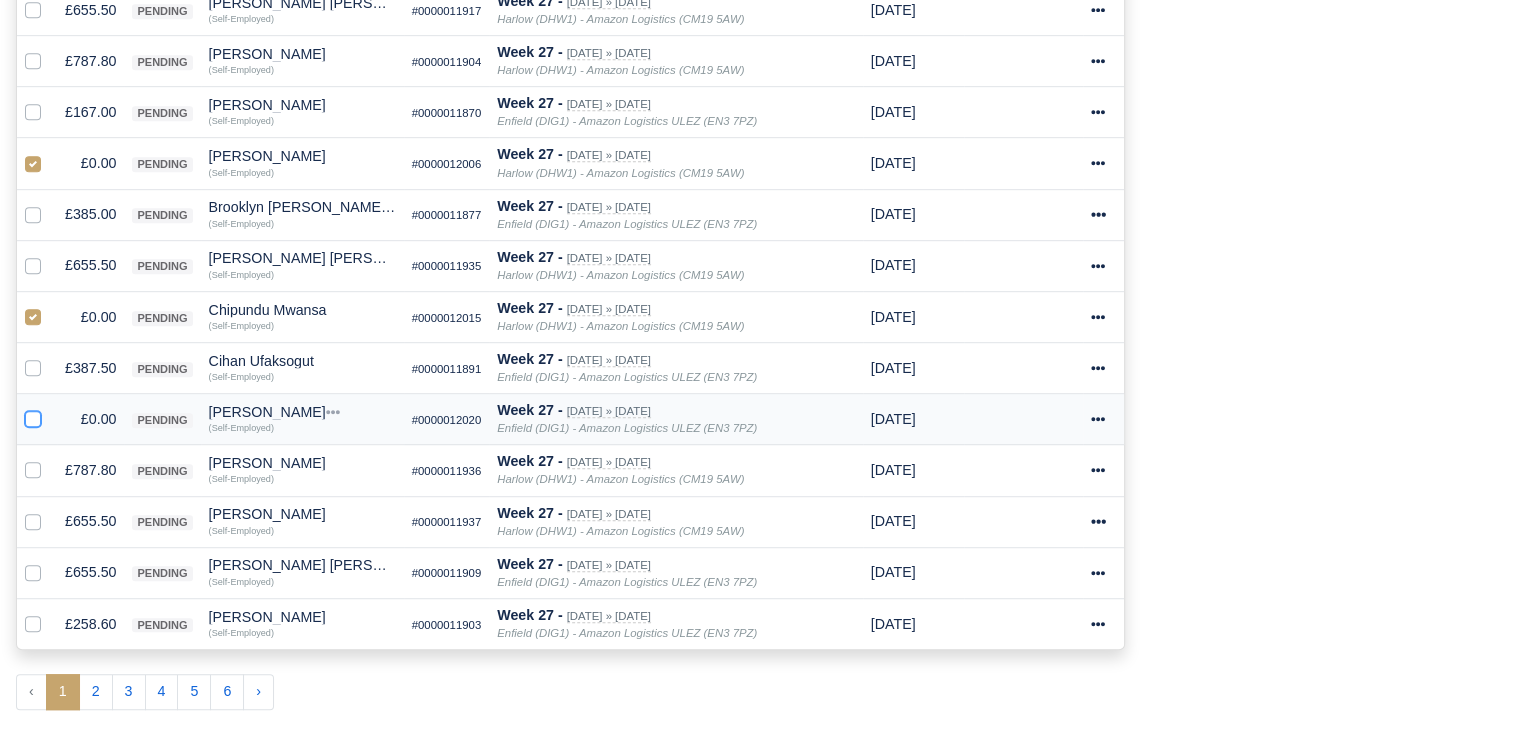 click at bounding box center [33, 416] 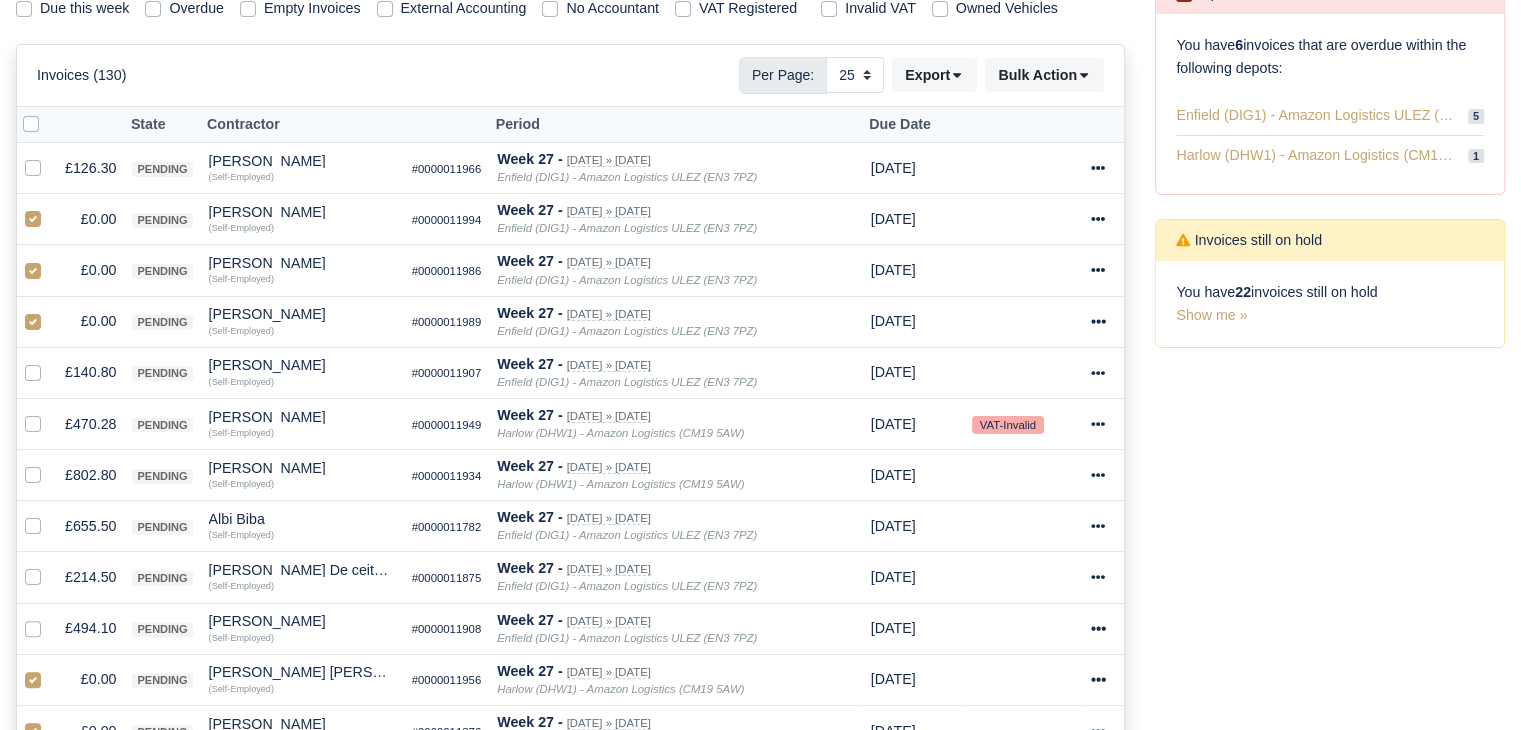 scroll, scrollTop: 0, scrollLeft: 0, axis: both 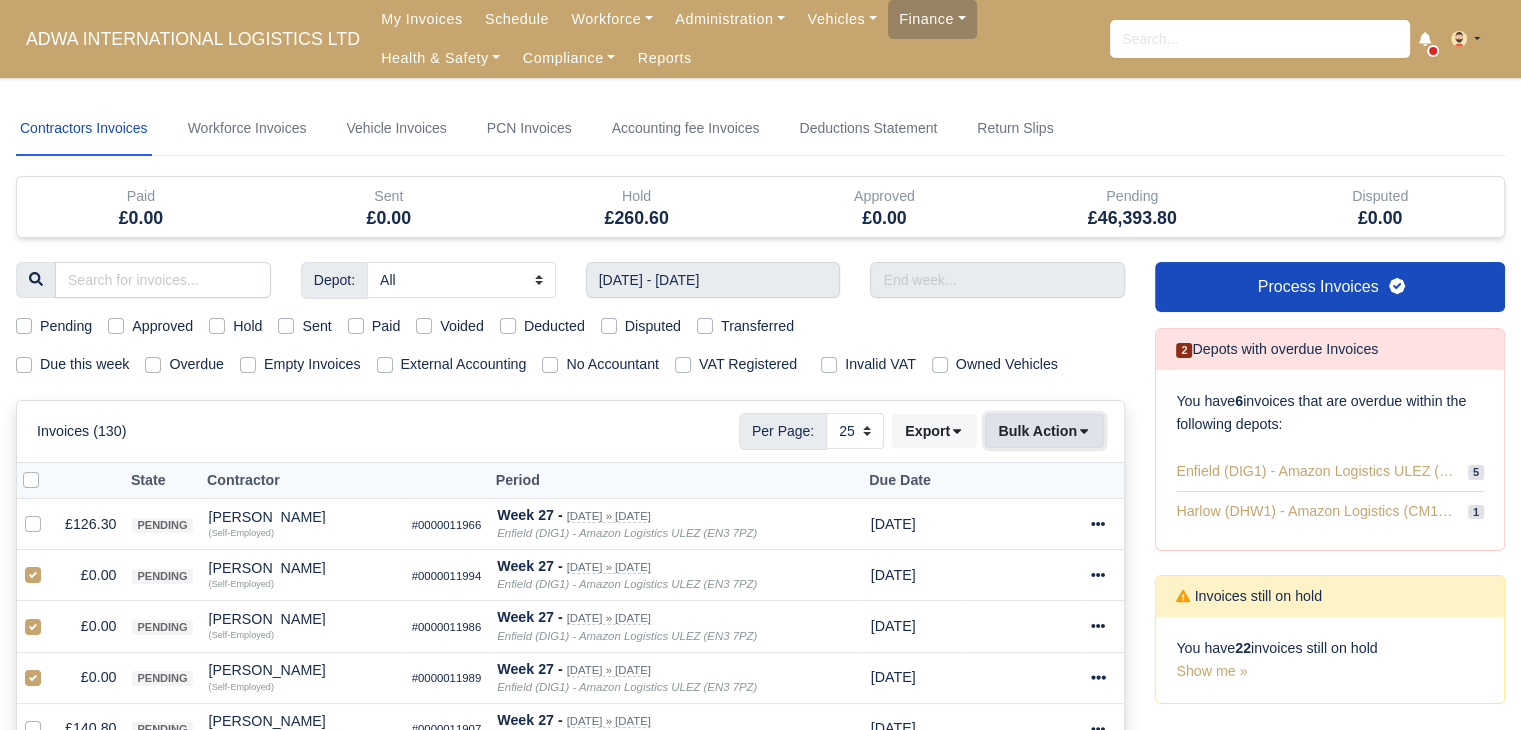 click on "Bulk Action" at bounding box center (1044, 431) 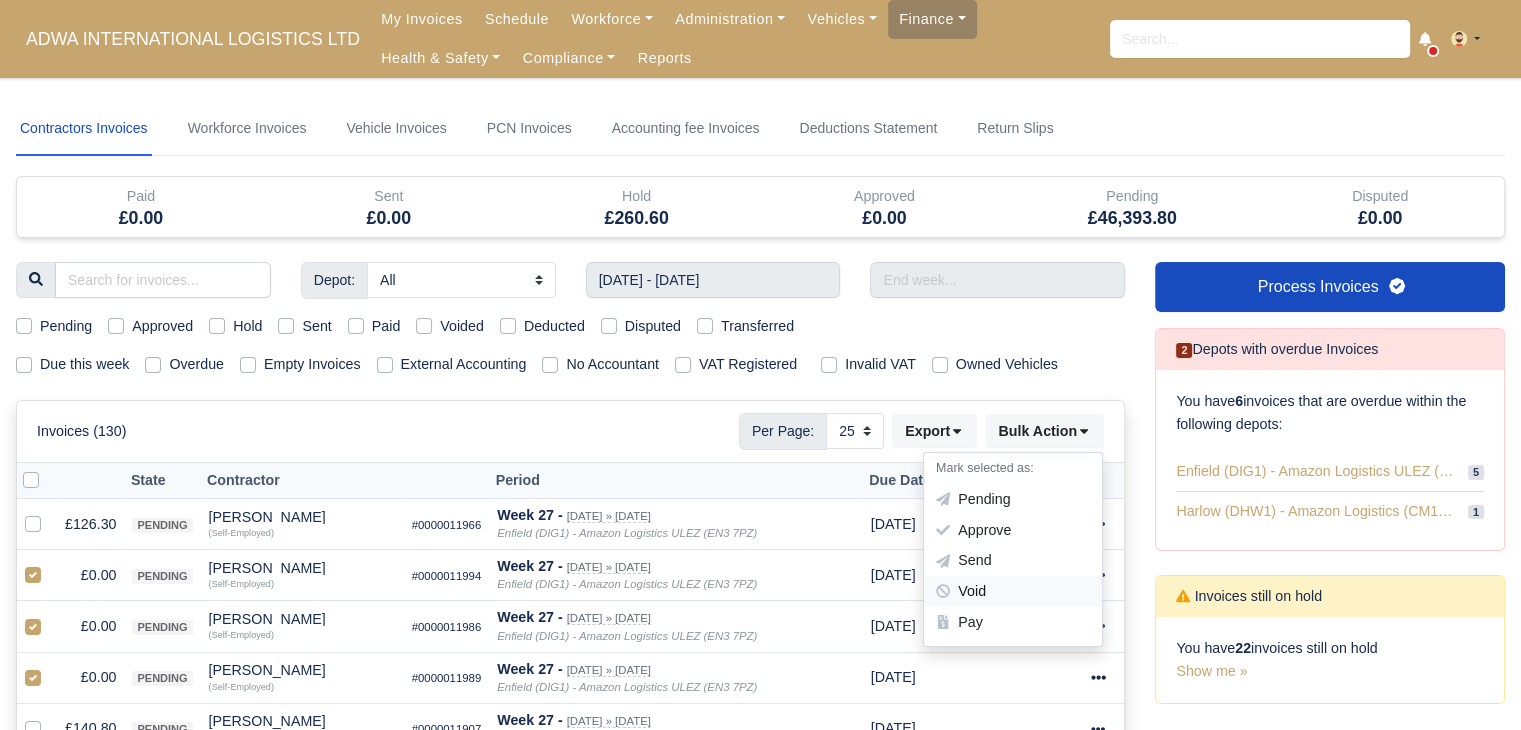 click on "Void" at bounding box center [1013, 592] 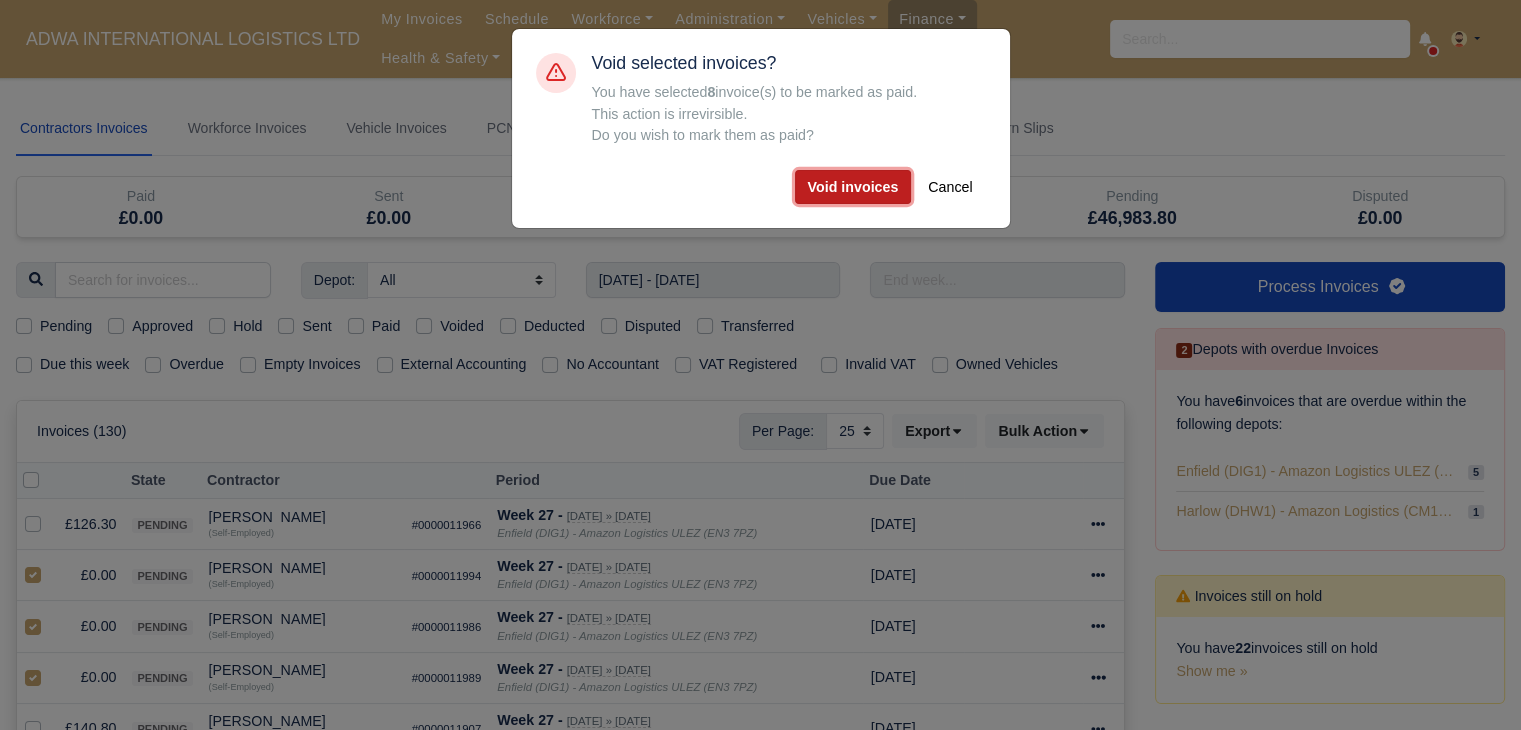 click on "Void invoices" at bounding box center (853, 187) 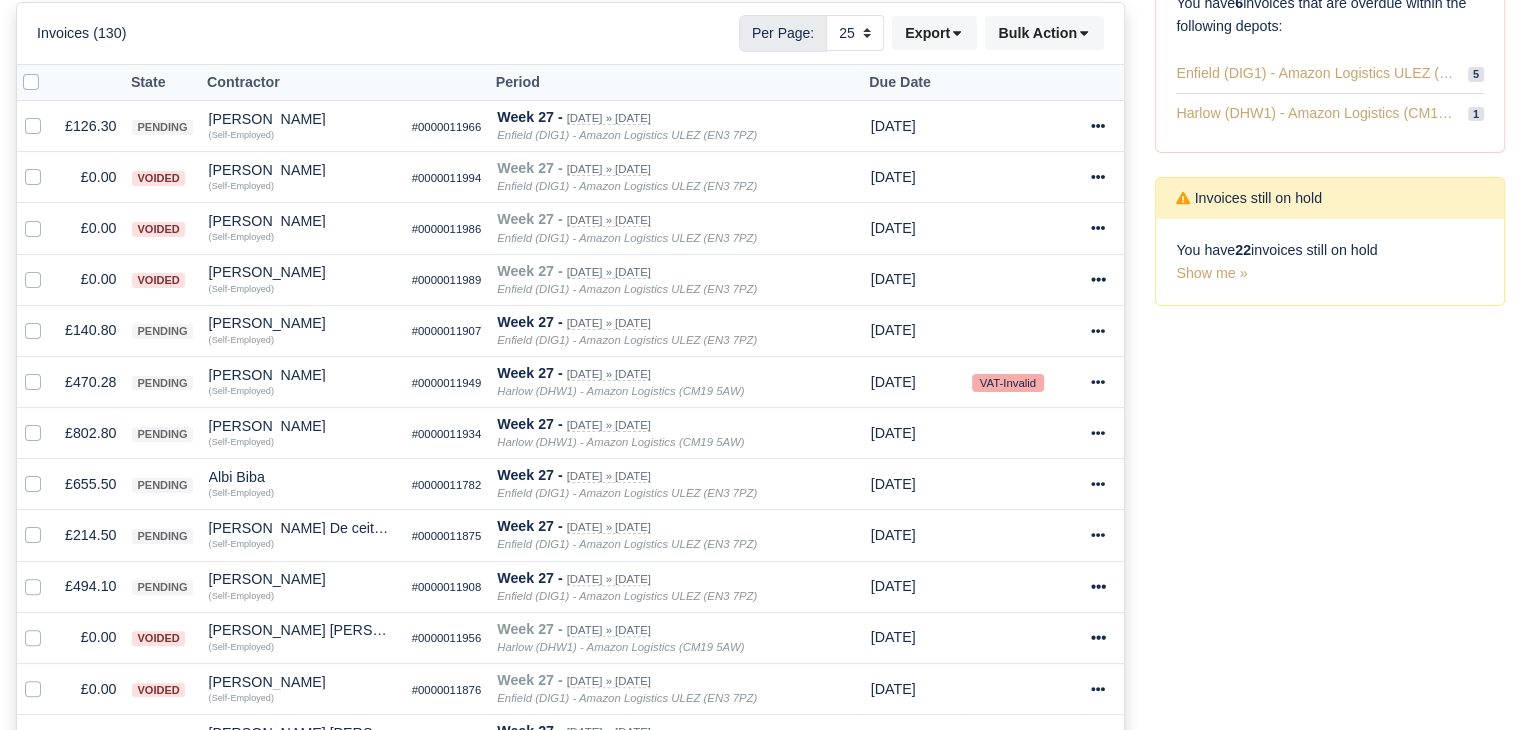 scroll, scrollTop: 407, scrollLeft: 0, axis: vertical 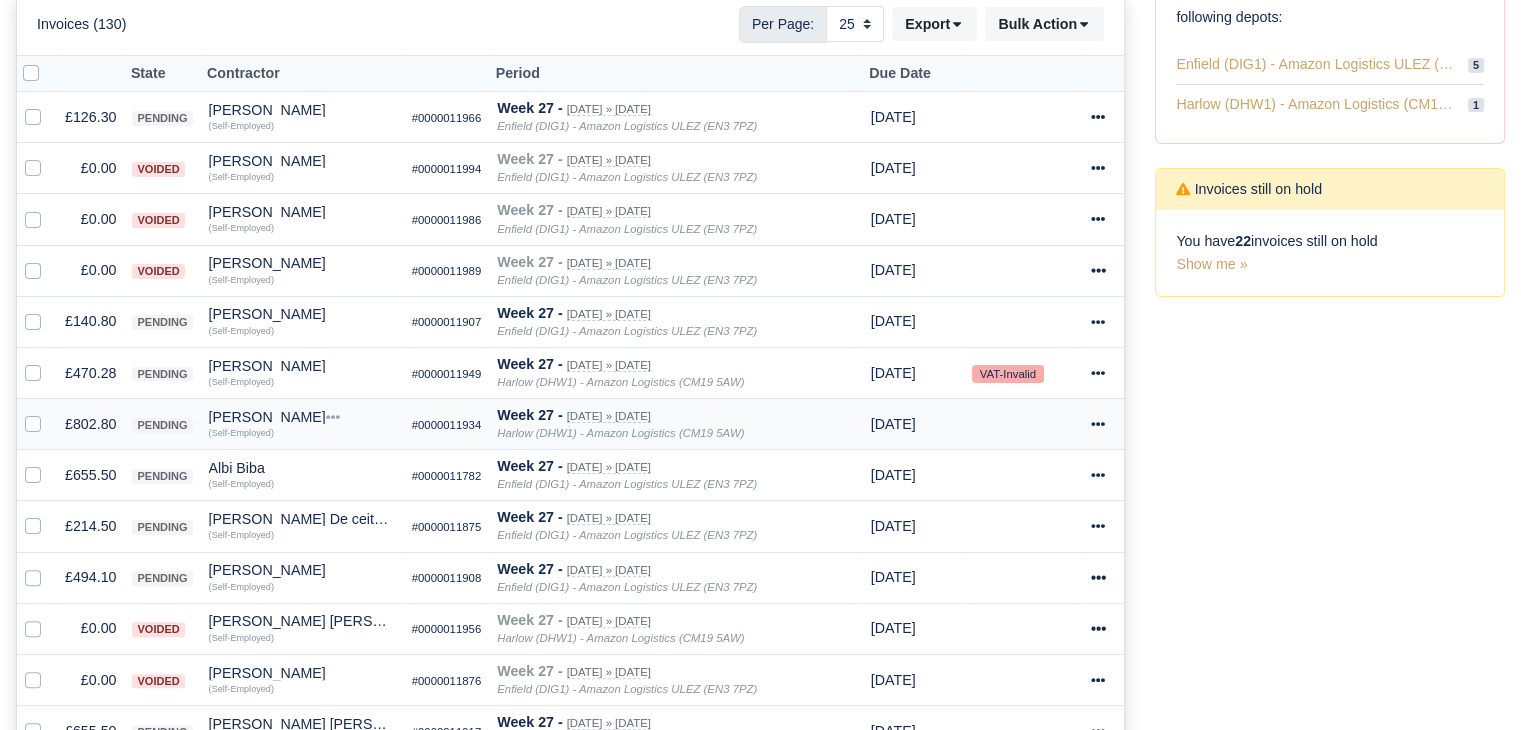 click on "£802.80" at bounding box center [90, 424] 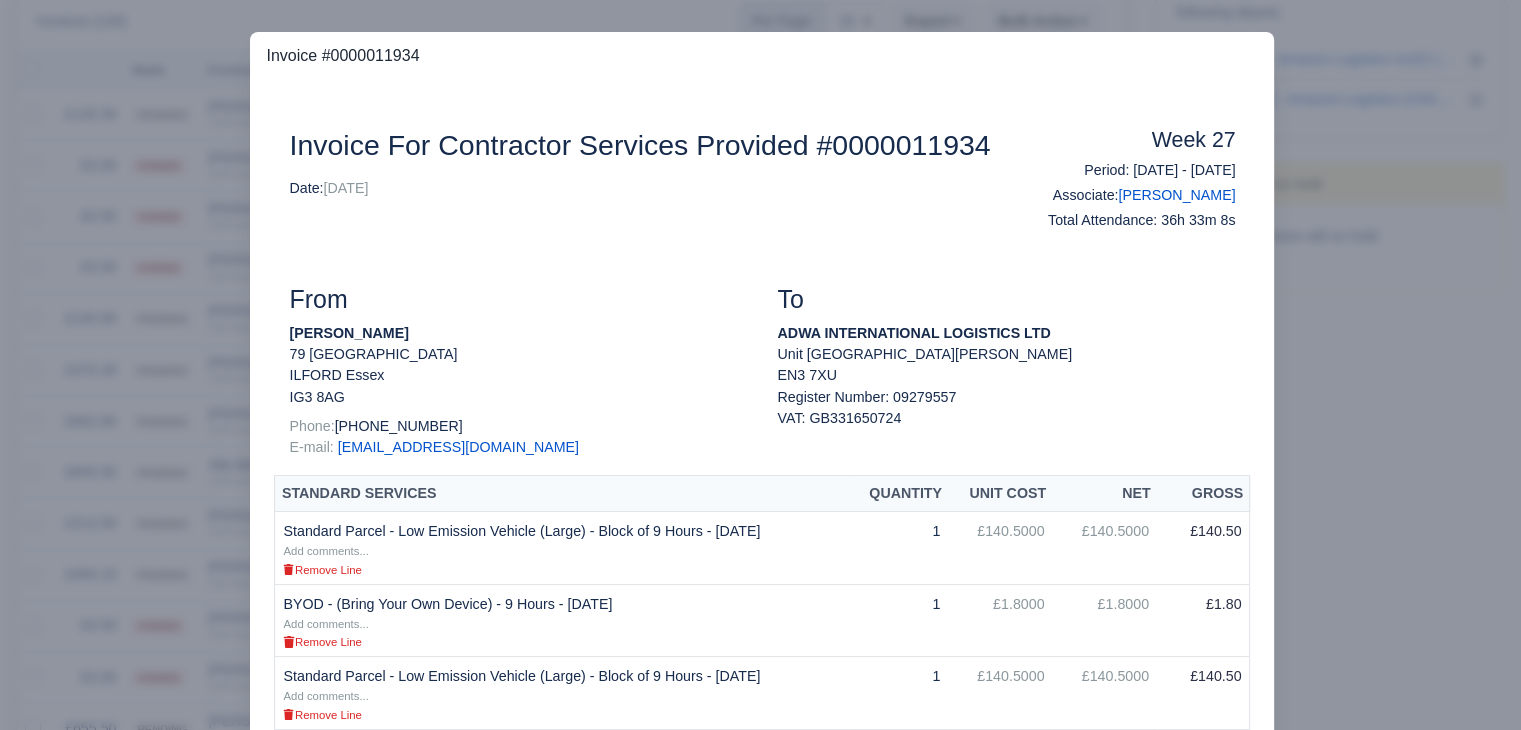 scroll, scrollTop: 404, scrollLeft: 0, axis: vertical 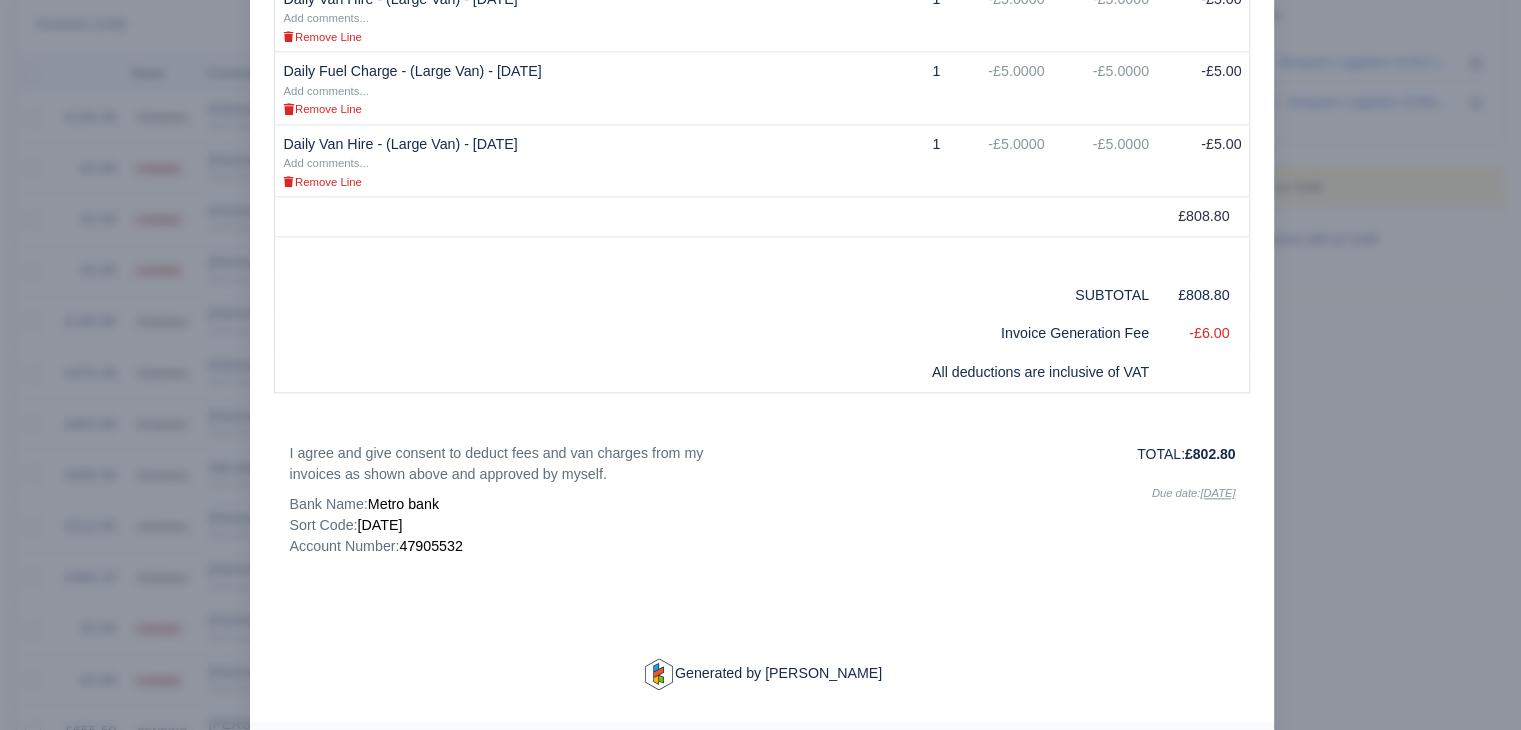 click at bounding box center [760, 365] 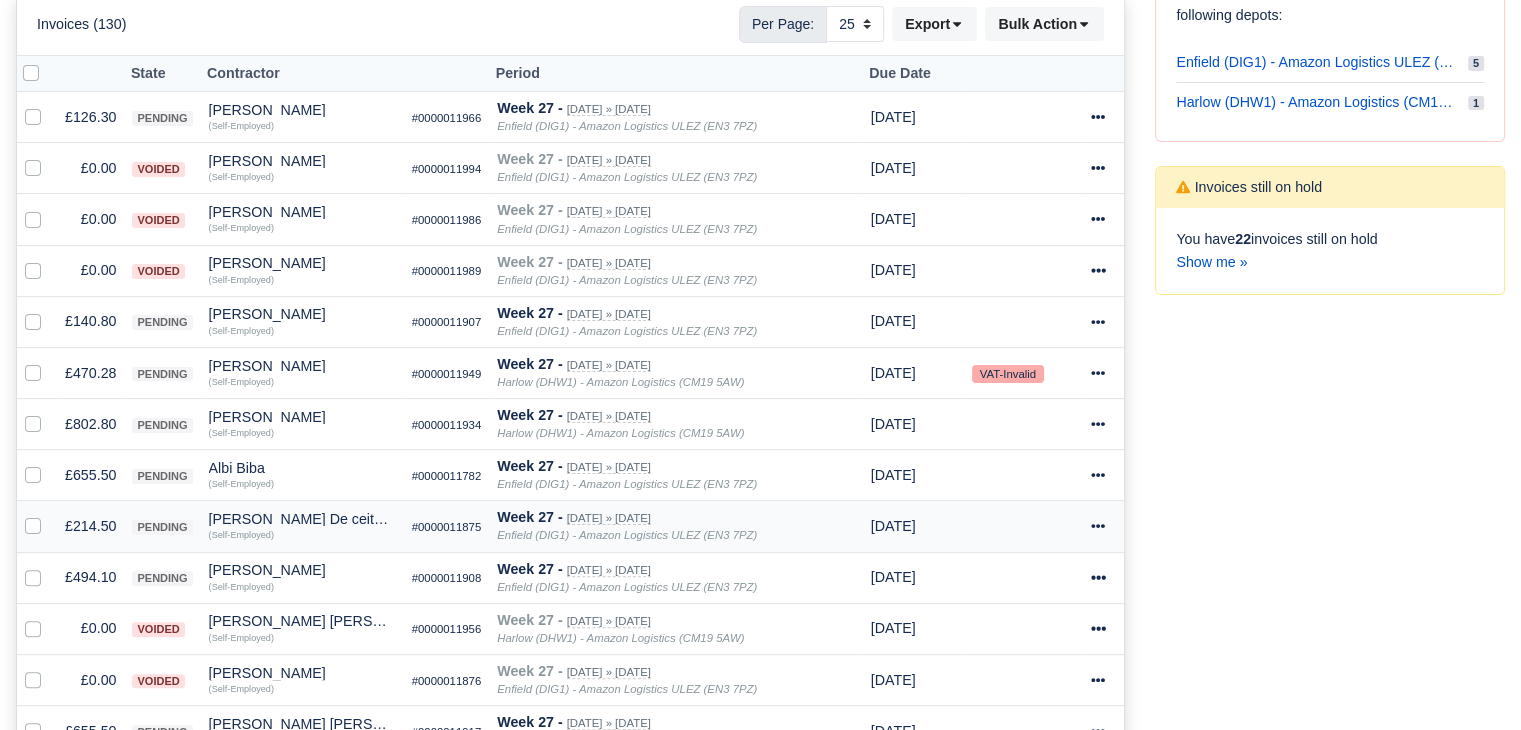 scroll, scrollTop: 407, scrollLeft: 0, axis: vertical 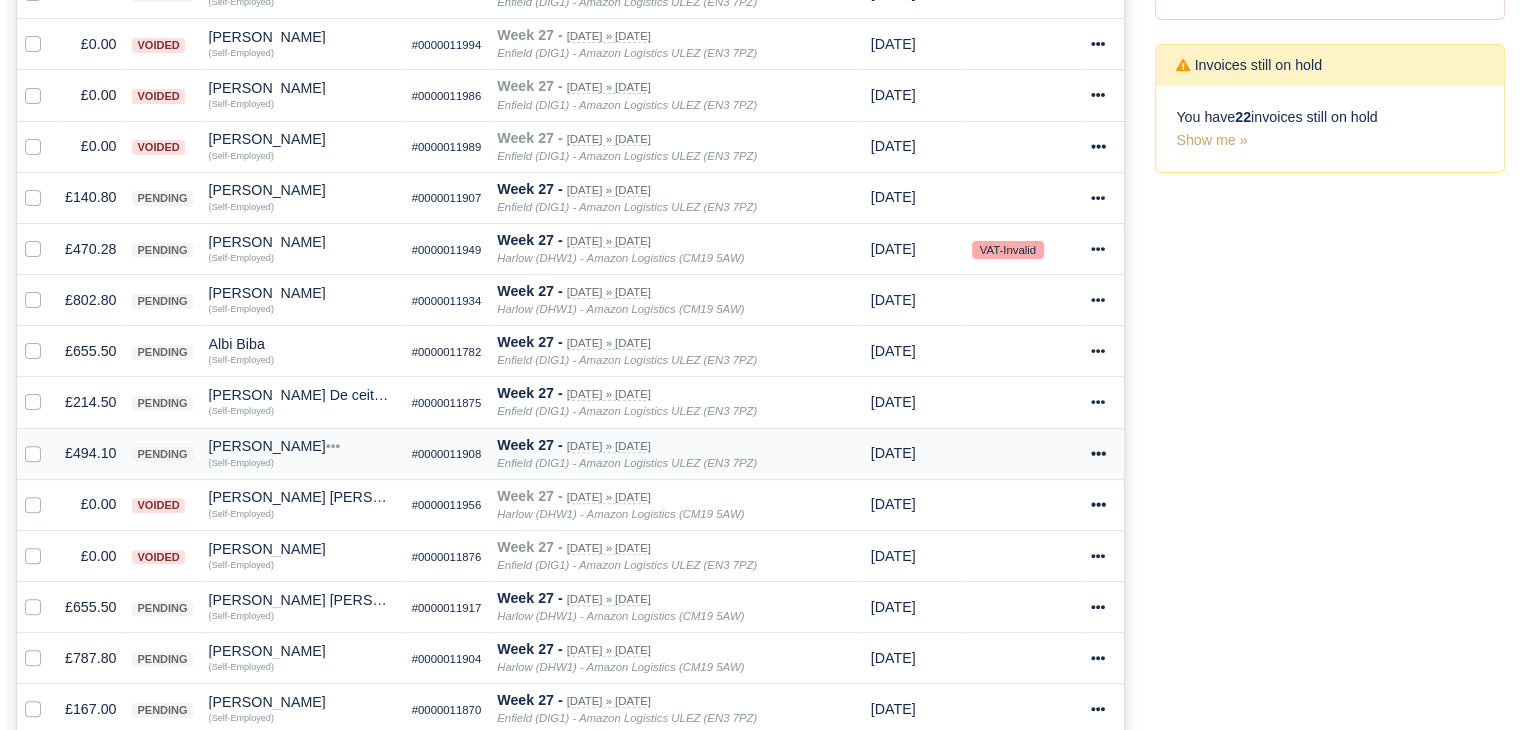 click on "£494.10" at bounding box center (90, 453) 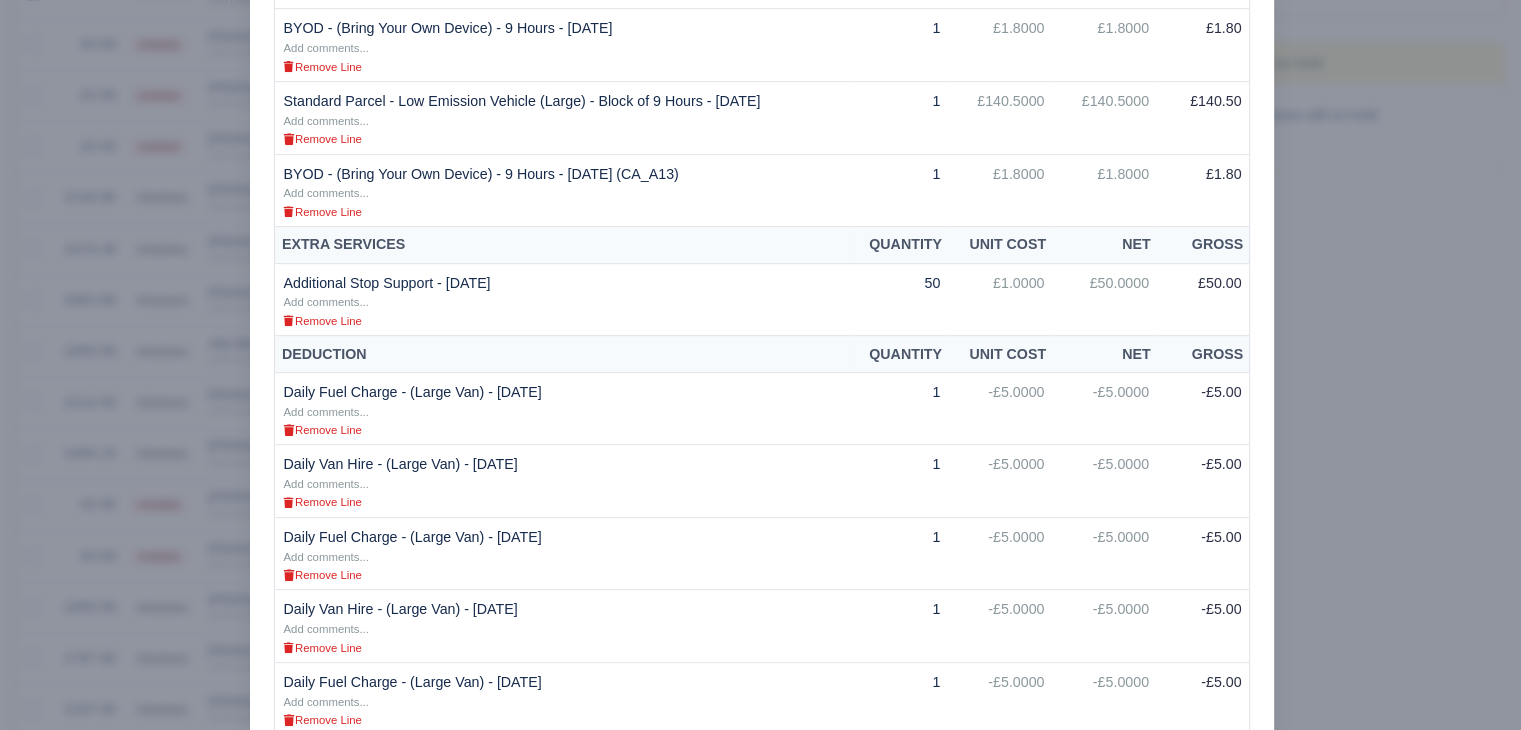 scroll, scrollTop: 885, scrollLeft: 0, axis: vertical 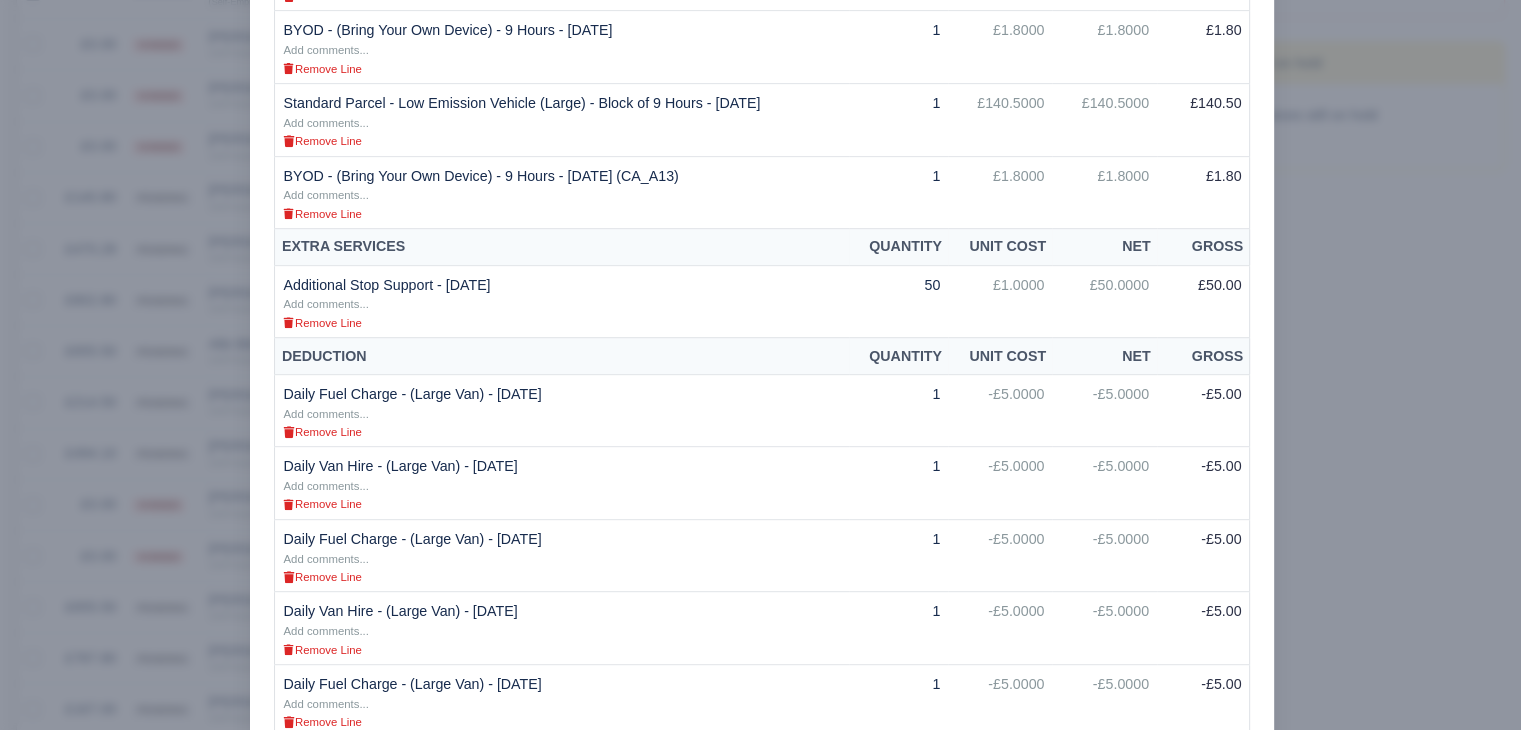 click at bounding box center [760, 365] 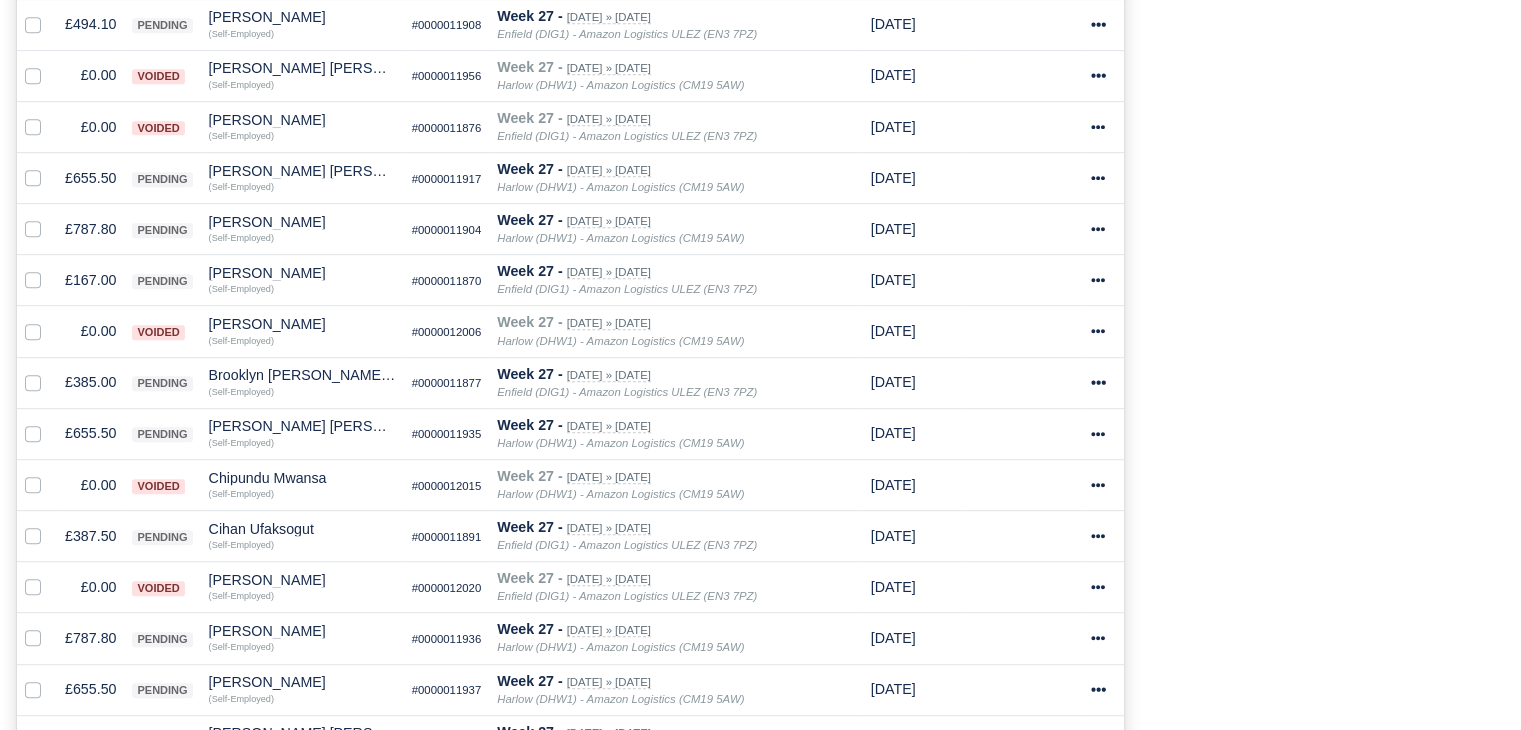 scroll, scrollTop: 1298, scrollLeft: 0, axis: vertical 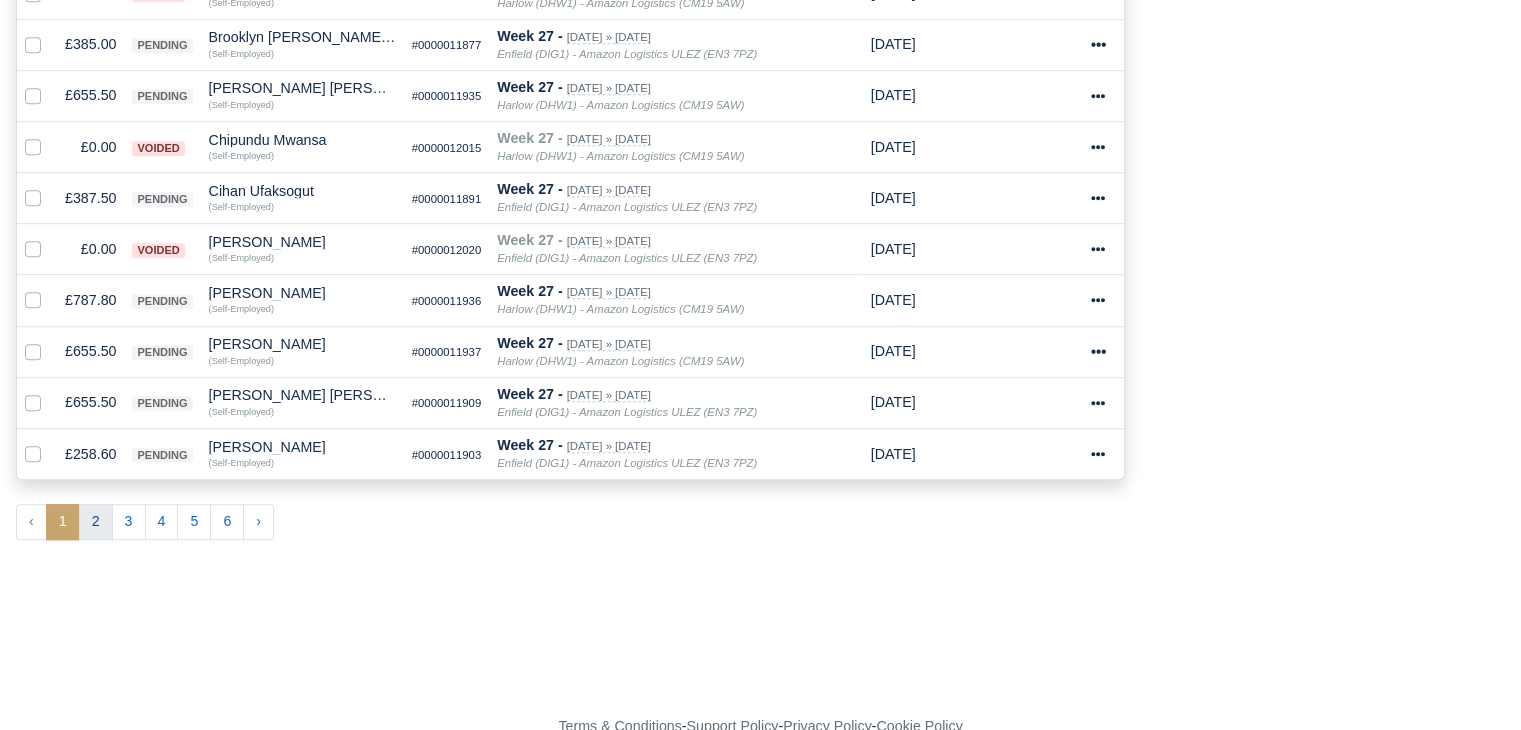 click on "2" at bounding box center (96, 522) 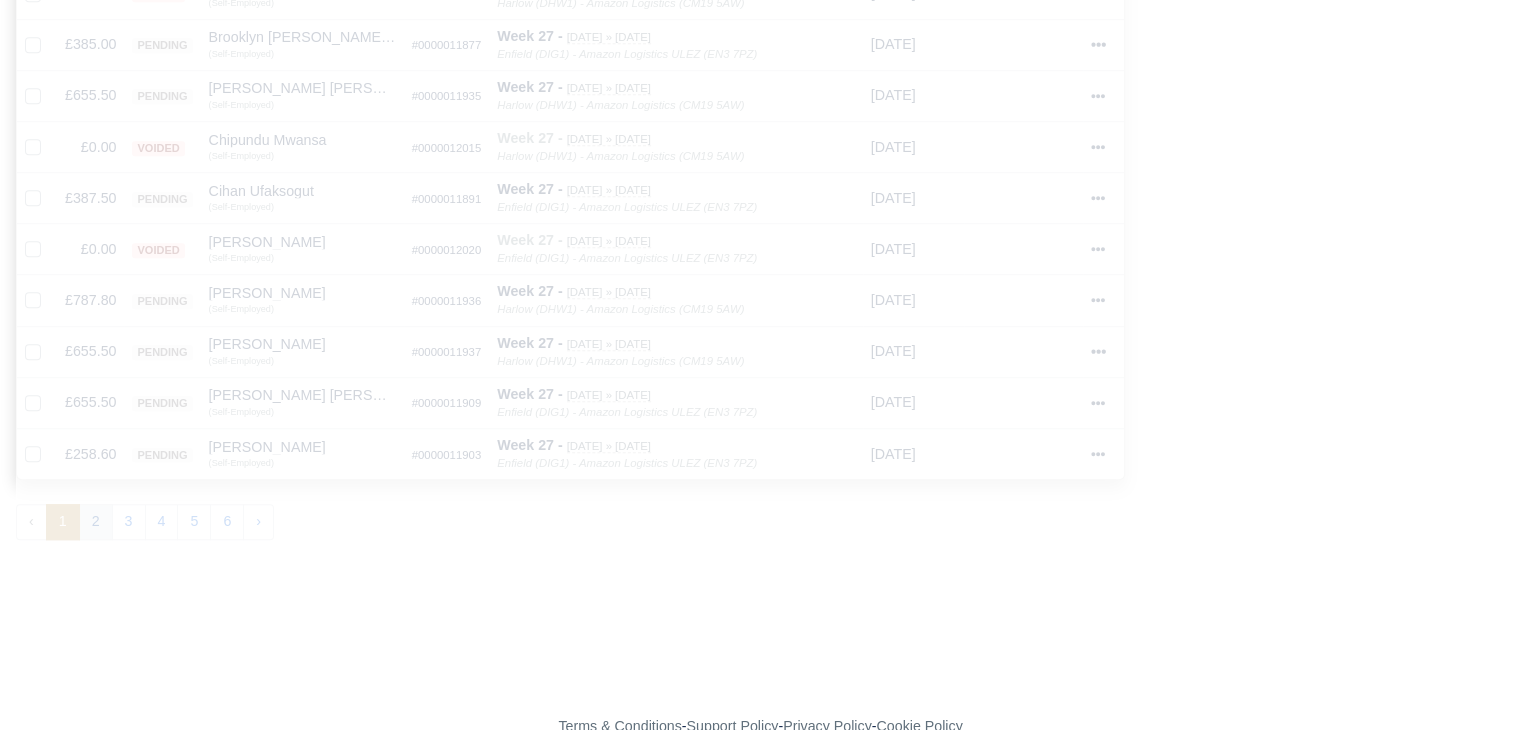 type 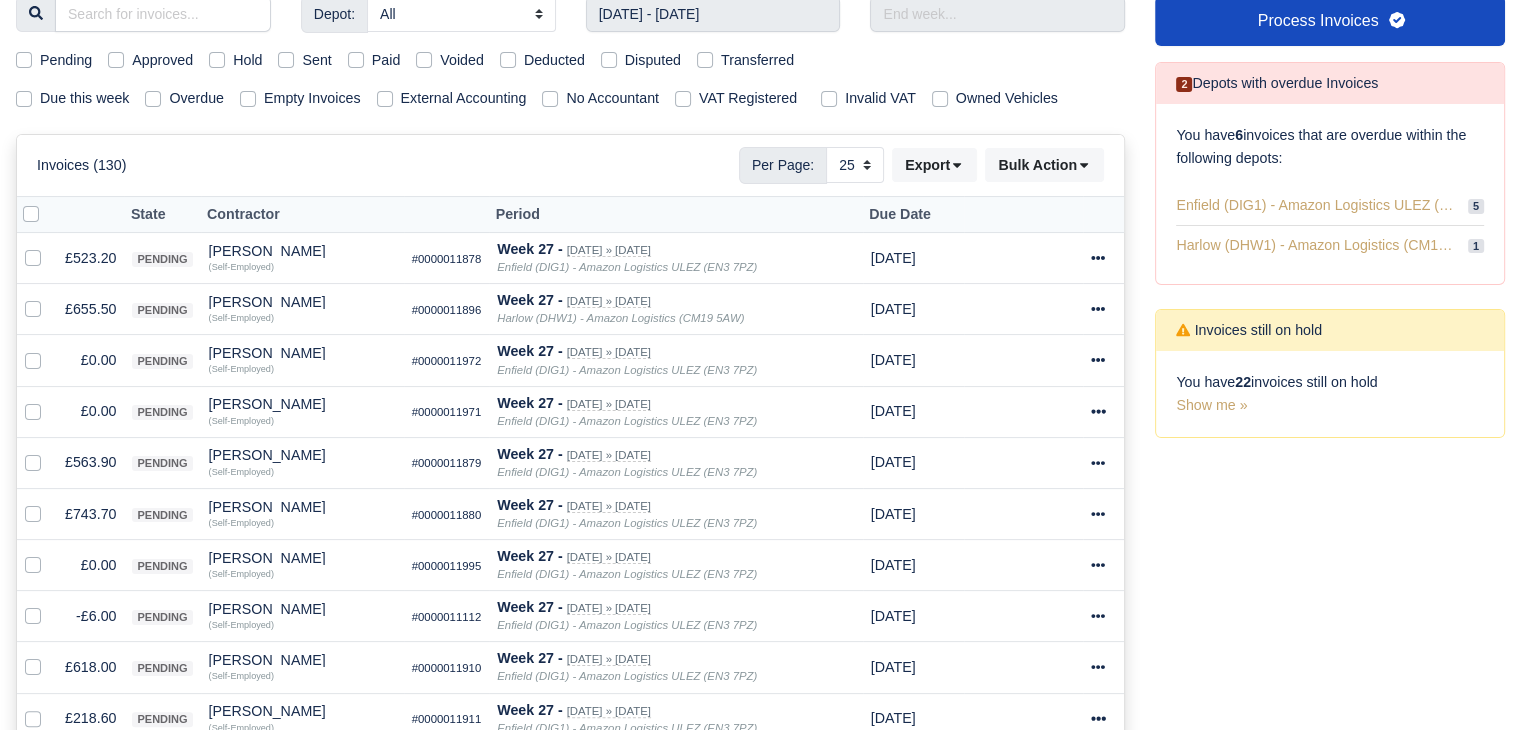 scroll, scrollTop: 267, scrollLeft: 0, axis: vertical 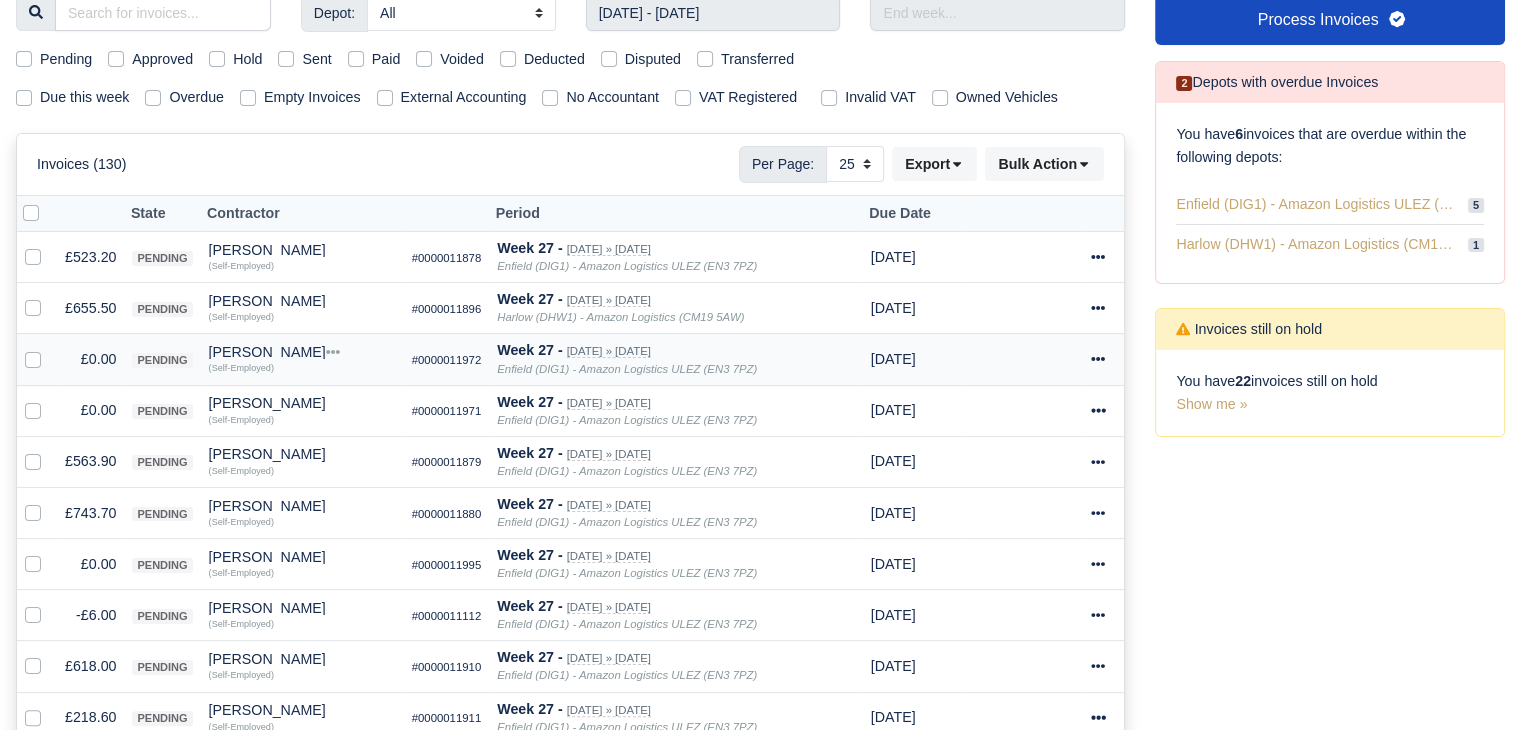 click at bounding box center [49, 348] 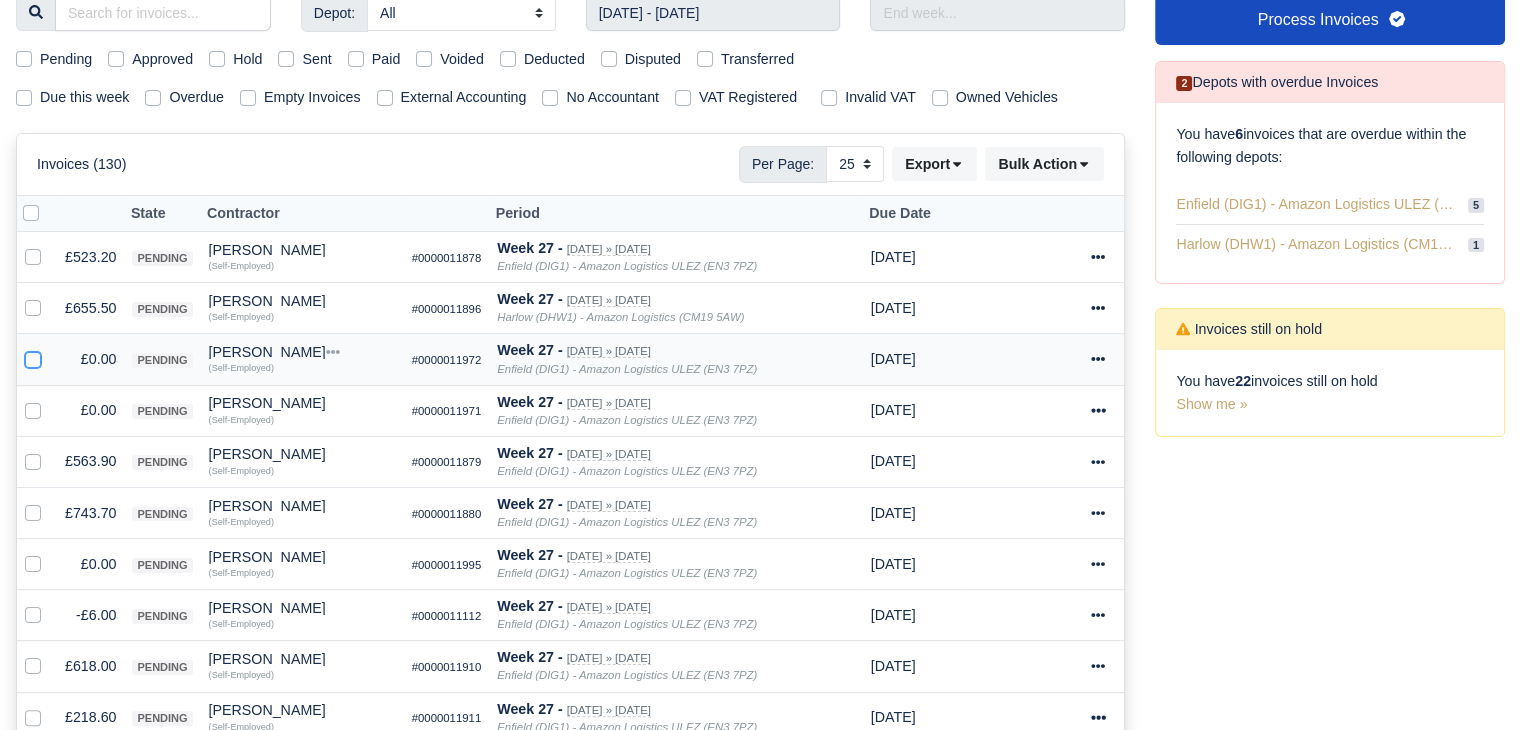 click at bounding box center (33, 356) 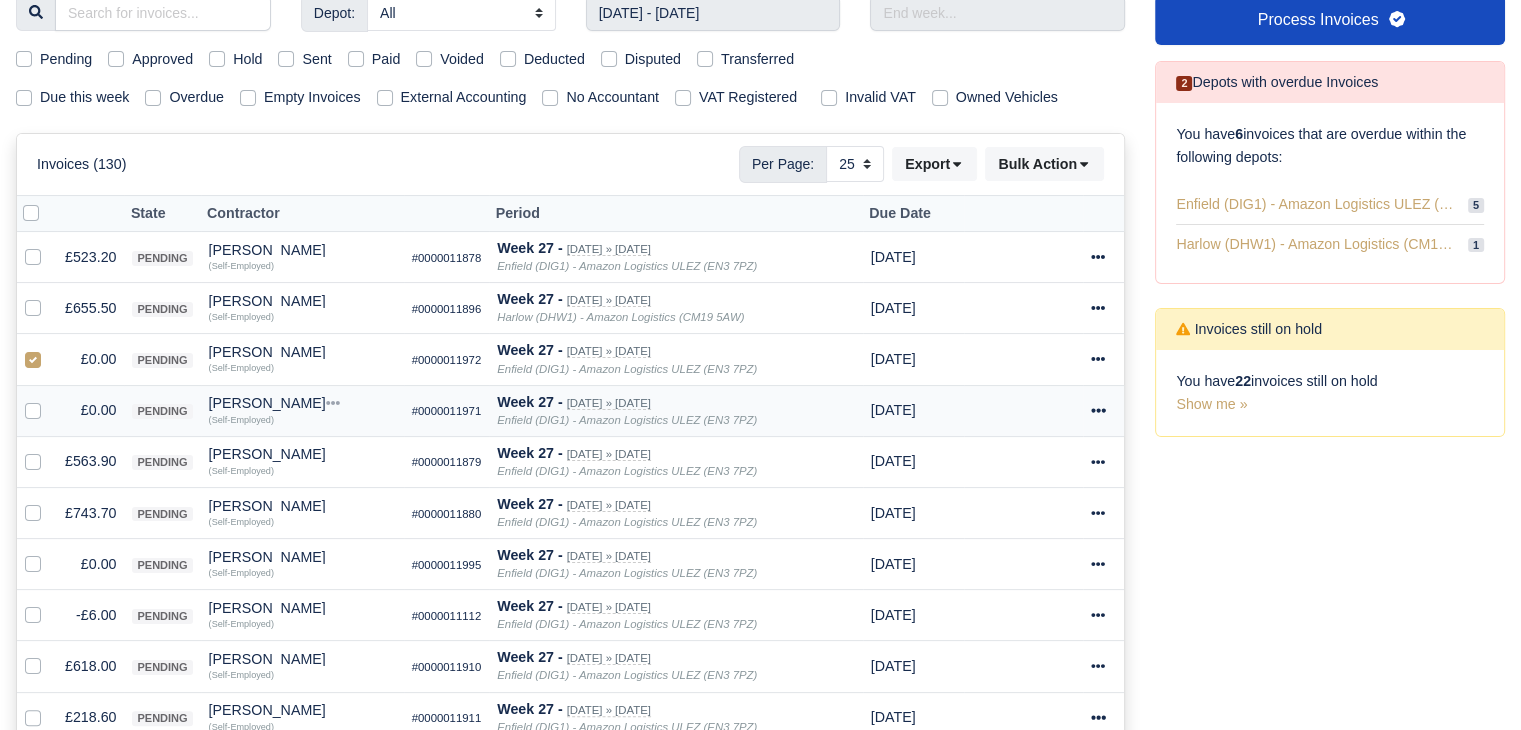 click at bounding box center (49, 399) 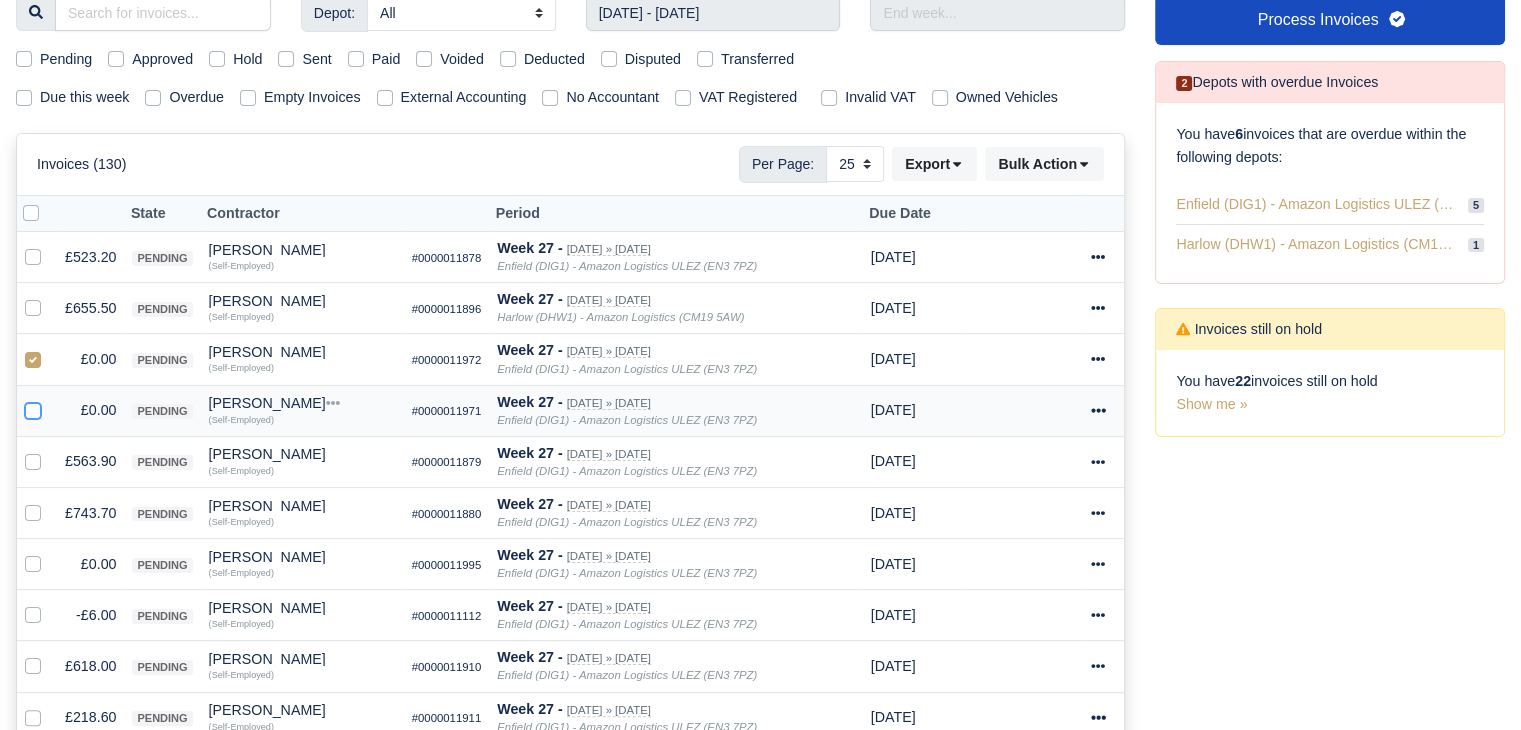 click at bounding box center [33, 407] 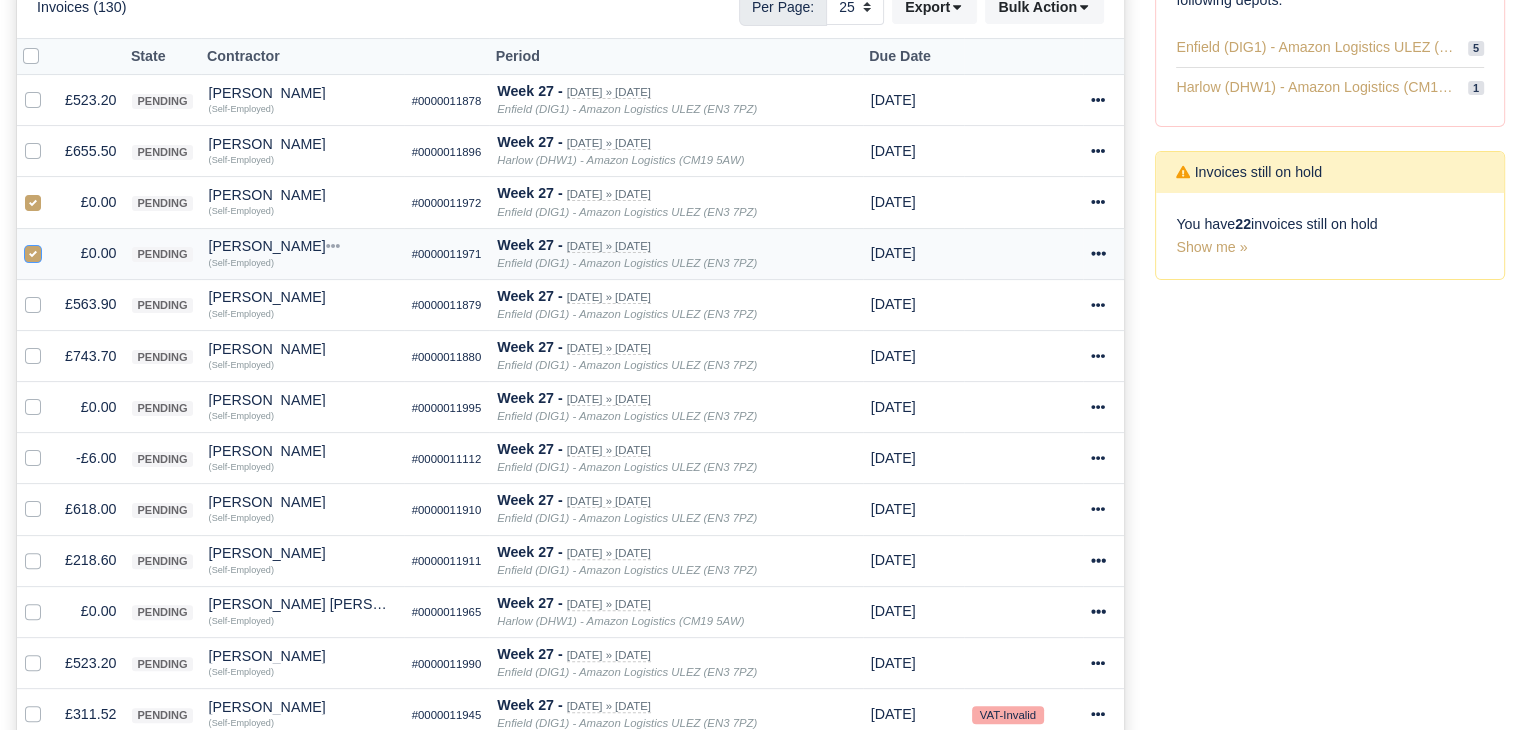 scroll, scrollTop: 426, scrollLeft: 0, axis: vertical 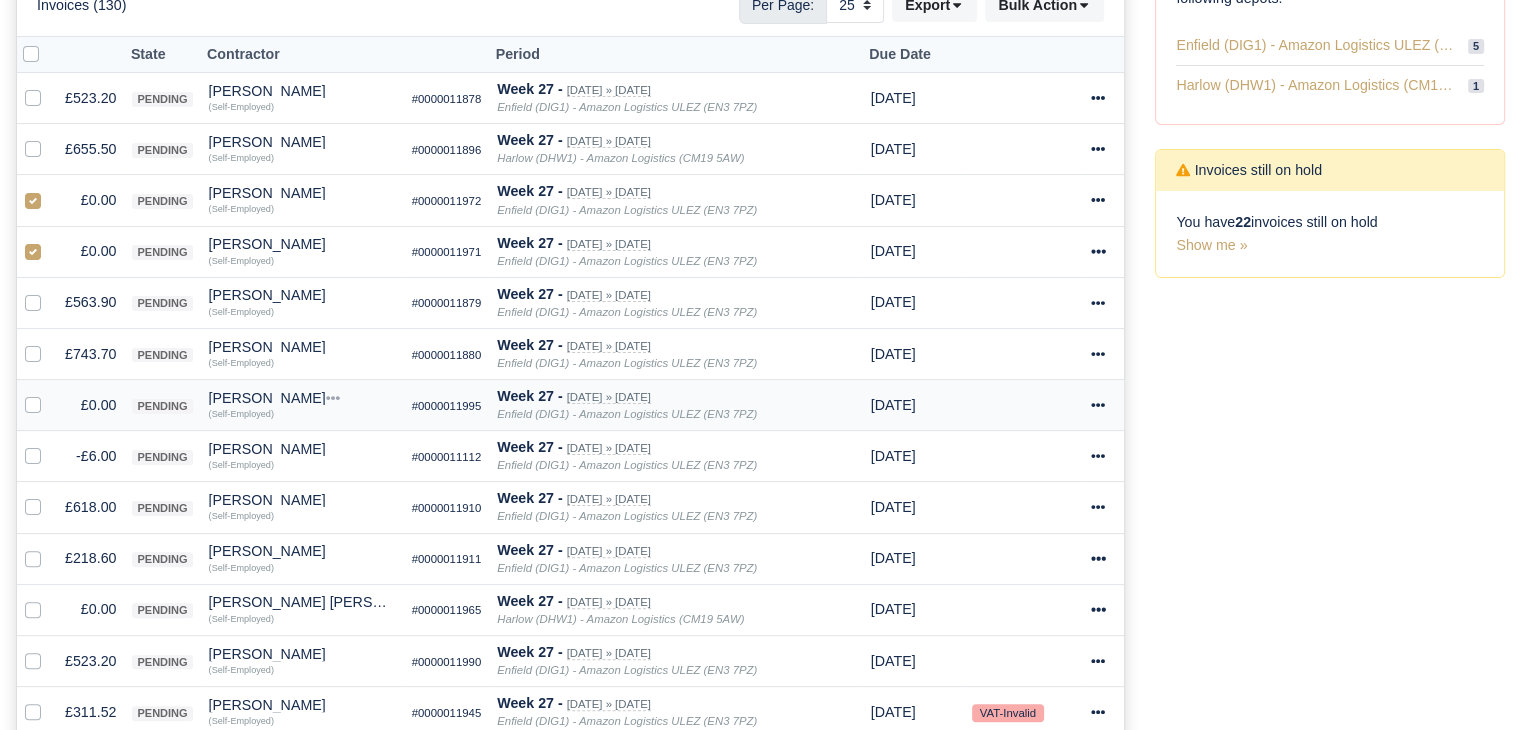 click at bounding box center [49, 394] 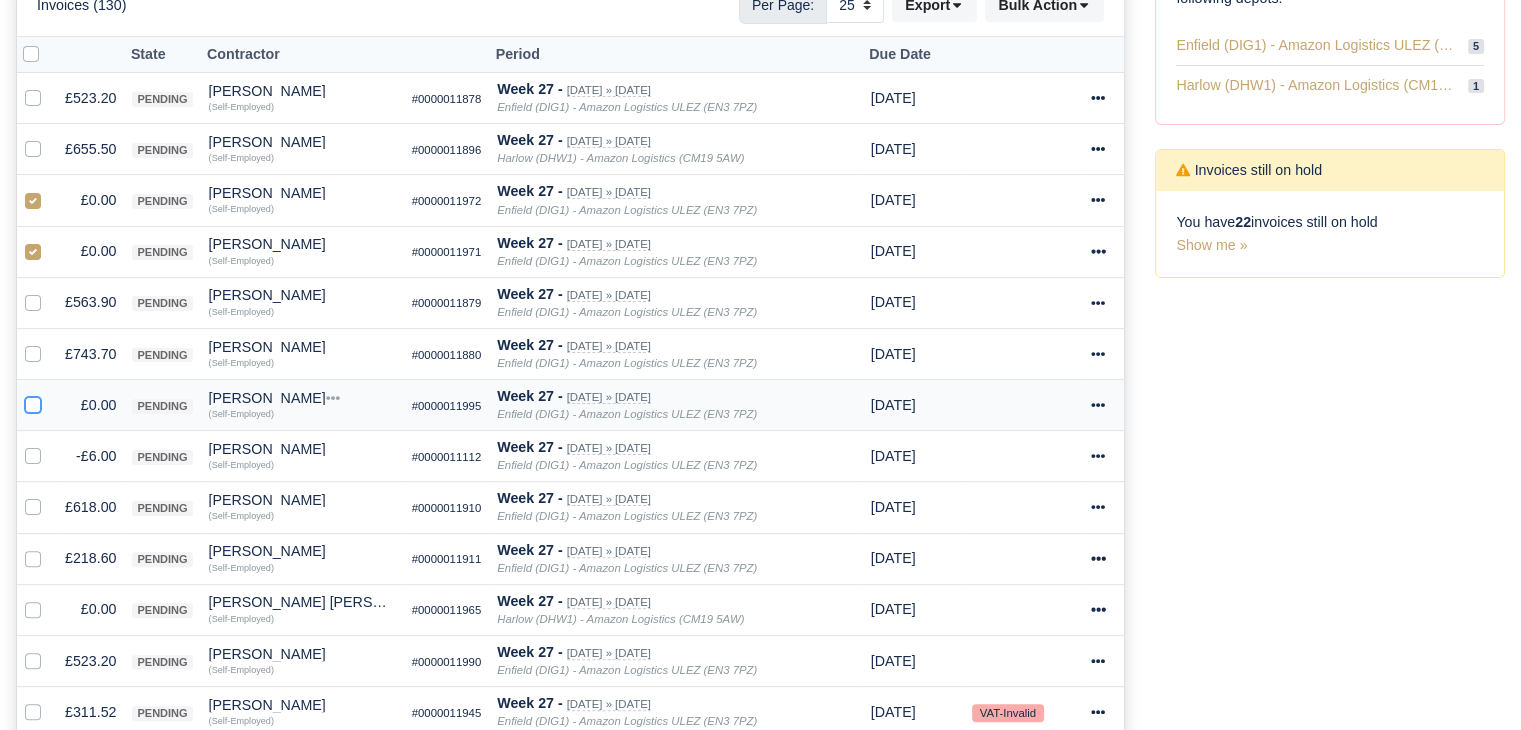 click at bounding box center [33, 402] 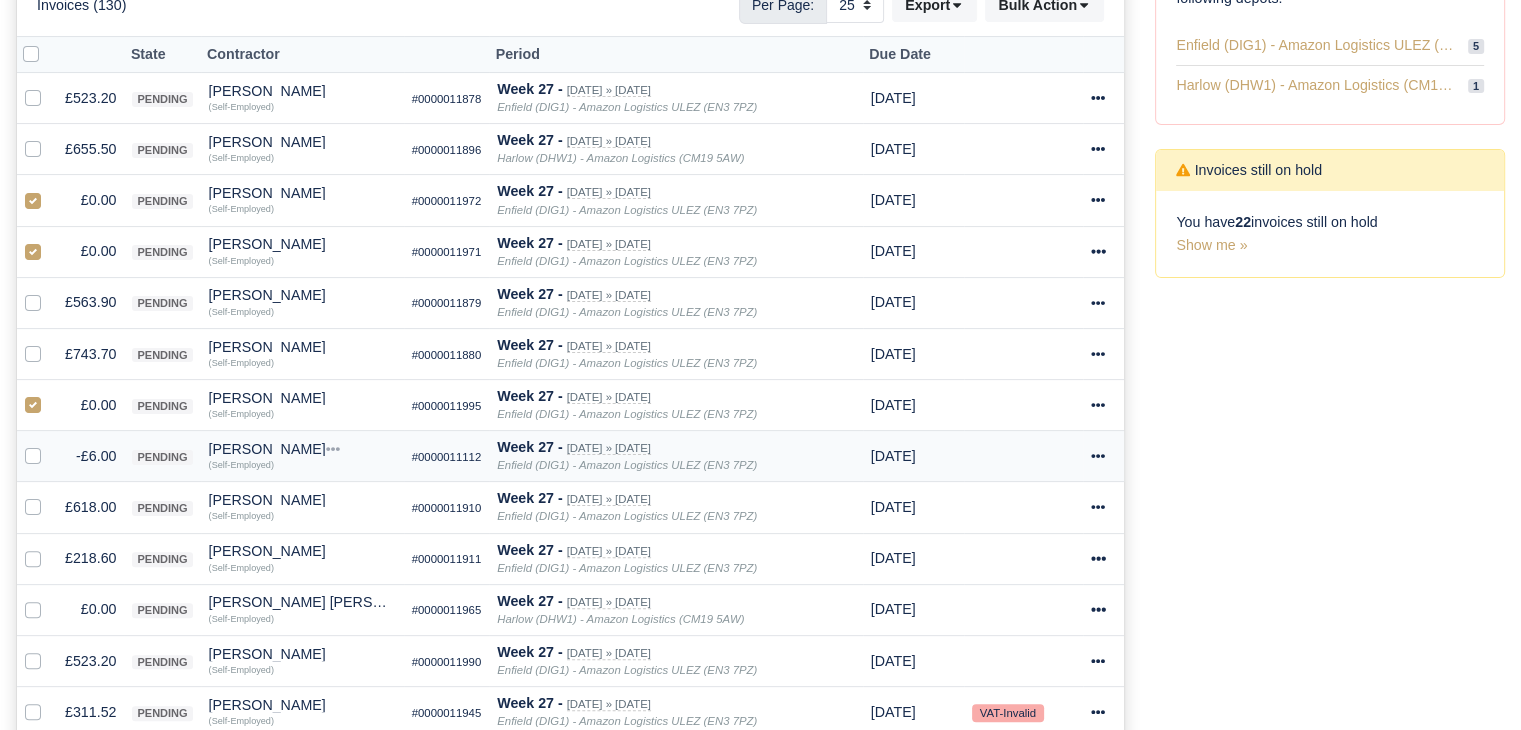 click at bounding box center [37, 456] 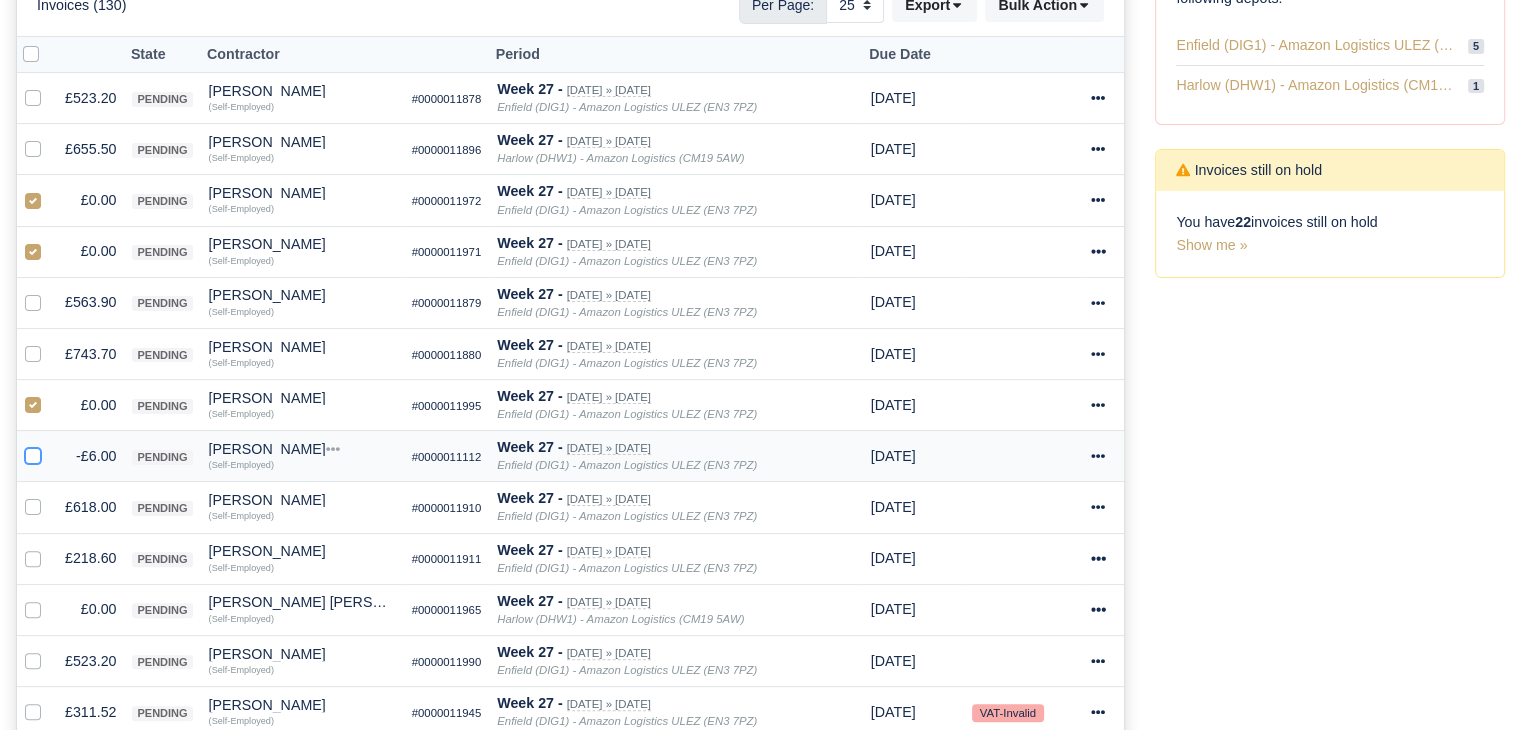 click at bounding box center [33, 453] 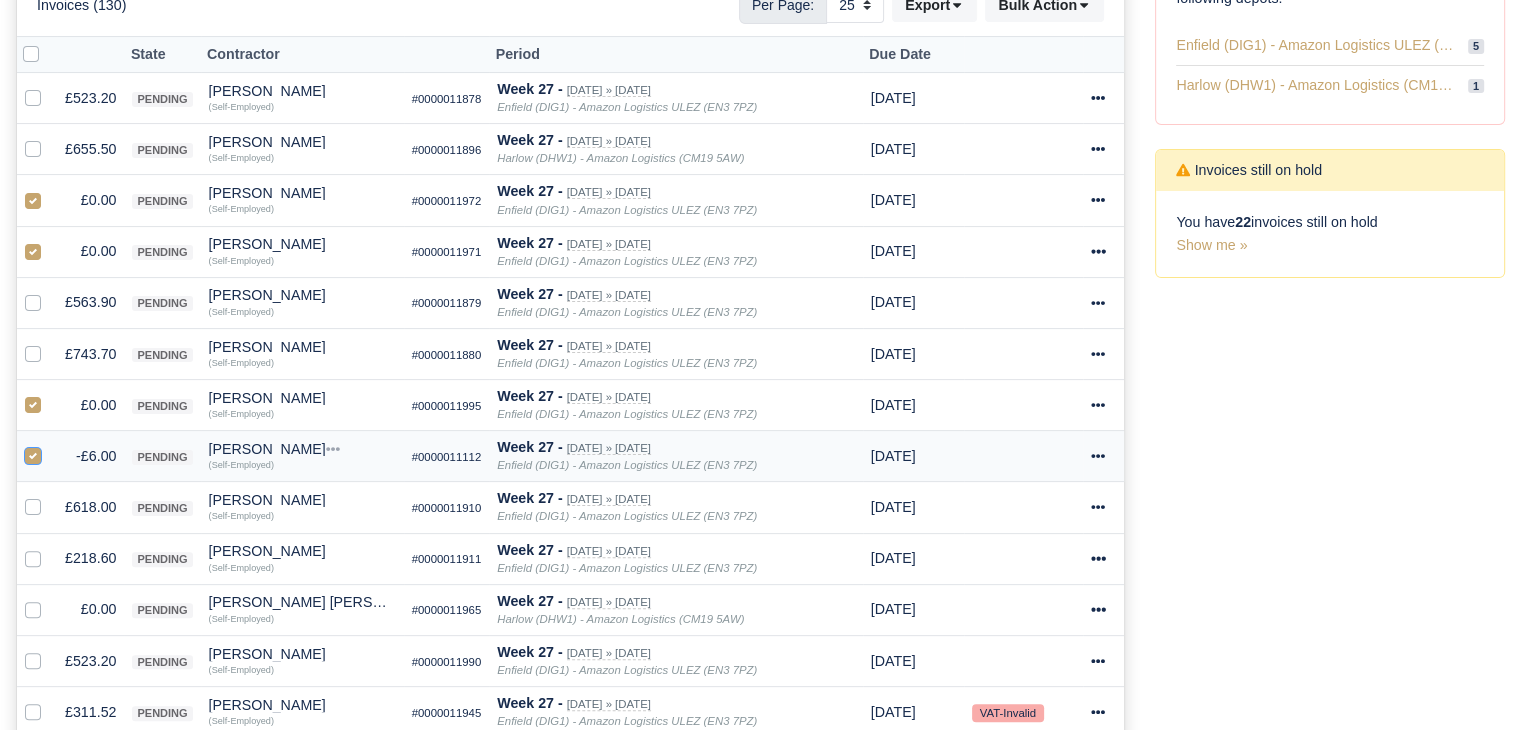 scroll, scrollTop: 538, scrollLeft: 0, axis: vertical 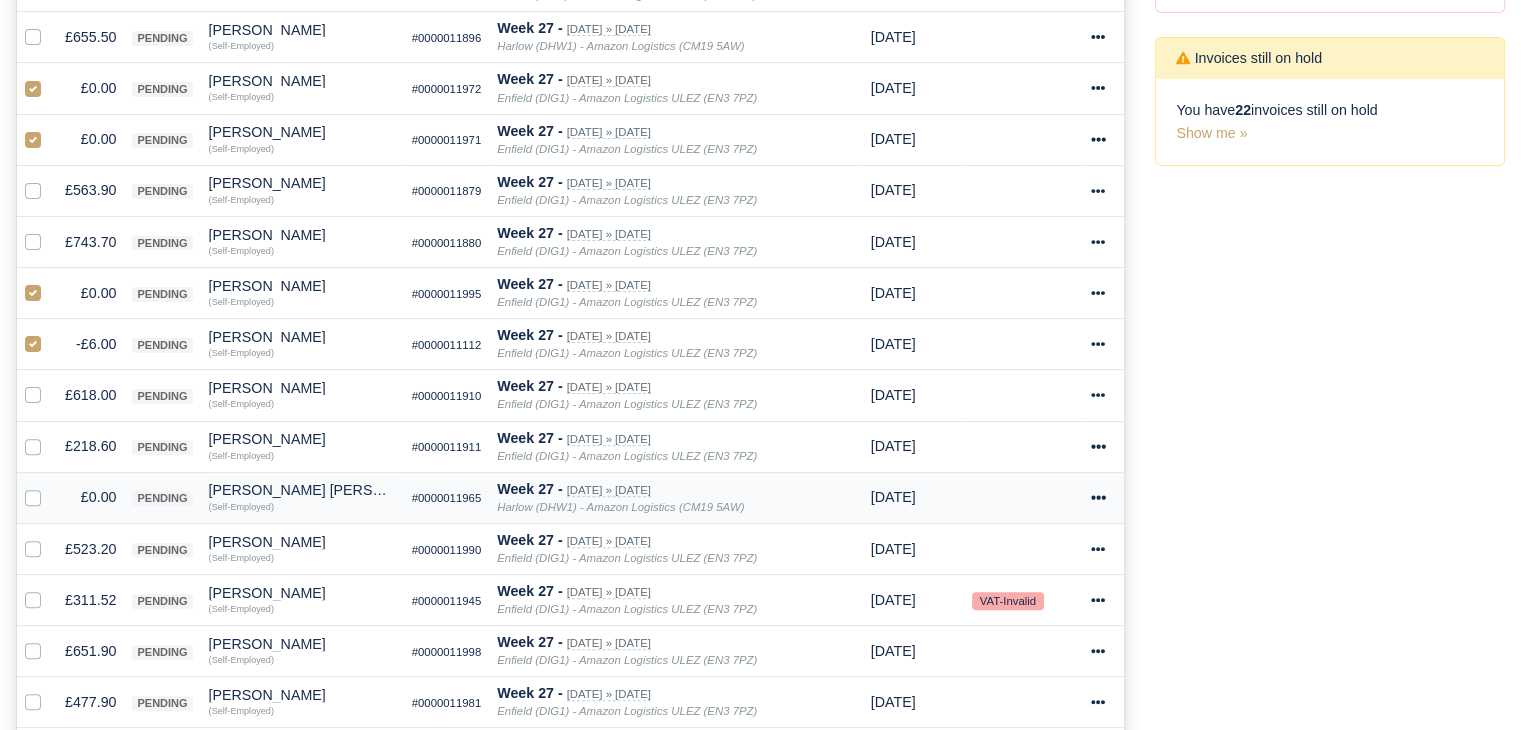 click at bounding box center [49, 486] 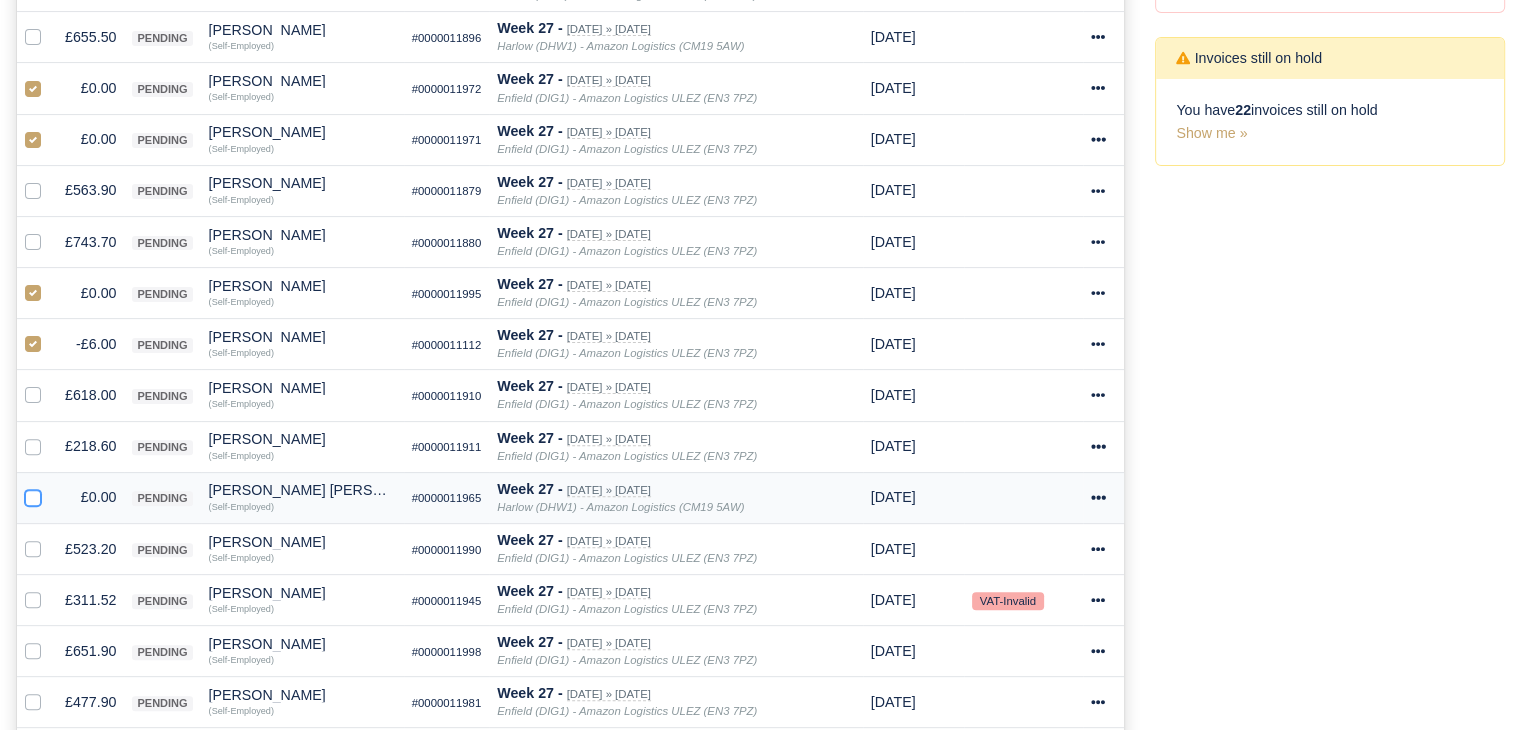 click at bounding box center (33, 494) 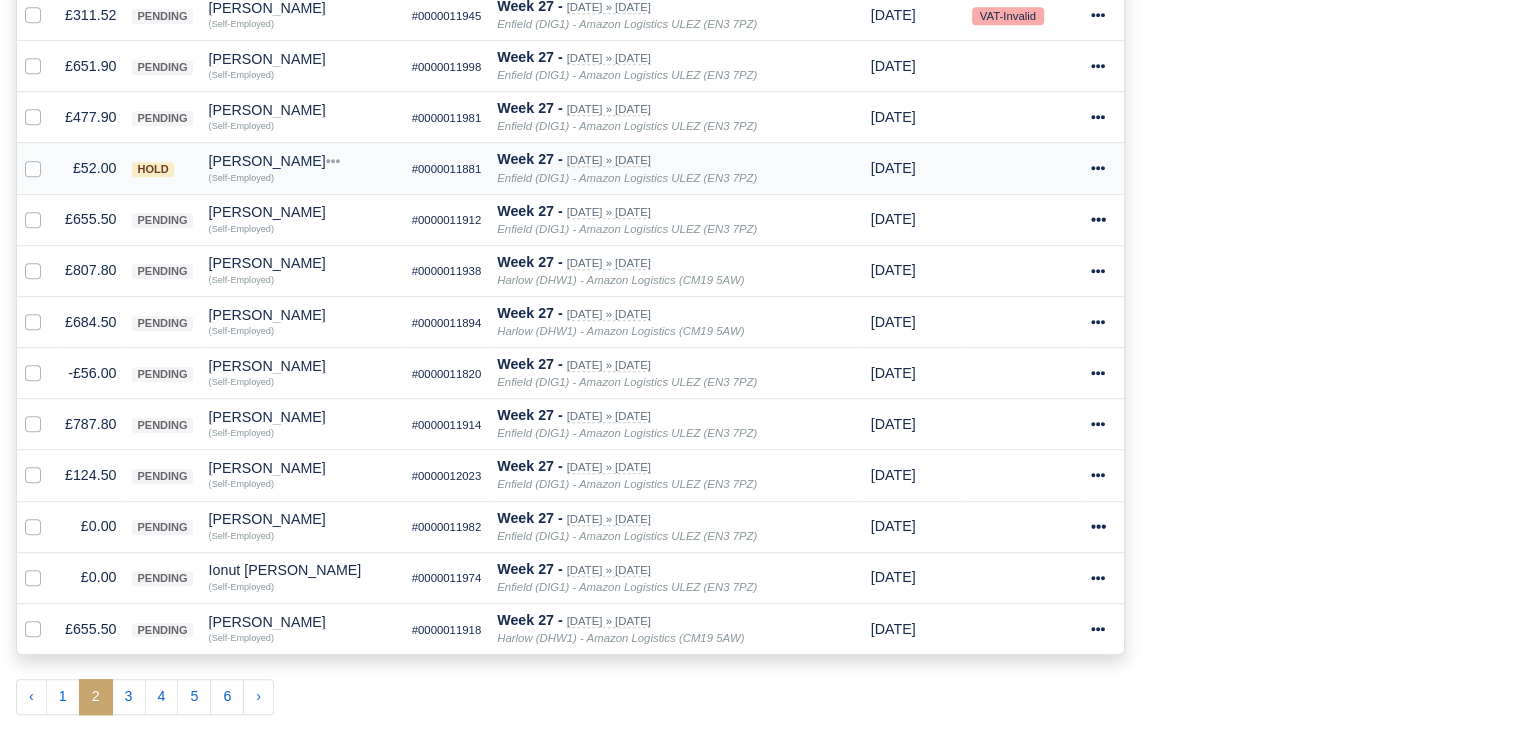 scroll, scrollTop: 1128, scrollLeft: 0, axis: vertical 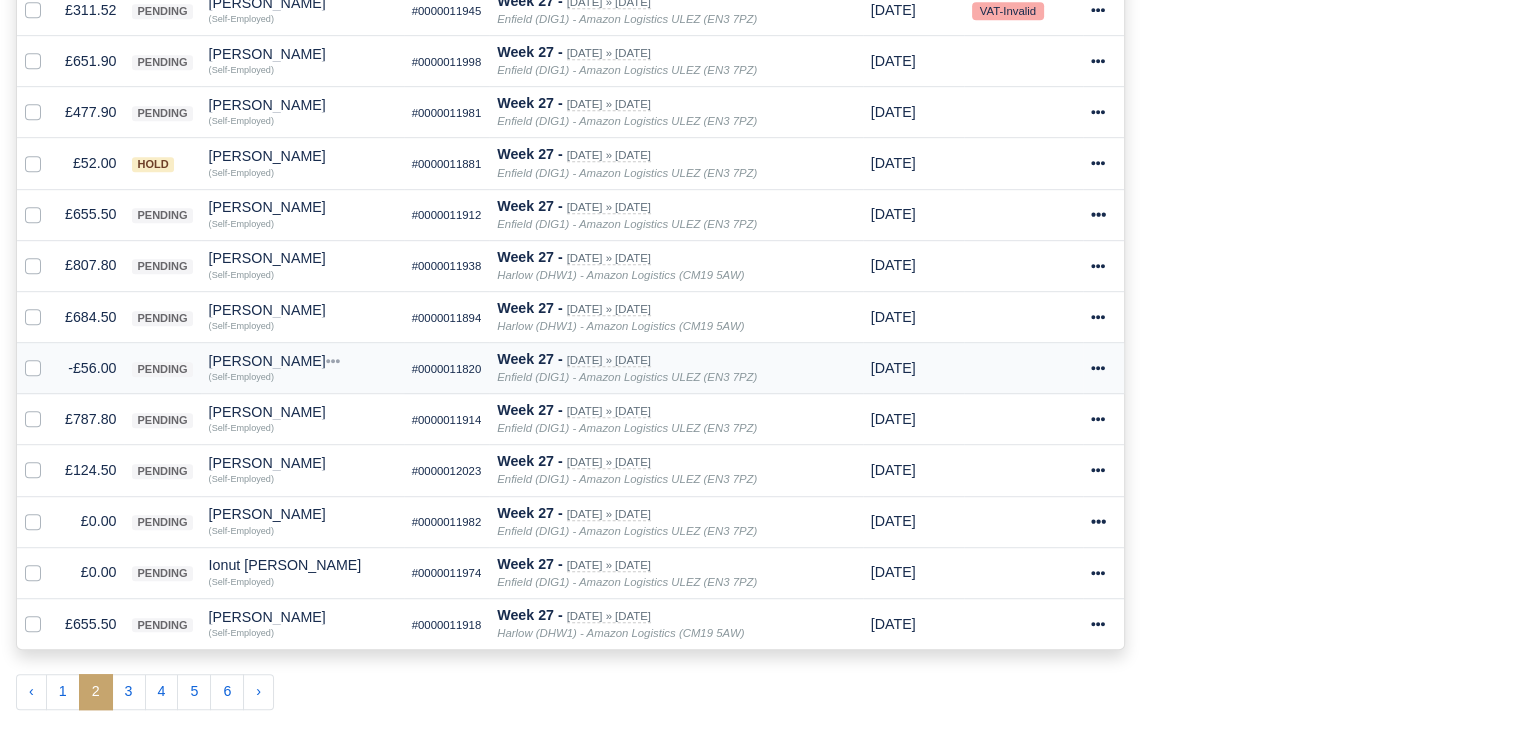 click at bounding box center (37, 368) 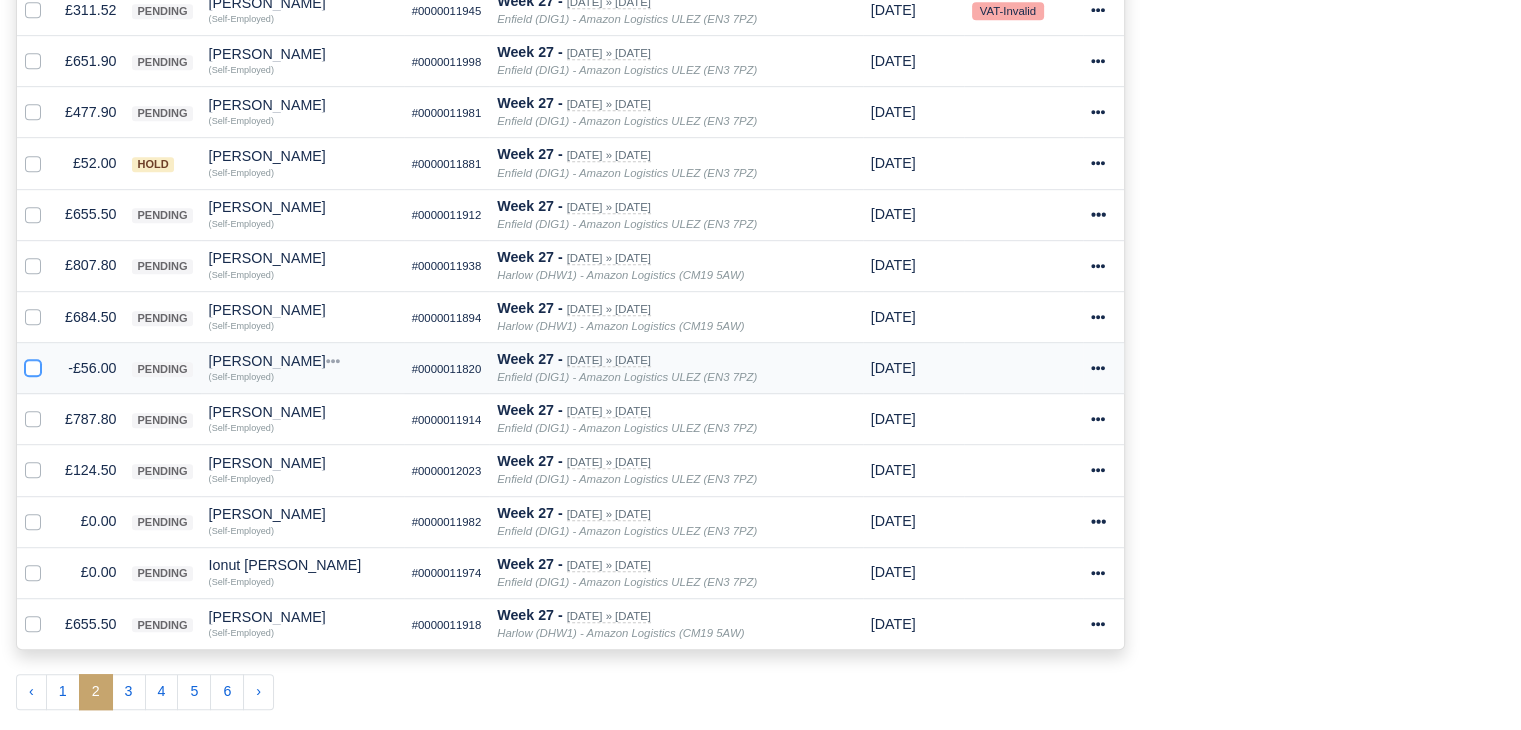 click at bounding box center [33, 365] 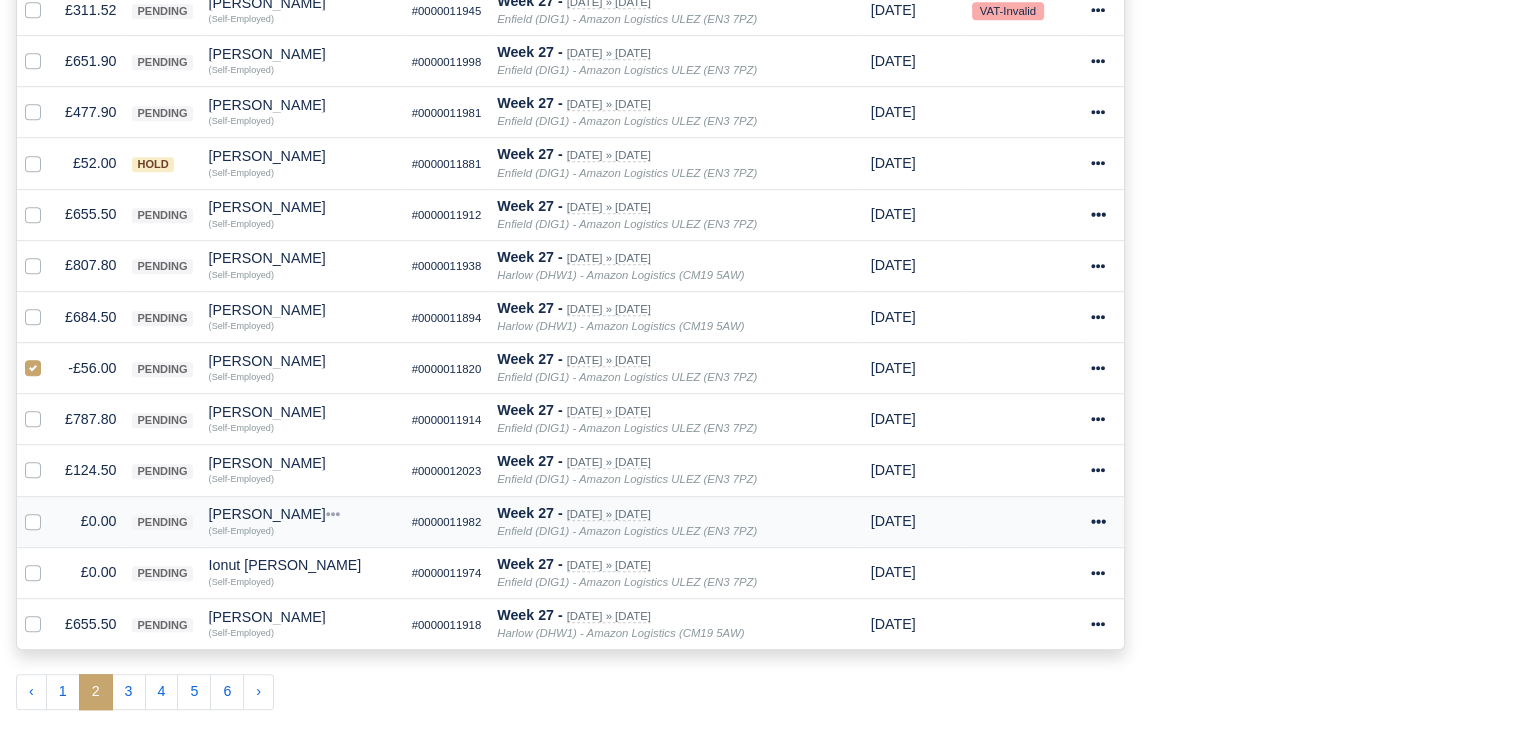 click at bounding box center (37, 521) 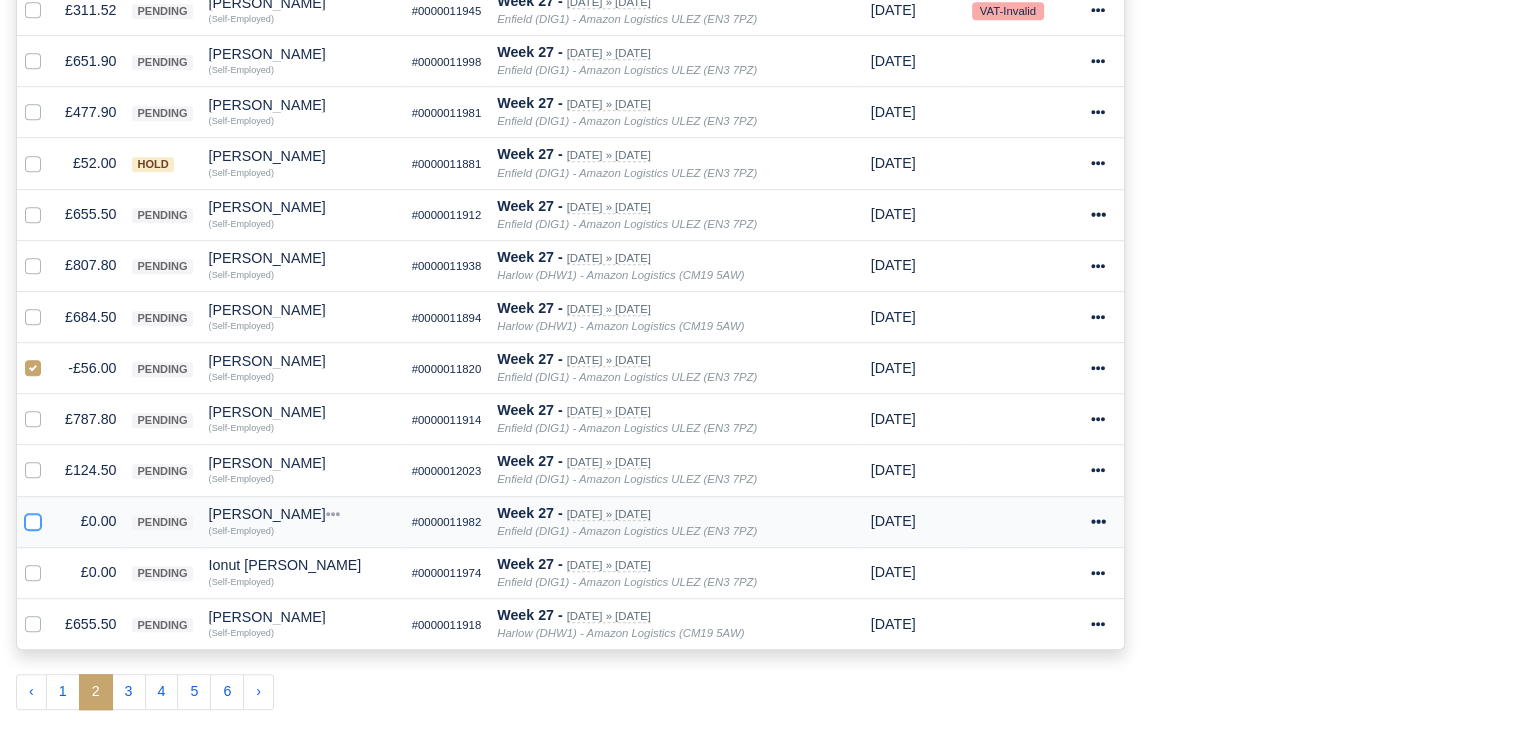 click at bounding box center [33, 518] 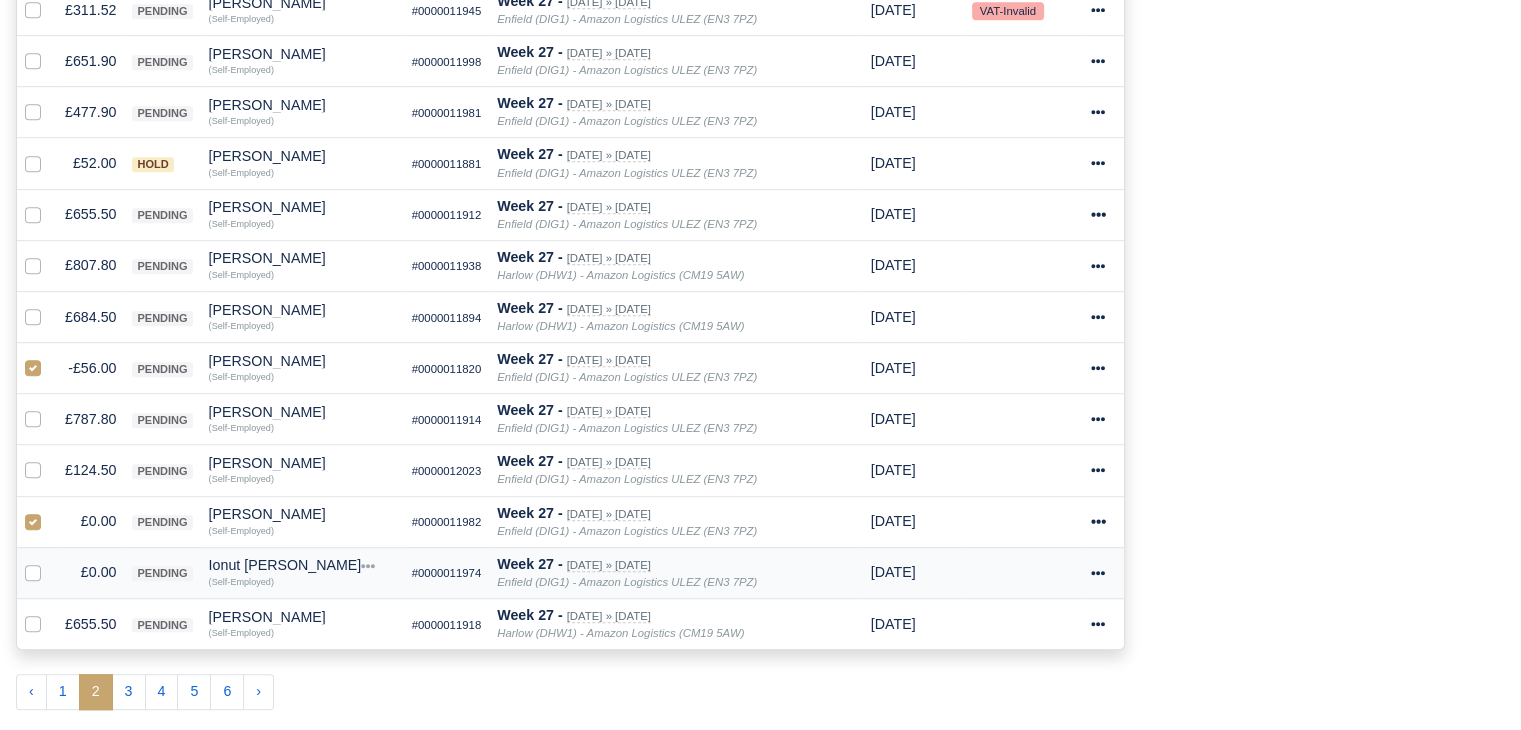 click at bounding box center [49, 561] 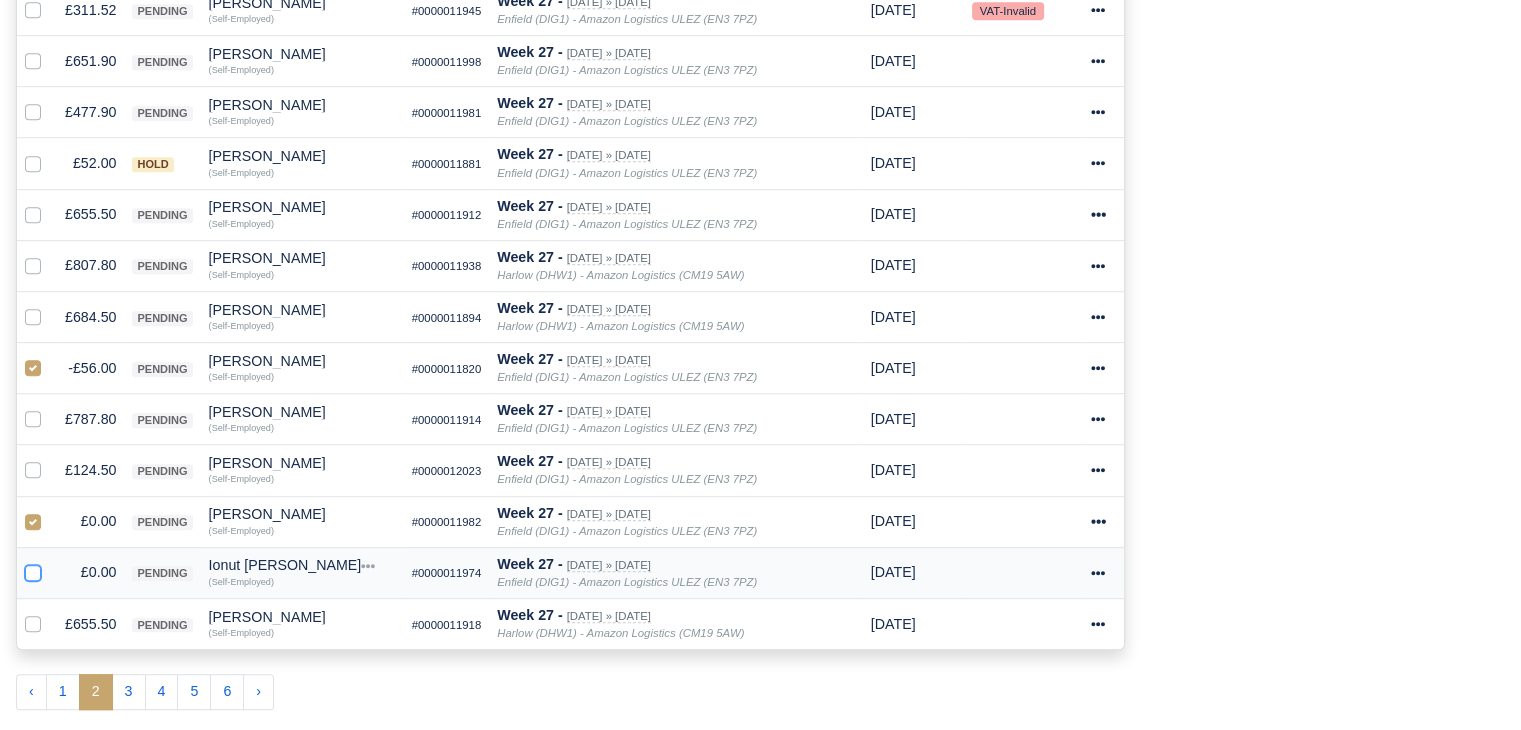 click at bounding box center [33, 569] 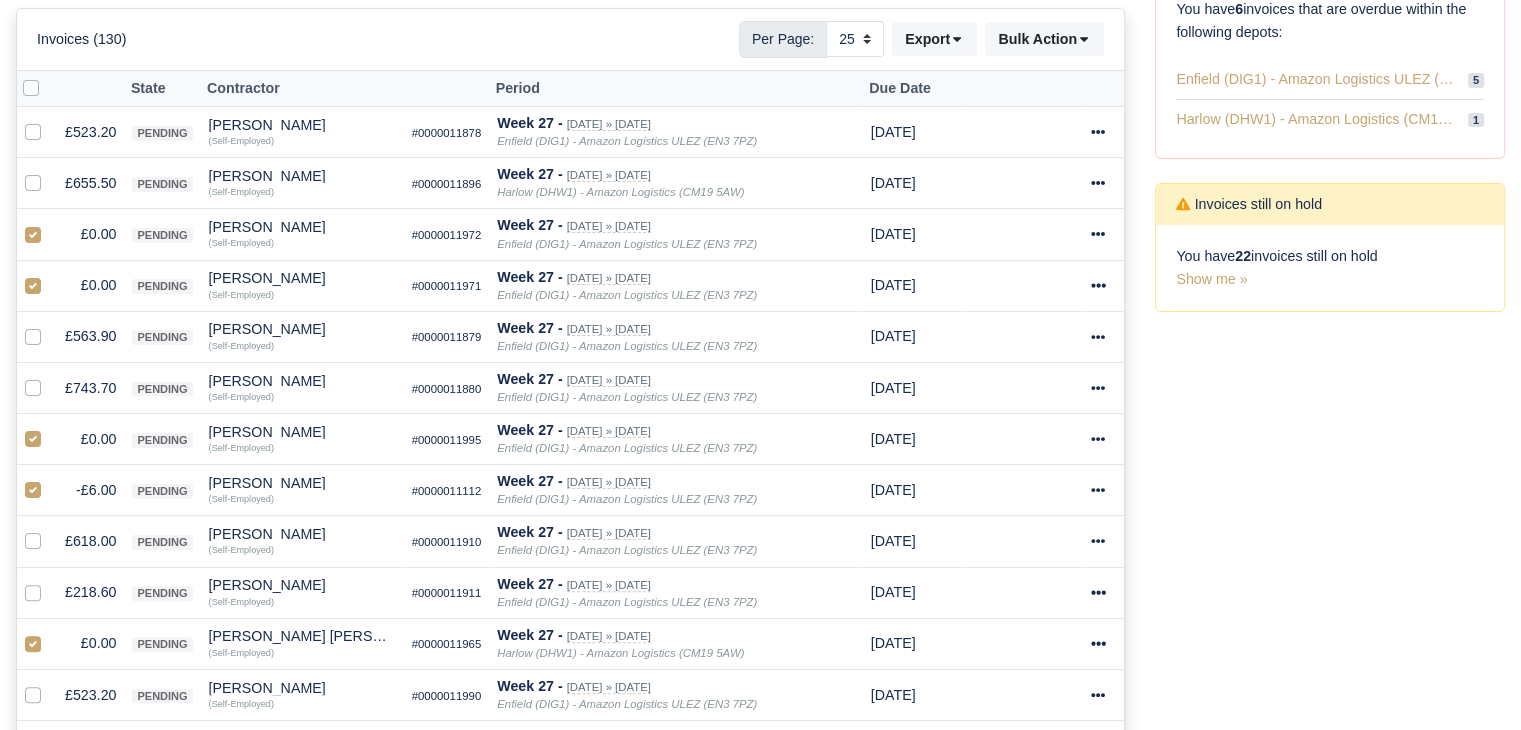 scroll, scrollTop: 0, scrollLeft: 0, axis: both 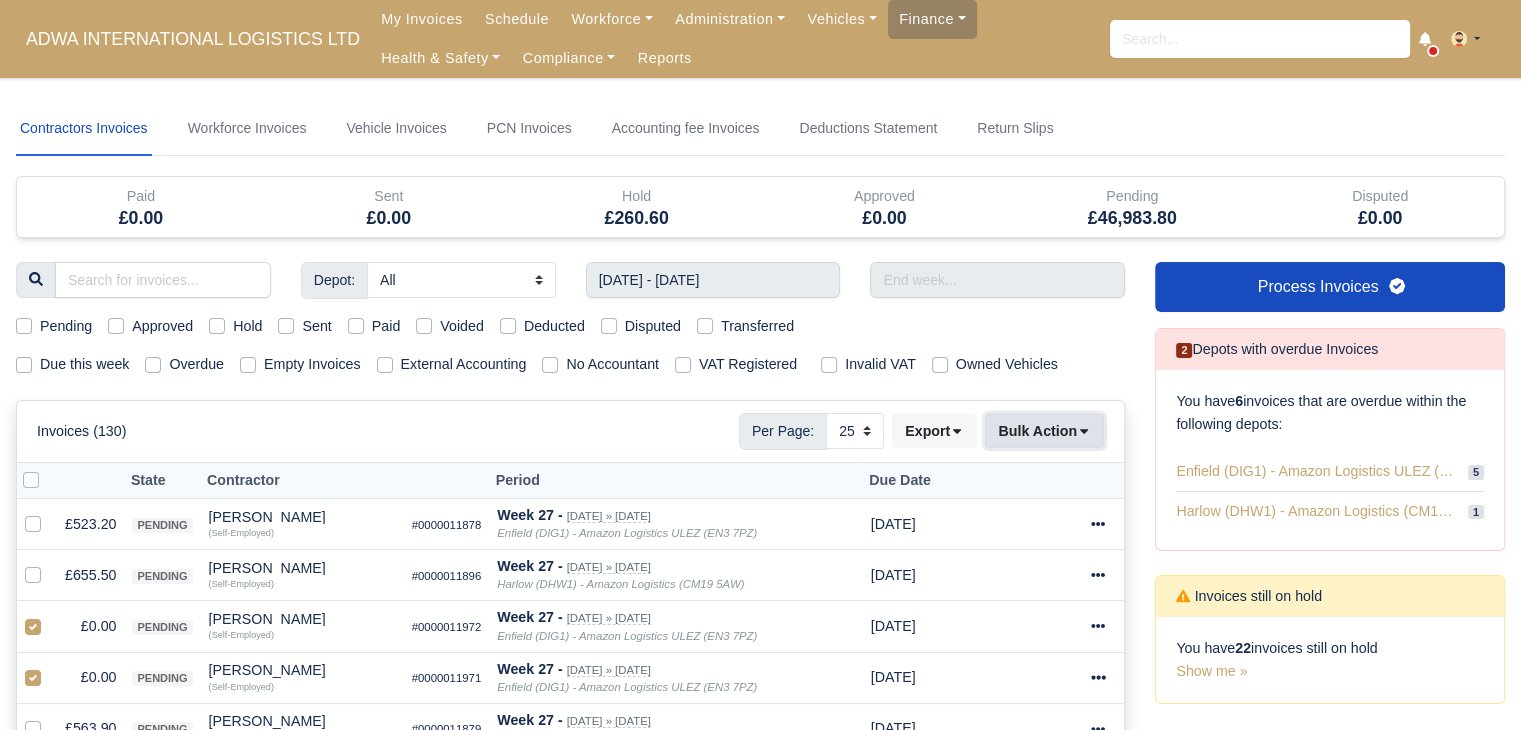 click on "Bulk Action" at bounding box center [1044, 431] 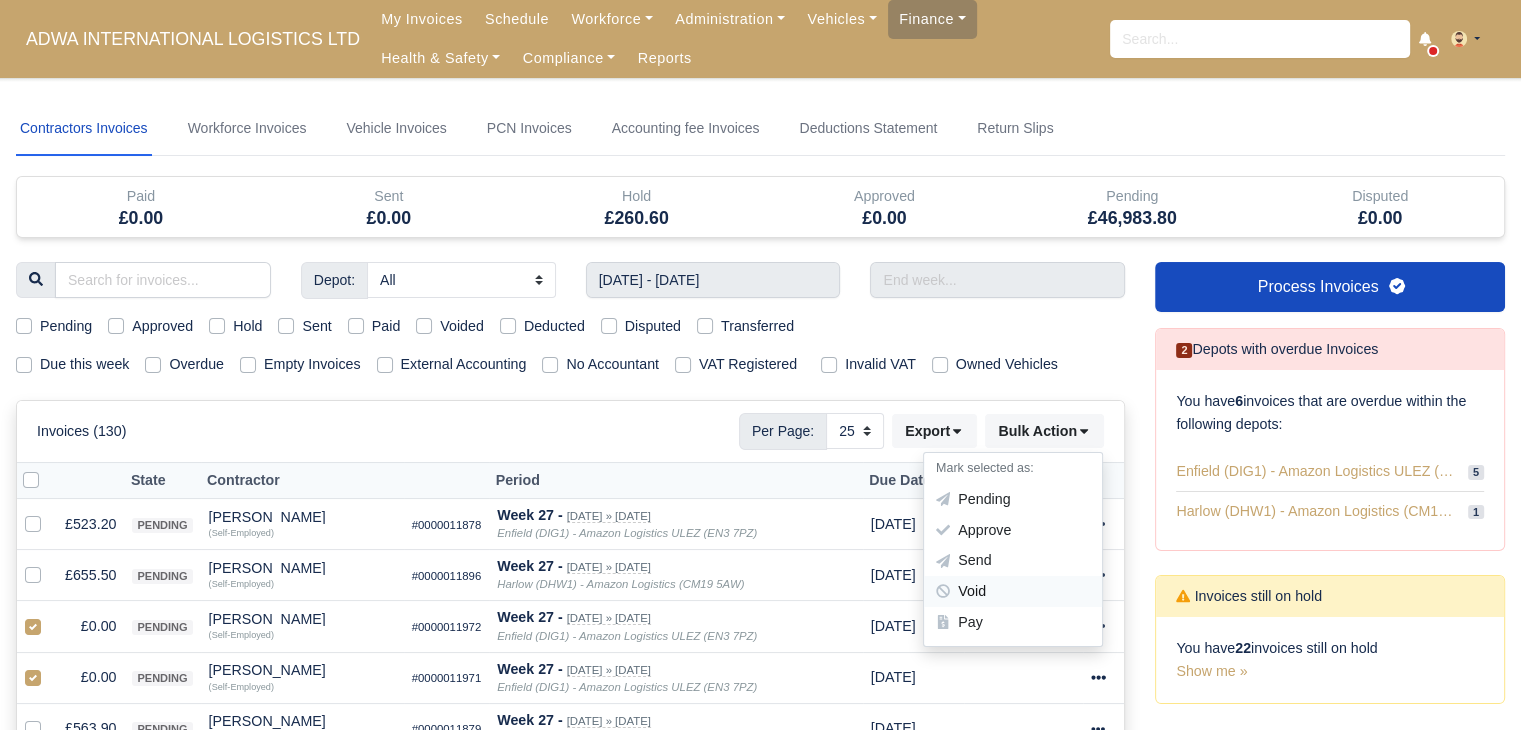 click on "Void" at bounding box center [1013, 592] 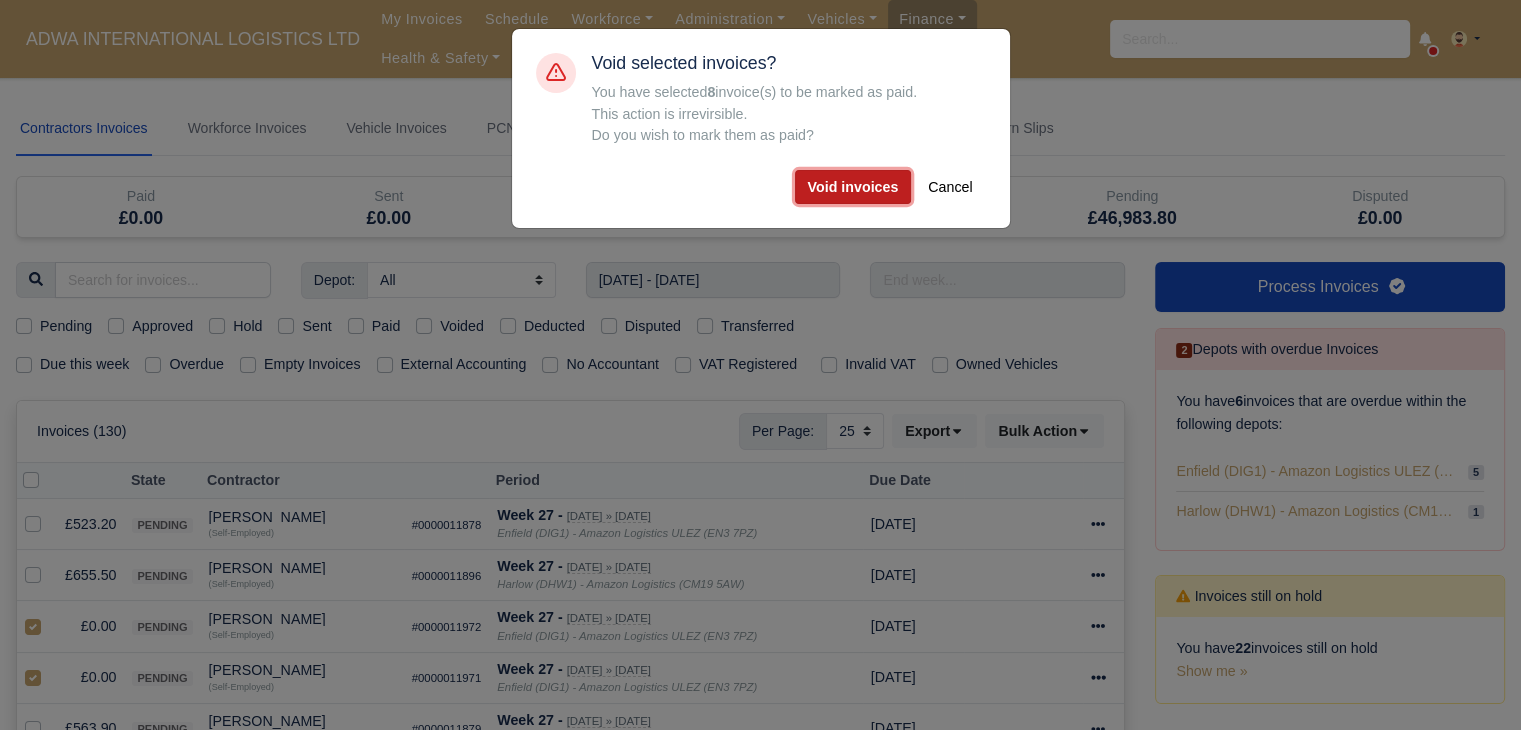 click on "Void invoices" at bounding box center [853, 187] 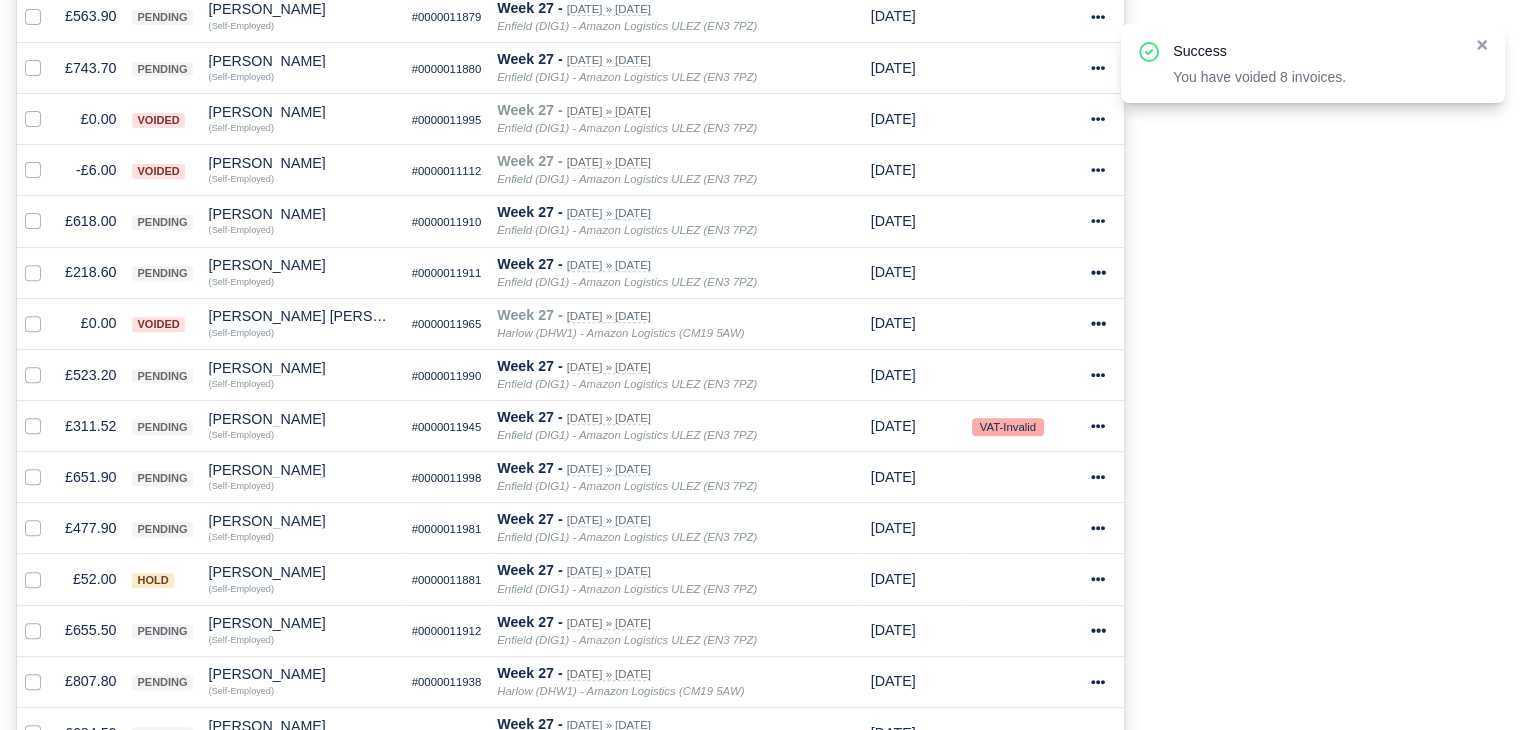 scroll, scrollTop: 714, scrollLeft: 0, axis: vertical 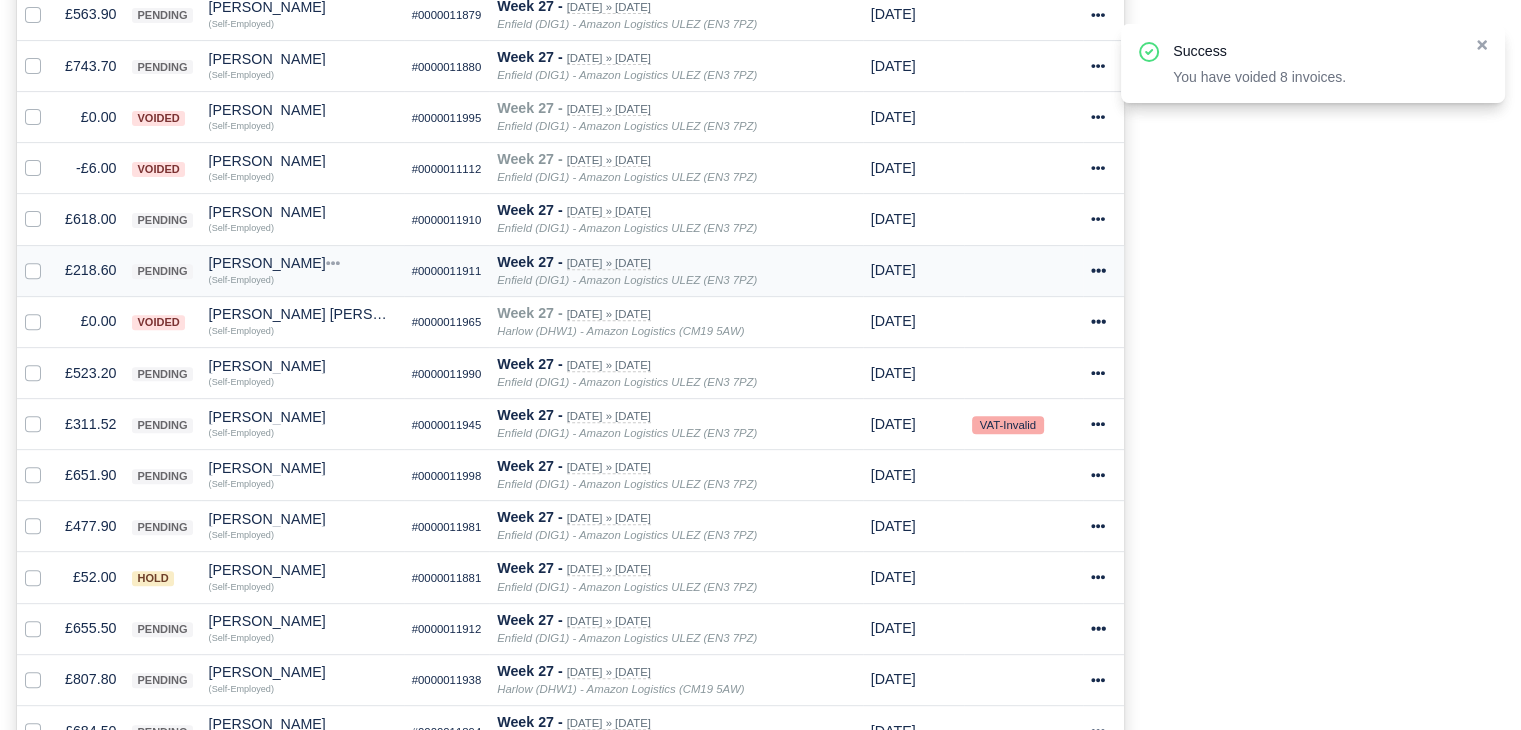 click on "£218.60" at bounding box center (90, 270) 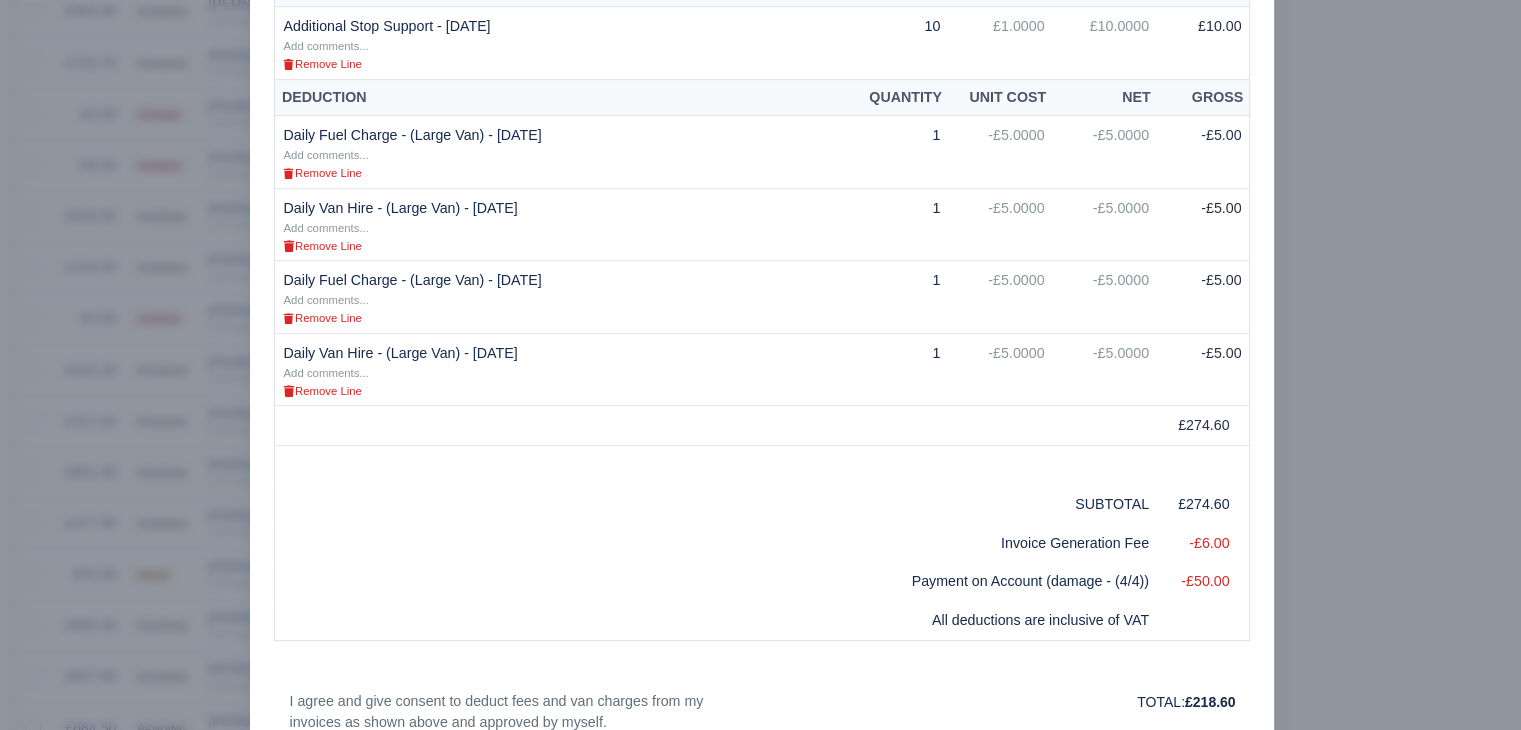 scroll, scrollTop: 996, scrollLeft: 0, axis: vertical 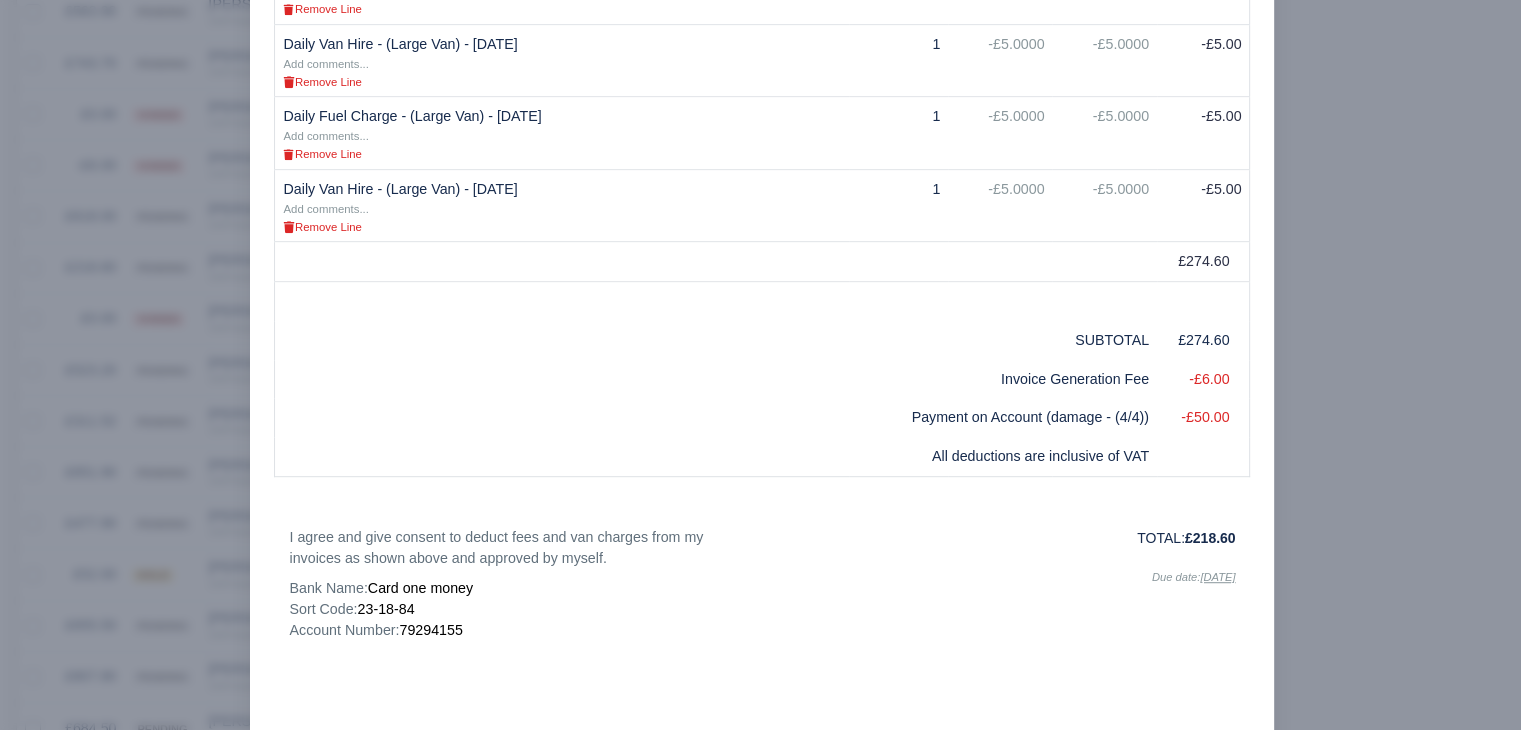 click at bounding box center [760, 365] 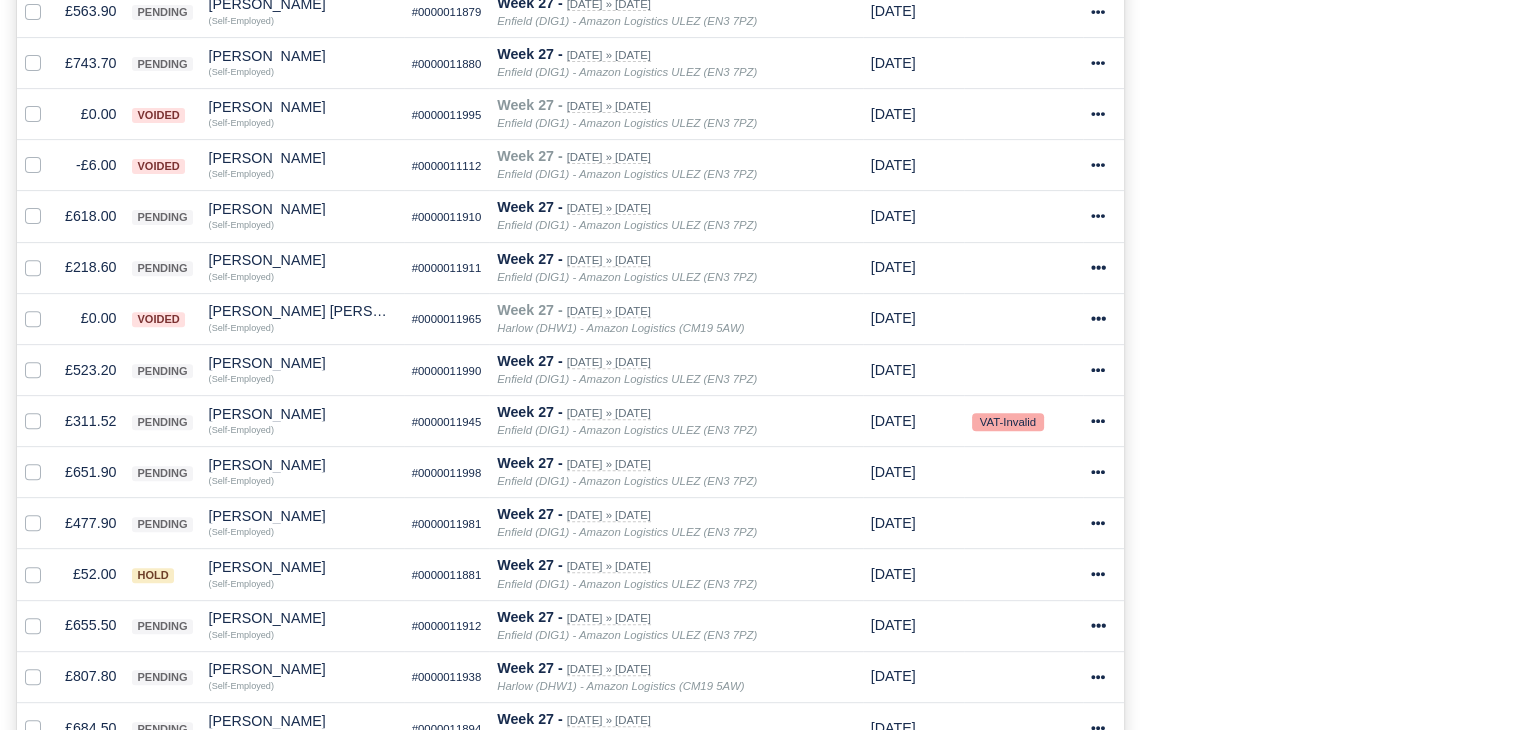 scroll, scrollTop: 884, scrollLeft: 0, axis: vertical 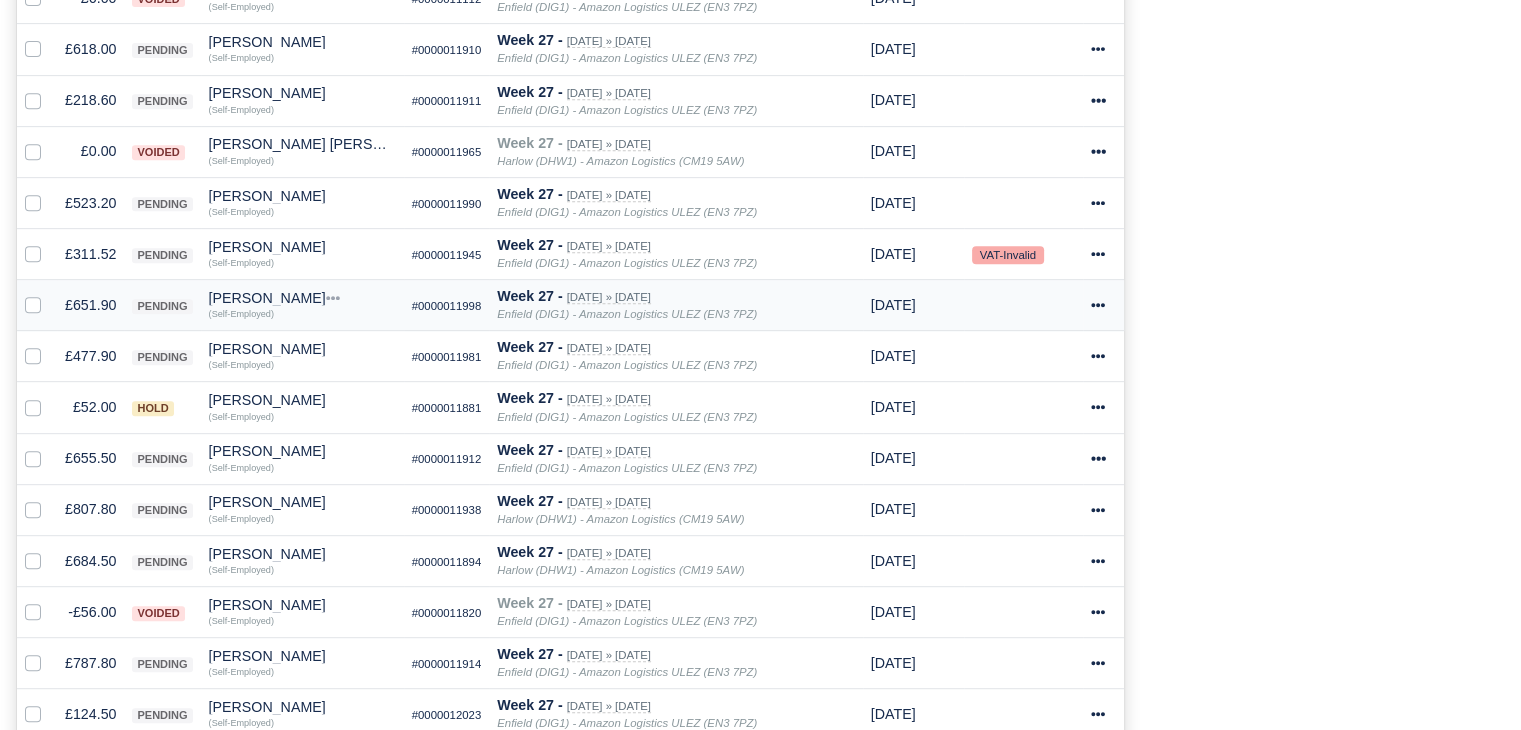 click on "£651.90" at bounding box center [90, 305] 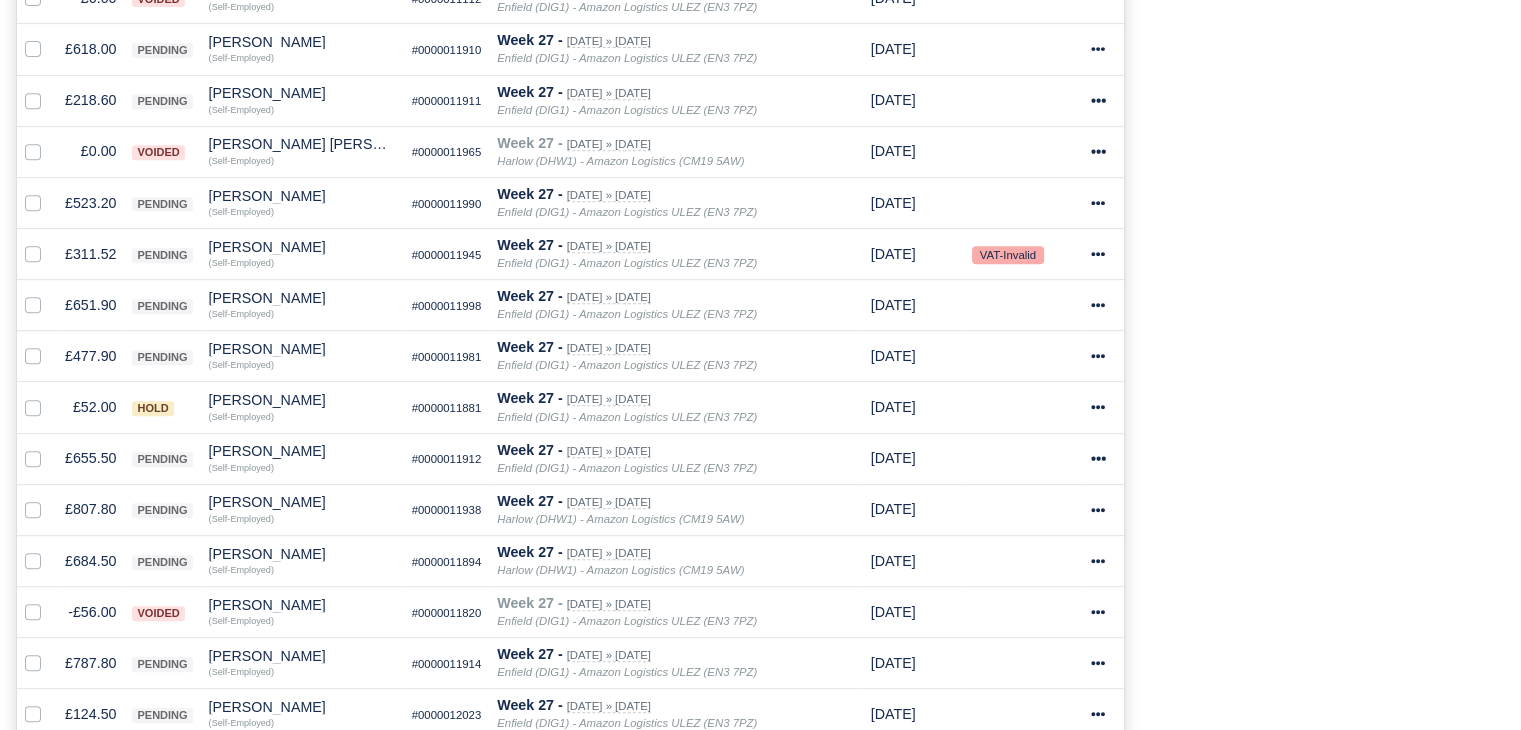 scroll, scrollTop: 882, scrollLeft: 0, axis: vertical 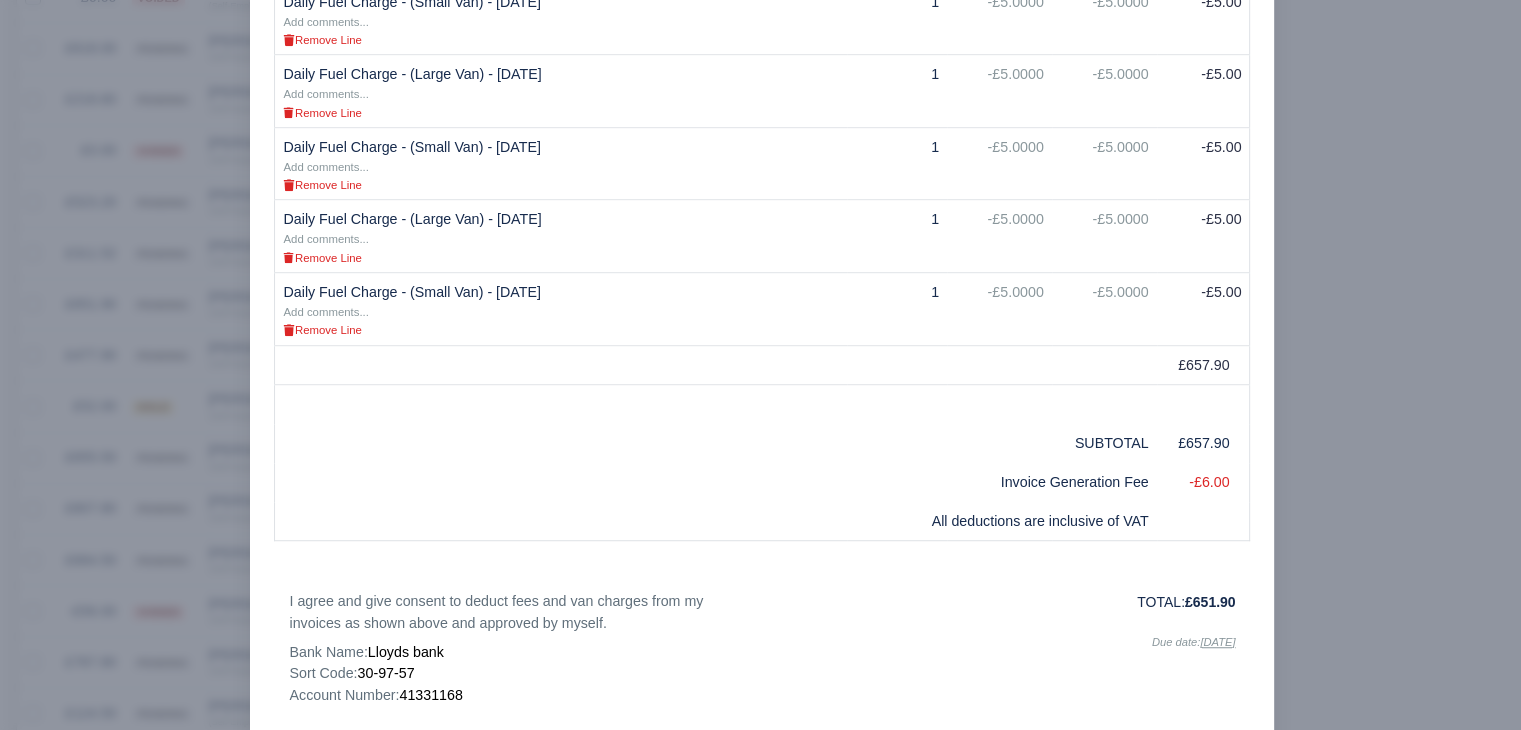 click at bounding box center (760, 365) 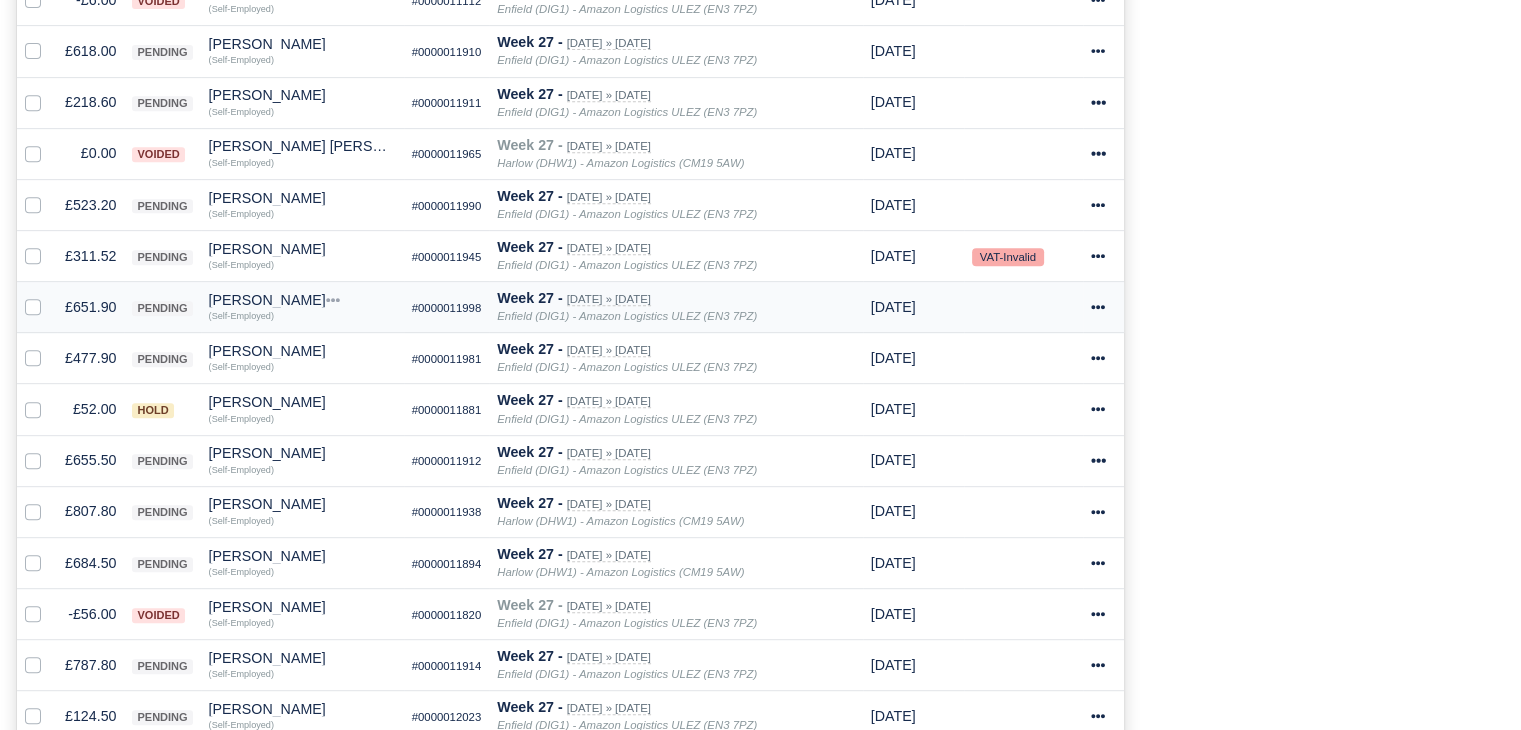 click on "[PERSON_NAME]" at bounding box center [302, 300] 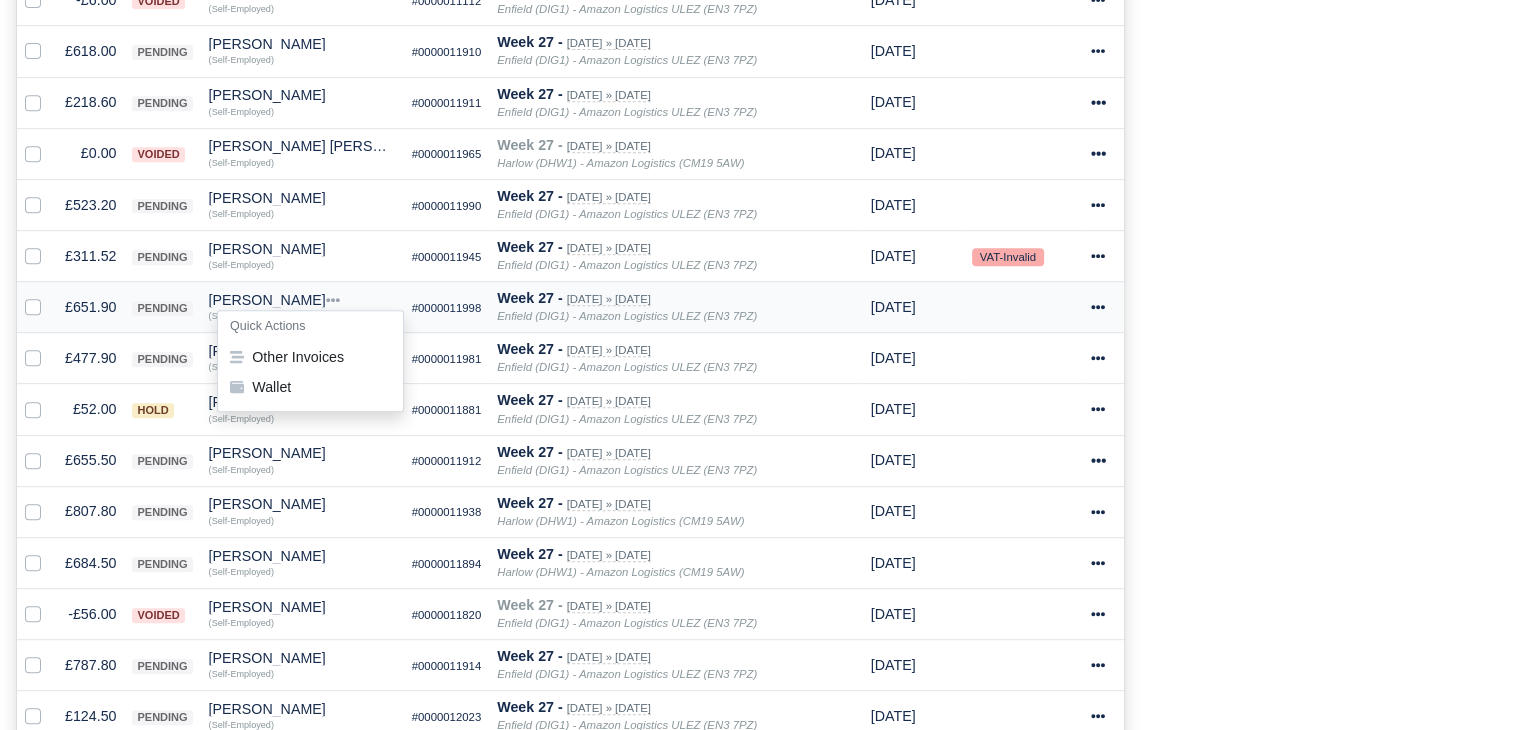 click on "Quick Actions" at bounding box center (310, 326) 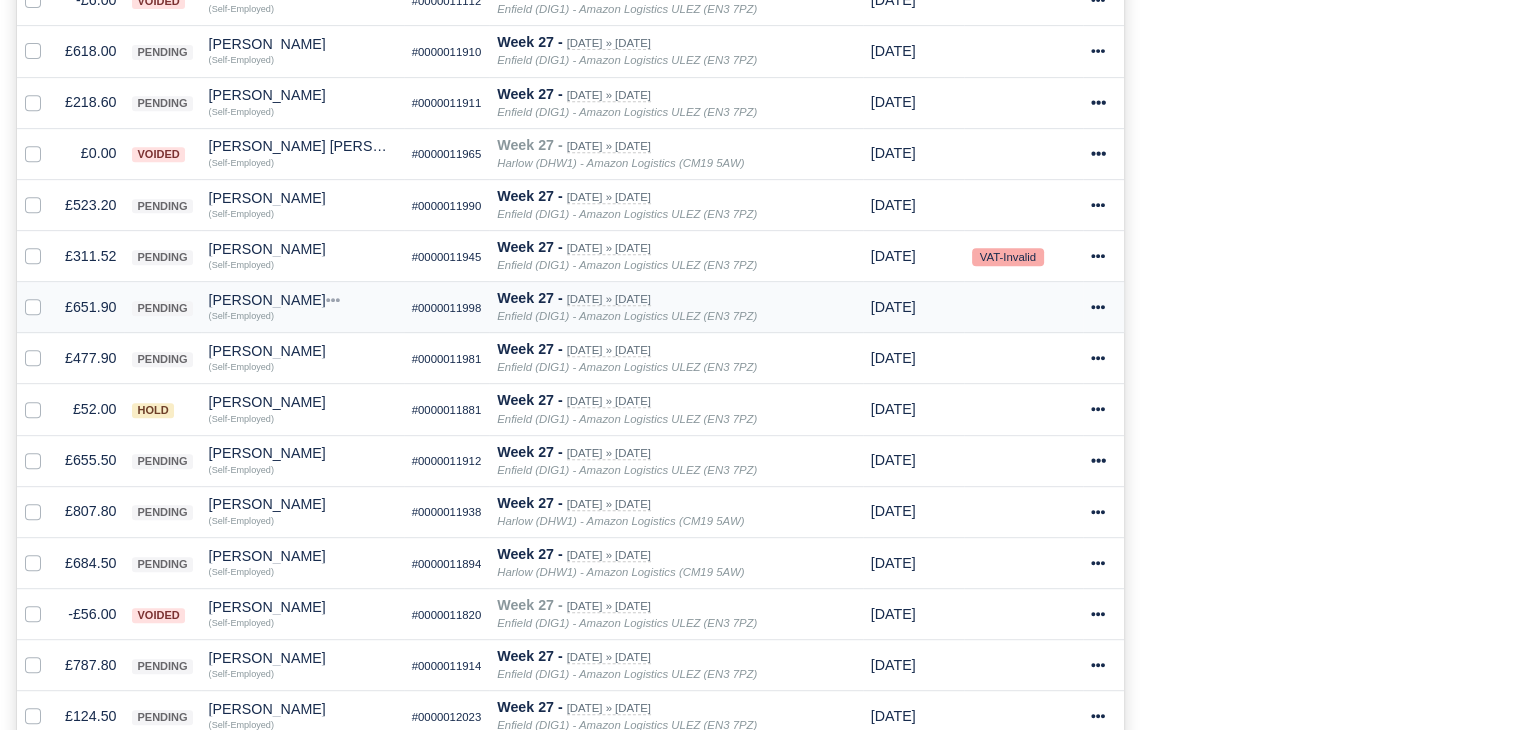 click on "[PERSON_NAME]" at bounding box center (302, 300) 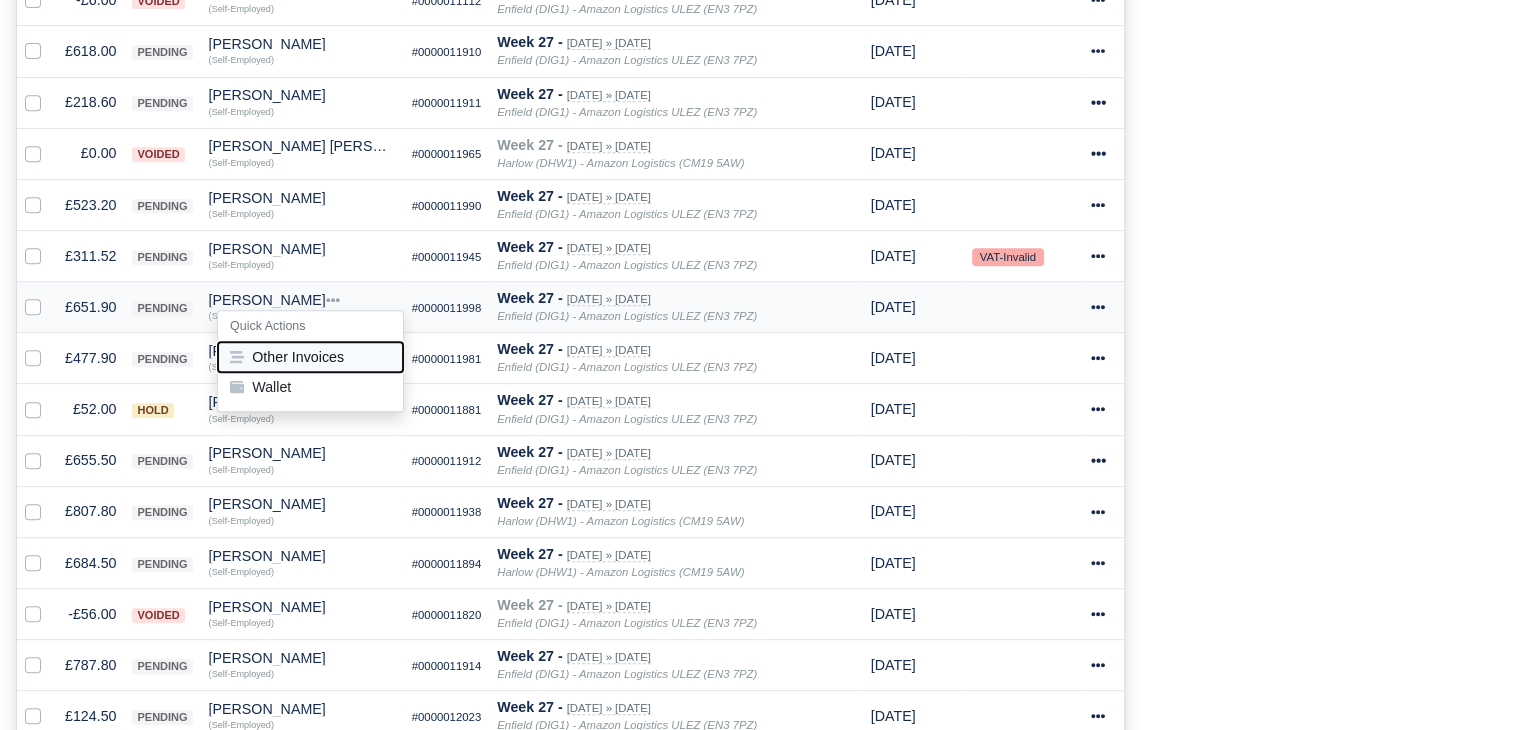 click on "Other Invoices" at bounding box center [310, 357] 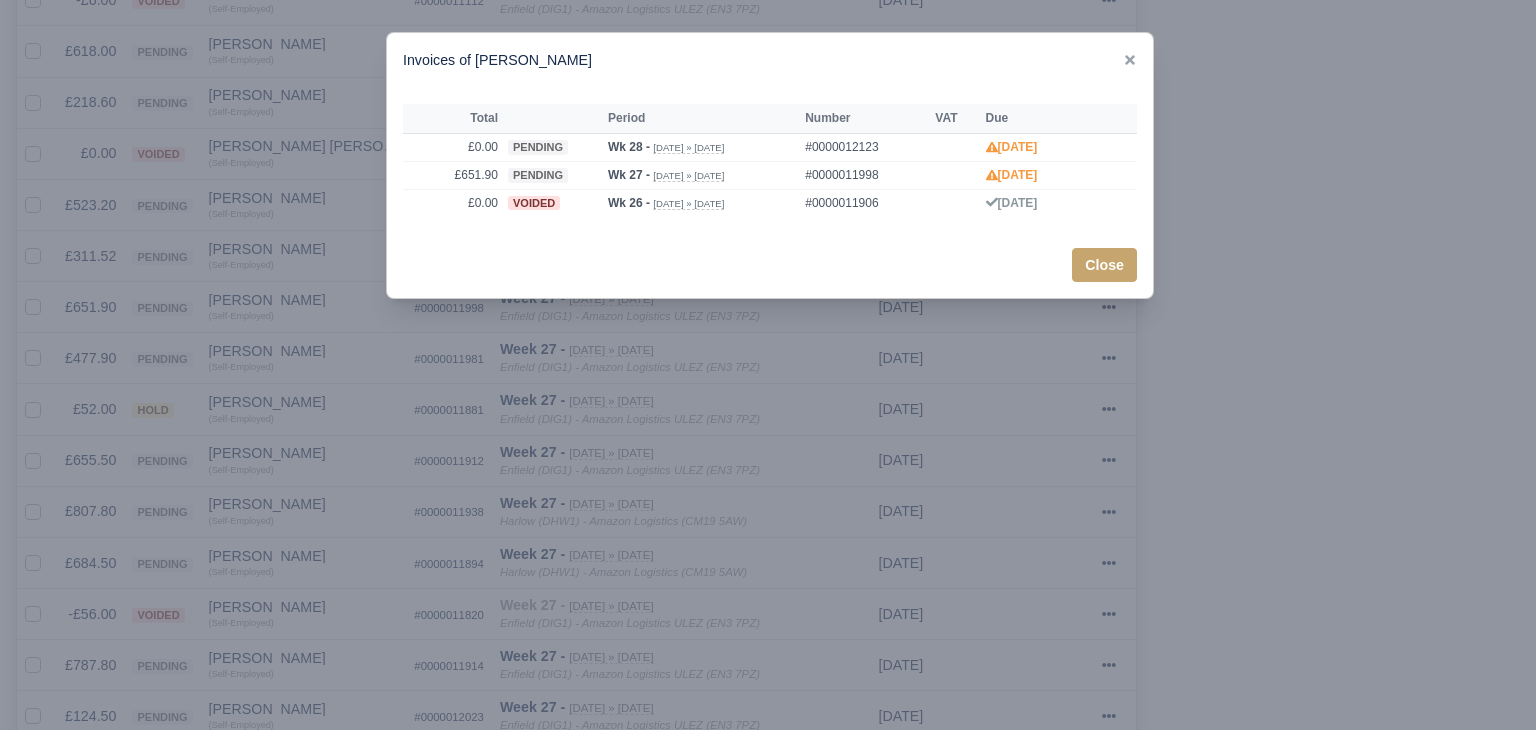 click at bounding box center [768, 365] 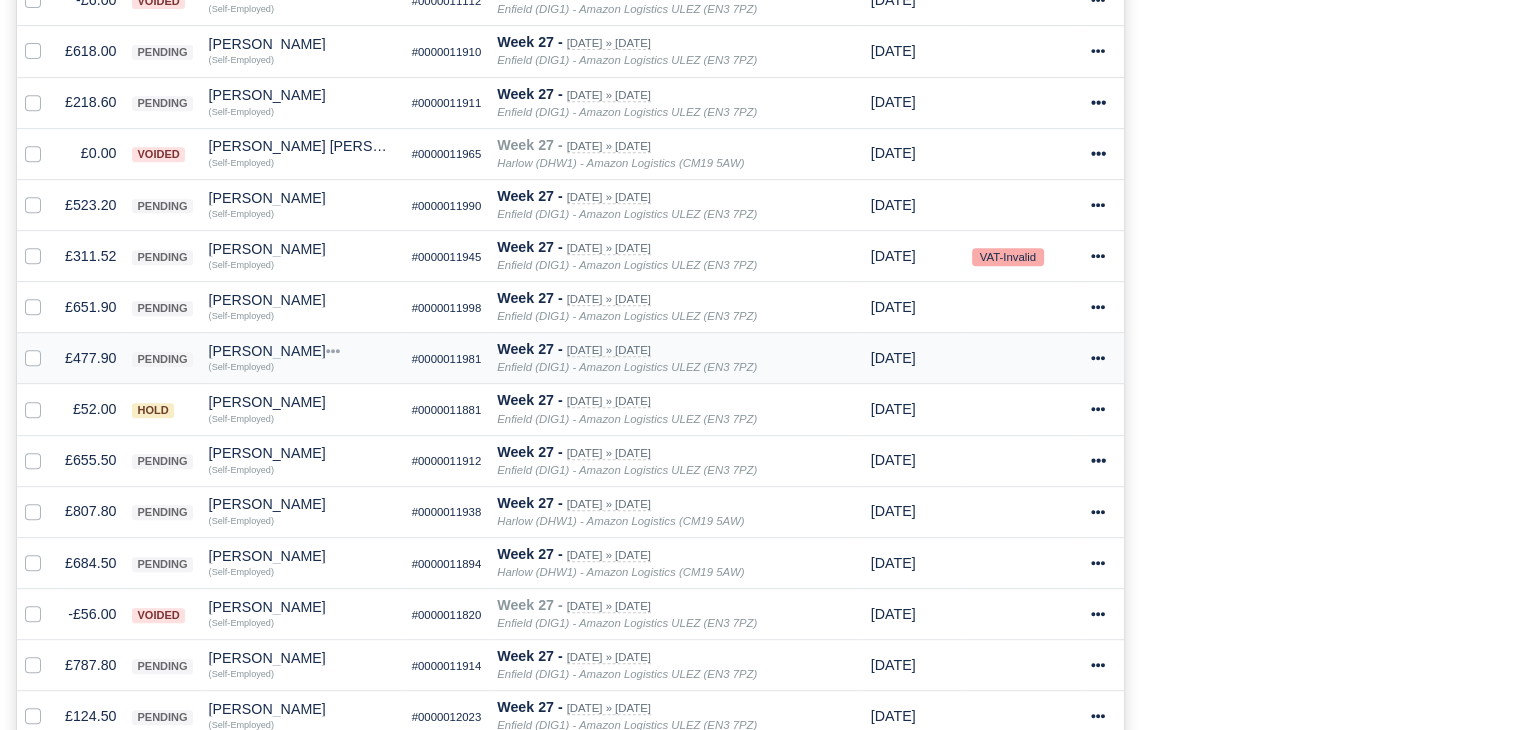 click on "£477.90" at bounding box center [90, 358] 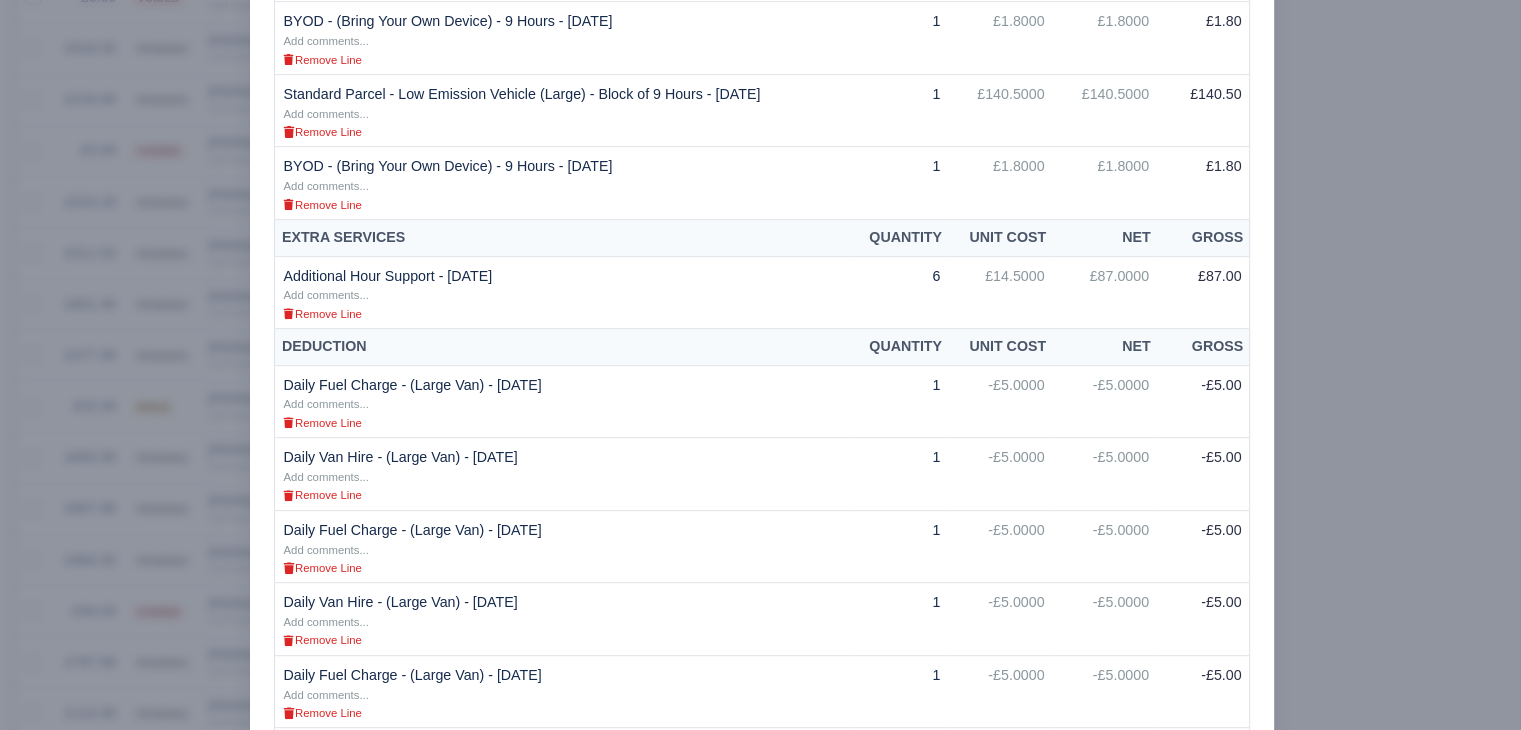 scroll, scrollTop: 1179, scrollLeft: 0, axis: vertical 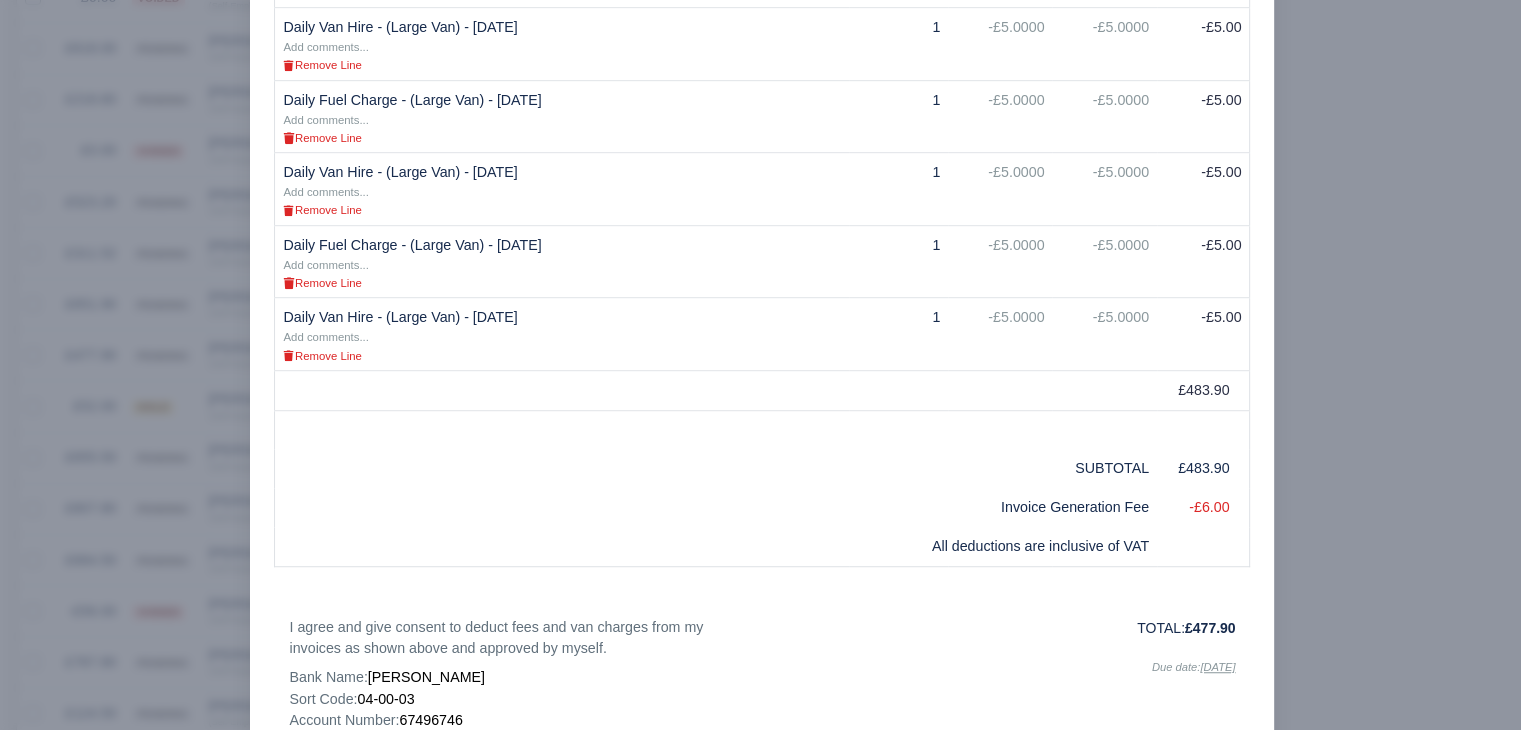 click on "Document
Invoice For Contractor Services Provided
#0000011981
Date:  05/07/2025
Week 27
Period: 29/06/2025
- 05/07/2025
Associate:
Gurdit Singh
Total Attendance: 9h 56m 12s
From
Gurdit Singh
80 Forest View Road
London England
E12 5HU
UTR: 1680982712
1" at bounding box center [762, -102] 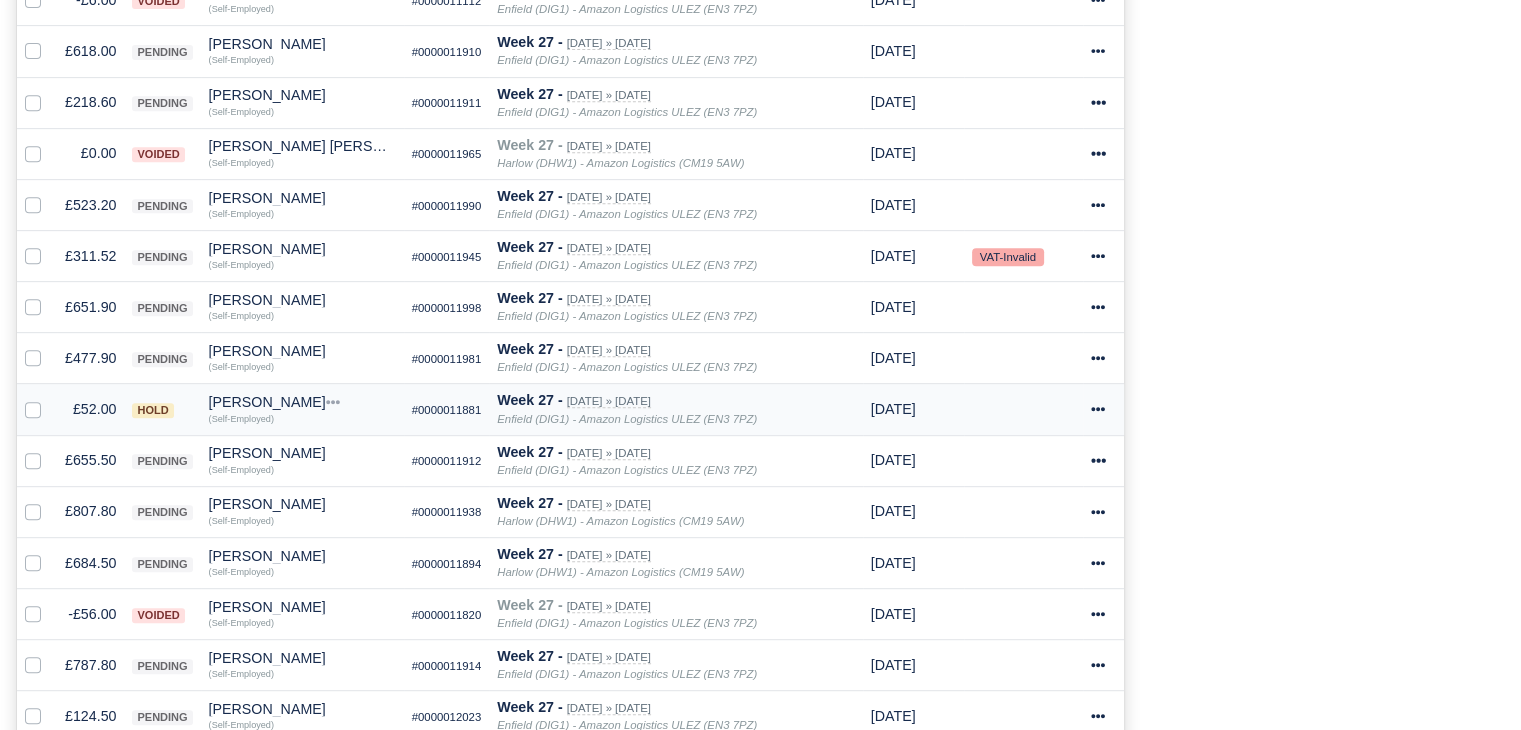 click on "£52.00" at bounding box center [90, 409] 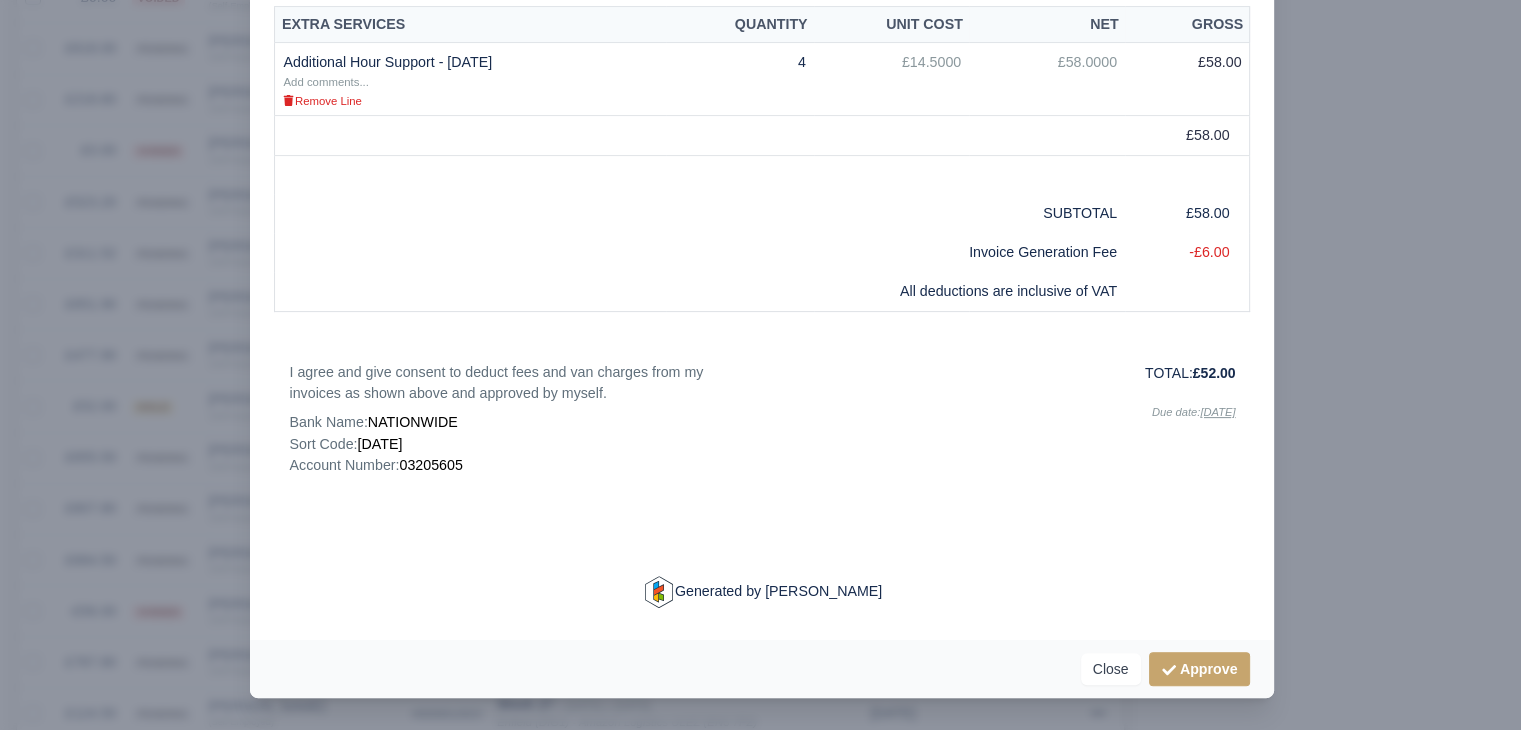 scroll, scrollTop: 55, scrollLeft: 0, axis: vertical 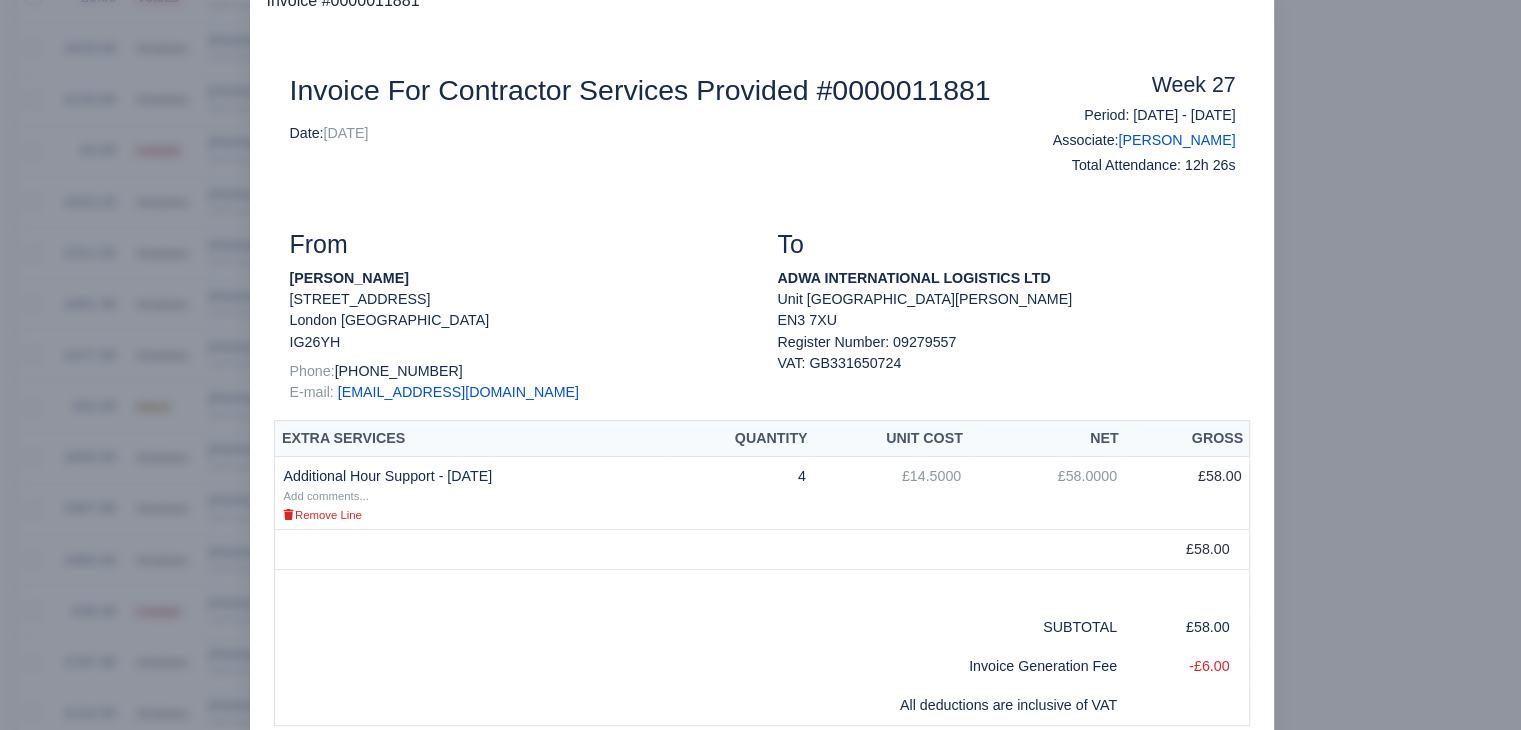click at bounding box center (760, 365) 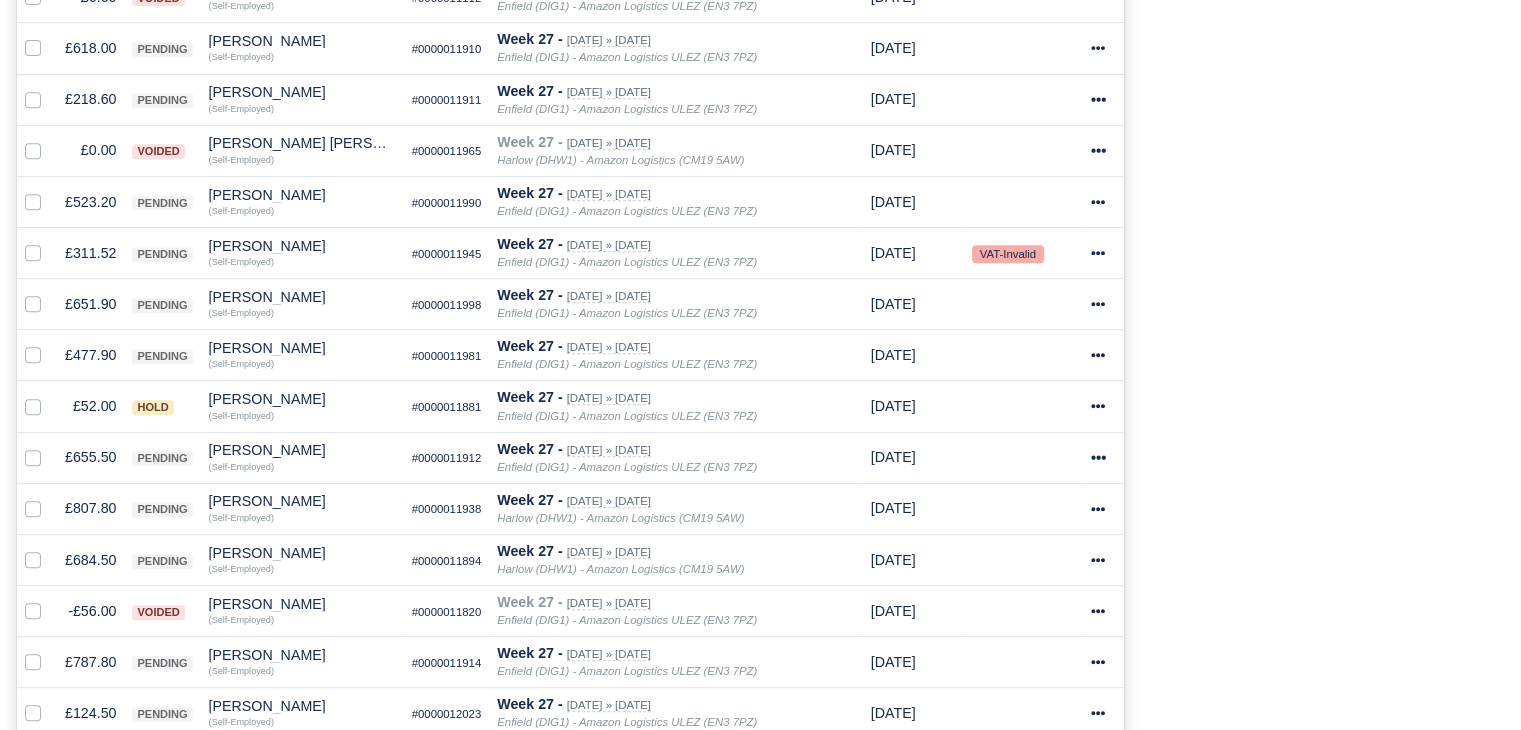 scroll, scrollTop: 1084, scrollLeft: 0, axis: vertical 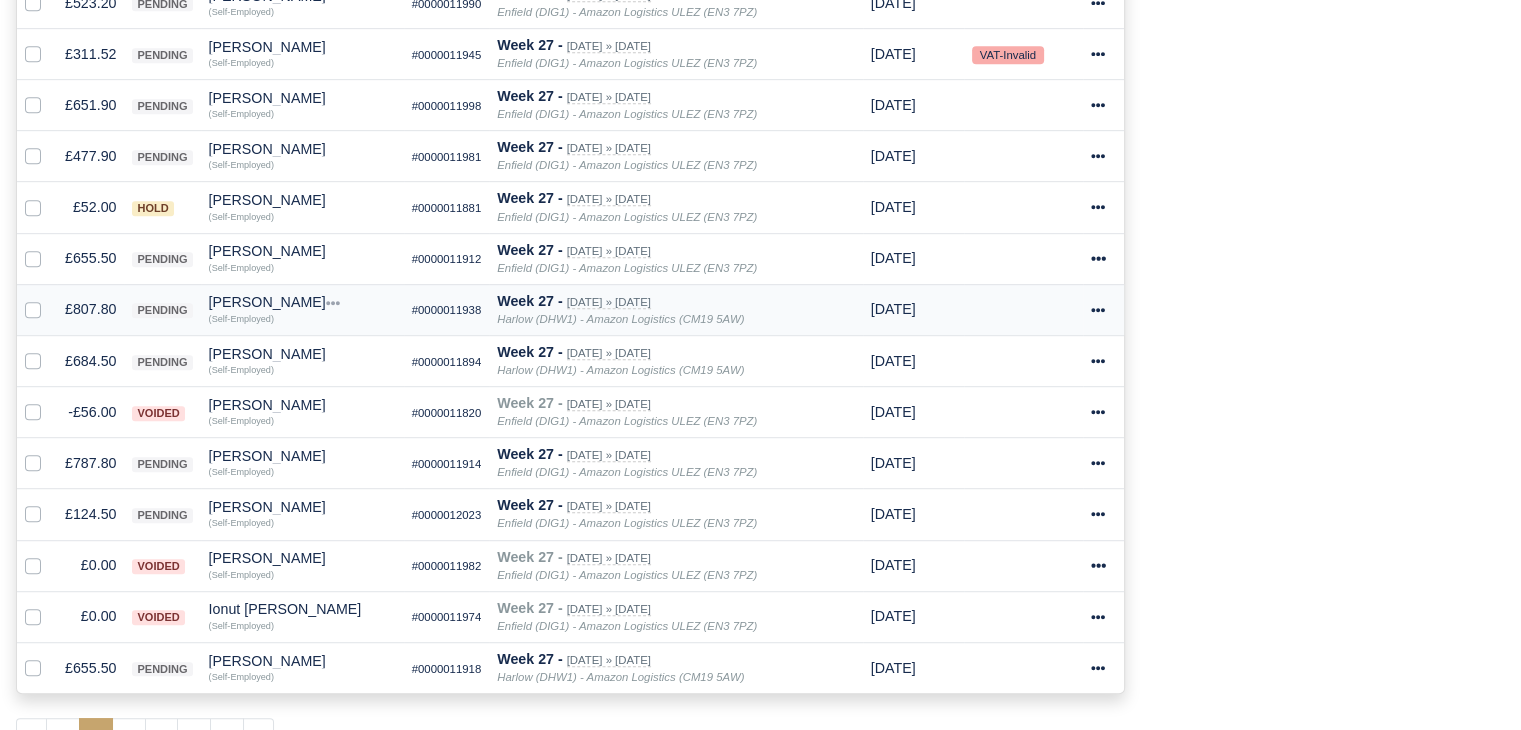 click on "£807.80" at bounding box center [90, 309] 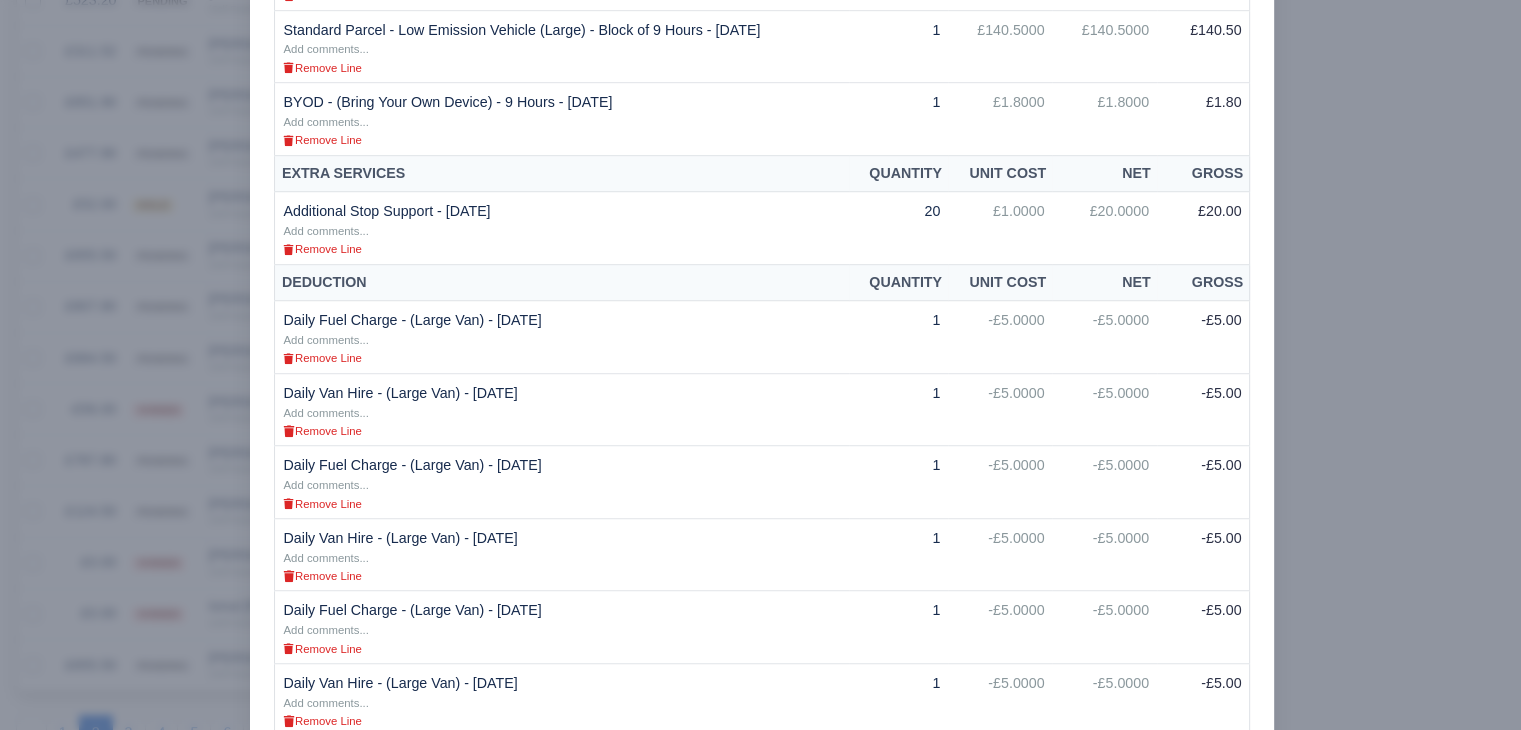 scroll, scrollTop: 1347, scrollLeft: 0, axis: vertical 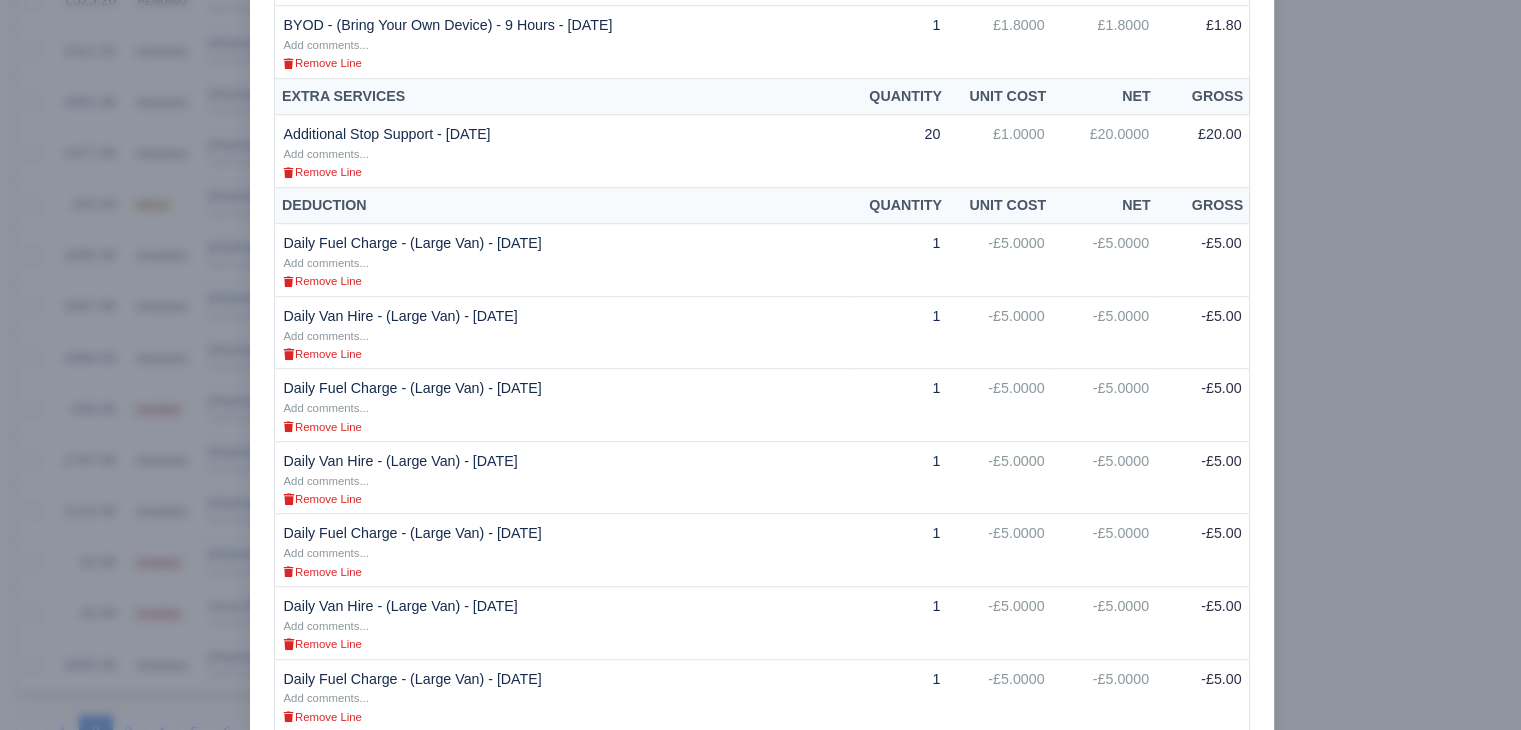 click at bounding box center [760, 365] 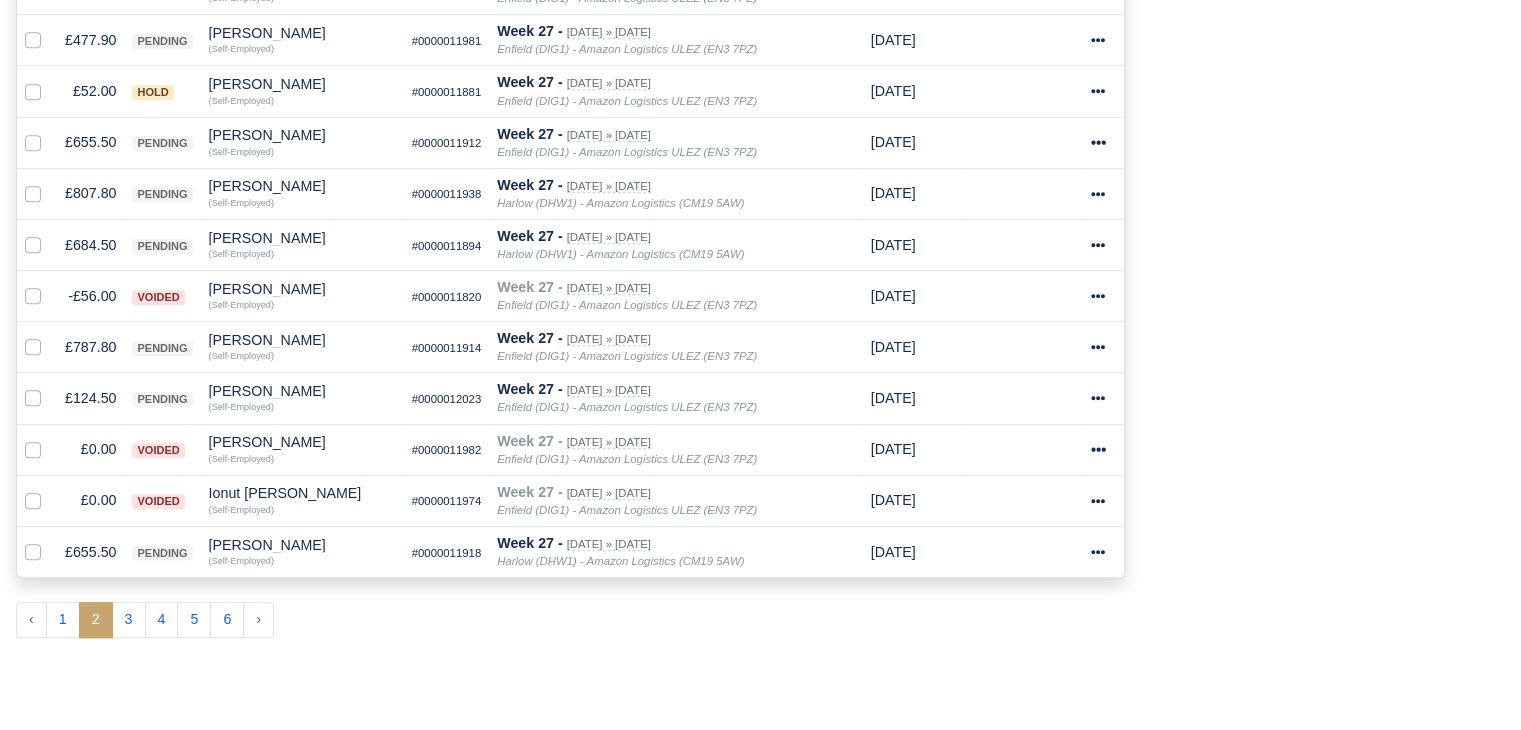scroll, scrollTop: 1202, scrollLeft: 0, axis: vertical 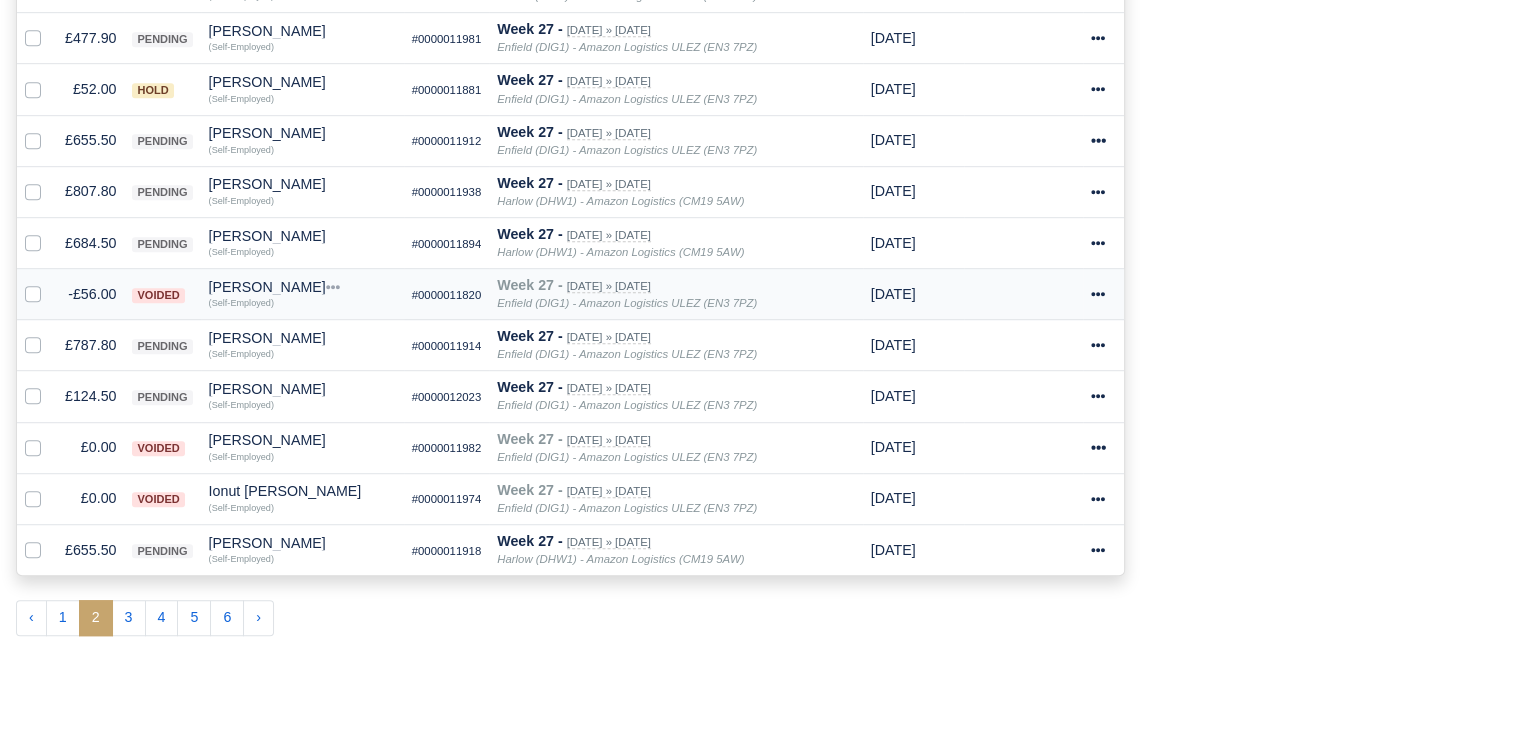 click on "-£56.00" at bounding box center (90, 294) 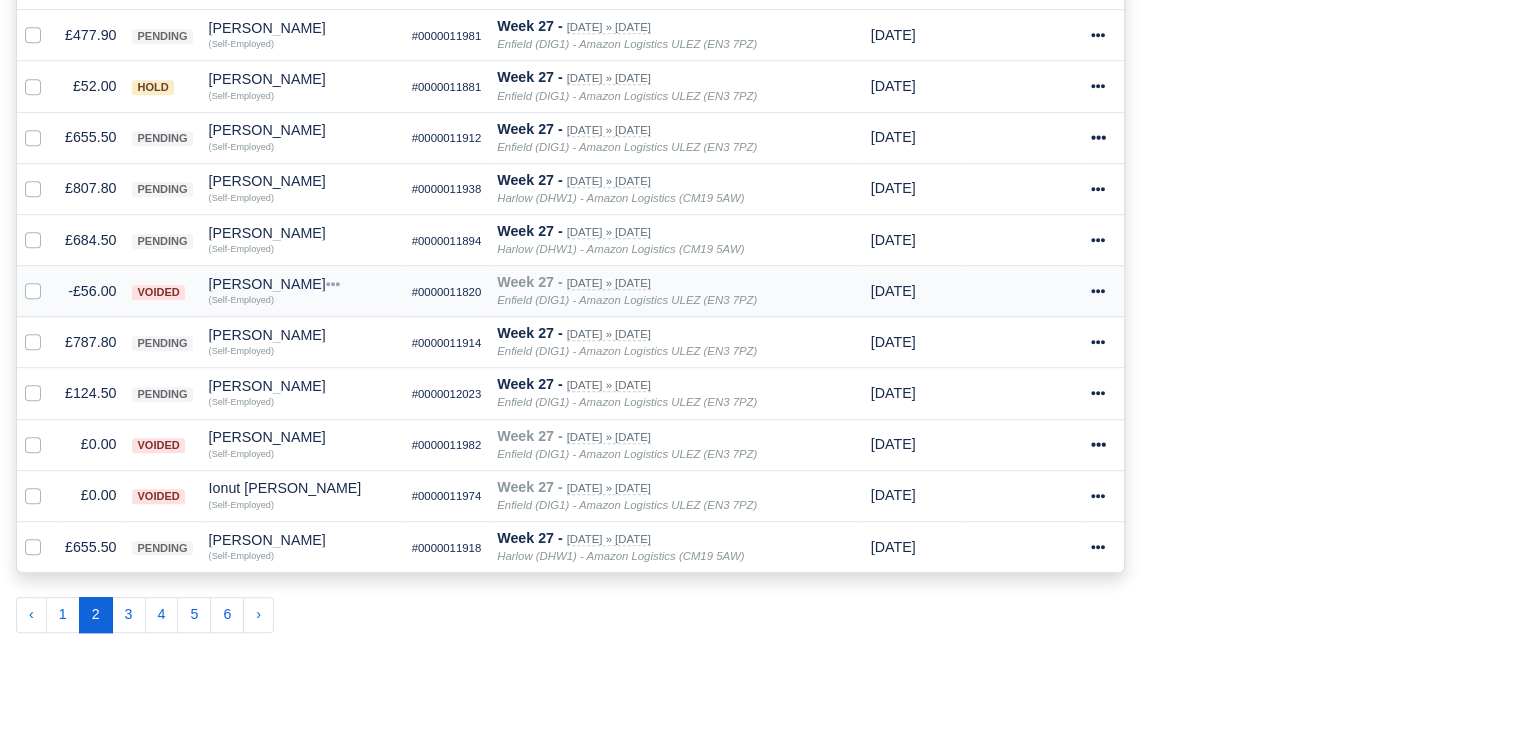 scroll, scrollTop: 1200, scrollLeft: 0, axis: vertical 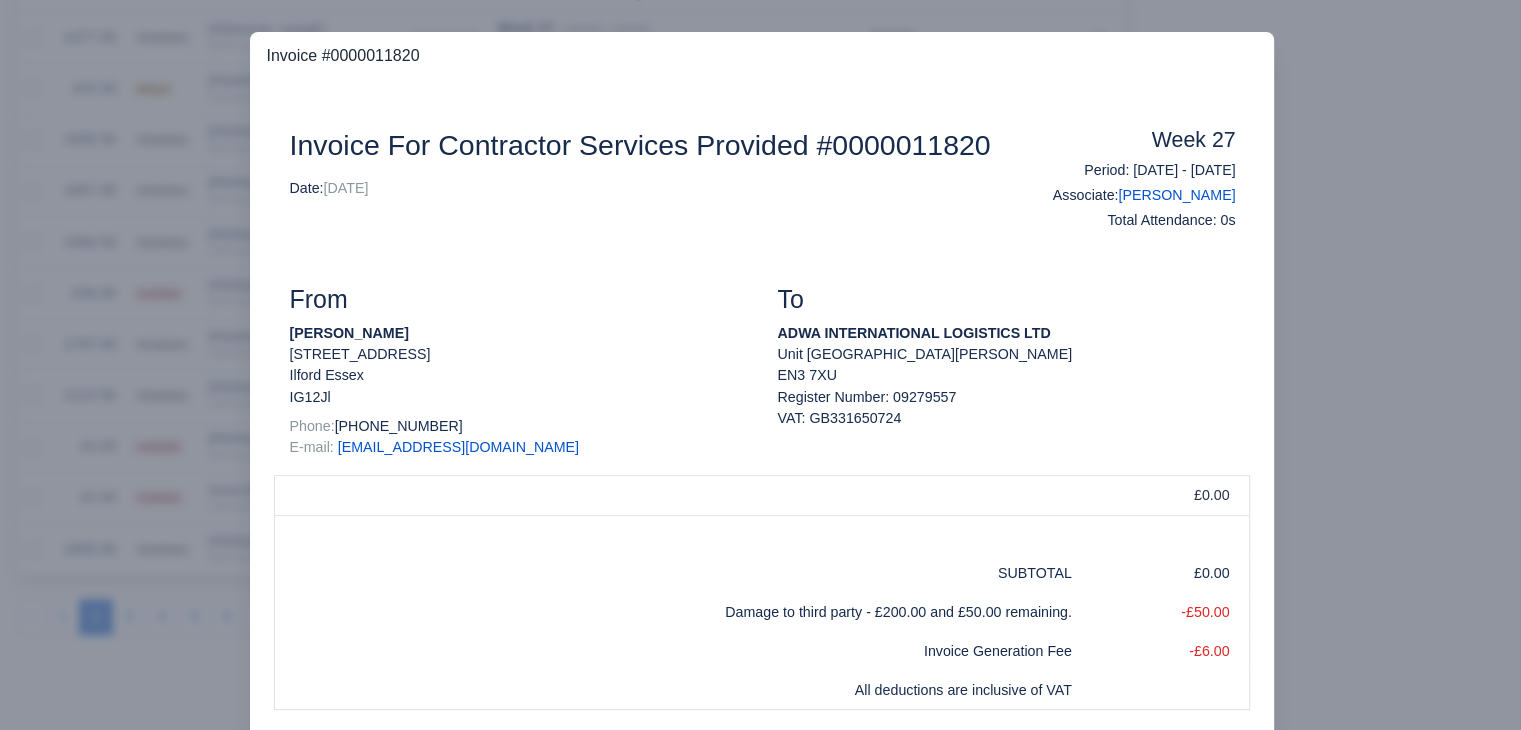 click at bounding box center (760, 365) 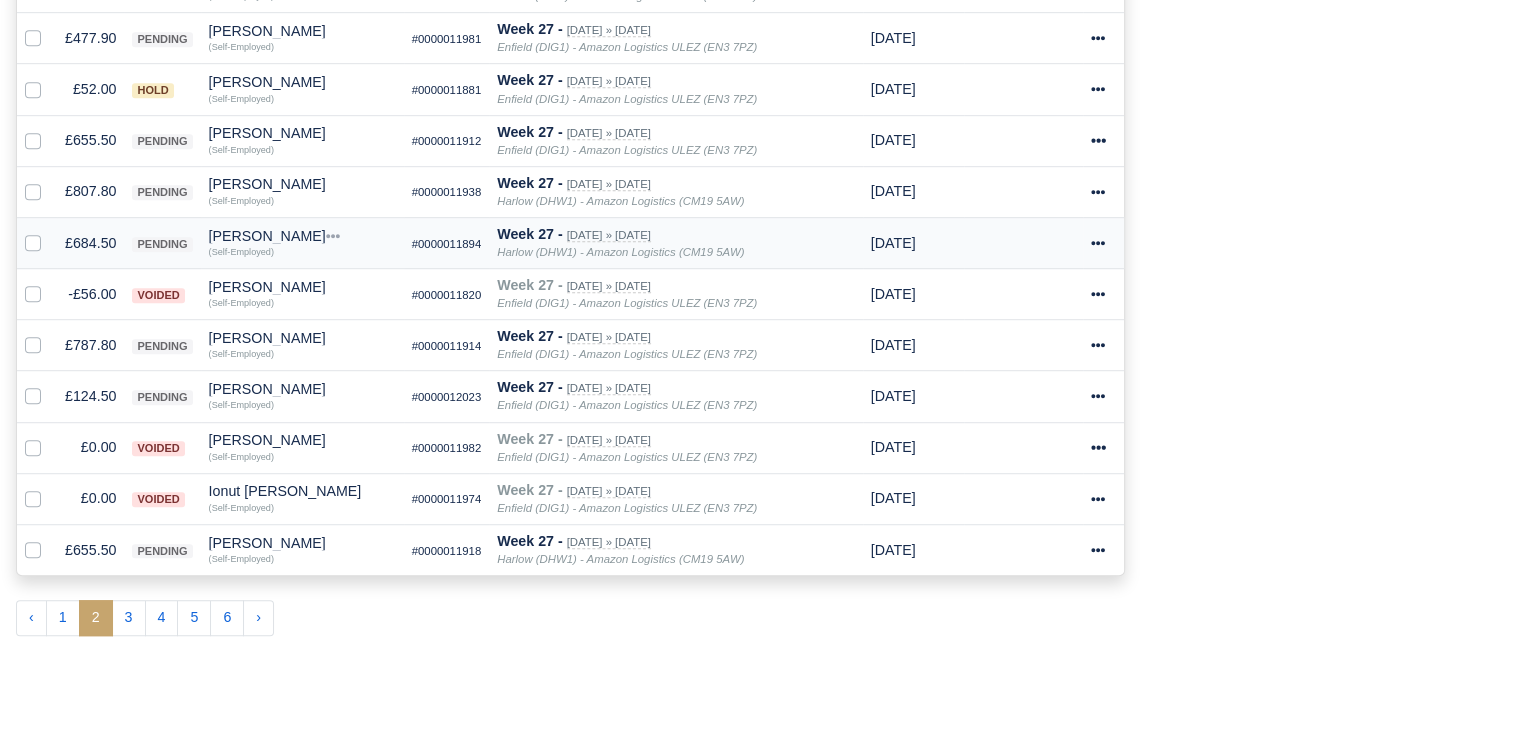 click on "£684.50" at bounding box center [90, 242] 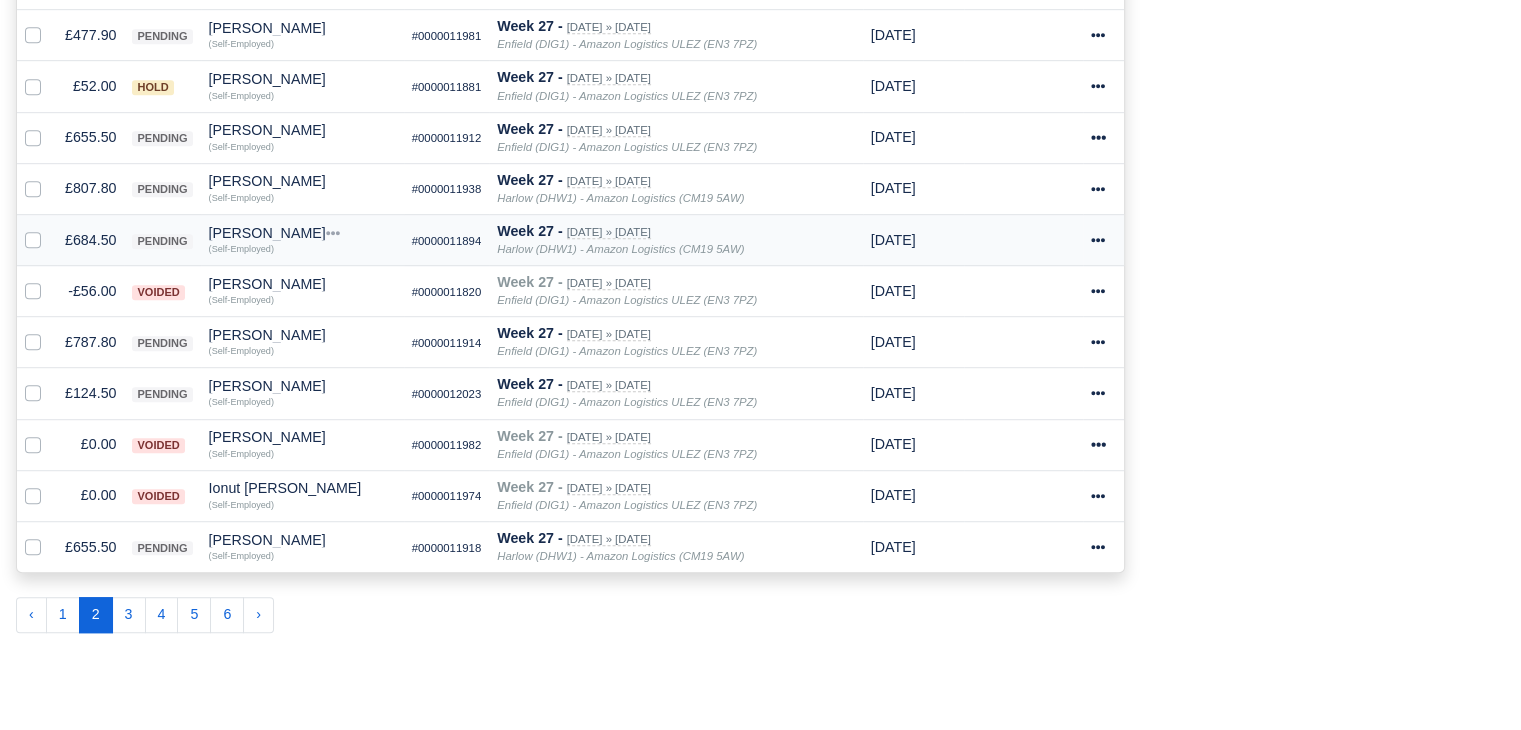 scroll, scrollTop: 1200, scrollLeft: 0, axis: vertical 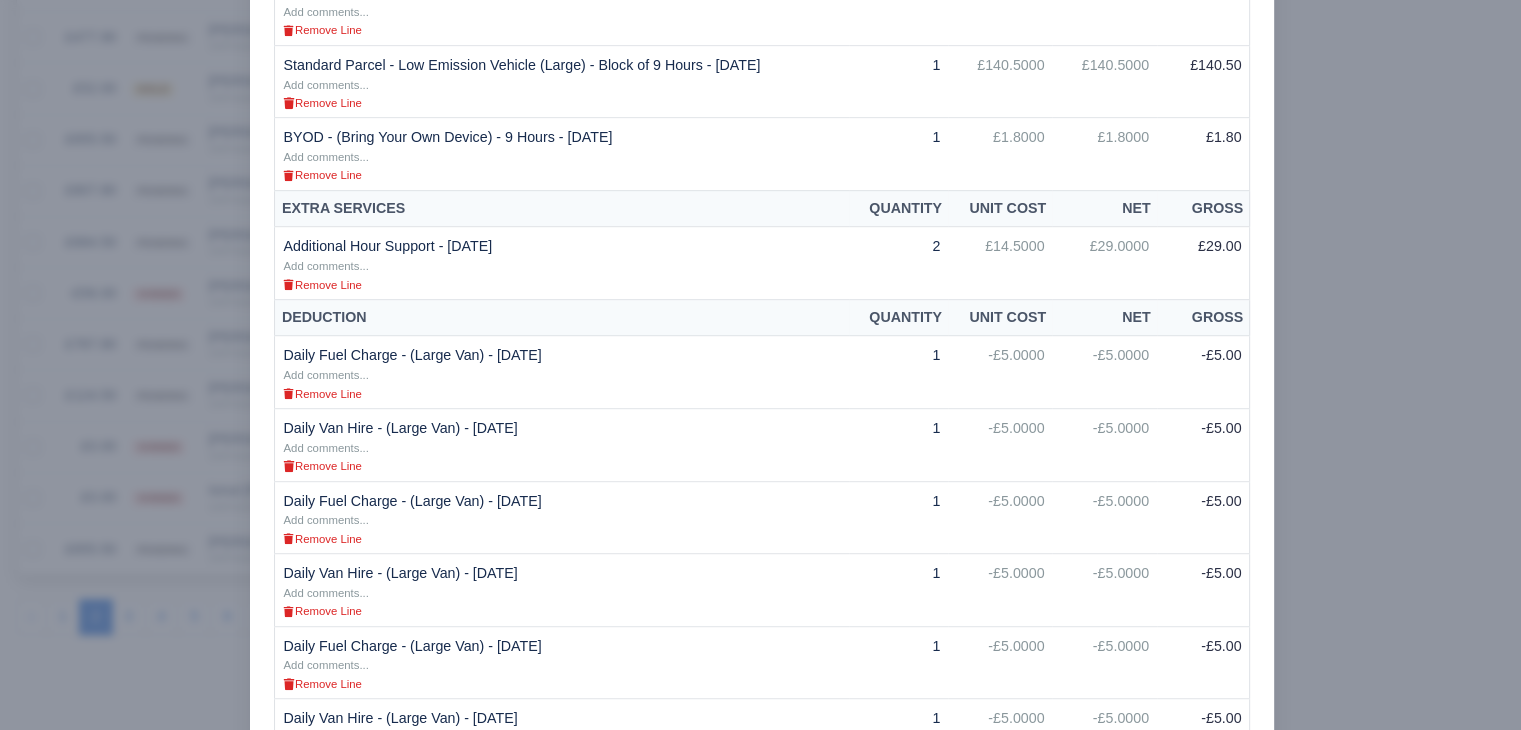 click at bounding box center (760, 365) 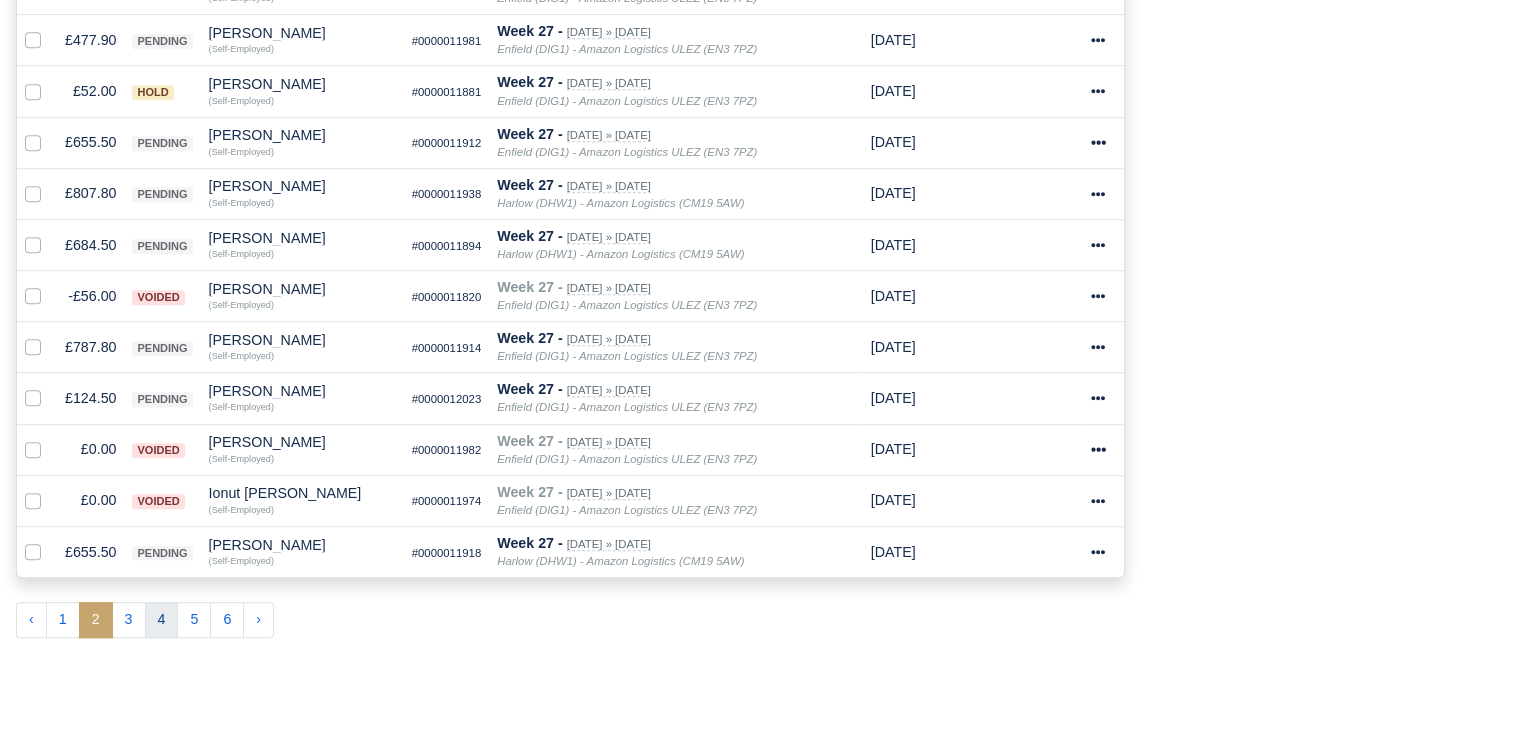 scroll, scrollTop: 1202, scrollLeft: 0, axis: vertical 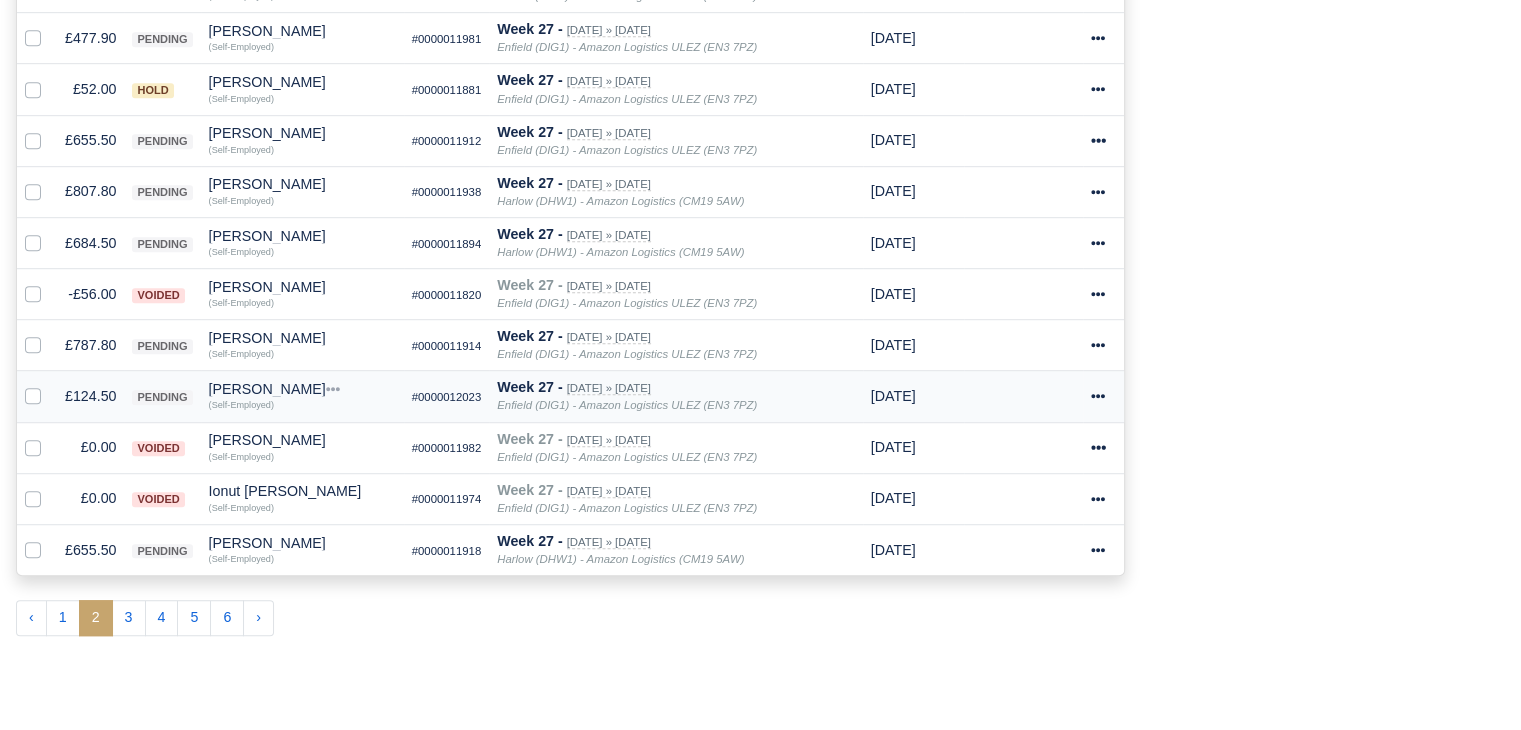 click on "£124.50" at bounding box center [90, 396] 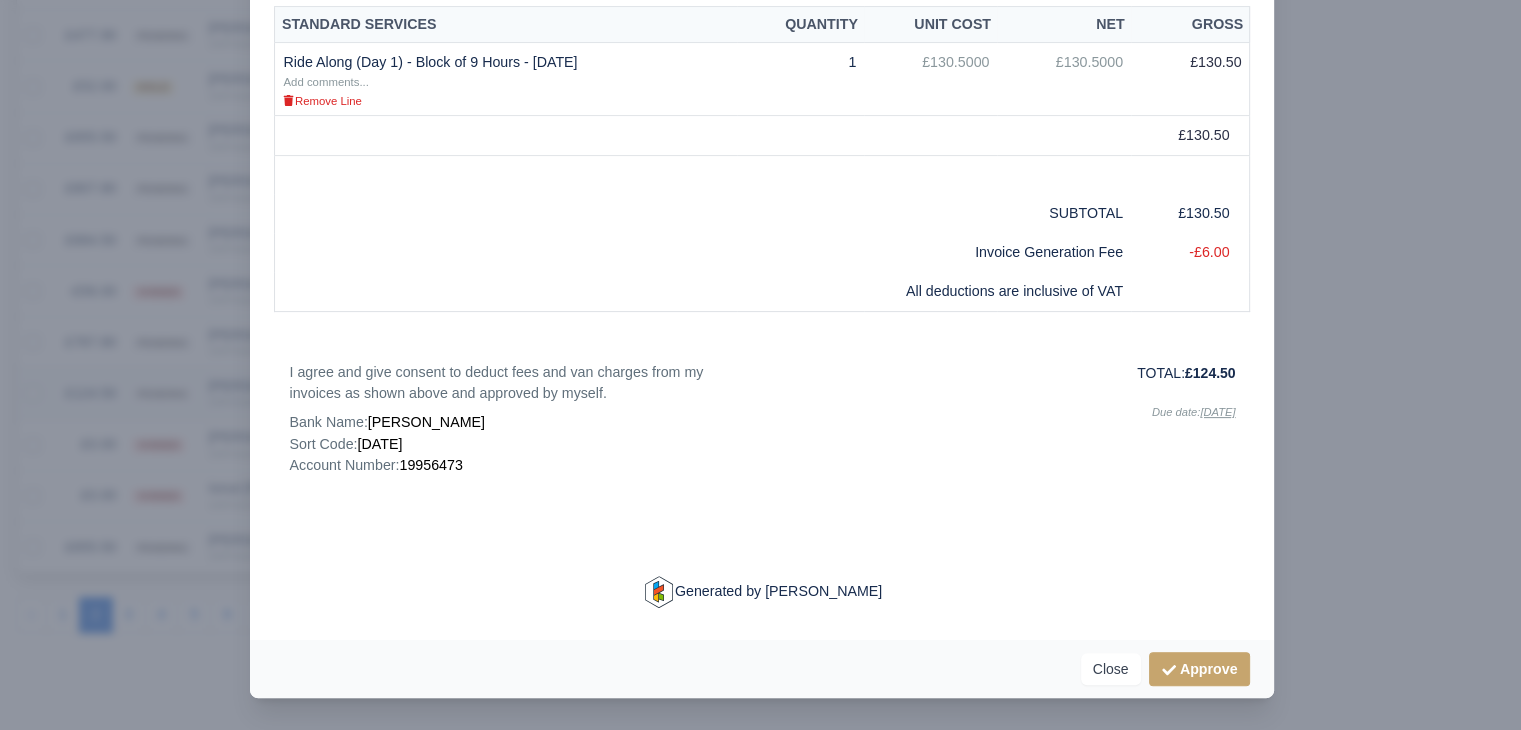 scroll, scrollTop: 1200, scrollLeft: 0, axis: vertical 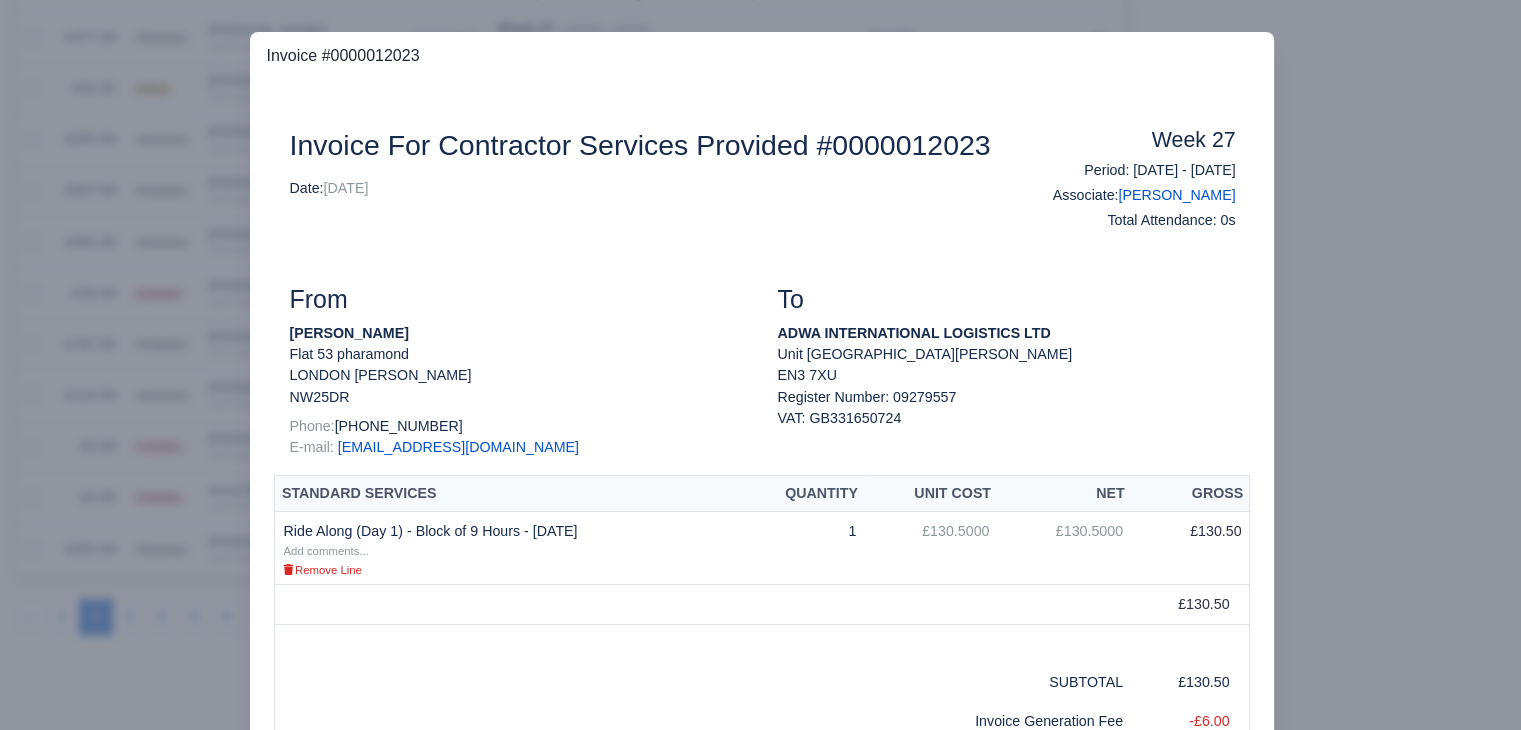 click at bounding box center [760, 365] 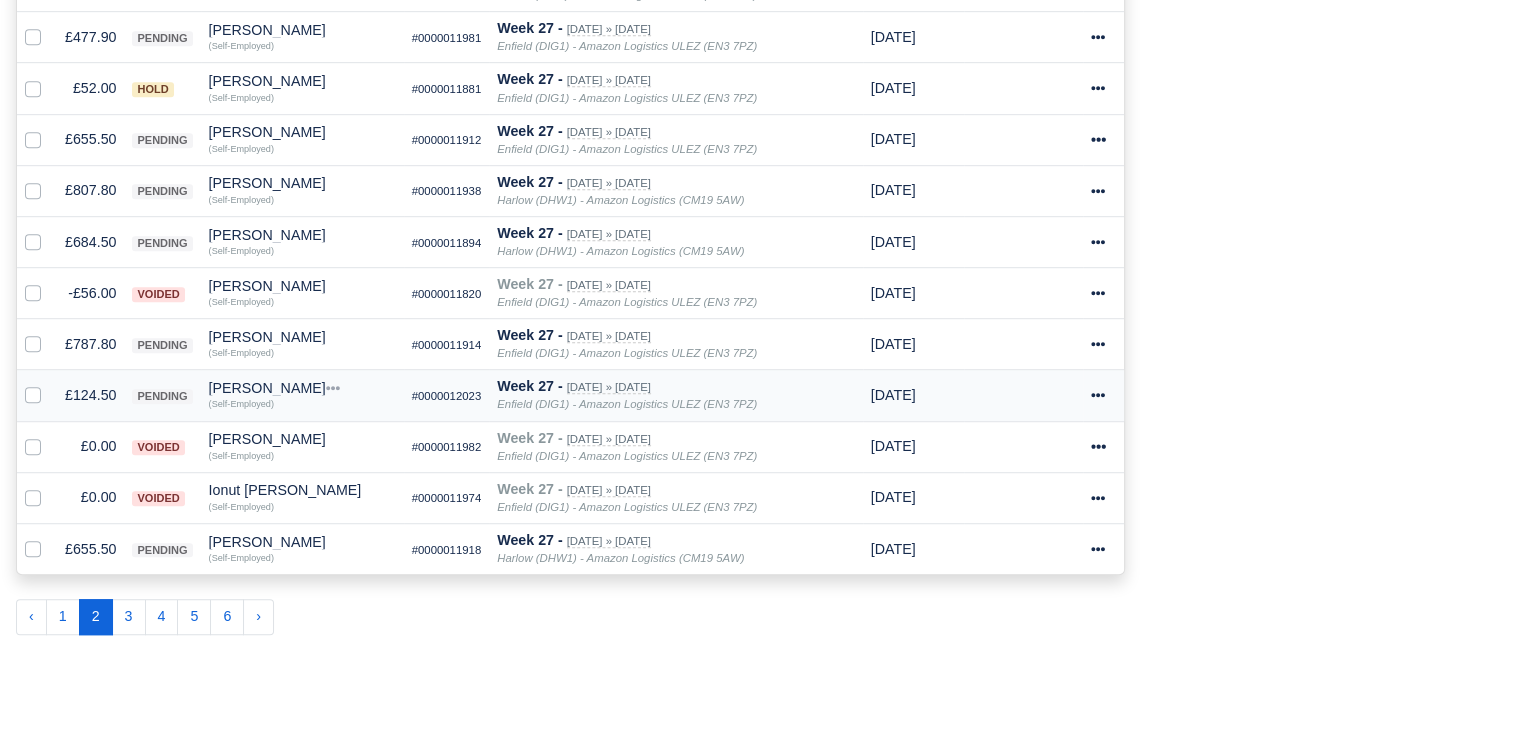 scroll, scrollTop: 1202, scrollLeft: 0, axis: vertical 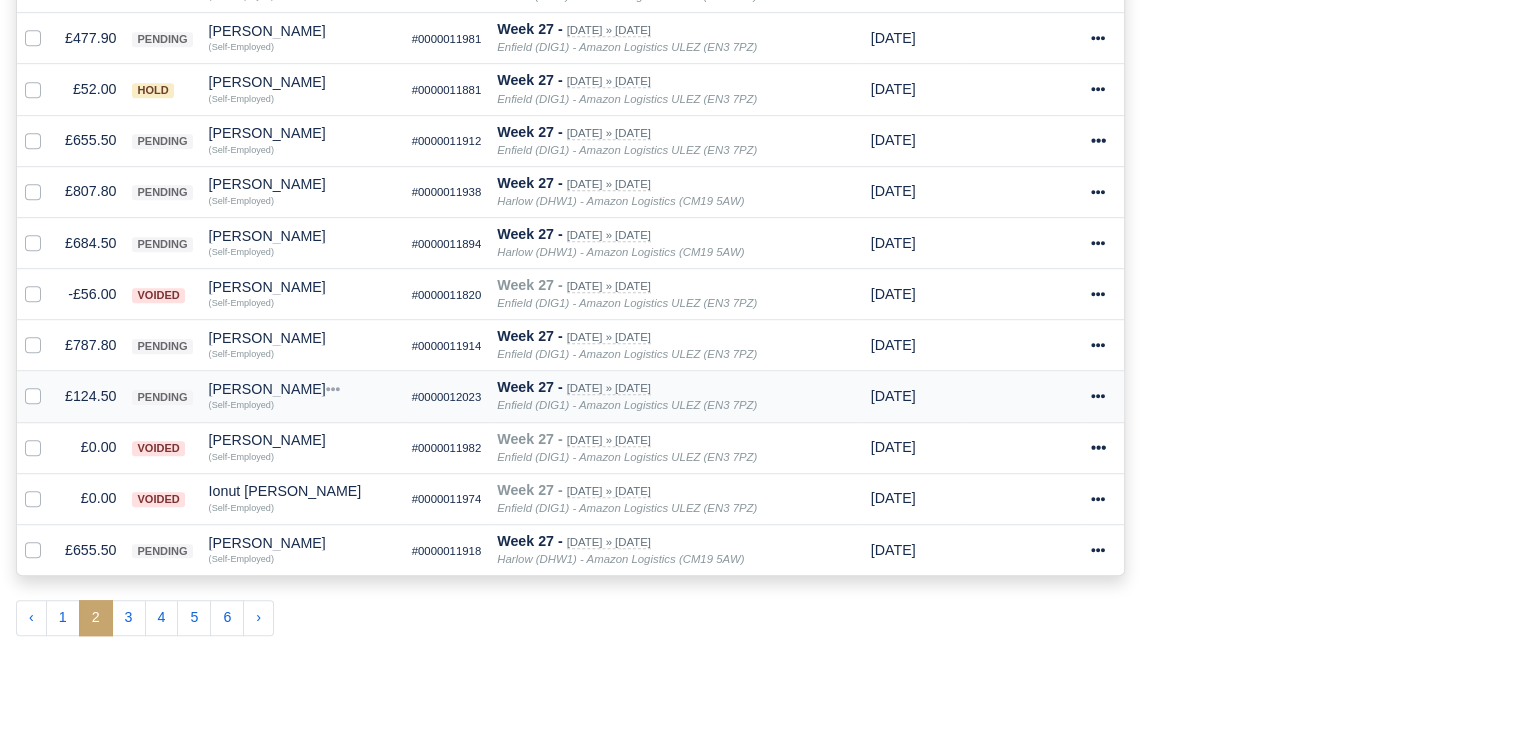 click on "Hidar Osman
Quick Actions
Other Invoices
Wallet
(Self-Employed)" at bounding box center (302, 396) 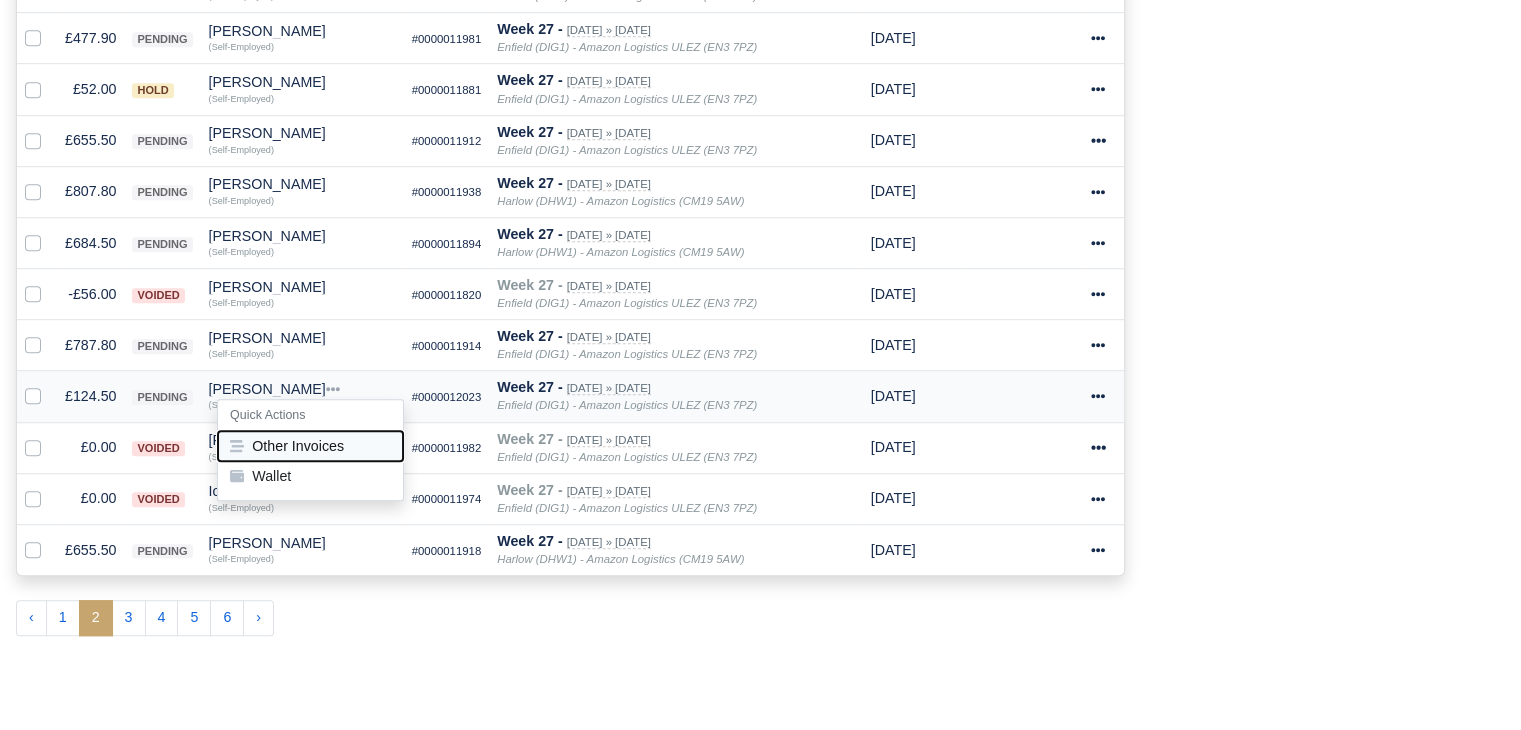 click on "Other Invoices" at bounding box center (310, 446) 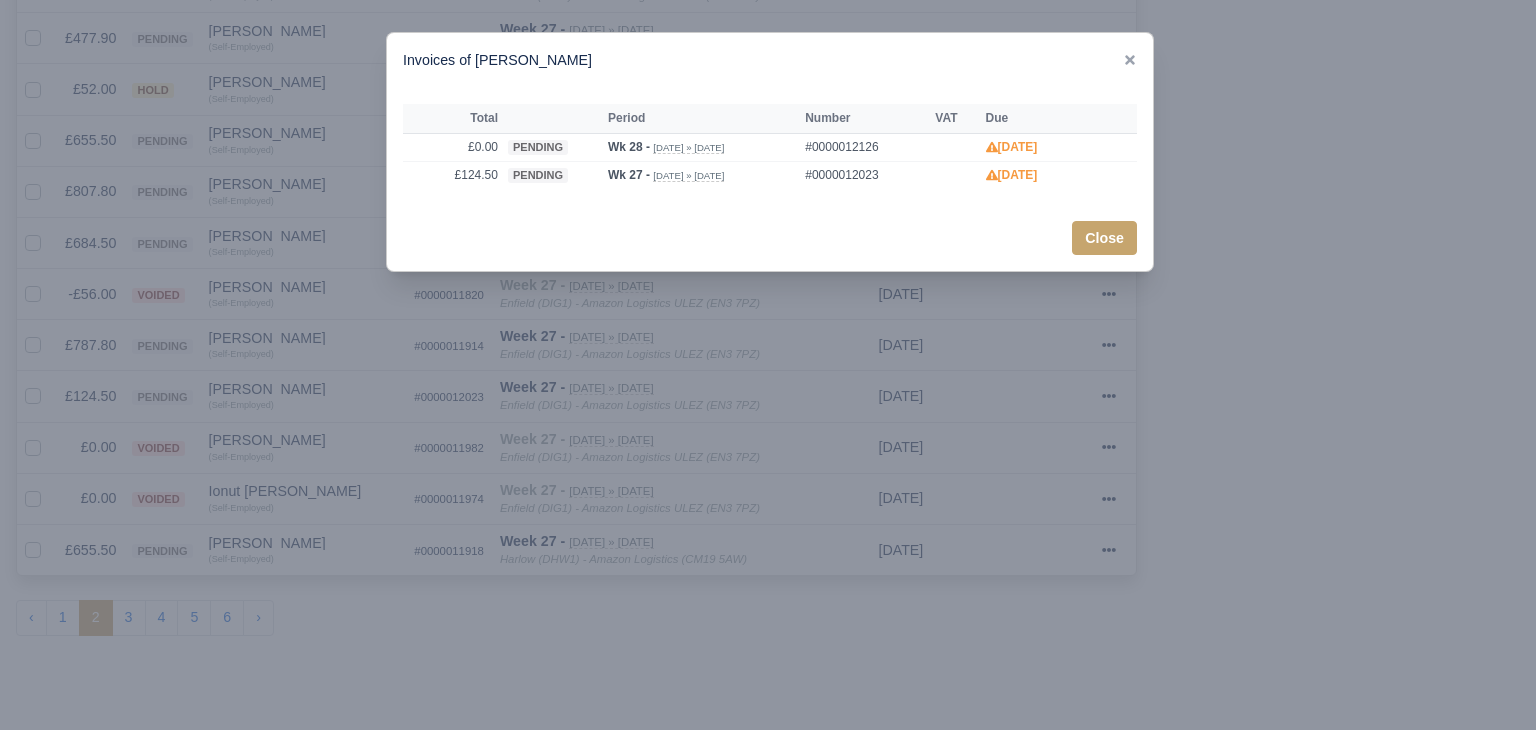 click at bounding box center [768, 365] 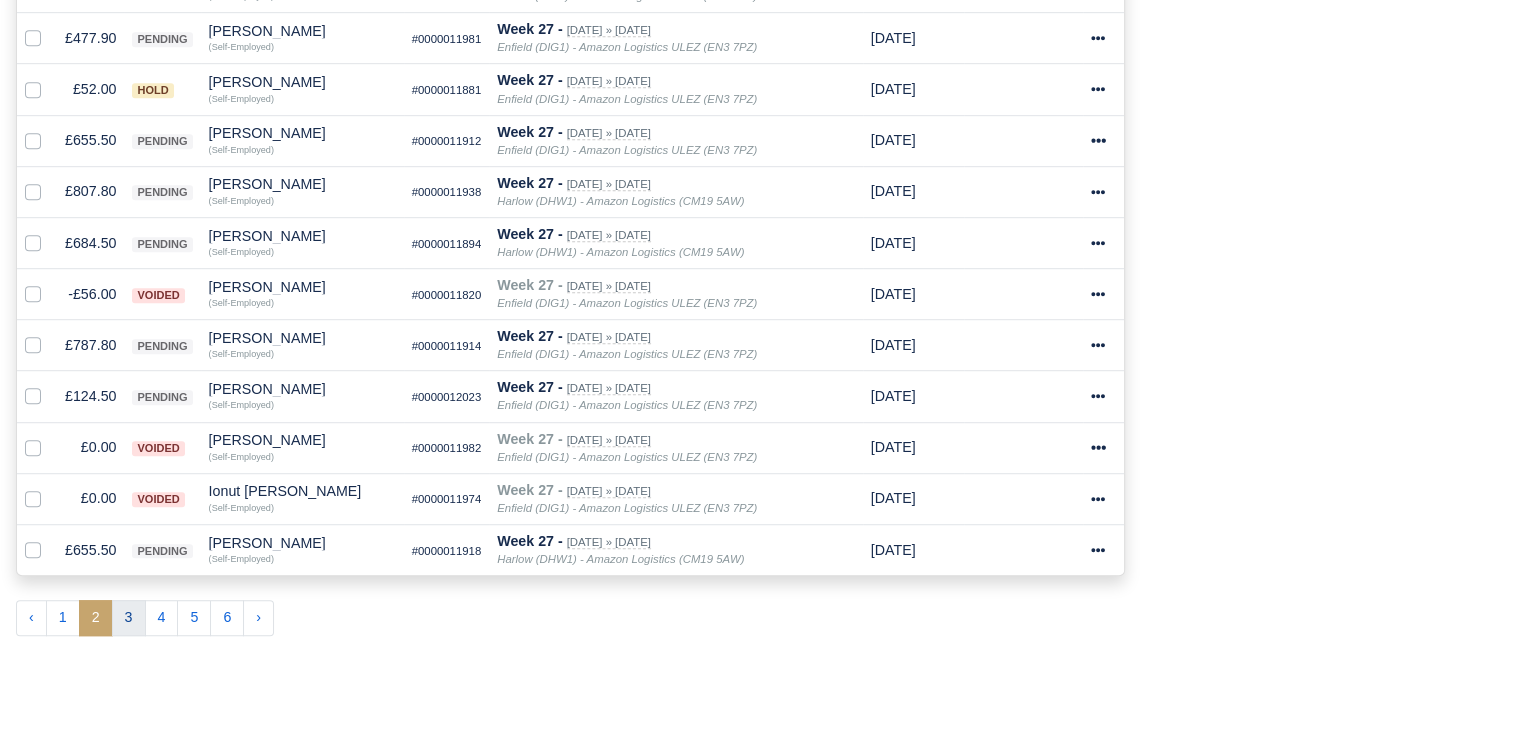 click on "3" at bounding box center [129, 618] 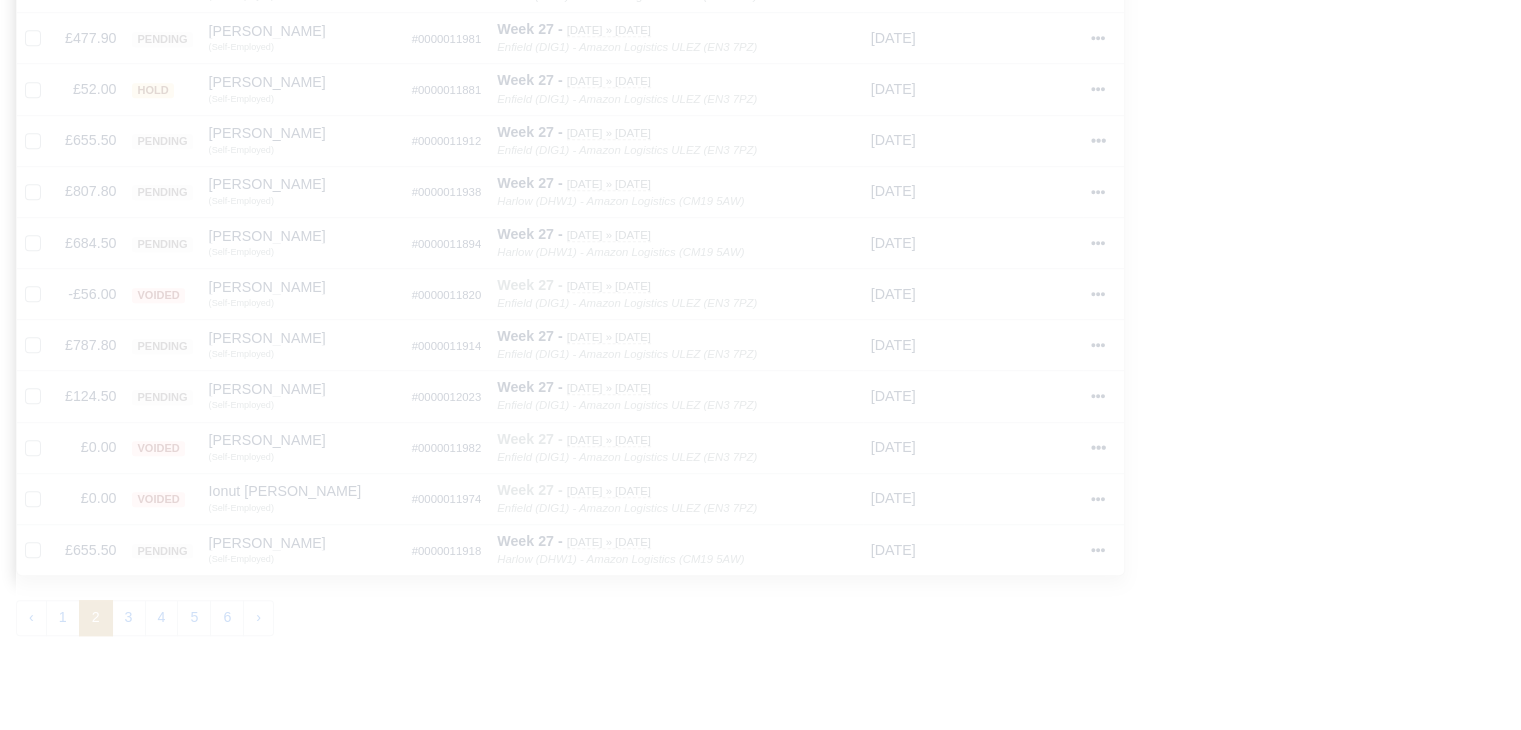 type 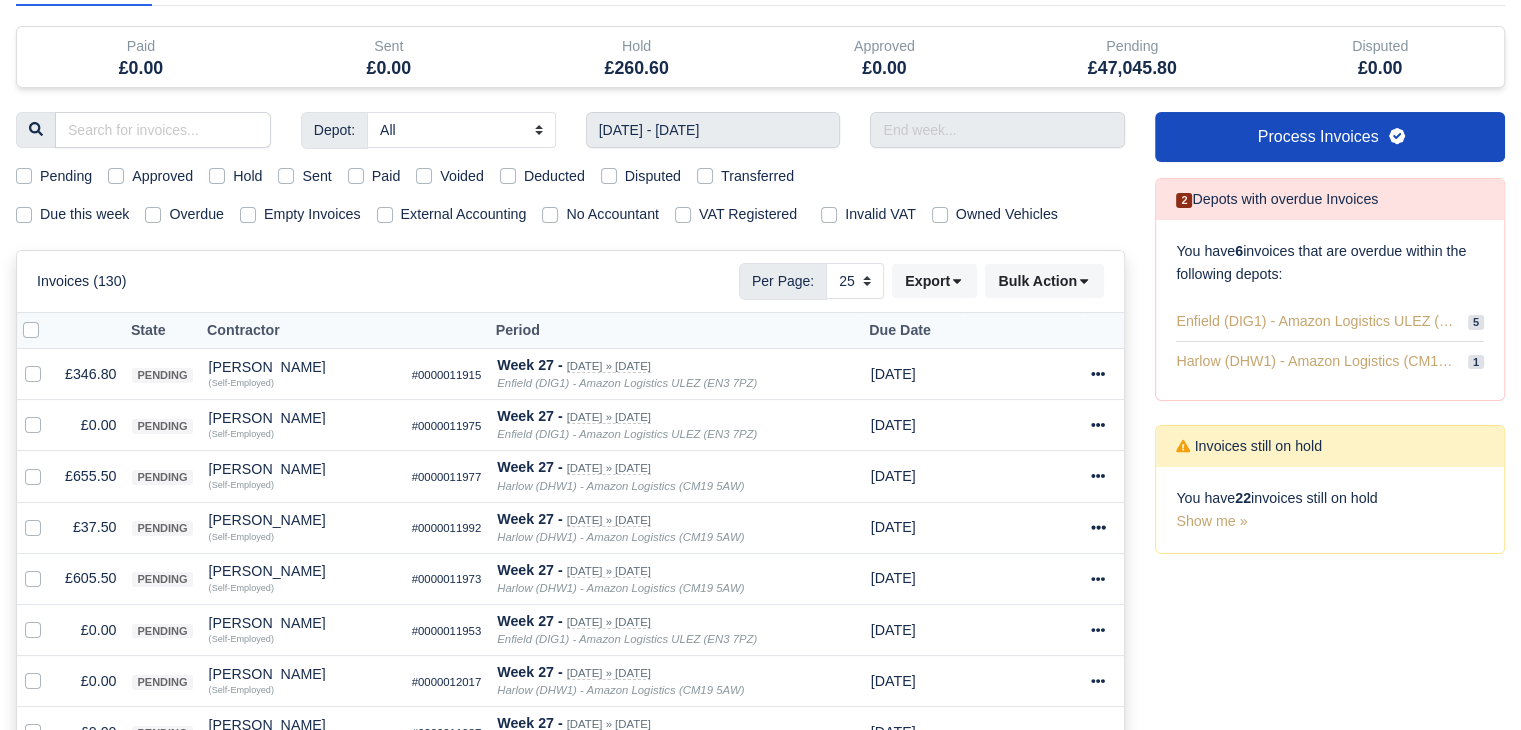 scroll, scrollTop: 202, scrollLeft: 0, axis: vertical 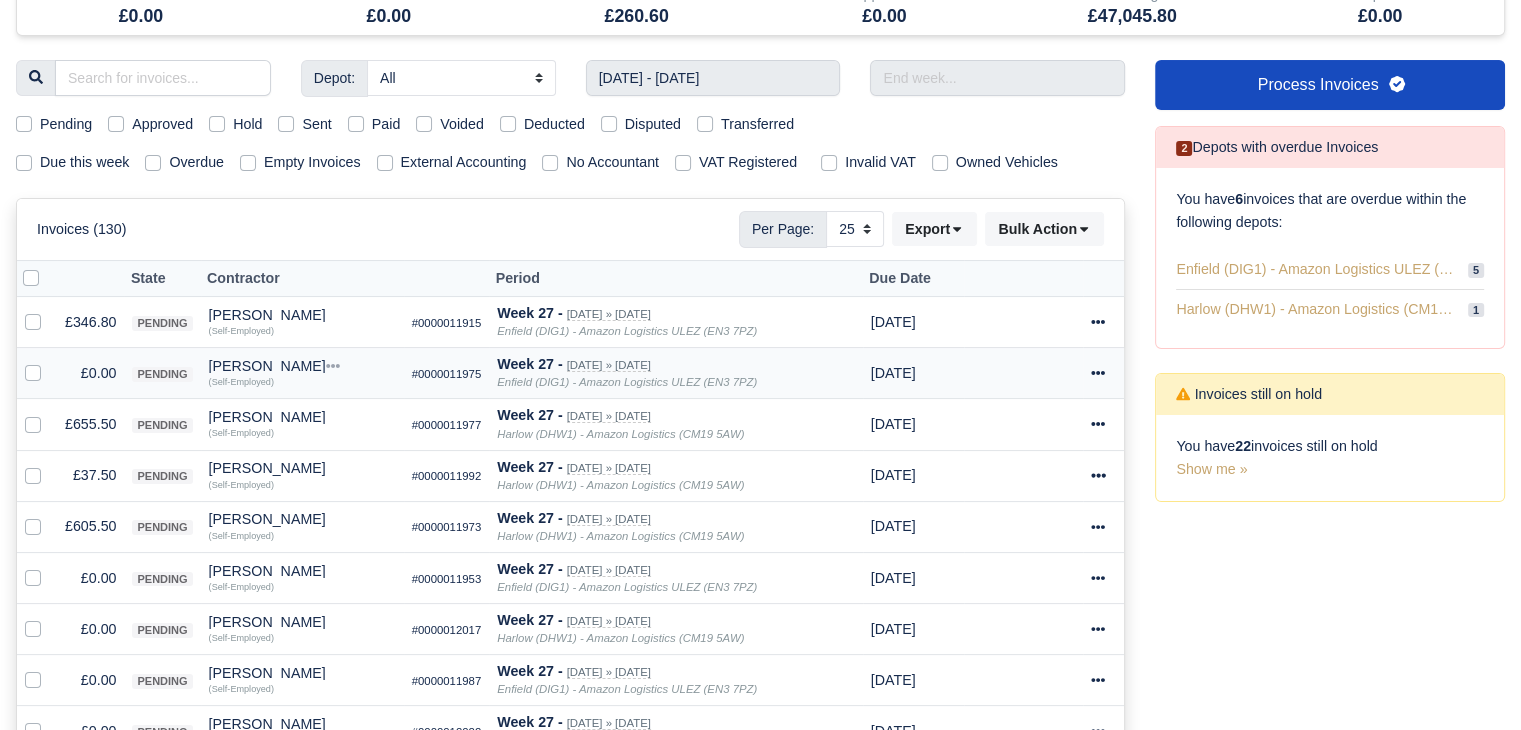 click at bounding box center [37, 373] 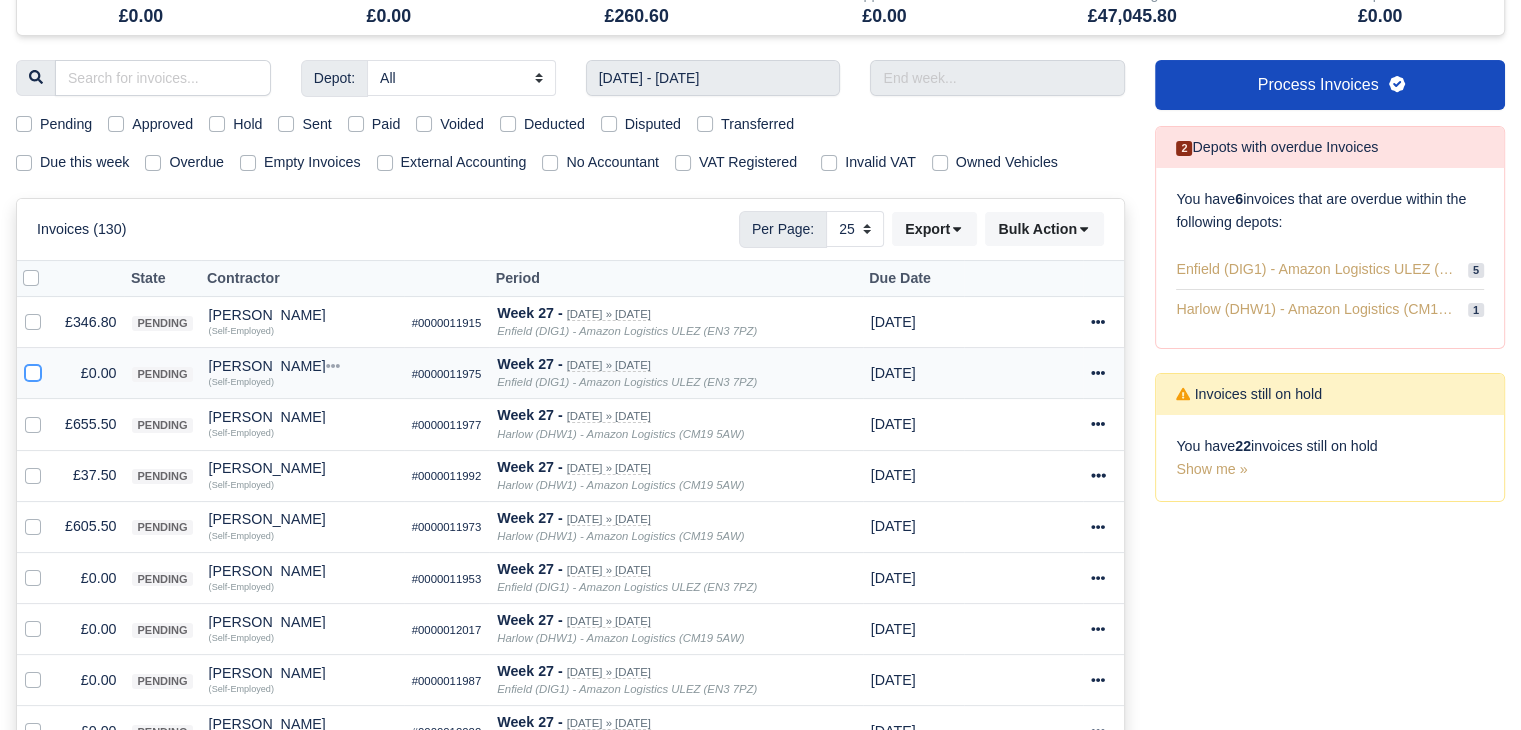 click at bounding box center (33, 370) 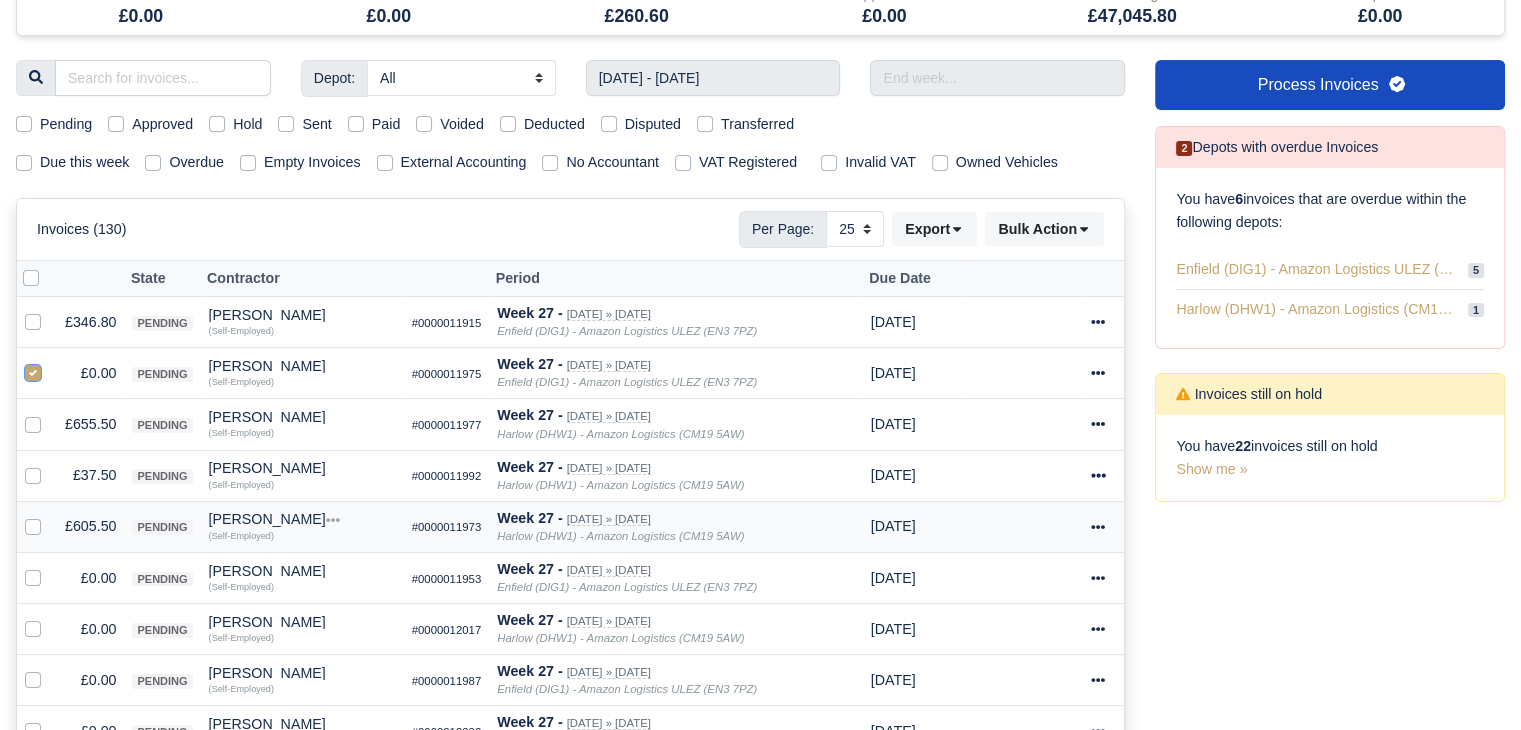scroll, scrollTop: 310, scrollLeft: 0, axis: vertical 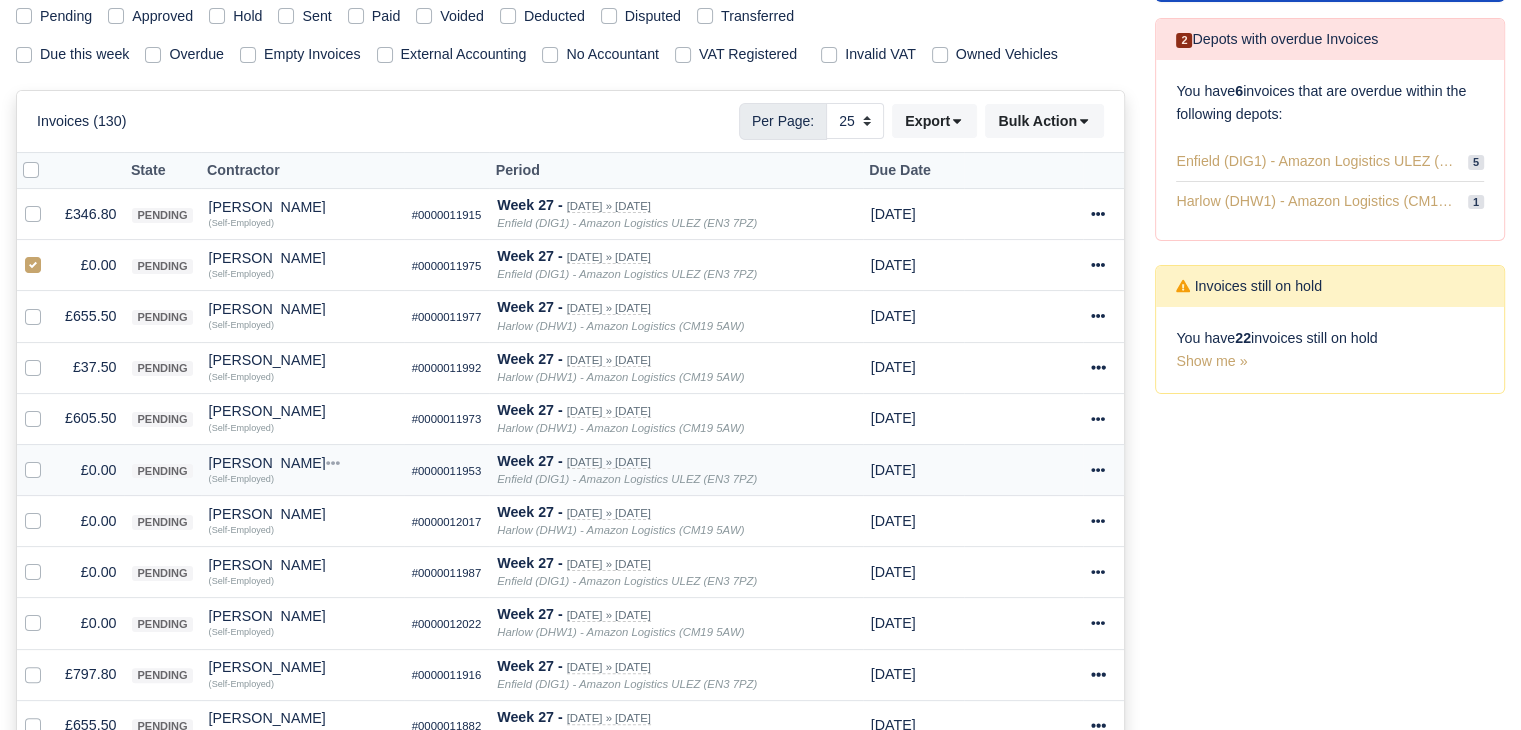 click at bounding box center (49, 459) 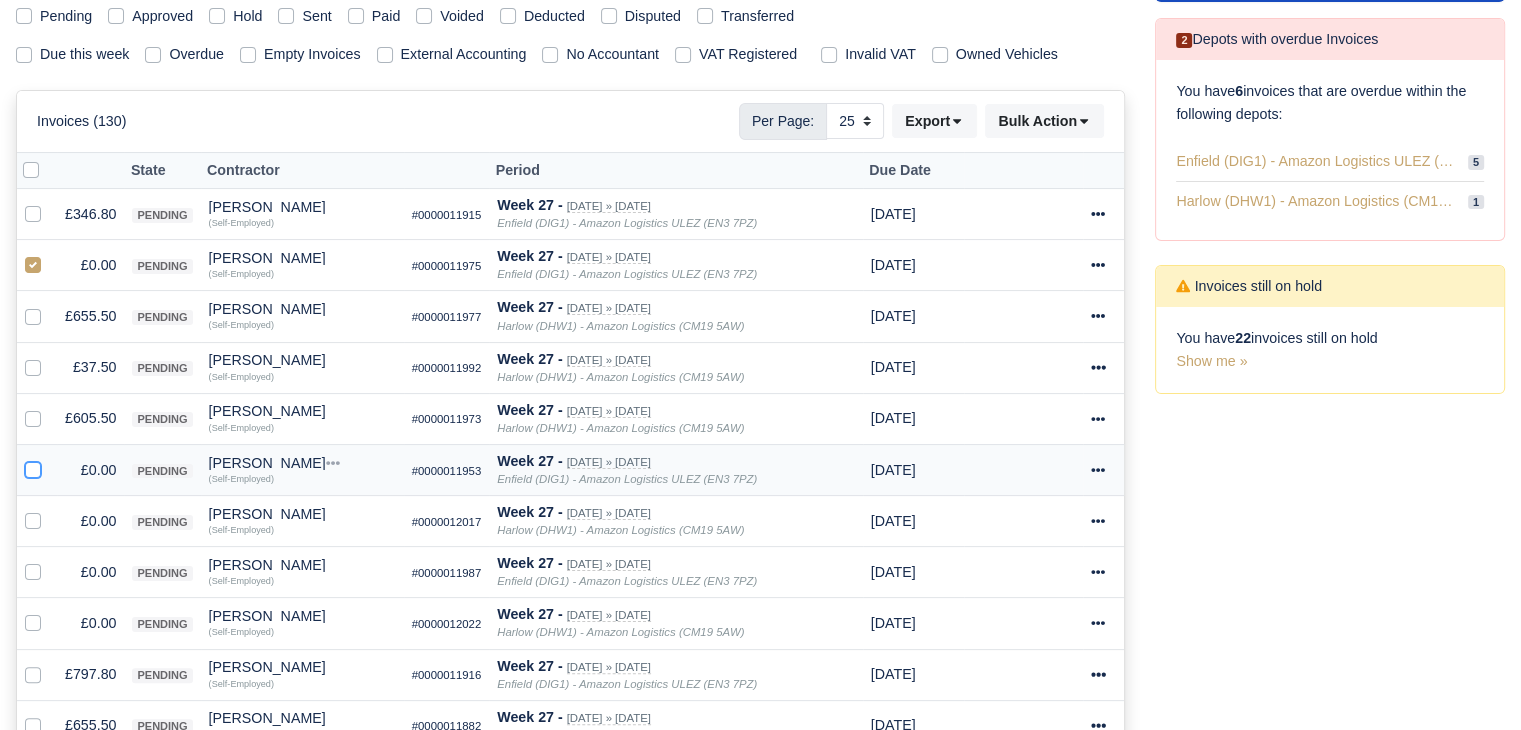 click at bounding box center [33, 467] 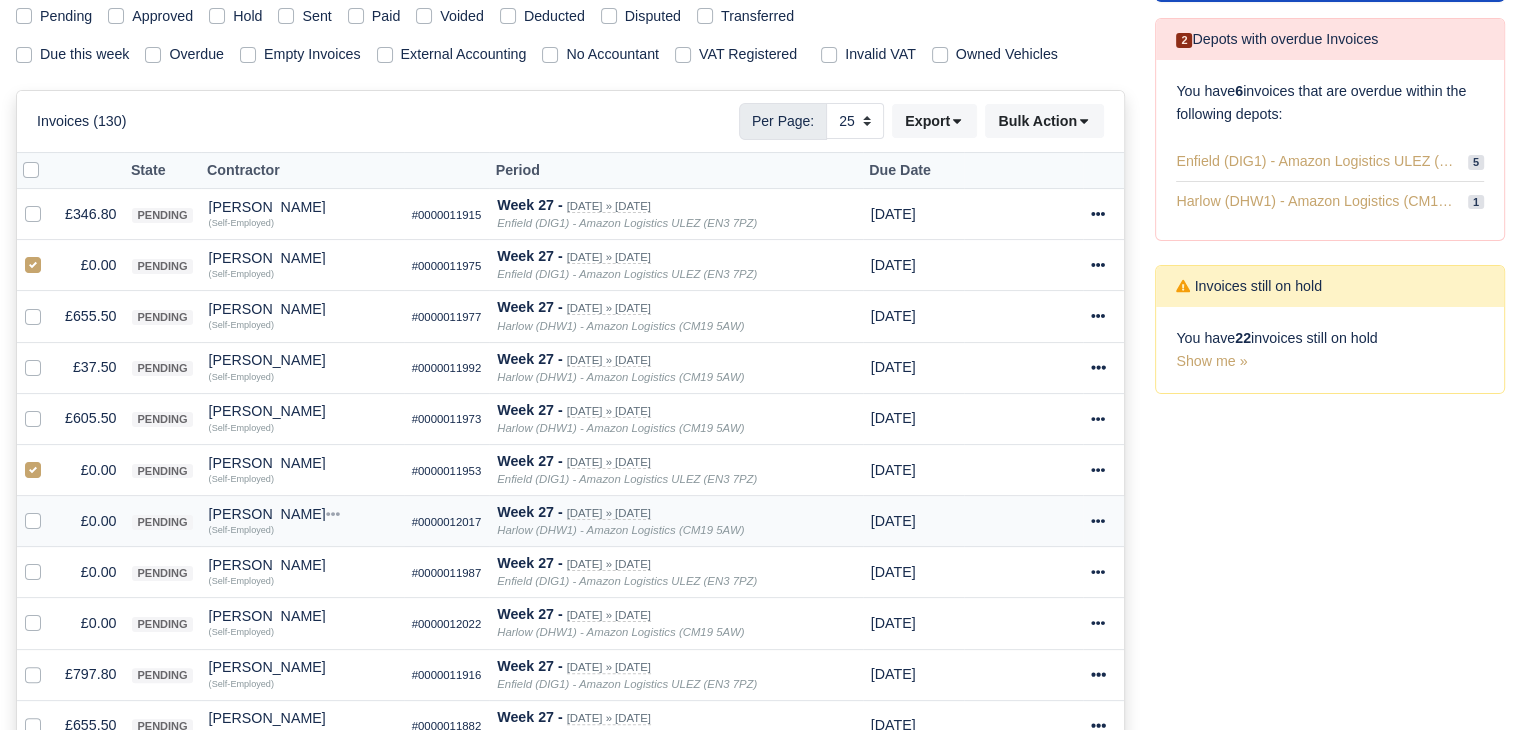click at bounding box center [37, 521] 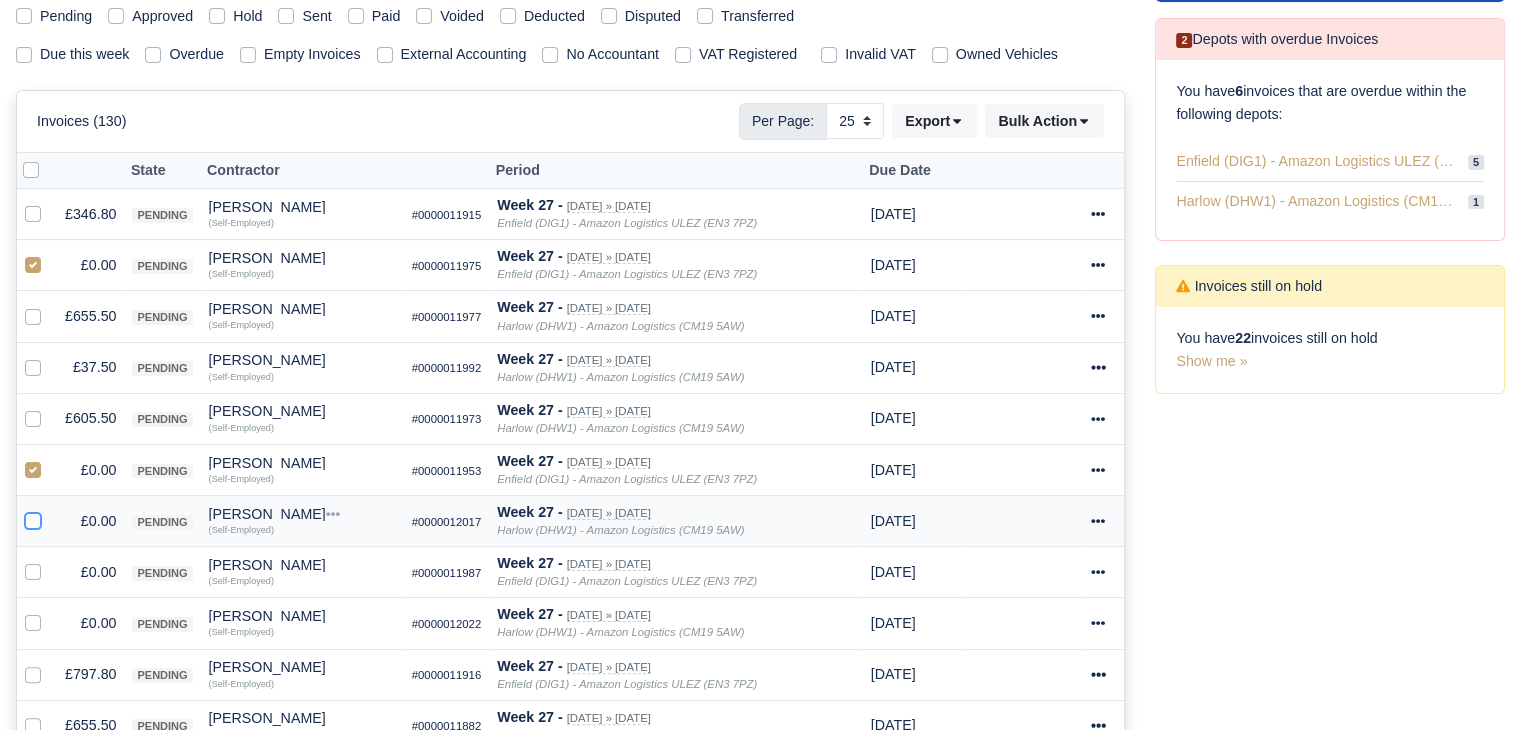 click at bounding box center [33, 518] 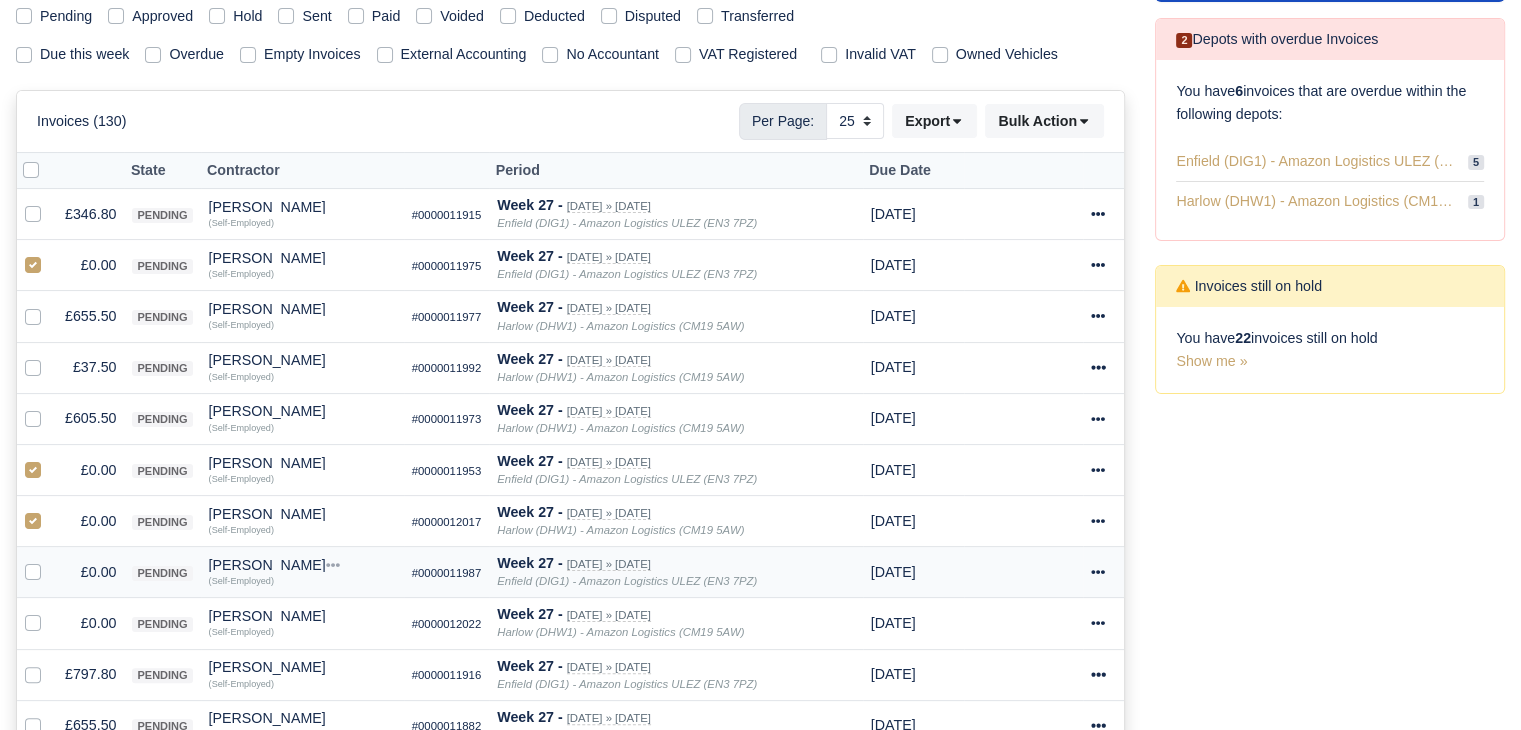 click at bounding box center [49, 561] 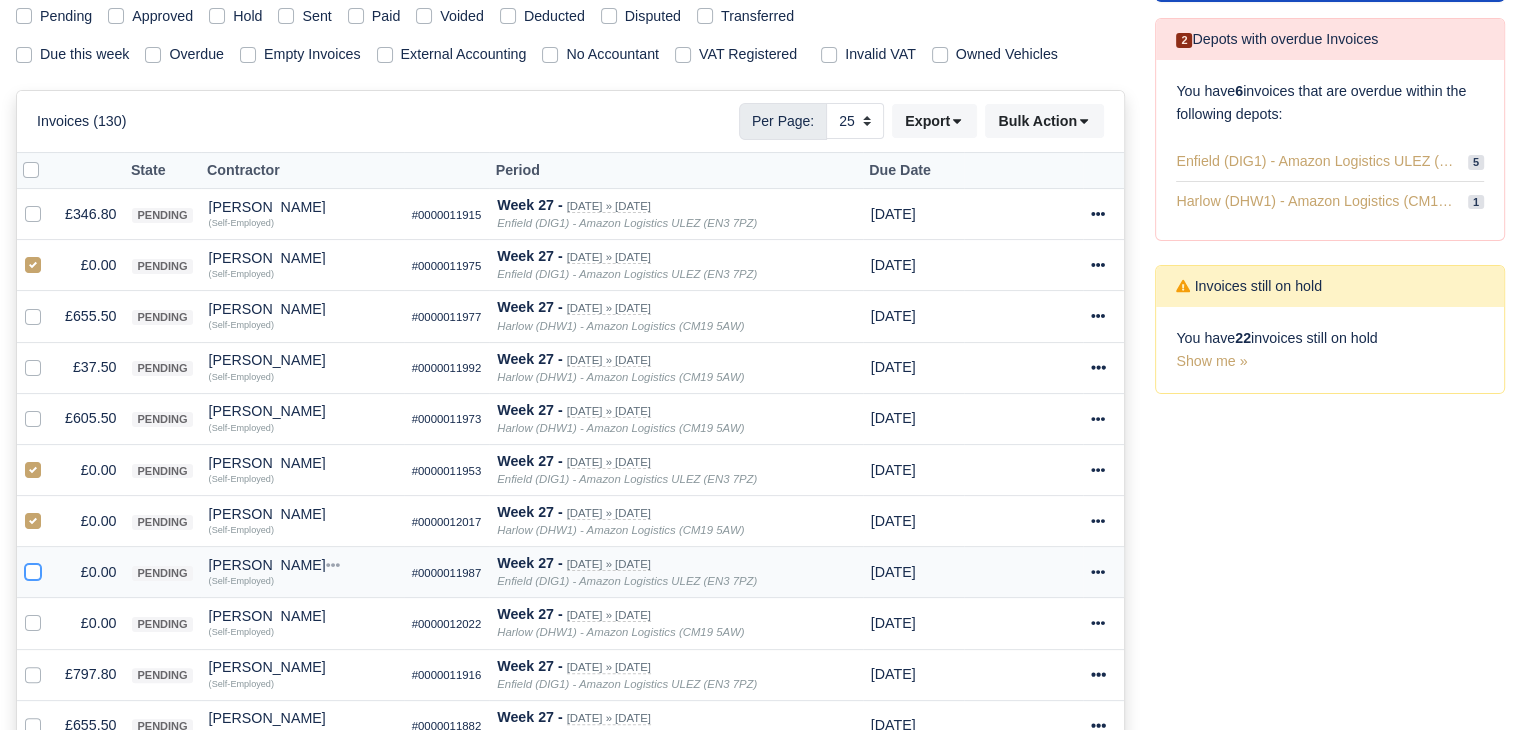 click at bounding box center (33, 569) 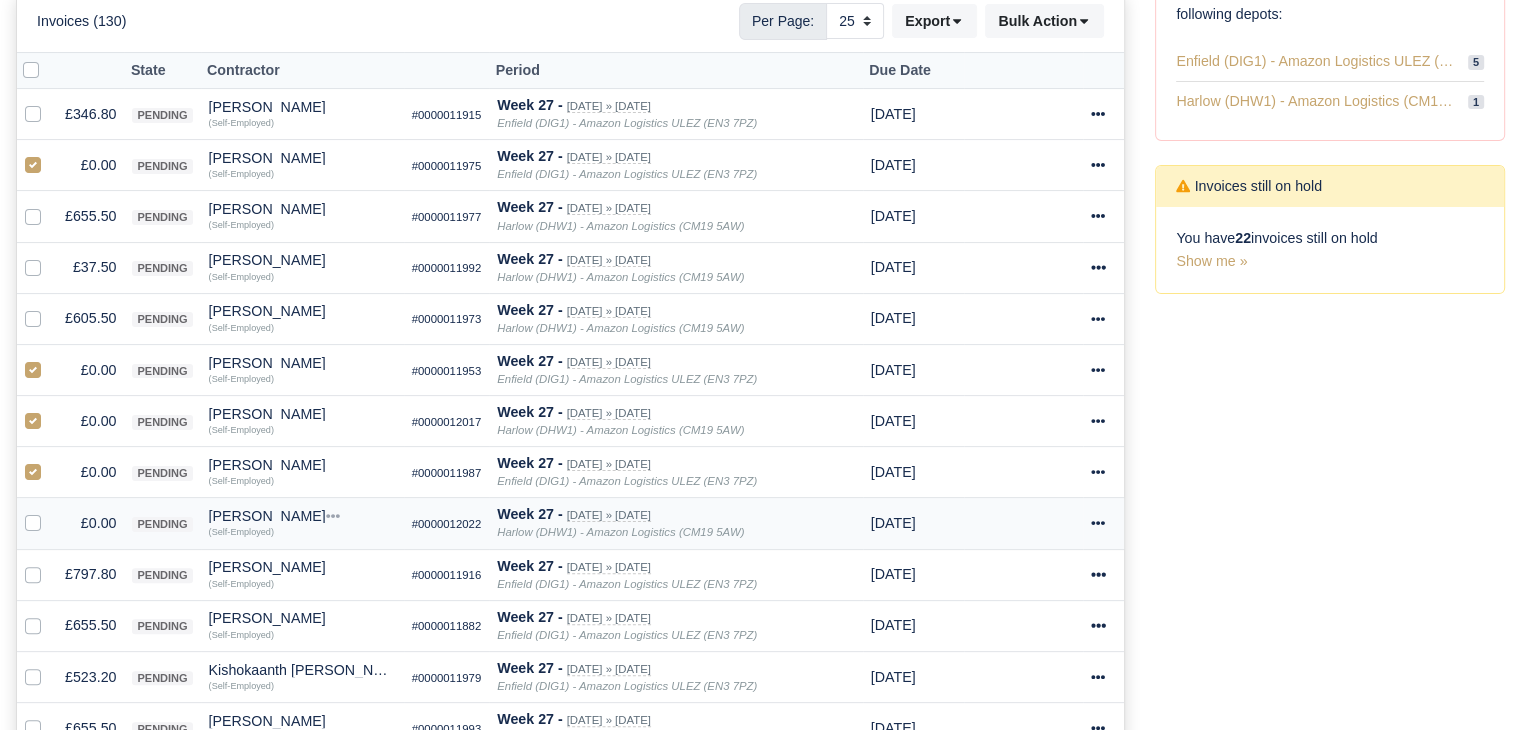 click at bounding box center [49, 512] 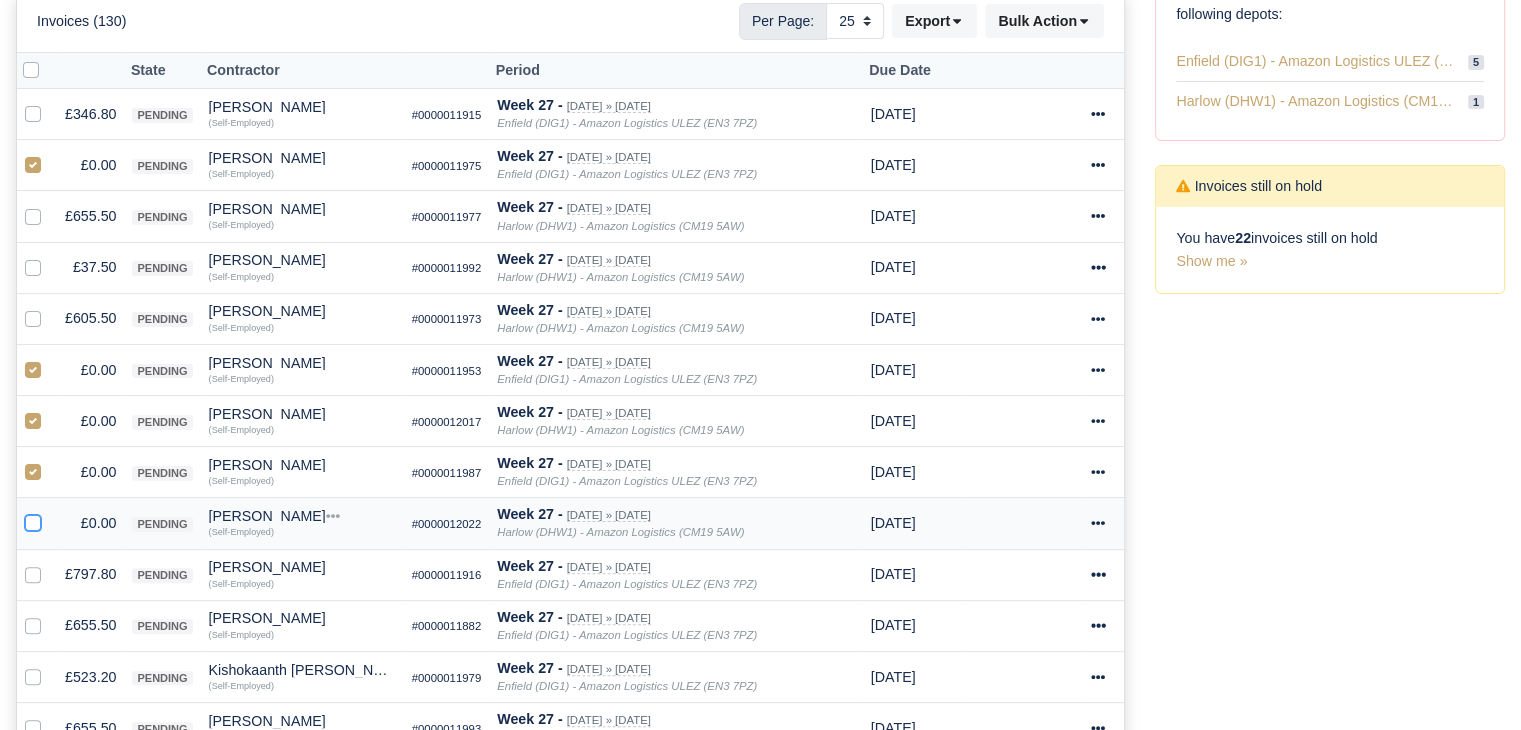 click at bounding box center (33, 520) 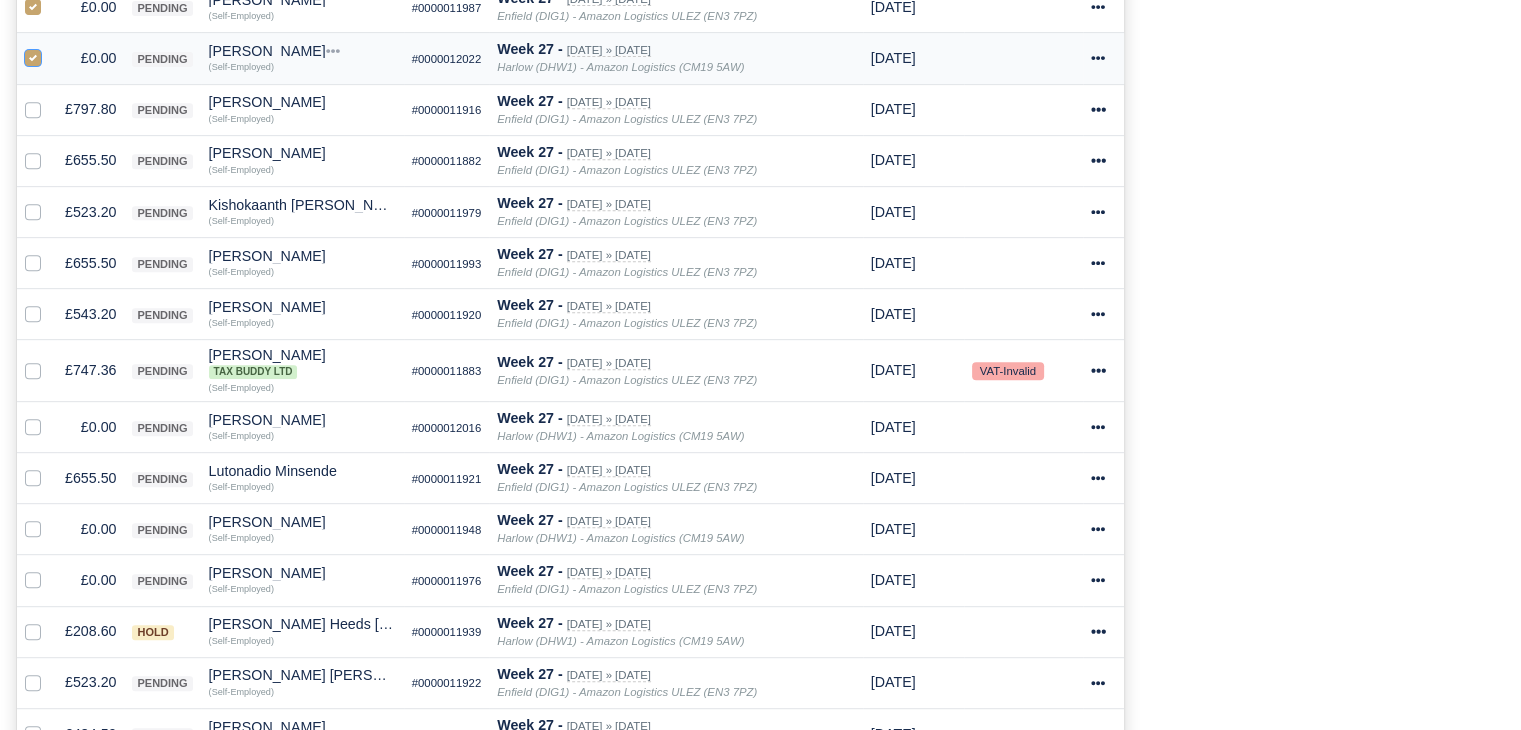 scroll, scrollTop: 879, scrollLeft: 0, axis: vertical 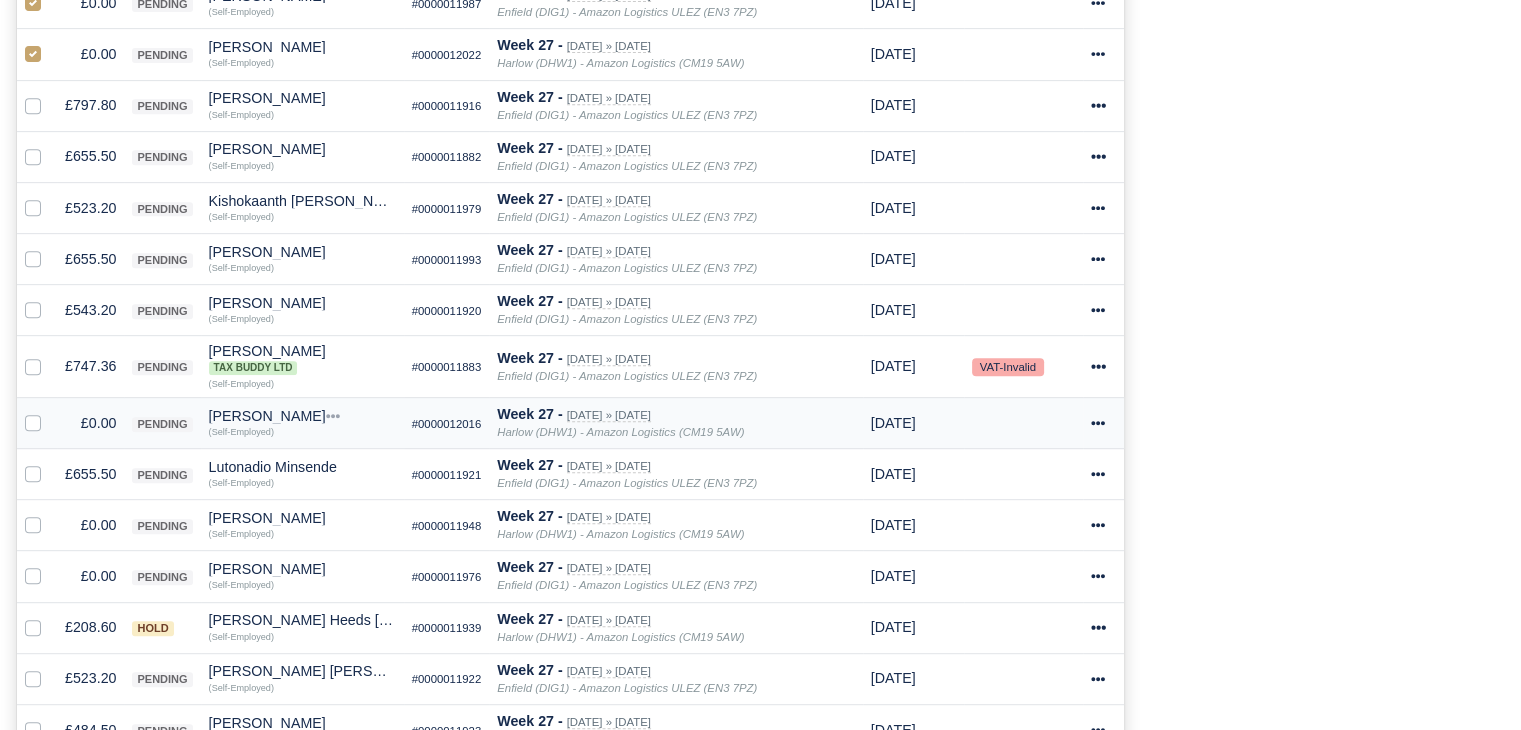 click at bounding box center (49, 412) 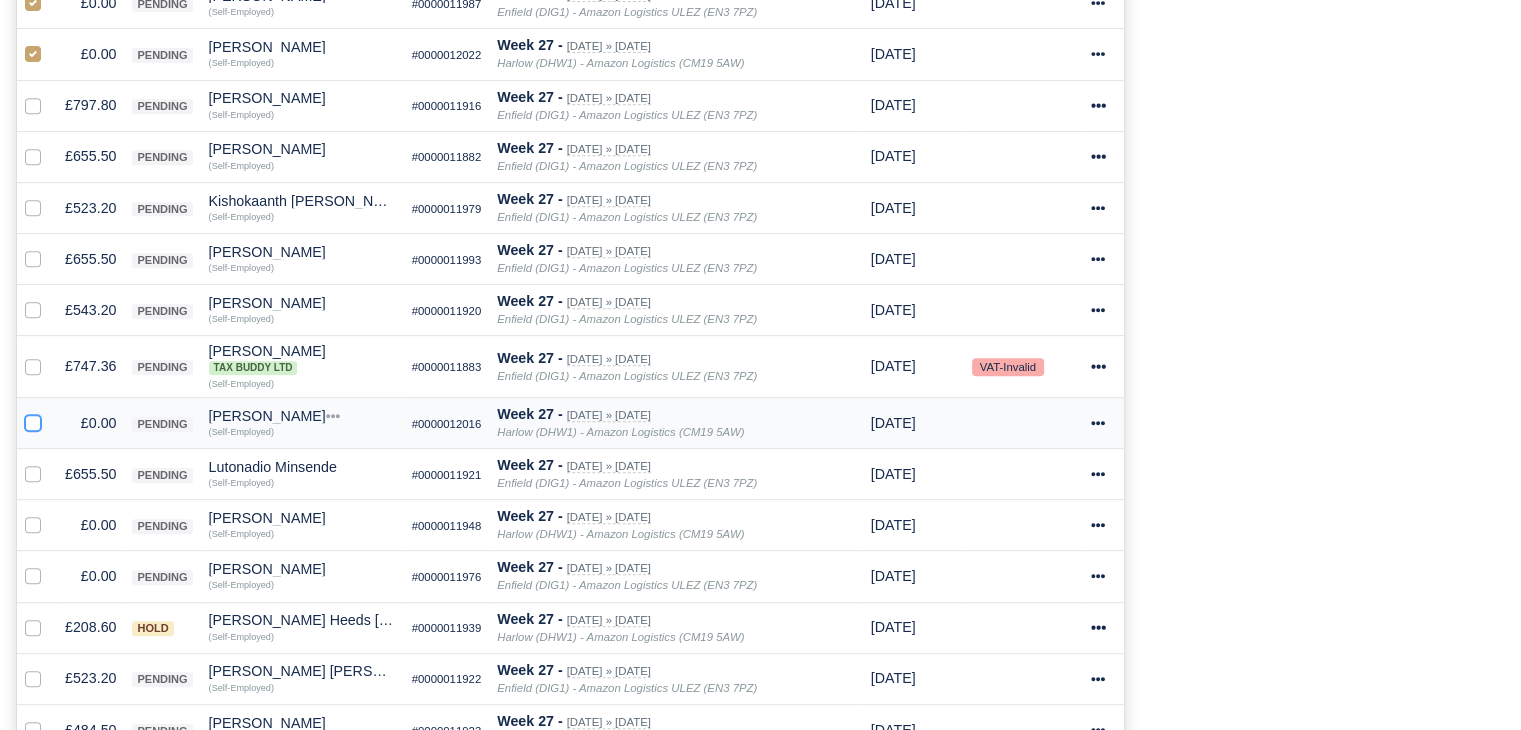 click at bounding box center [33, 420] 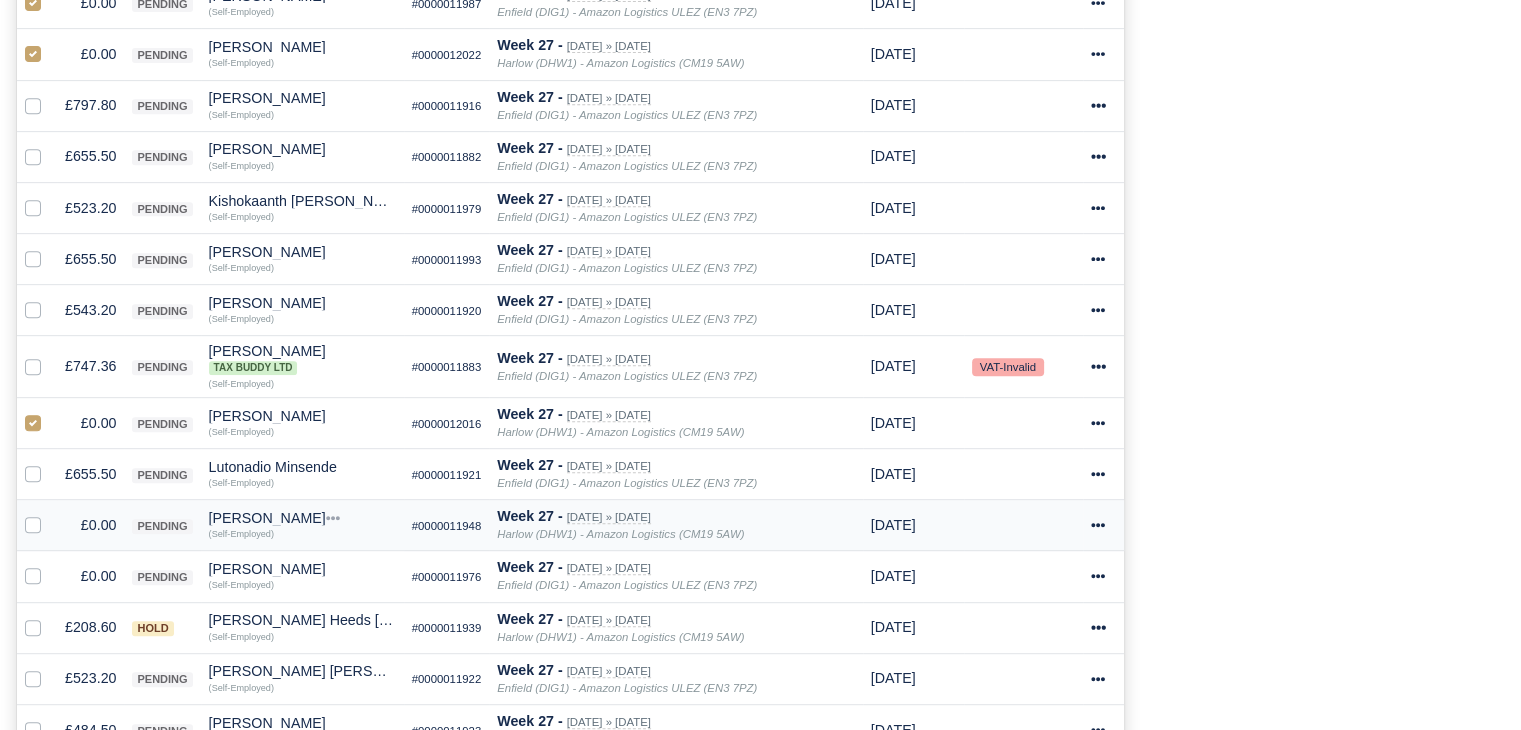 click at bounding box center (49, 514) 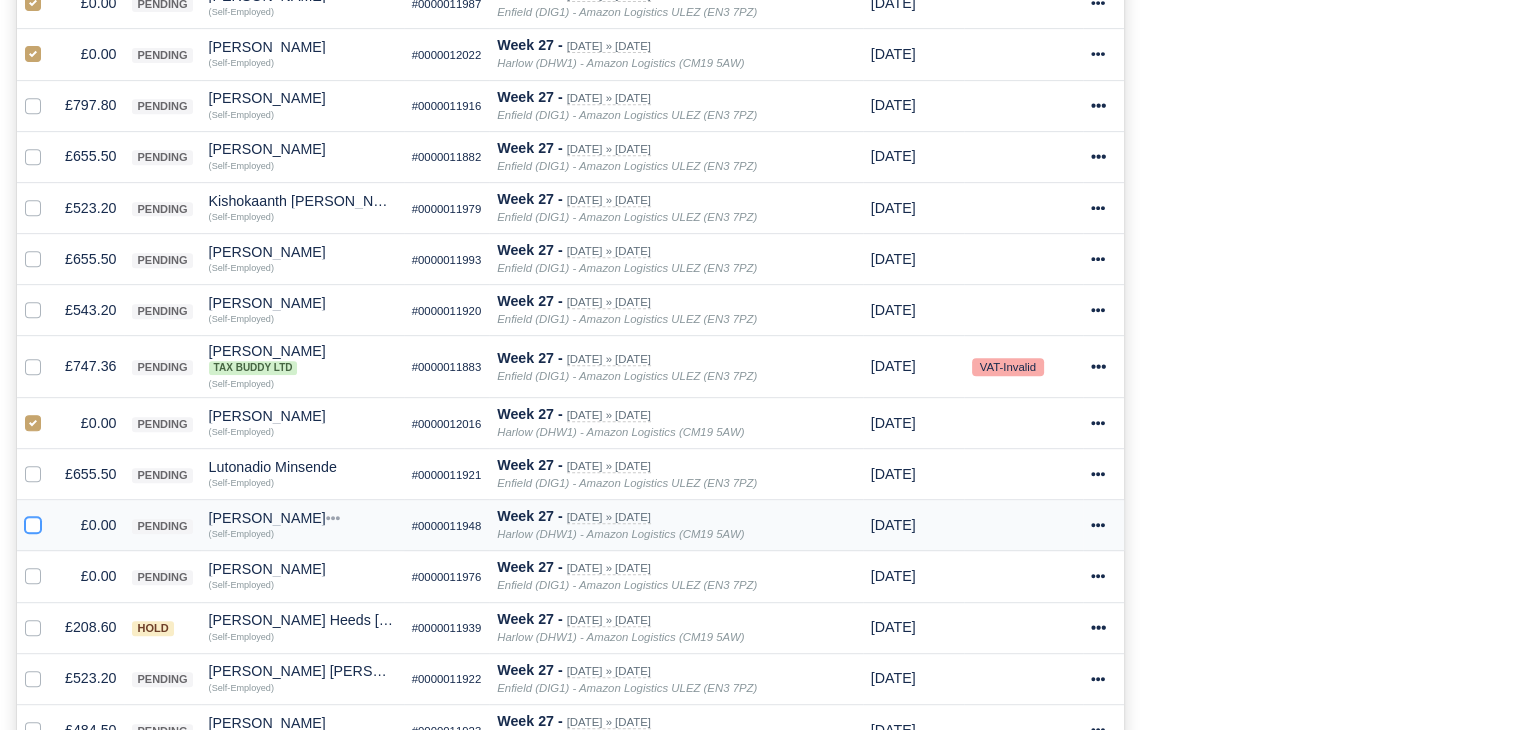 click at bounding box center [33, 522] 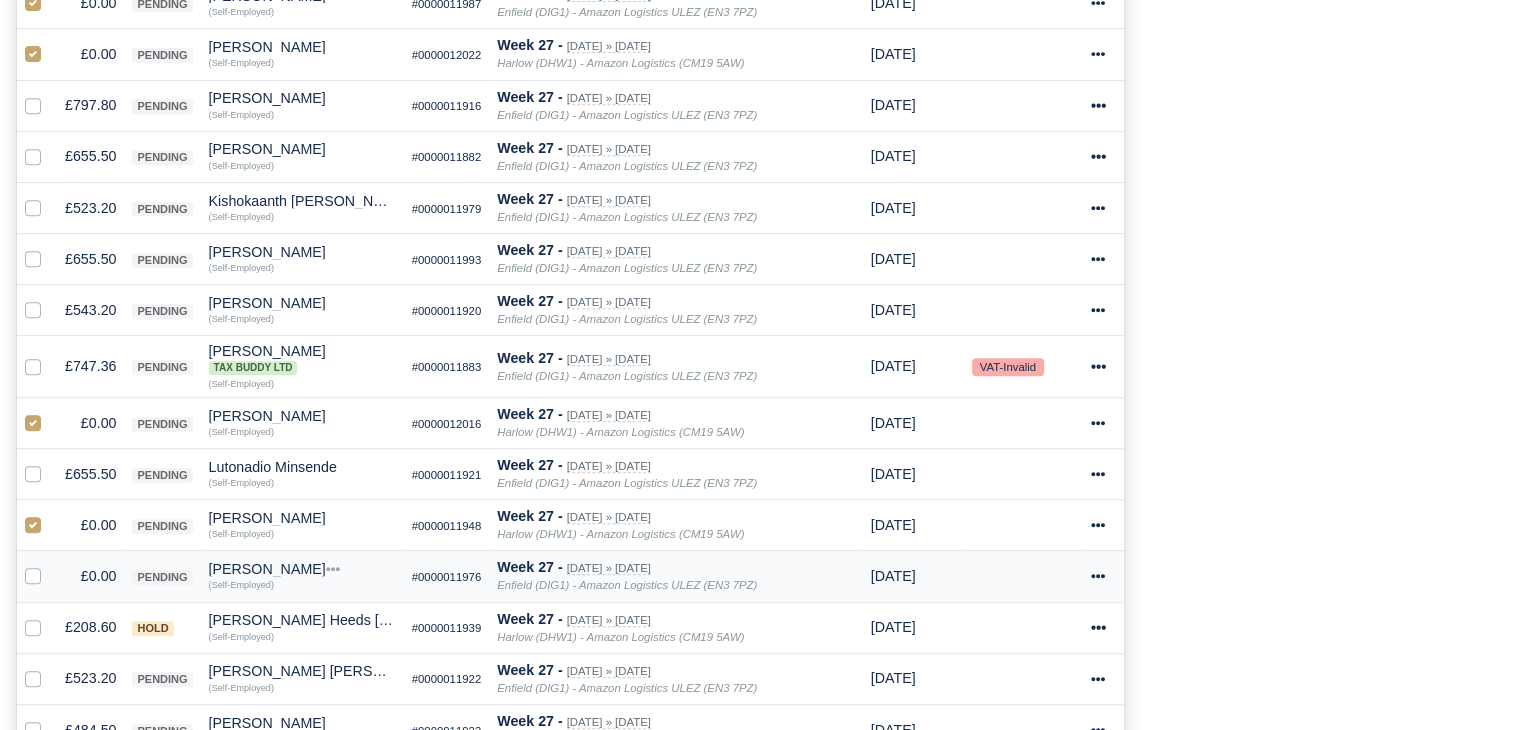 click at bounding box center (37, 576) 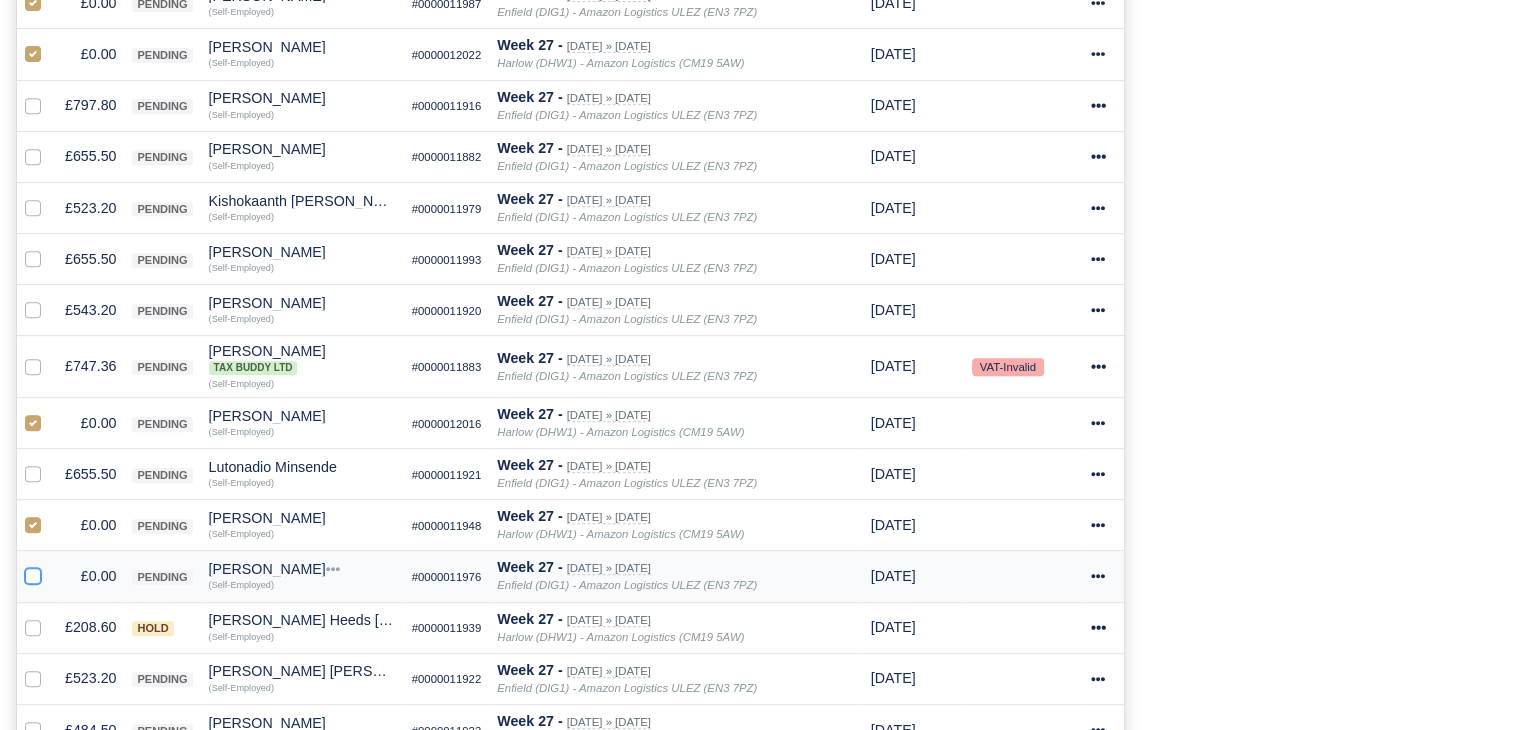 click at bounding box center (33, 573) 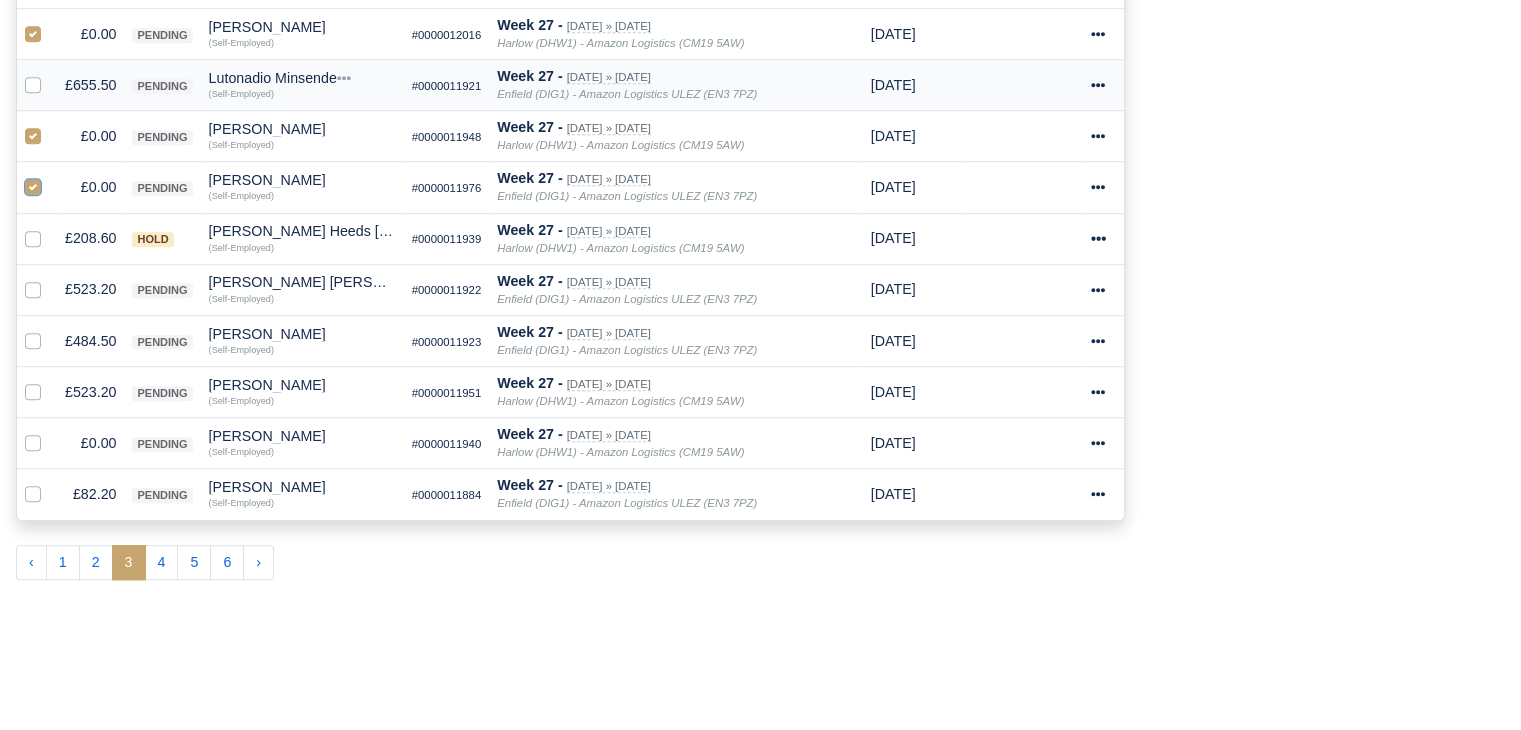 scroll, scrollTop: 1274, scrollLeft: 0, axis: vertical 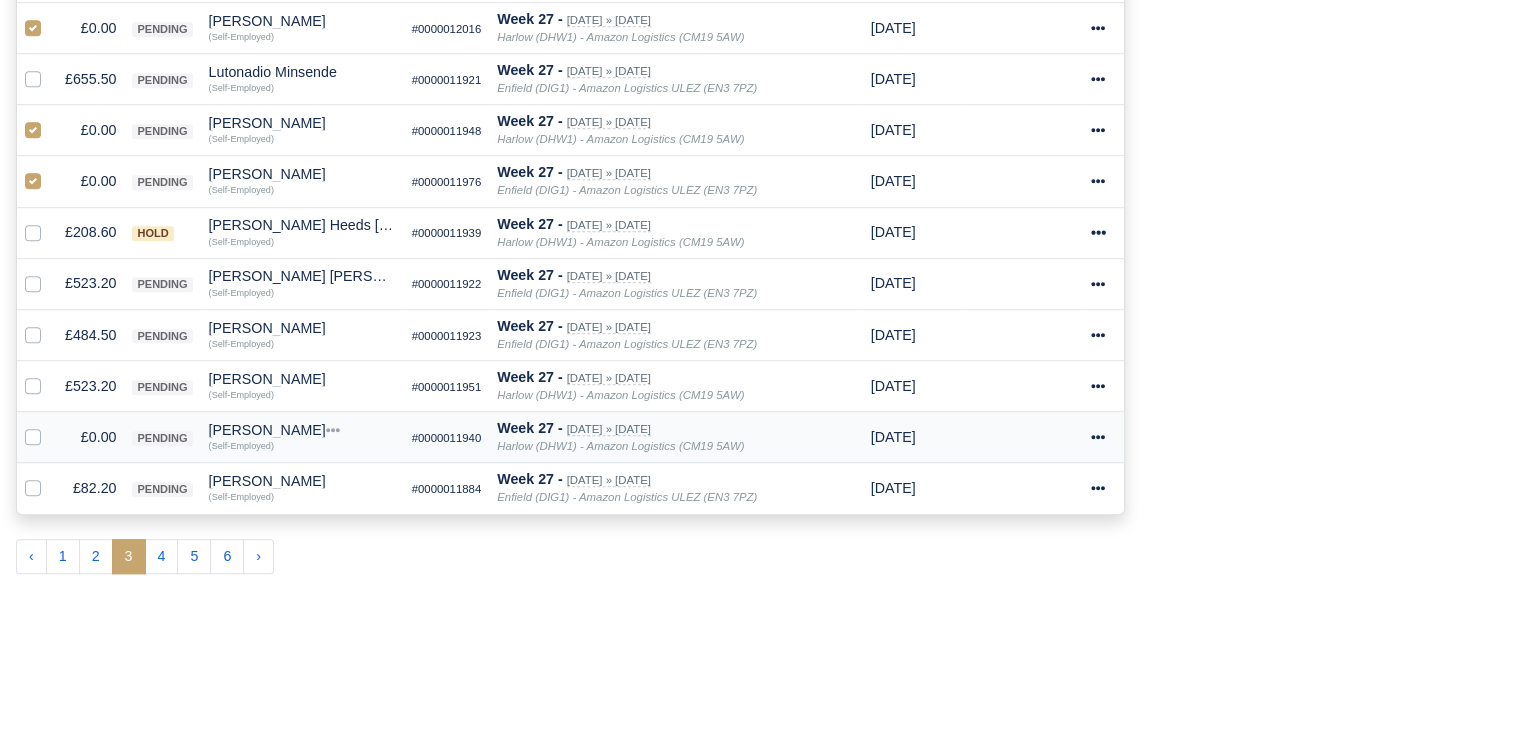 click at bounding box center (37, 437) 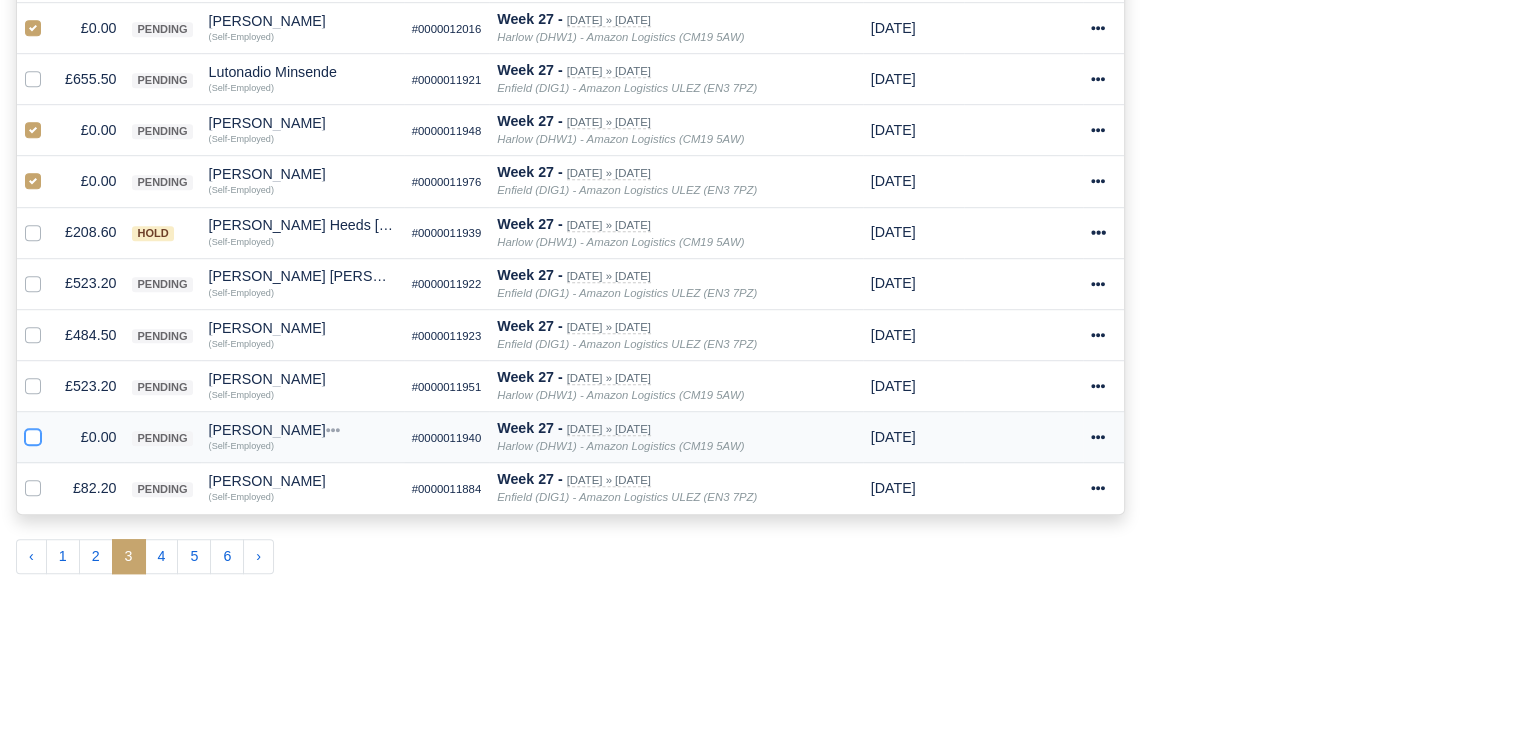 click at bounding box center [33, 434] 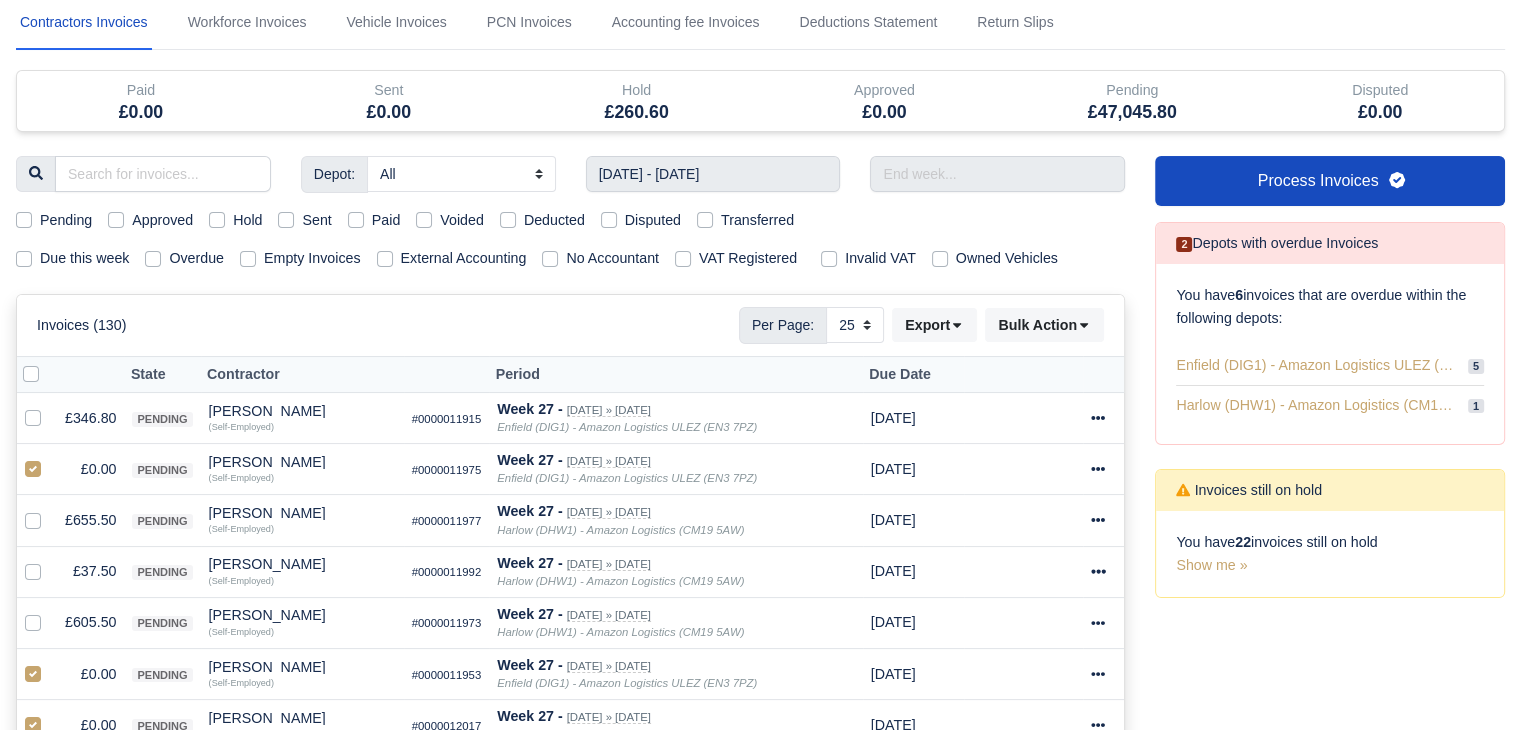 scroll, scrollTop: 0, scrollLeft: 0, axis: both 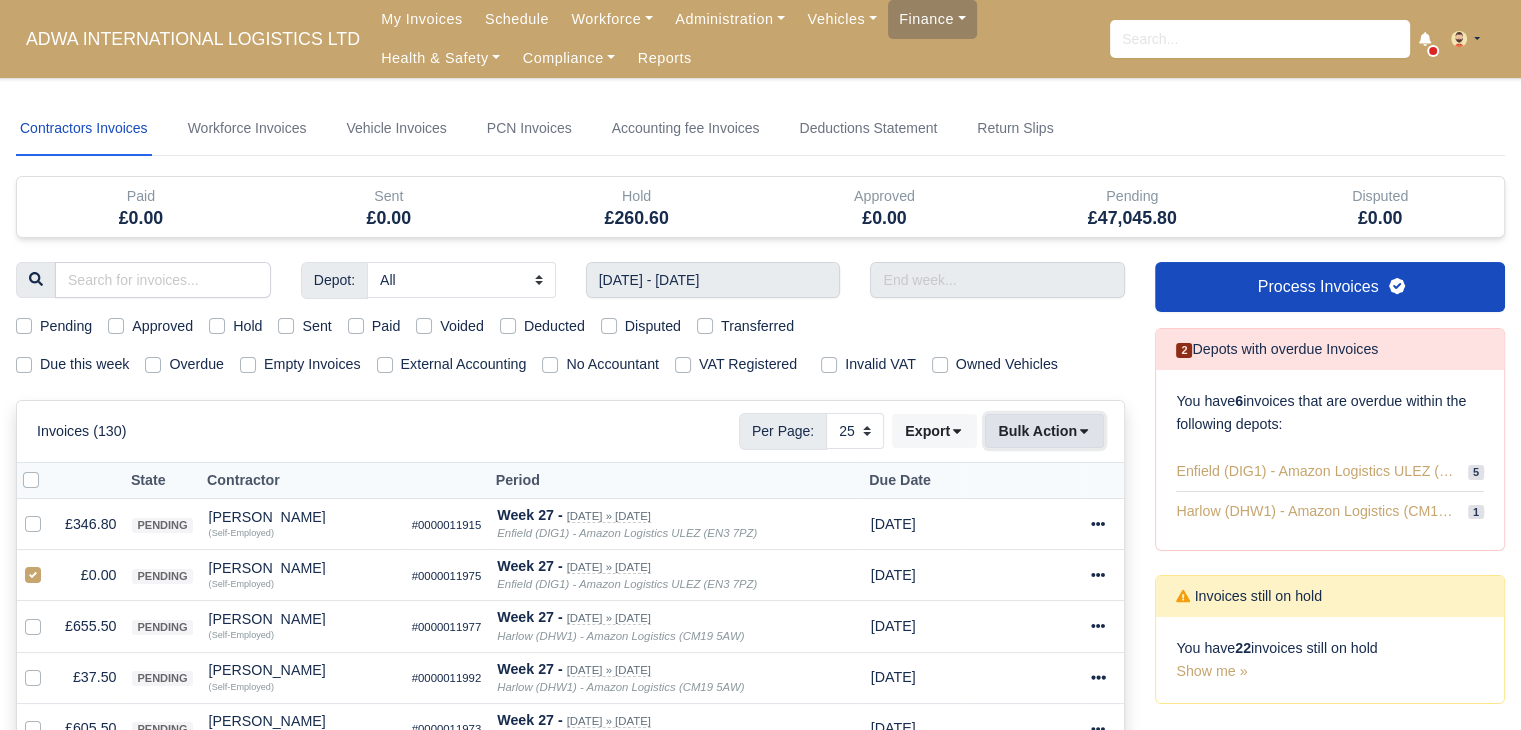 click on "Bulk Action" at bounding box center (1044, 431) 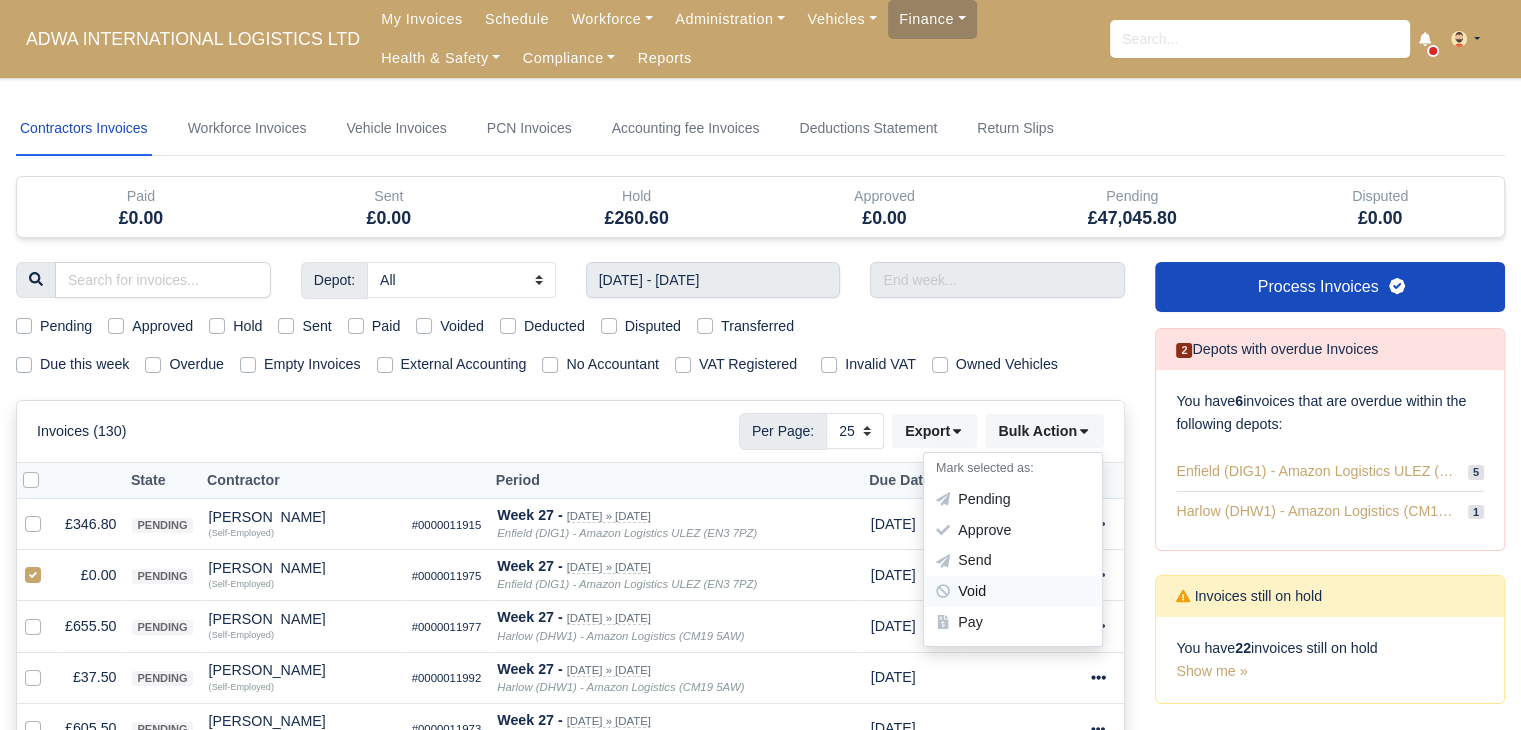 click on "Void" at bounding box center [1013, 592] 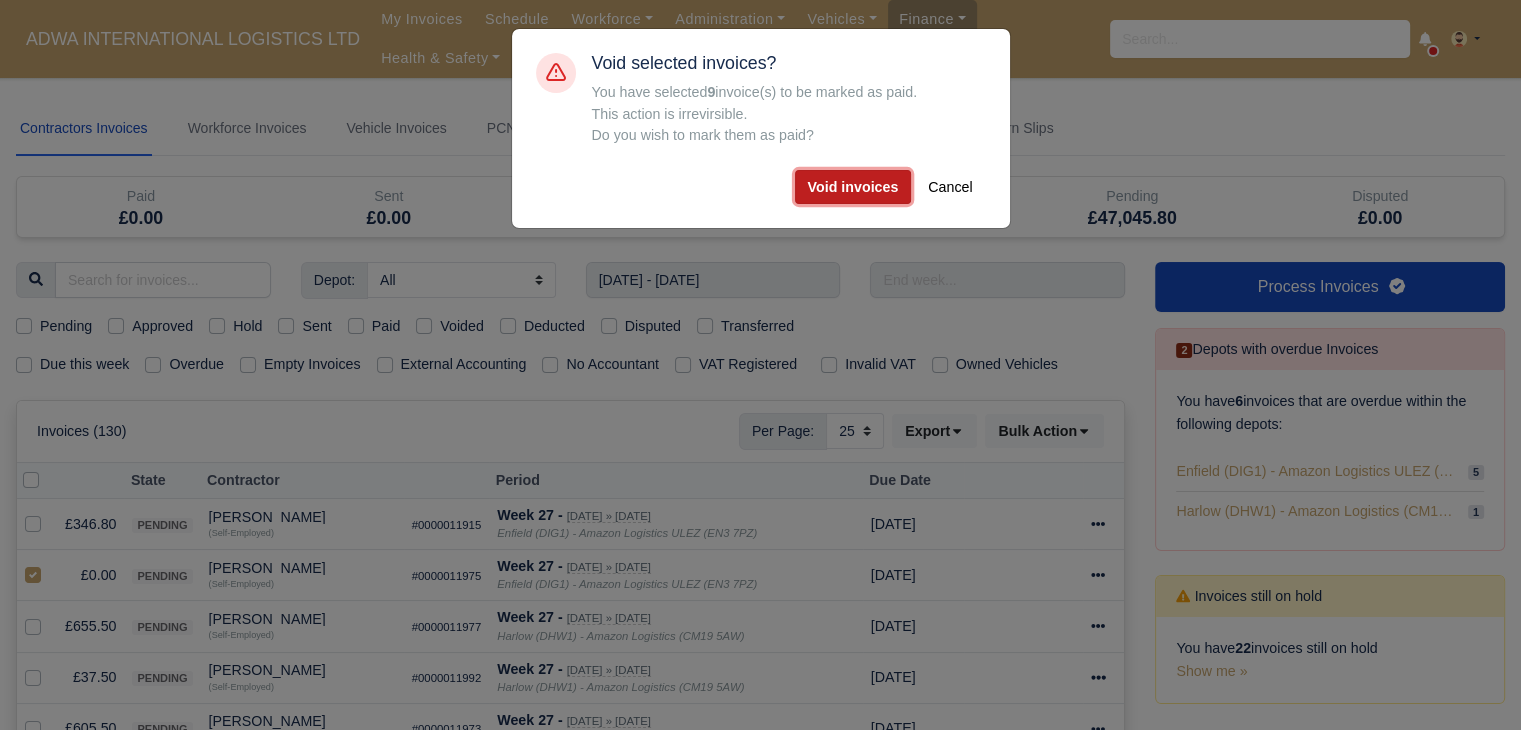 click on "Void invoices" at bounding box center [853, 187] 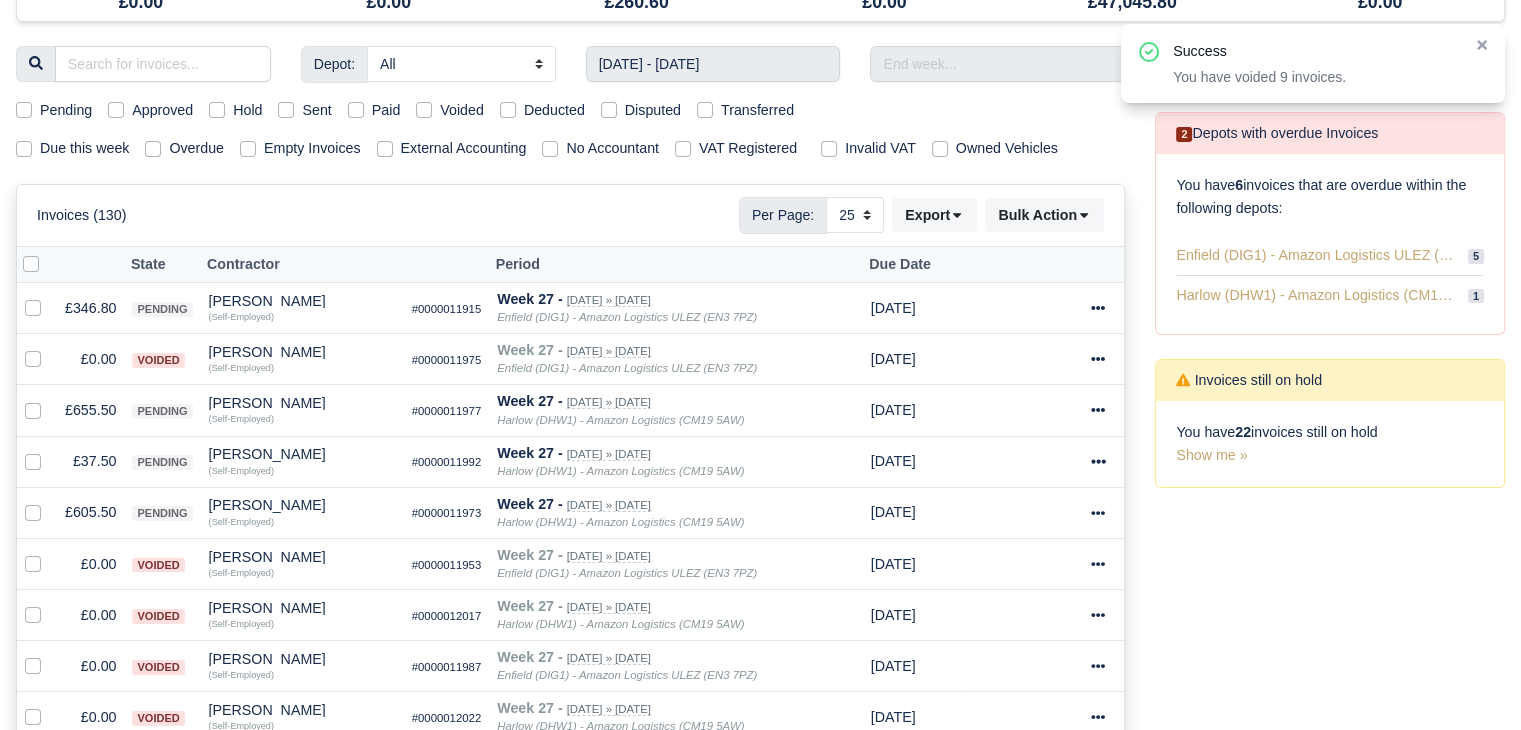 scroll, scrollTop: 218, scrollLeft: 0, axis: vertical 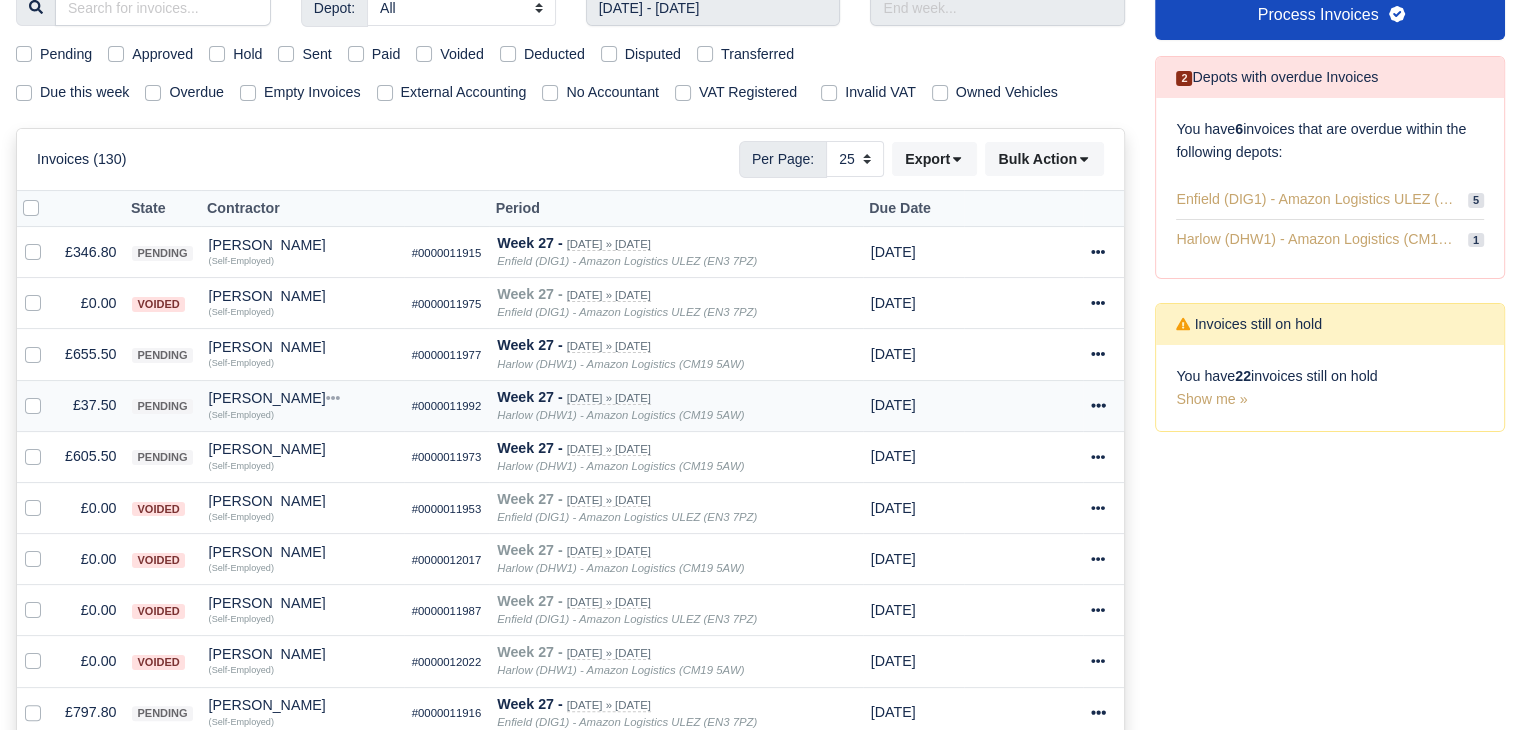 click on "£37.50" at bounding box center [90, 405] 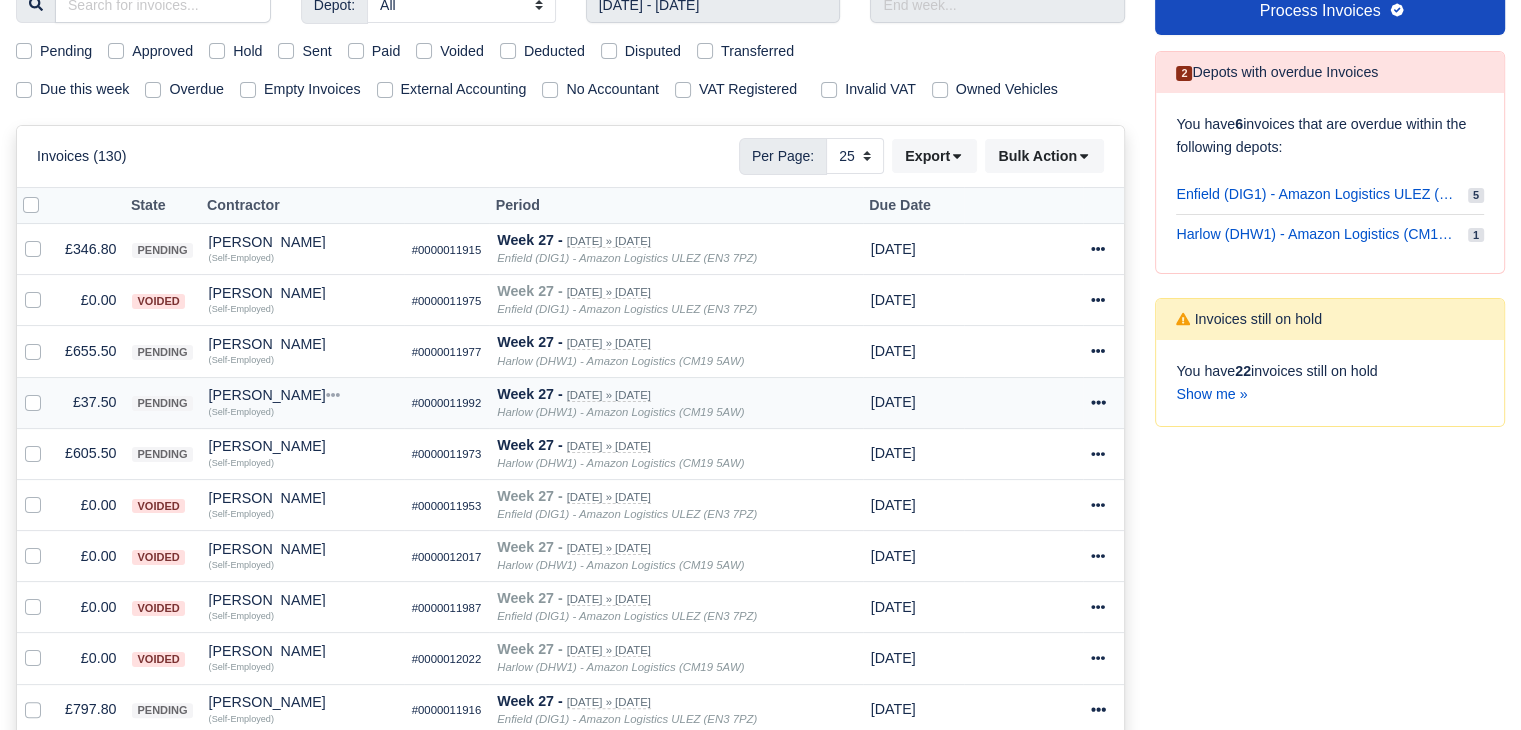 scroll, scrollTop: 270, scrollLeft: 0, axis: vertical 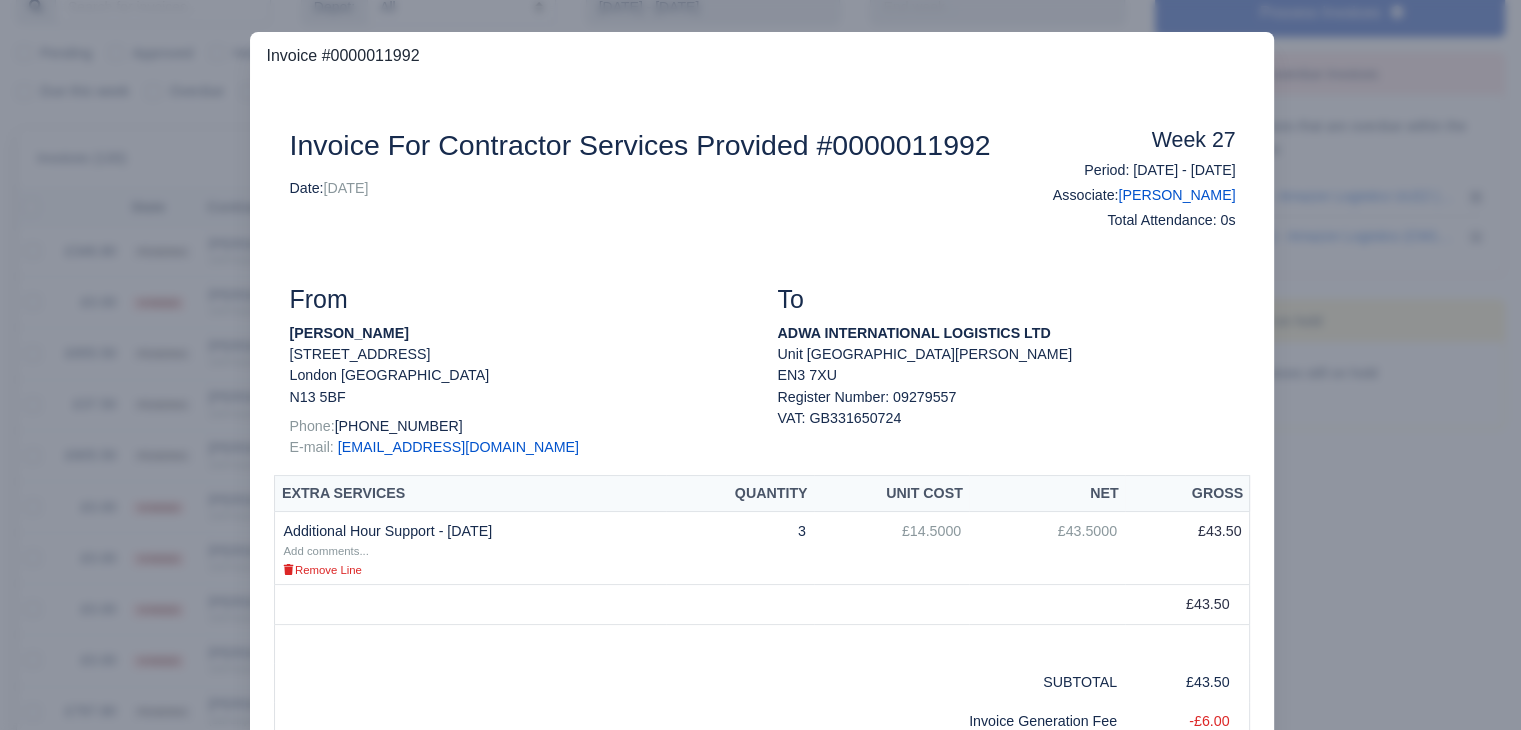 click at bounding box center (760, 365) 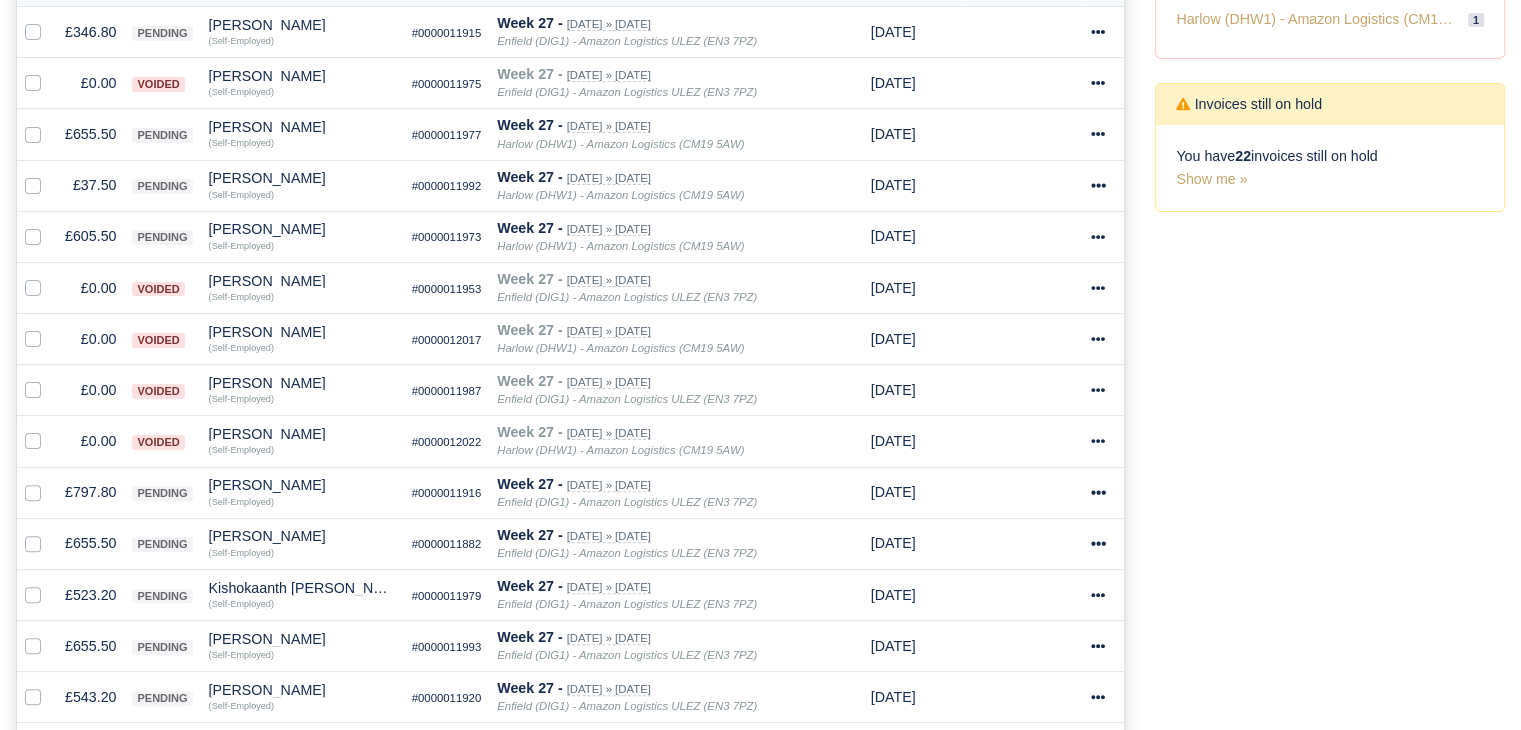 scroll, scrollTop: 503, scrollLeft: 0, axis: vertical 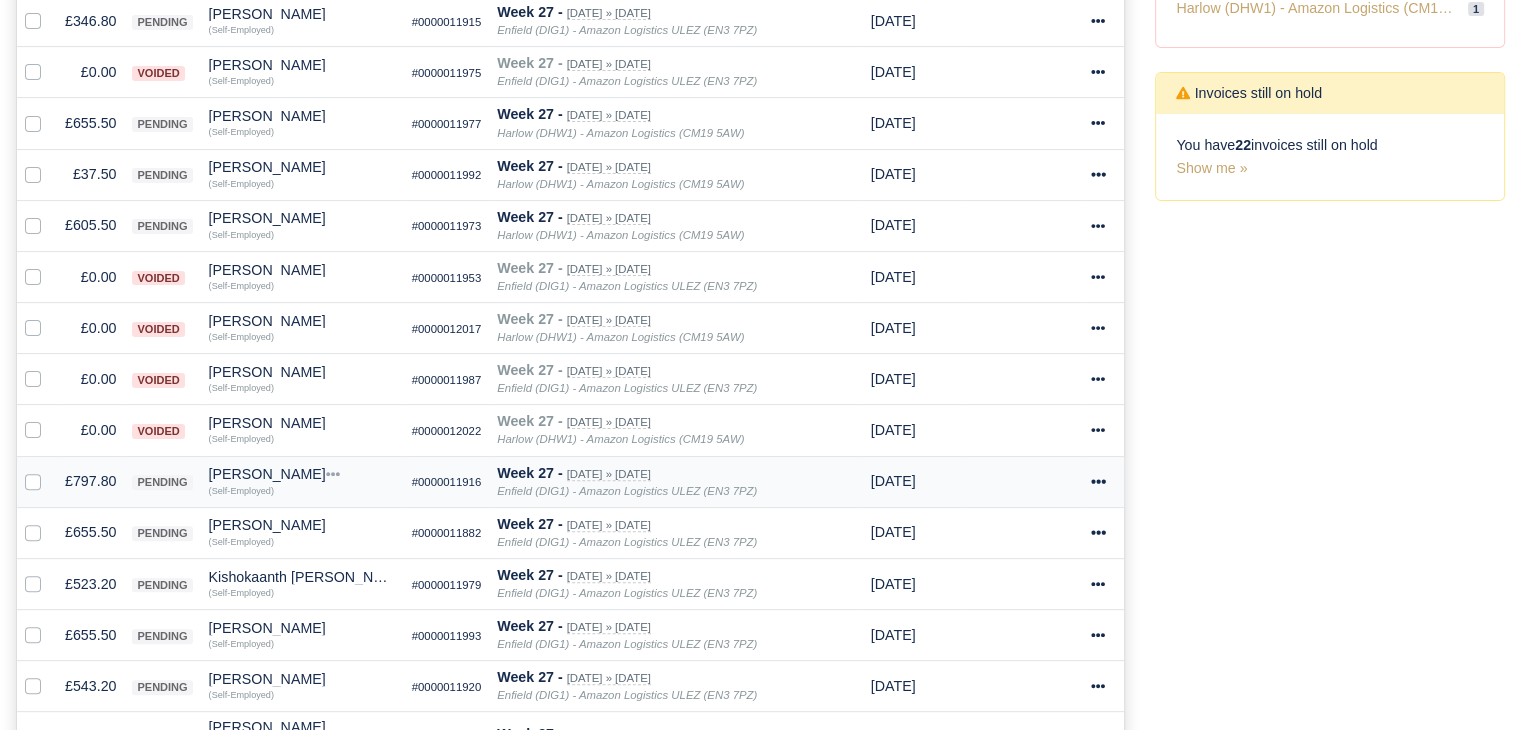 click on "£797.80" at bounding box center (90, 481) 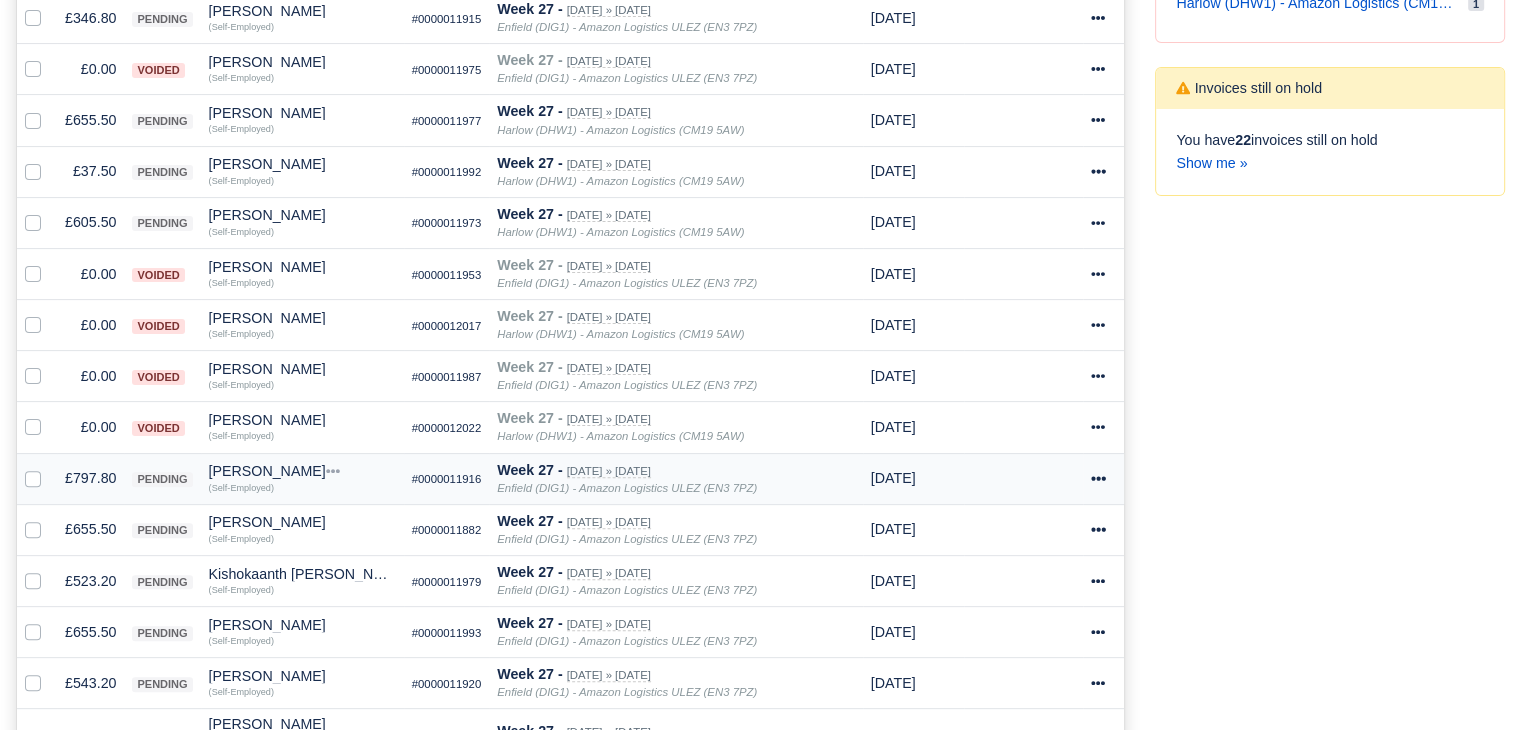 scroll, scrollTop: 500, scrollLeft: 0, axis: vertical 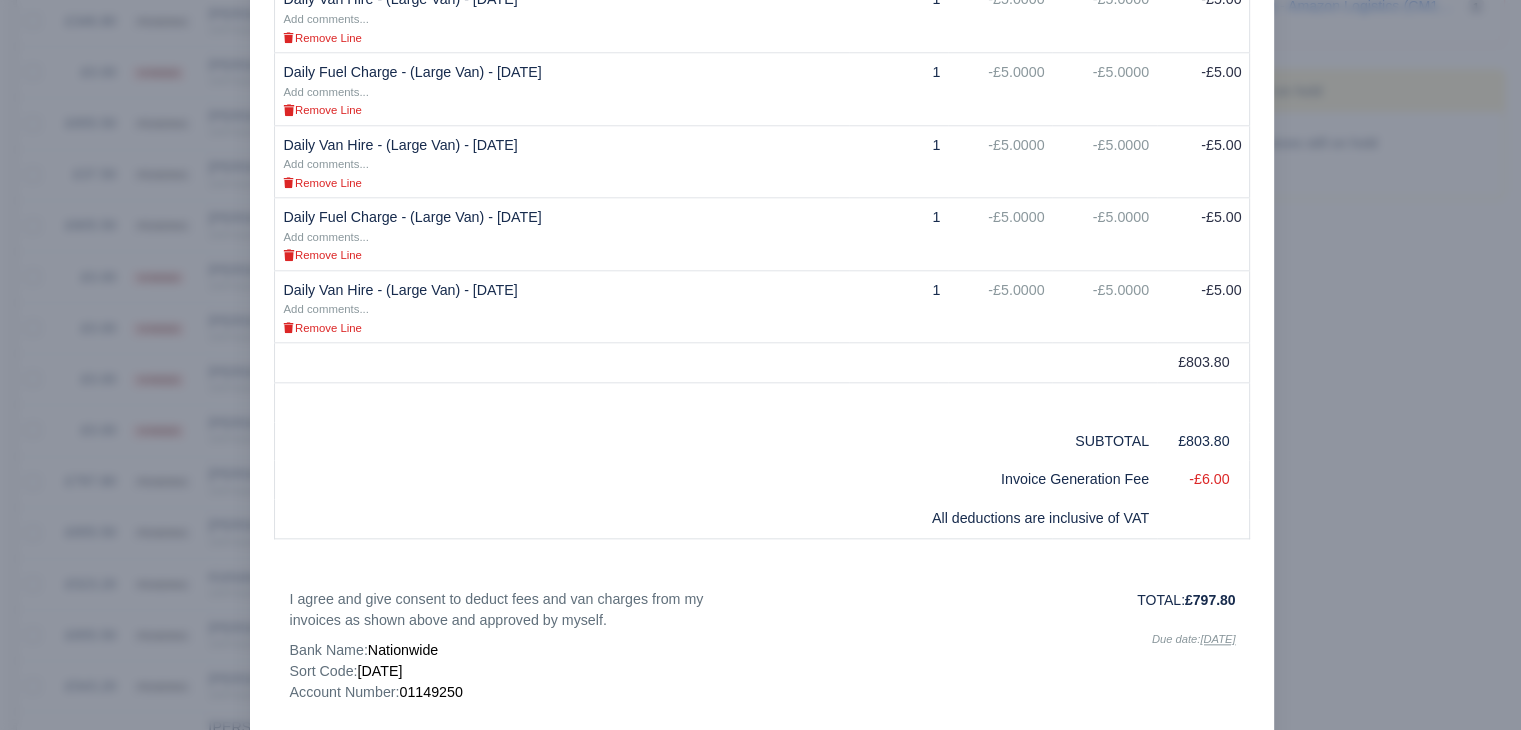 click at bounding box center (760, 365) 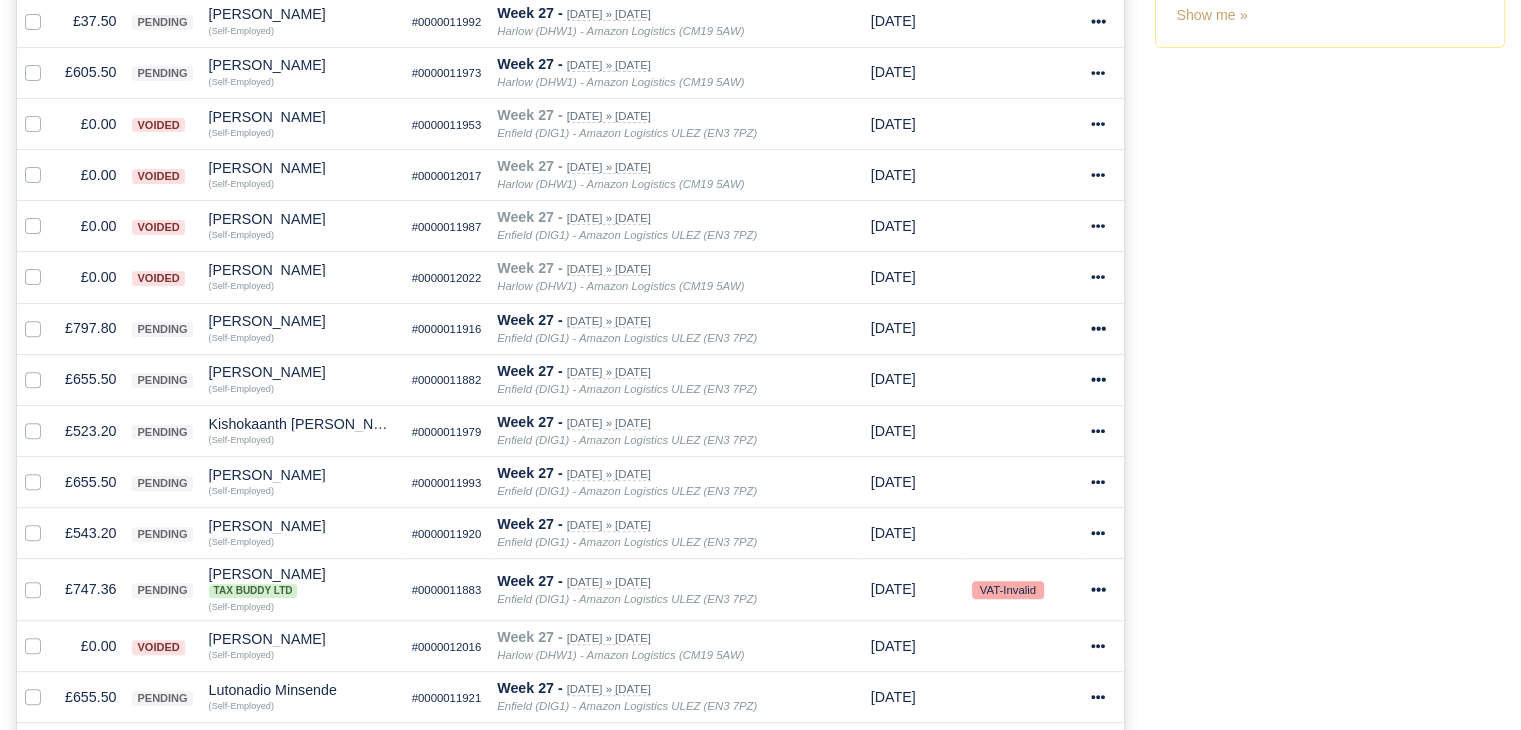 scroll, scrollTop: 814, scrollLeft: 0, axis: vertical 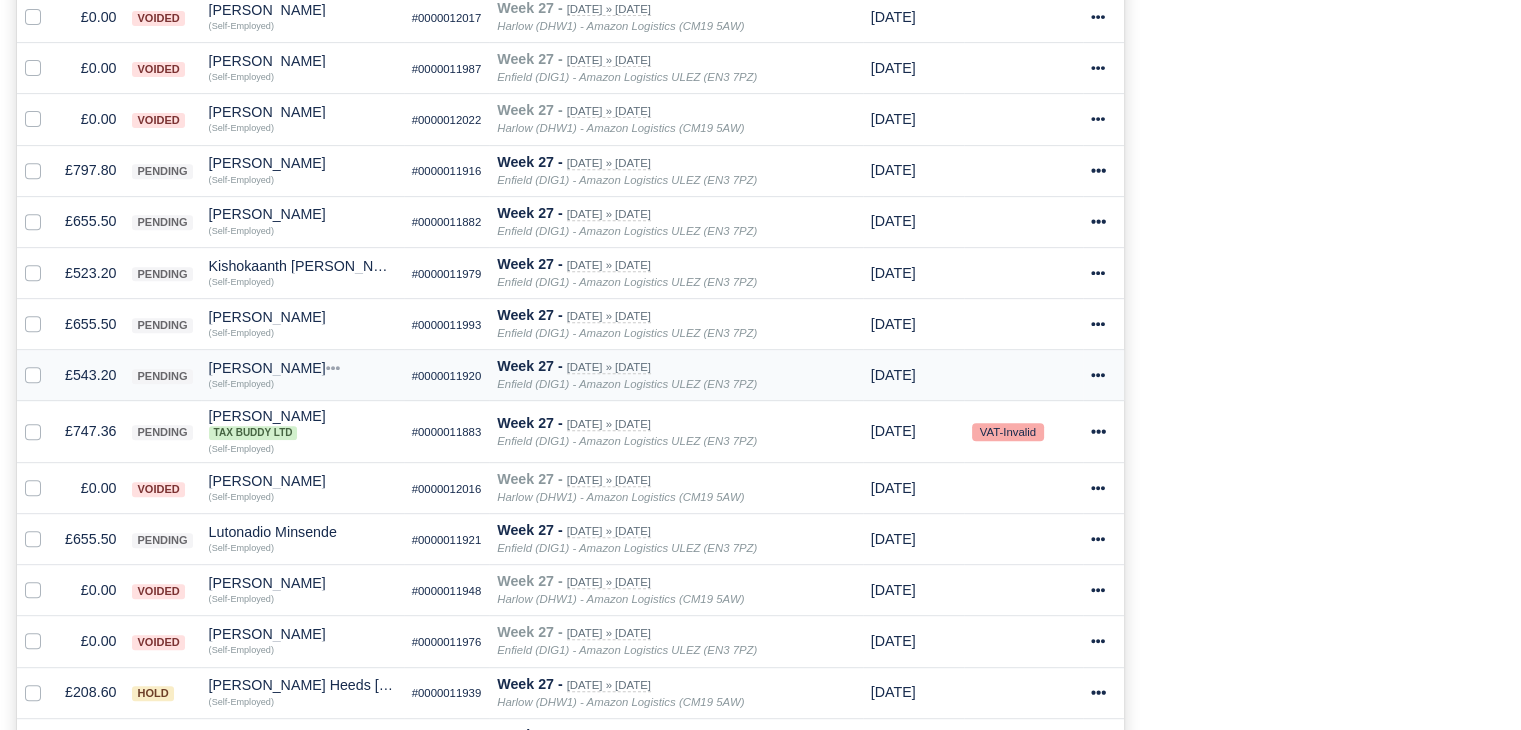 click on "£543.20" at bounding box center (90, 375) 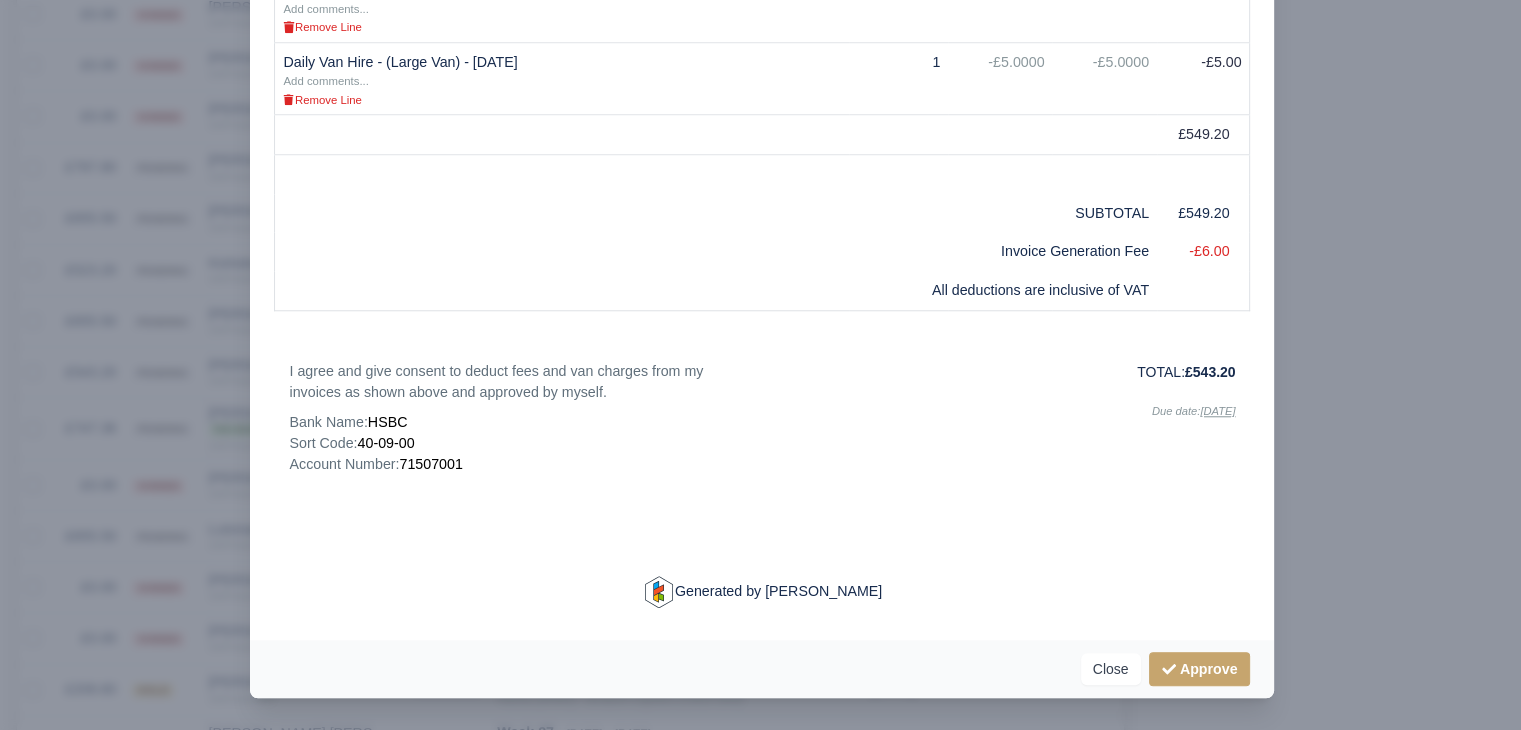 scroll, scrollTop: 812, scrollLeft: 0, axis: vertical 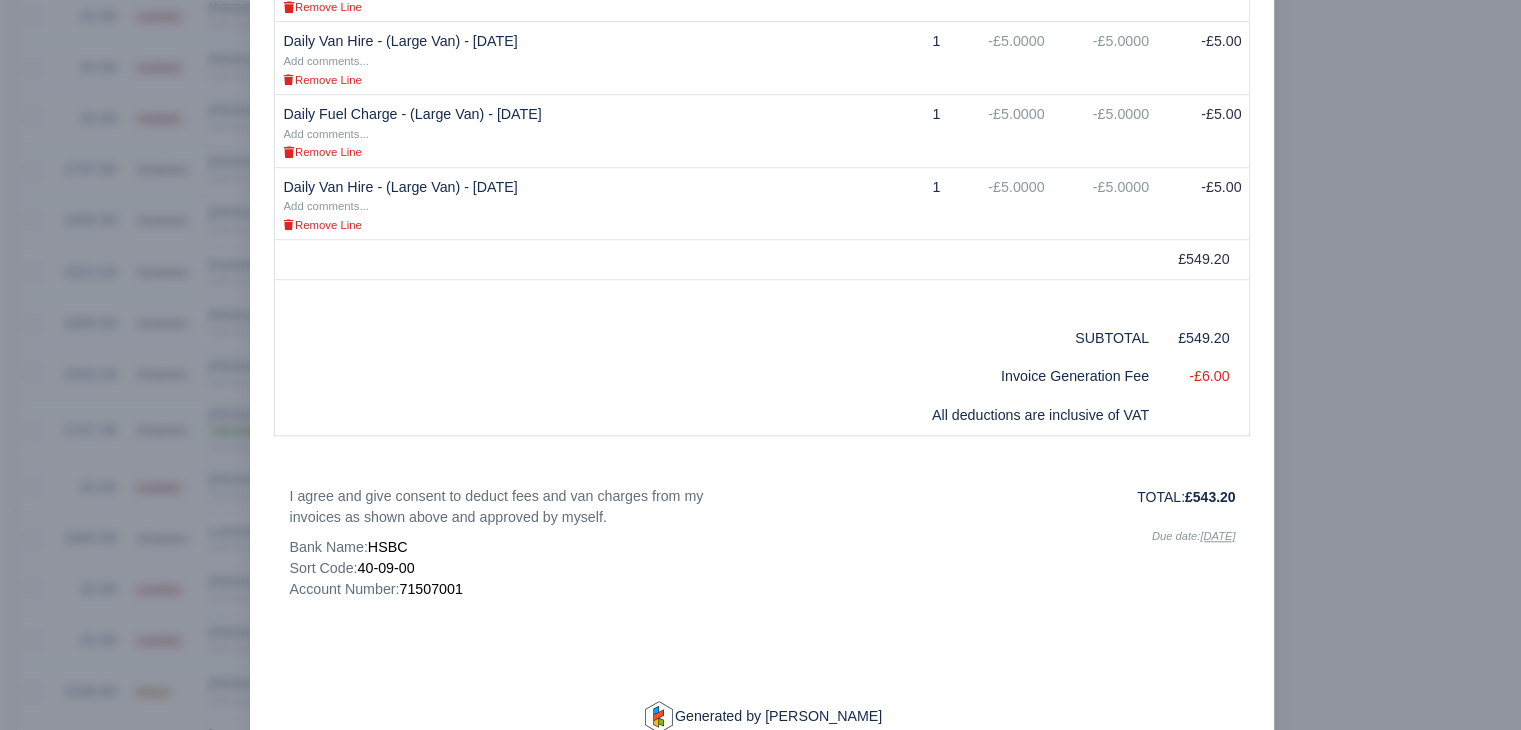 click at bounding box center (760, 365) 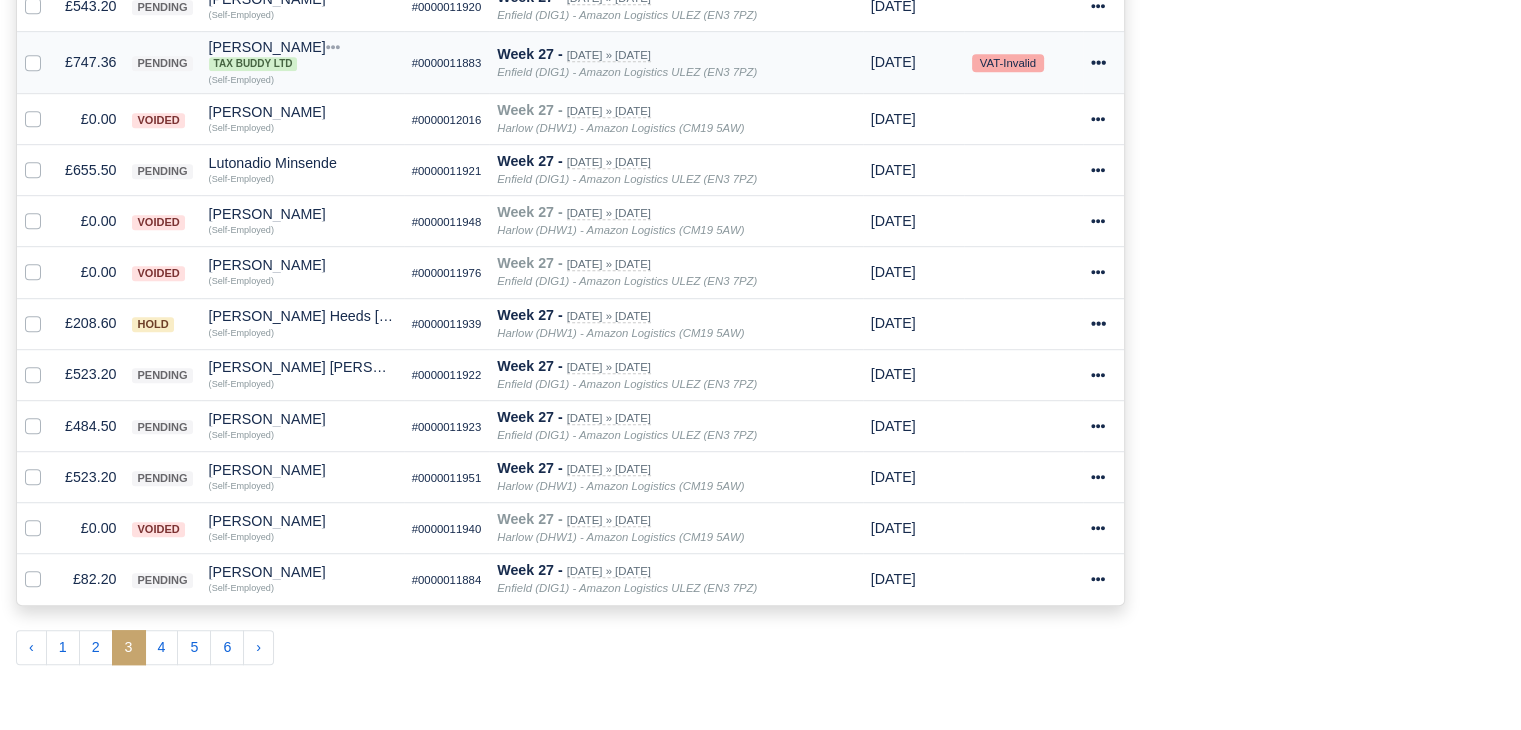 scroll, scrollTop: 1190, scrollLeft: 0, axis: vertical 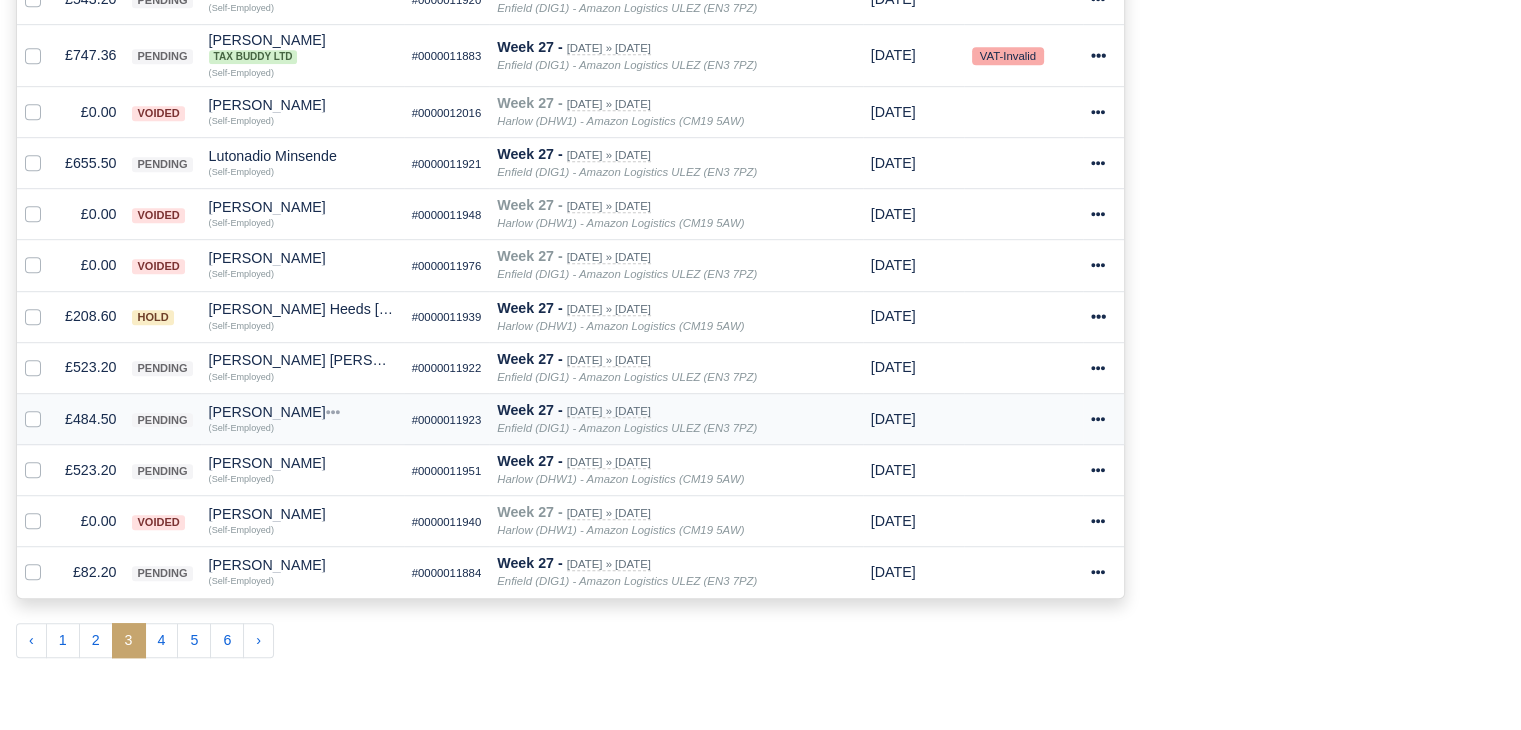 click on "£484.50" at bounding box center (90, 418) 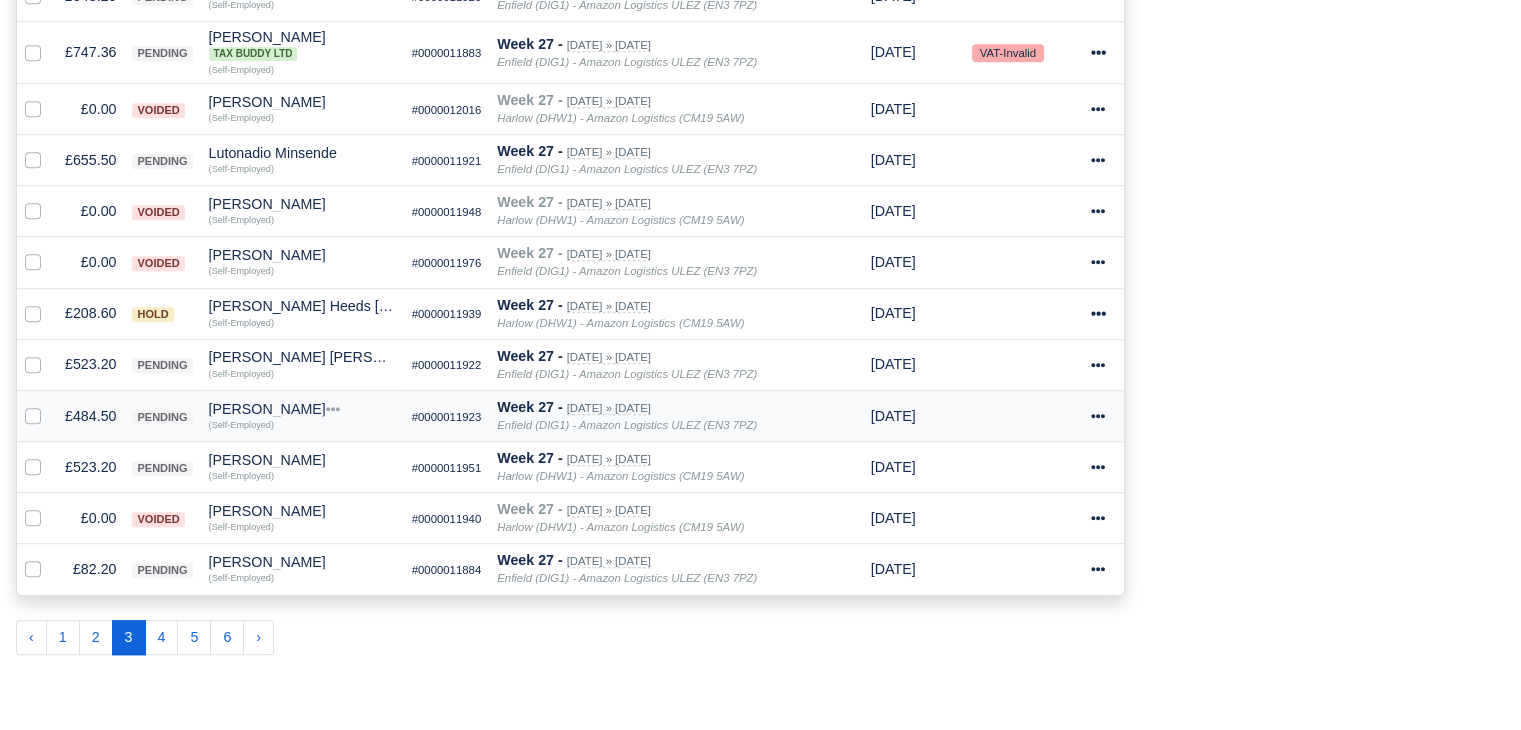 scroll, scrollTop: 1188, scrollLeft: 0, axis: vertical 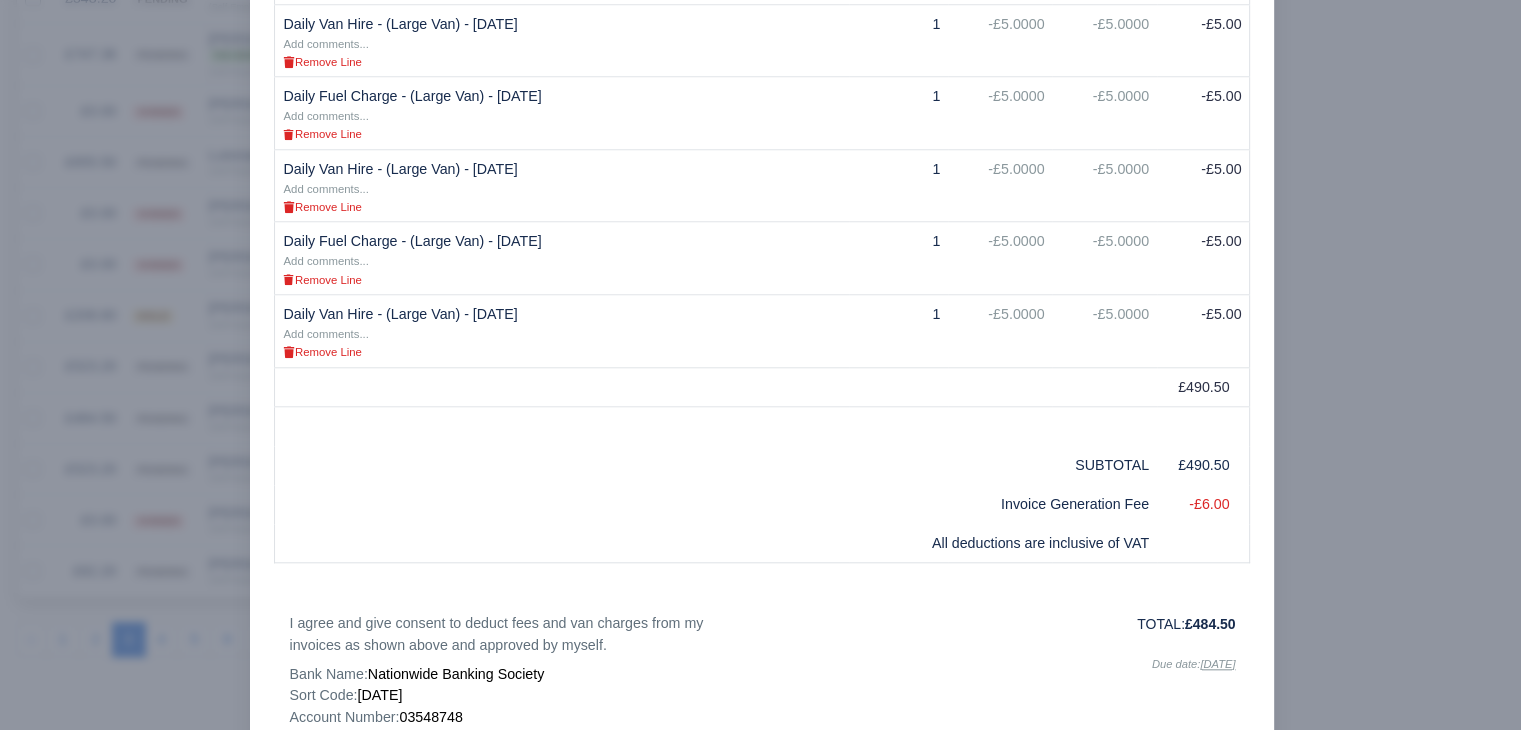 click at bounding box center (760, 365) 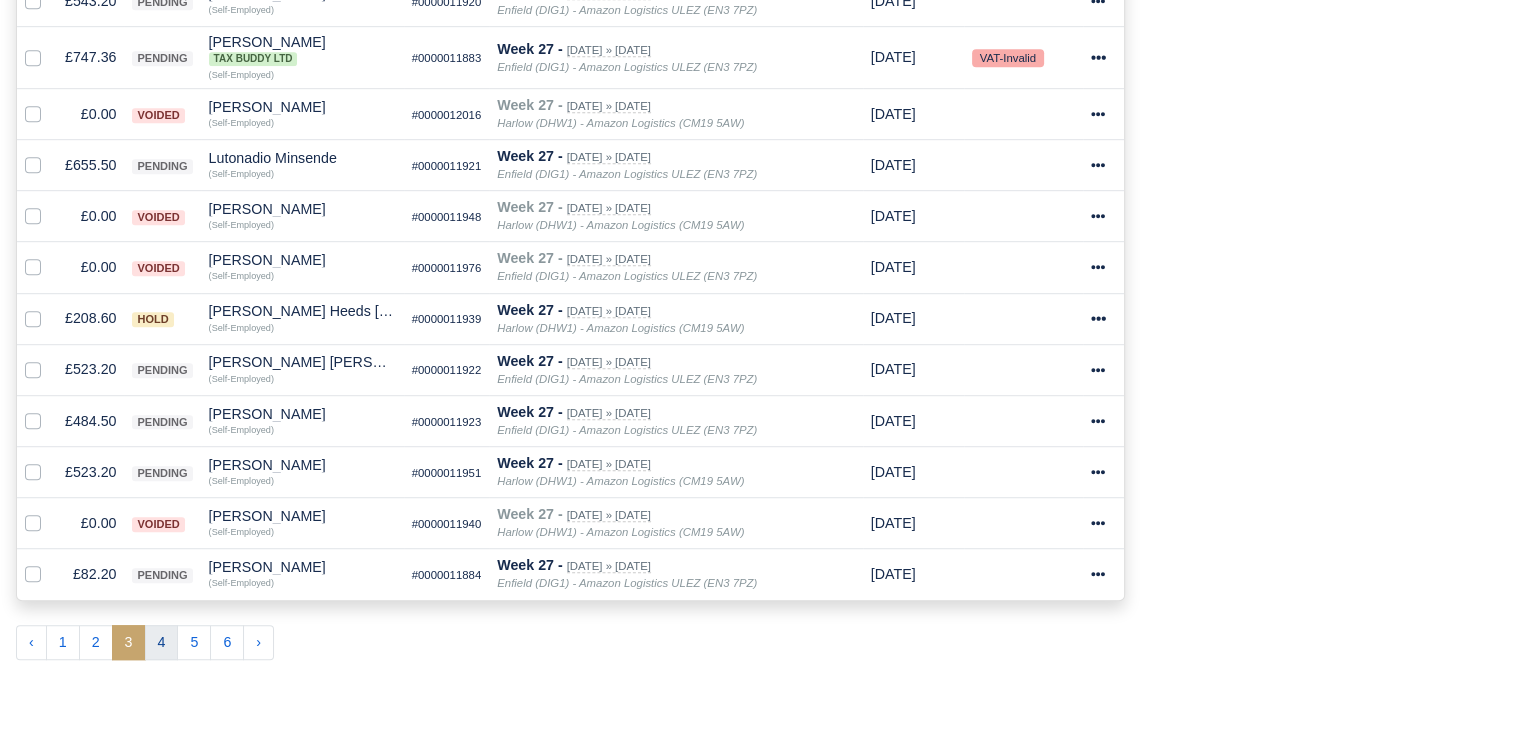 click on "4" at bounding box center (162, 643) 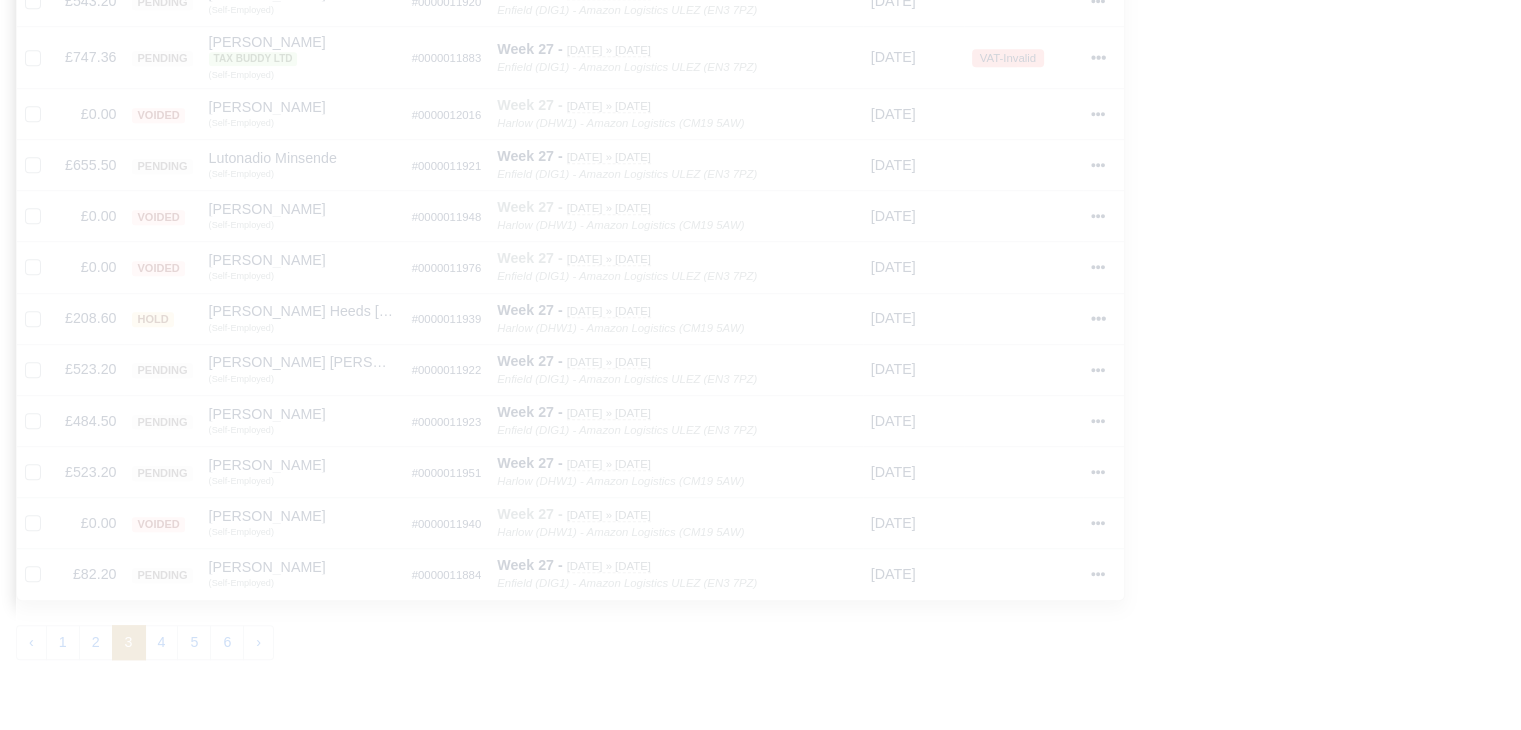 type 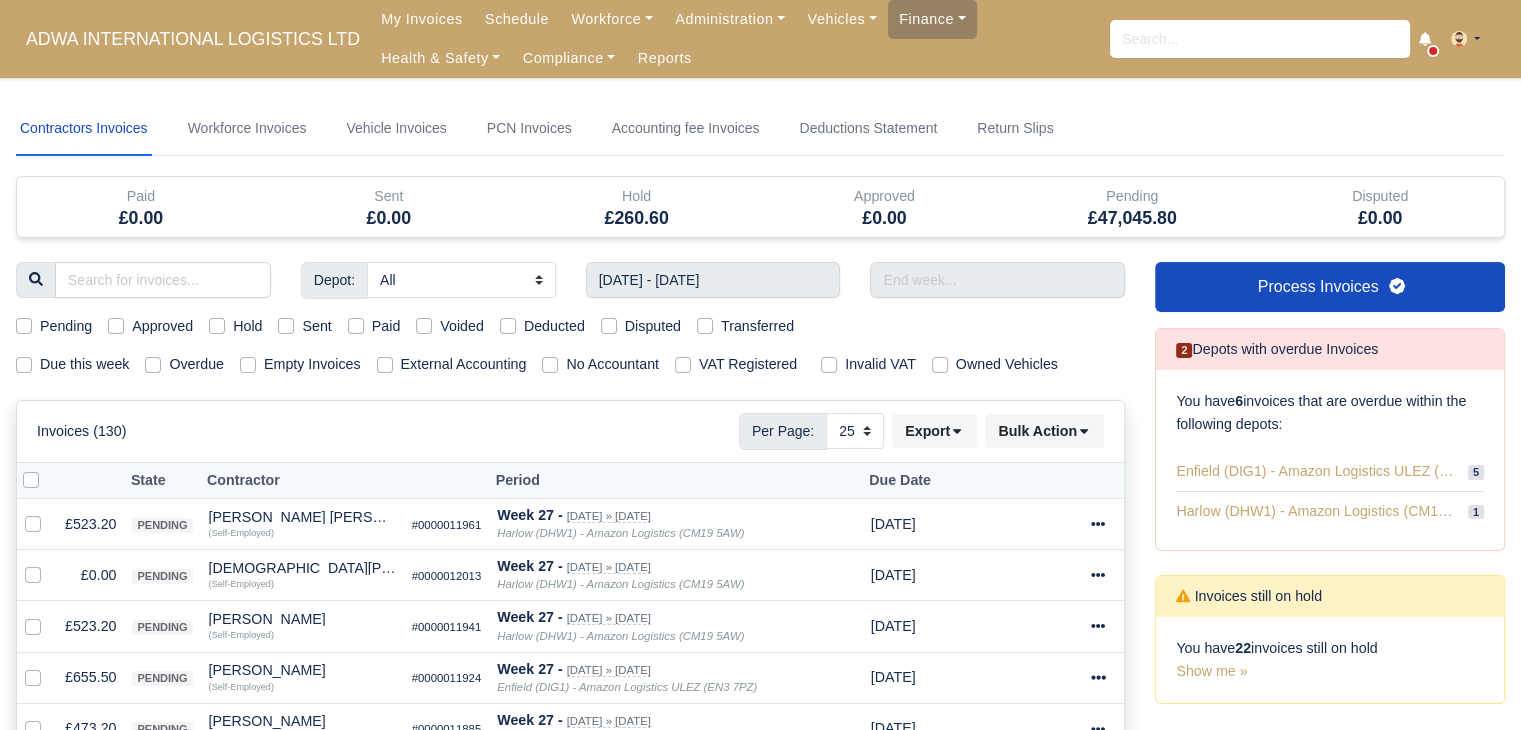 scroll, scrollTop: 206, scrollLeft: 0, axis: vertical 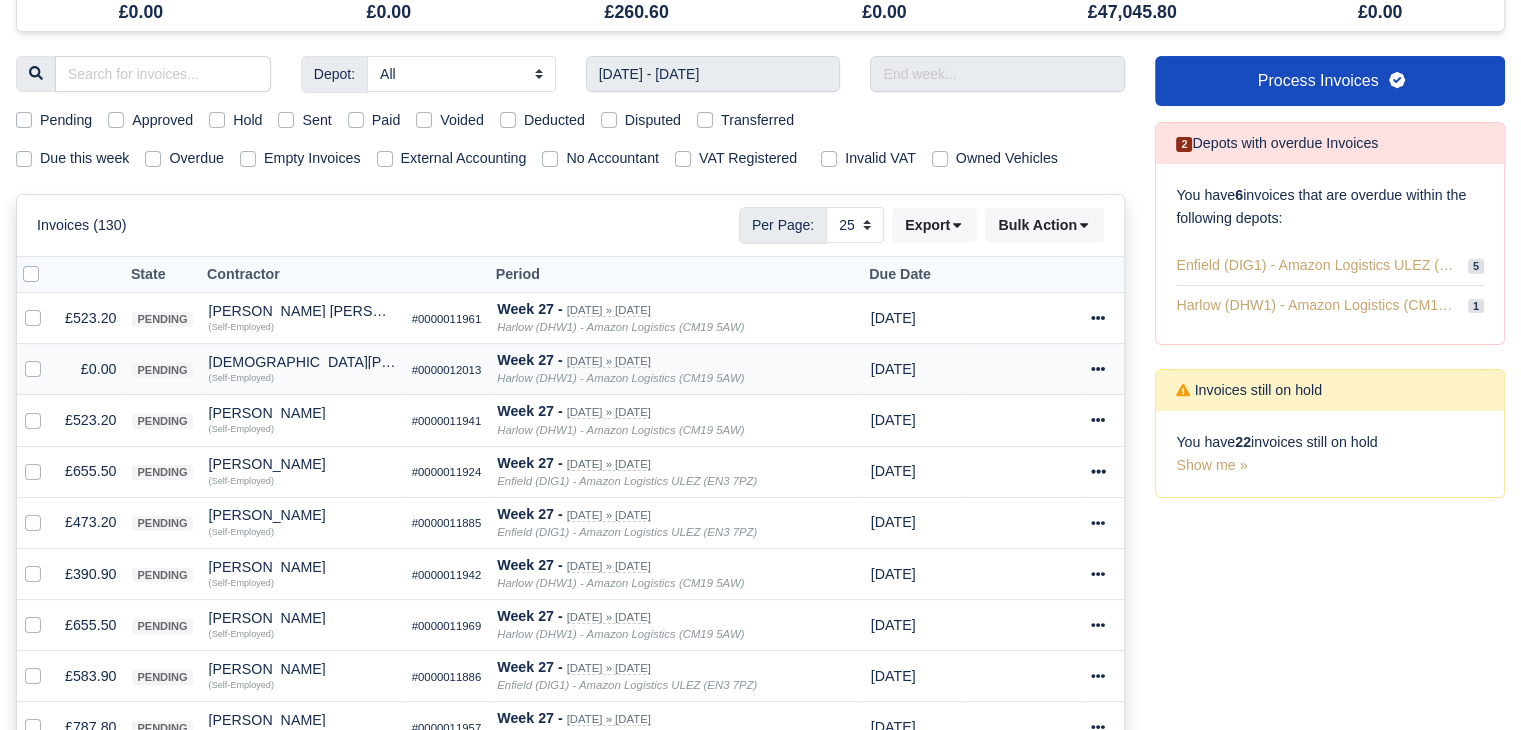 click at bounding box center (49, 358) 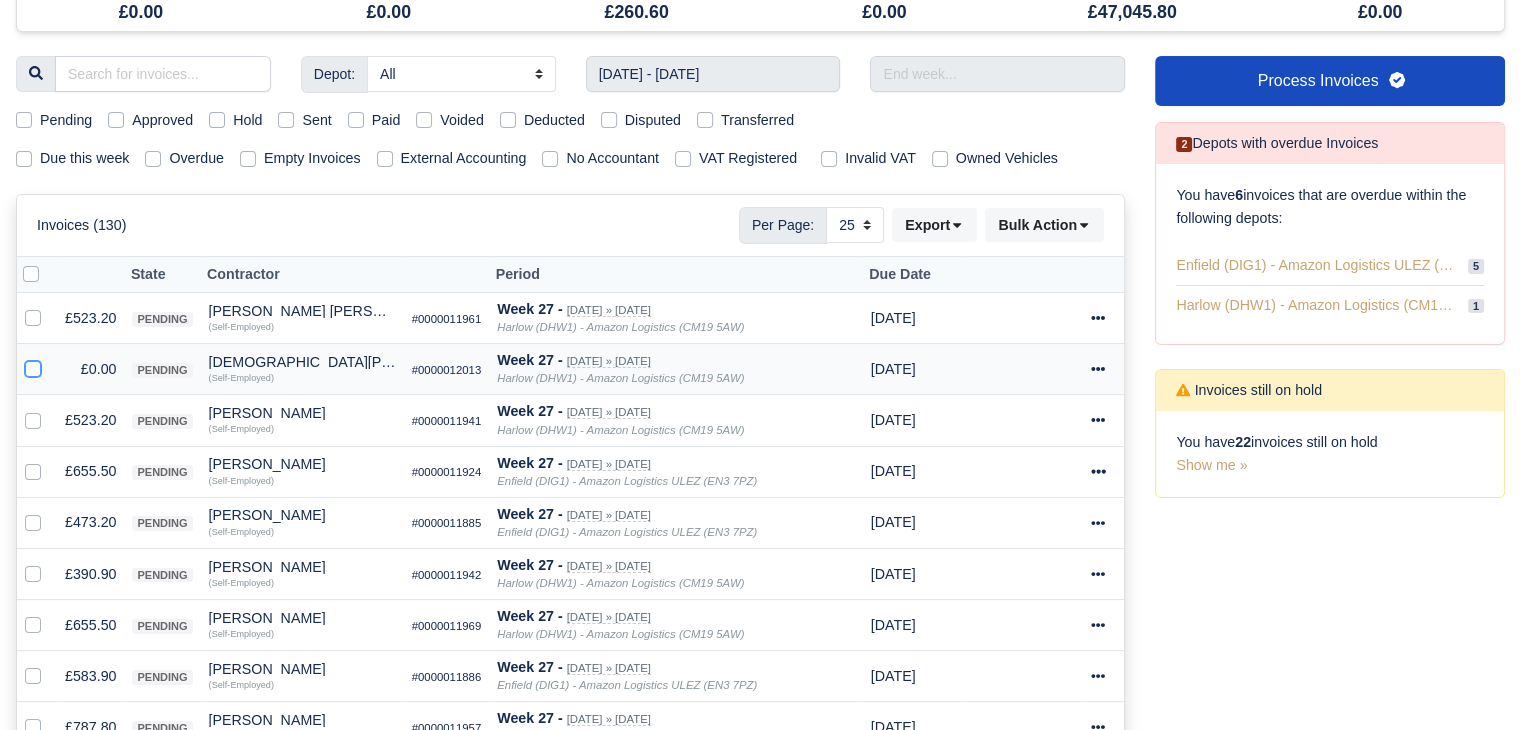 click at bounding box center (33, 366) 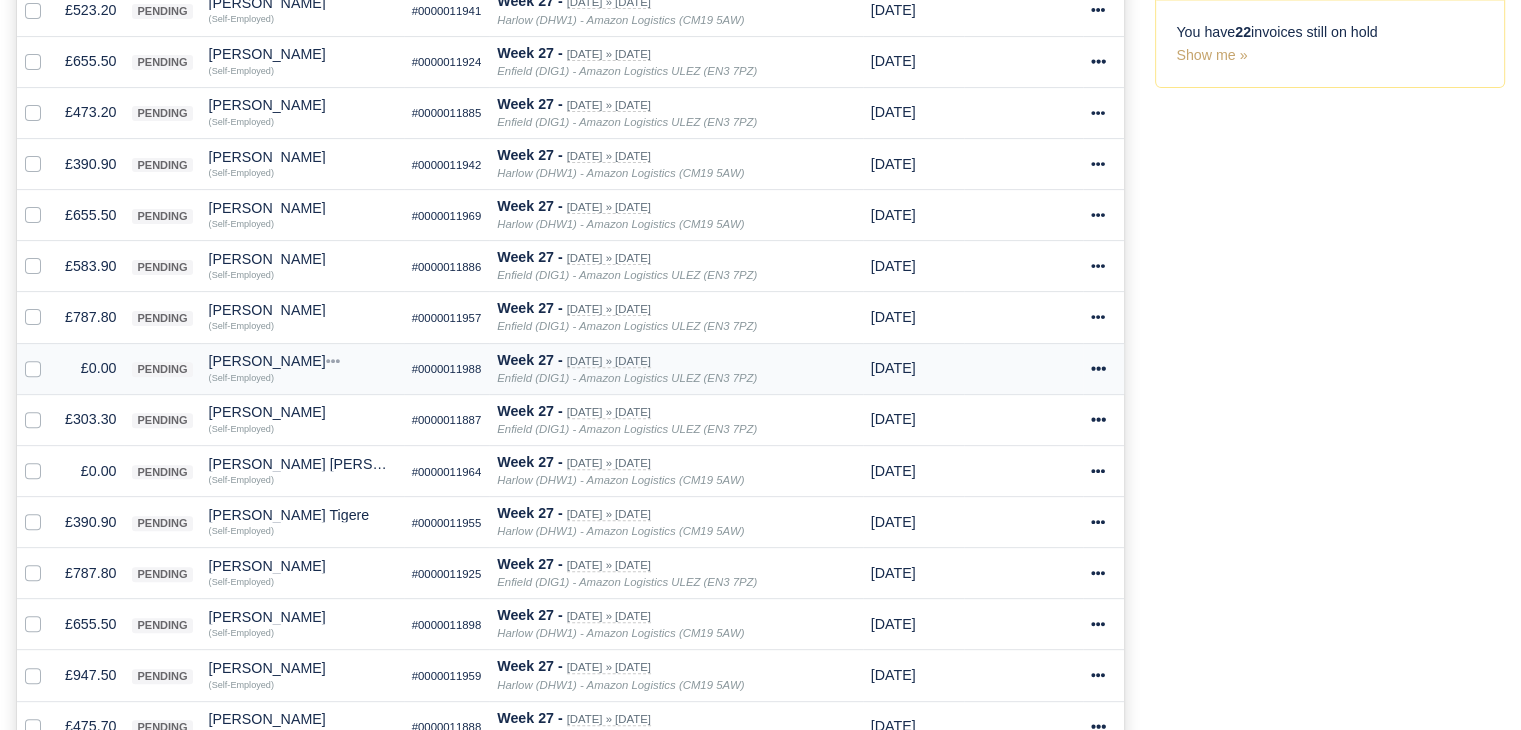 click at bounding box center (49, 357) 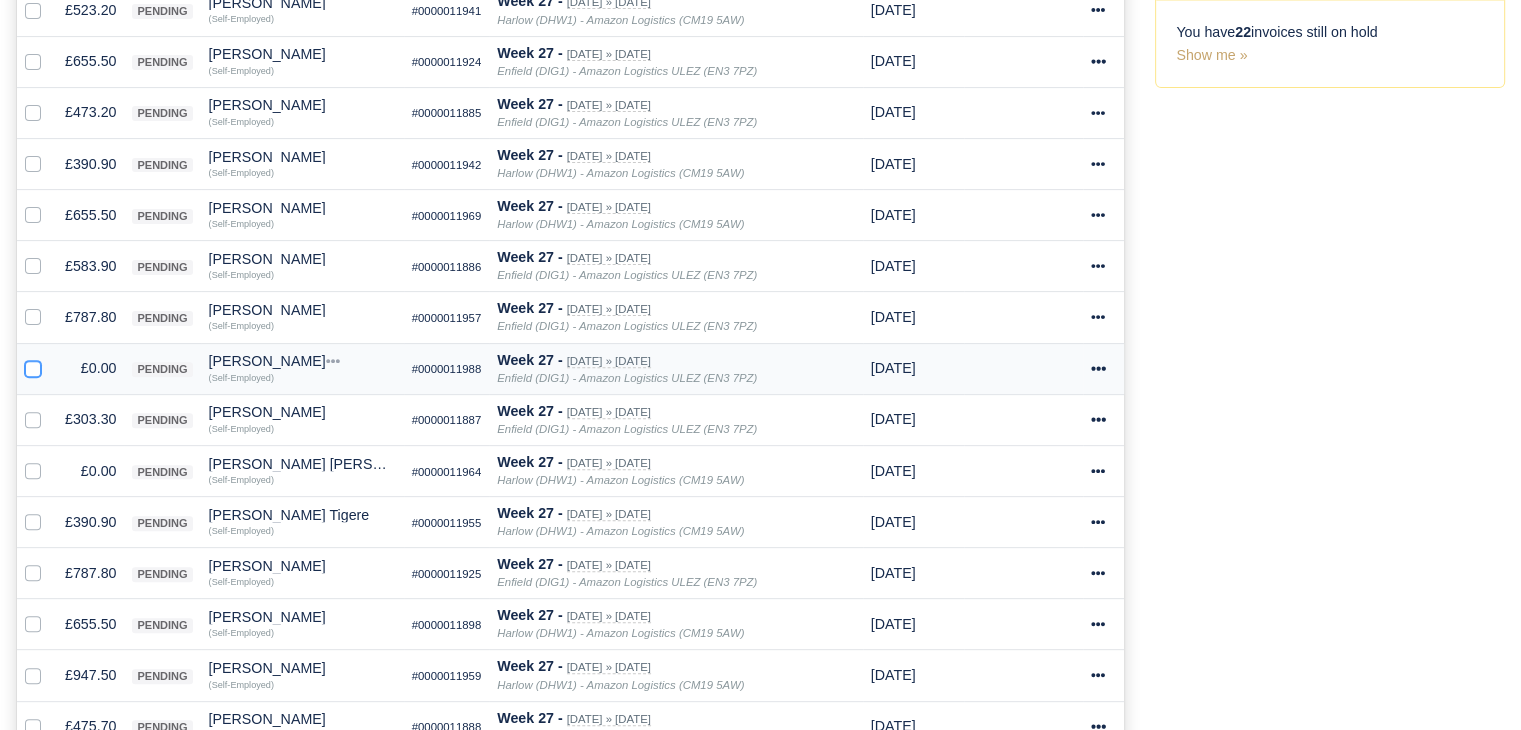 click at bounding box center (33, 365) 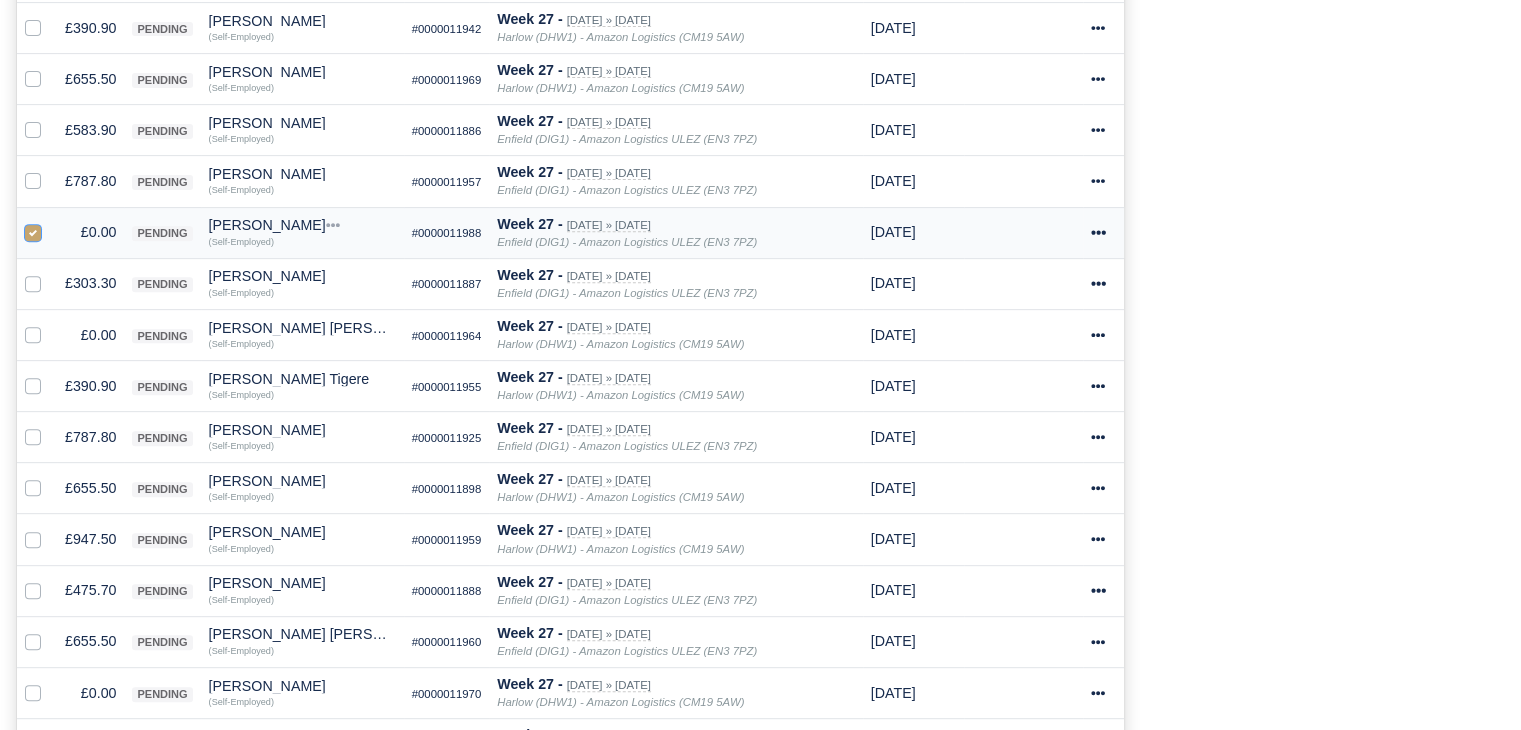 scroll, scrollTop: 754, scrollLeft: 0, axis: vertical 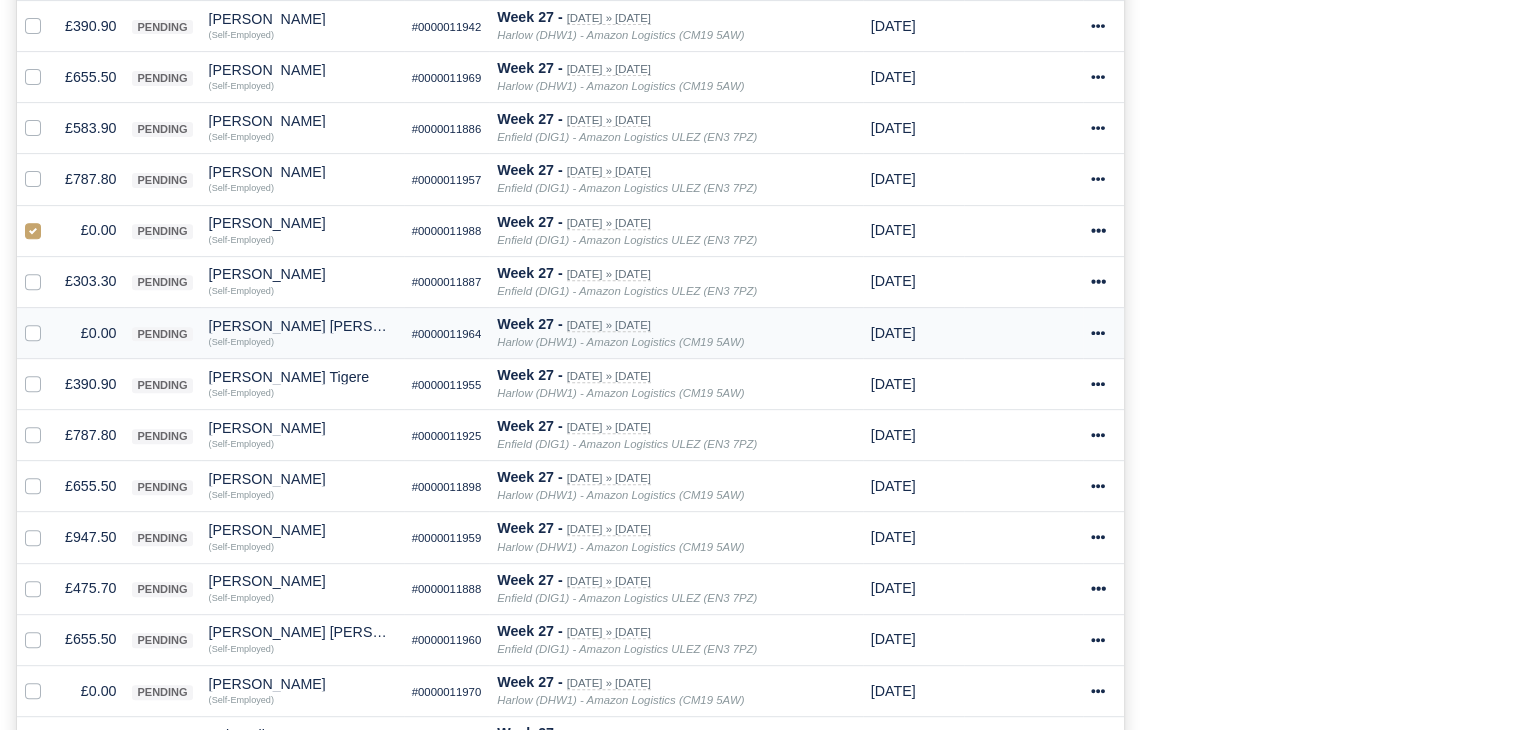 click at bounding box center [49, 322] 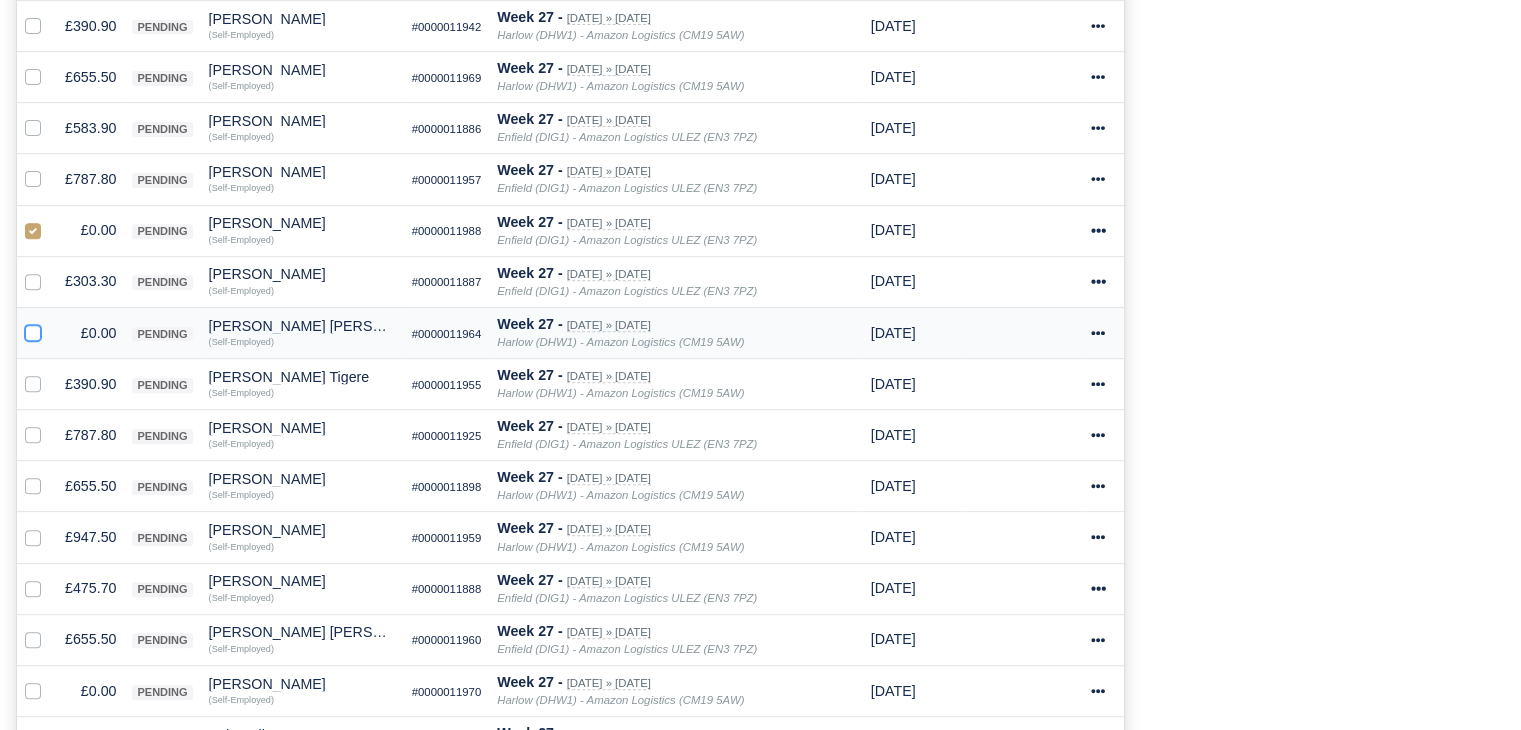 click at bounding box center (33, 330) 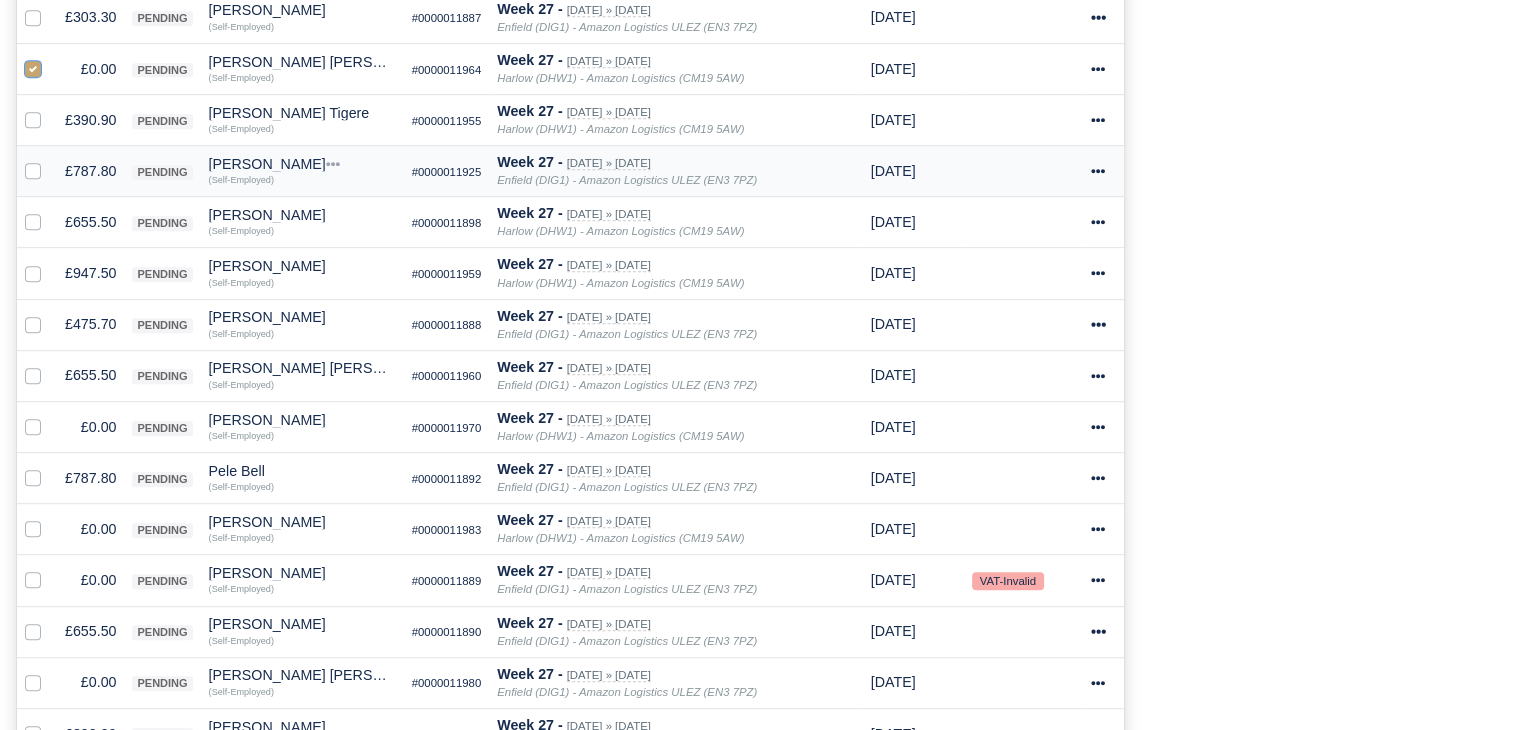 scroll, scrollTop: 1020, scrollLeft: 0, axis: vertical 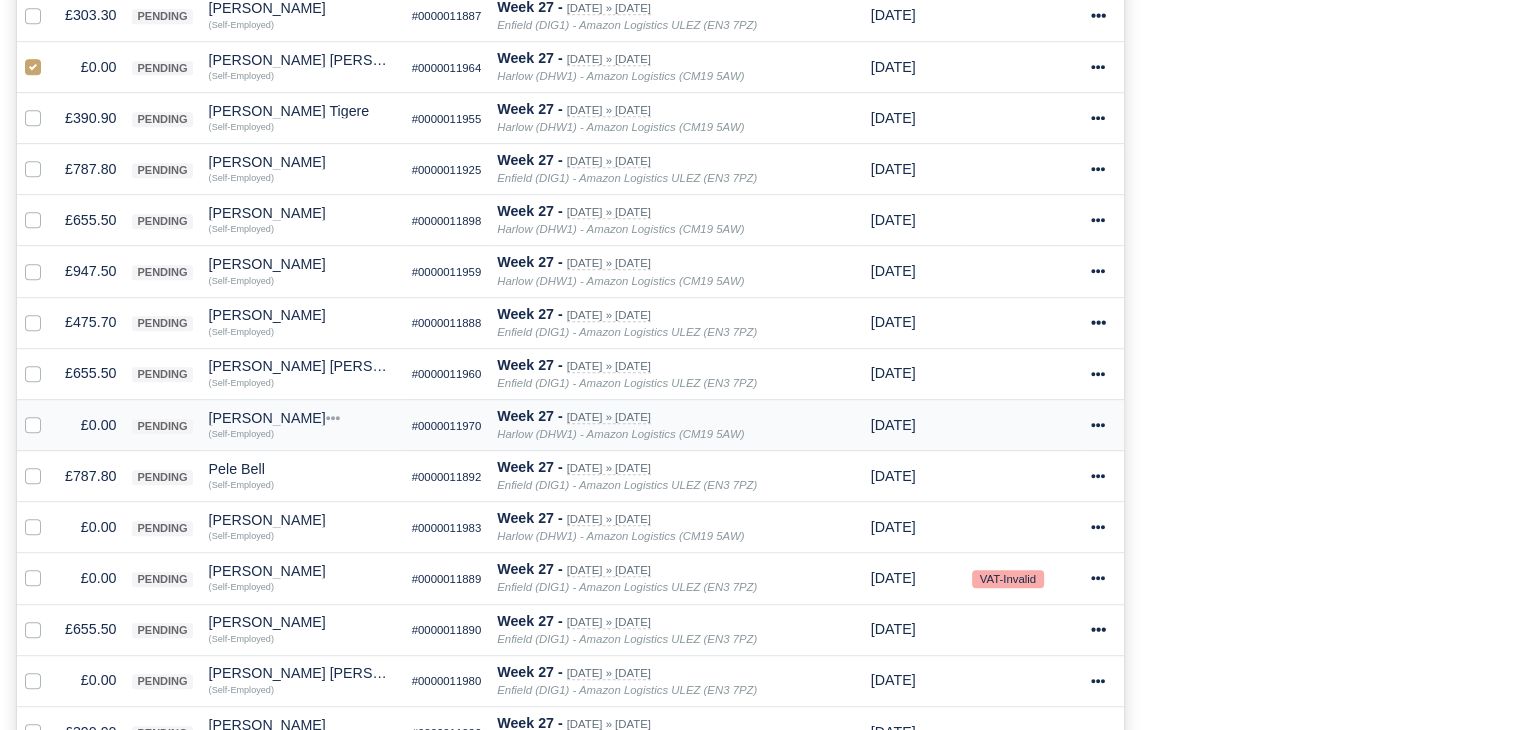 click at bounding box center [49, 414] 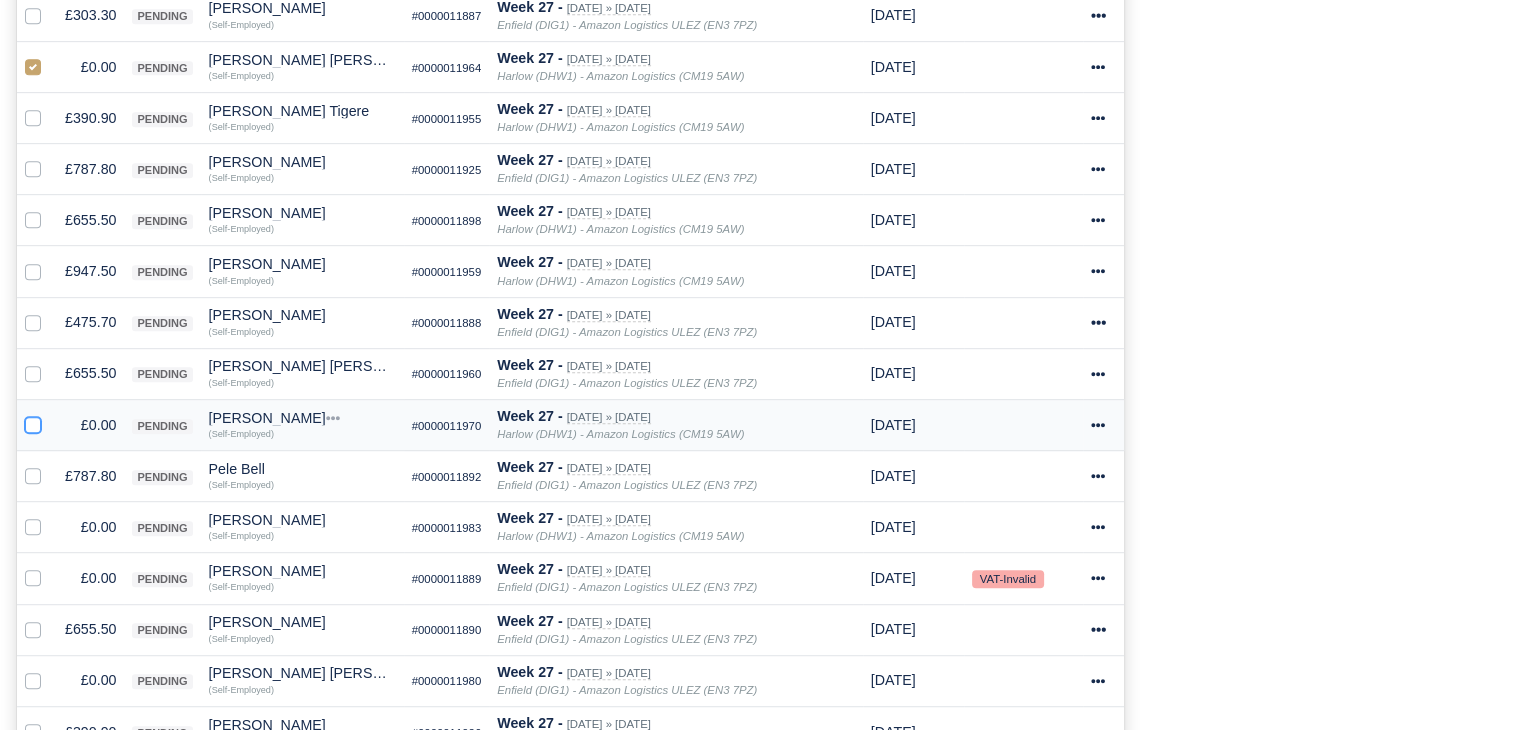 click at bounding box center (33, 422) 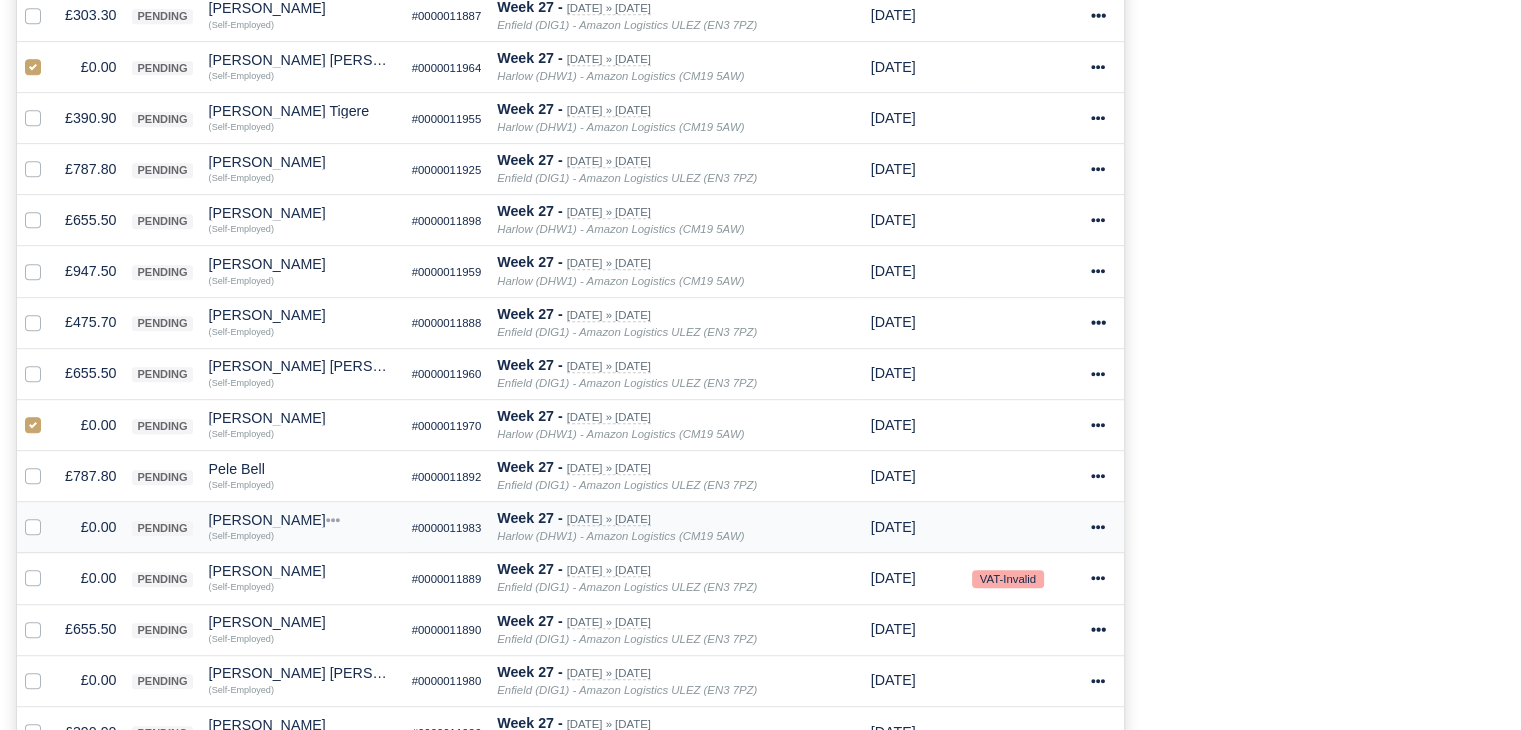 click at bounding box center (49, 516) 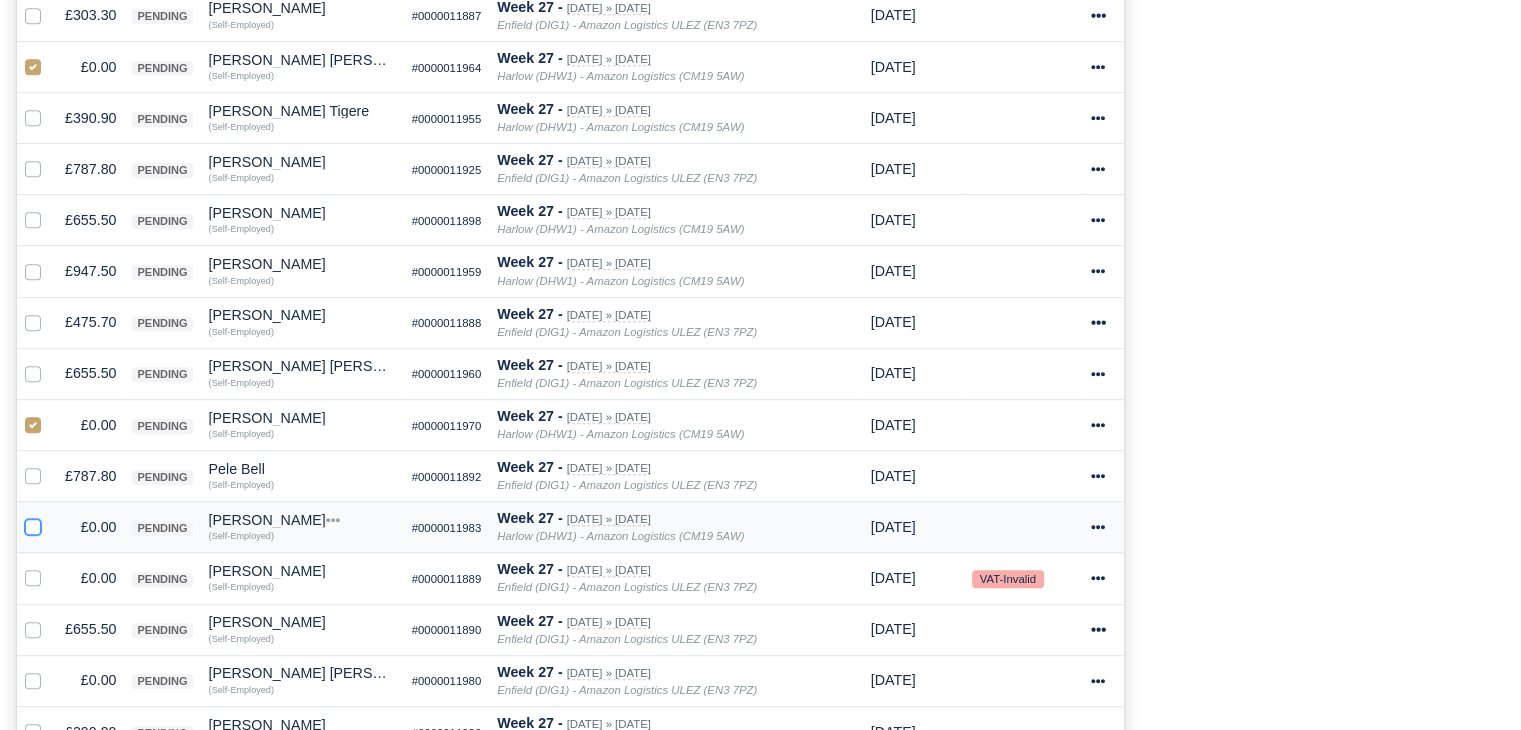 click at bounding box center [33, 524] 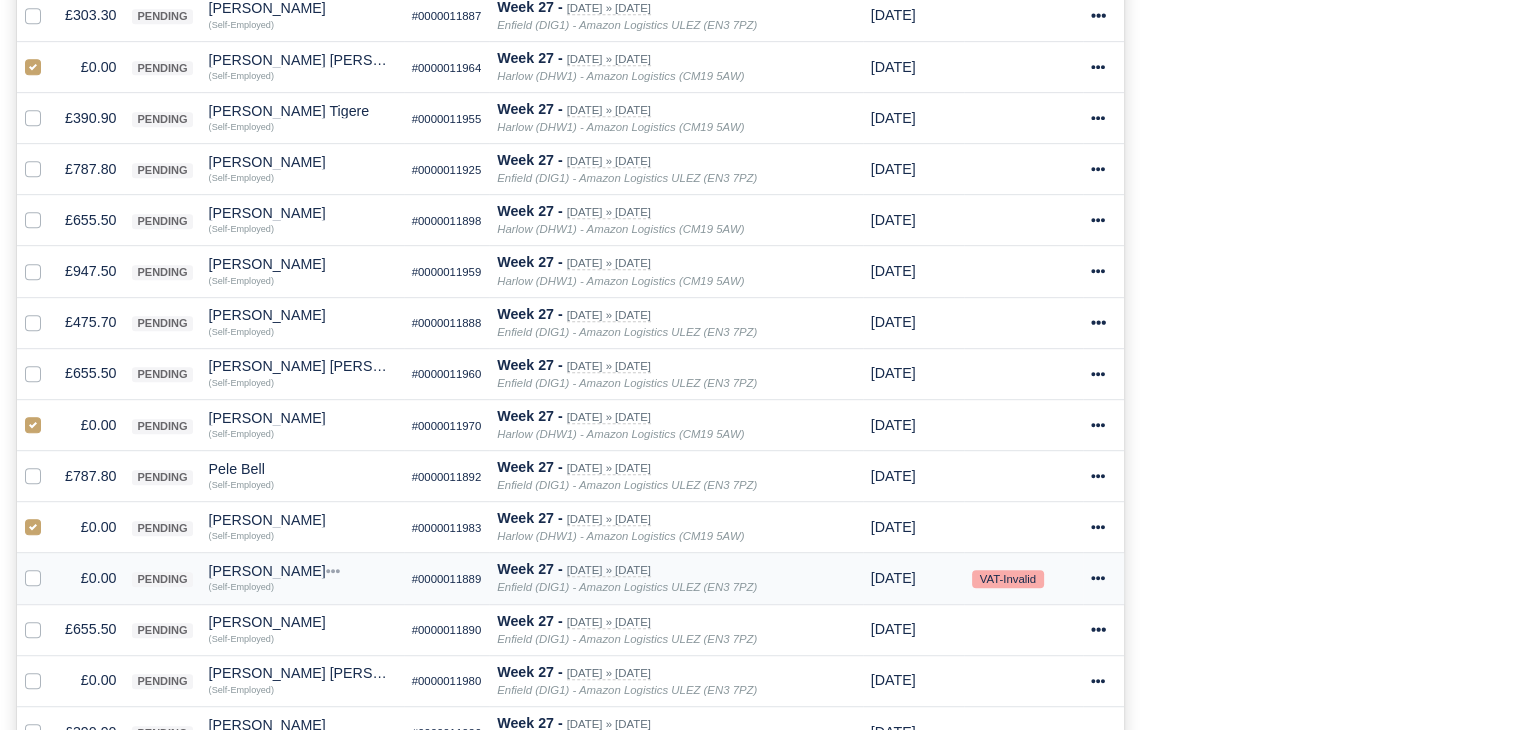 click at bounding box center [49, 567] 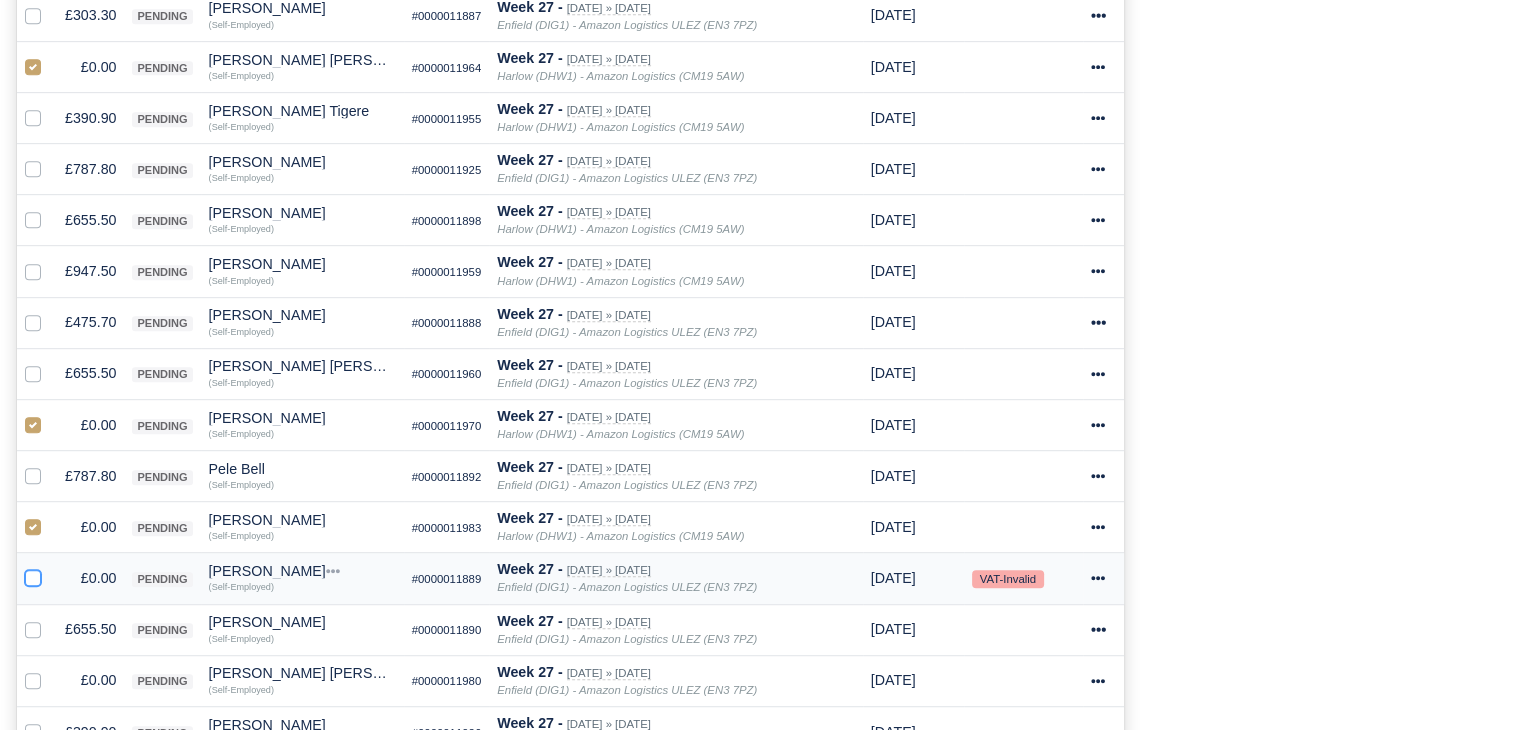 click at bounding box center (33, 575) 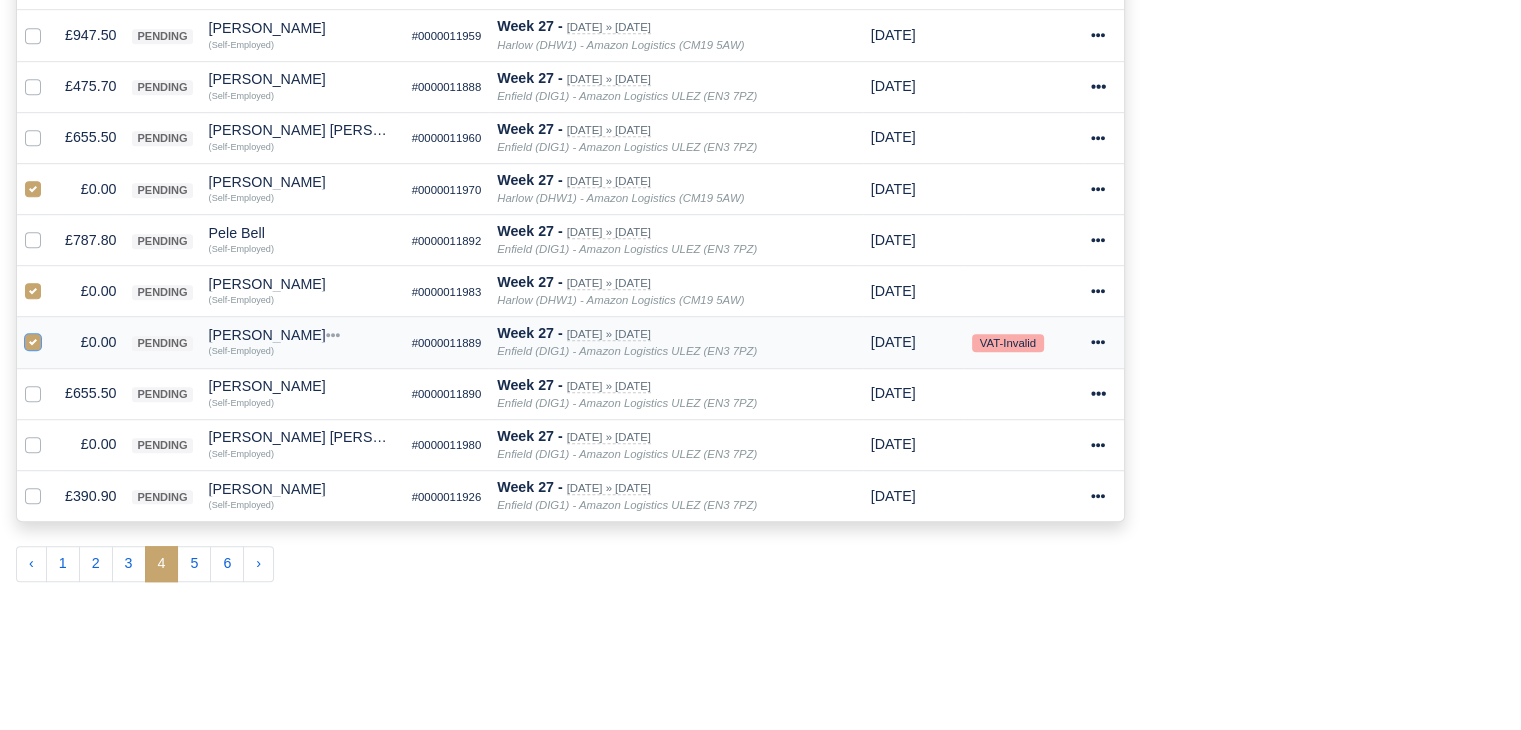 scroll, scrollTop: 1258, scrollLeft: 0, axis: vertical 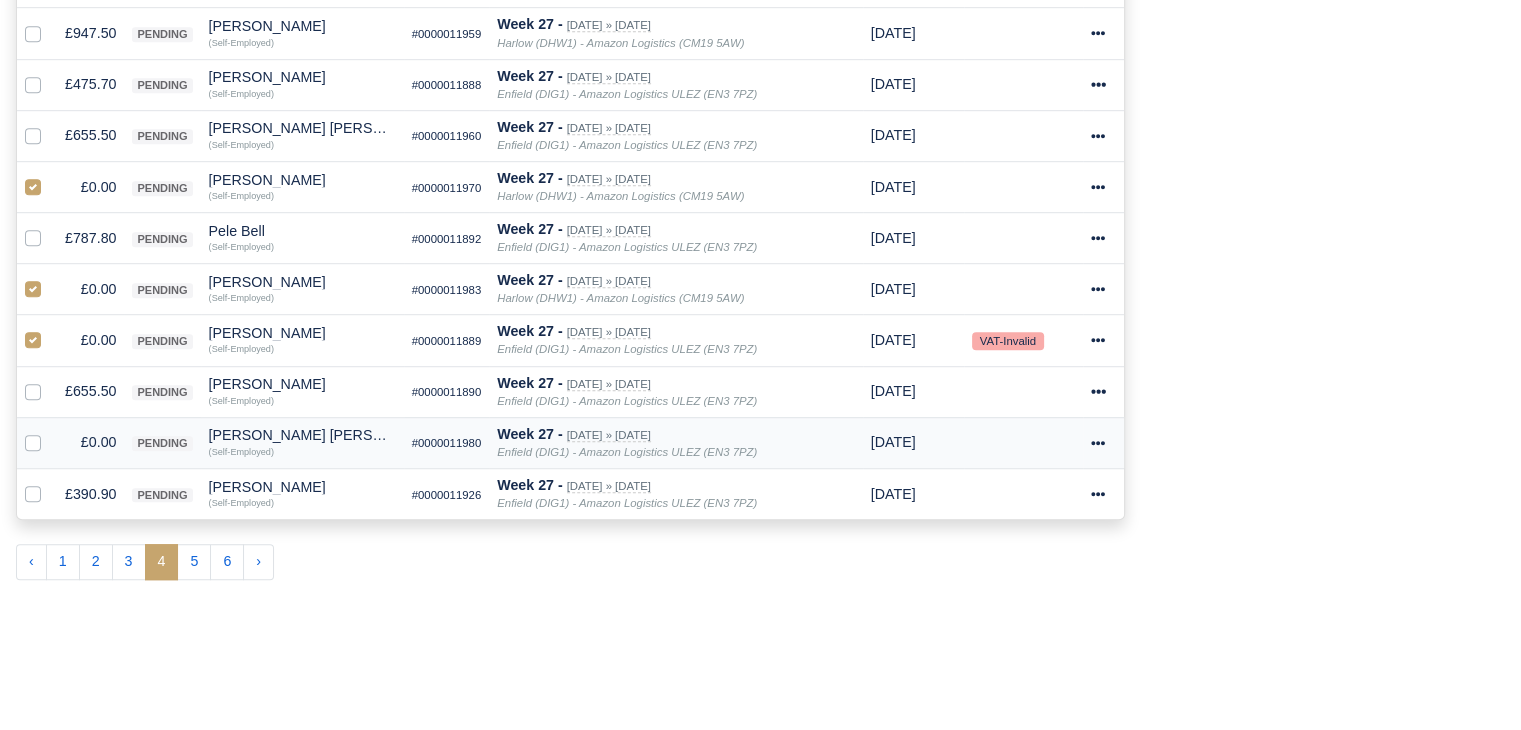 click at bounding box center (49, 431) 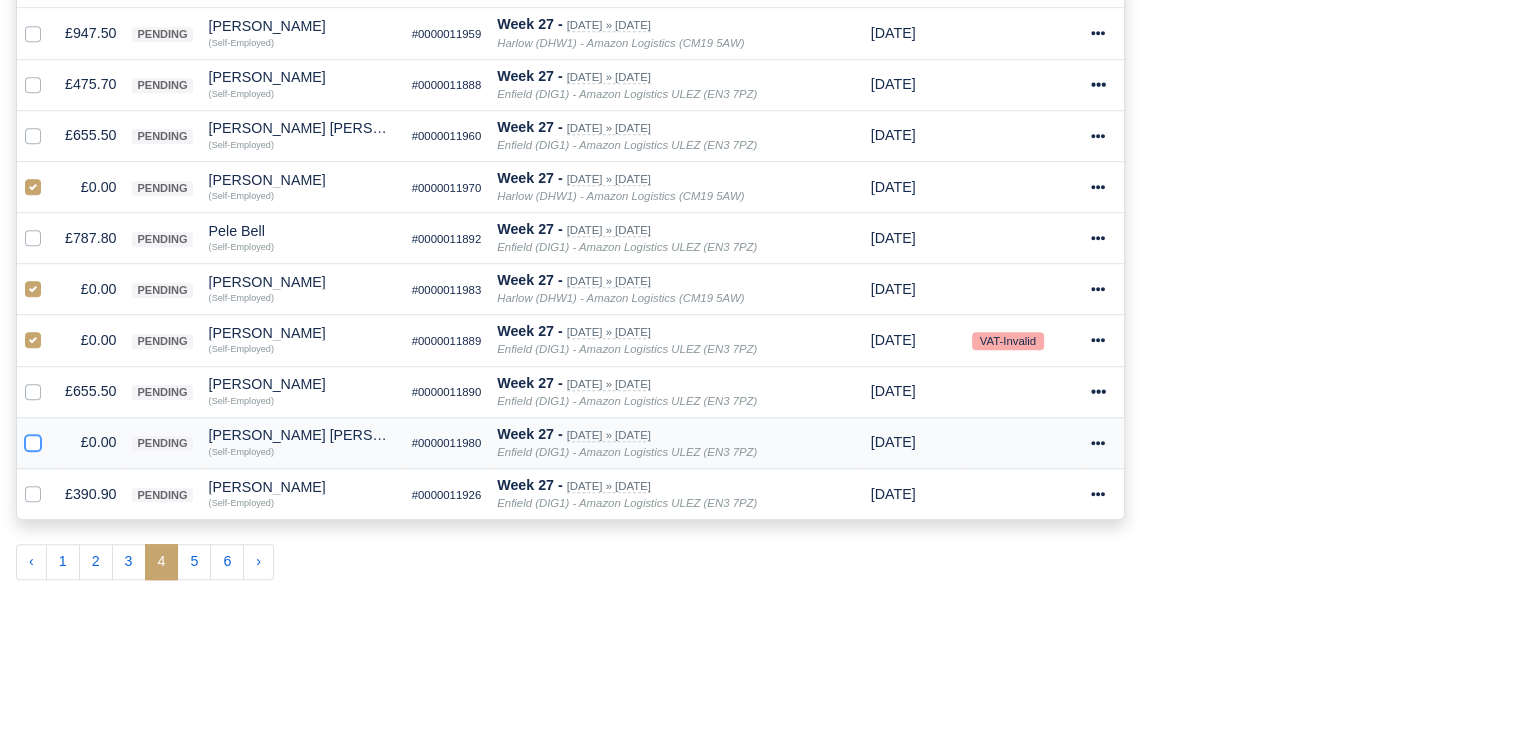 click at bounding box center [33, 439] 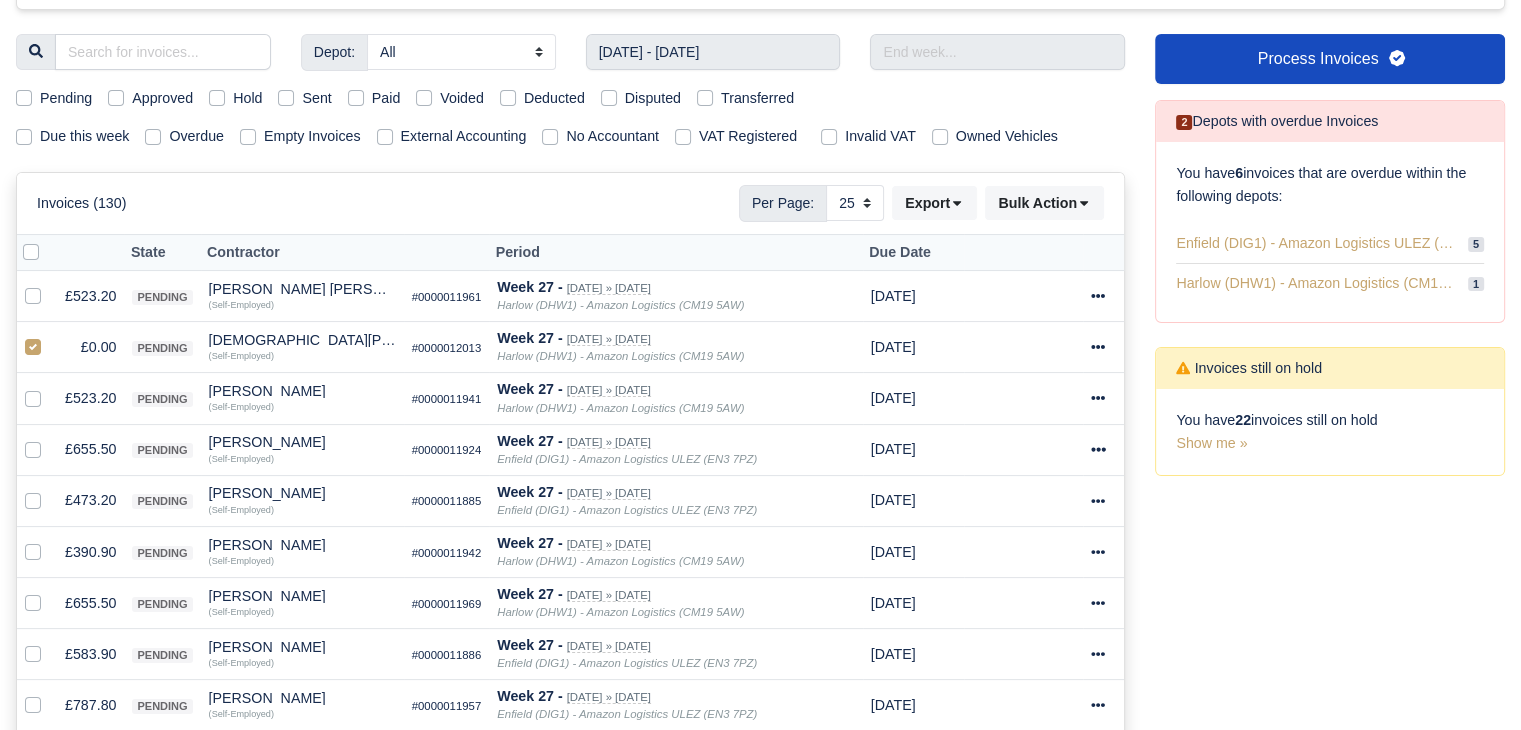scroll, scrollTop: 0, scrollLeft: 0, axis: both 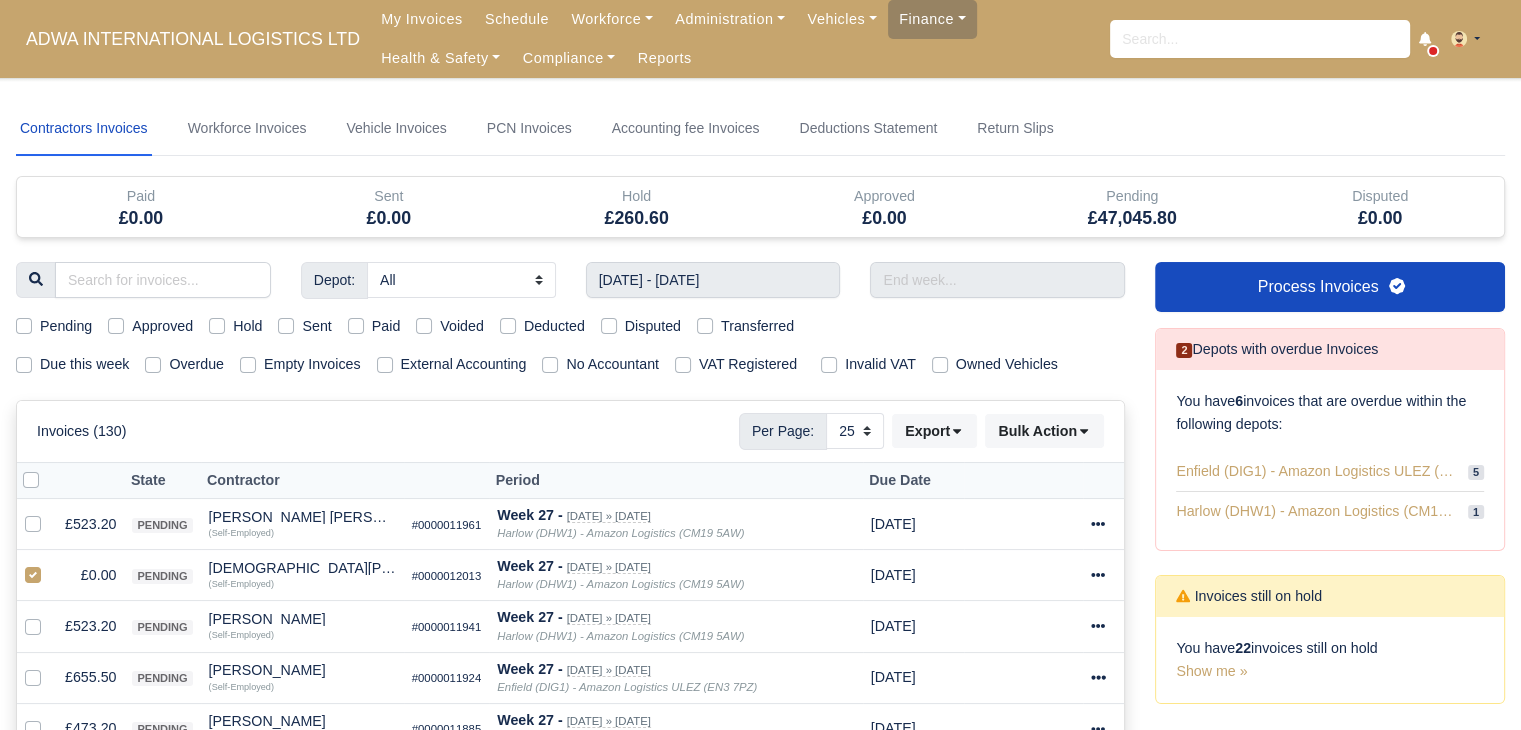 click on "Invoices (130)
Per Page:
10
25
50
Export
Data export:
Export BACS 18
Download Invoices
Download PDF" at bounding box center (570, 431) 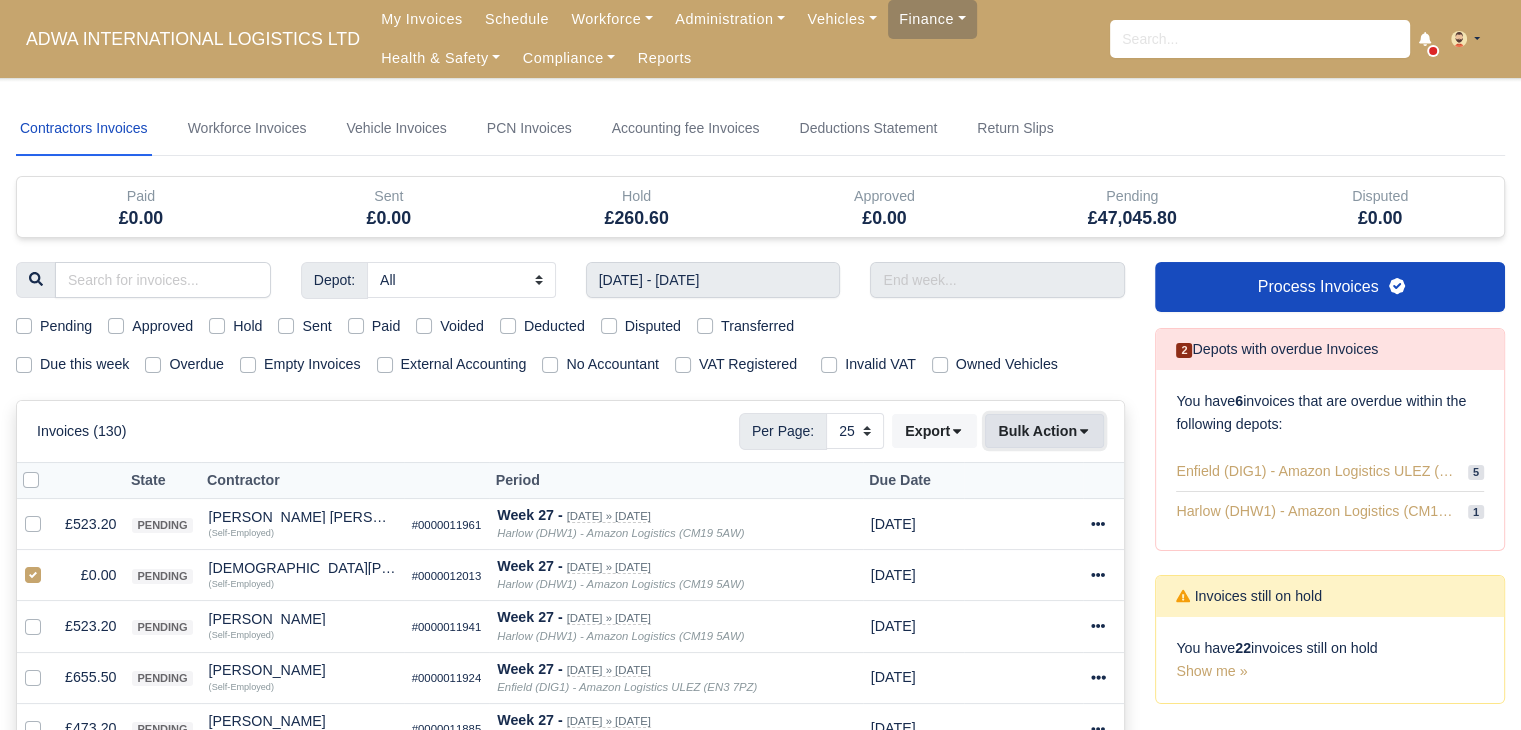 click on "Bulk Action" at bounding box center [1044, 431] 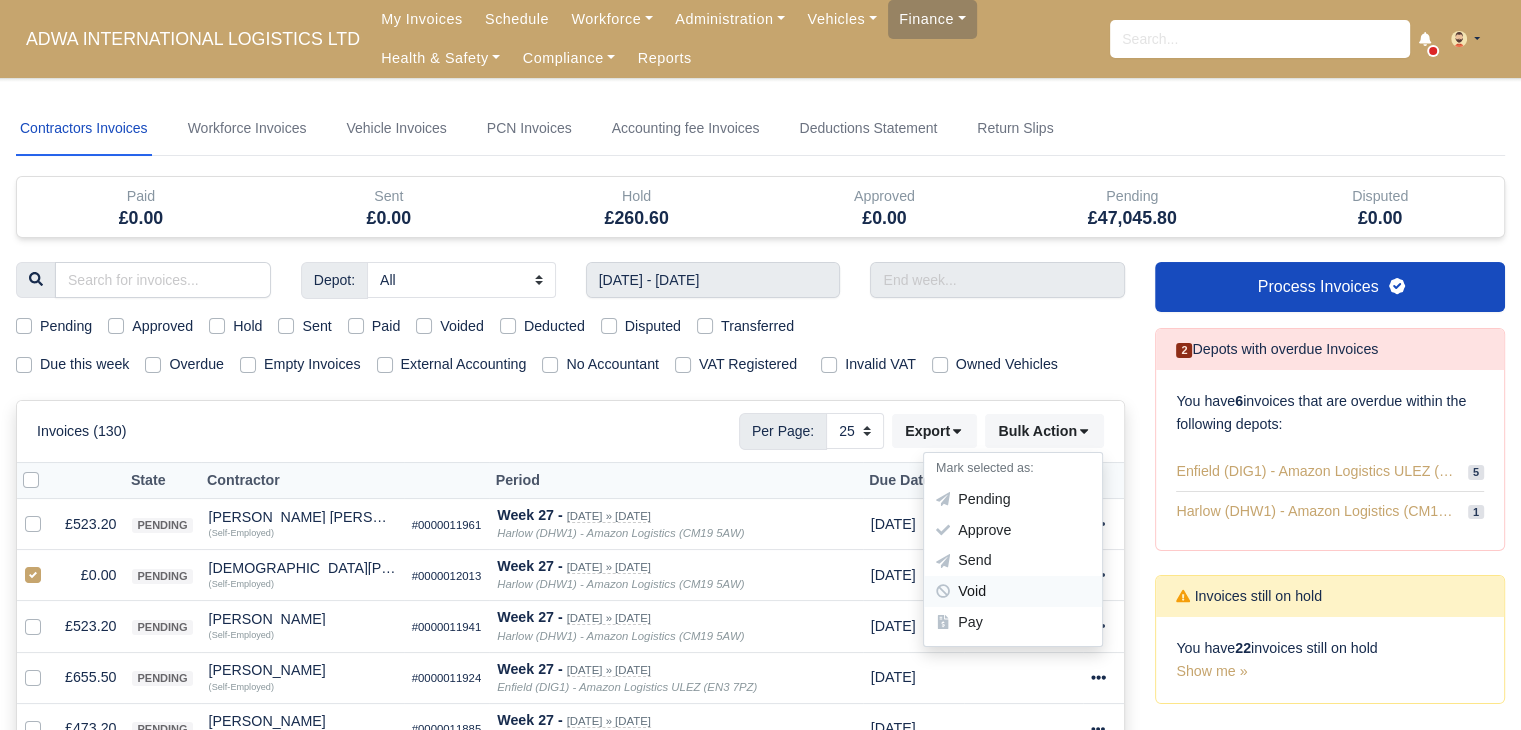 click on "Void" at bounding box center (1013, 592) 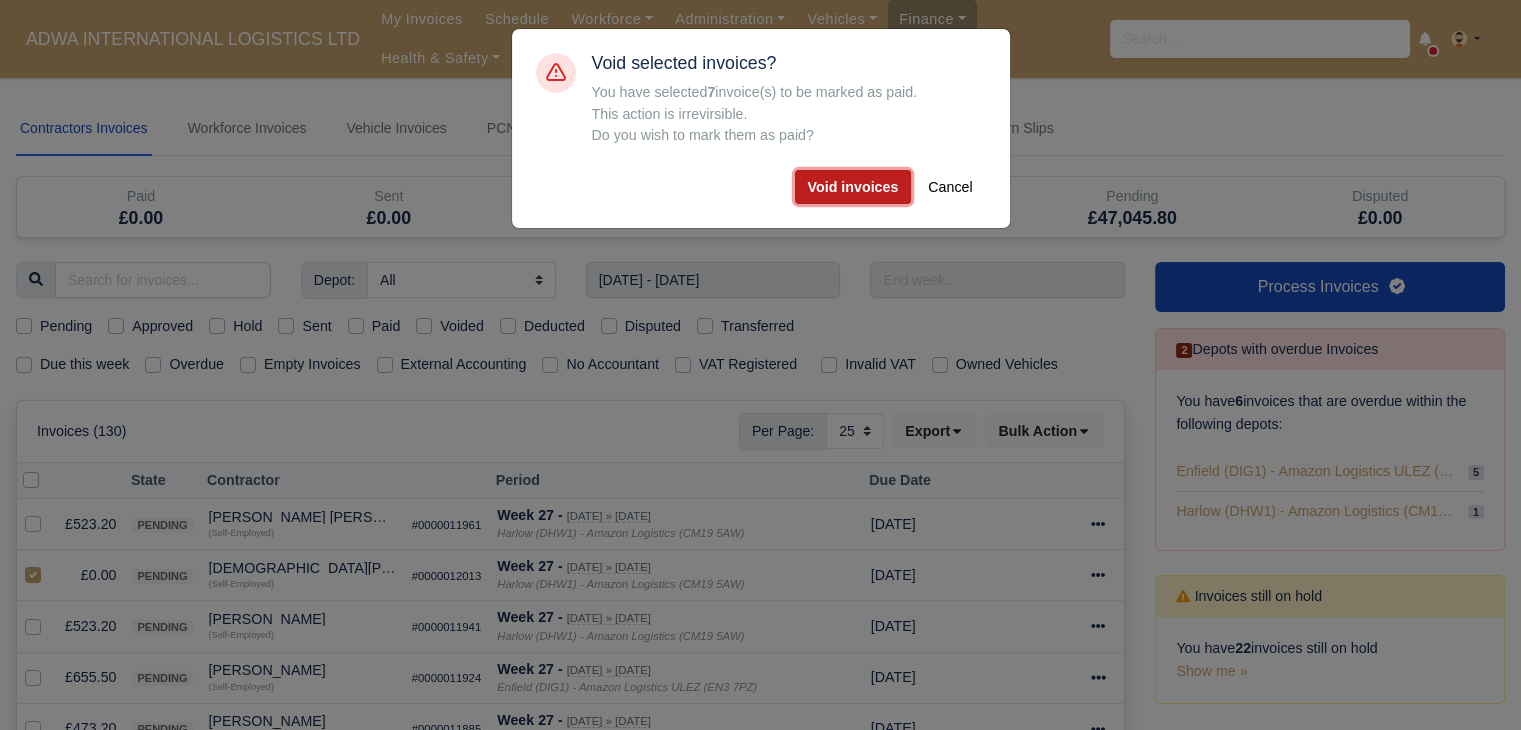 click on "Void invoices" at bounding box center [853, 187] 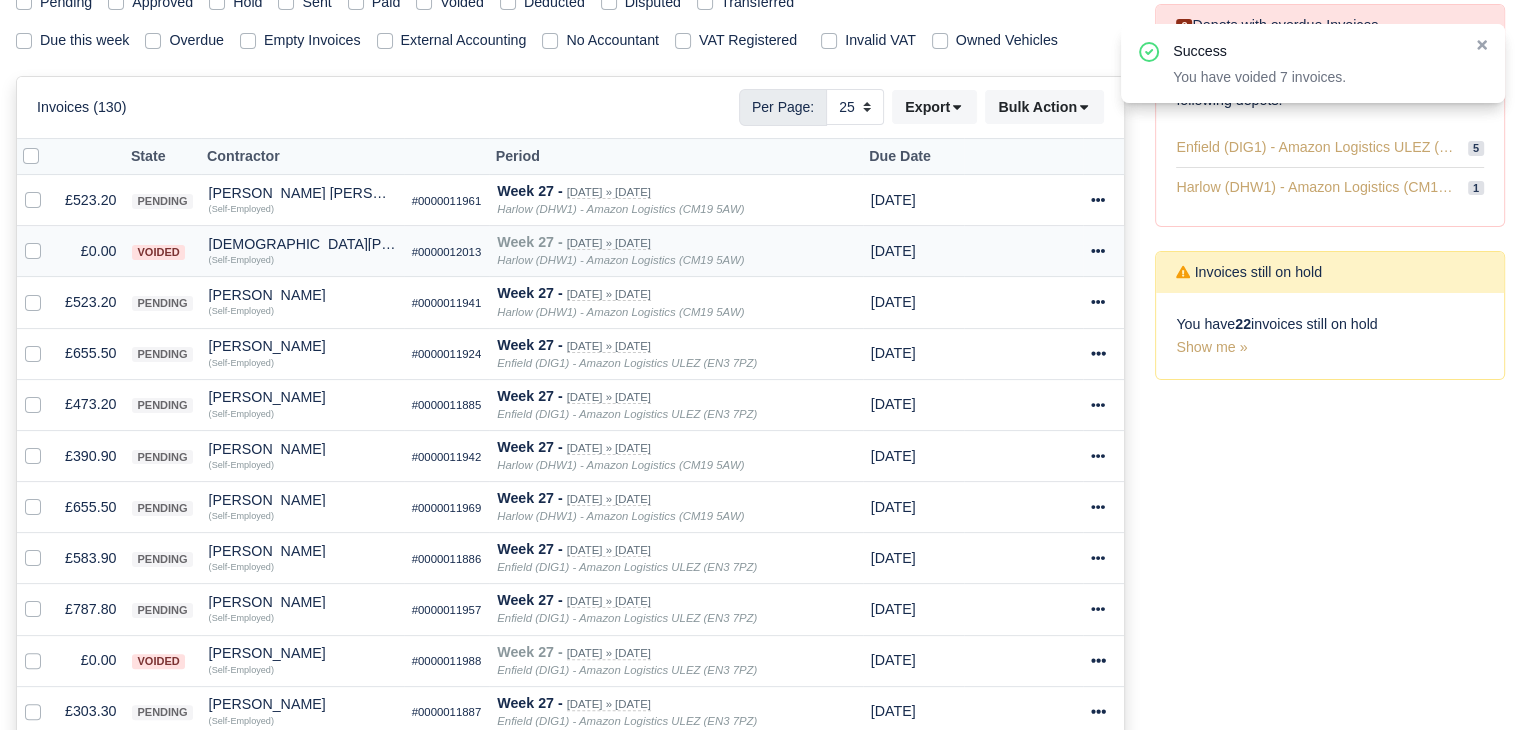 scroll, scrollTop: 391, scrollLeft: 0, axis: vertical 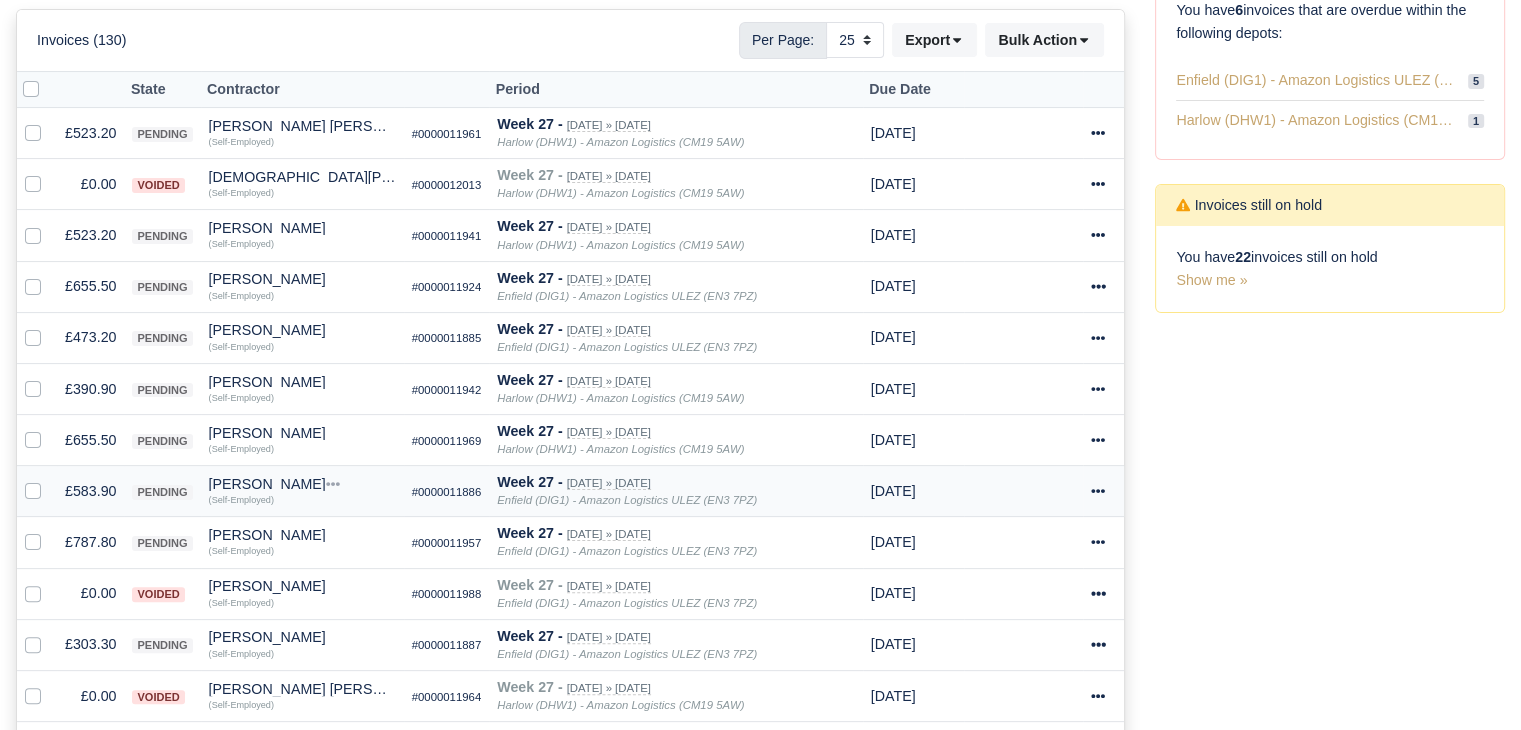 click on "£583.90" at bounding box center (90, 491) 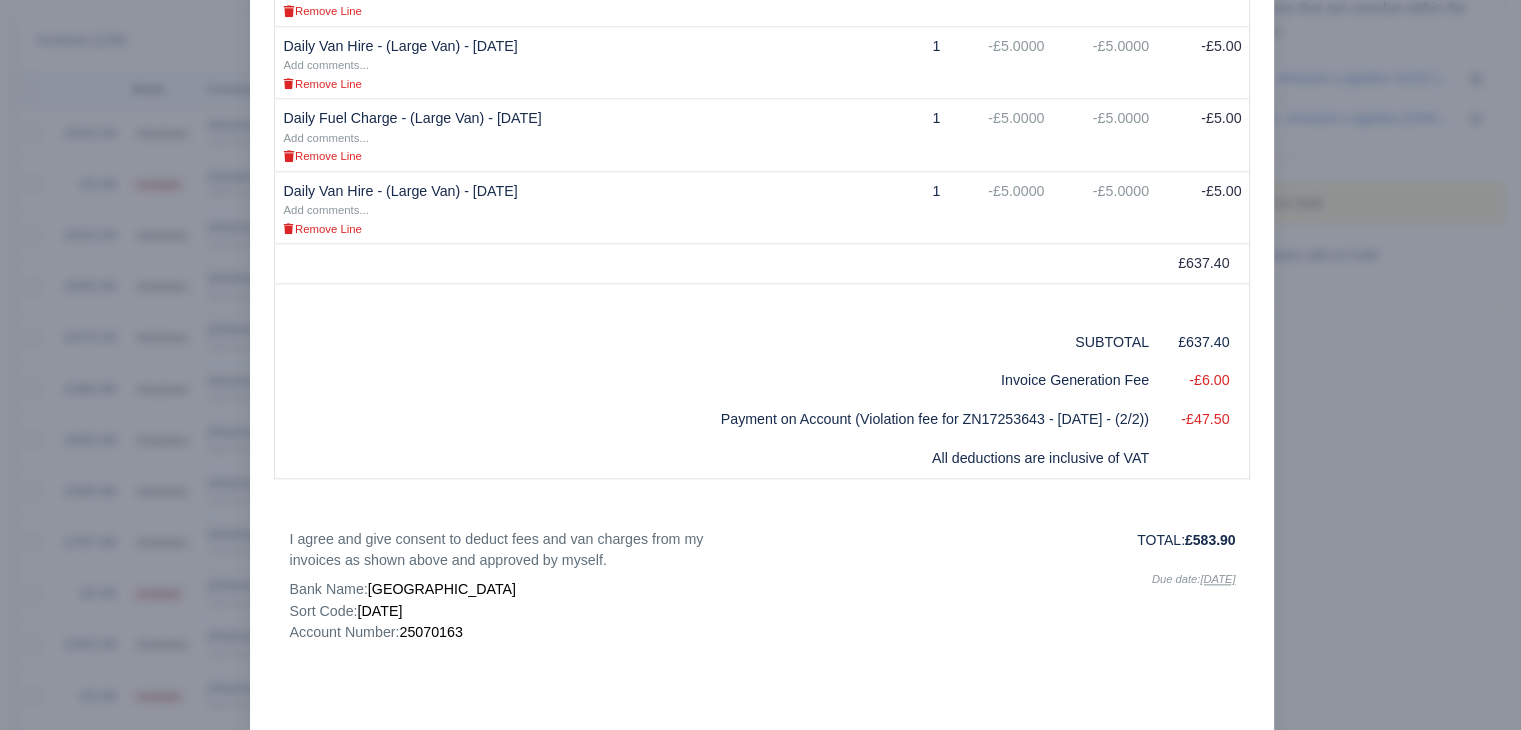 scroll, scrollTop: 2160, scrollLeft: 0, axis: vertical 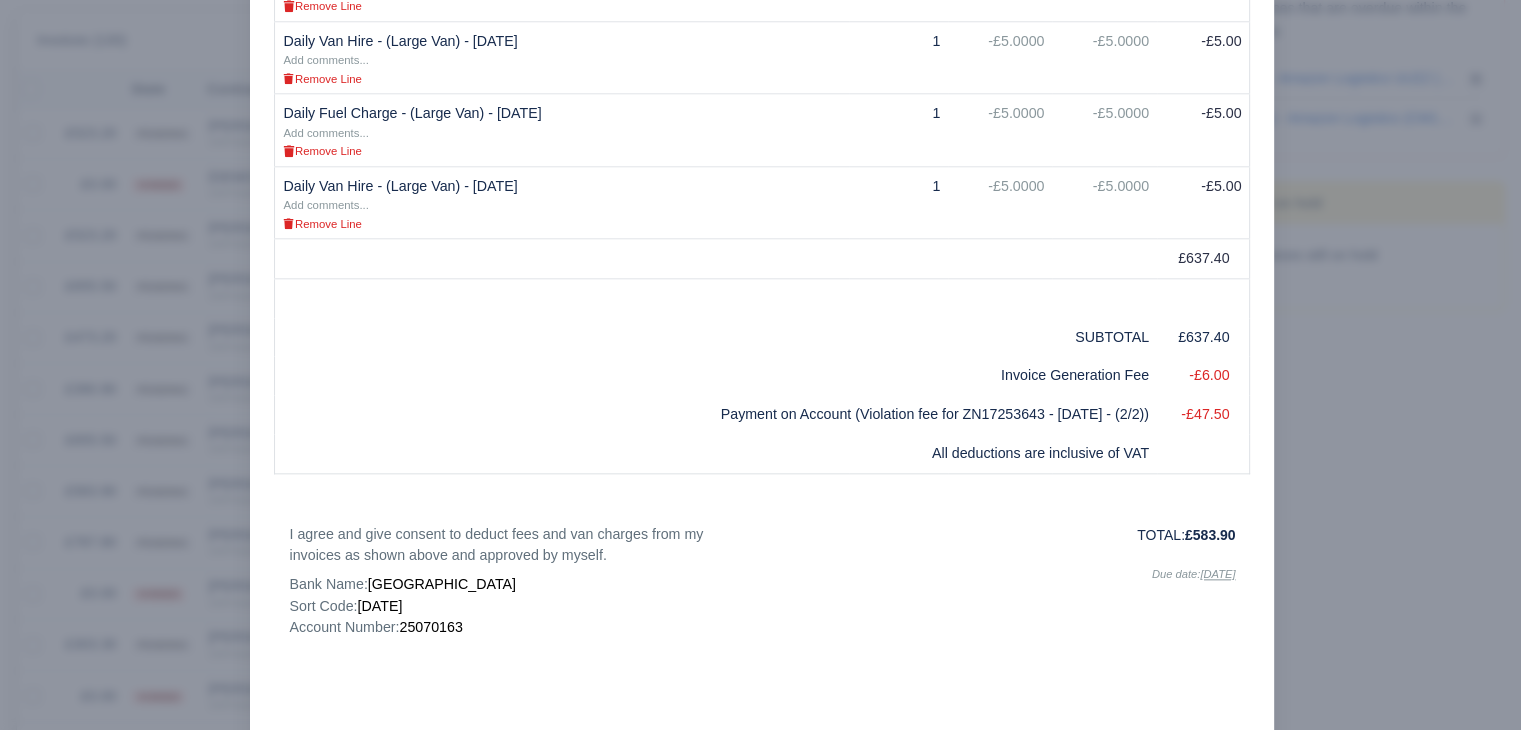 click at bounding box center [760, 365] 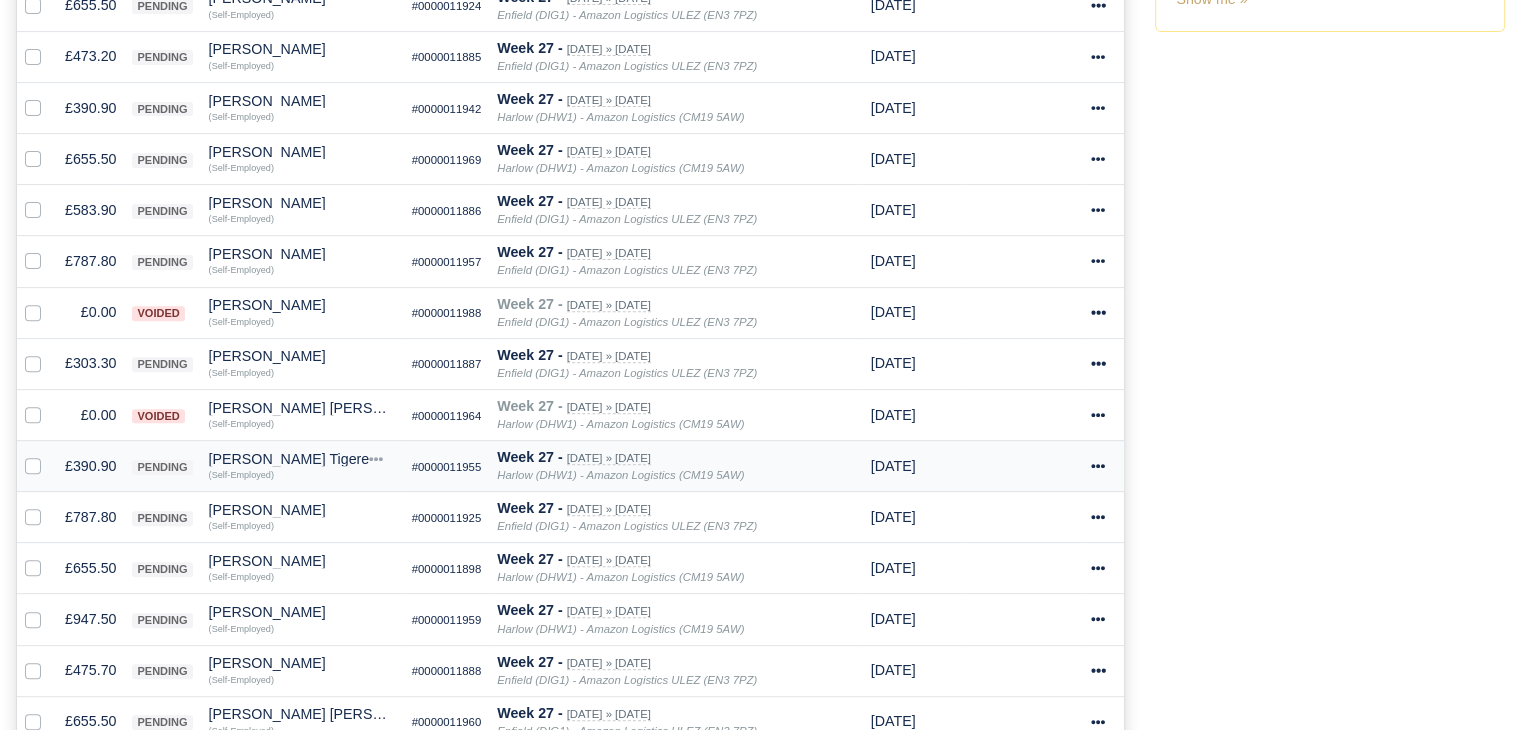 scroll, scrollTop: 794, scrollLeft: 0, axis: vertical 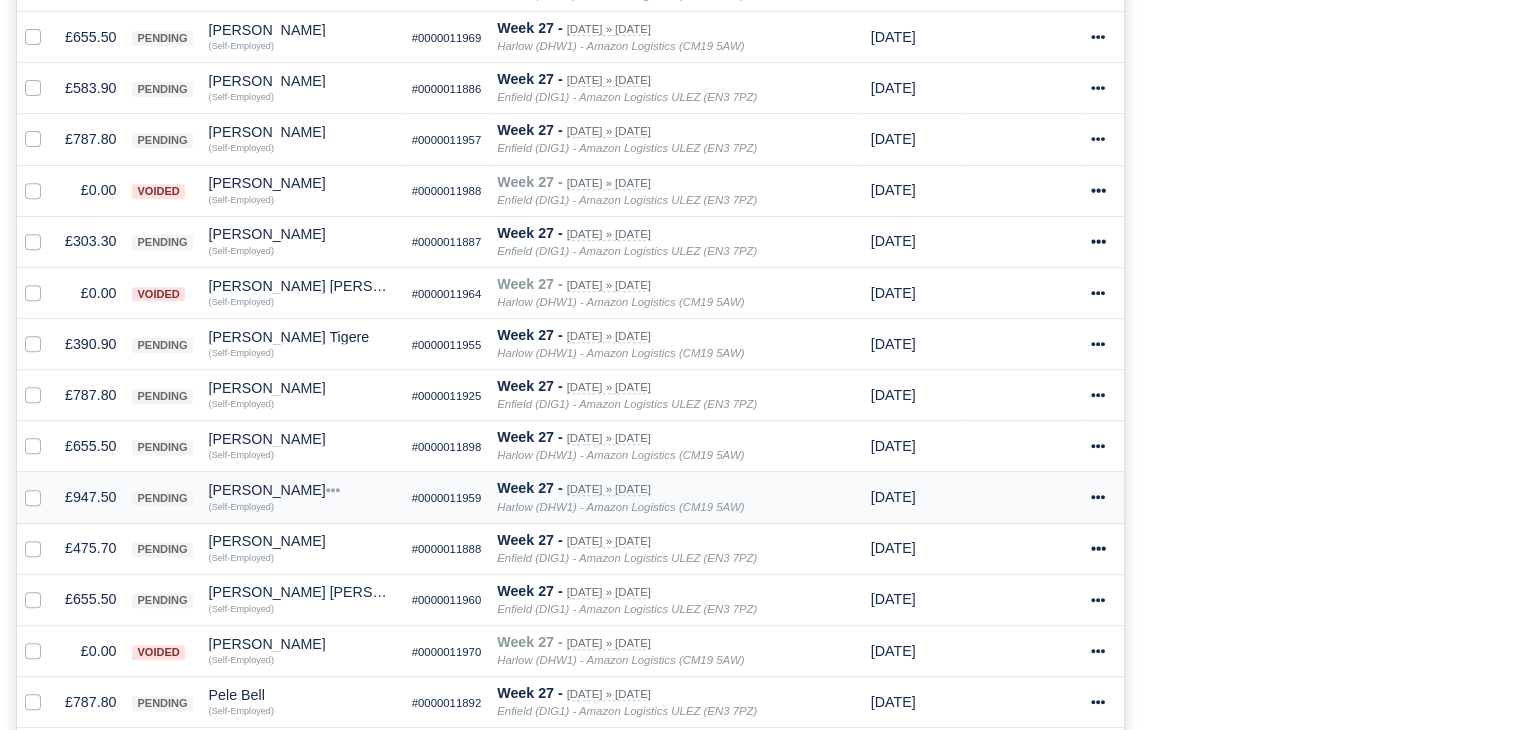 click on "£947.50" at bounding box center (90, 497) 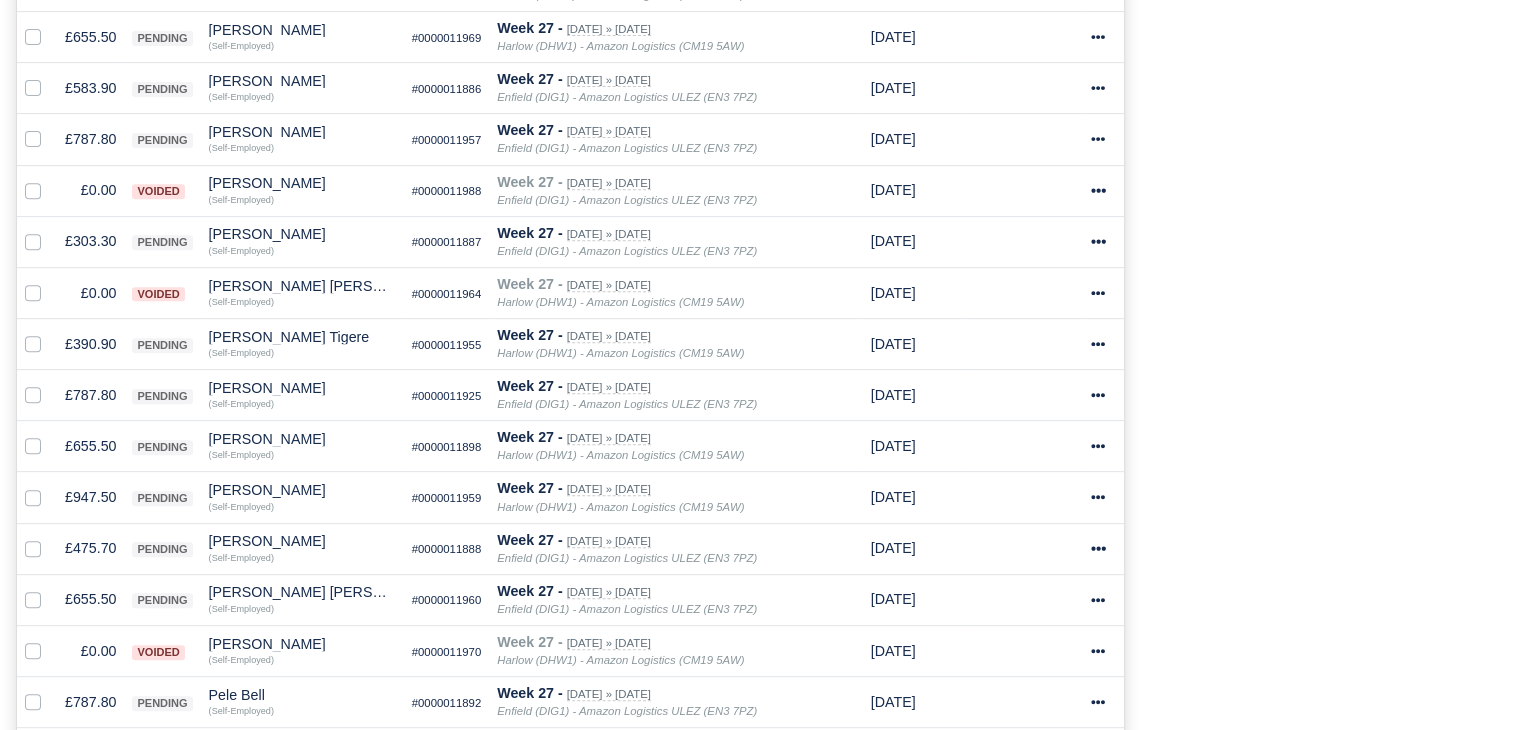 scroll, scrollTop: 792, scrollLeft: 0, axis: vertical 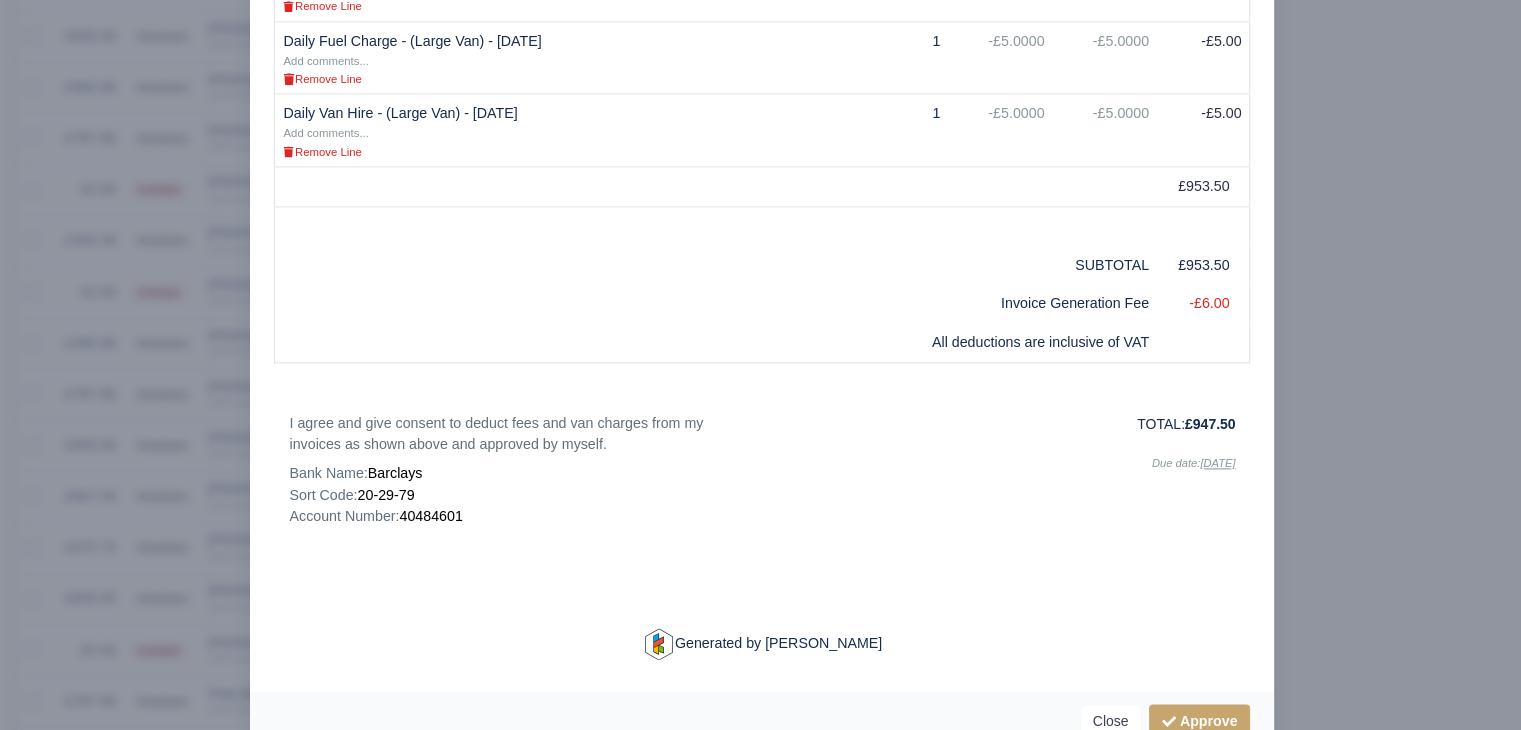 click at bounding box center [760, 365] 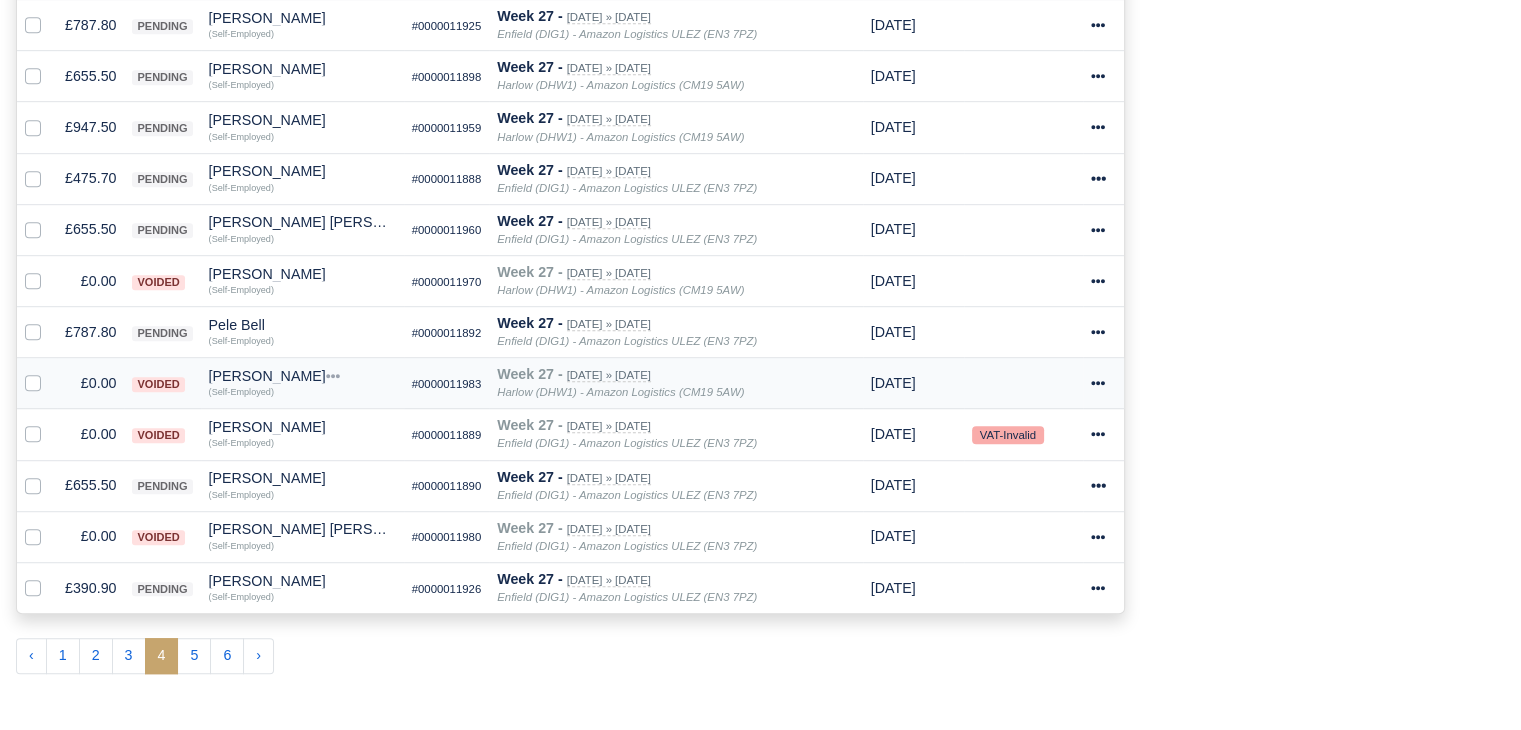 scroll, scrollTop: 1168, scrollLeft: 0, axis: vertical 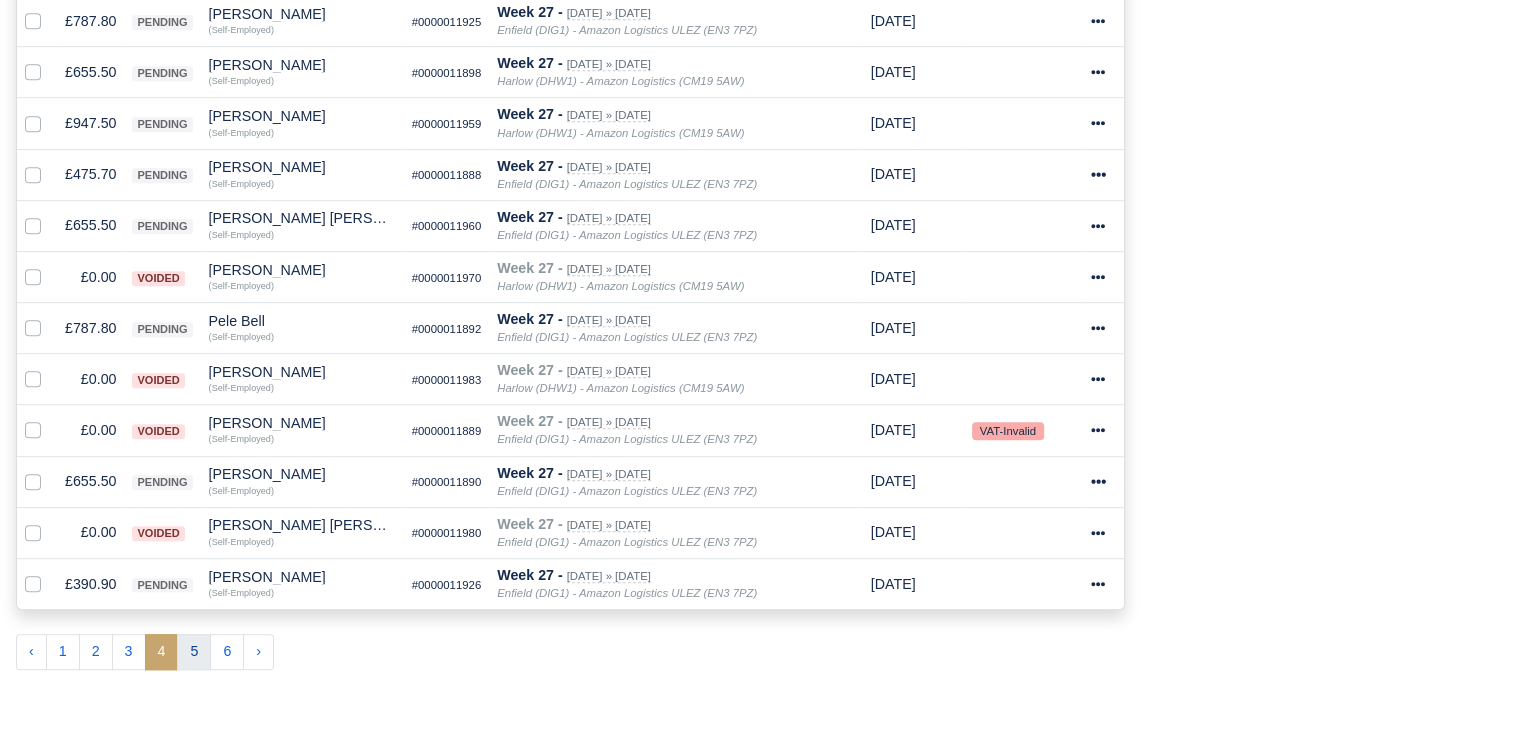 click on "5" at bounding box center [194, 652] 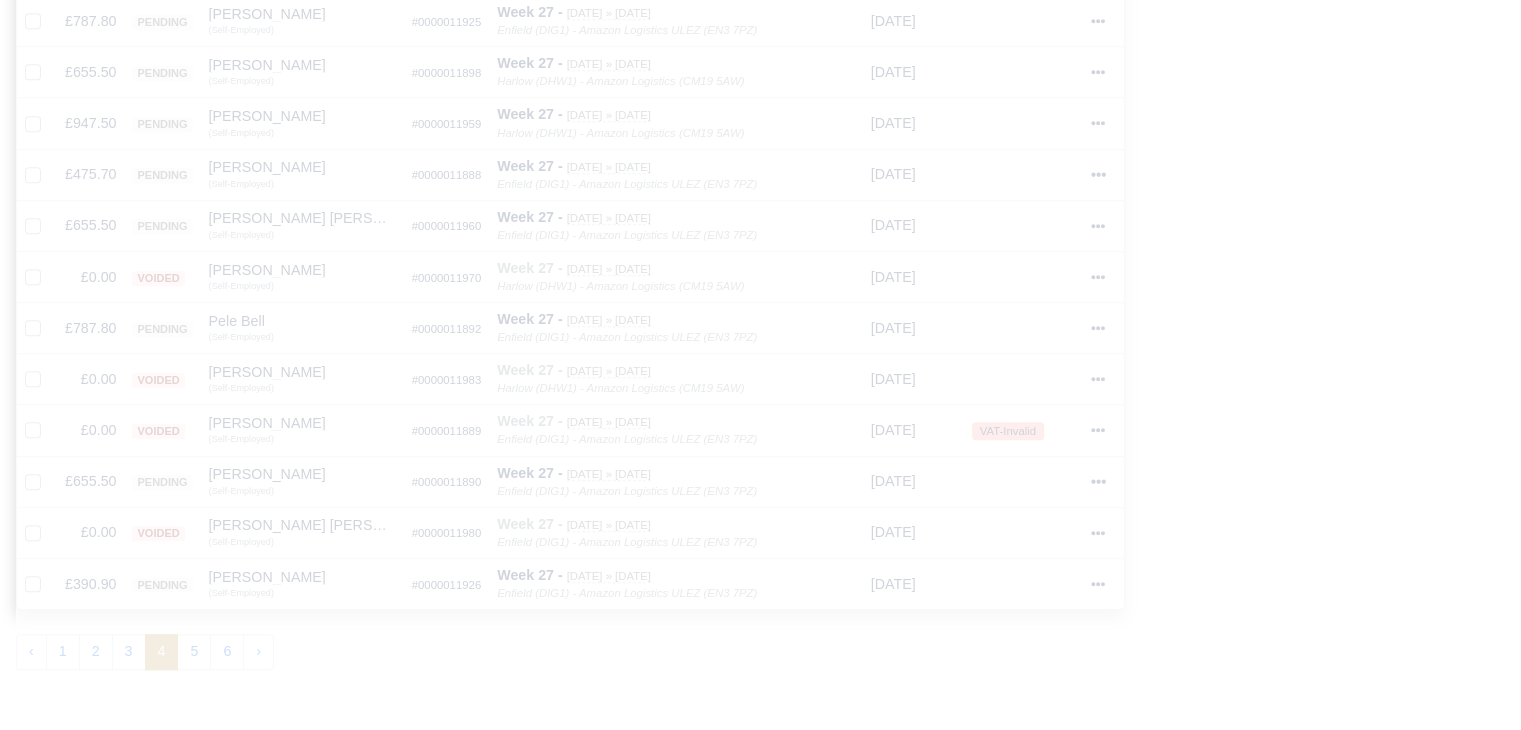 type 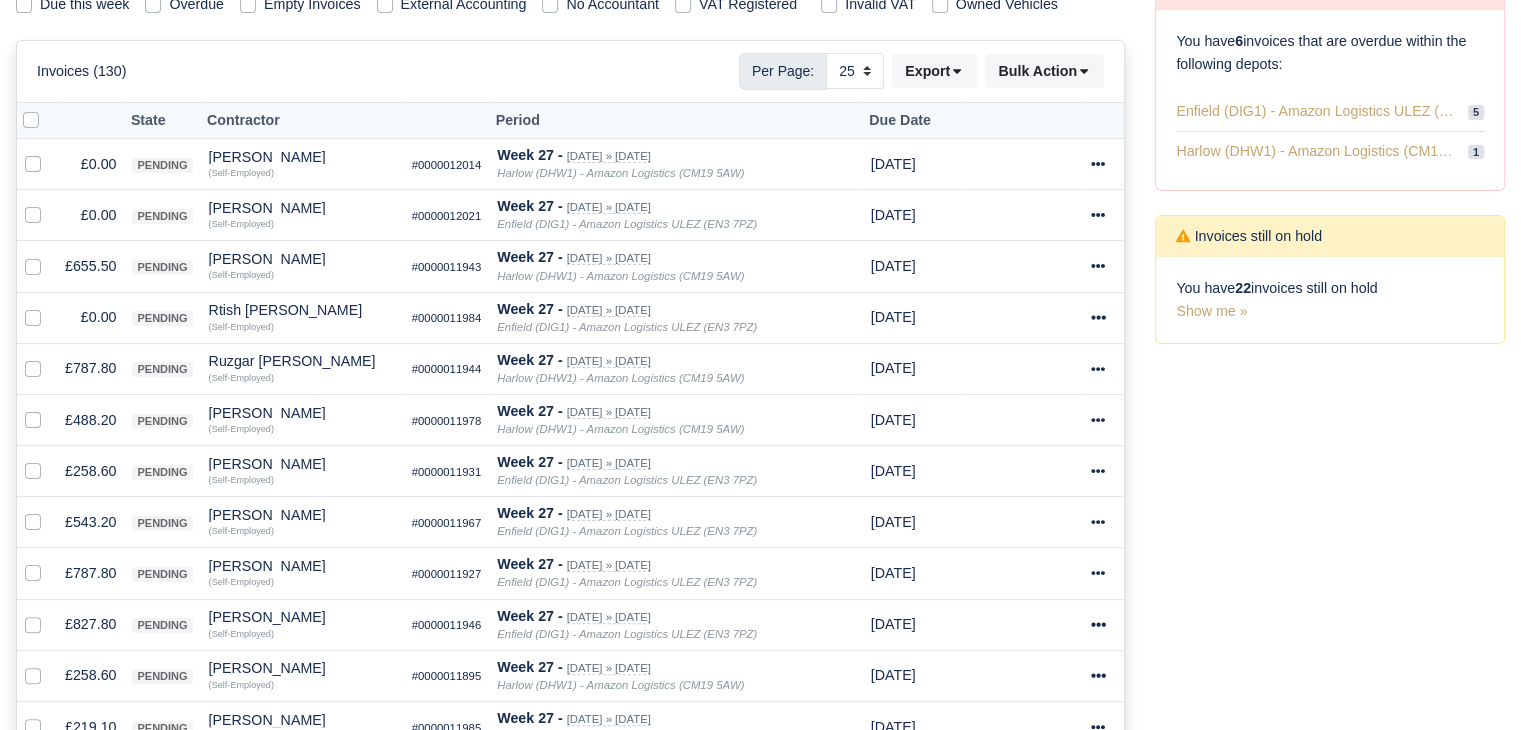 scroll, scrollTop: 312, scrollLeft: 0, axis: vertical 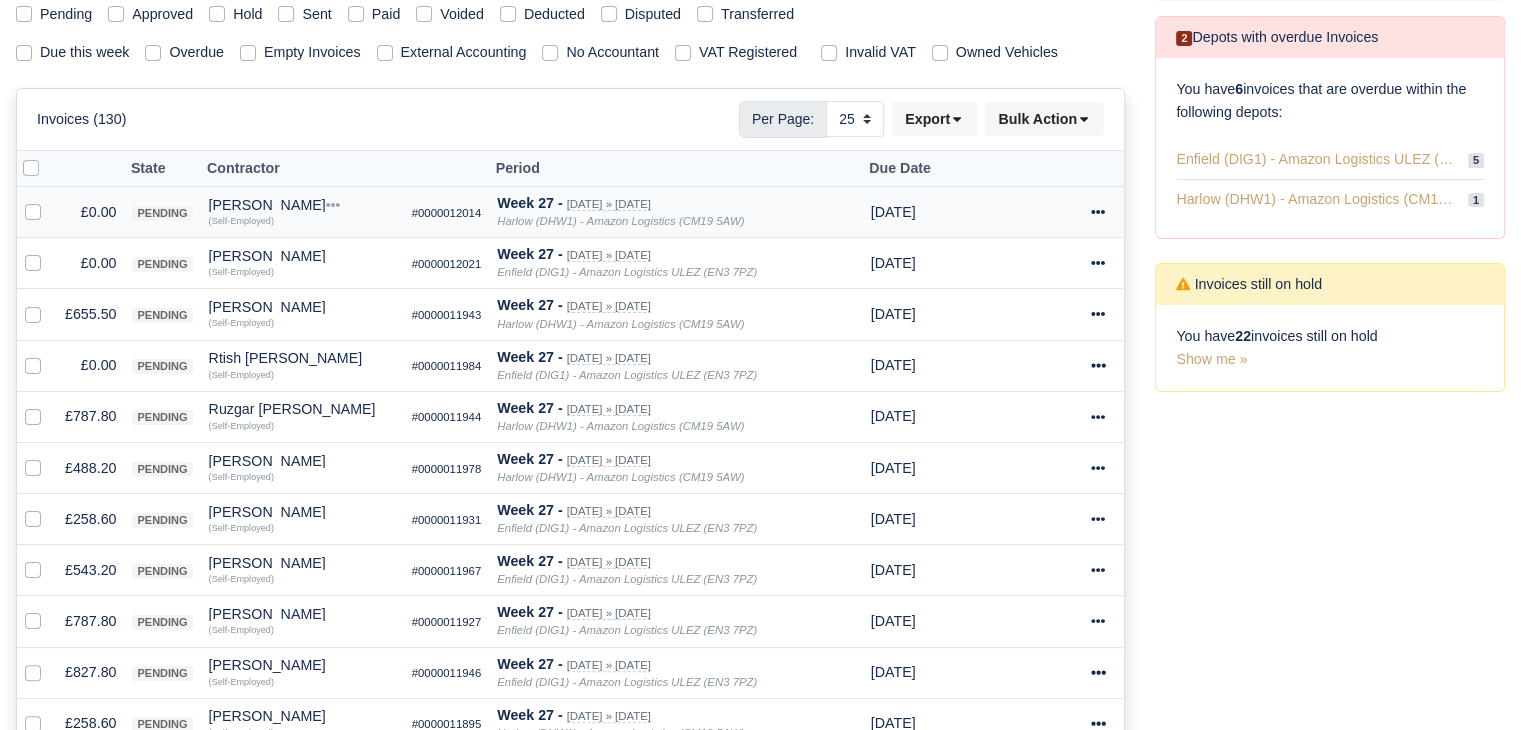 click at bounding box center (49, 201) 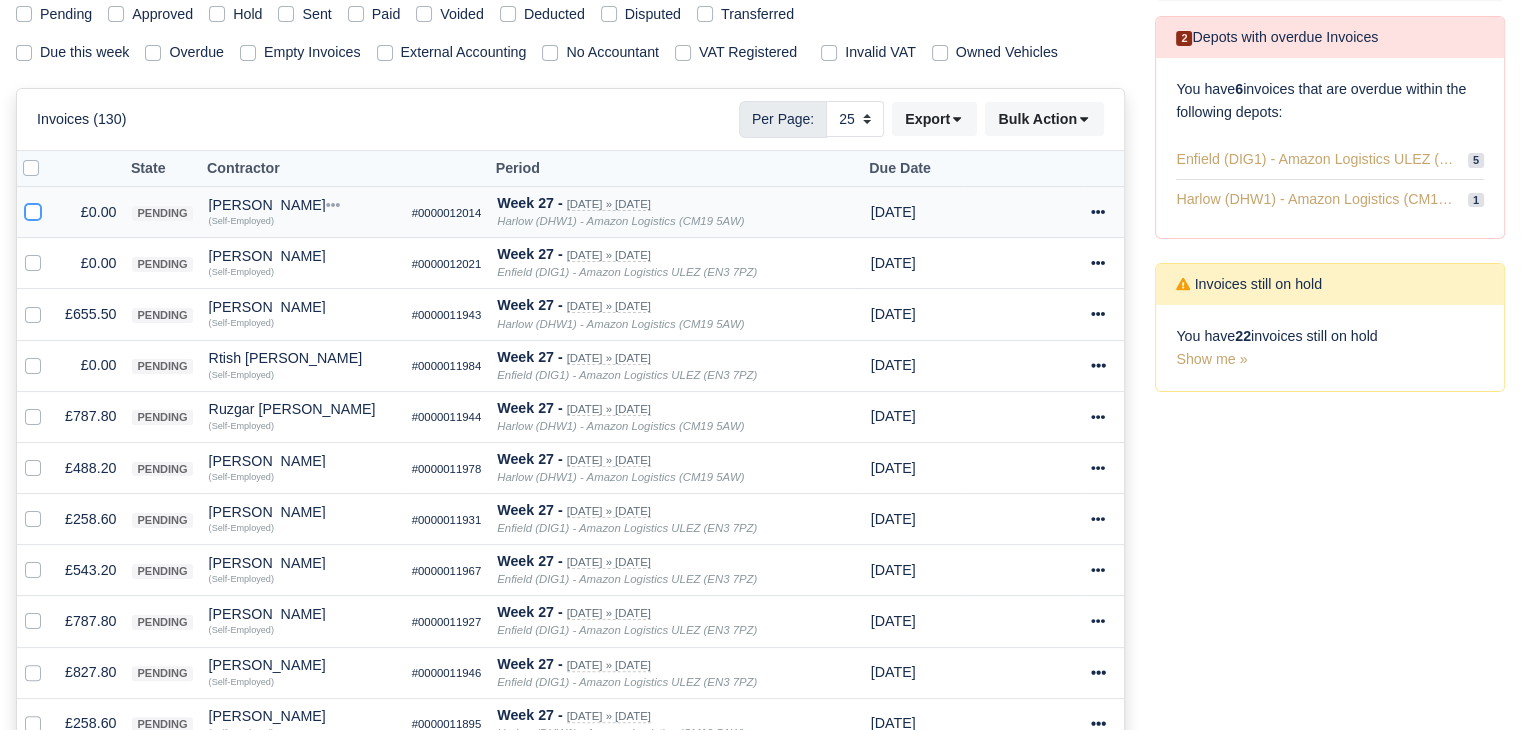 click at bounding box center (33, 209) 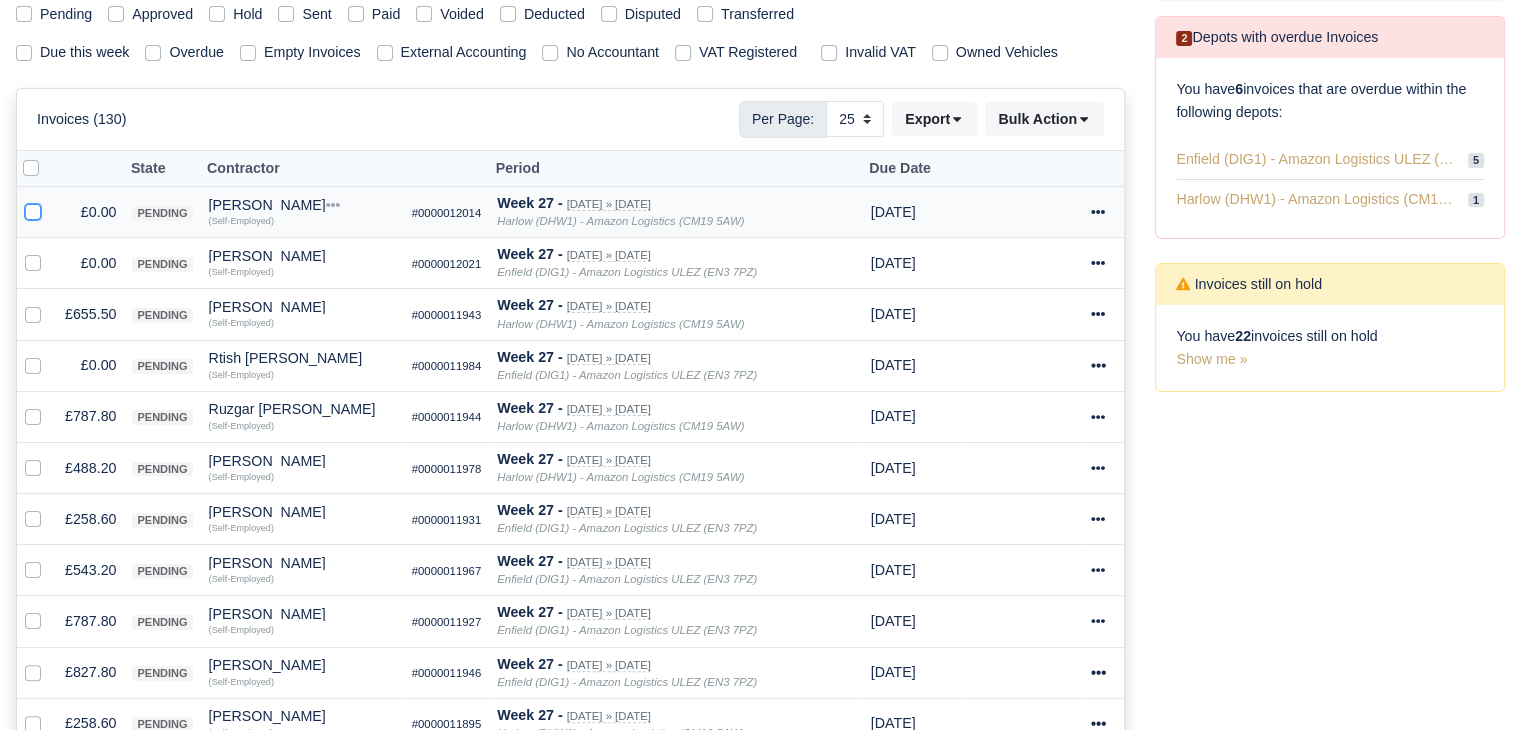 checkbox on "true" 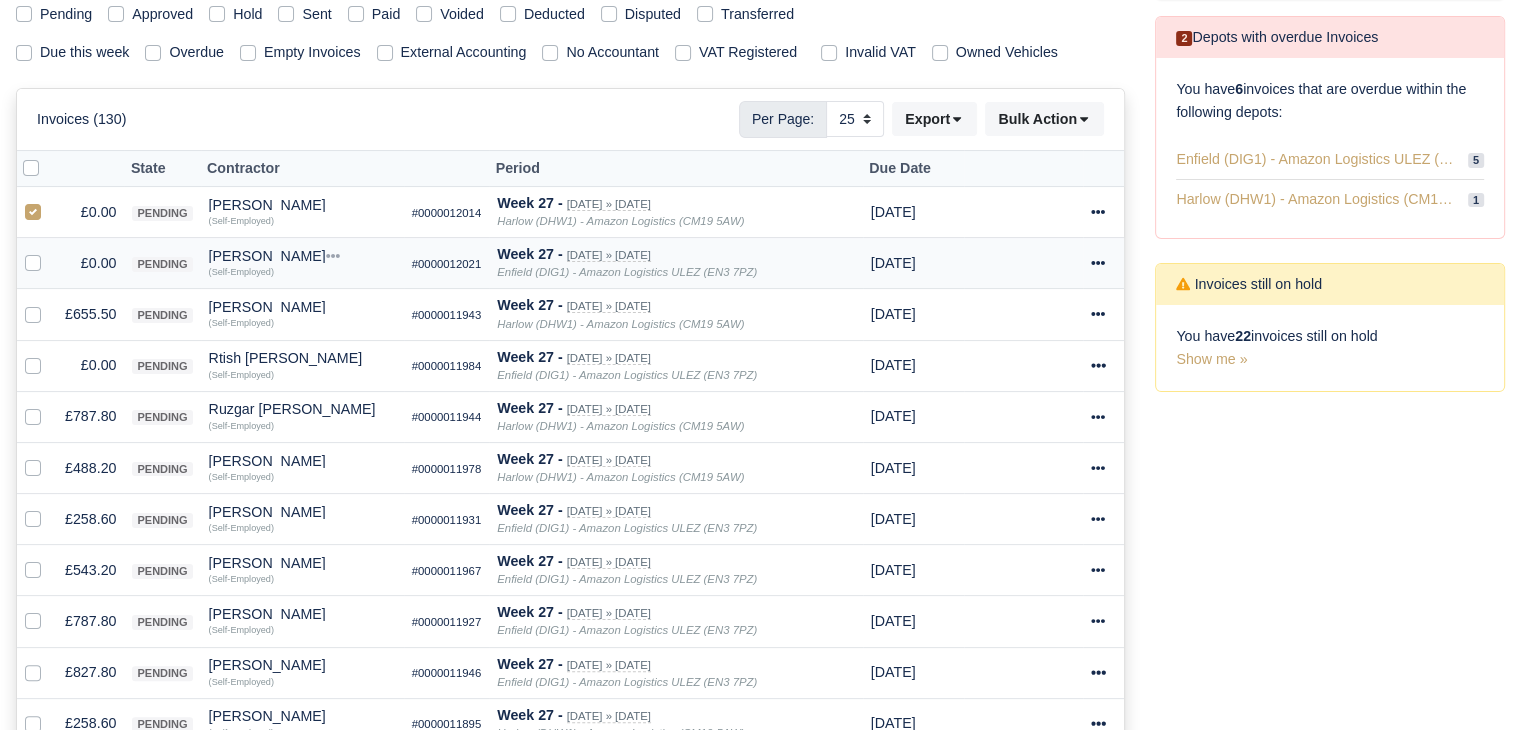 click at bounding box center (49, 252) 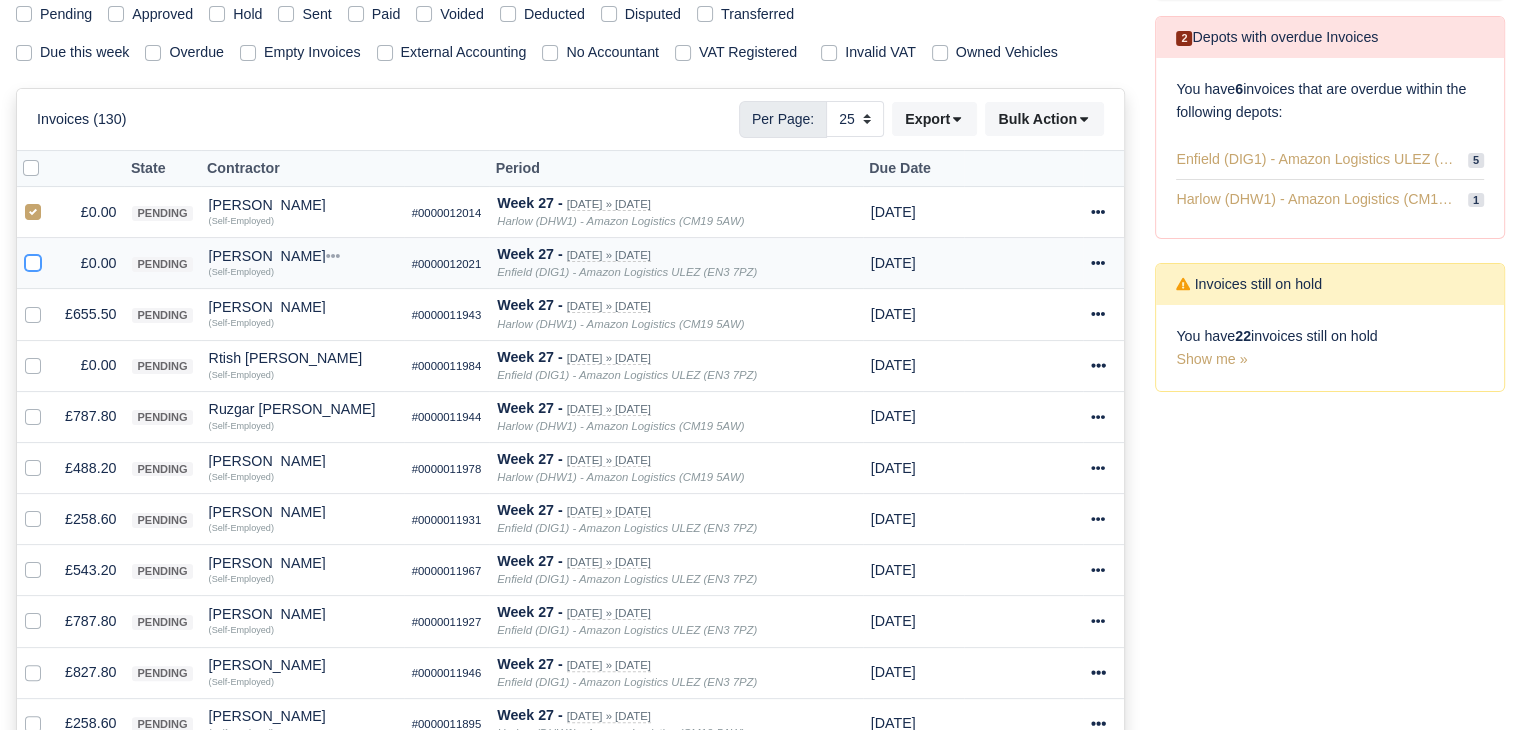 click at bounding box center (33, 260) 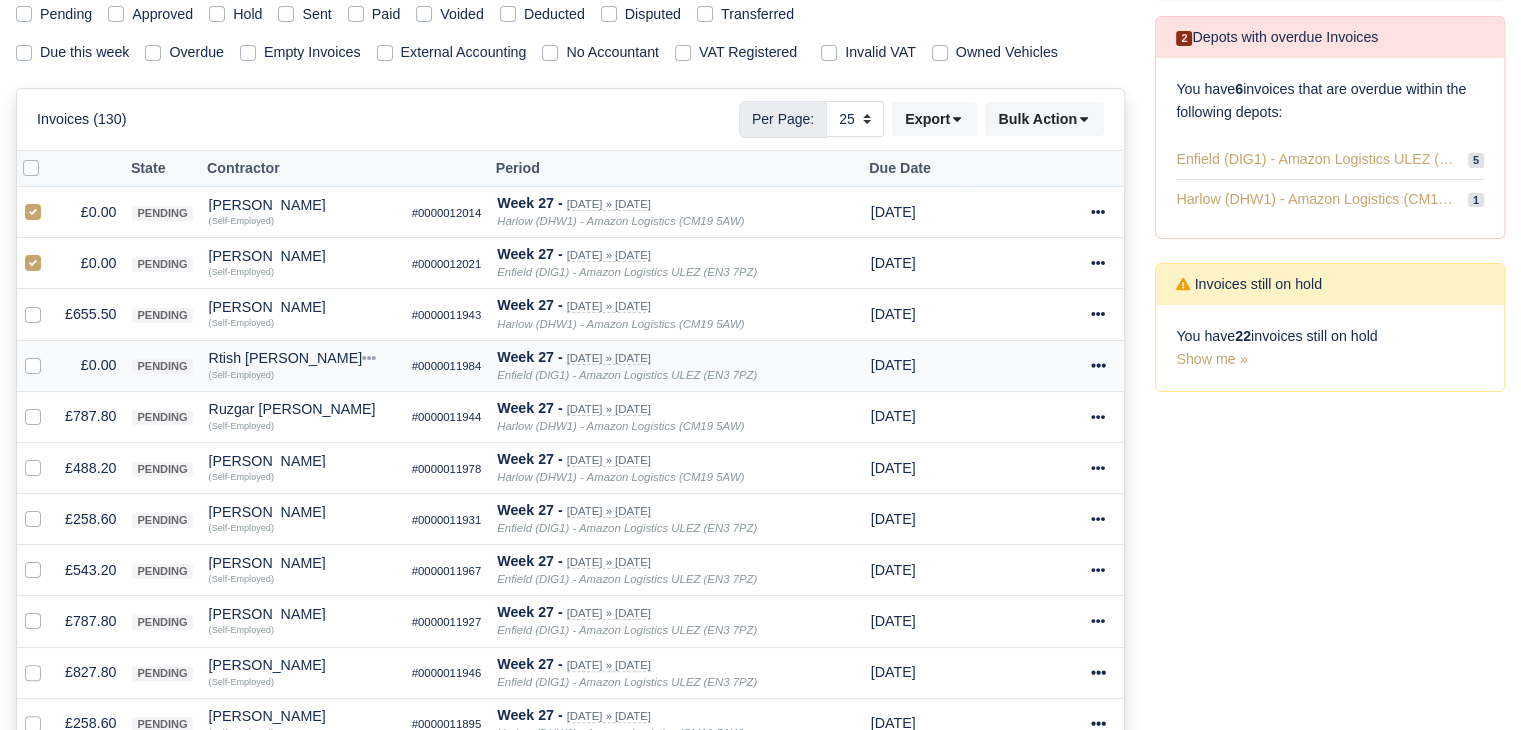 click at bounding box center (49, 354) 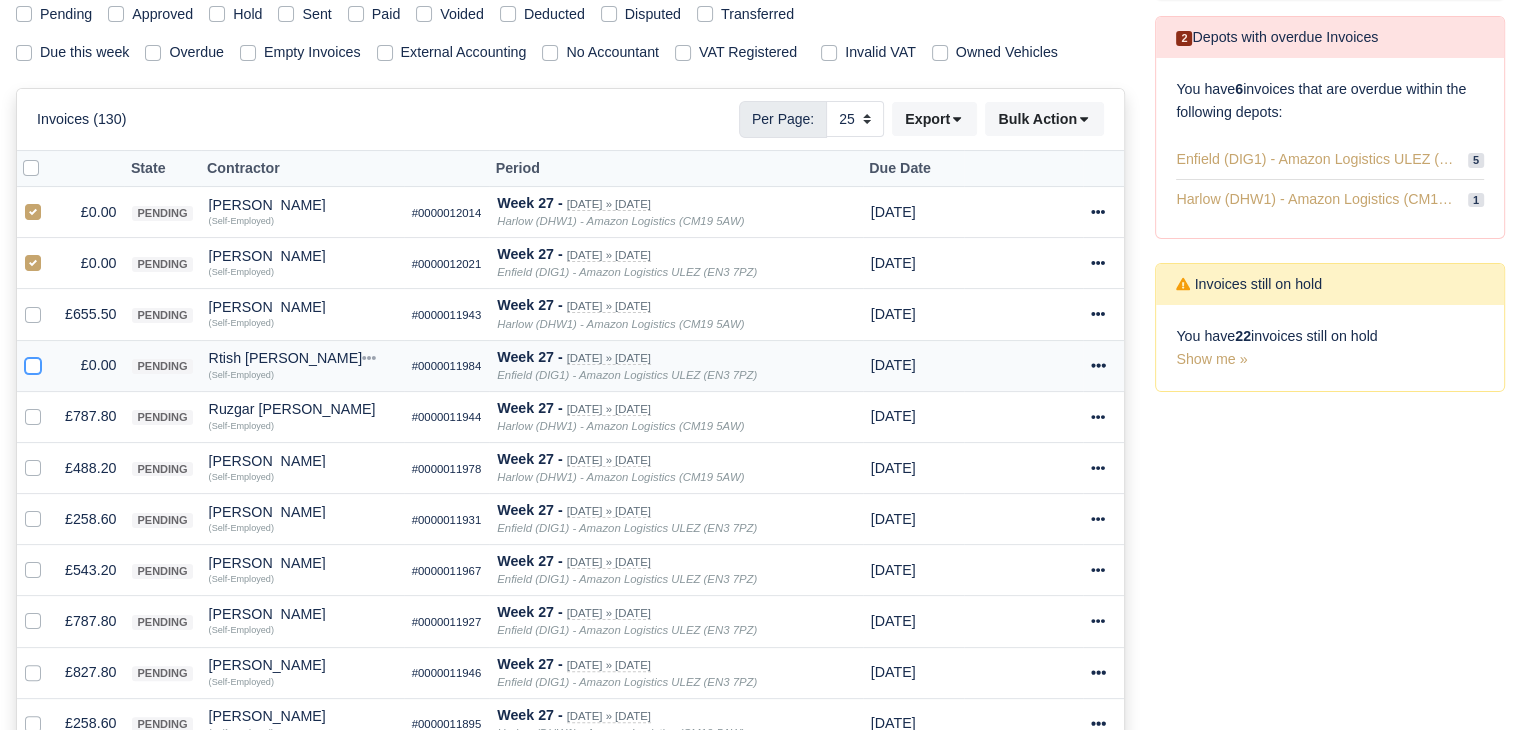 click at bounding box center (33, 362) 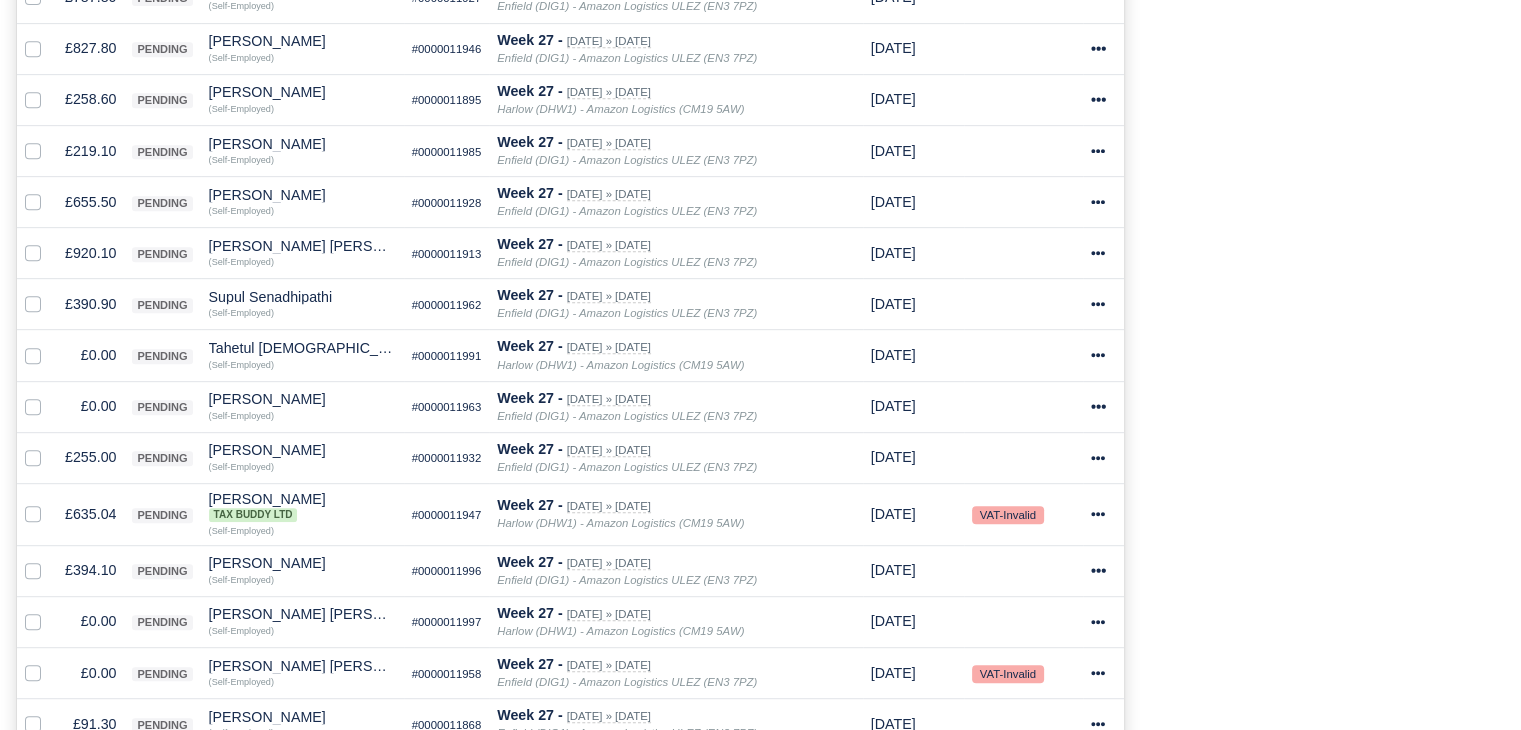 scroll, scrollTop: 940, scrollLeft: 0, axis: vertical 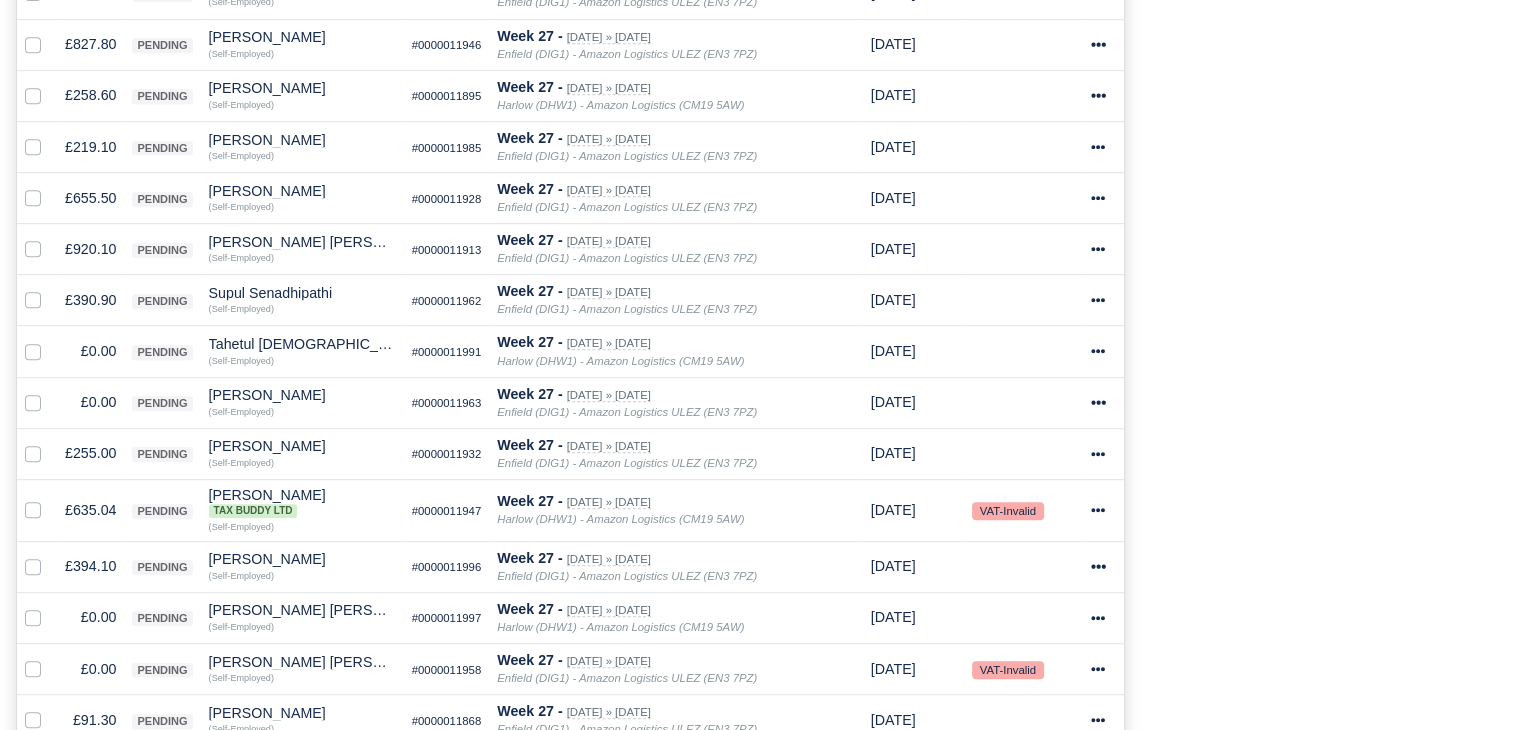 click at bounding box center [37, 351] 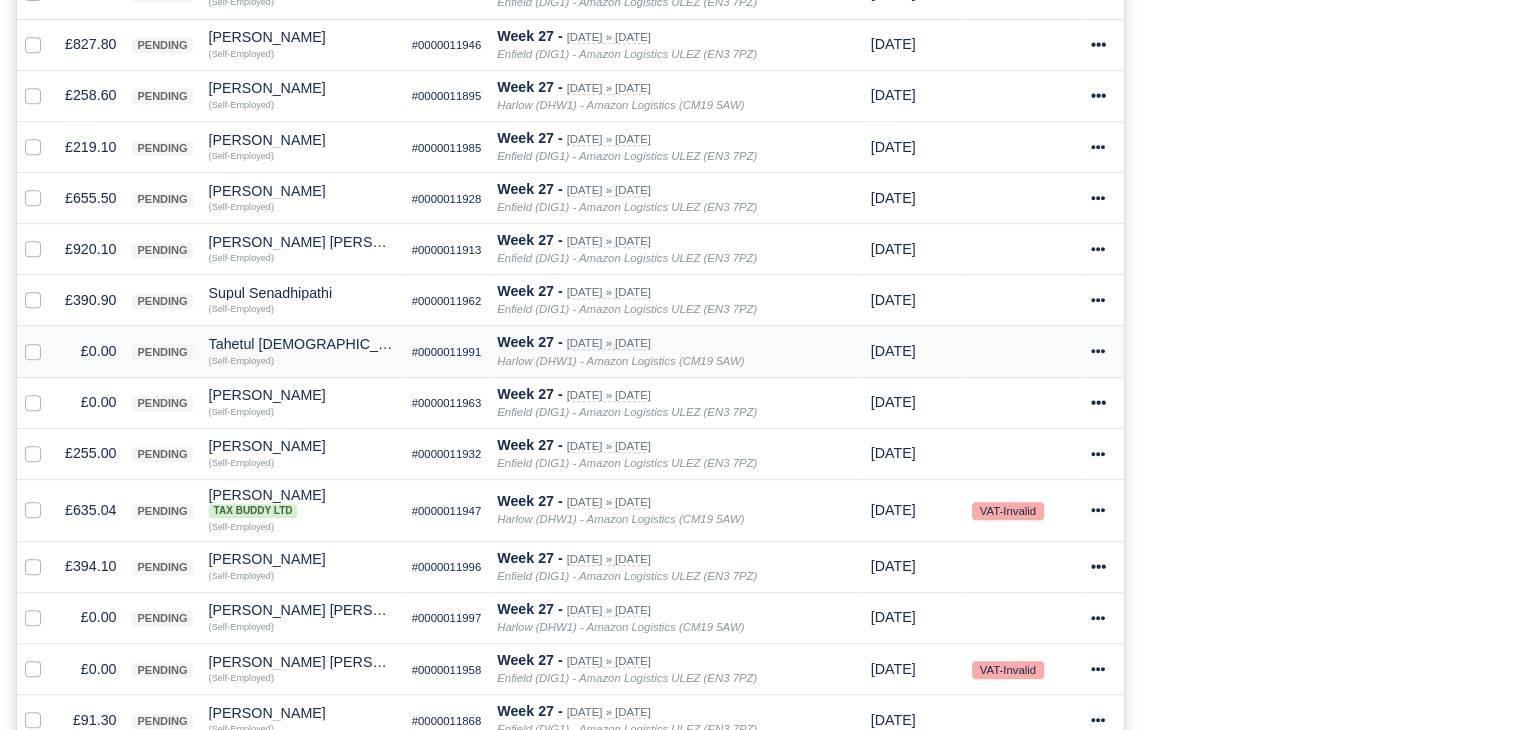 click at bounding box center (49, 340) 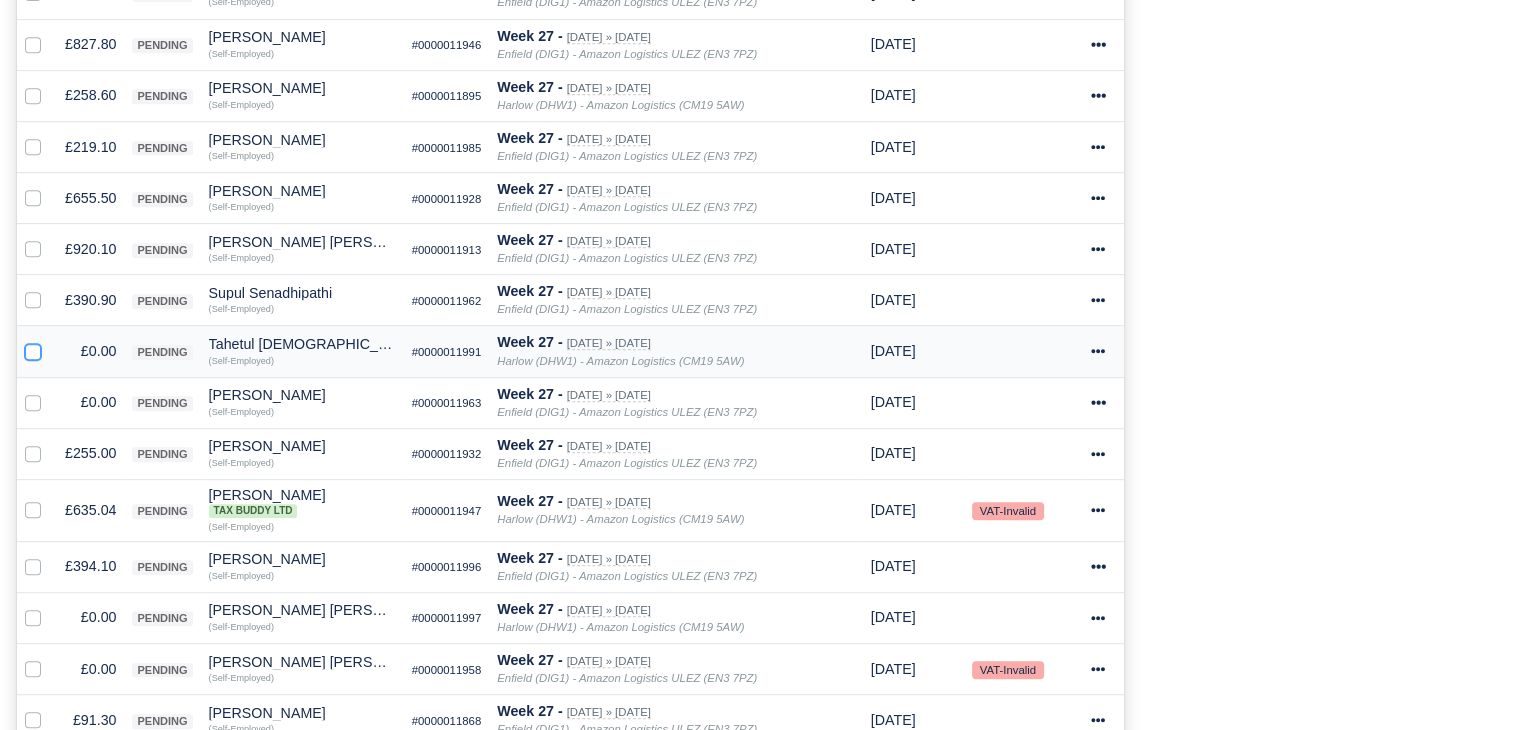 click at bounding box center [33, 348] 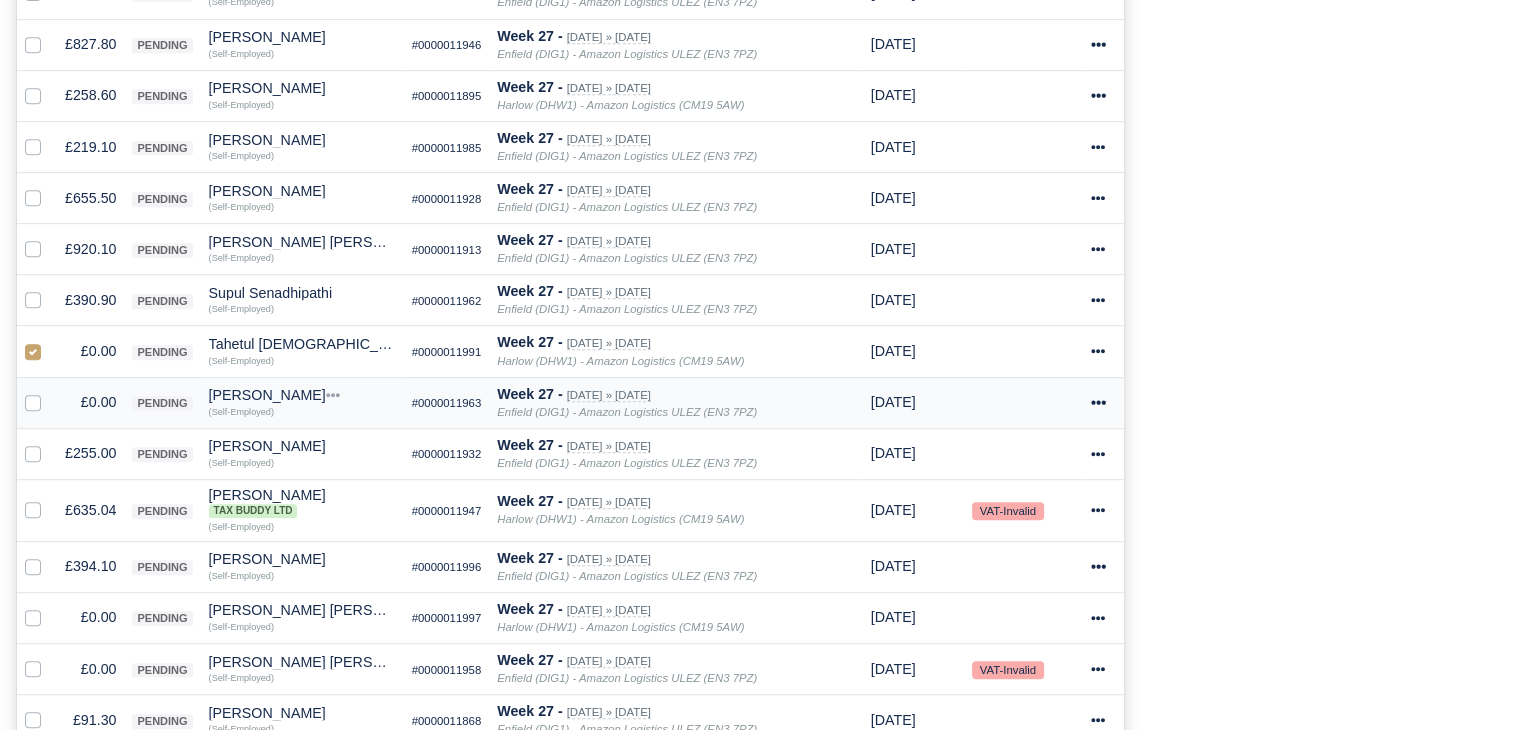 click at bounding box center [49, 391] 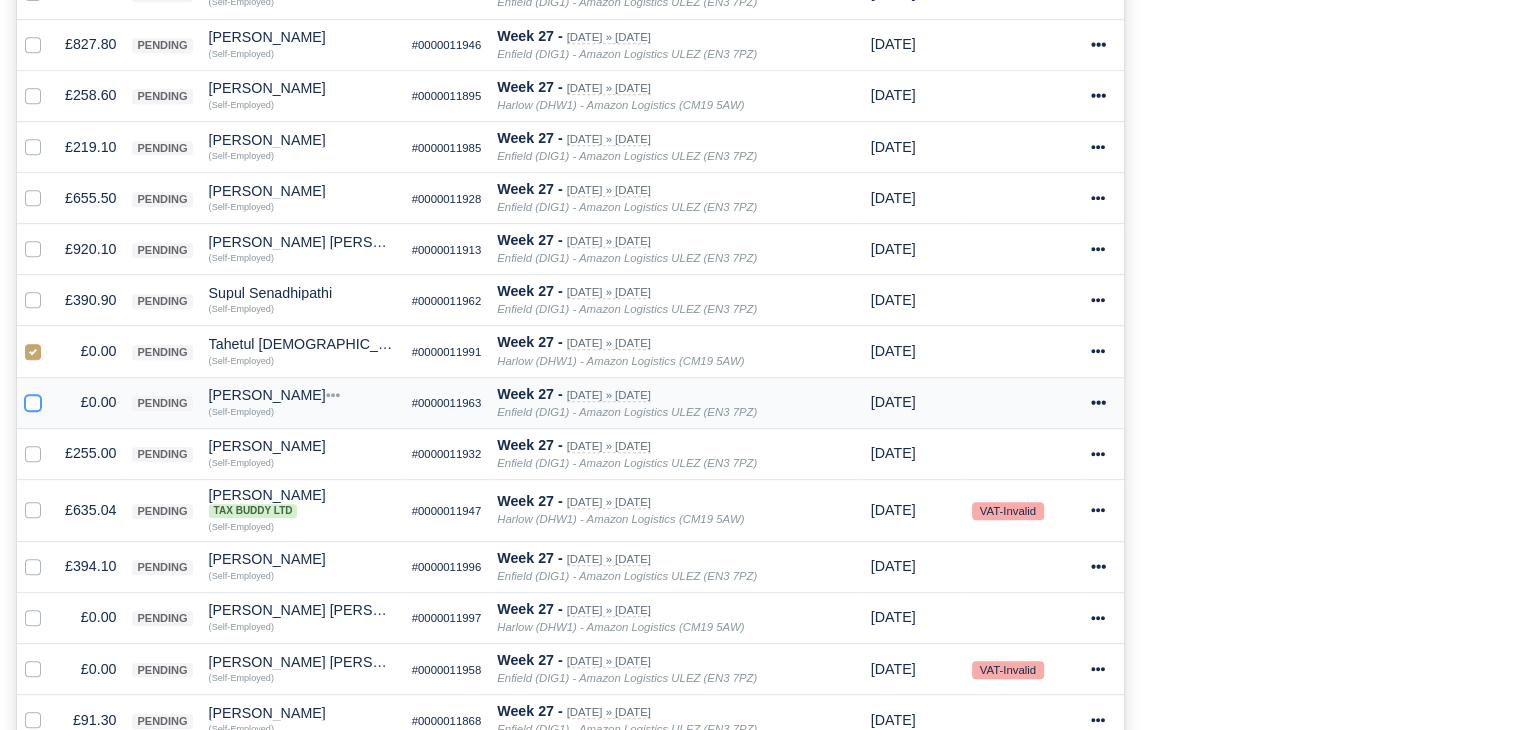 click at bounding box center (33, 399) 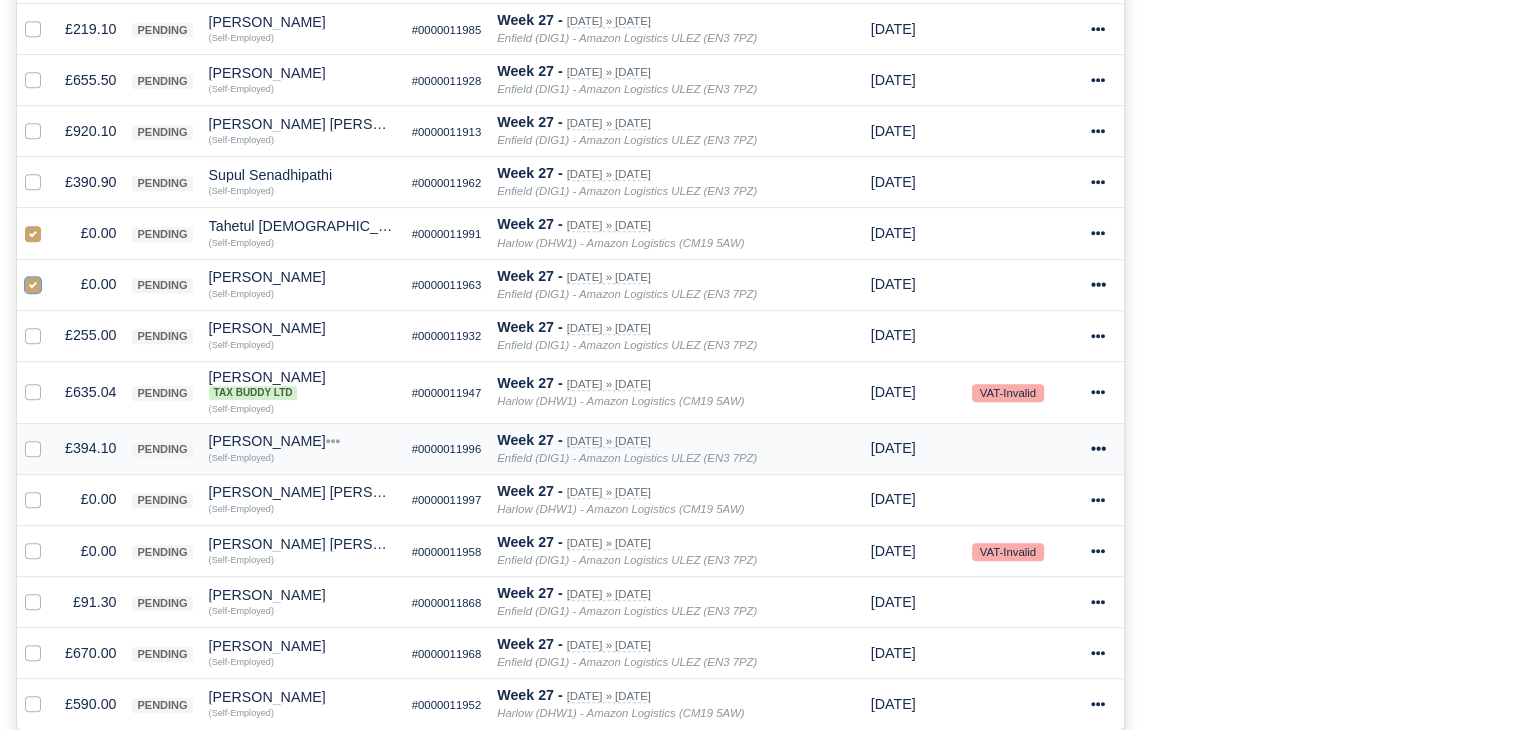 scroll, scrollTop: 1060, scrollLeft: 0, axis: vertical 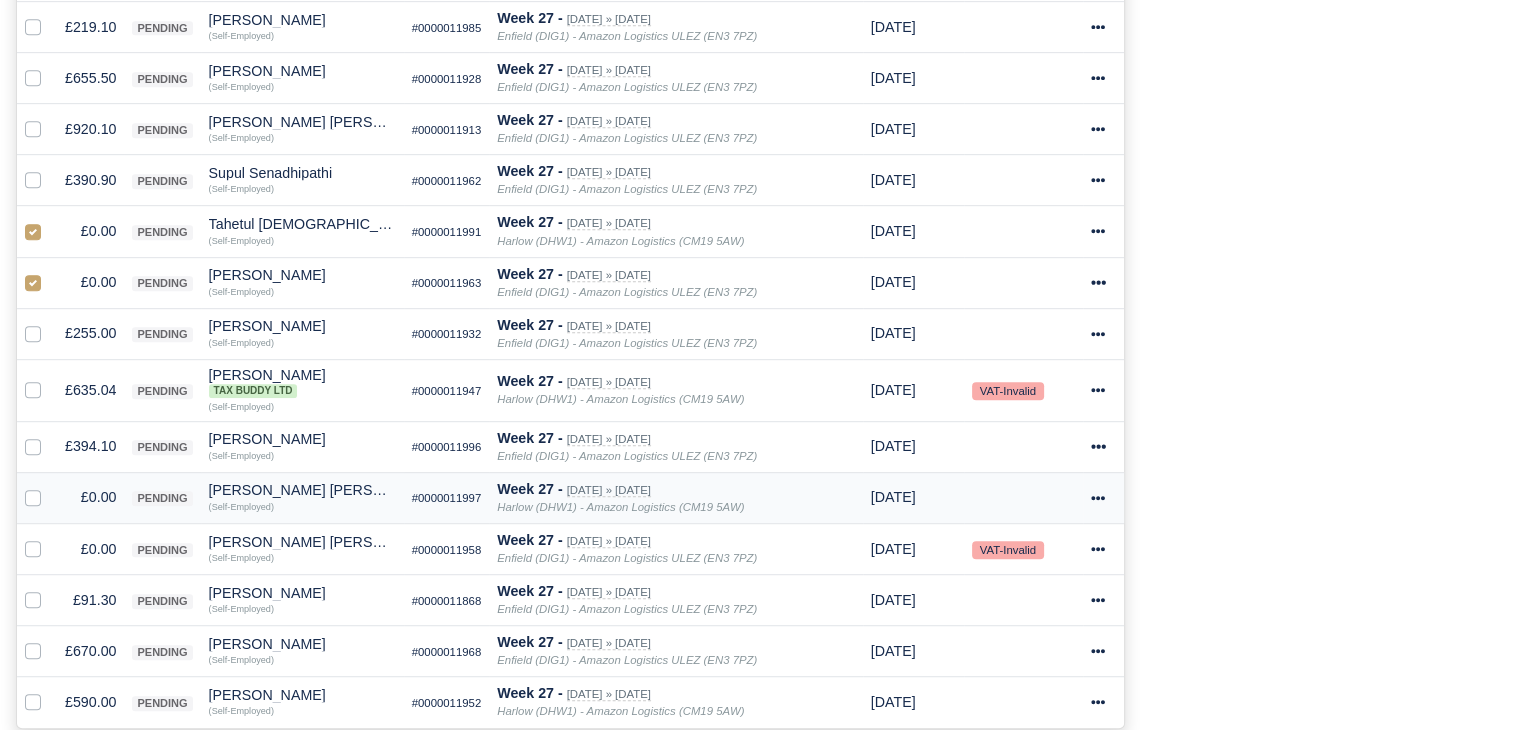 click at bounding box center [49, 486] 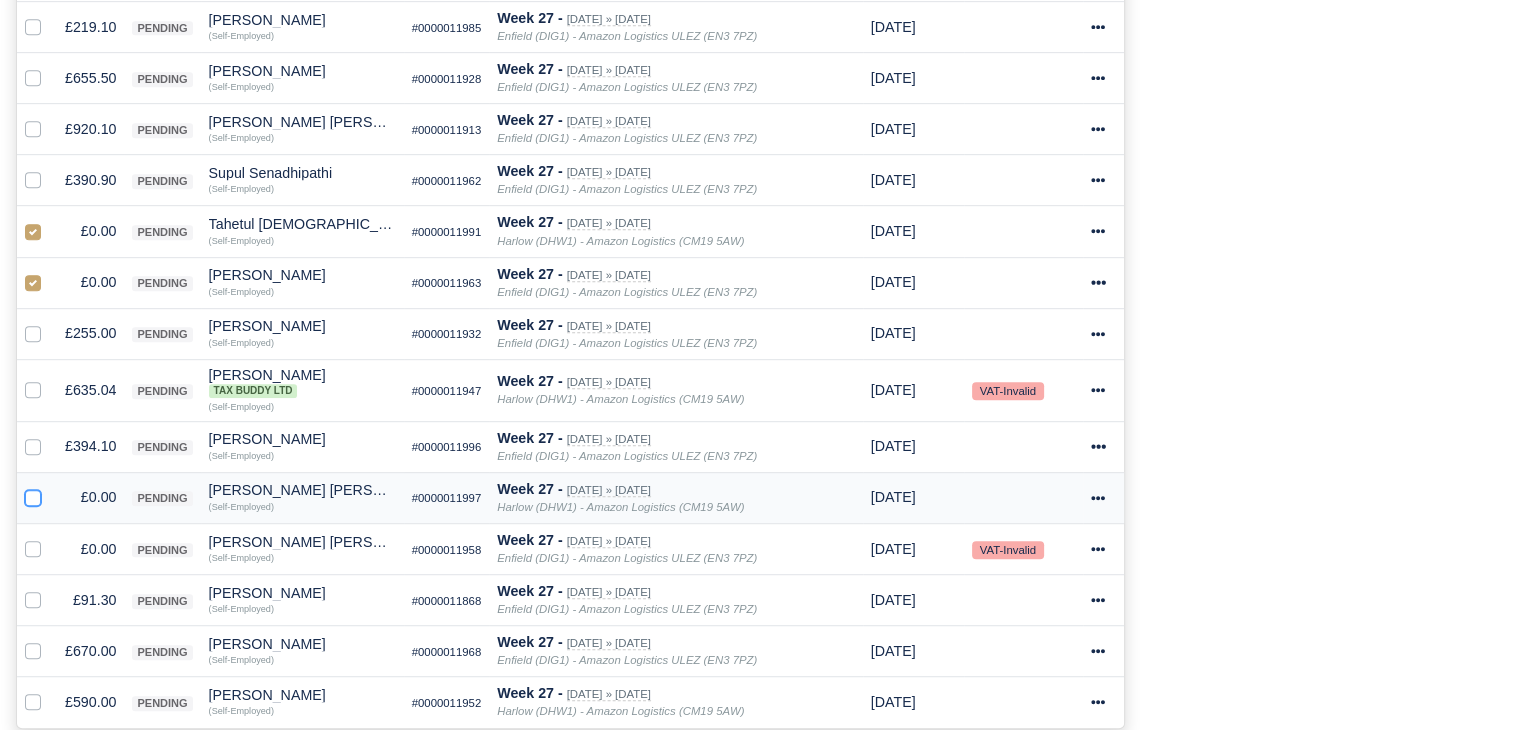 click at bounding box center (33, 494) 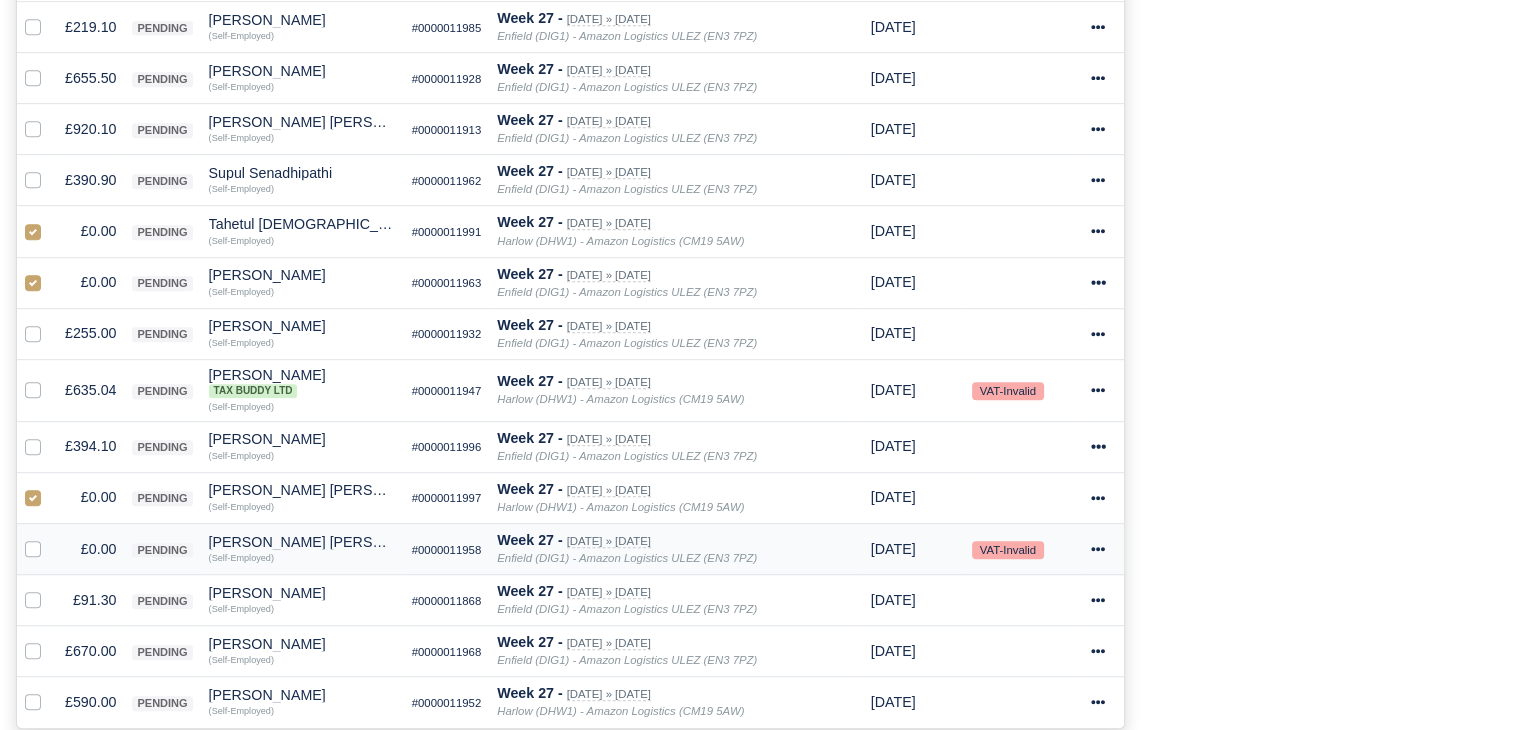 click at bounding box center (37, 549) 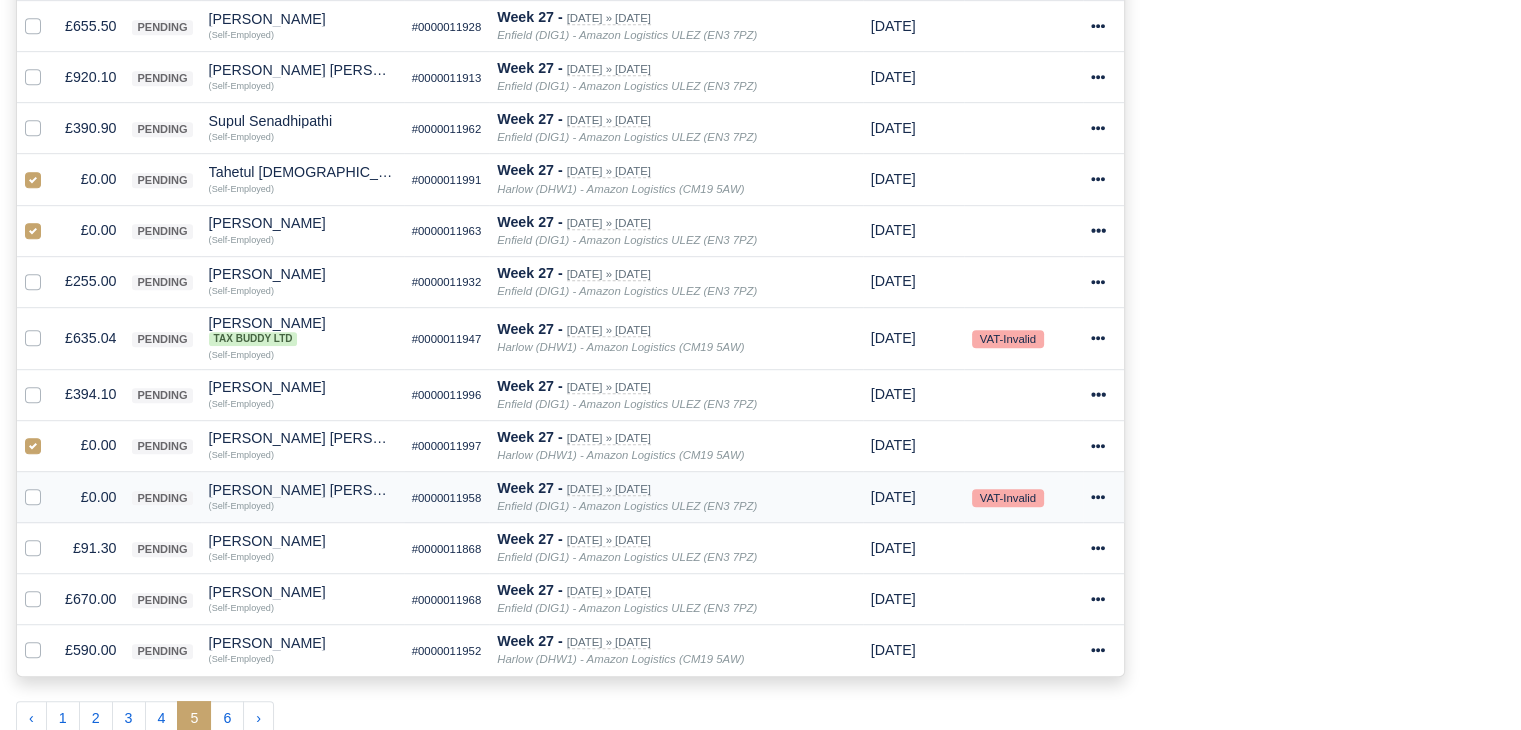 click at bounding box center (49, 486) 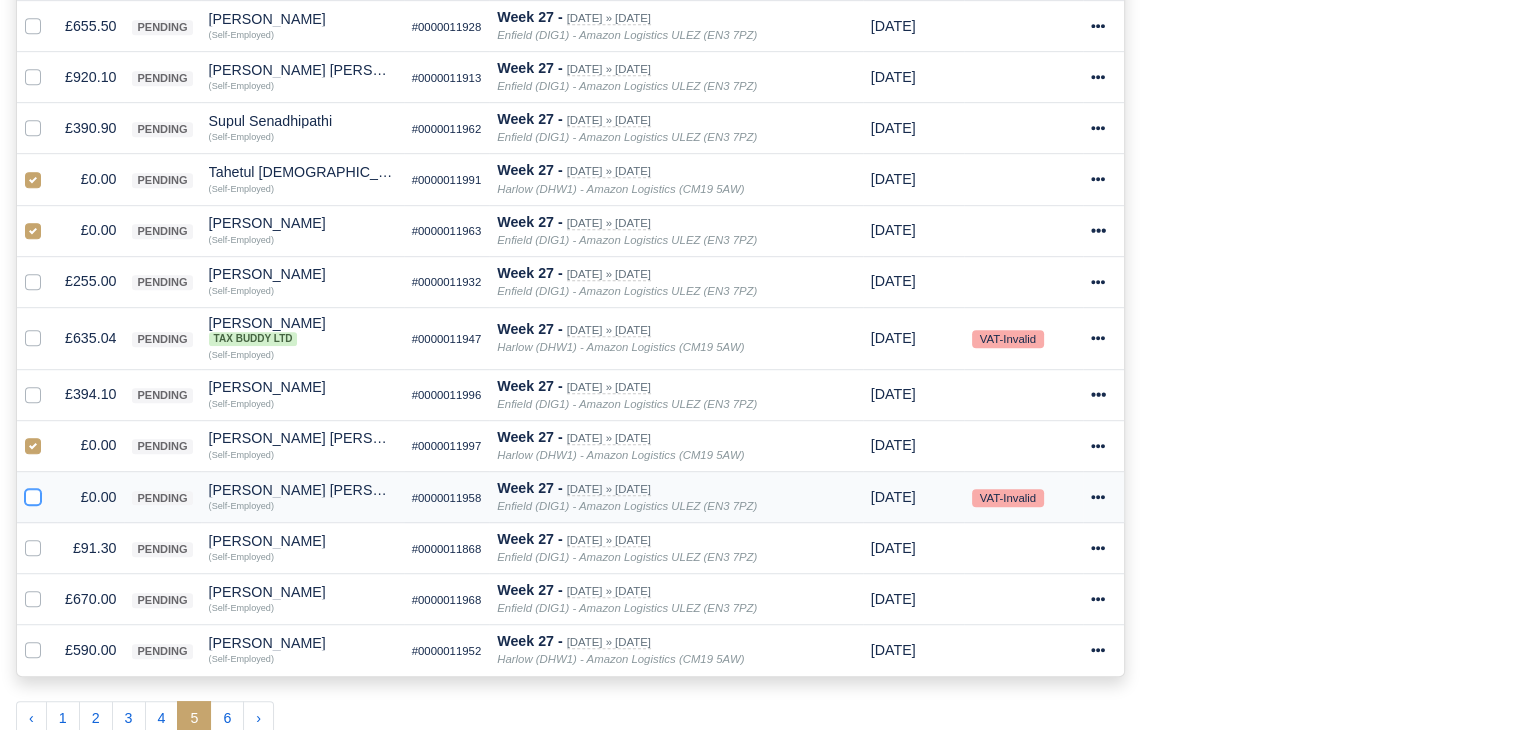 click at bounding box center [33, 494] 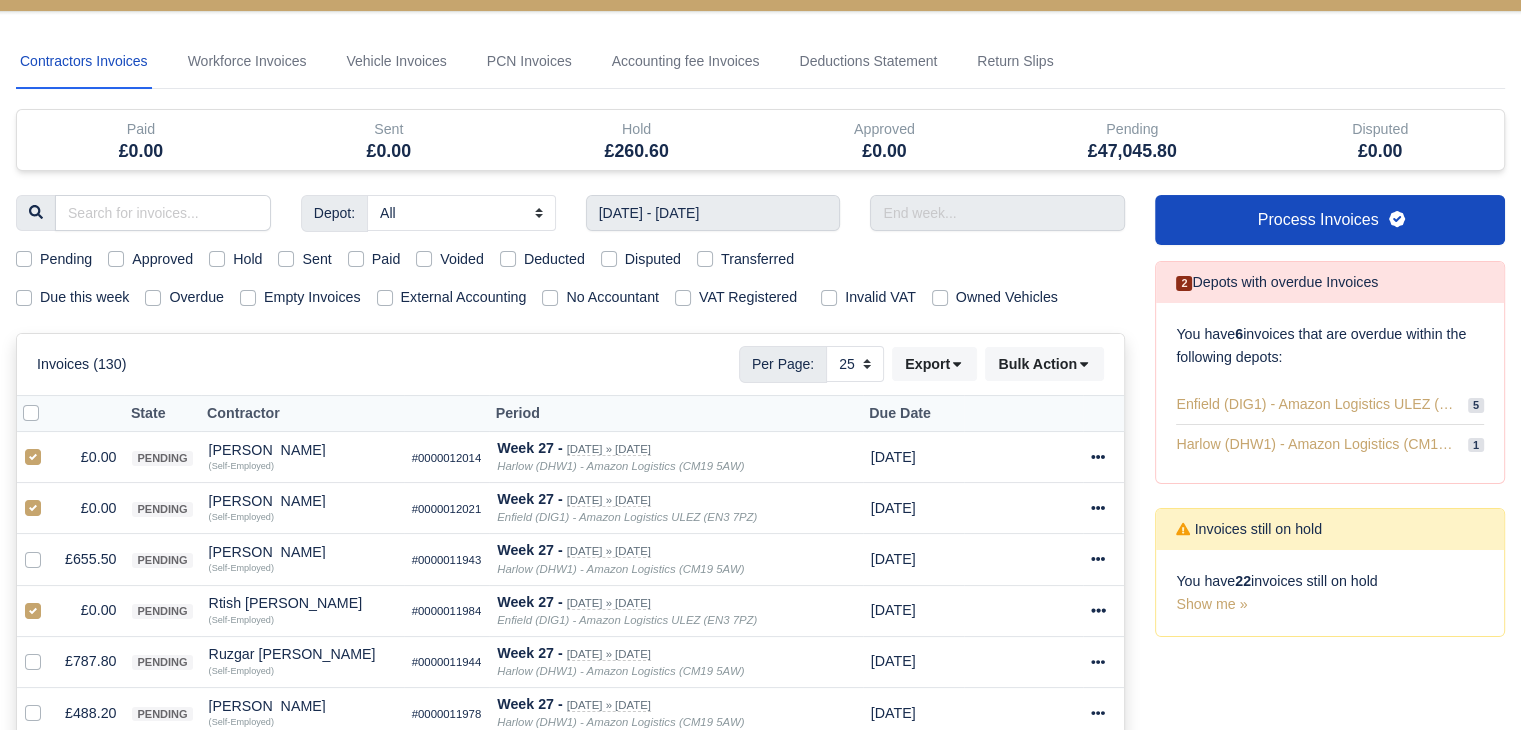 scroll, scrollTop: 0, scrollLeft: 0, axis: both 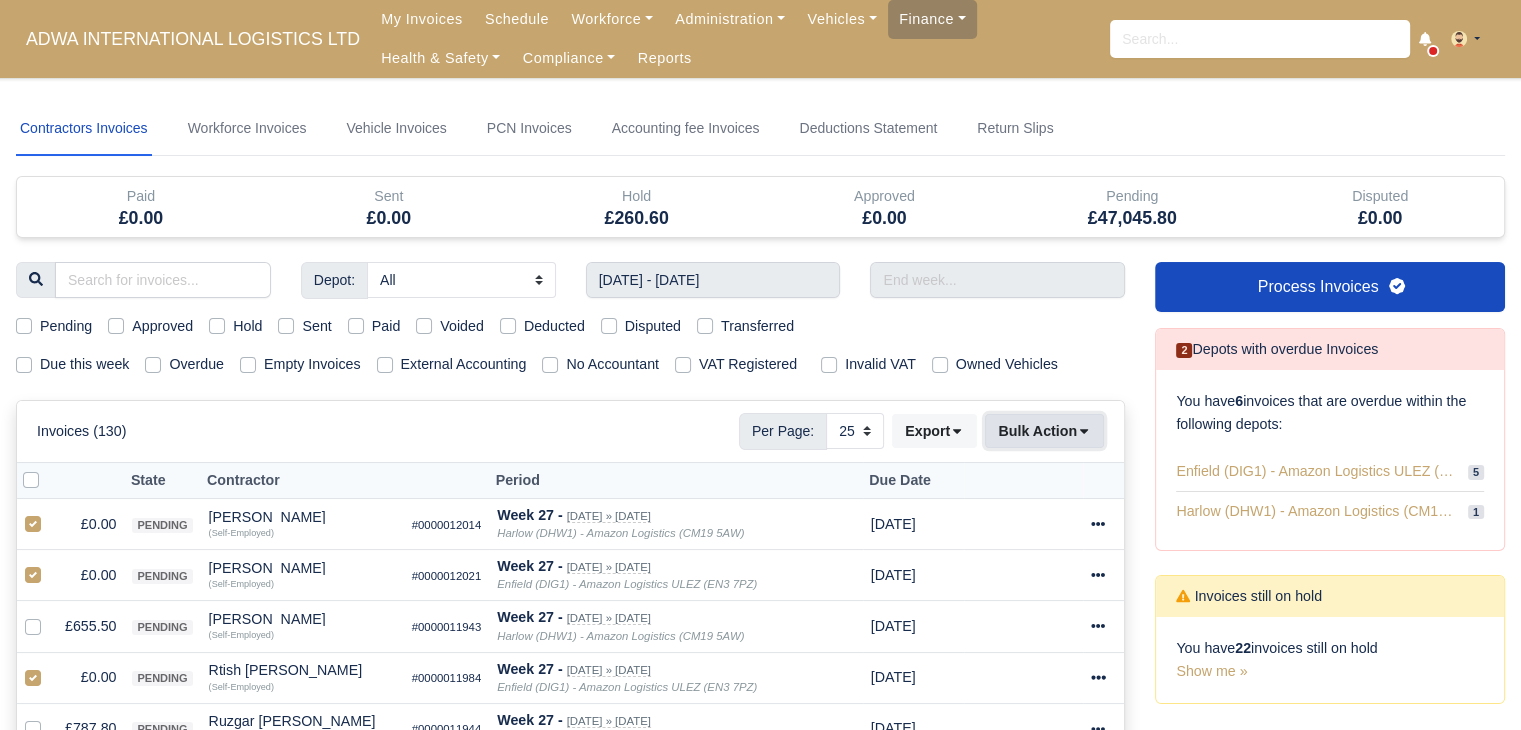 click on "Bulk Action" at bounding box center (1044, 431) 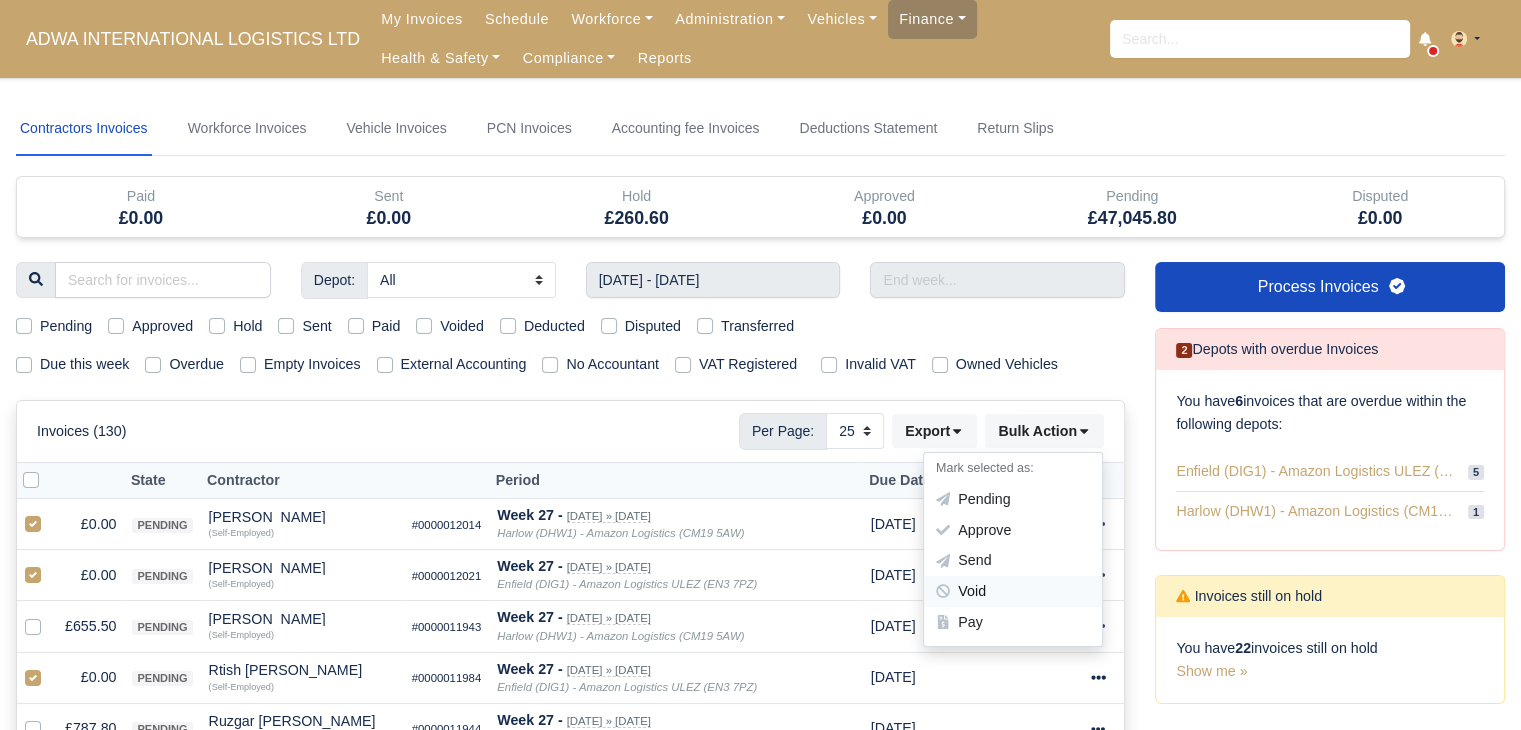 click on "Void" at bounding box center [1013, 592] 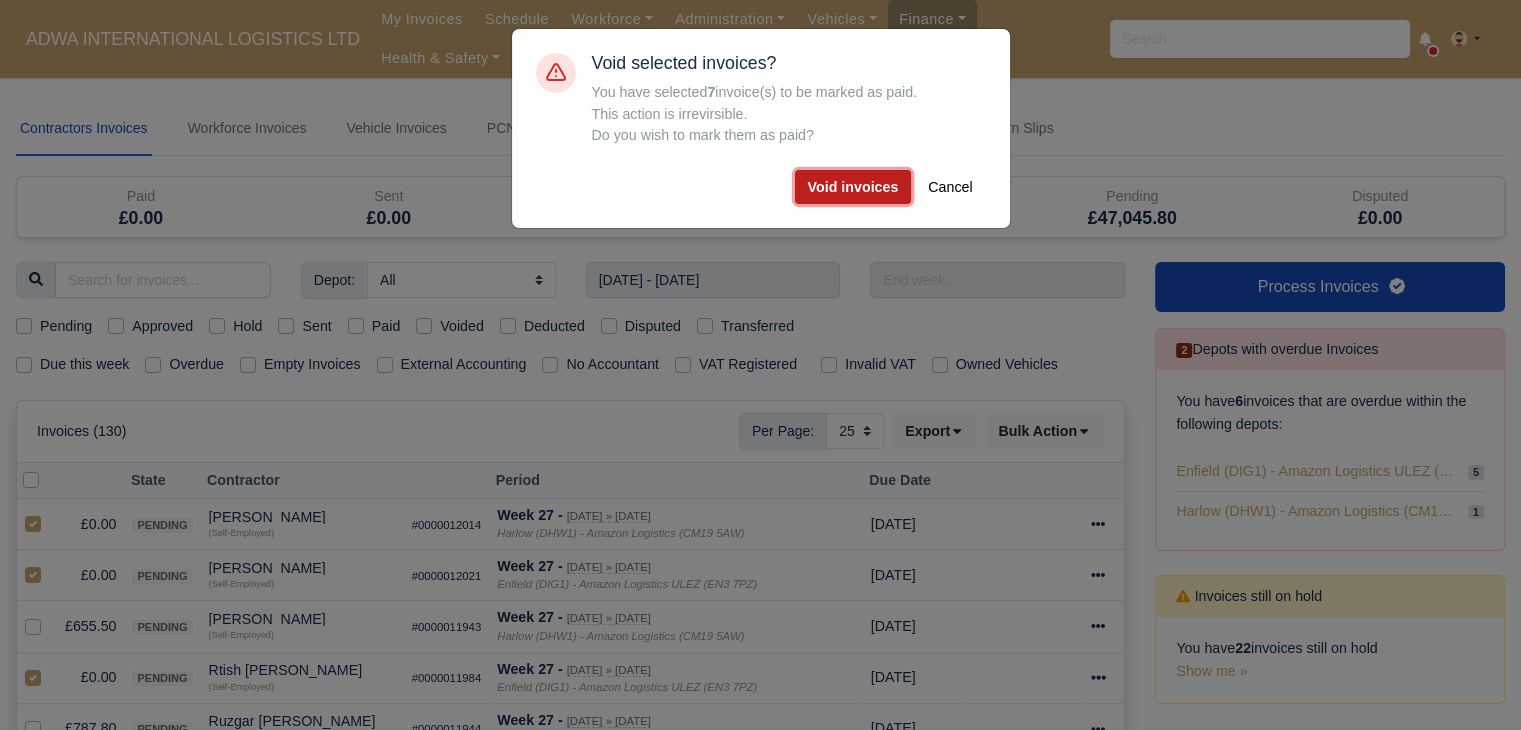 click on "Void invoices" at bounding box center [853, 187] 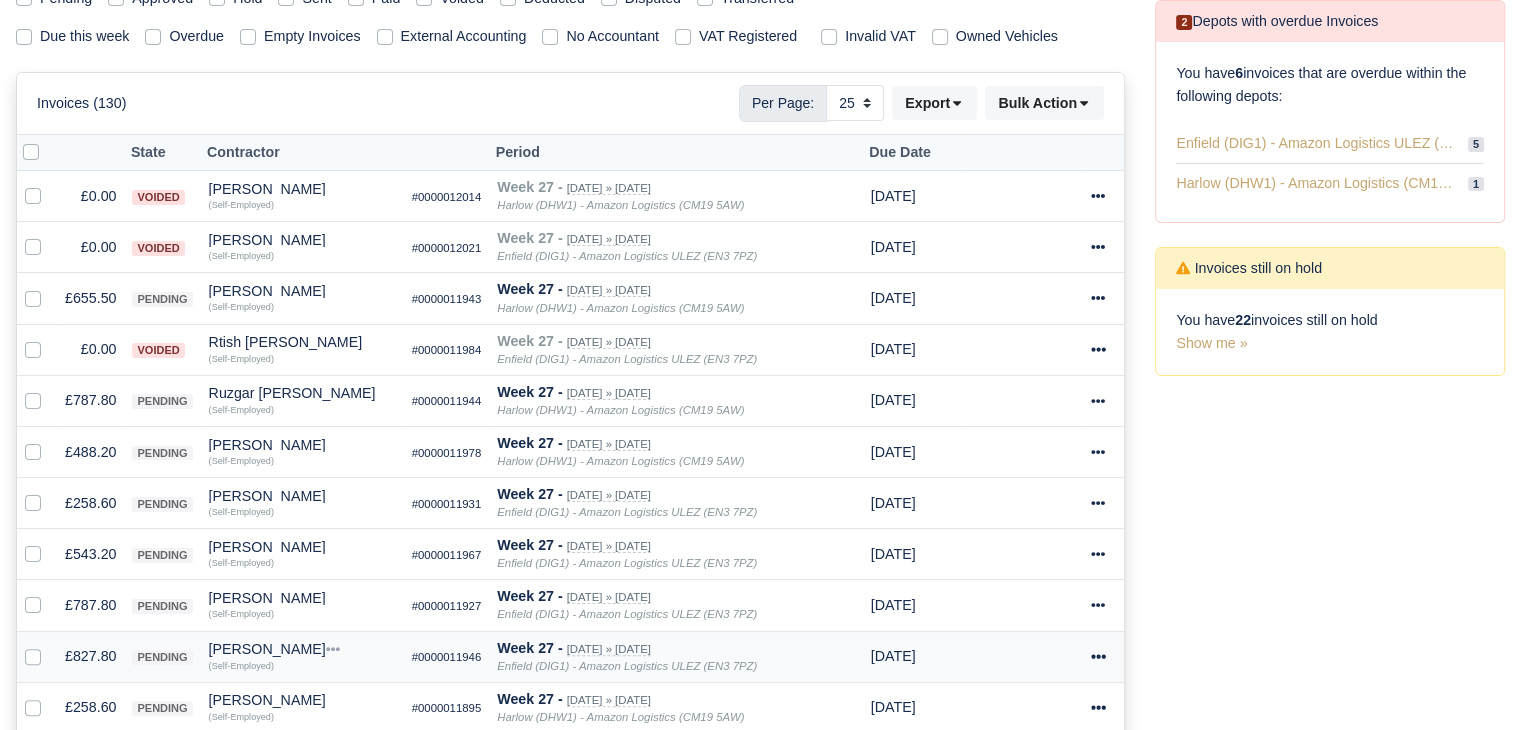 scroll, scrollTop: 328, scrollLeft: 0, axis: vertical 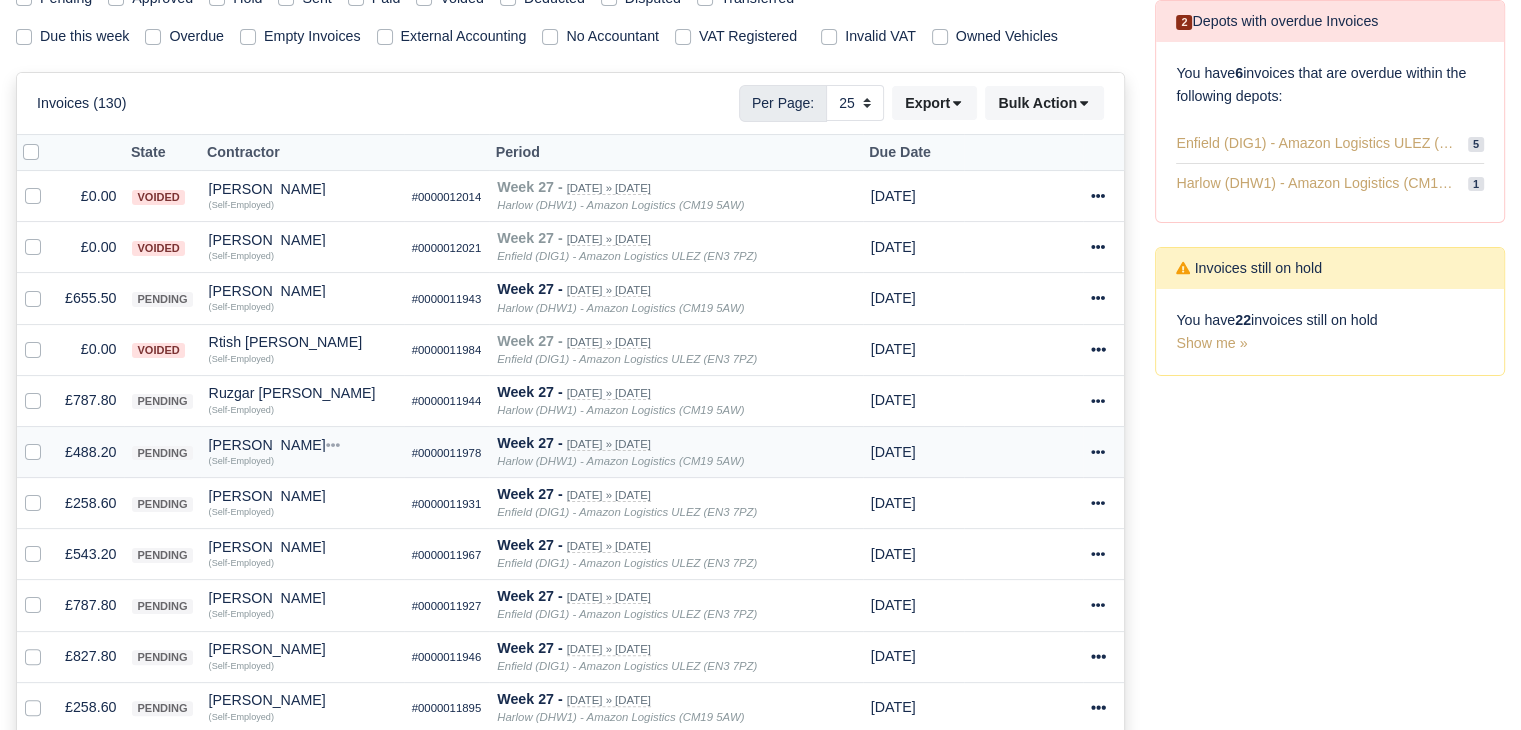 click on "£488.20" at bounding box center (90, 451) 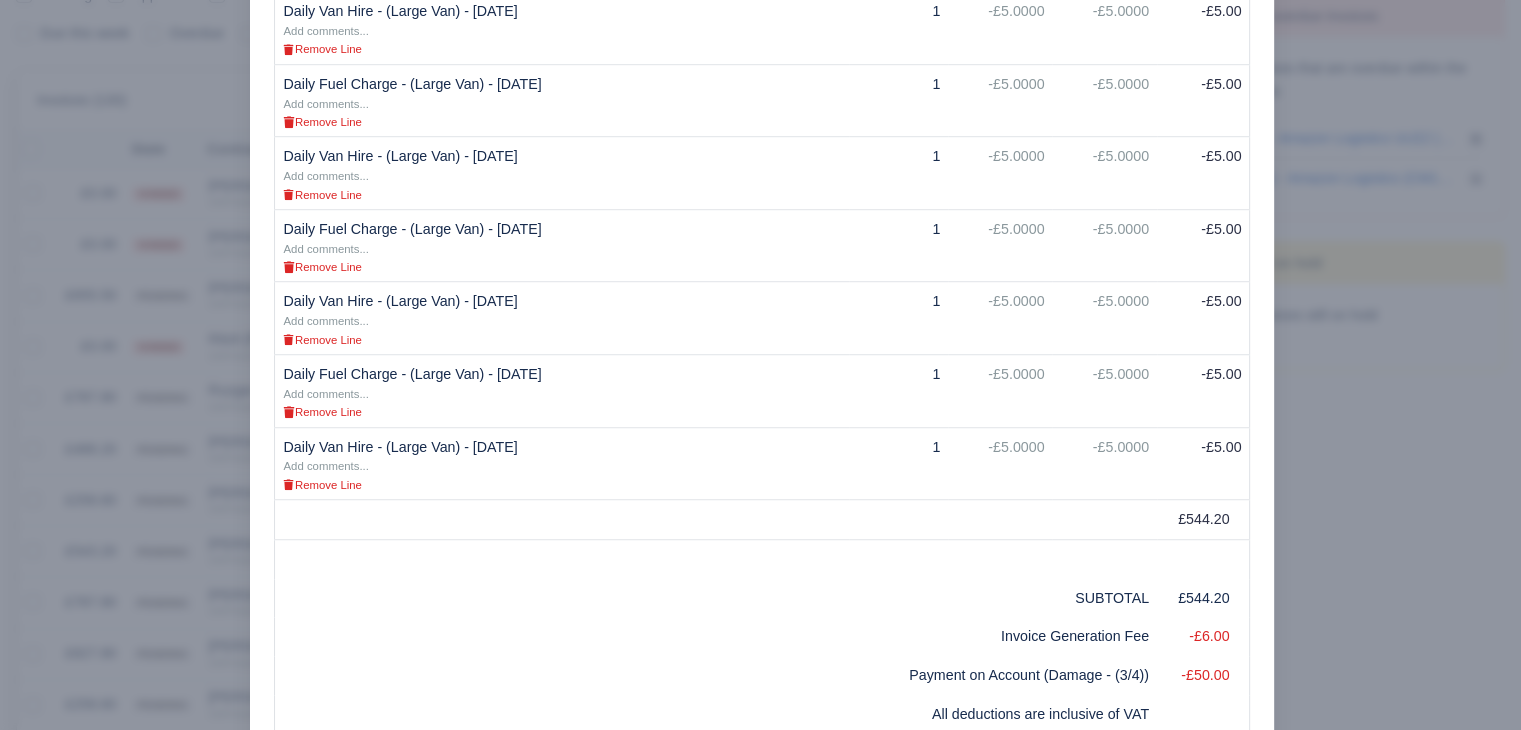 scroll, scrollTop: 1340, scrollLeft: 0, axis: vertical 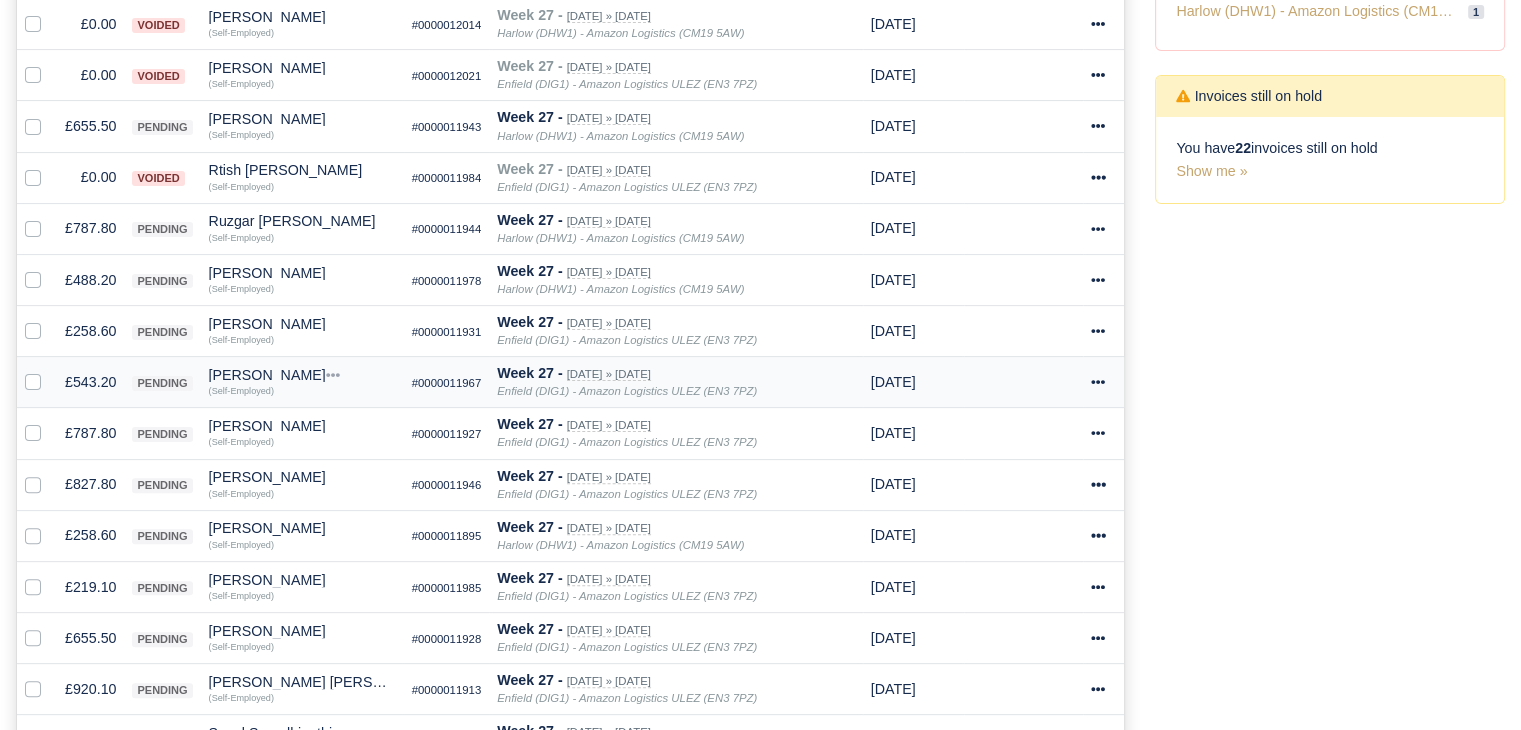 click on "£543.20" at bounding box center (90, 382) 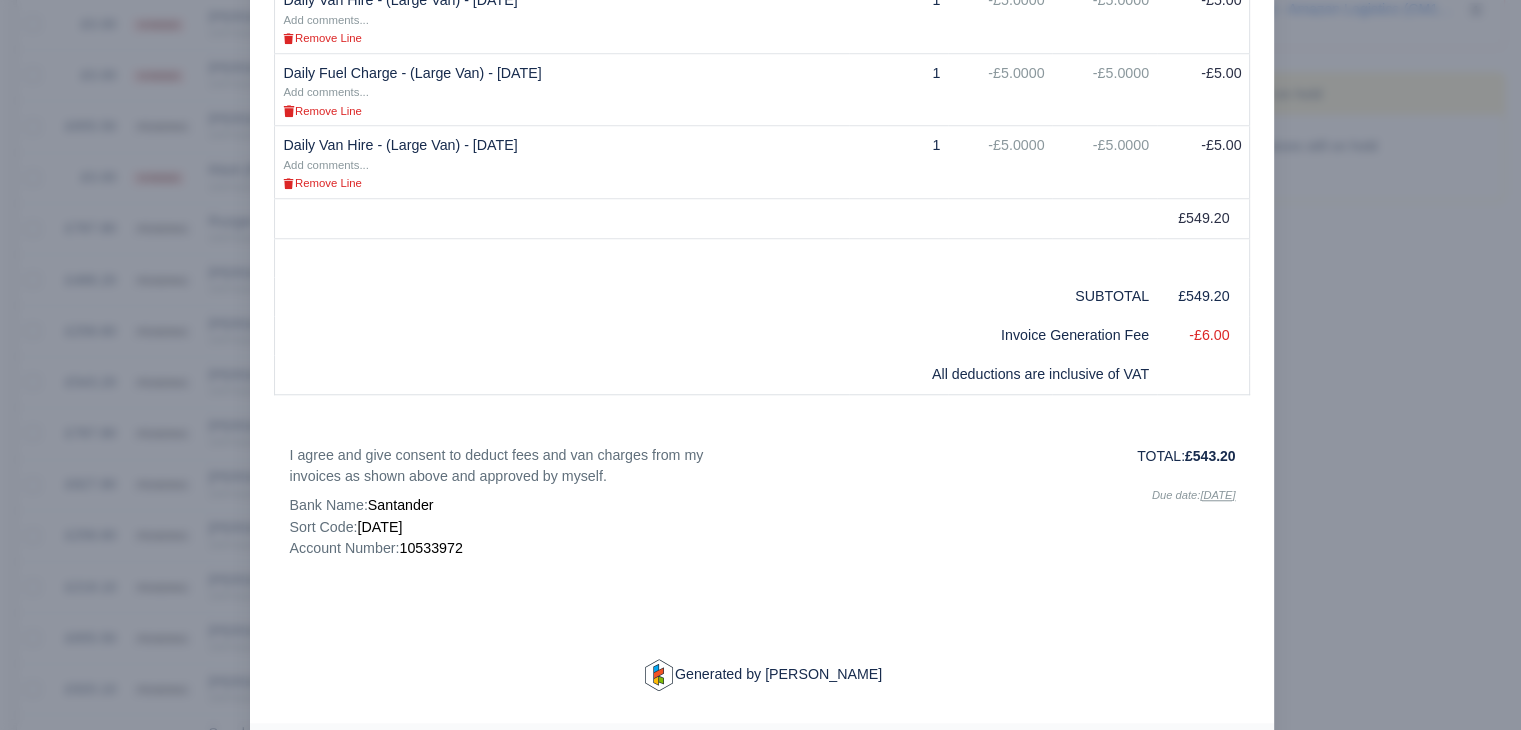 scroll, scrollTop: 1621, scrollLeft: 0, axis: vertical 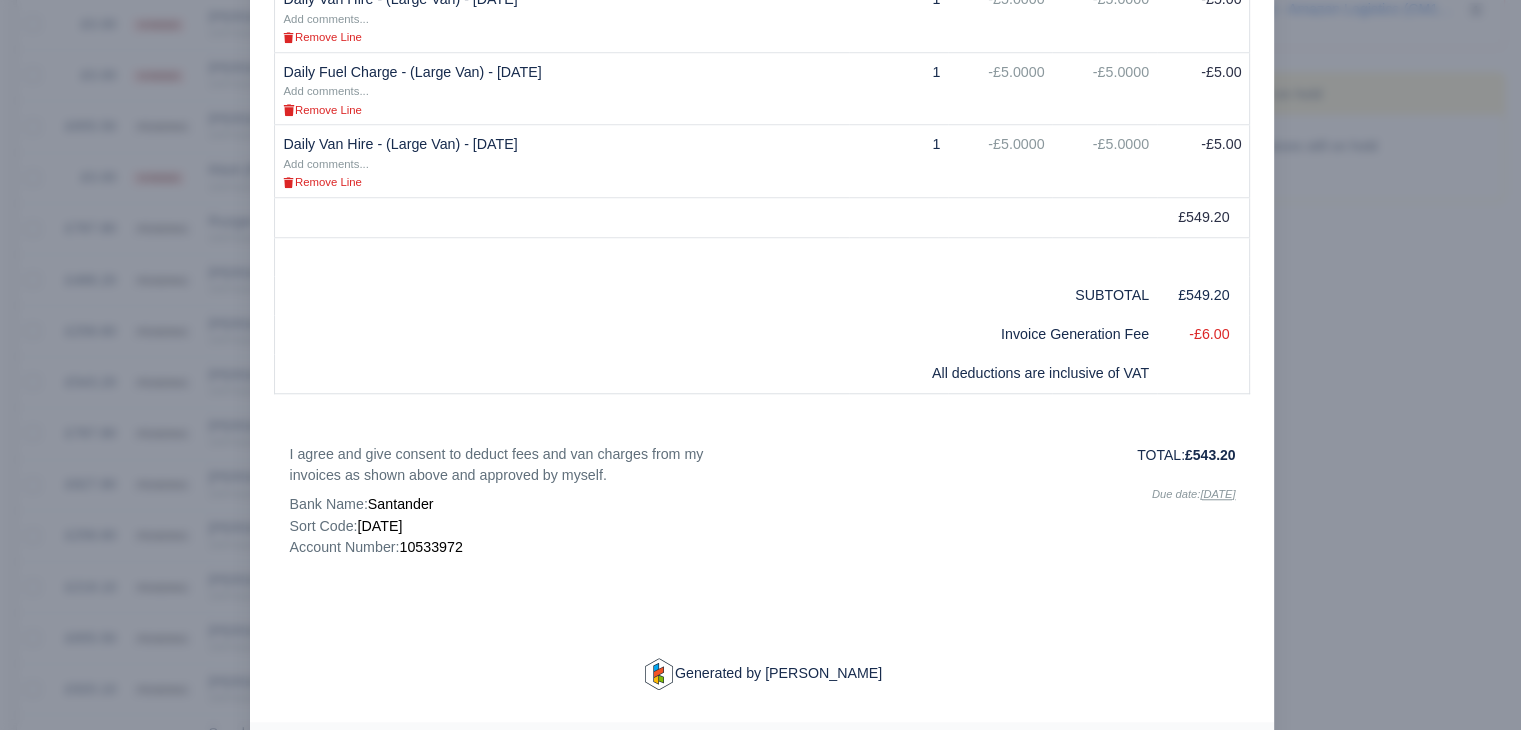 click at bounding box center (760, 365) 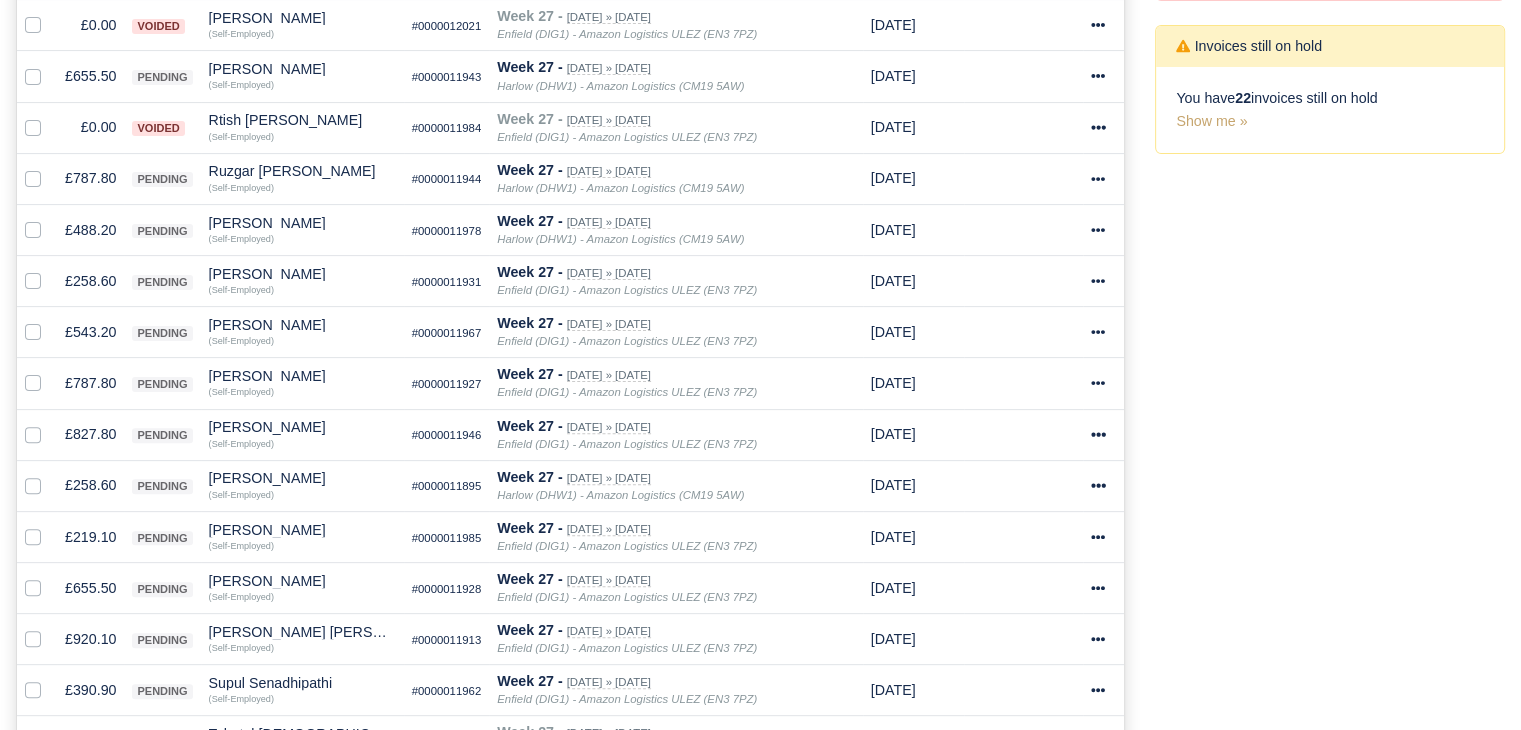 scroll, scrollTop: 556, scrollLeft: 0, axis: vertical 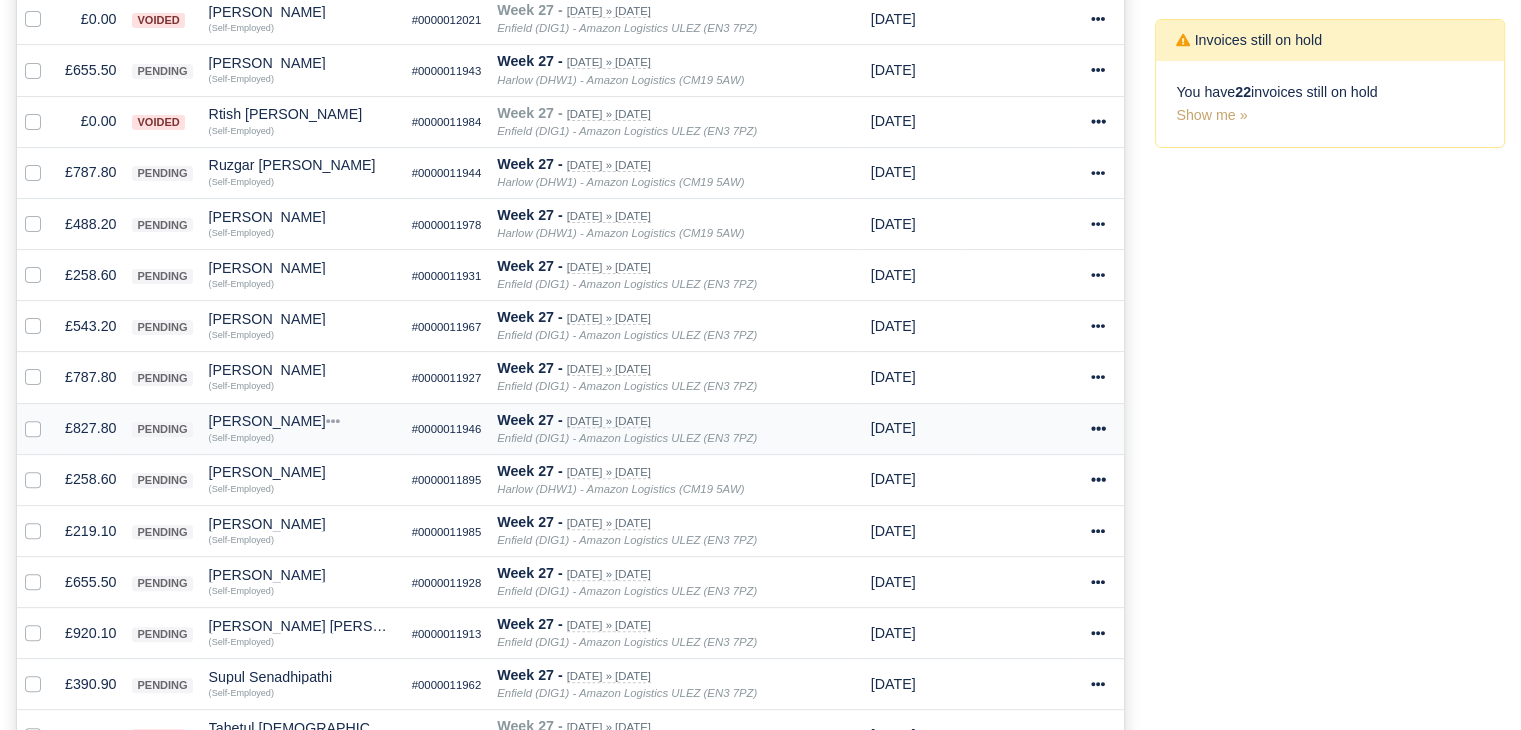 click on "£827.80" at bounding box center [90, 428] 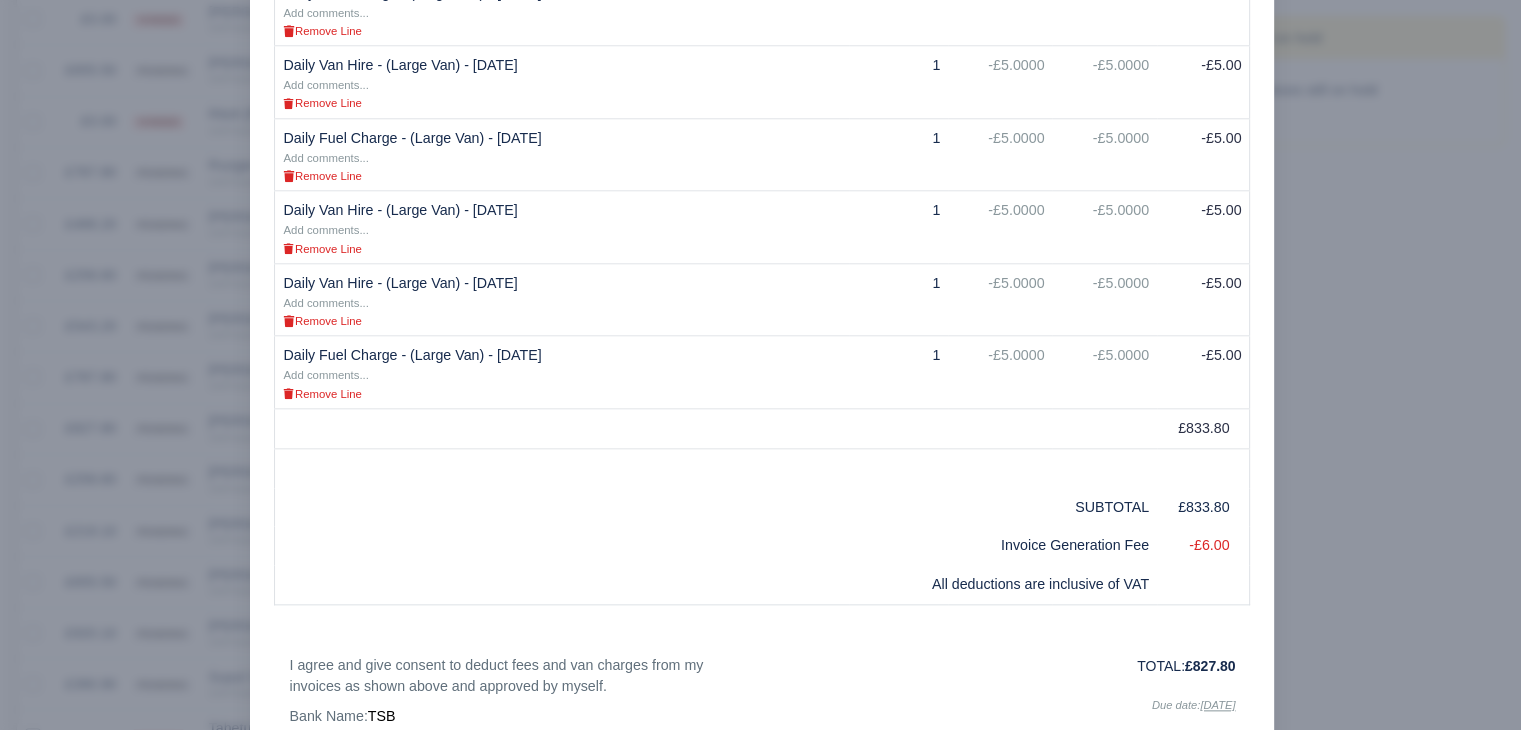 scroll, scrollTop: 2152, scrollLeft: 0, axis: vertical 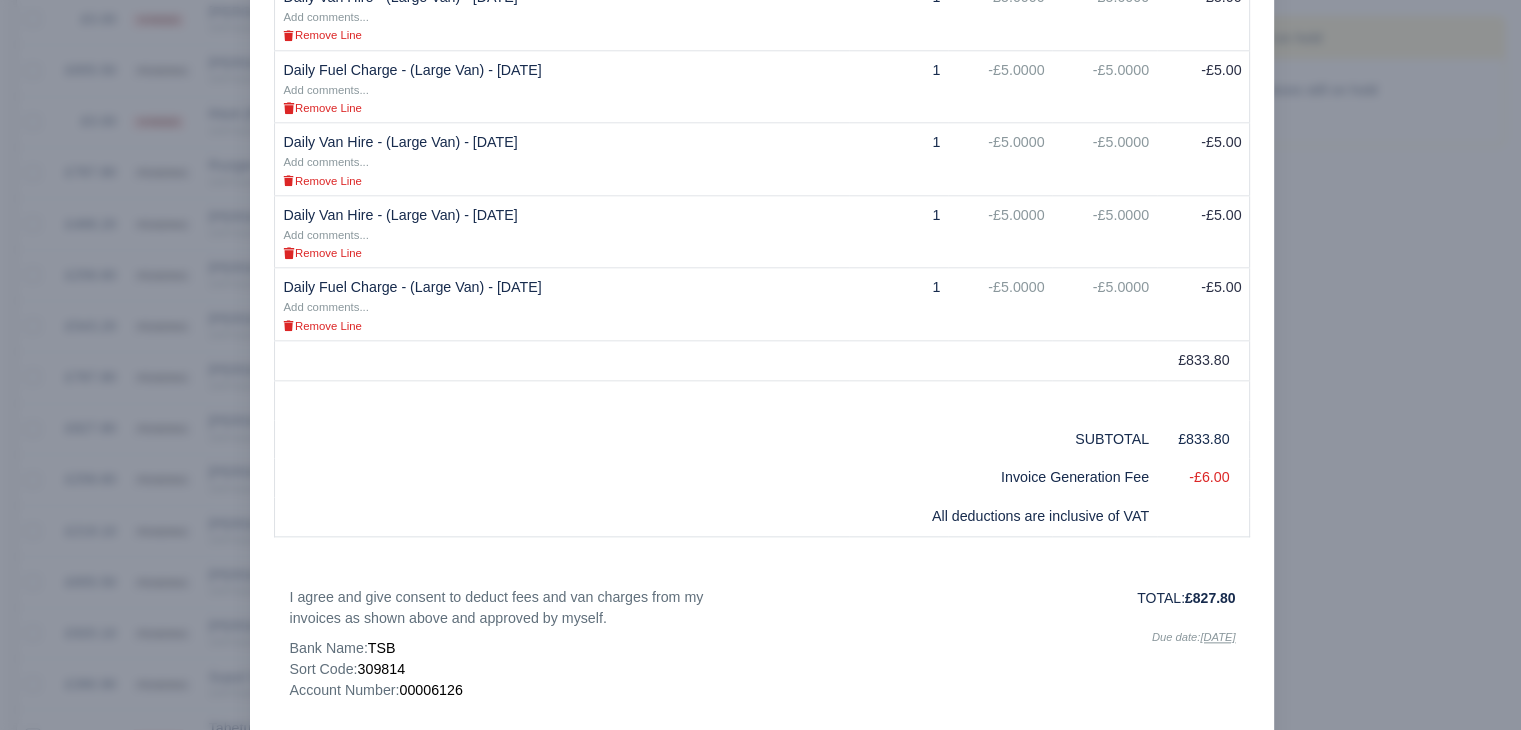 click at bounding box center (760, 365) 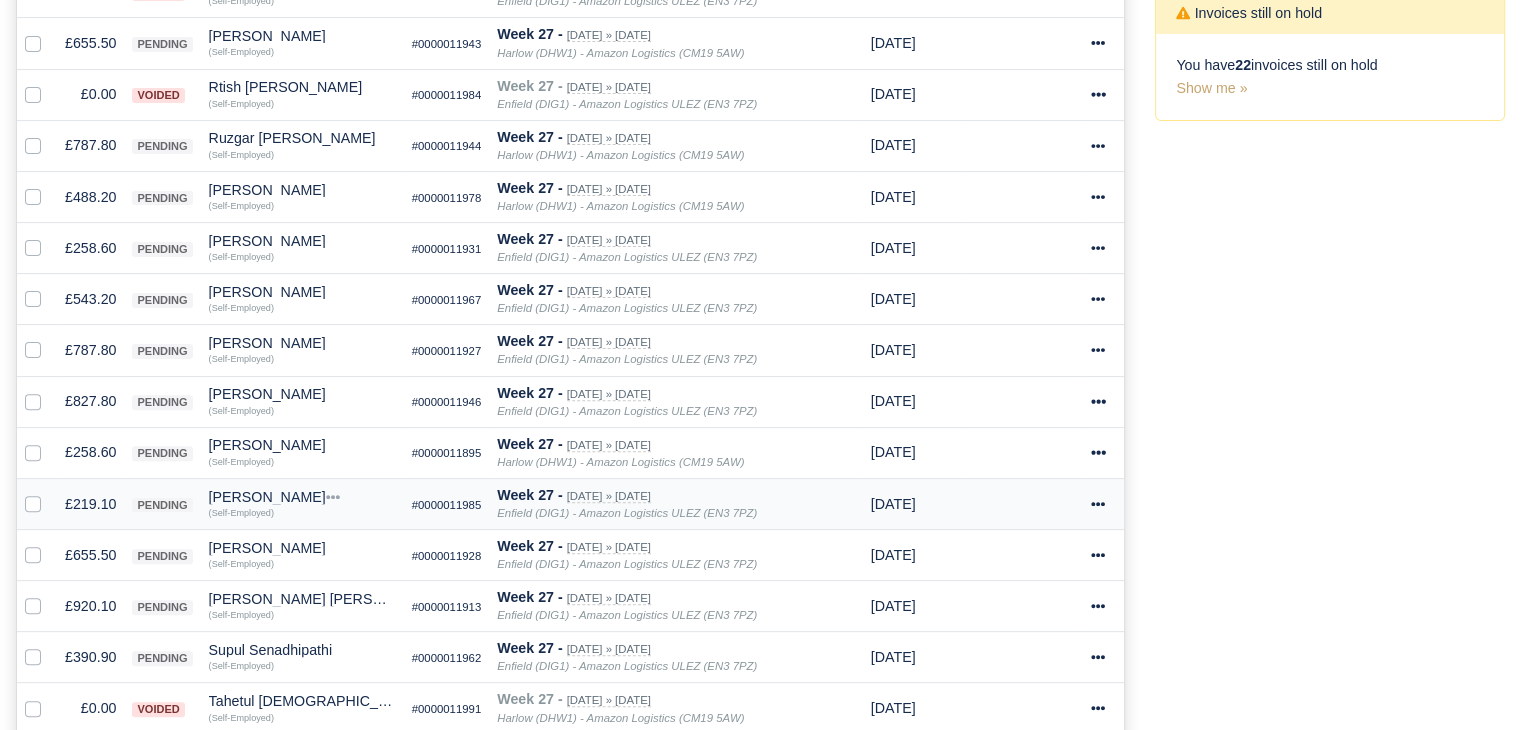 click on "£219.10" at bounding box center [90, 503] 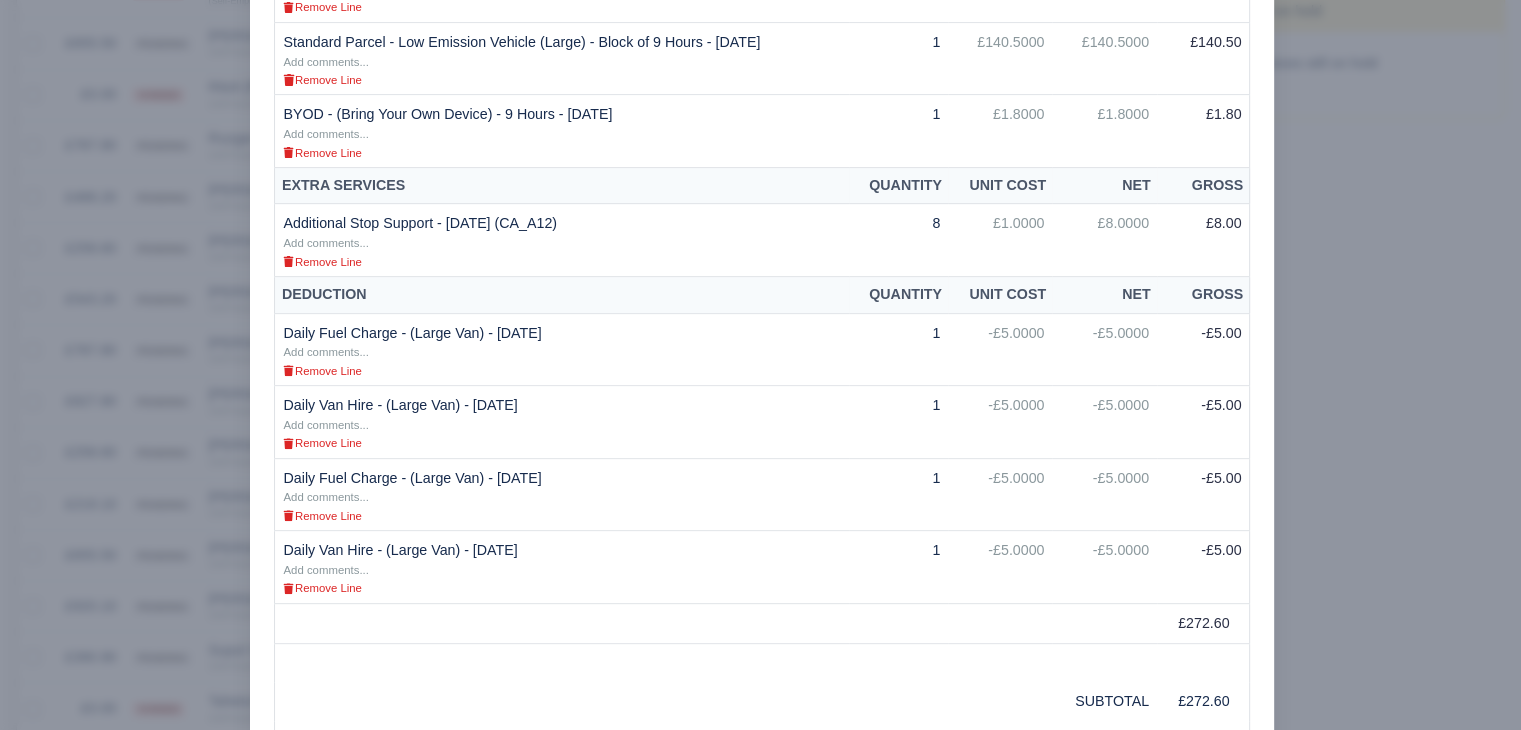 scroll, scrollTop: 656, scrollLeft: 0, axis: vertical 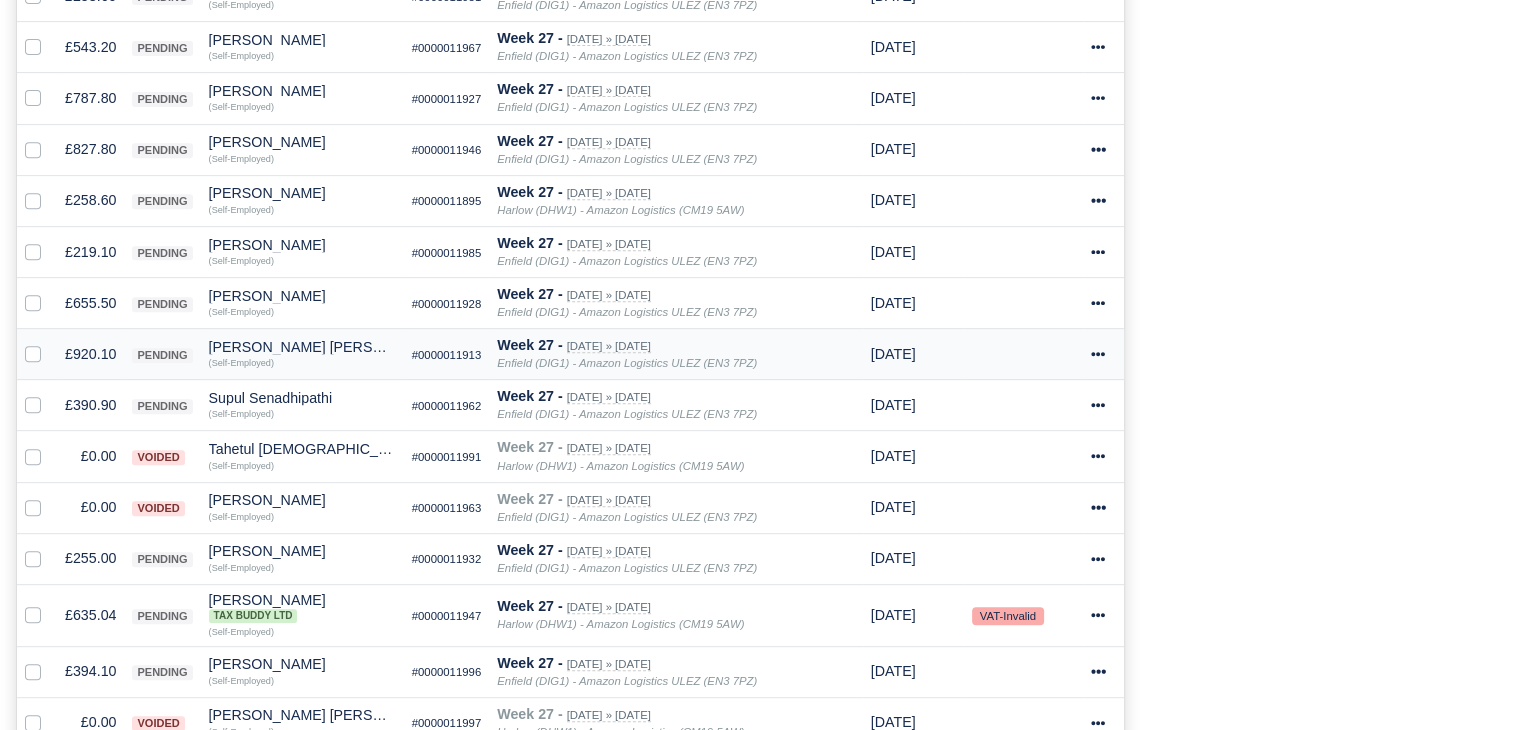 click on "£920.10" at bounding box center [90, 354] 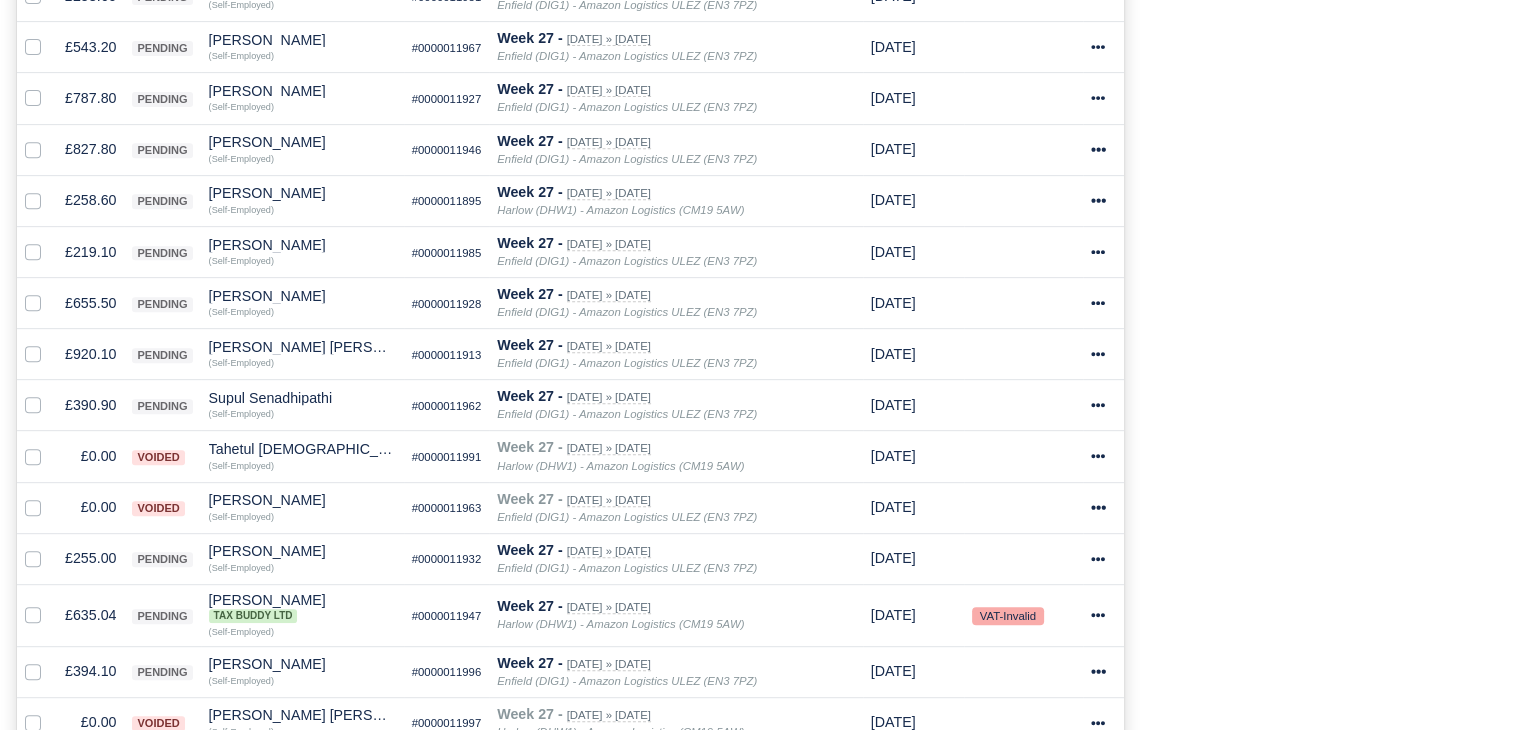scroll, scrollTop: 832, scrollLeft: 0, axis: vertical 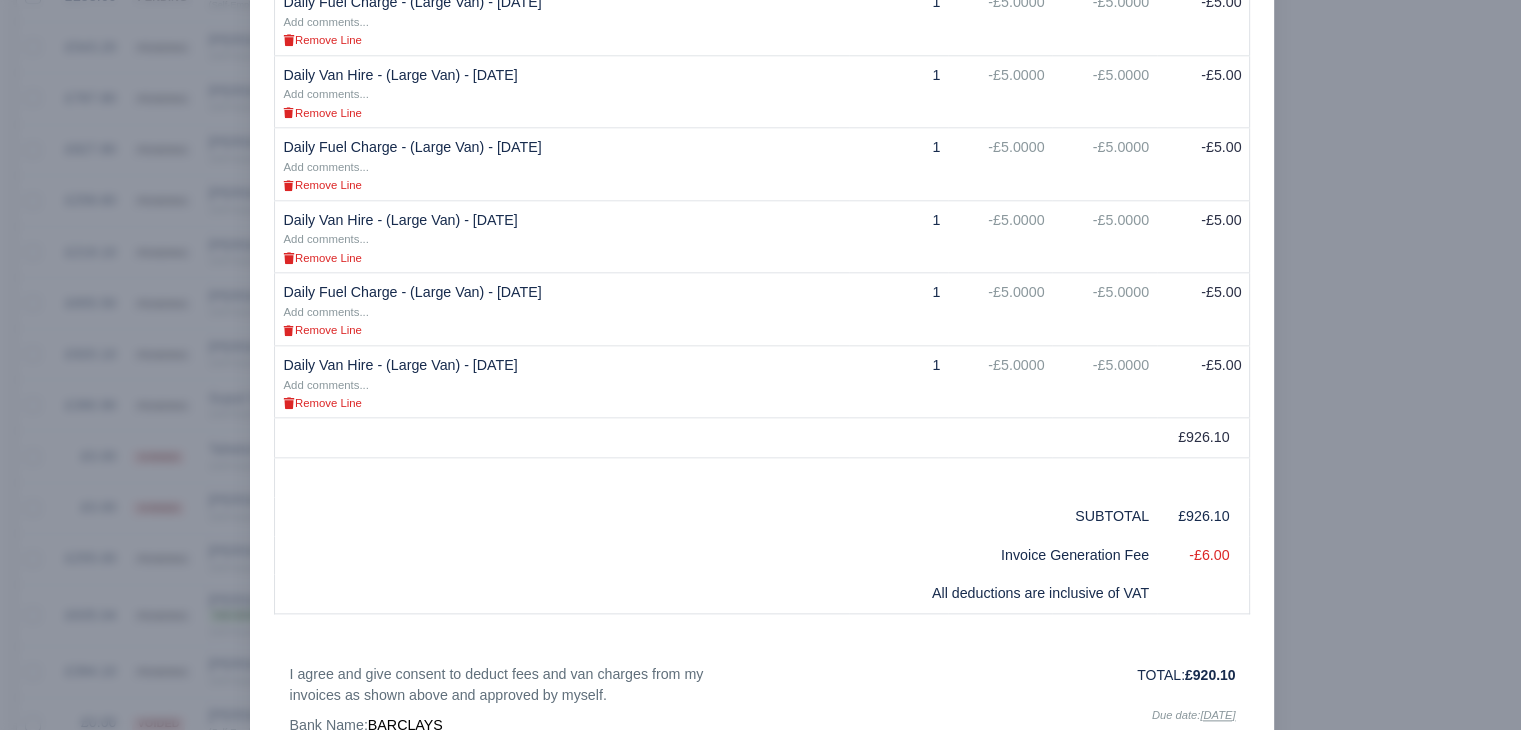 click at bounding box center (760, 365) 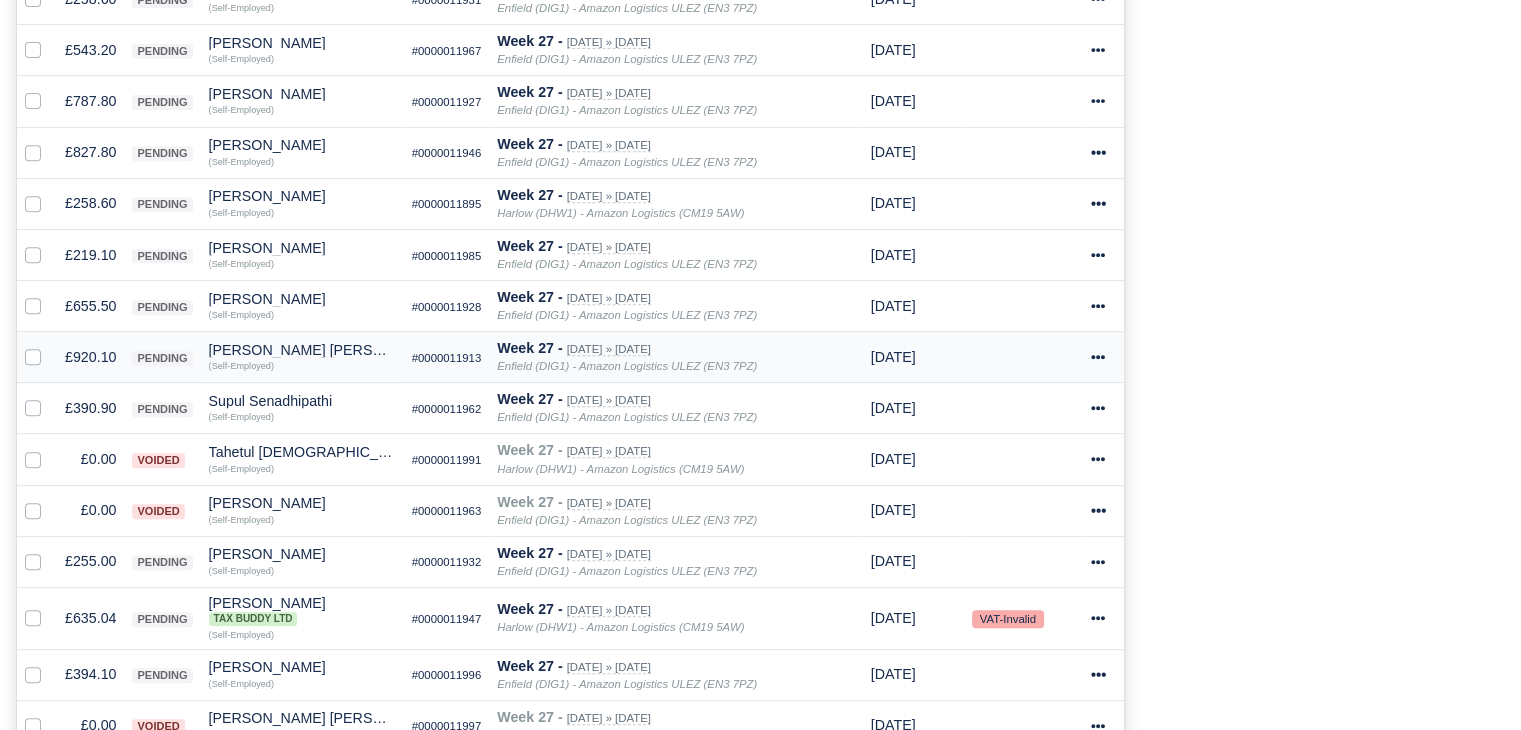 click on "£920.10" at bounding box center [90, 357] 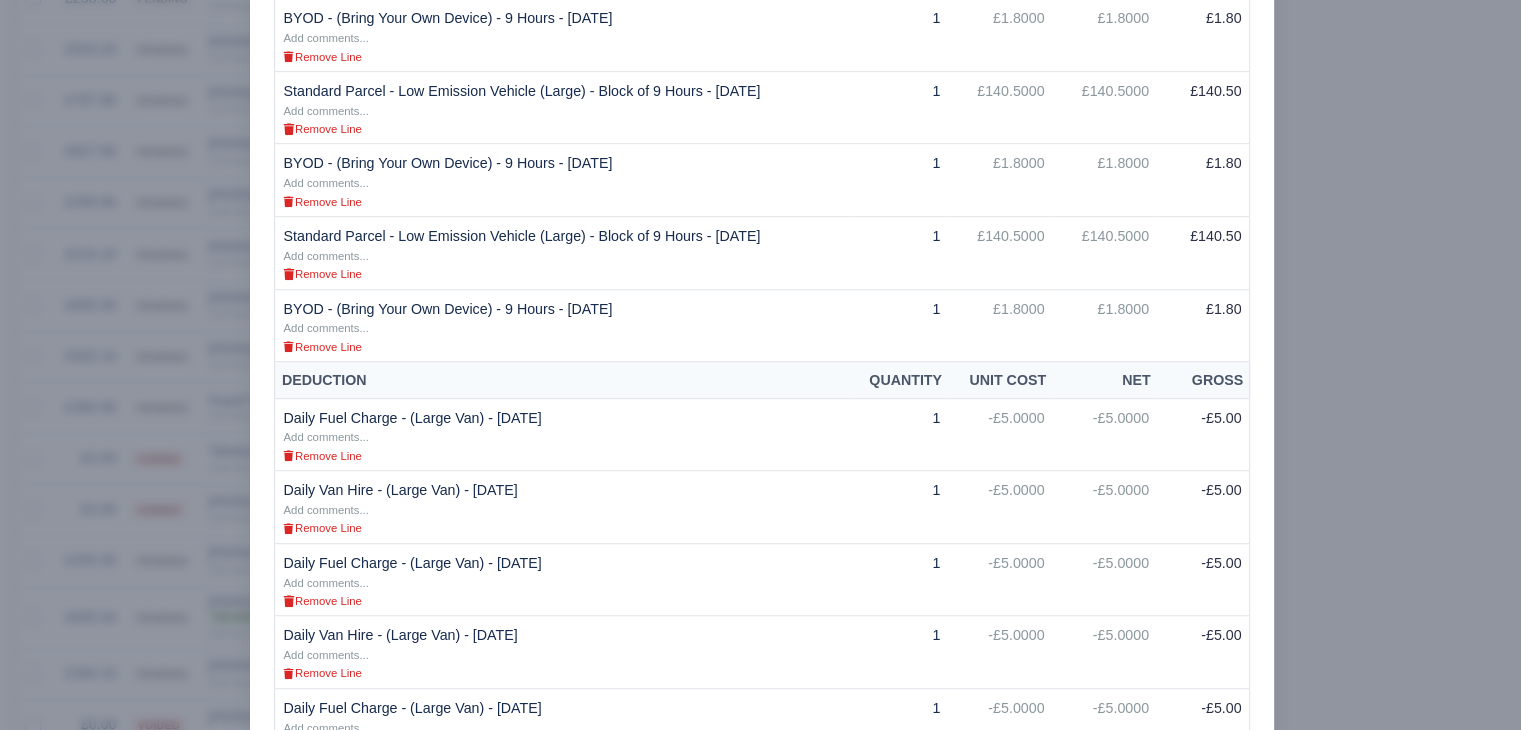 scroll, scrollTop: 1255, scrollLeft: 0, axis: vertical 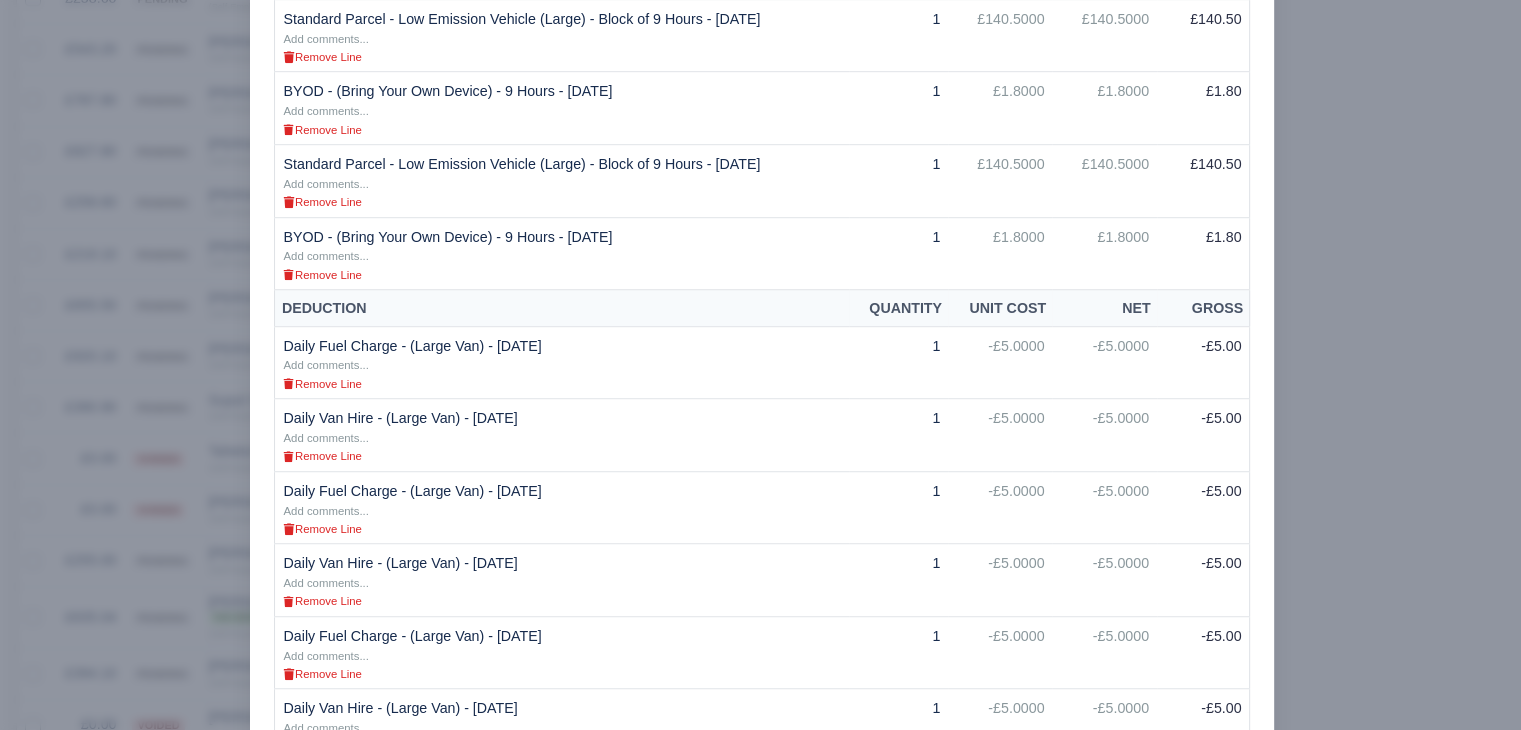 click at bounding box center (760, 365) 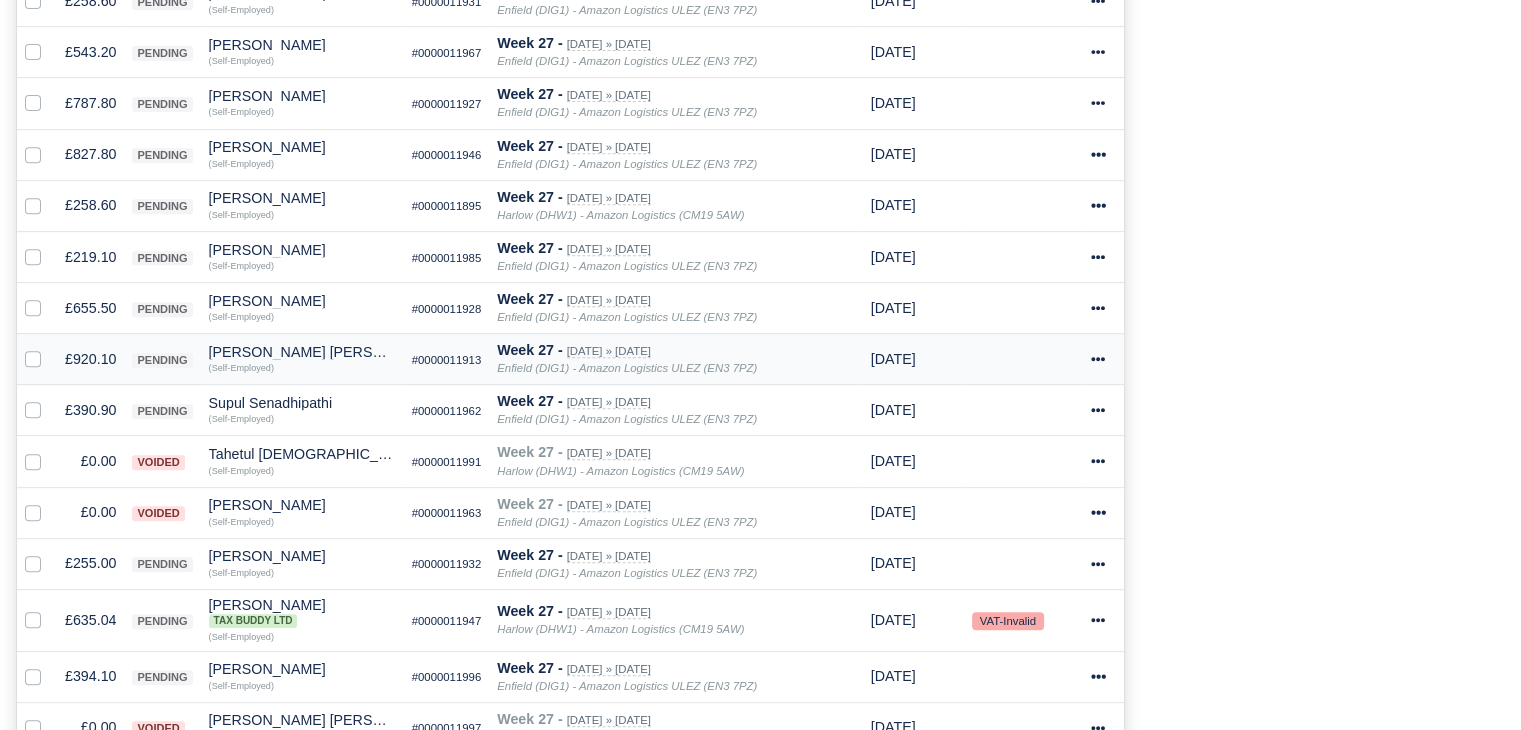click on "£920.10" at bounding box center (90, 359) 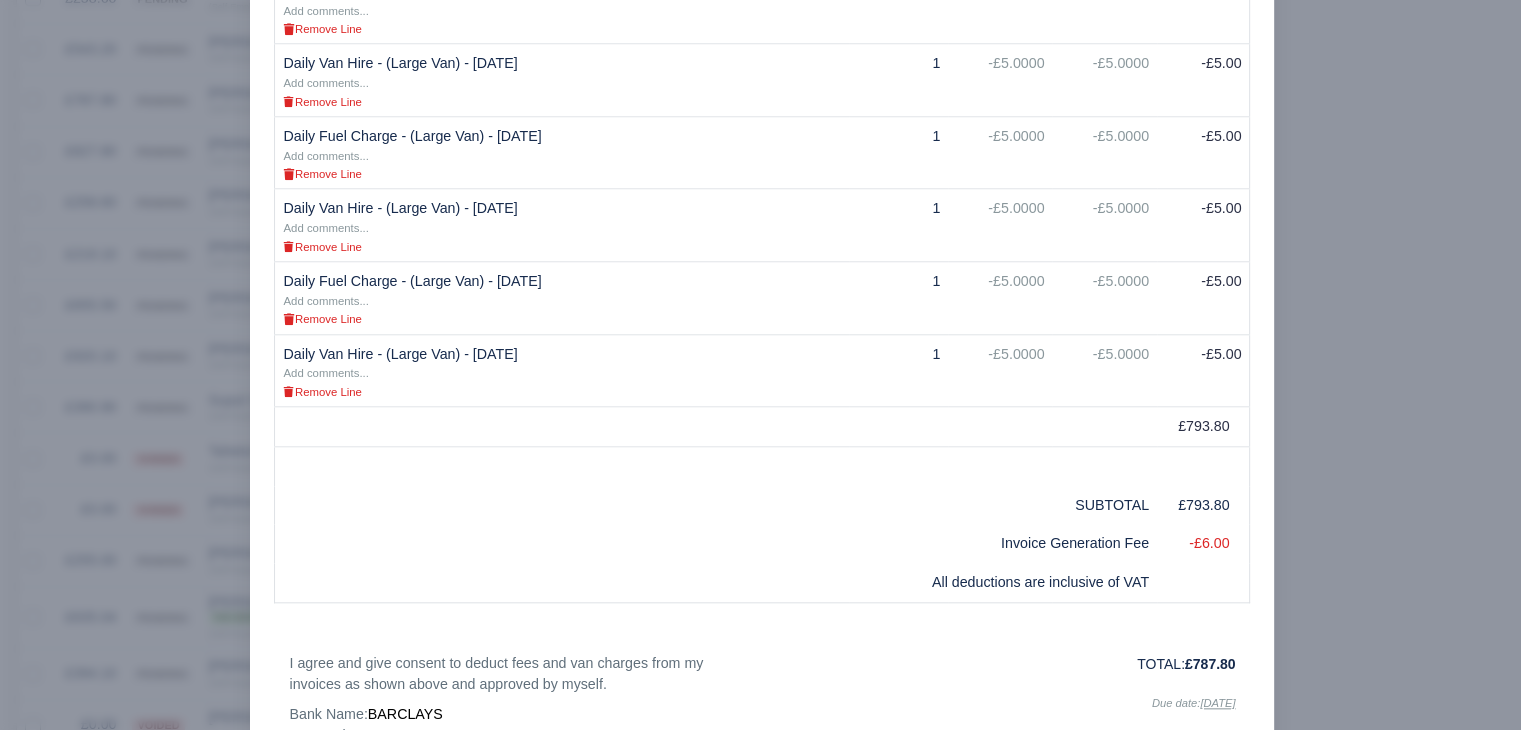 scroll, scrollTop: 1932, scrollLeft: 0, axis: vertical 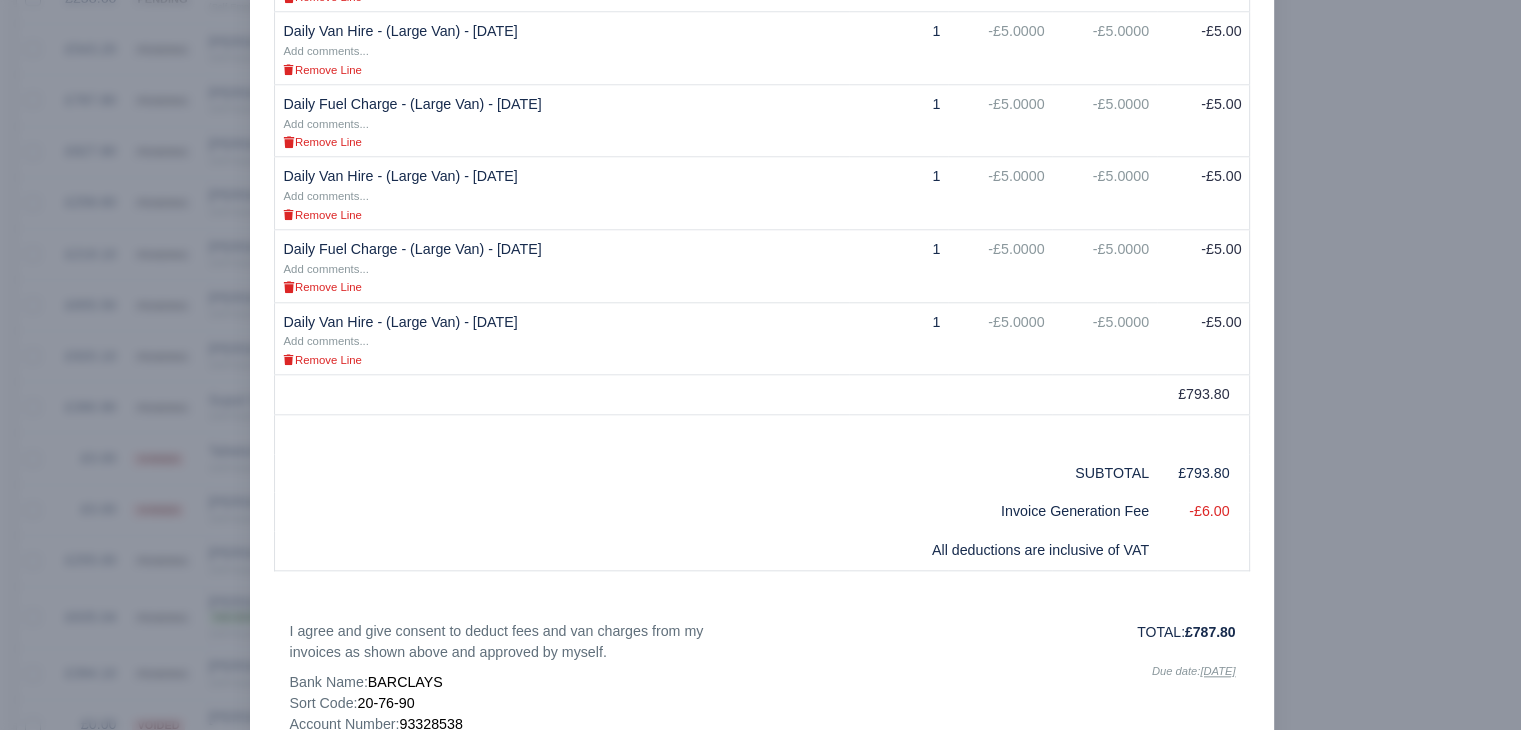 click at bounding box center [760, 365] 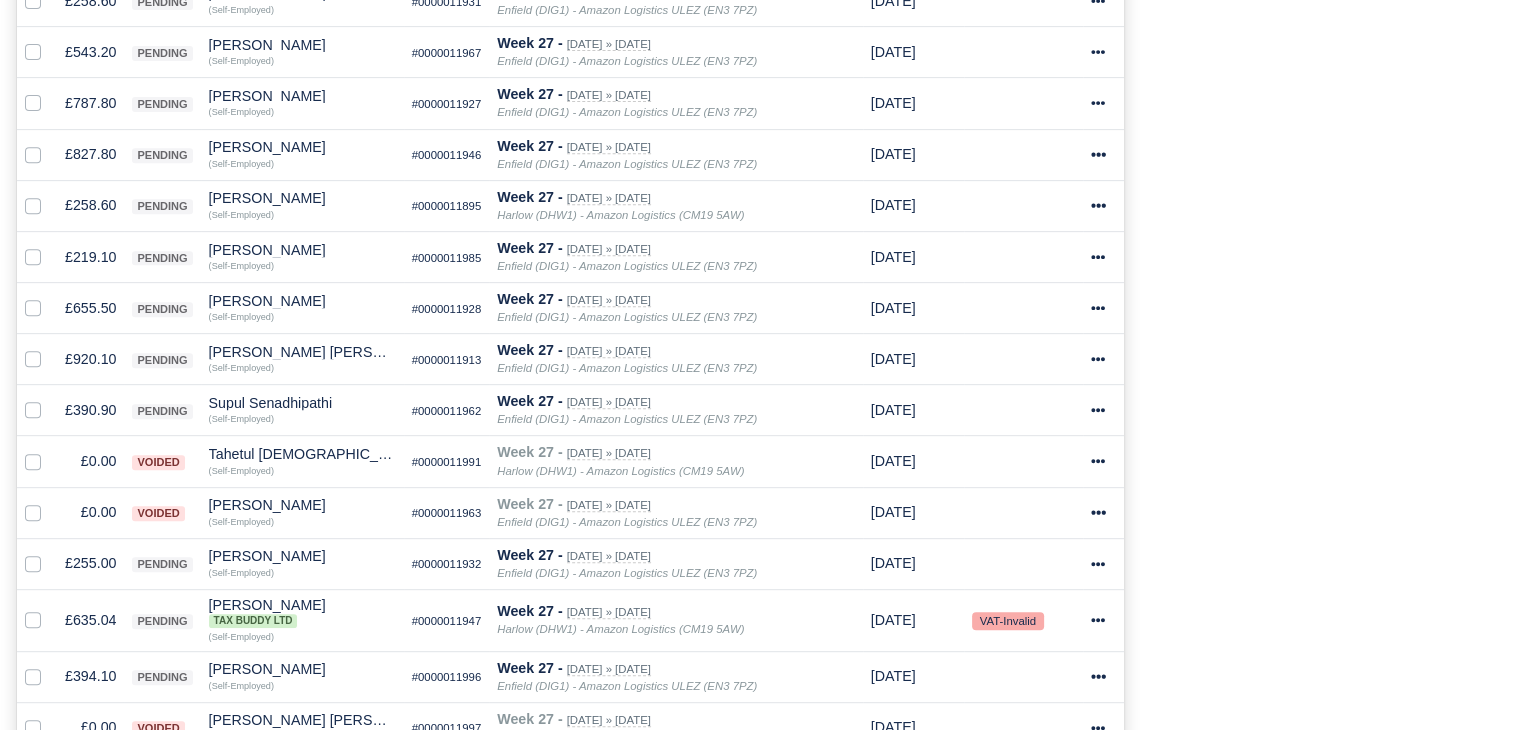 scroll, scrollTop: 914, scrollLeft: 0, axis: vertical 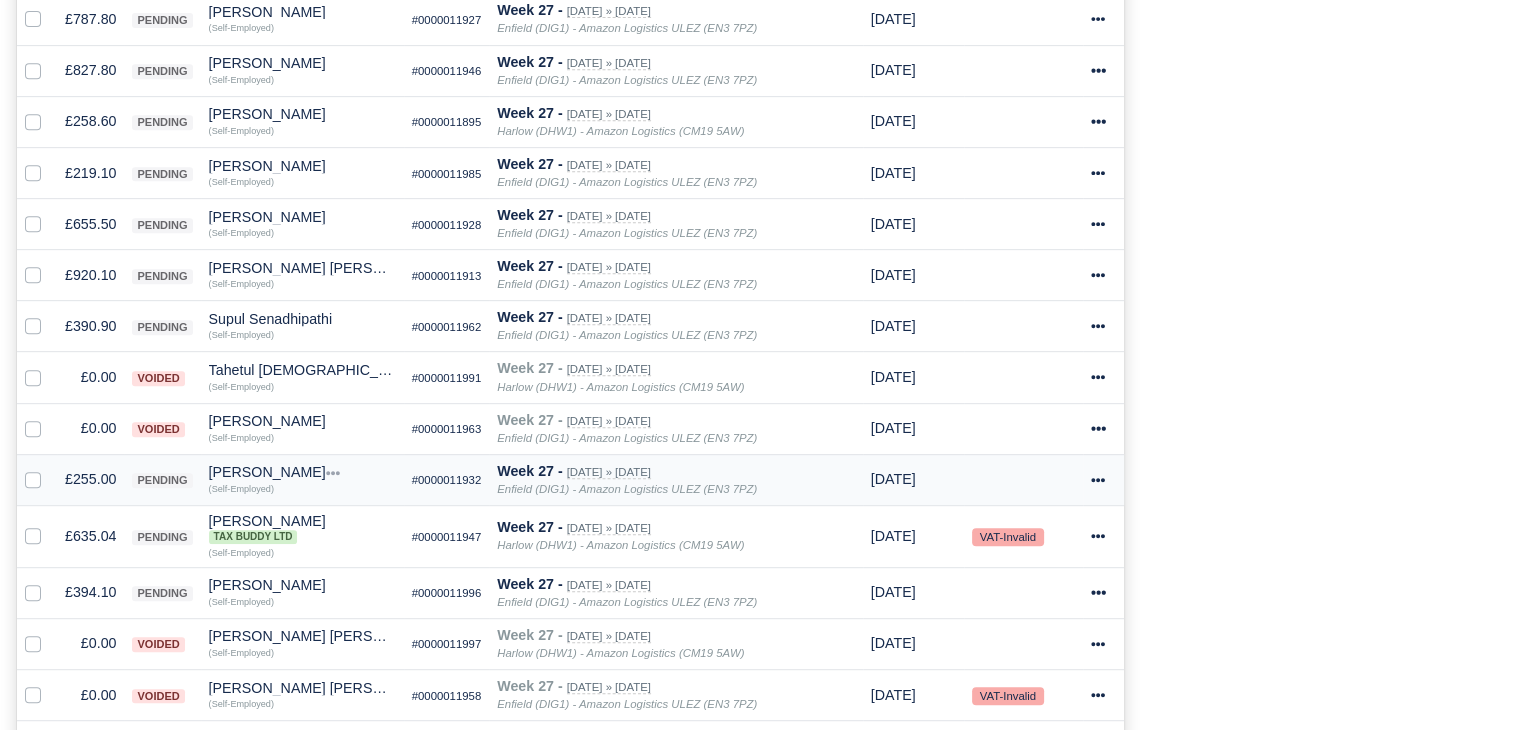 click on "£255.00" at bounding box center (90, 479) 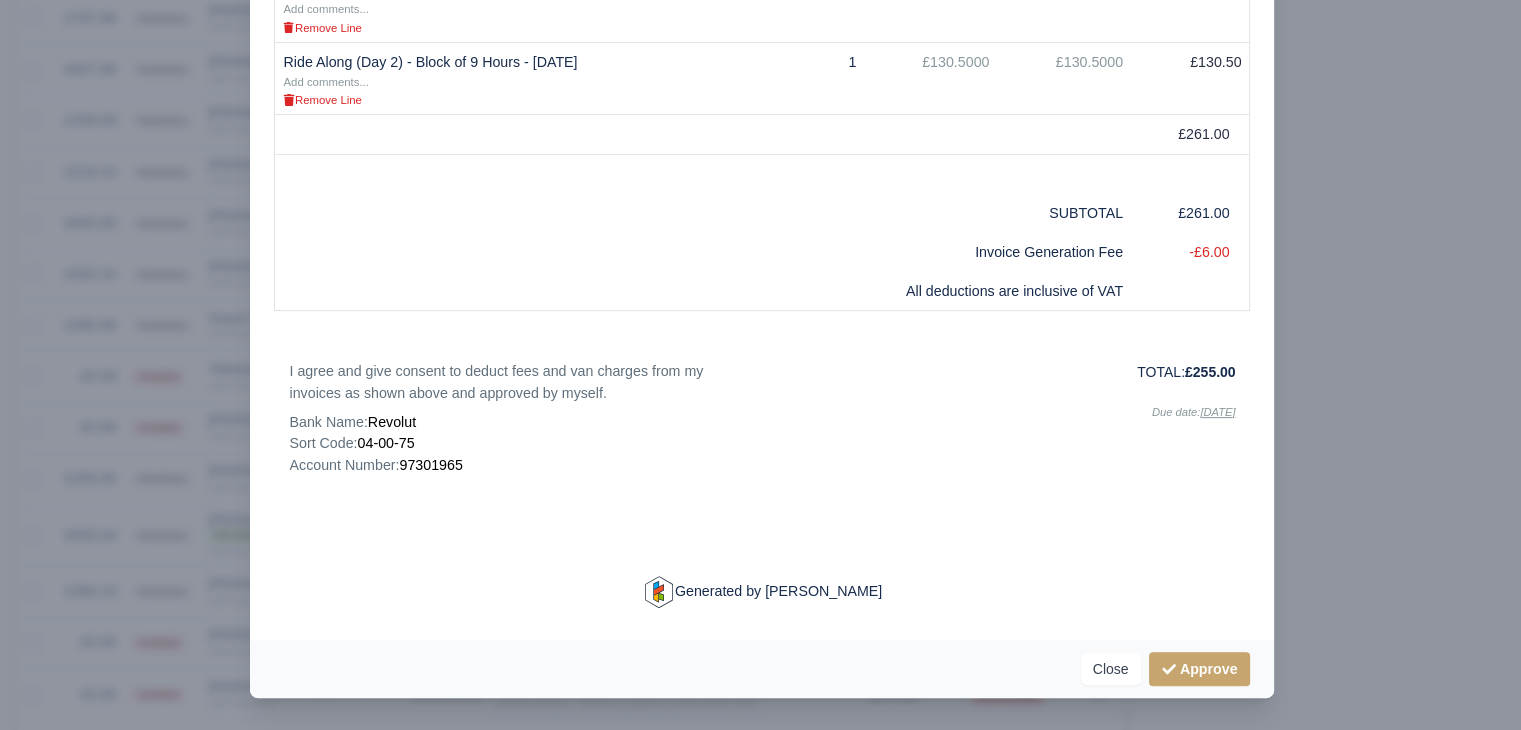 scroll, scrollTop: 236, scrollLeft: 0, axis: vertical 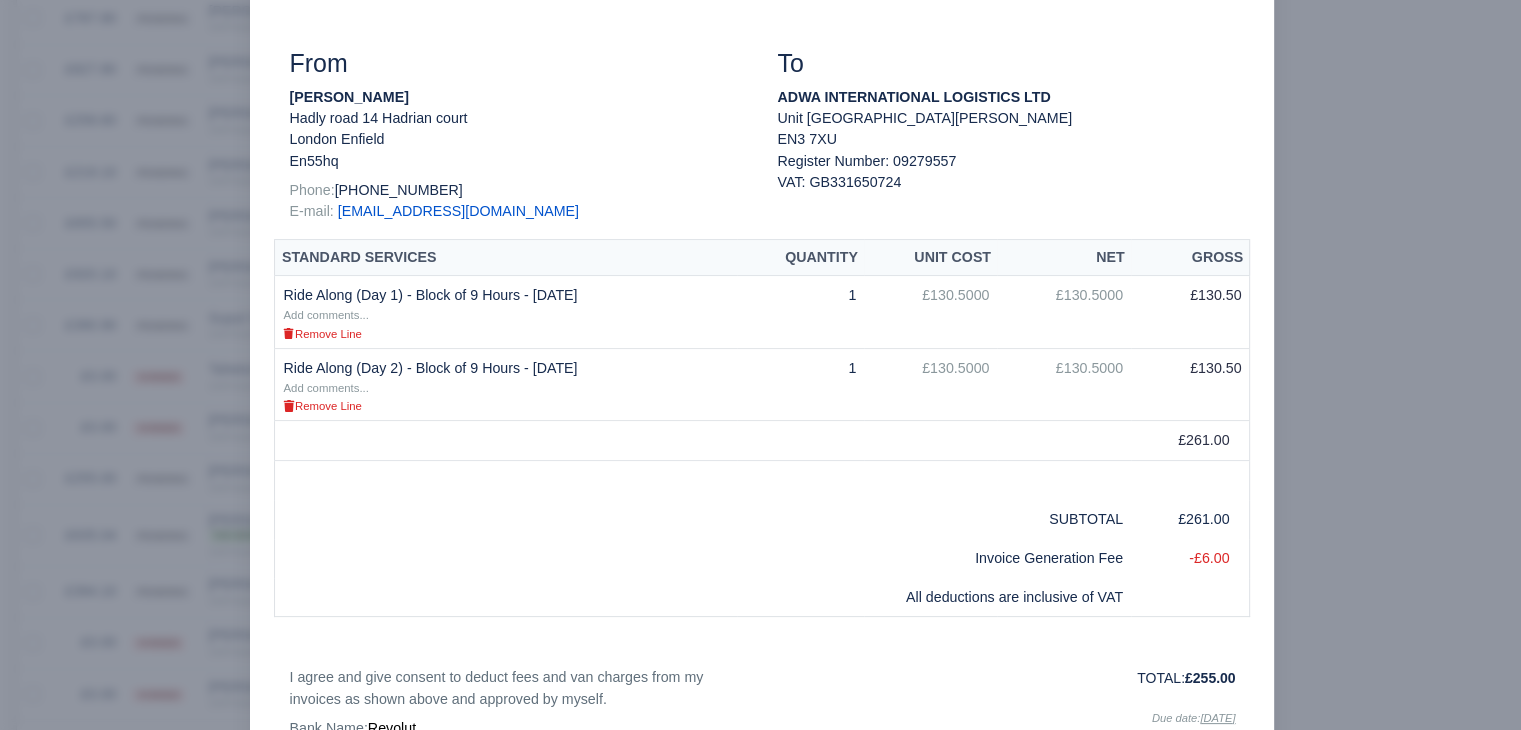 click at bounding box center [760, 365] 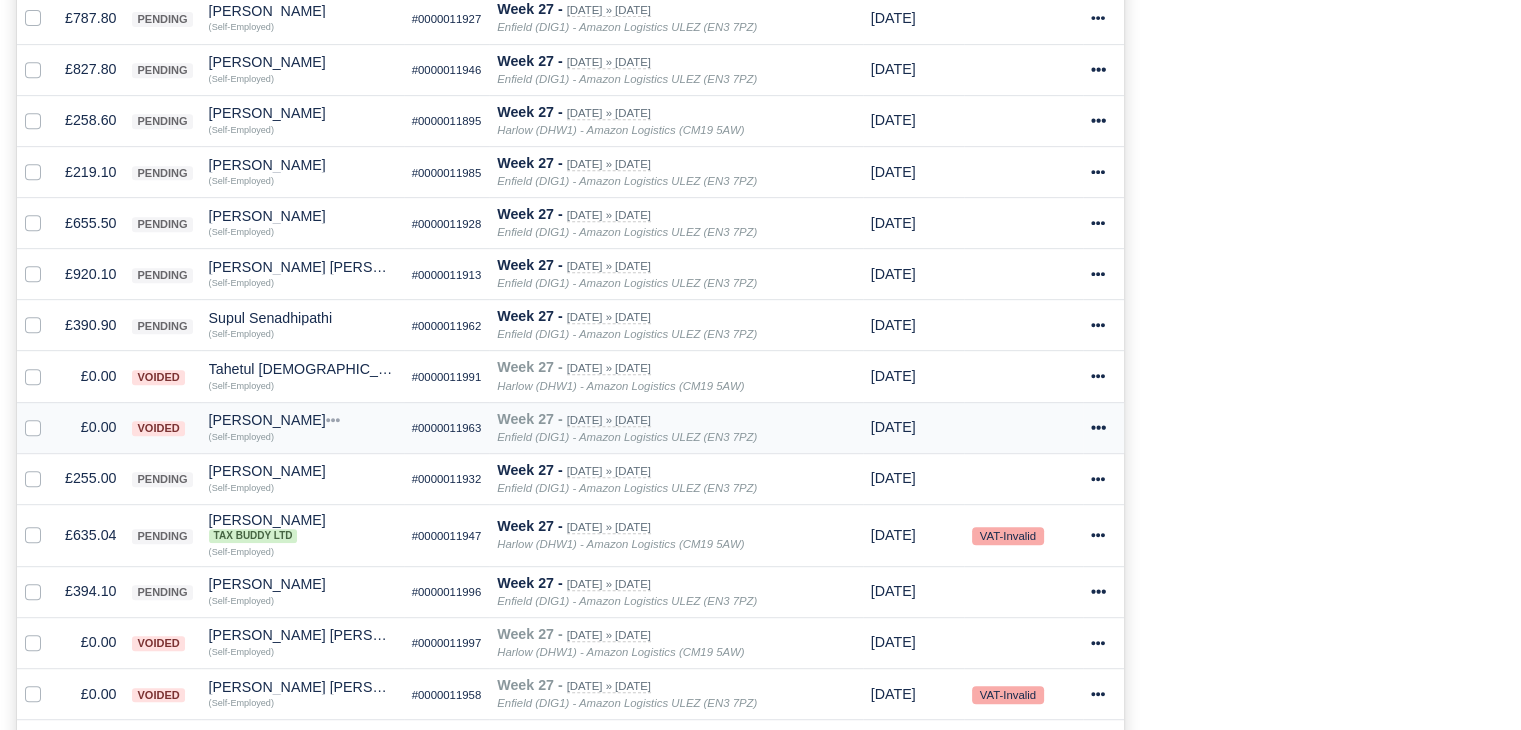 scroll, scrollTop: 914, scrollLeft: 0, axis: vertical 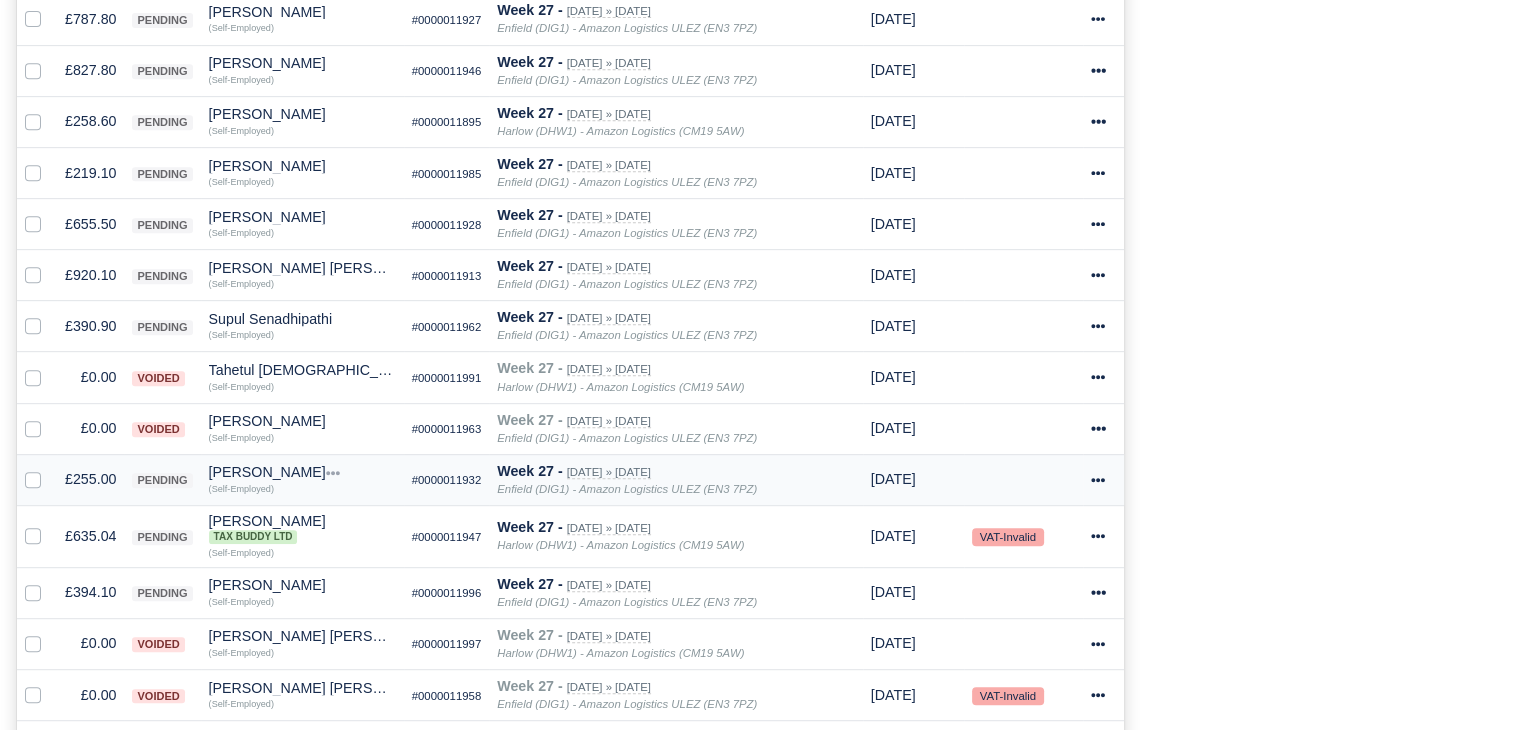 click on "[PERSON_NAME]" at bounding box center [302, 472] 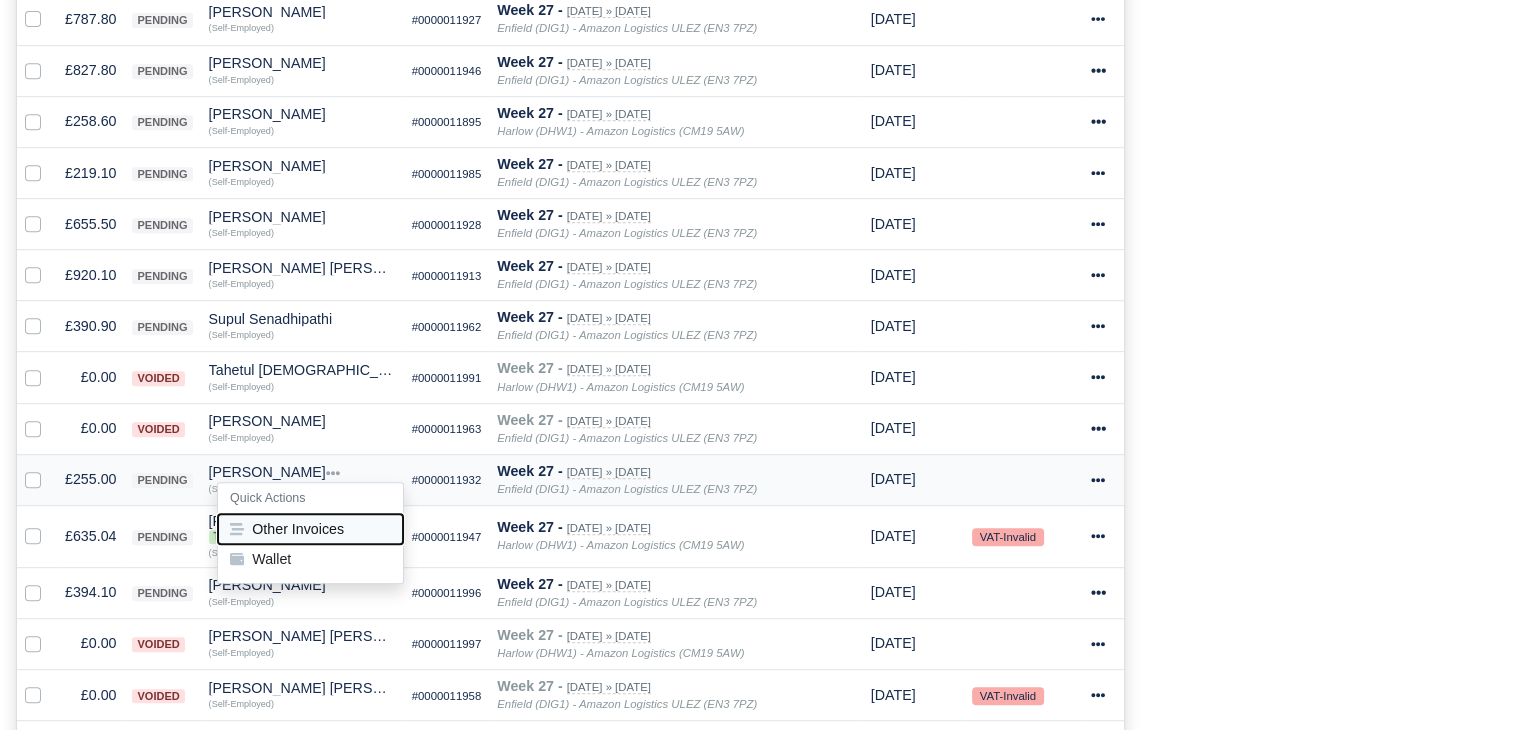 click on "Other Invoices" at bounding box center (310, 529) 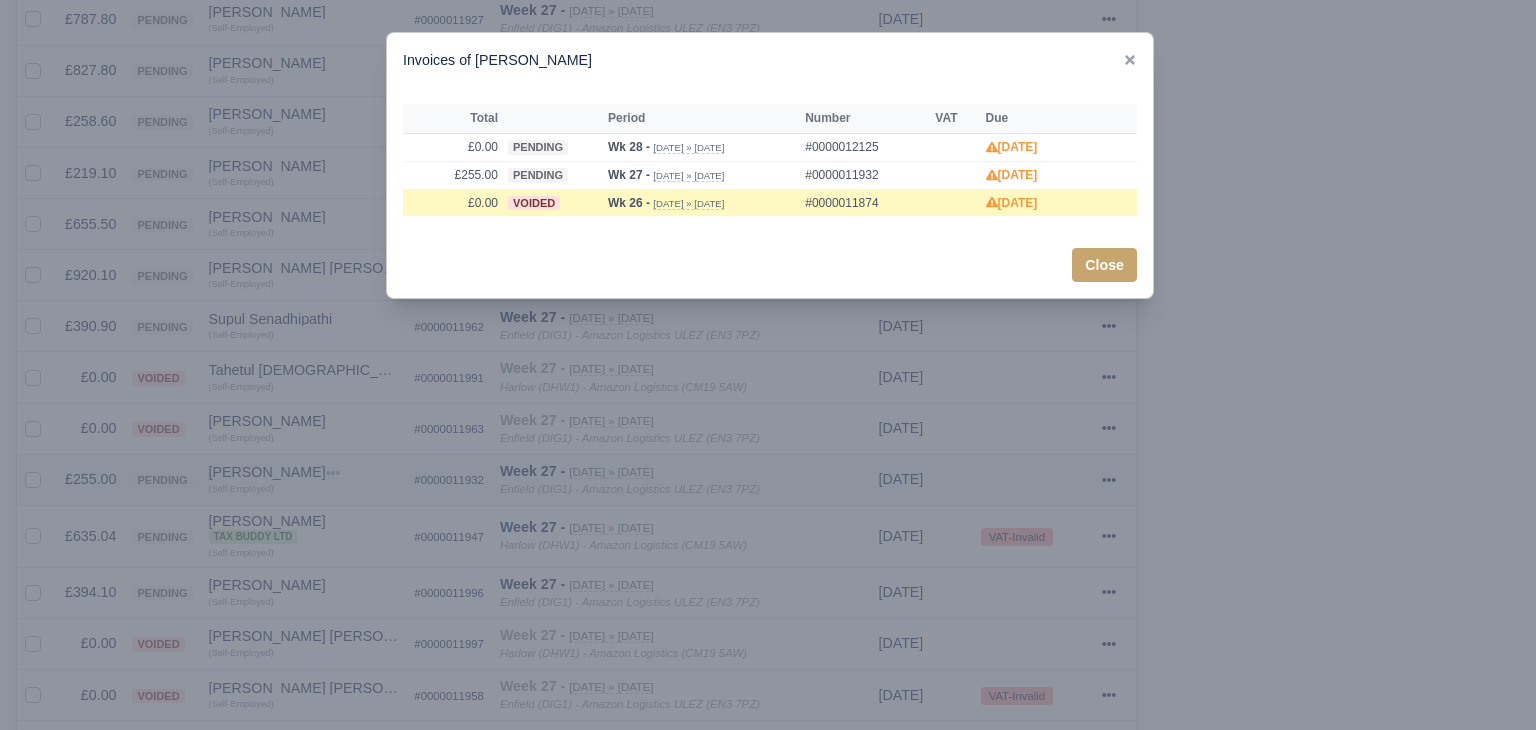 click at bounding box center [768, 365] 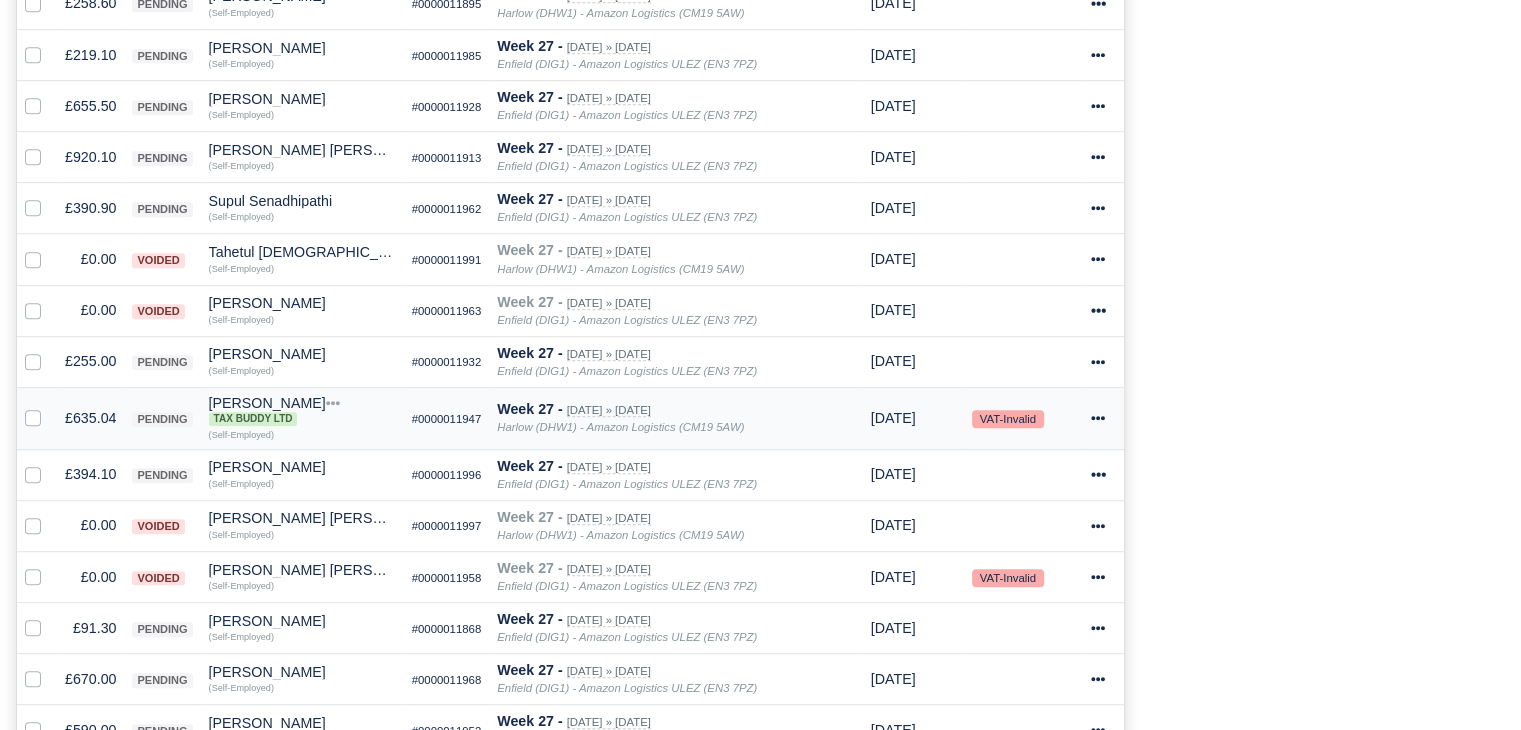 scroll, scrollTop: 1065, scrollLeft: 0, axis: vertical 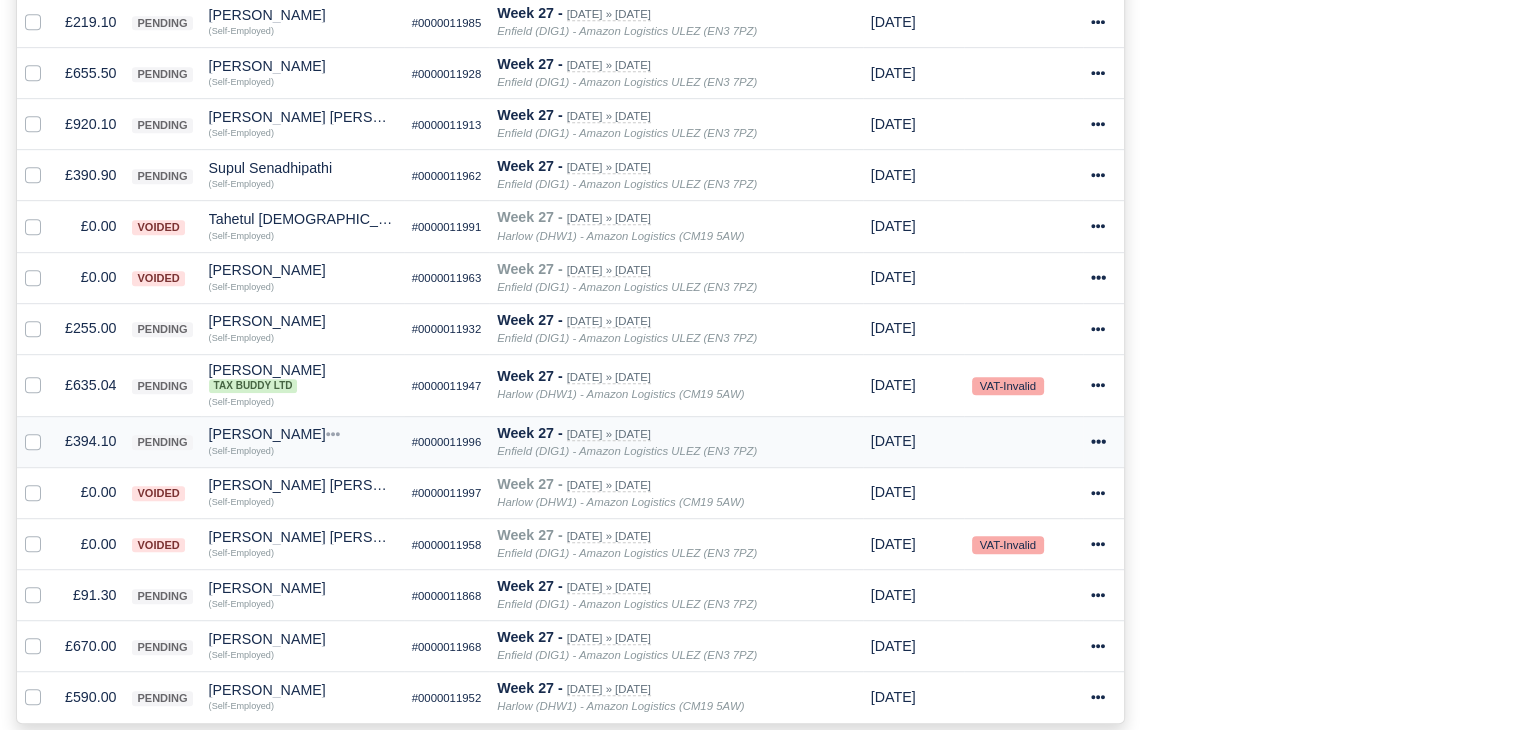 click on "£394.10" at bounding box center [90, 441] 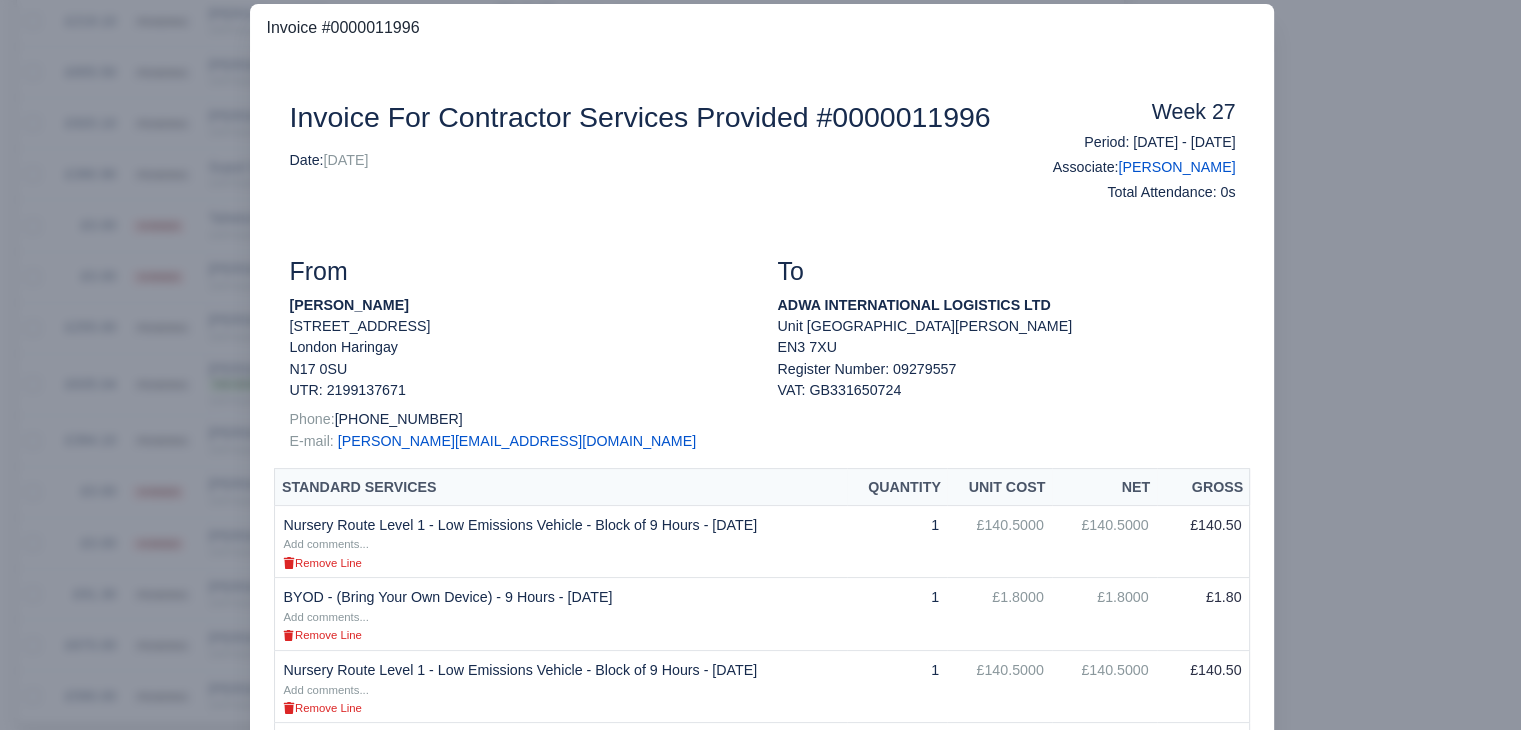 scroll, scrollTop: 0, scrollLeft: 0, axis: both 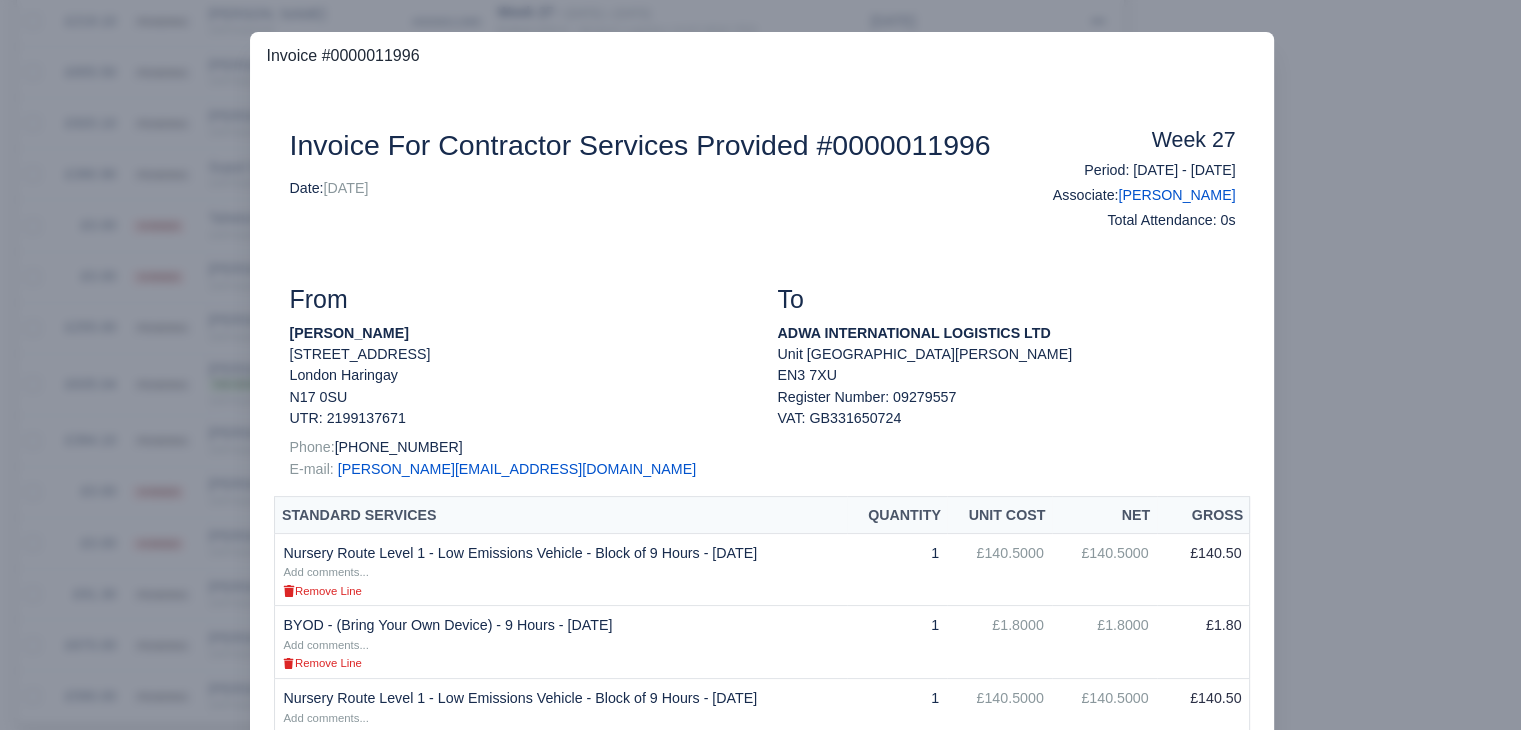 click at bounding box center (760, 365) 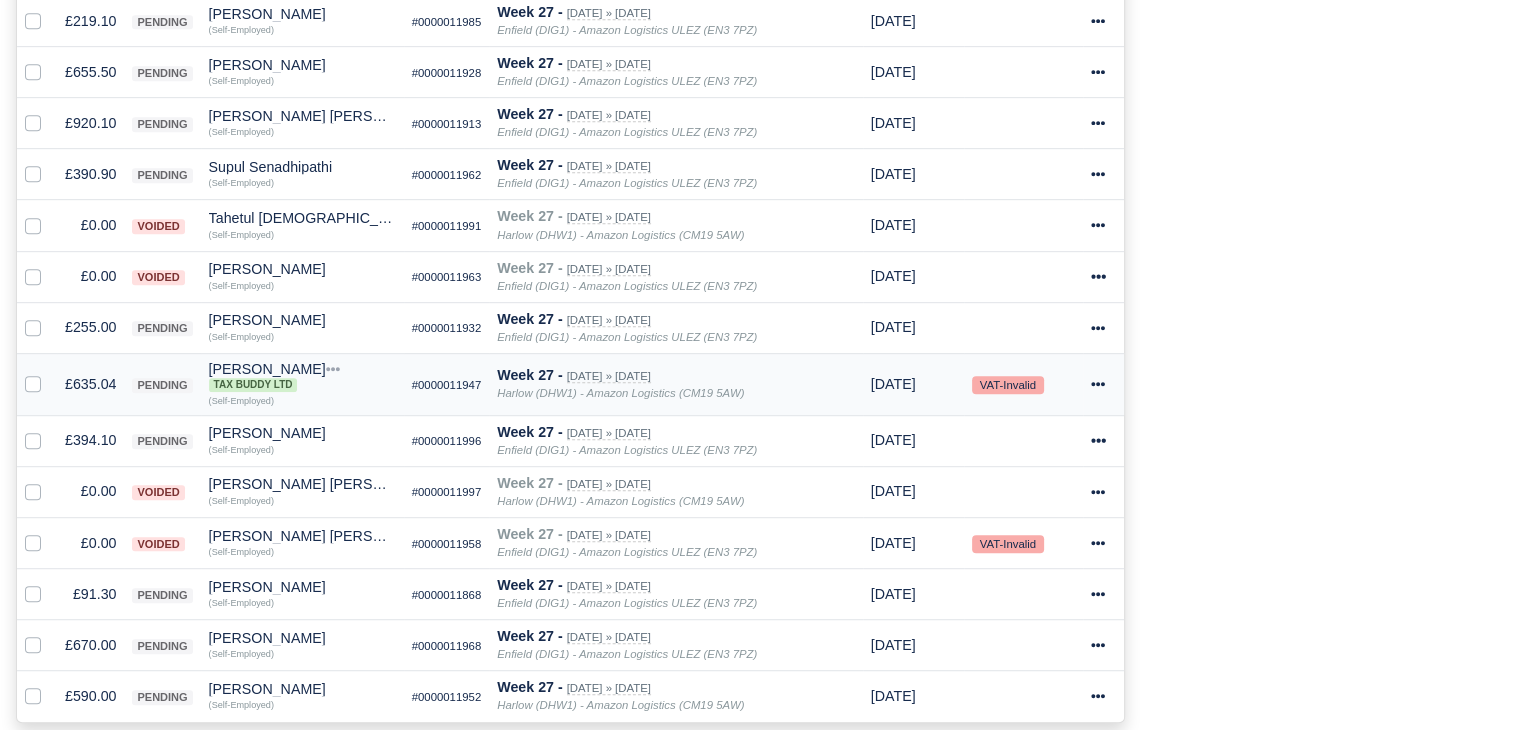 scroll, scrollTop: 1065, scrollLeft: 0, axis: vertical 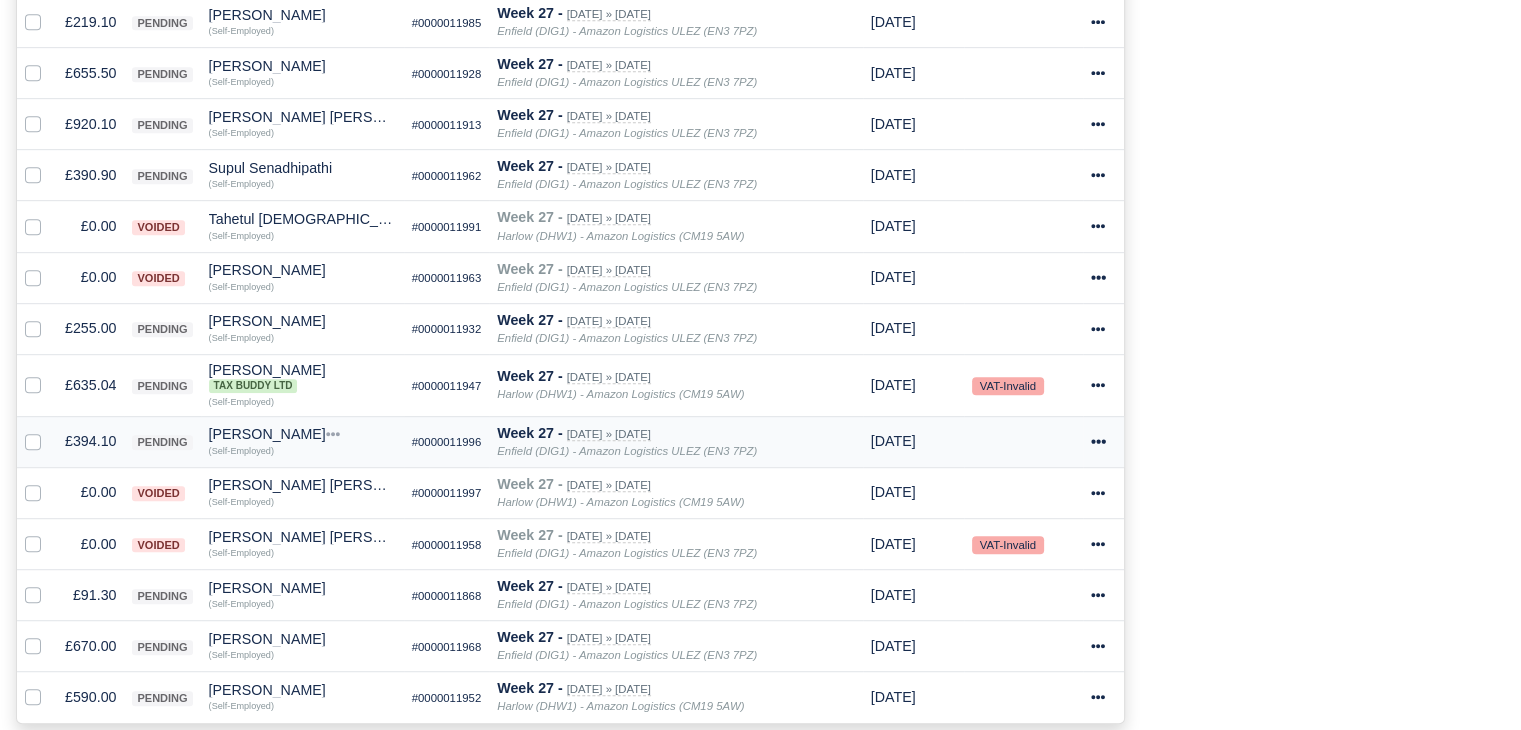 click on "£394.10" at bounding box center [90, 441] 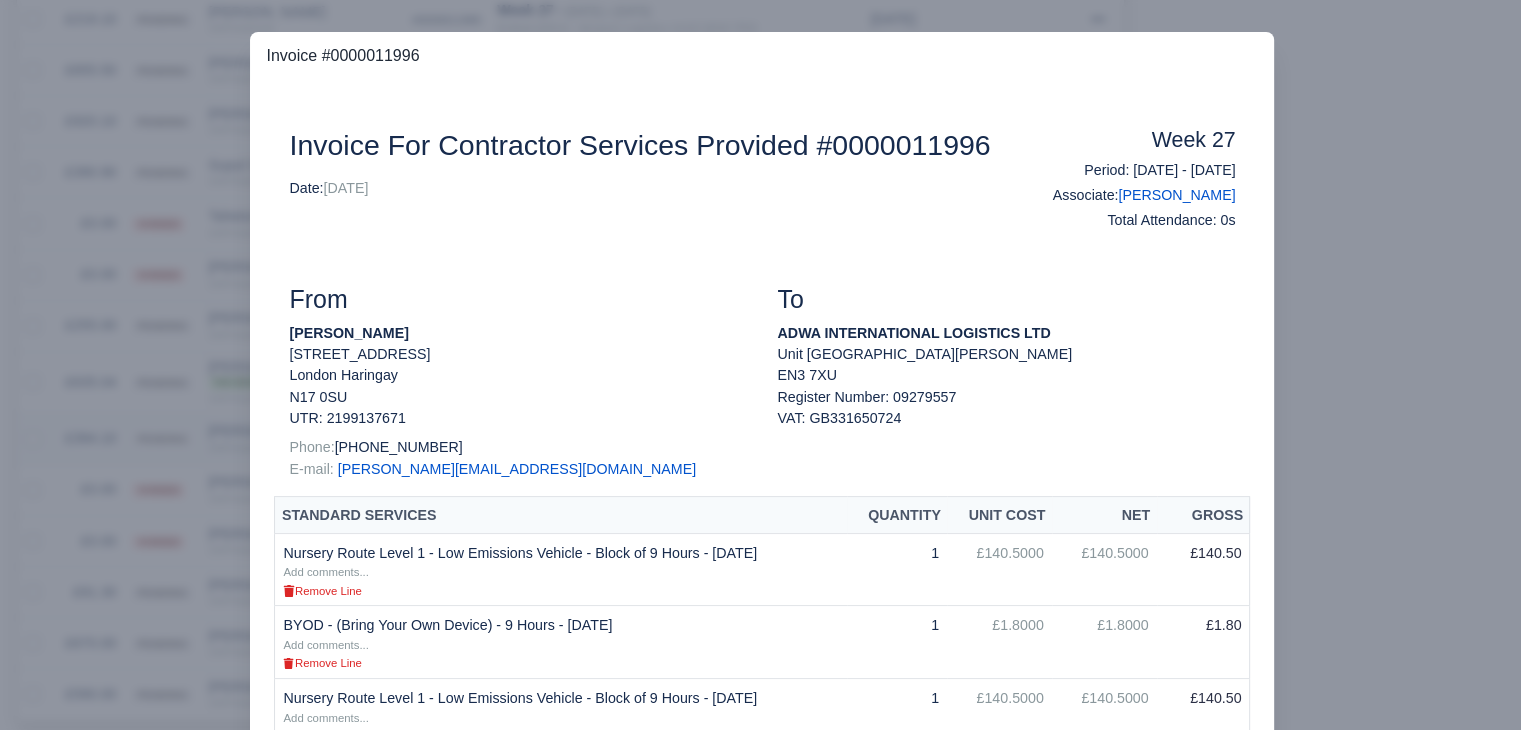 scroll, scrollTop: 1063, scrollLeft: 0, axis: vertical 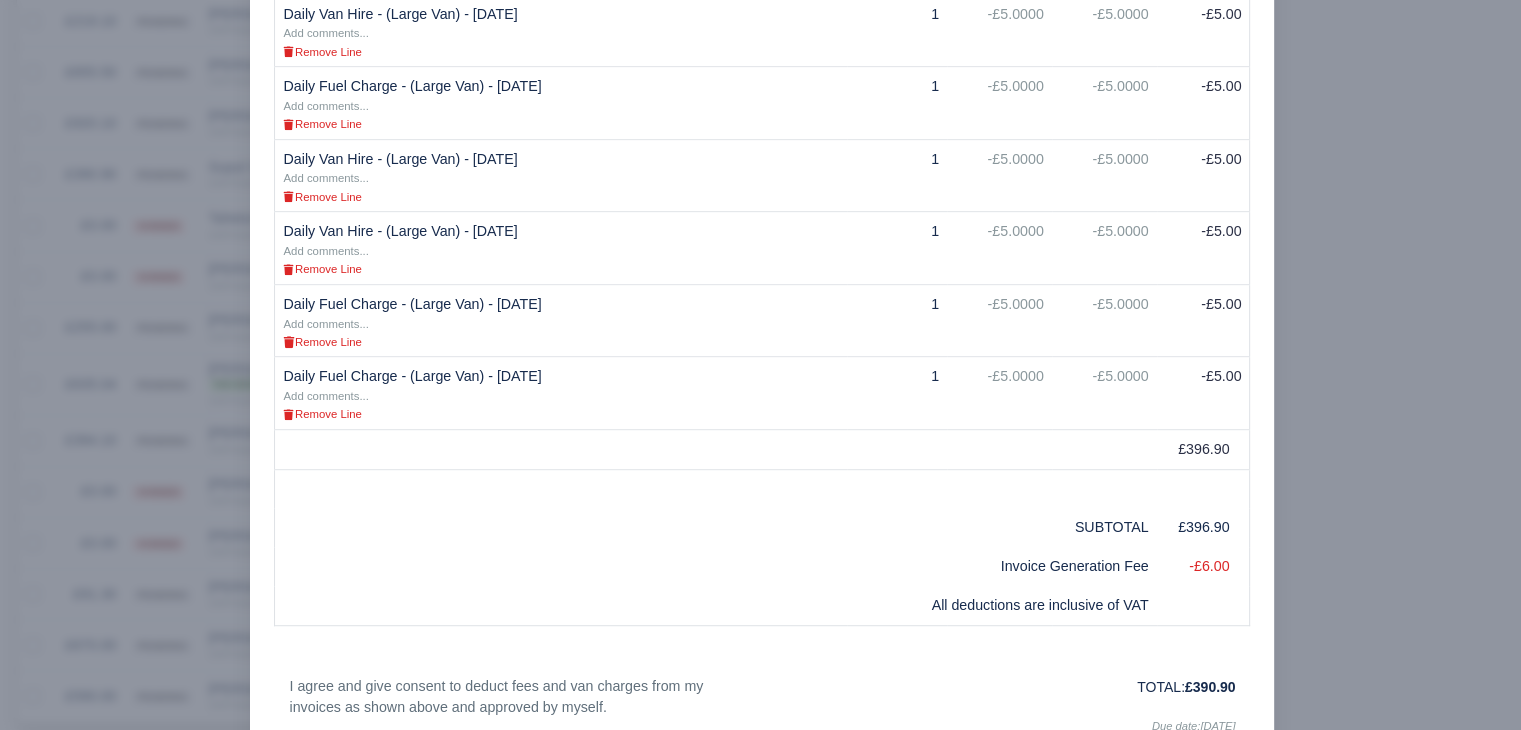 click at bounding box center (760, 365) 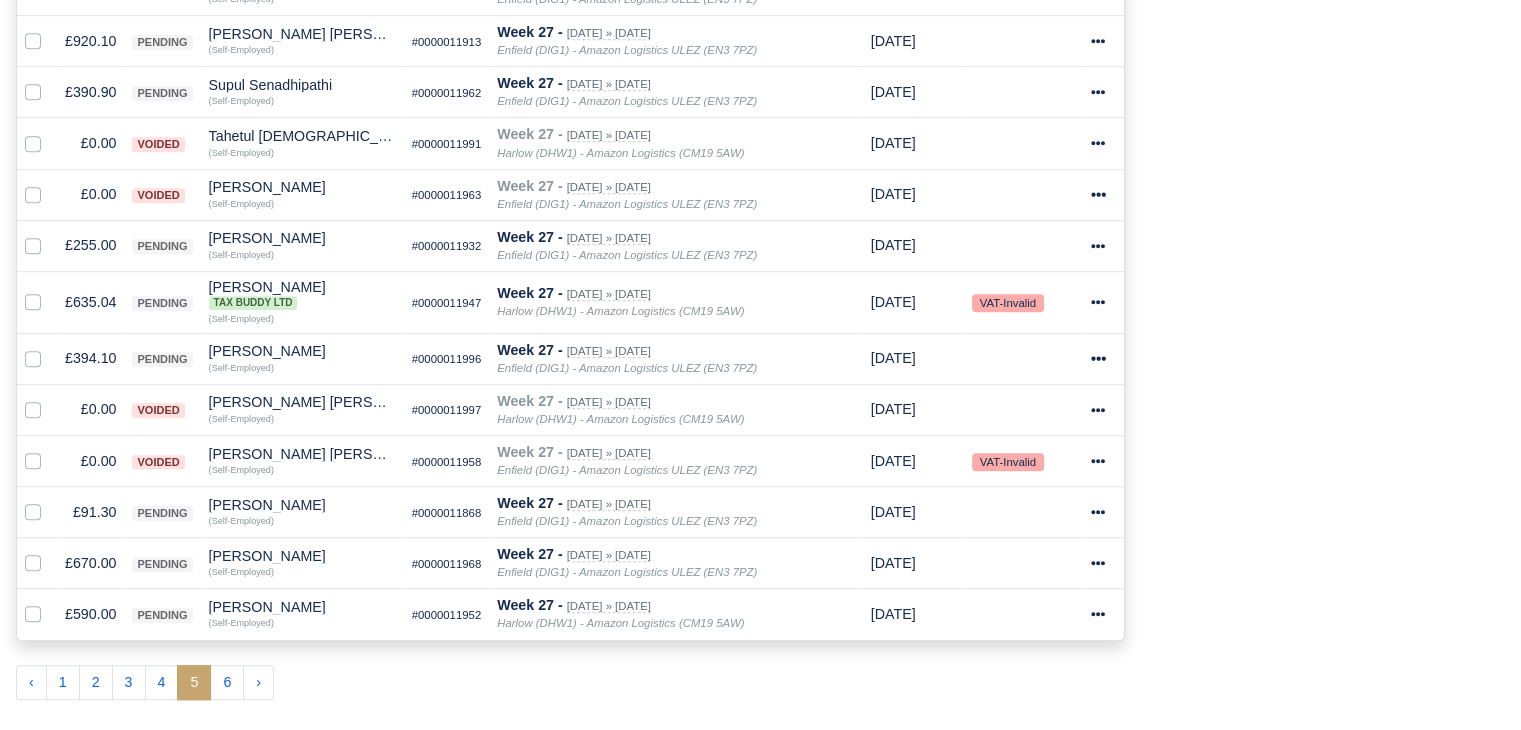 scroll, scrollTop: 1208, scrollLeft: 0, axis: vertical 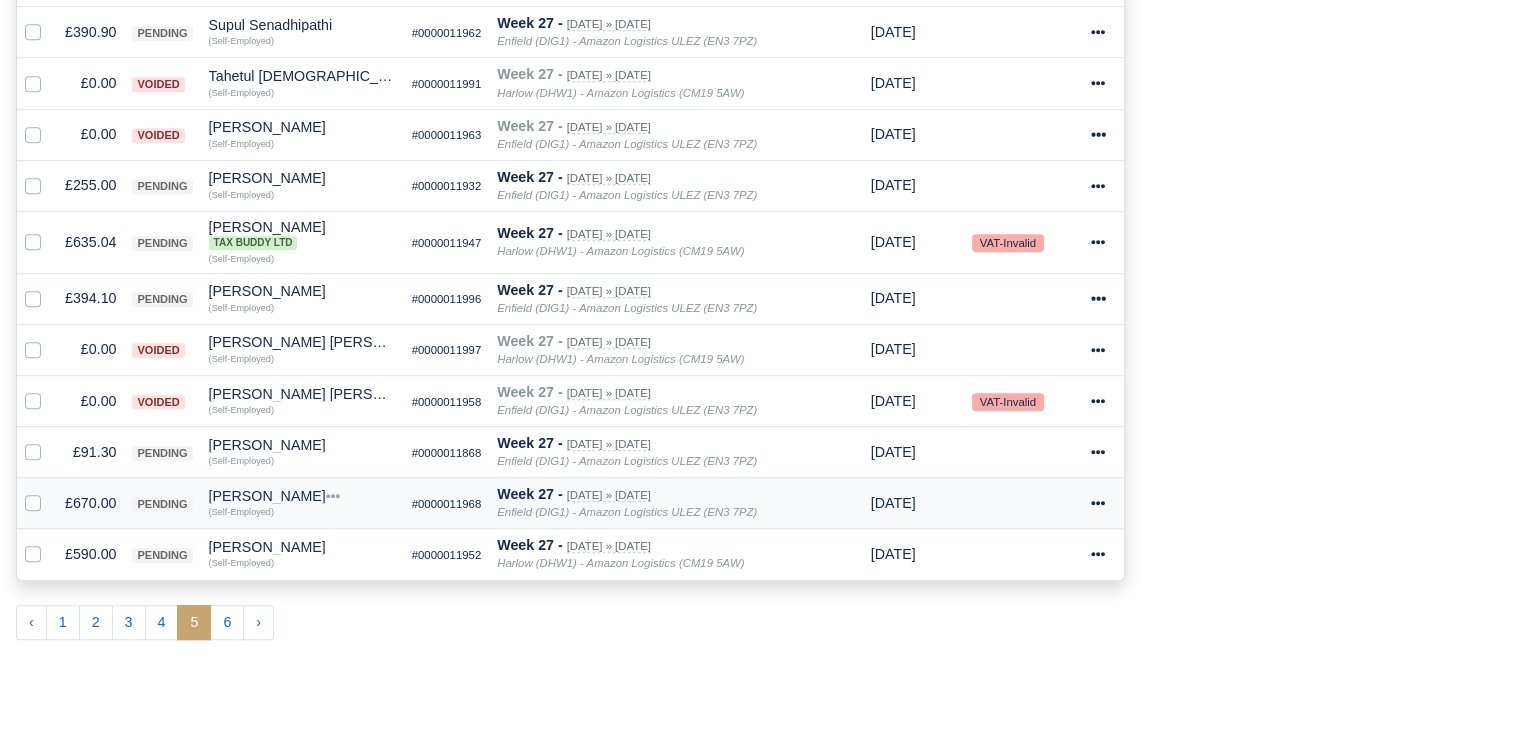 click on "£670.00" at bounding box center [90, 503] 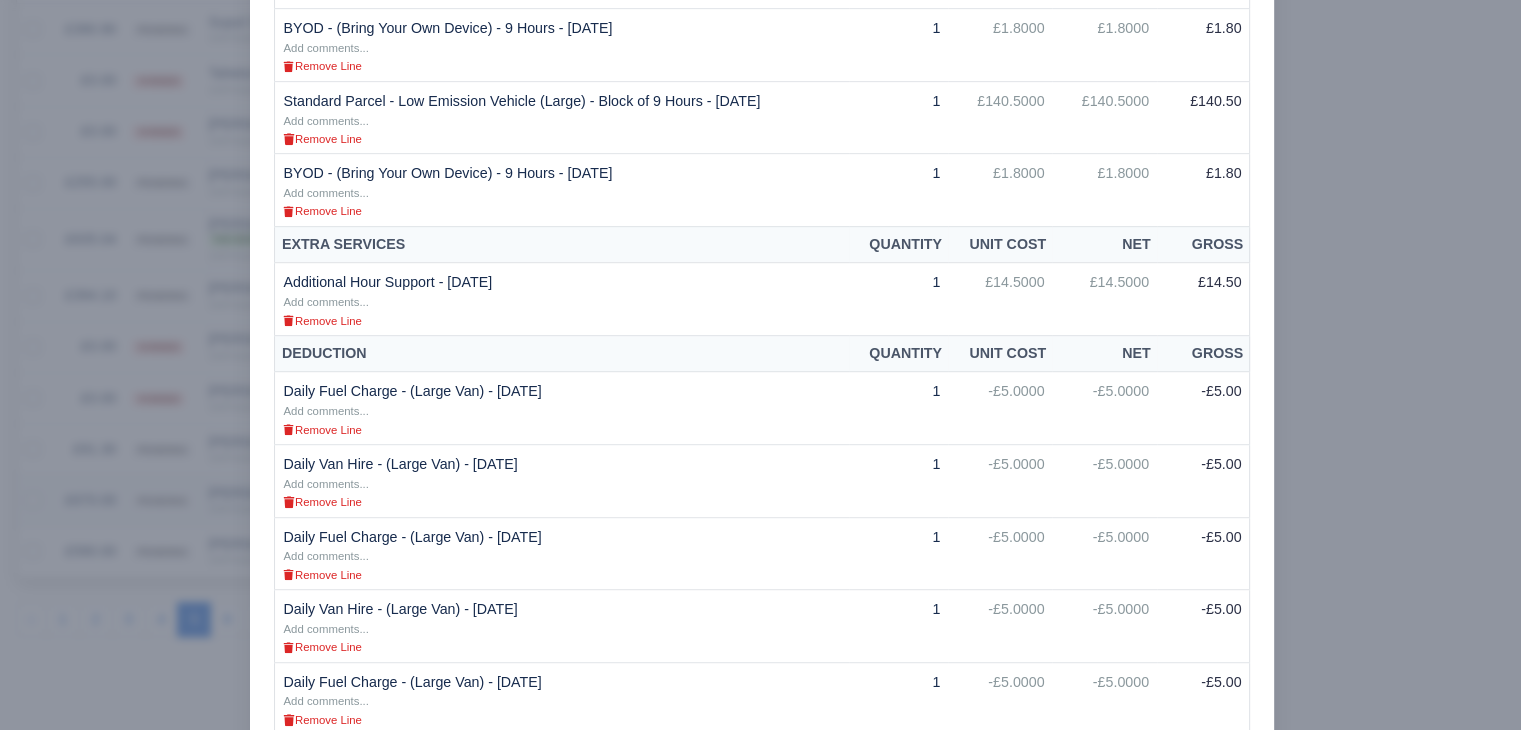 scroll, scrollTop: 1205, scrollLeft: 0, axis: vertical 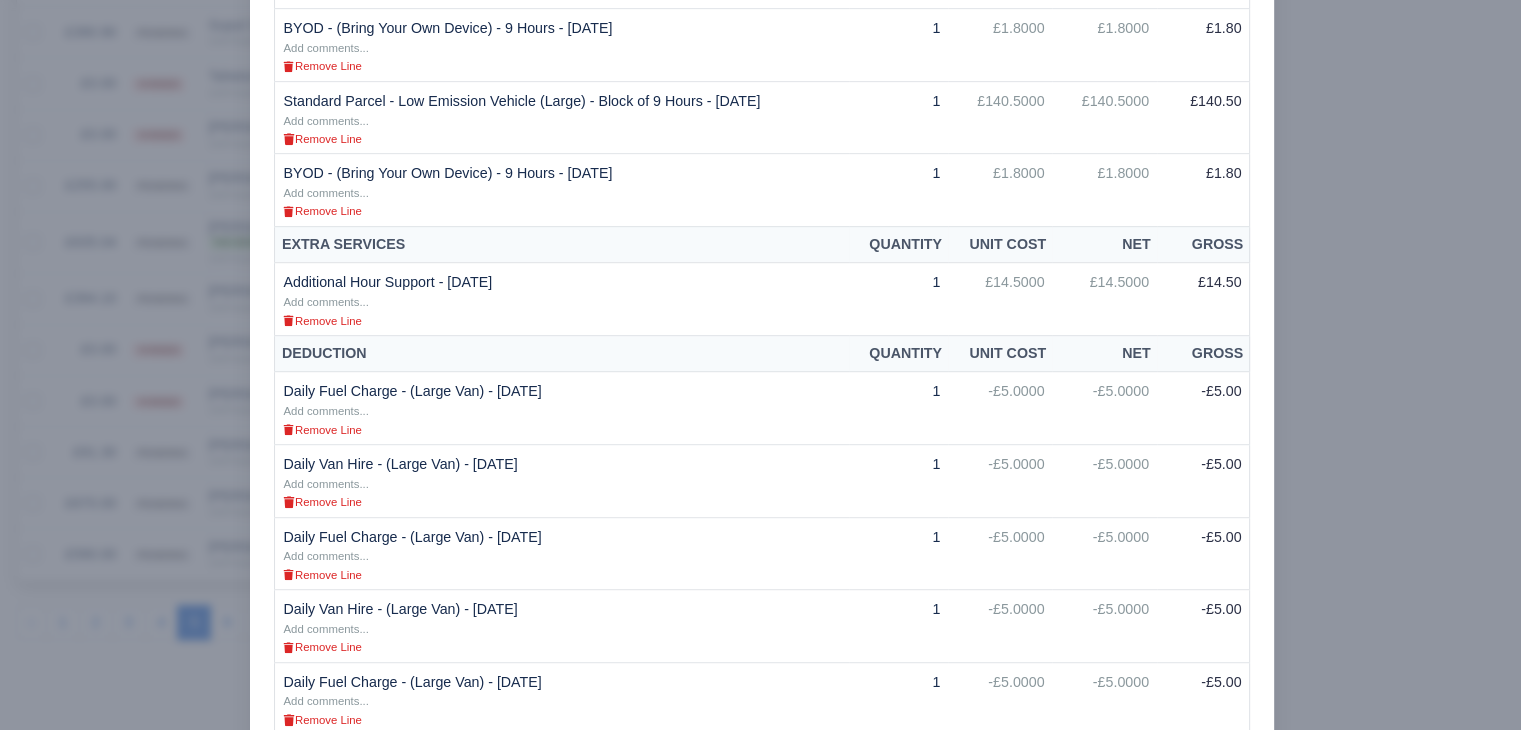 click at bounding box center (760, 365) 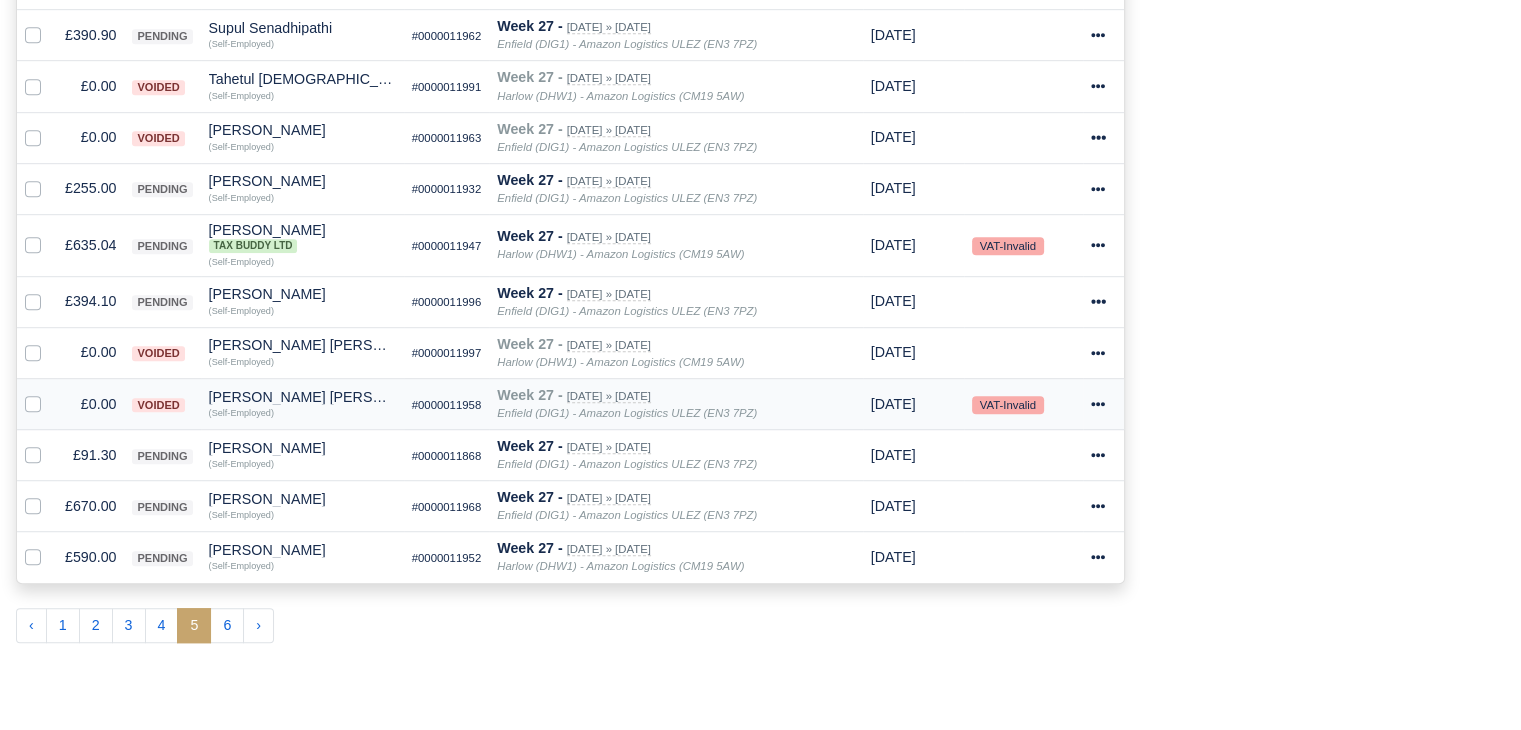 scroll, scrollTop: 1208, scrollLeft: 0, axis: vertical 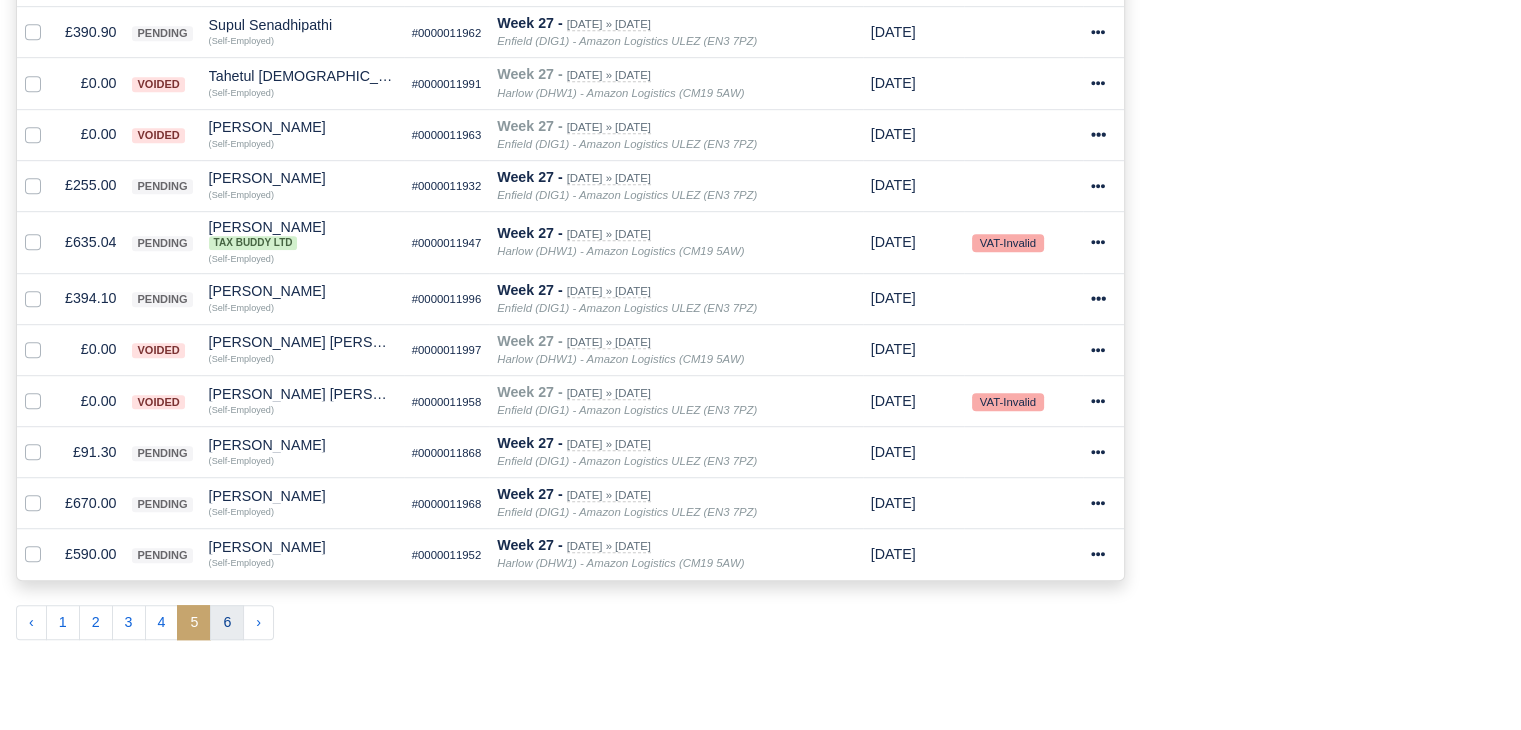 click on "6" at bounding box center [227, 623] 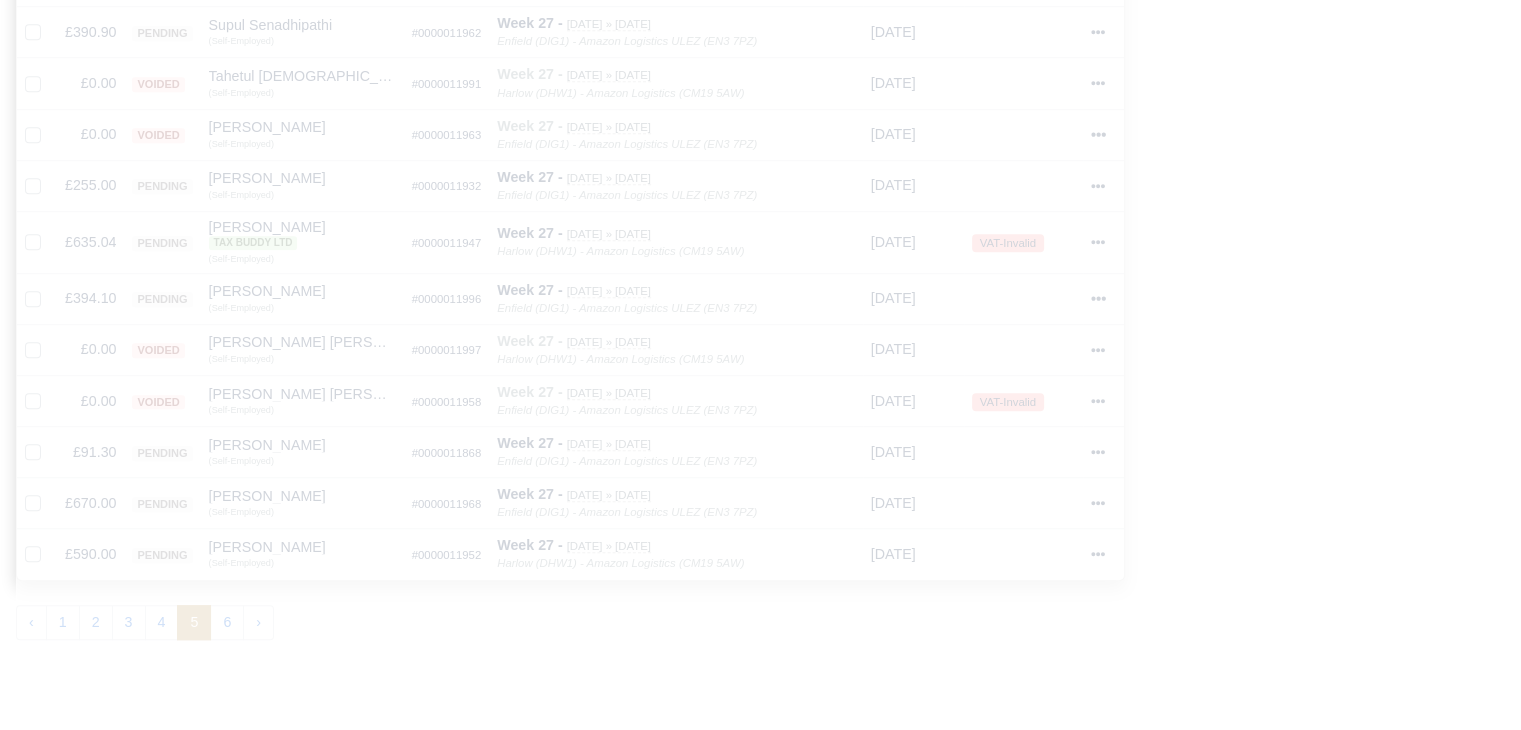 type 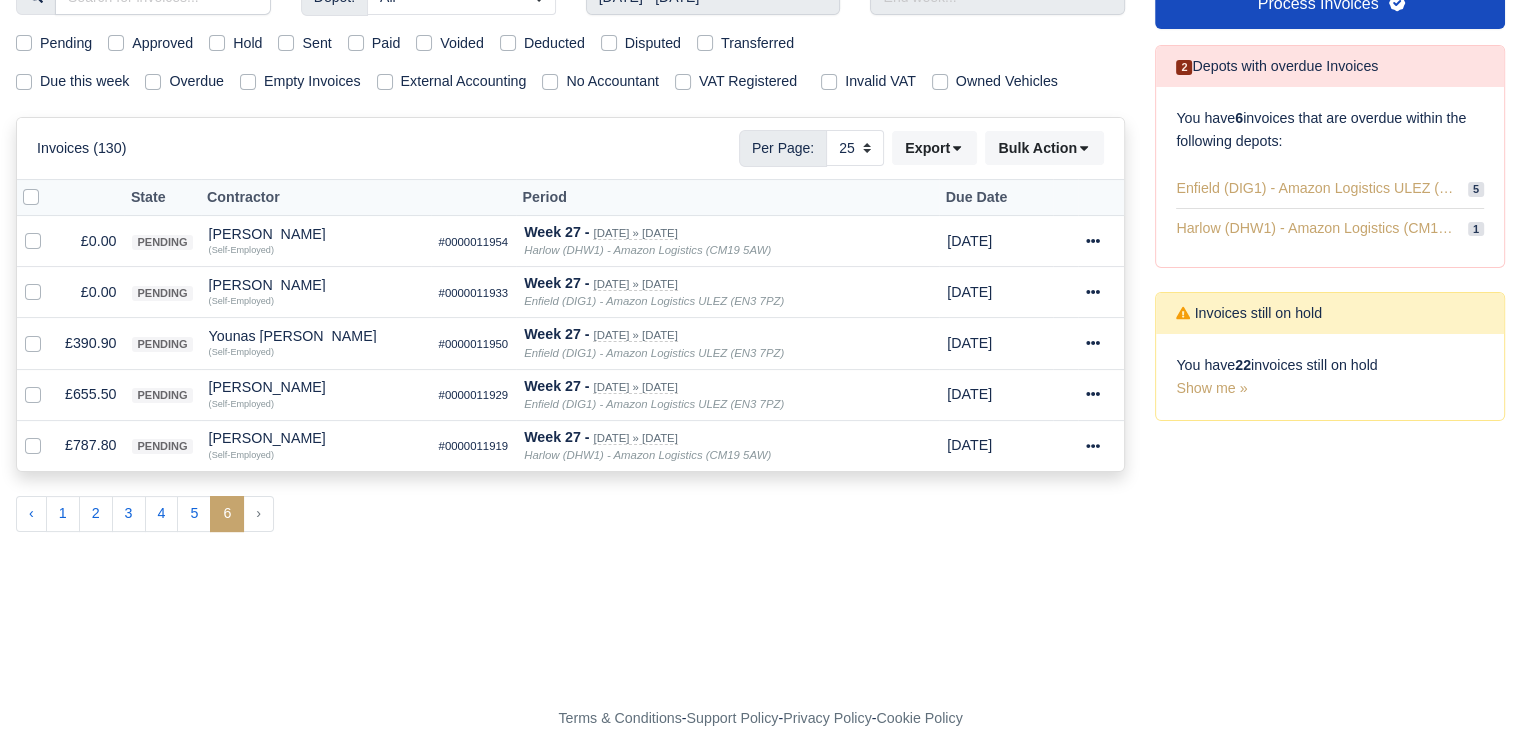 scroll, scrollTop: 279, scrollLeft: 0, axis: vertical 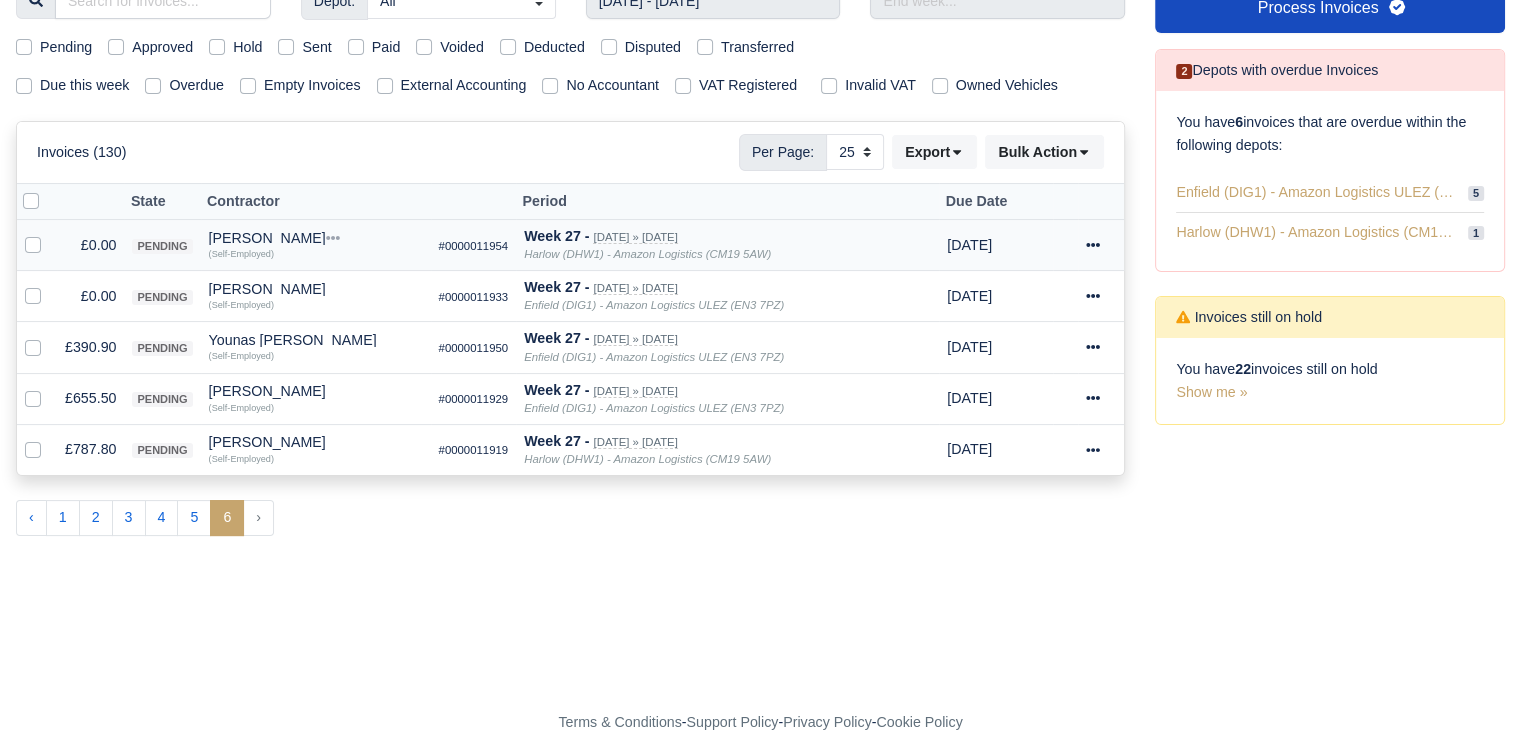 click at bounding box center (49, 234) 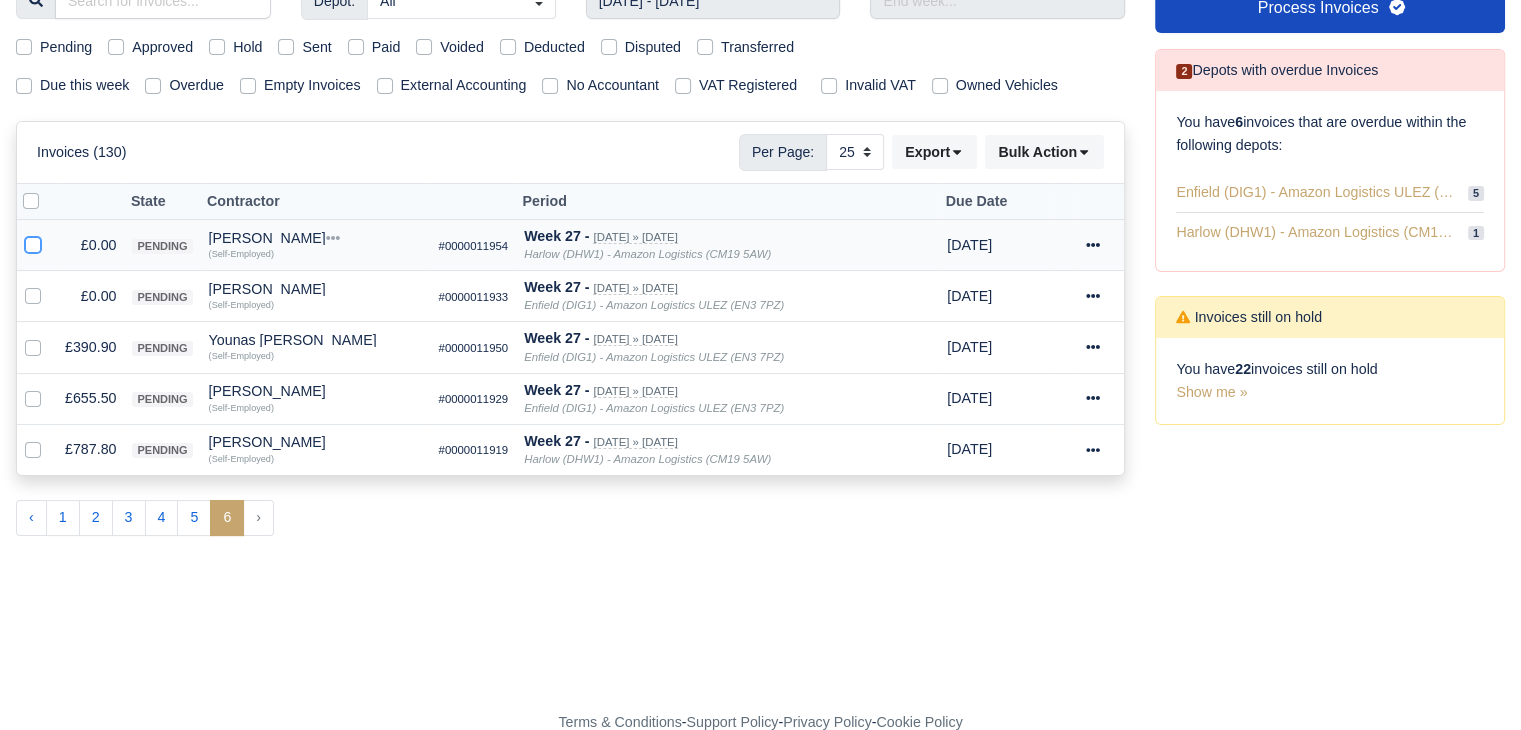 click at bounding box center (33, 242) 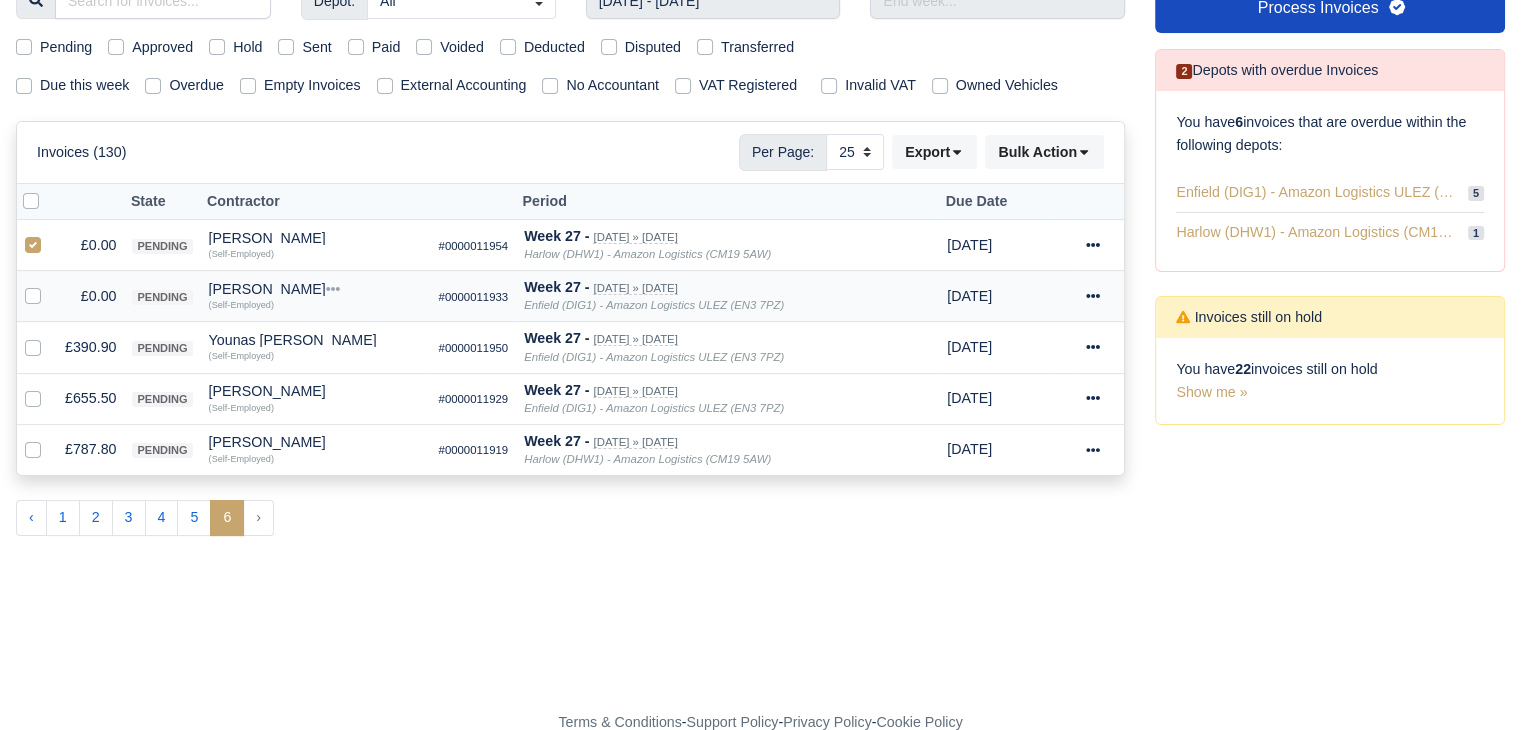 click at bounding box center (49, 285) 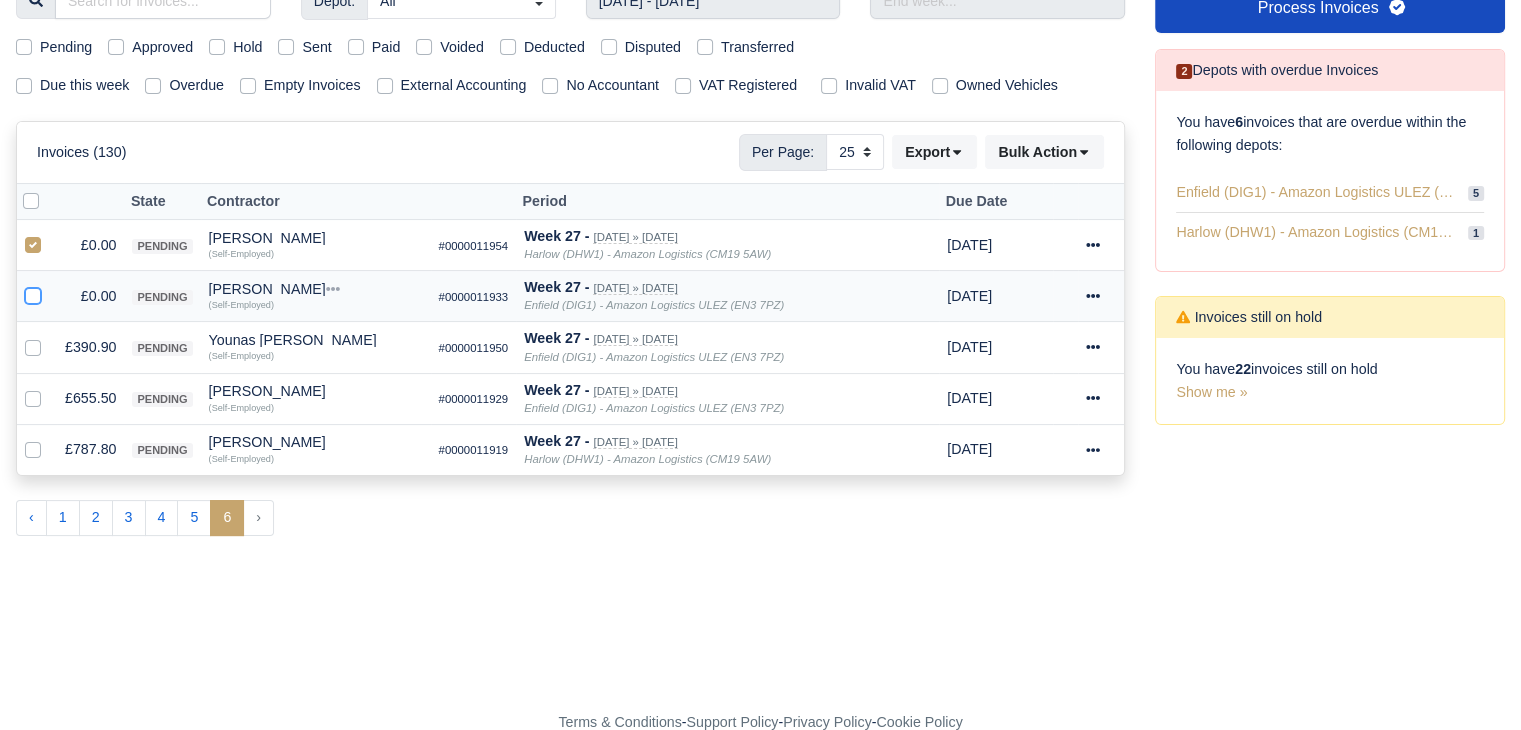 click at bounding box center [33, 293] 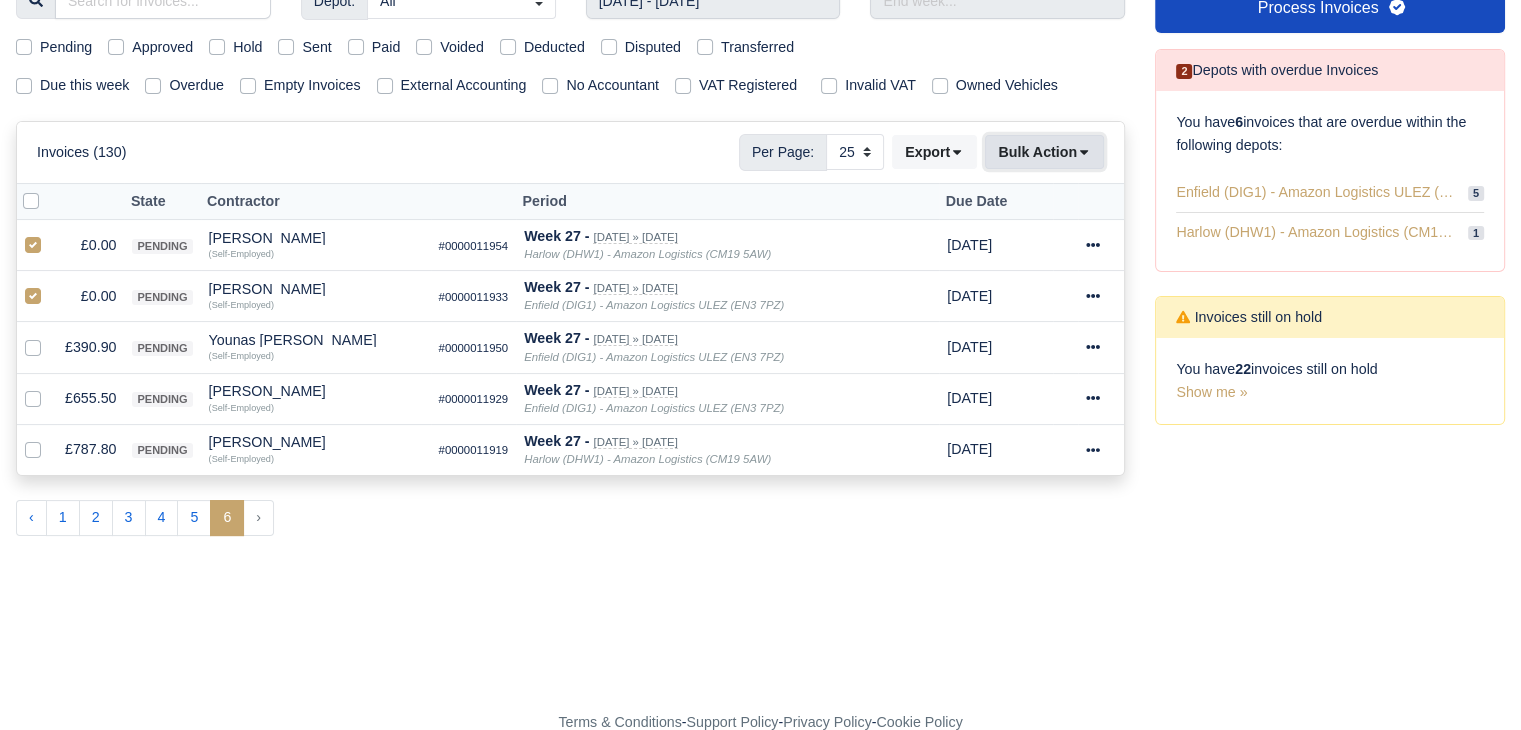 click on "Bulk Action" at bounding box center (1044, 152) 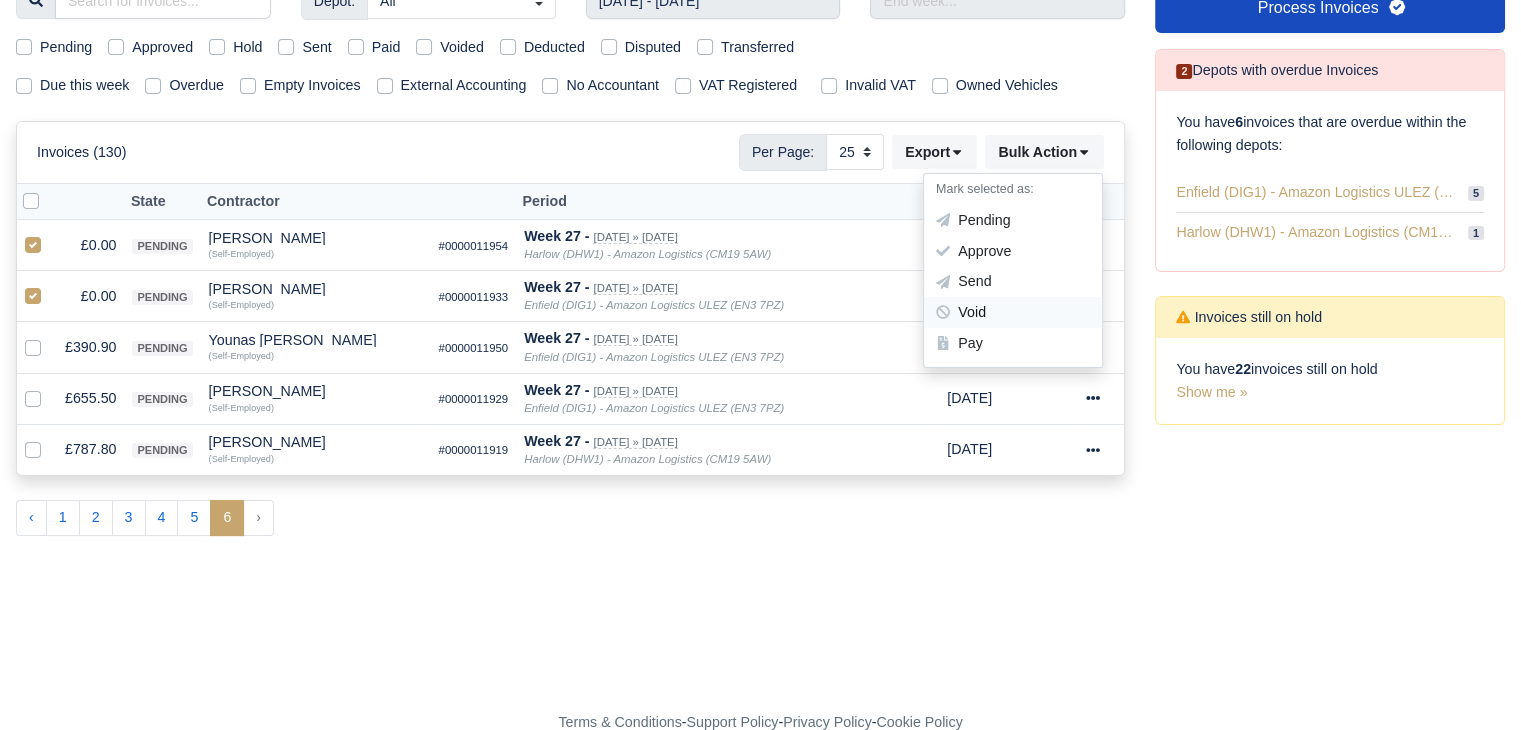 click on "Void" at bounding box center (1013, 313) 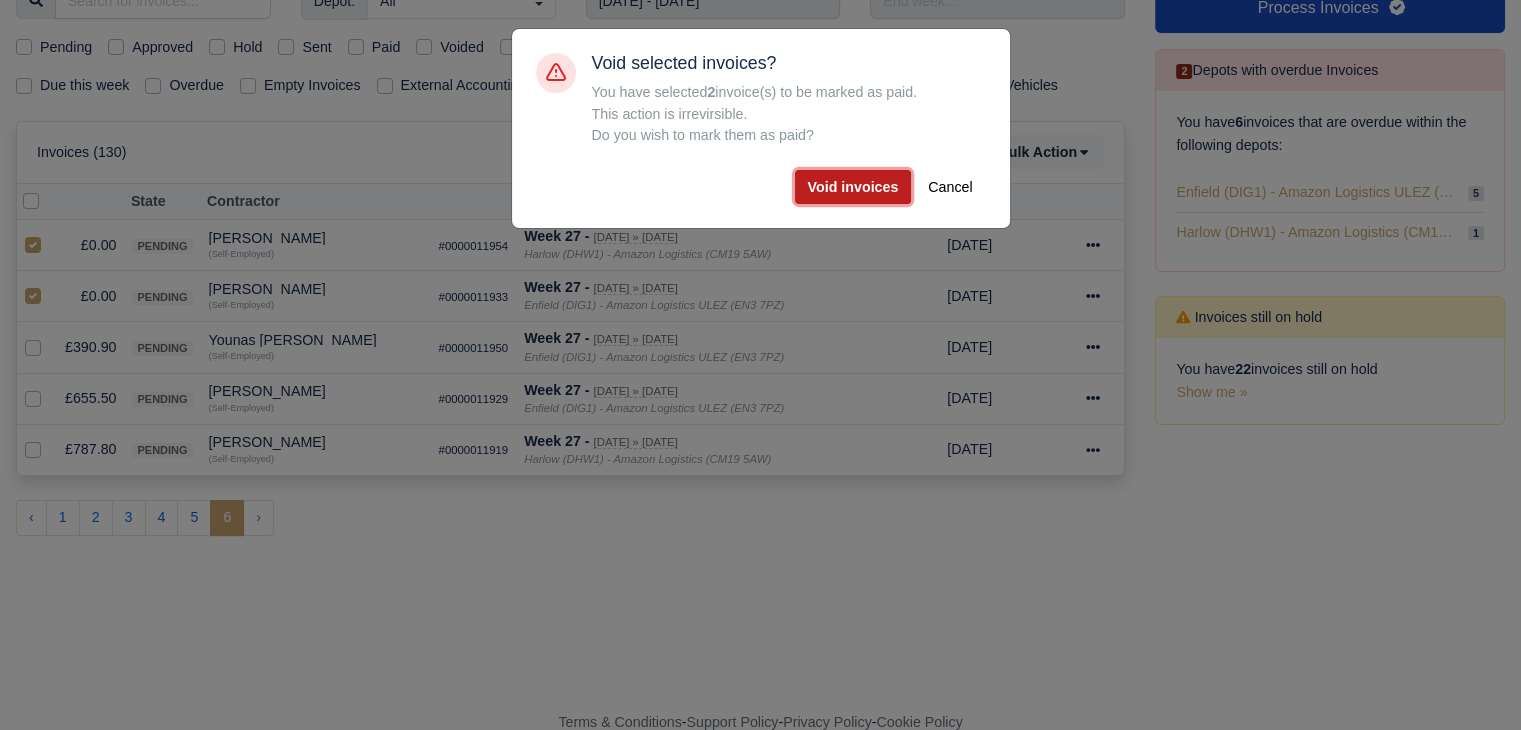 click on "Void invoices" at bounding box center [853, 187] 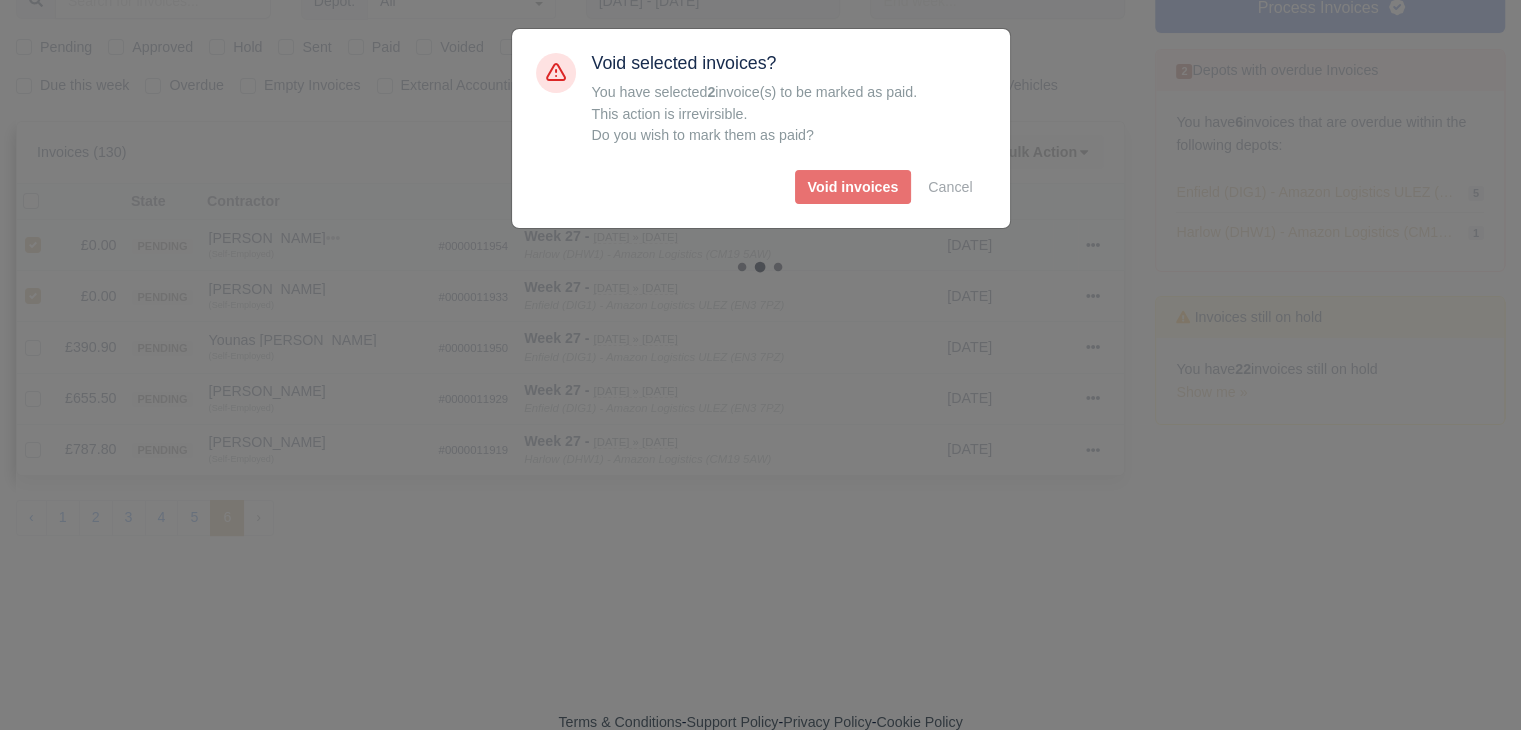 type 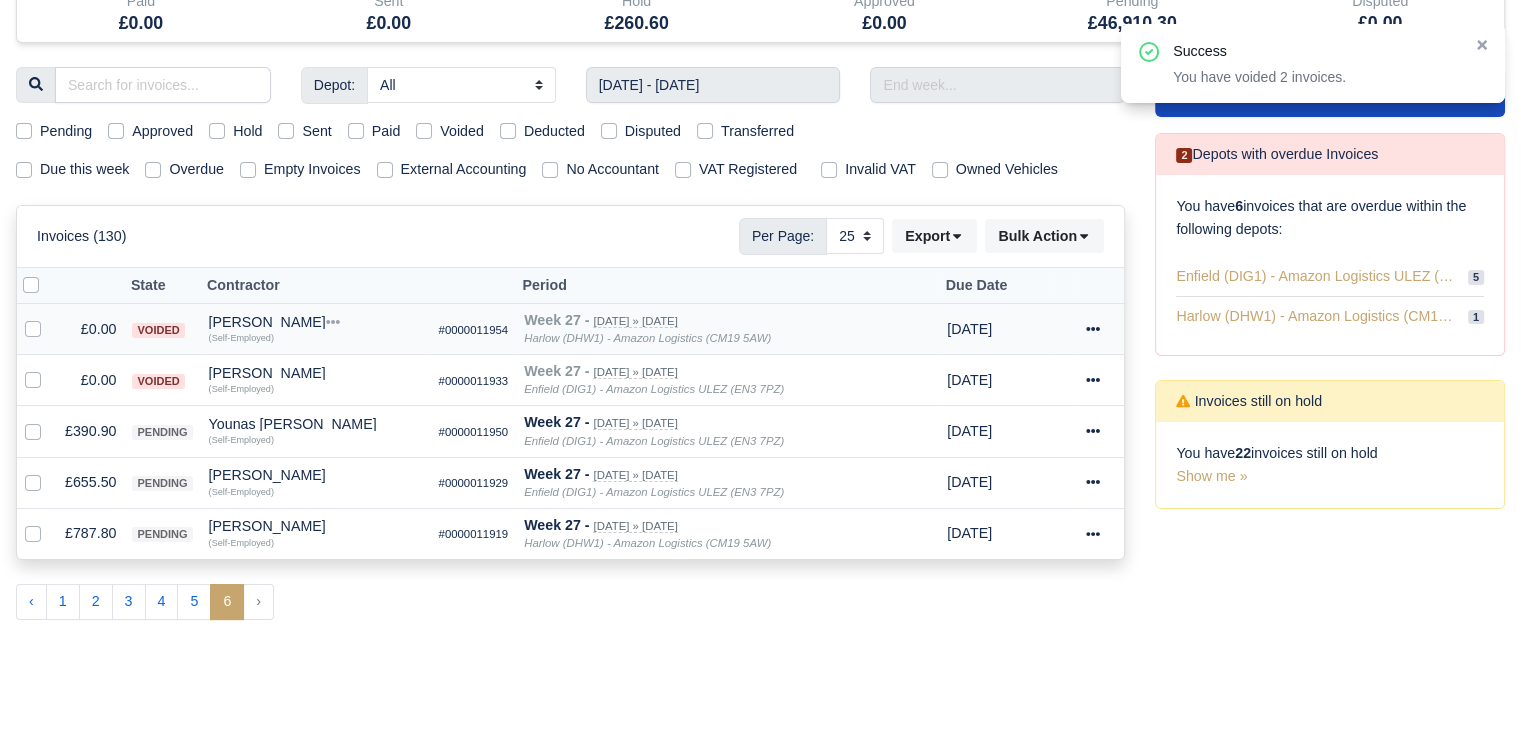 scroll, scrollTop: 185, scrollLeft: 0, axis: vertical 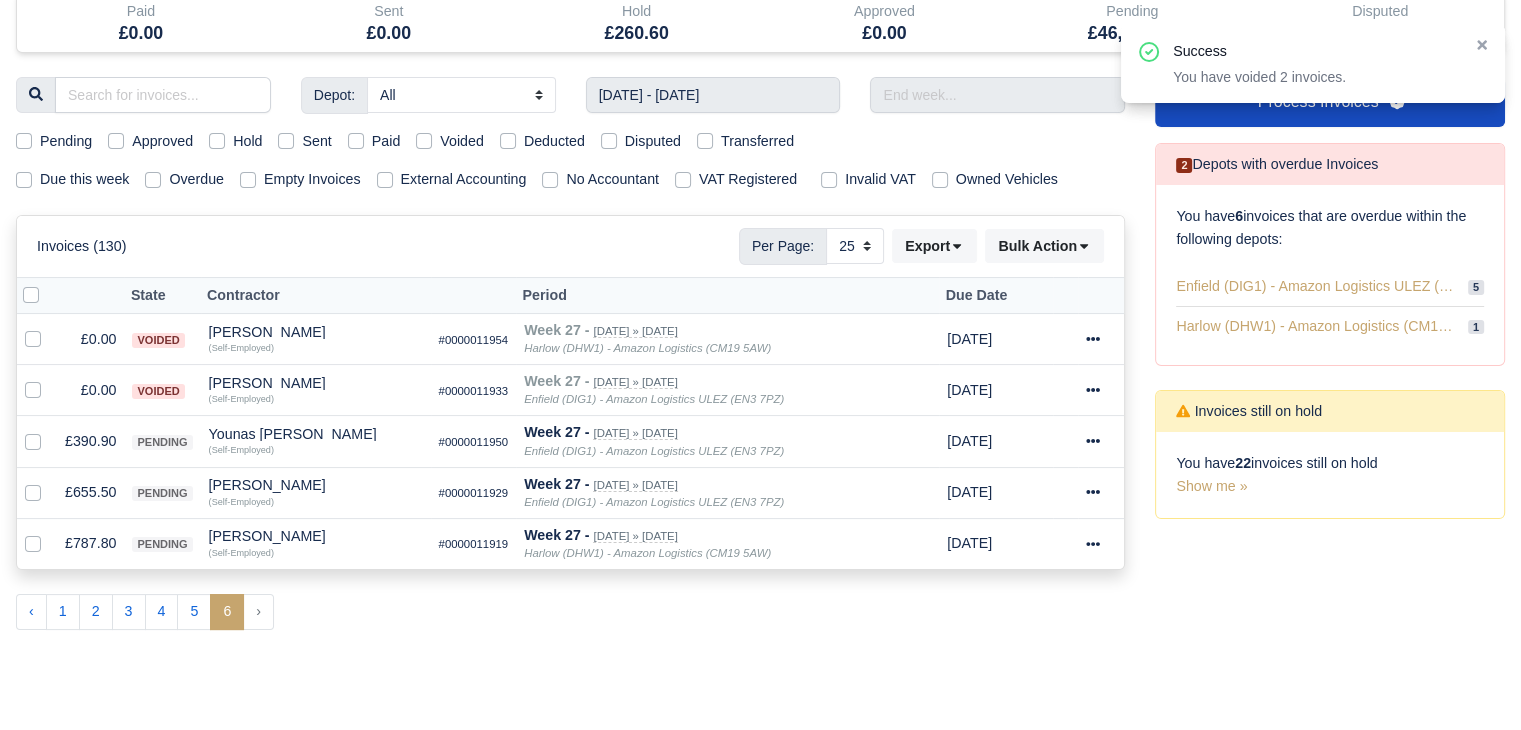 click on "Pending" at bounding box center [66, 141] 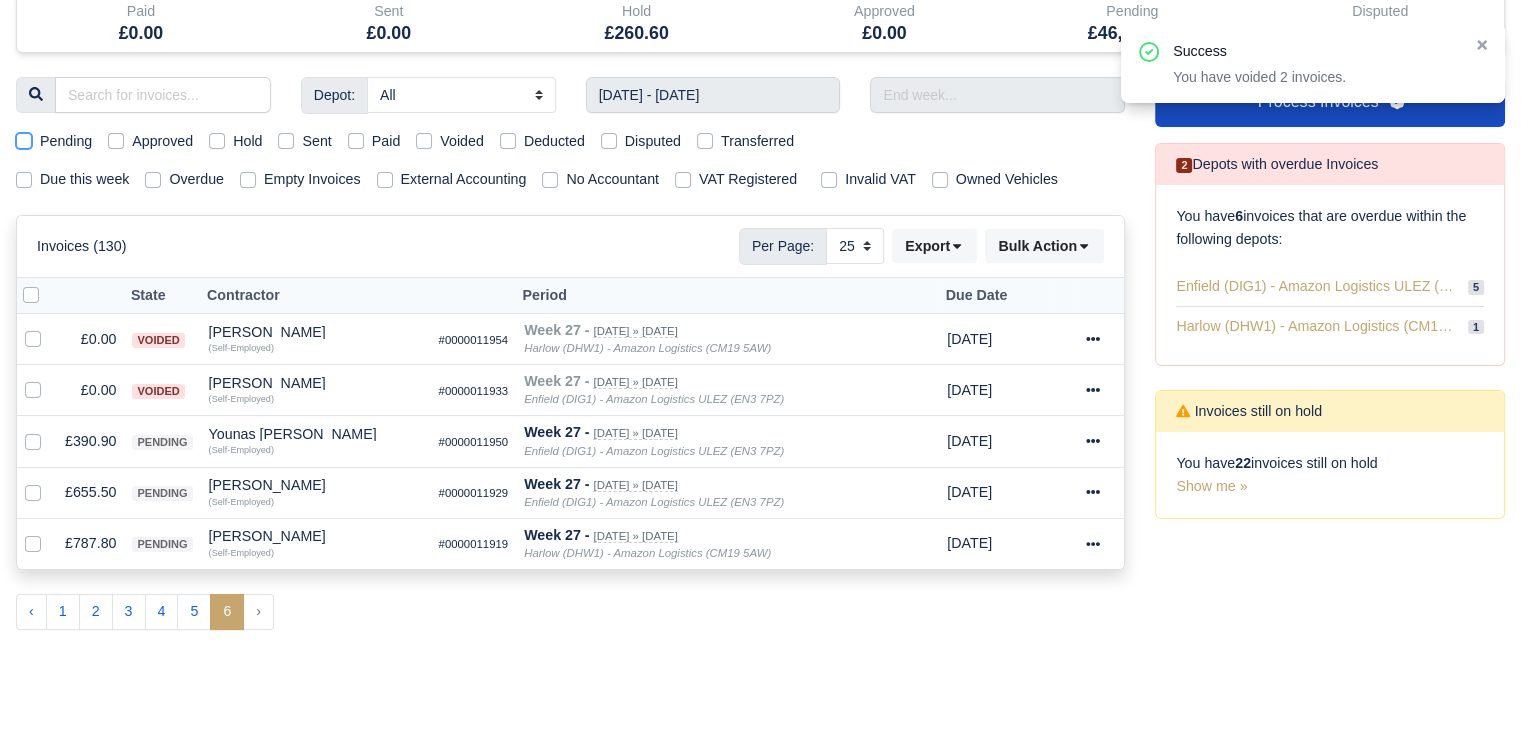 checkbox on "true" 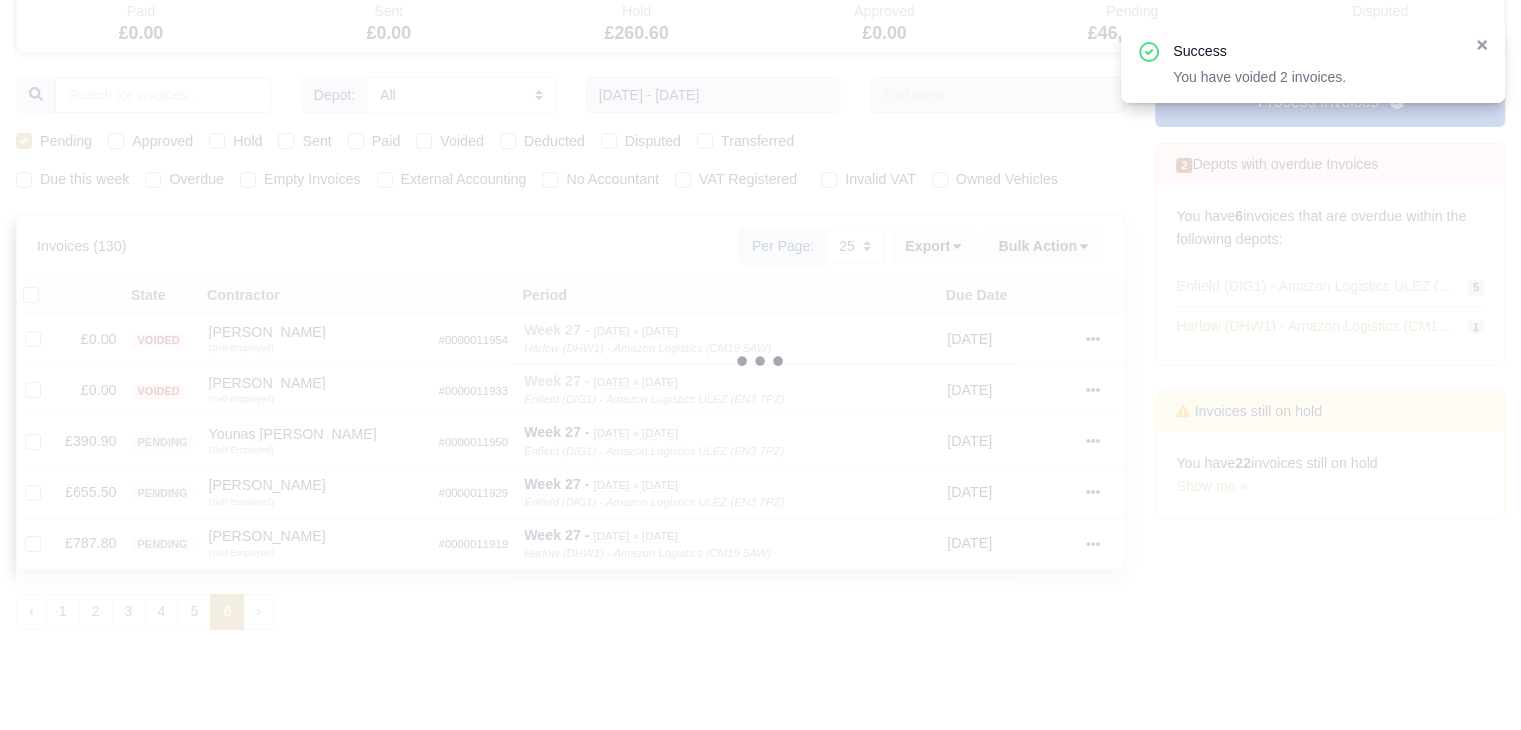 type 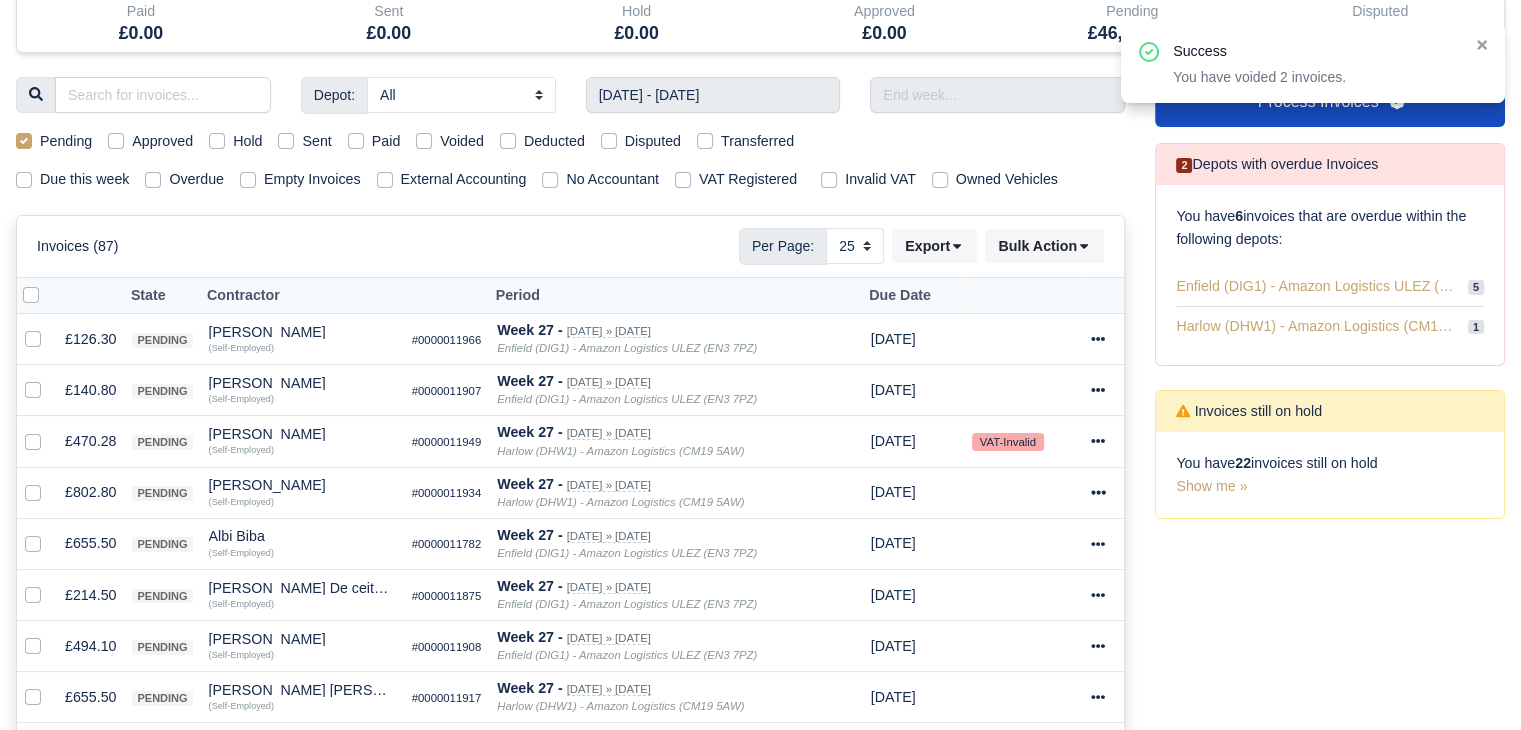 click at bounding box center [47, 284] 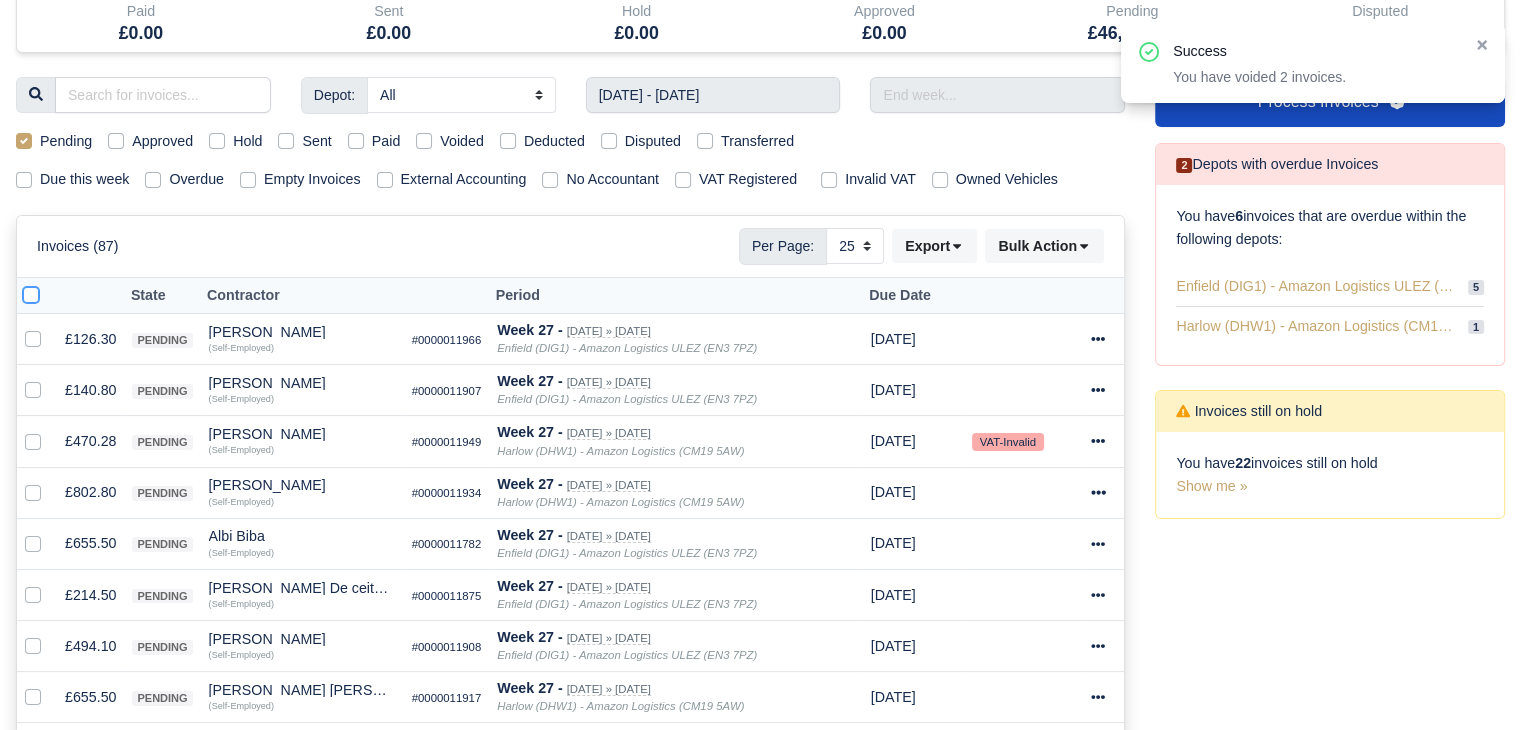 click at bounding box center (31, 292) 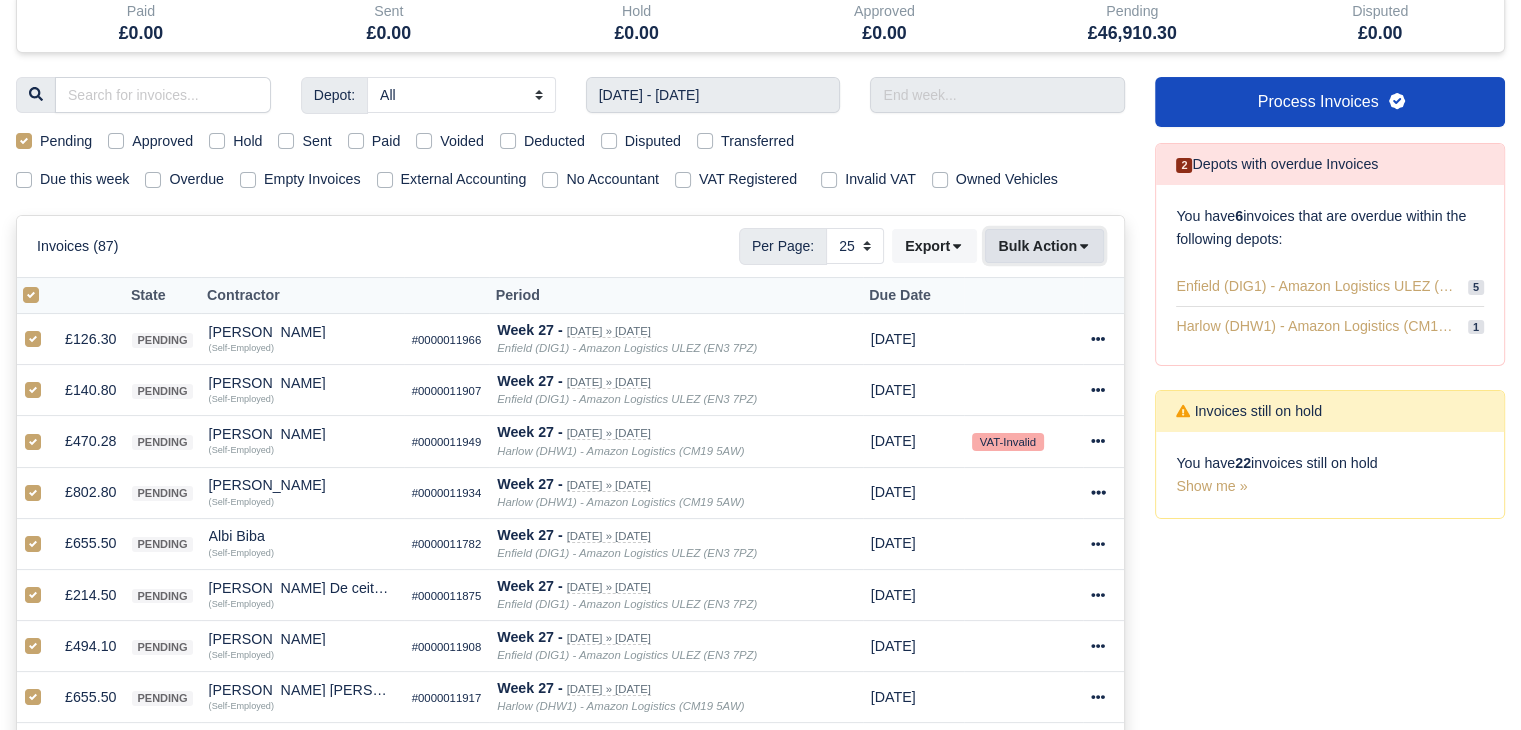 click on "Bulk Action" at bounding box center [1044, 246] 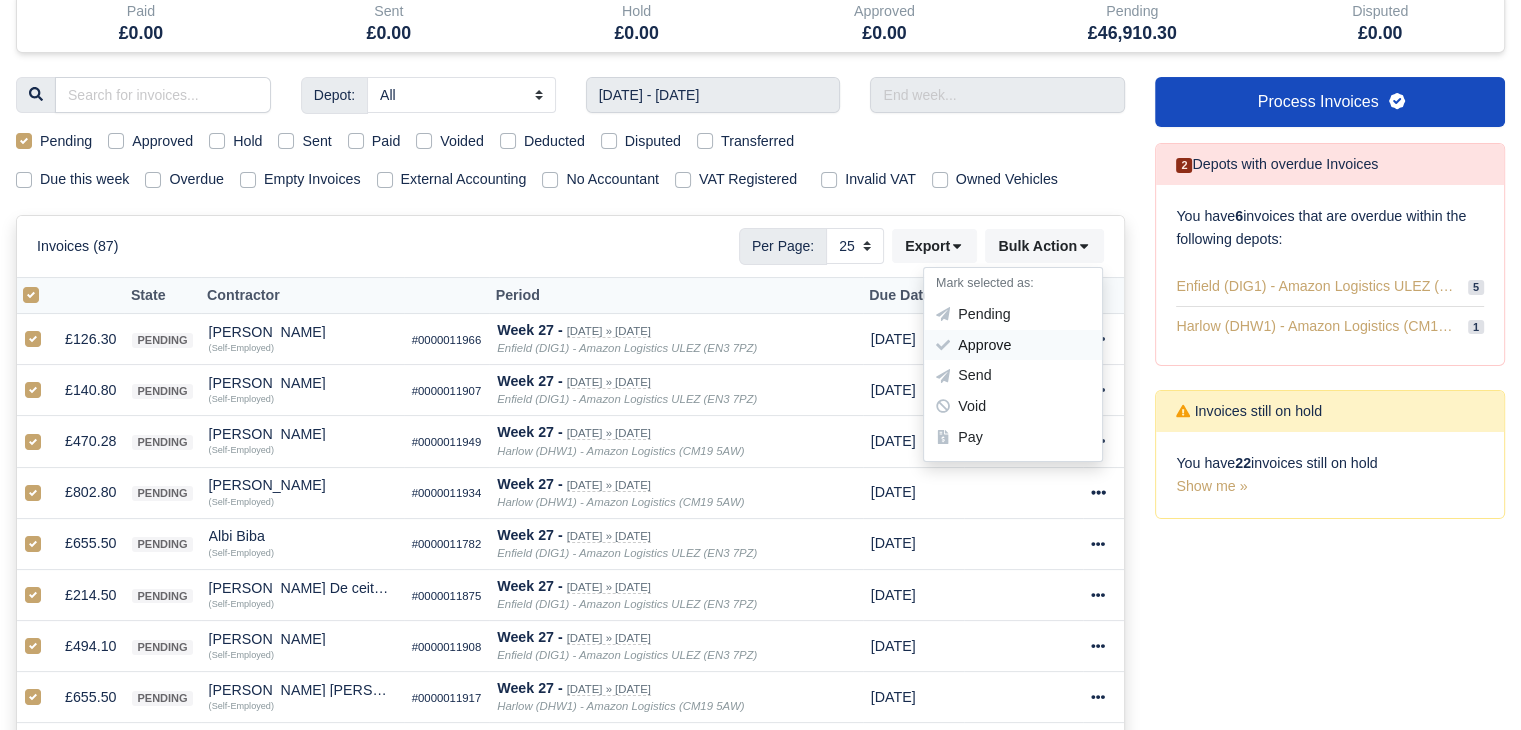 click on "Approve" at bounding box center [1013, 345] 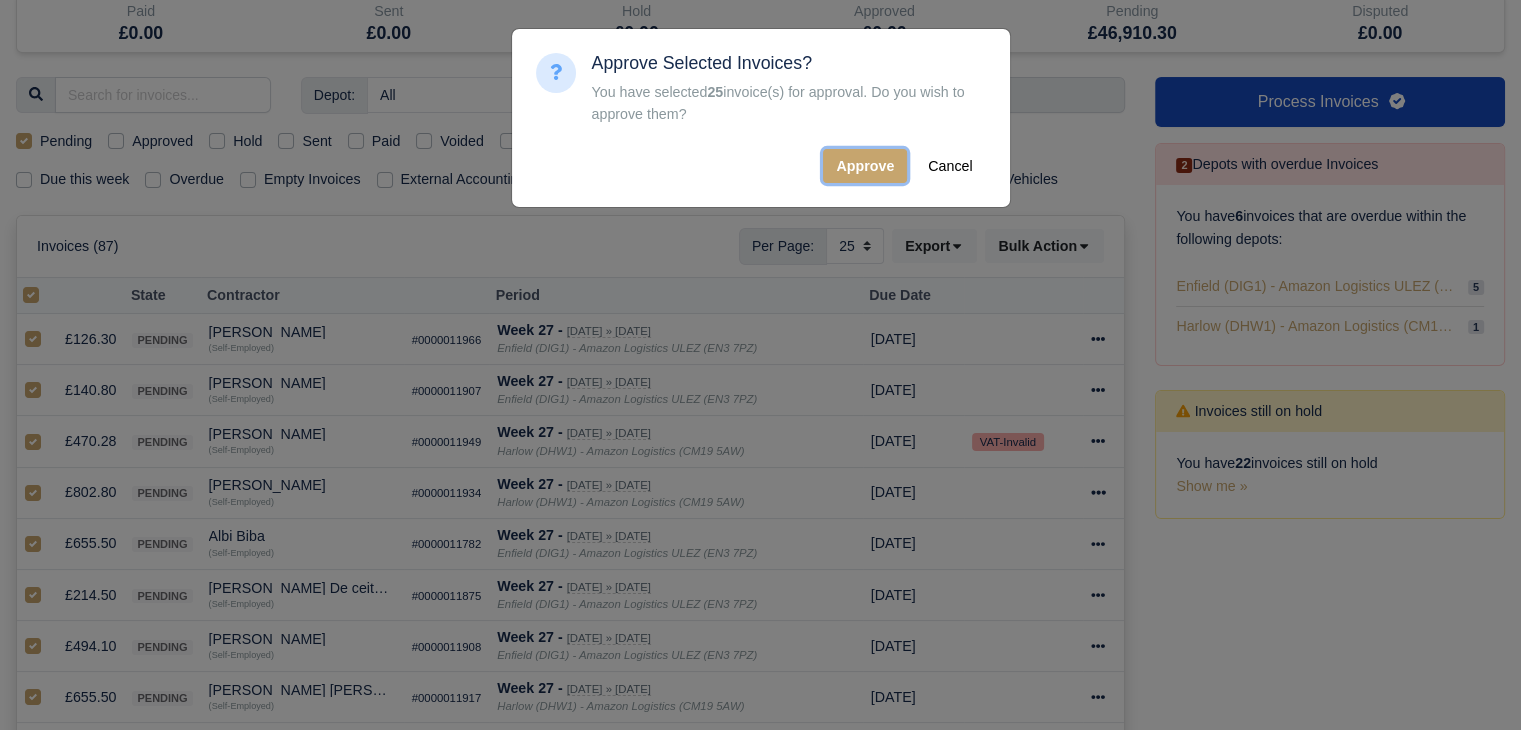 click on "Approve" at bounding box center (865, 166) 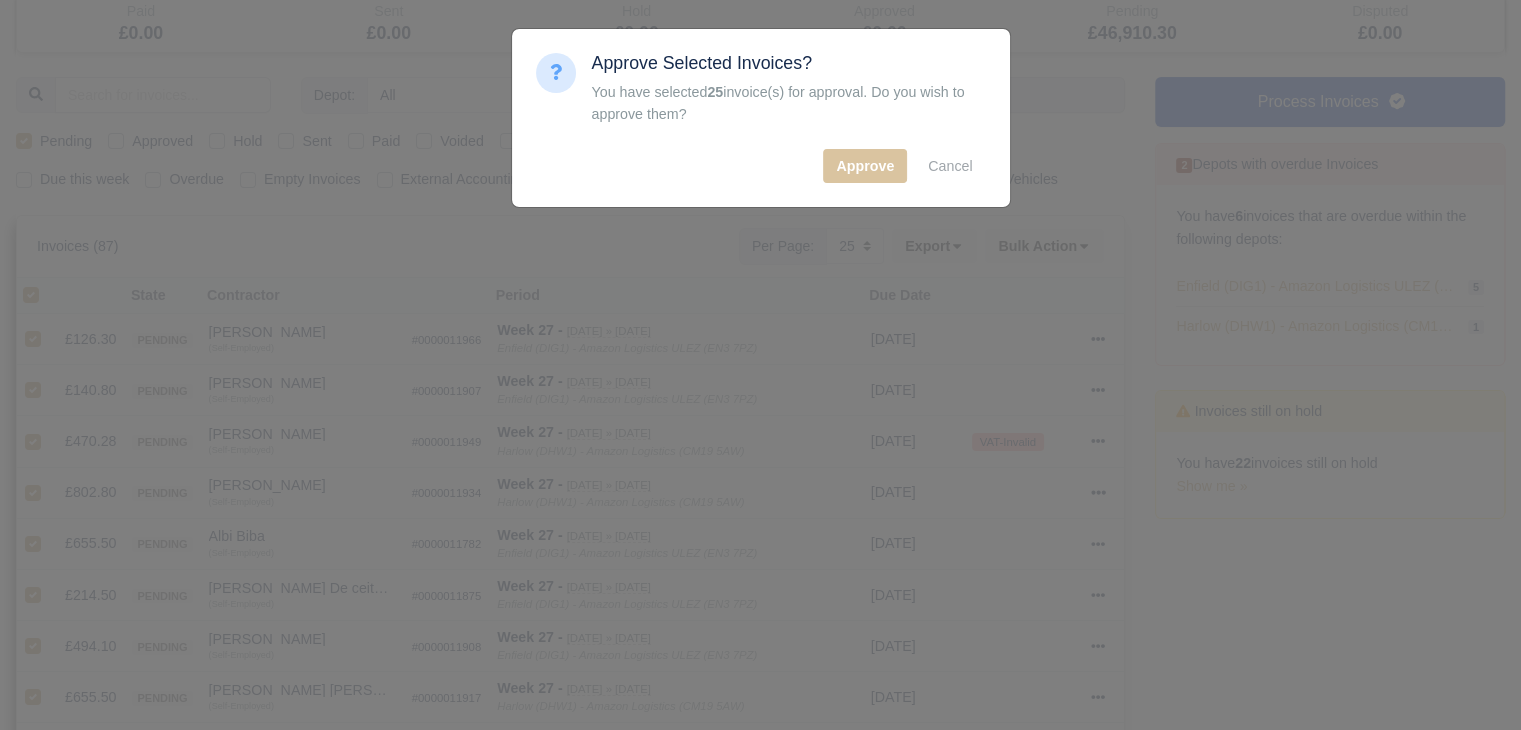 type 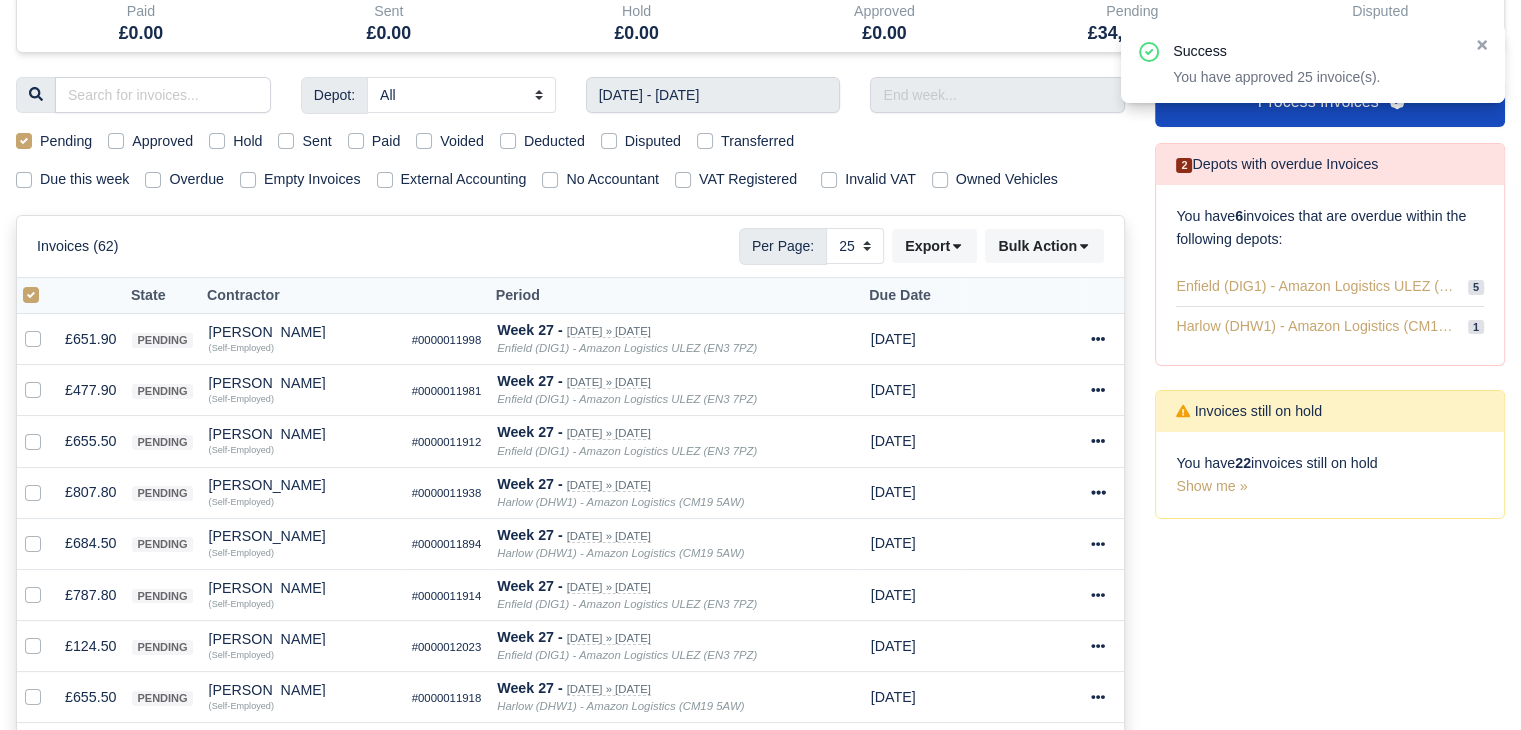 click at bounding box center [47, 284] 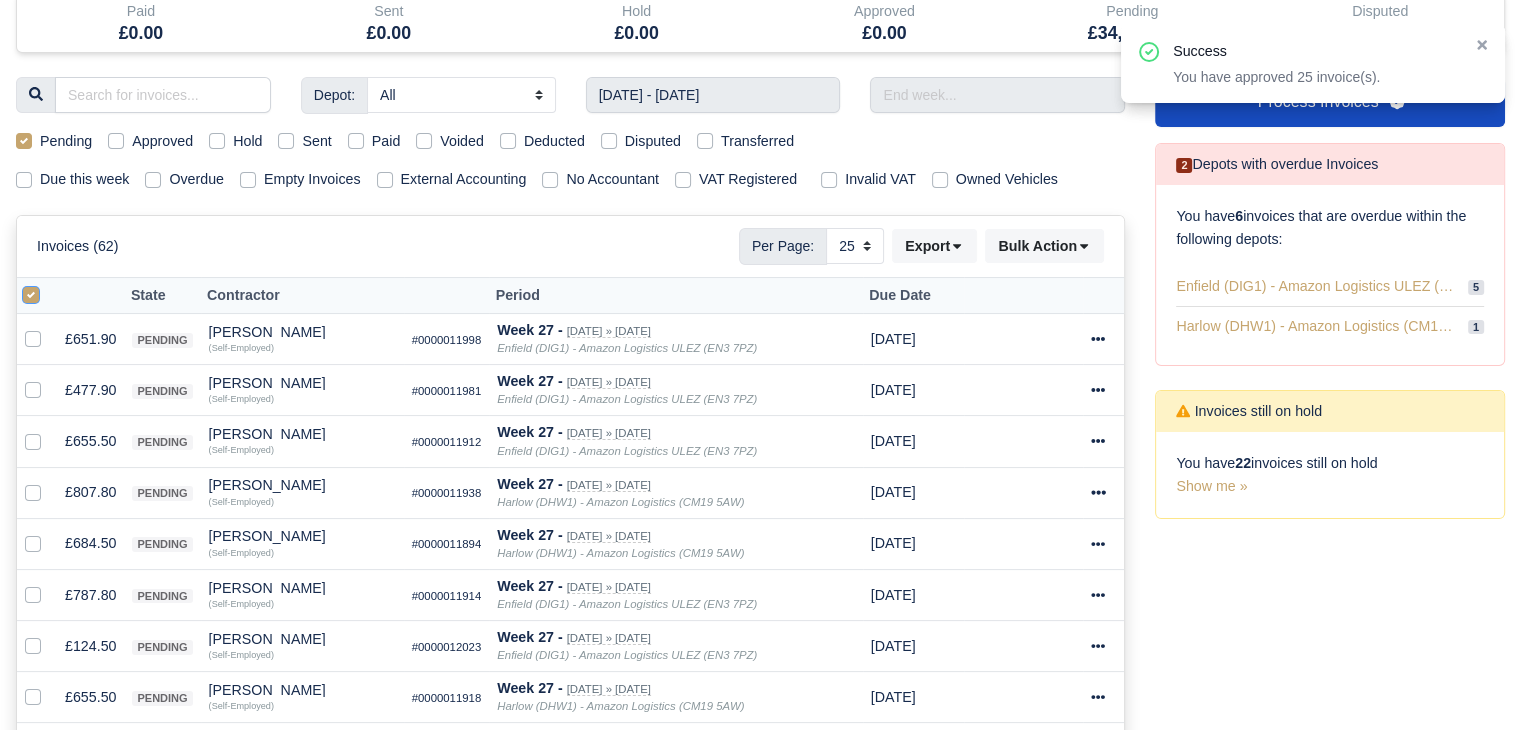 click at bounding box center (31, 292) 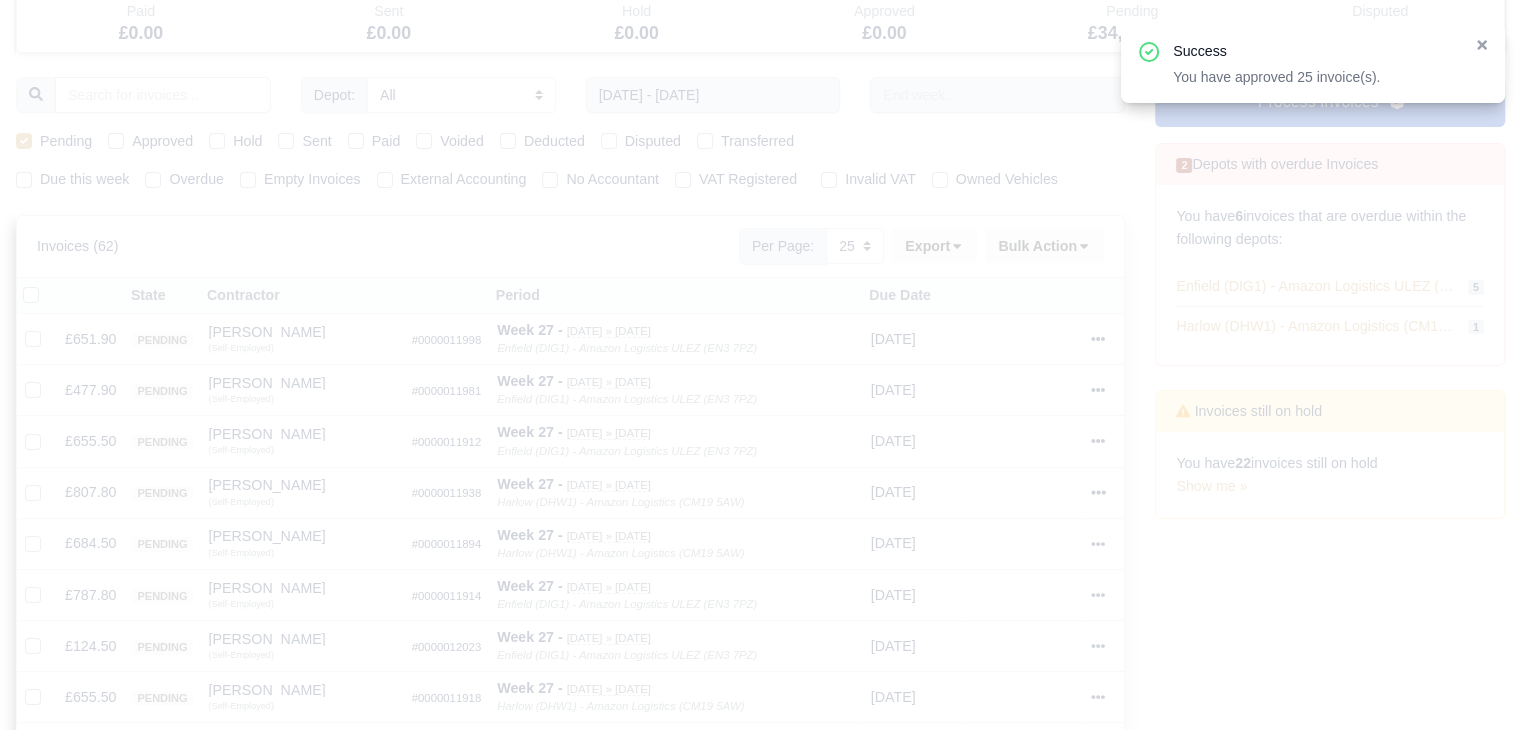type 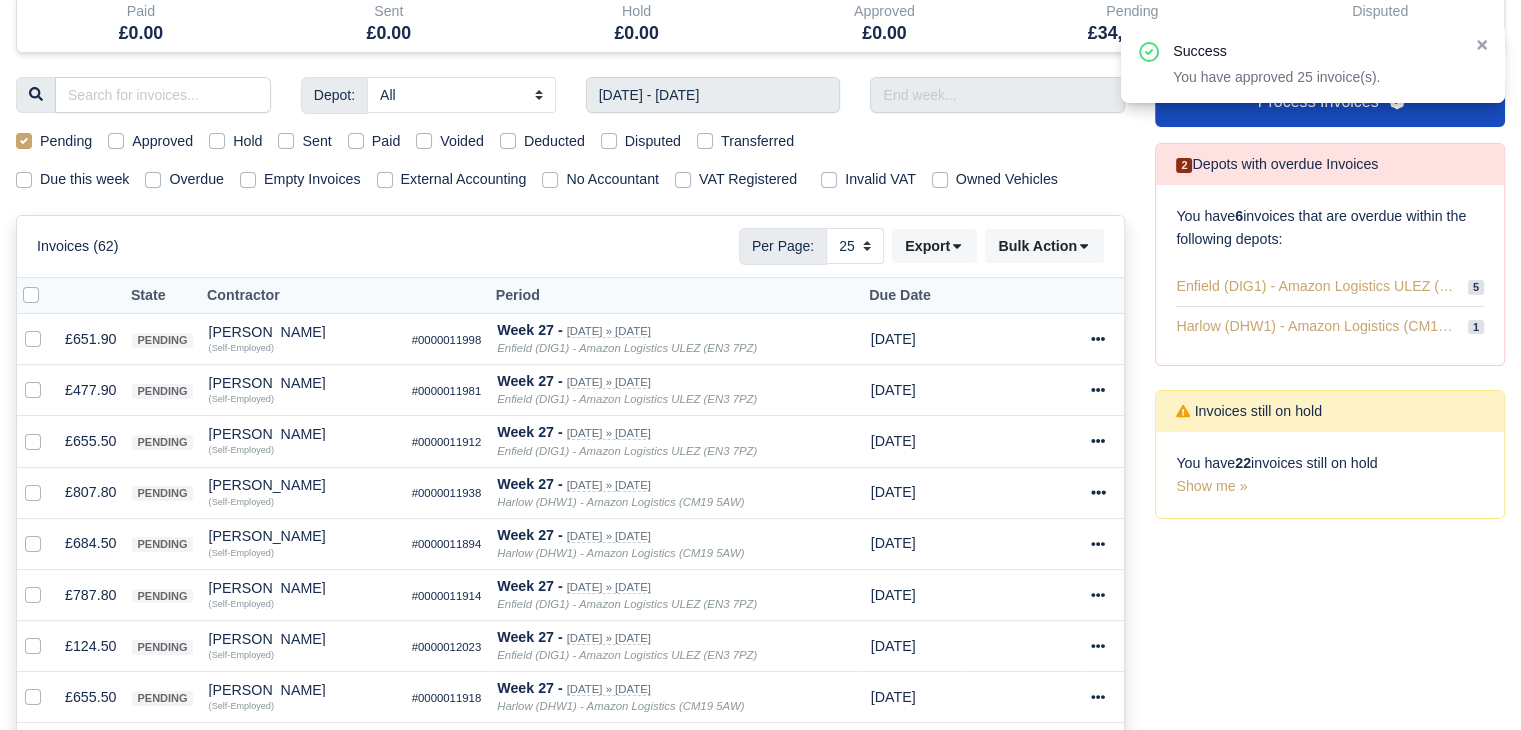 click at bounding box center [47, 284] 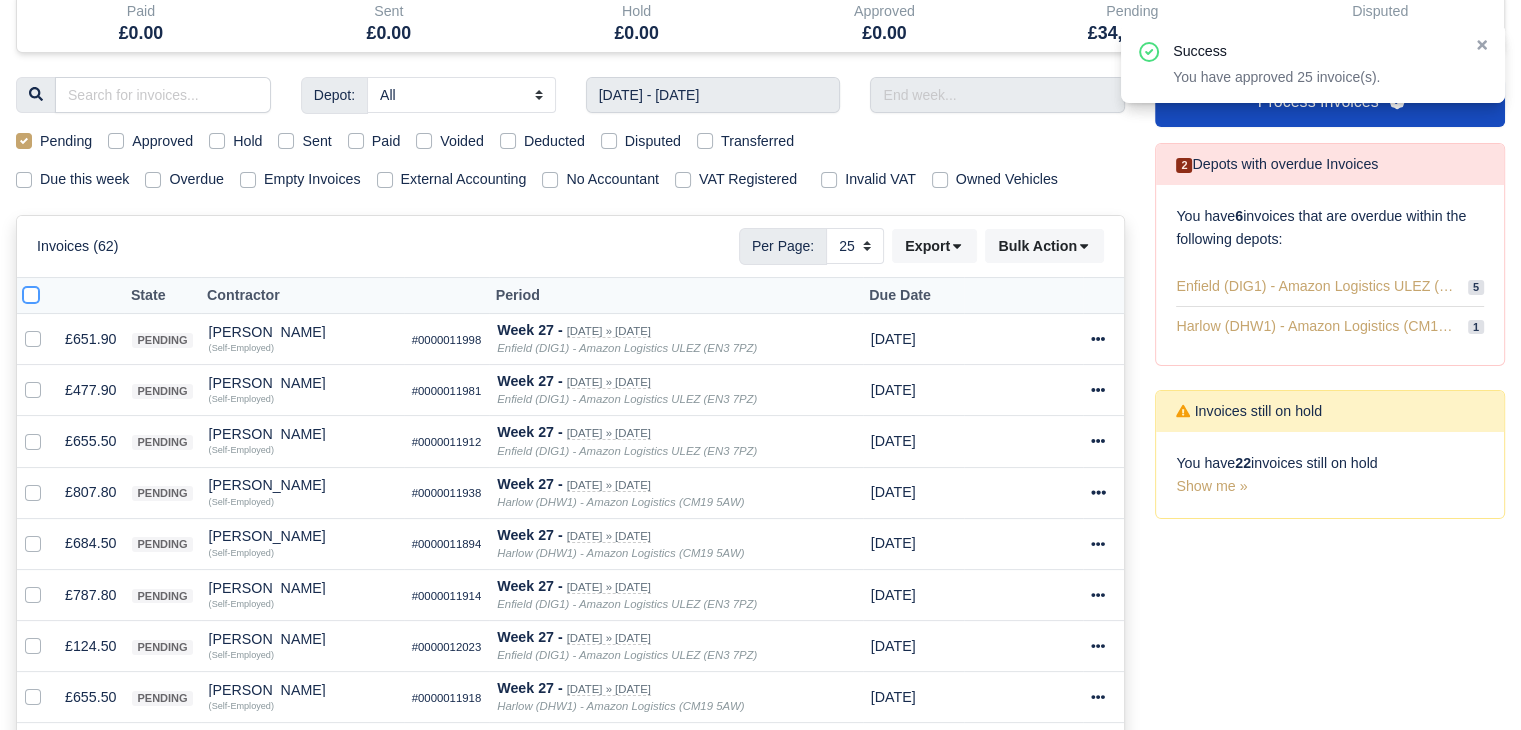 click at bounding box center (31, 292) 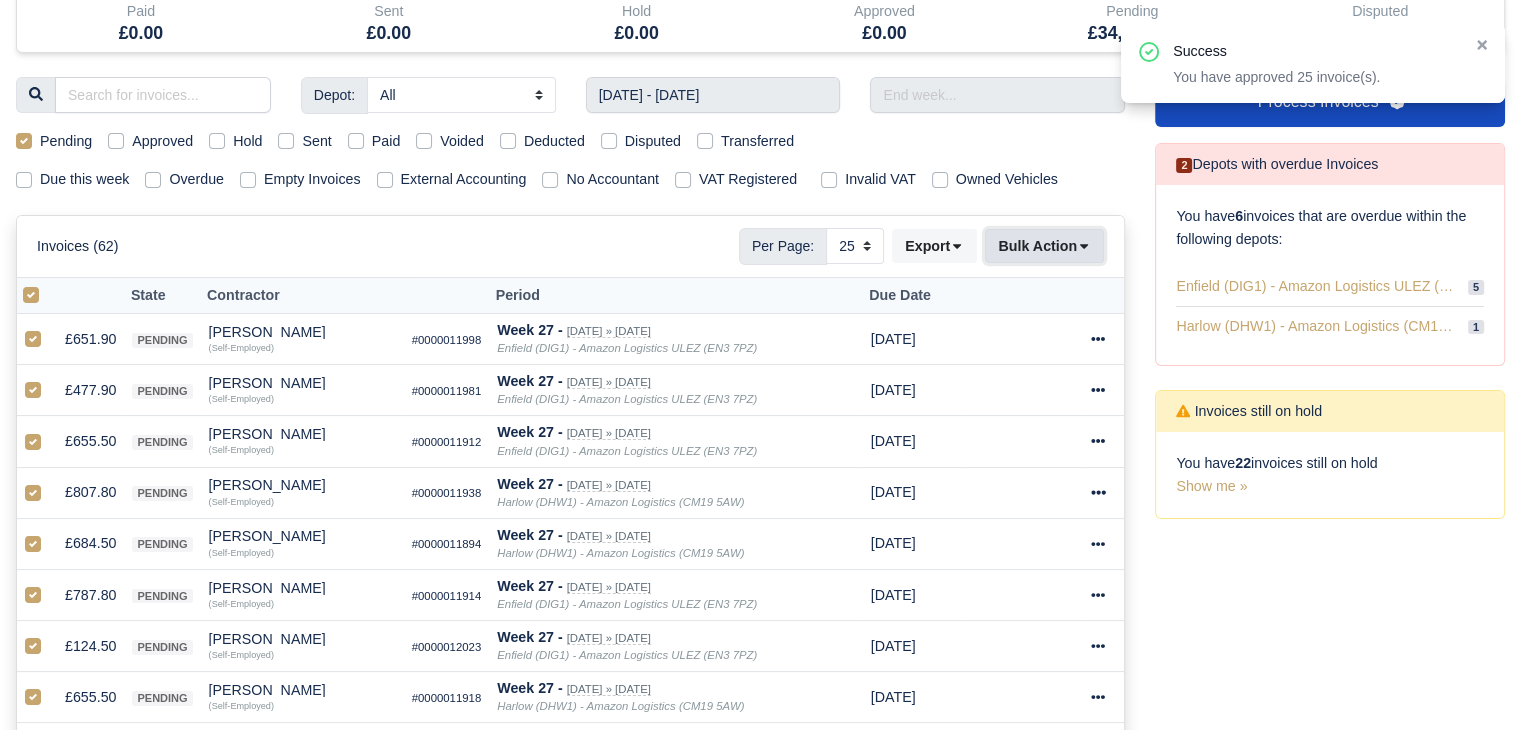 click on "Bulk Action" at bounding box center (1044, 246) 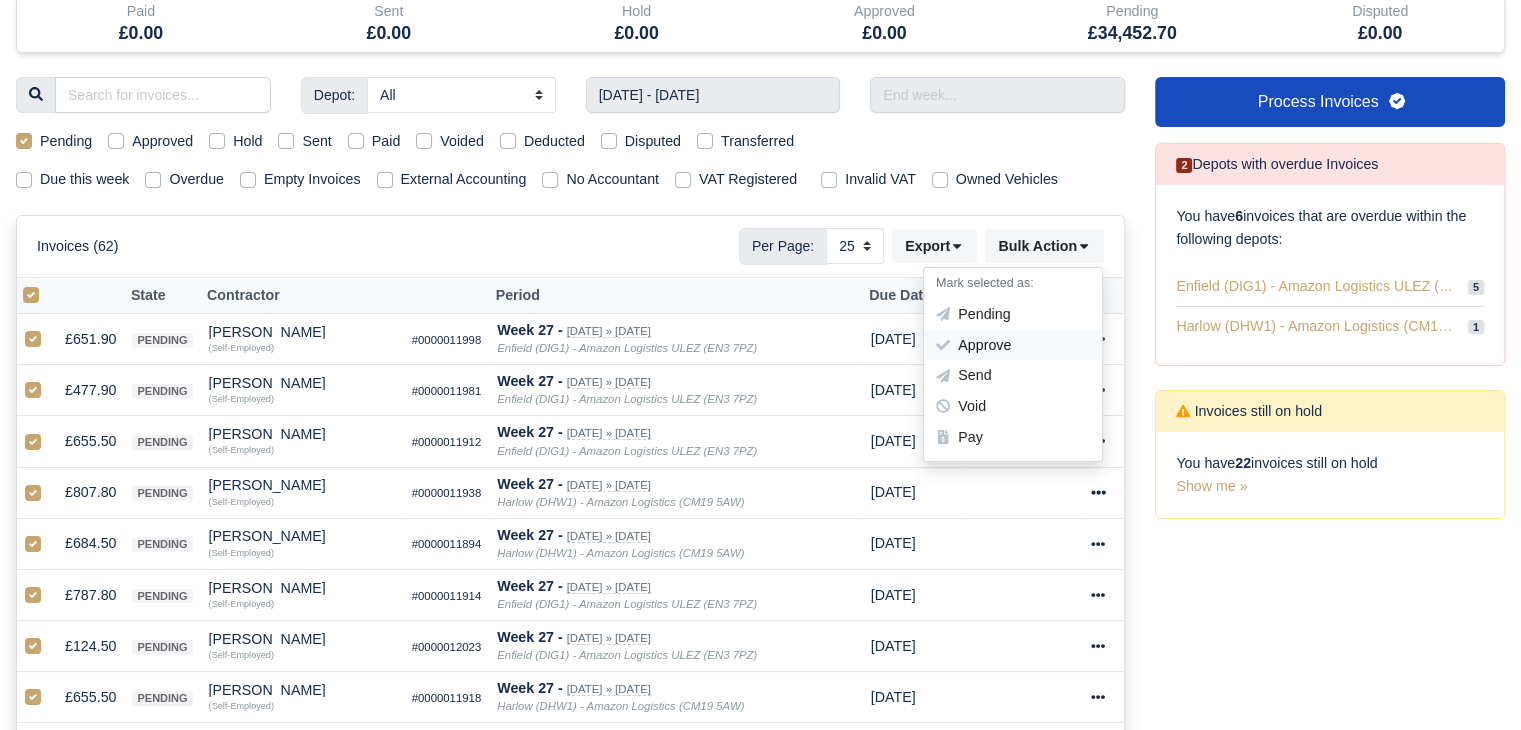 click on "Approve" at bounding box center [1013, 345] 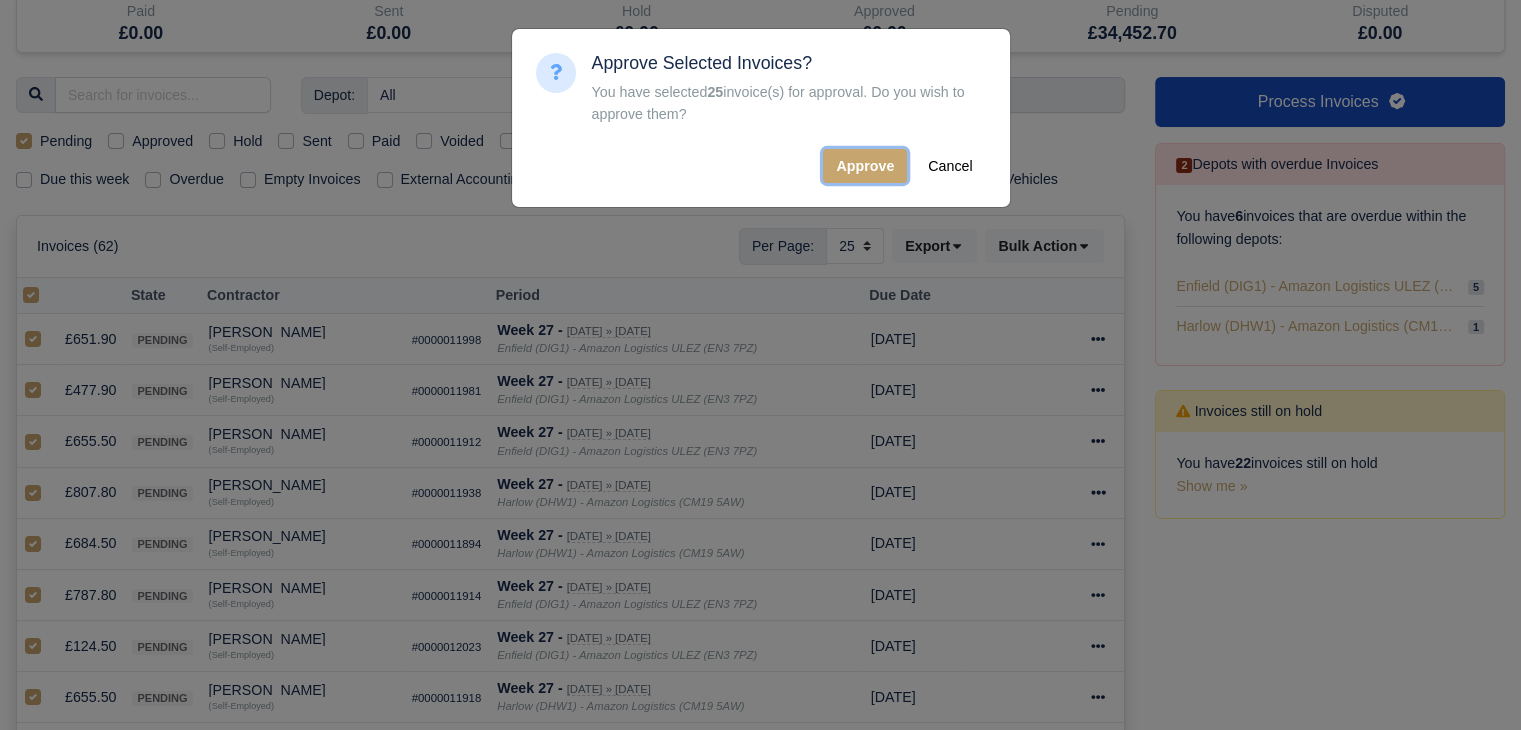 click on "Approve" at bounding box center (865, 166) 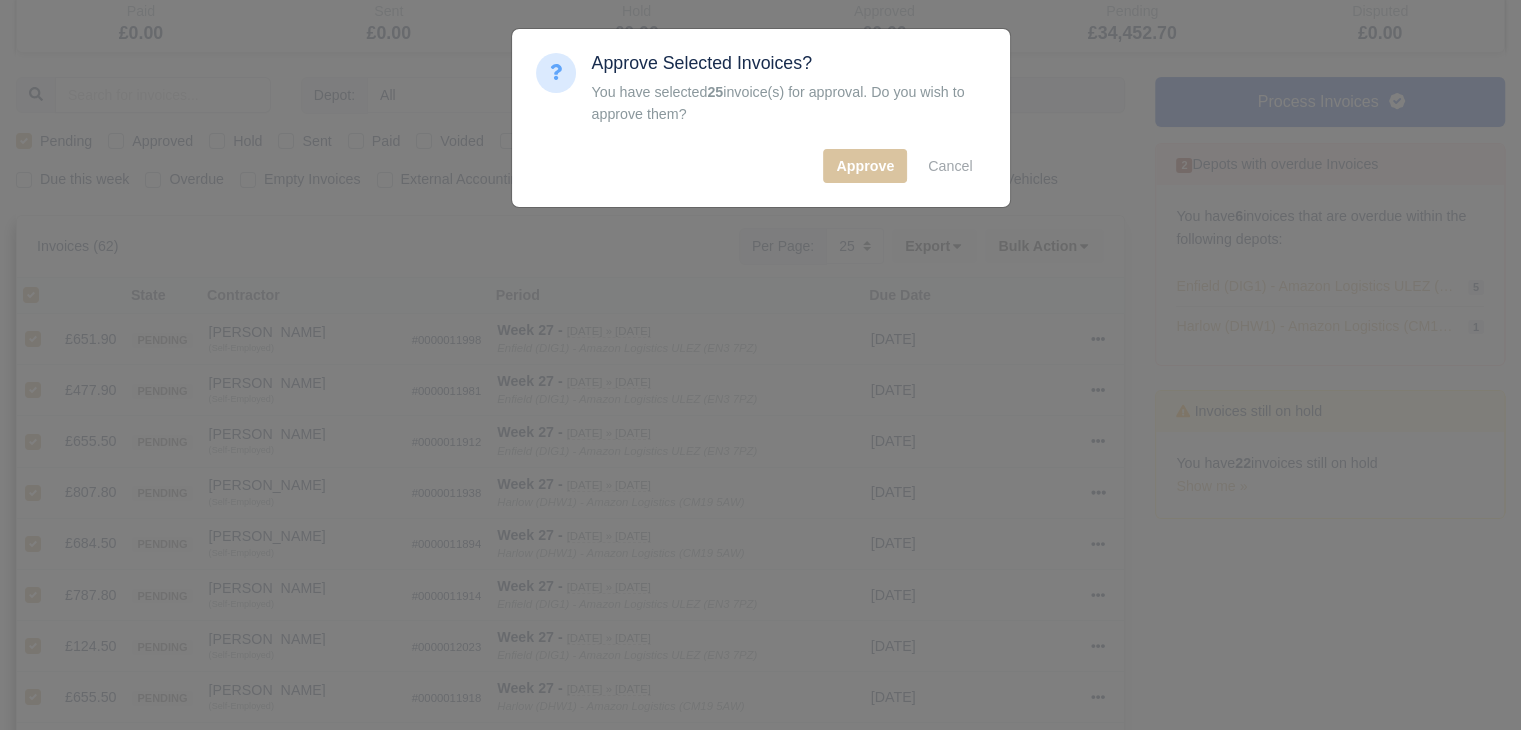 type 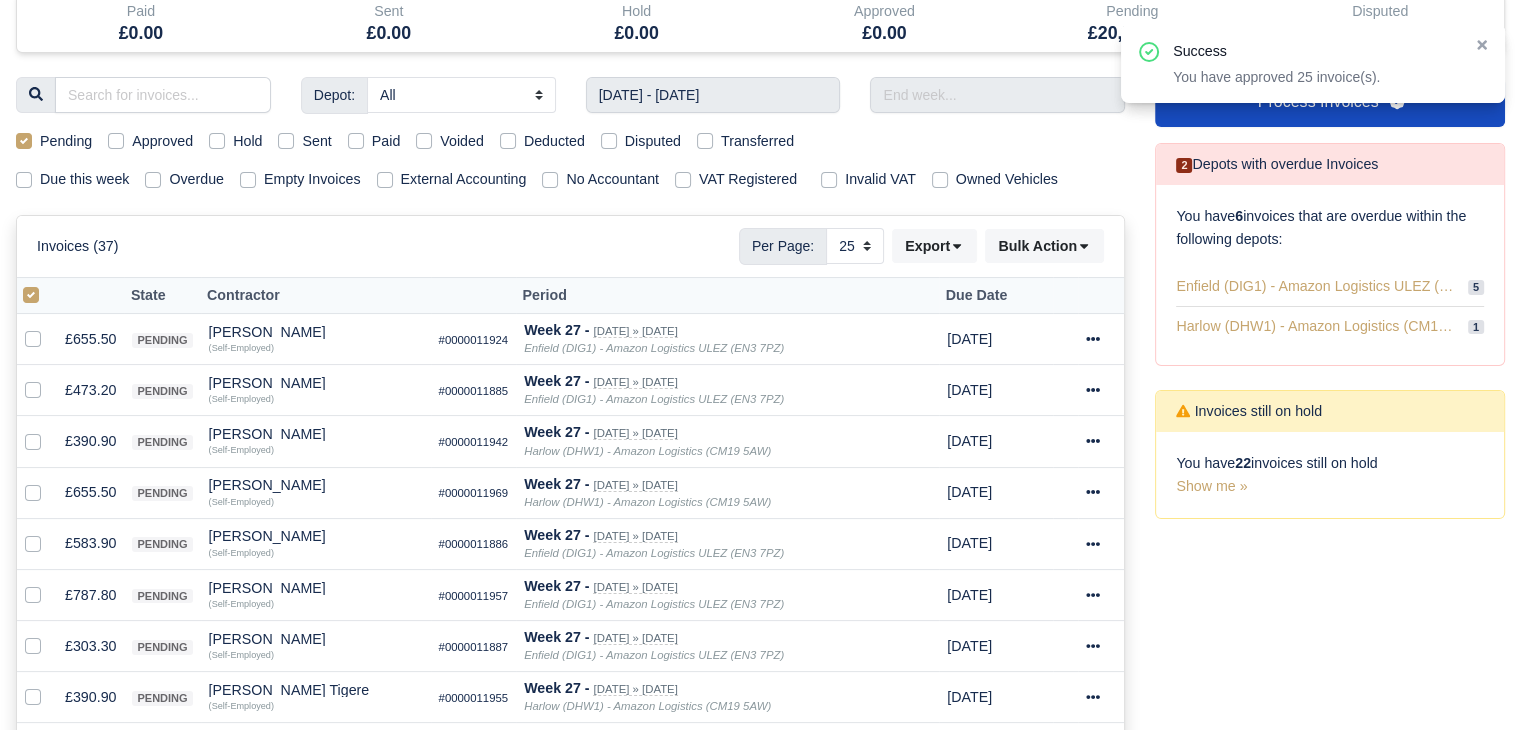 click at bounding box center [47, 284] 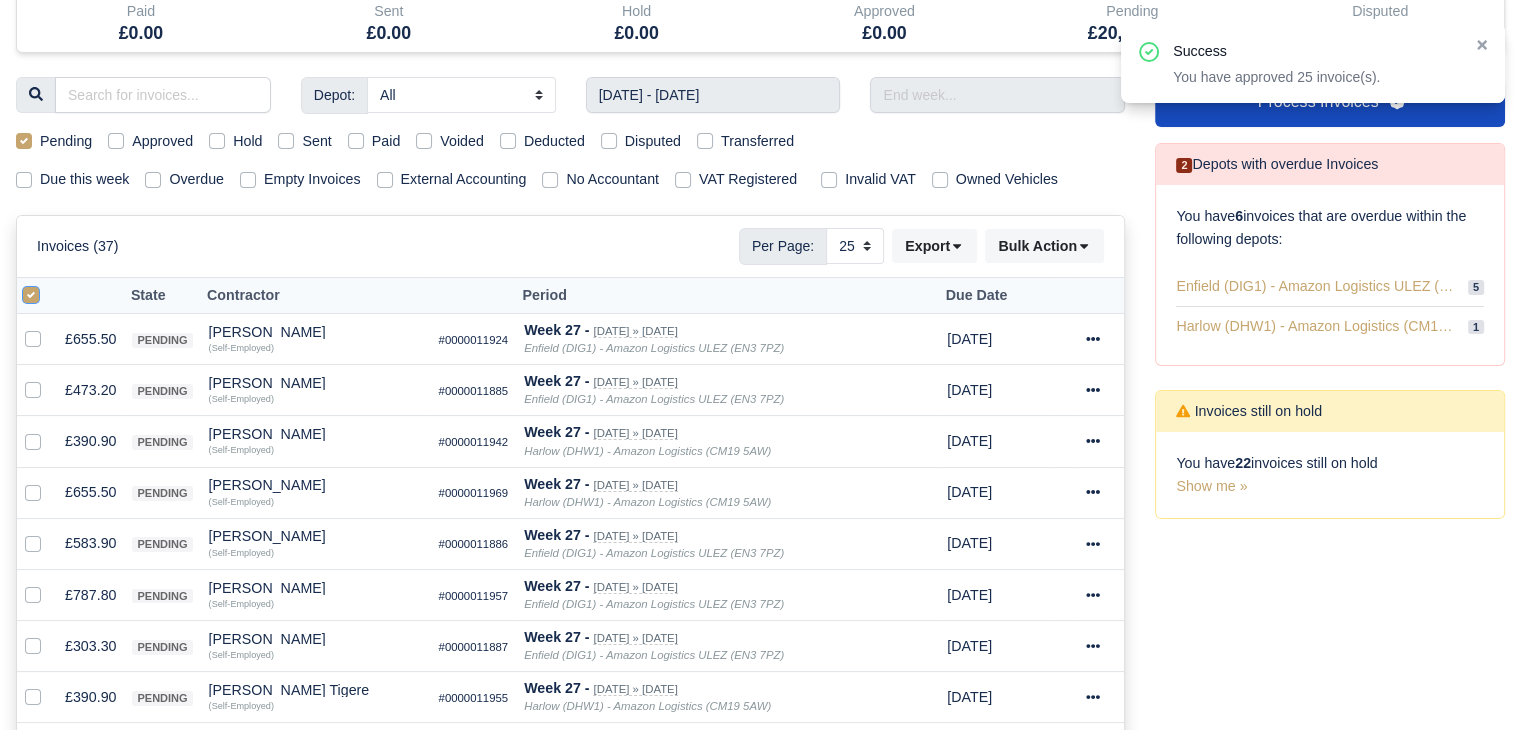 checkbox on "false" 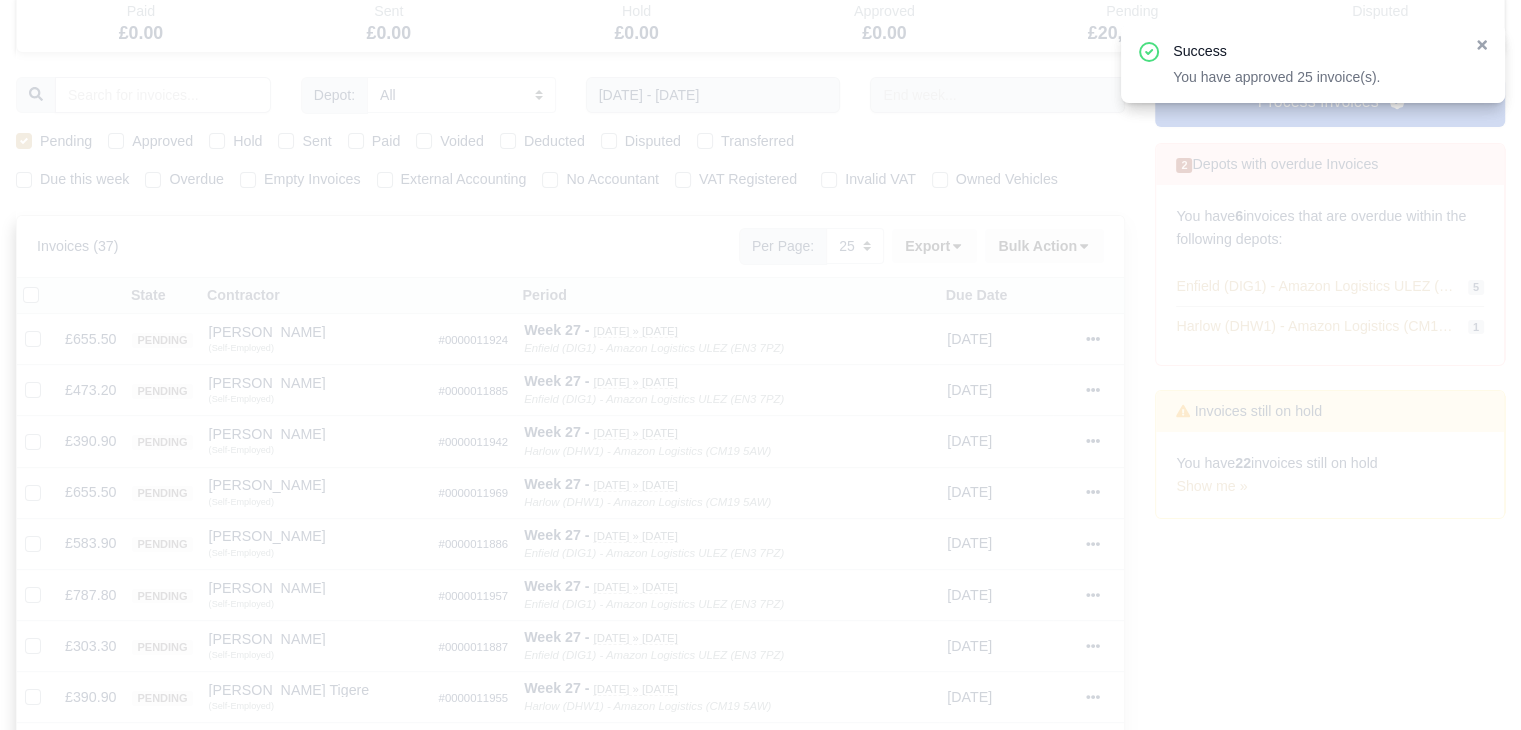 type 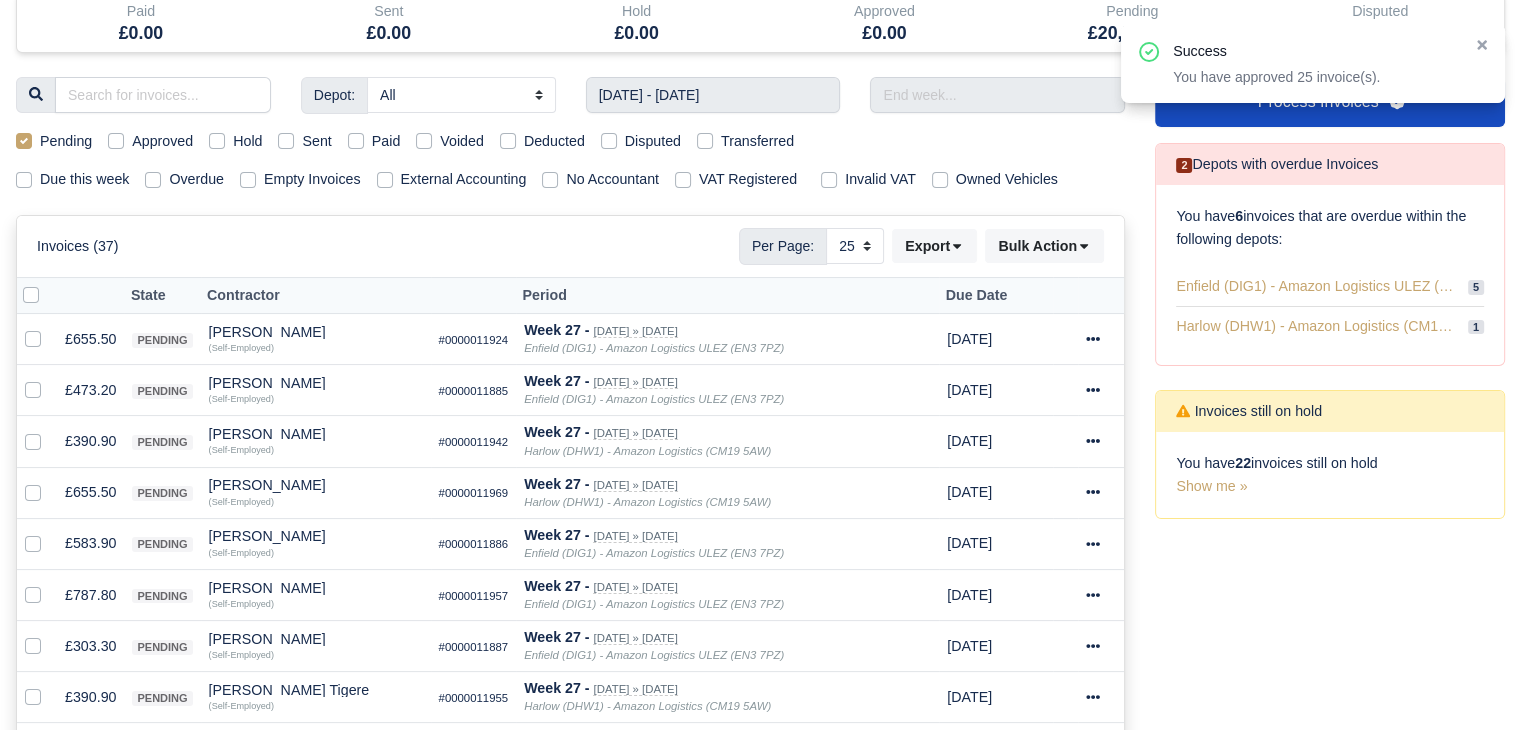 click at bounding box center (47, 284) 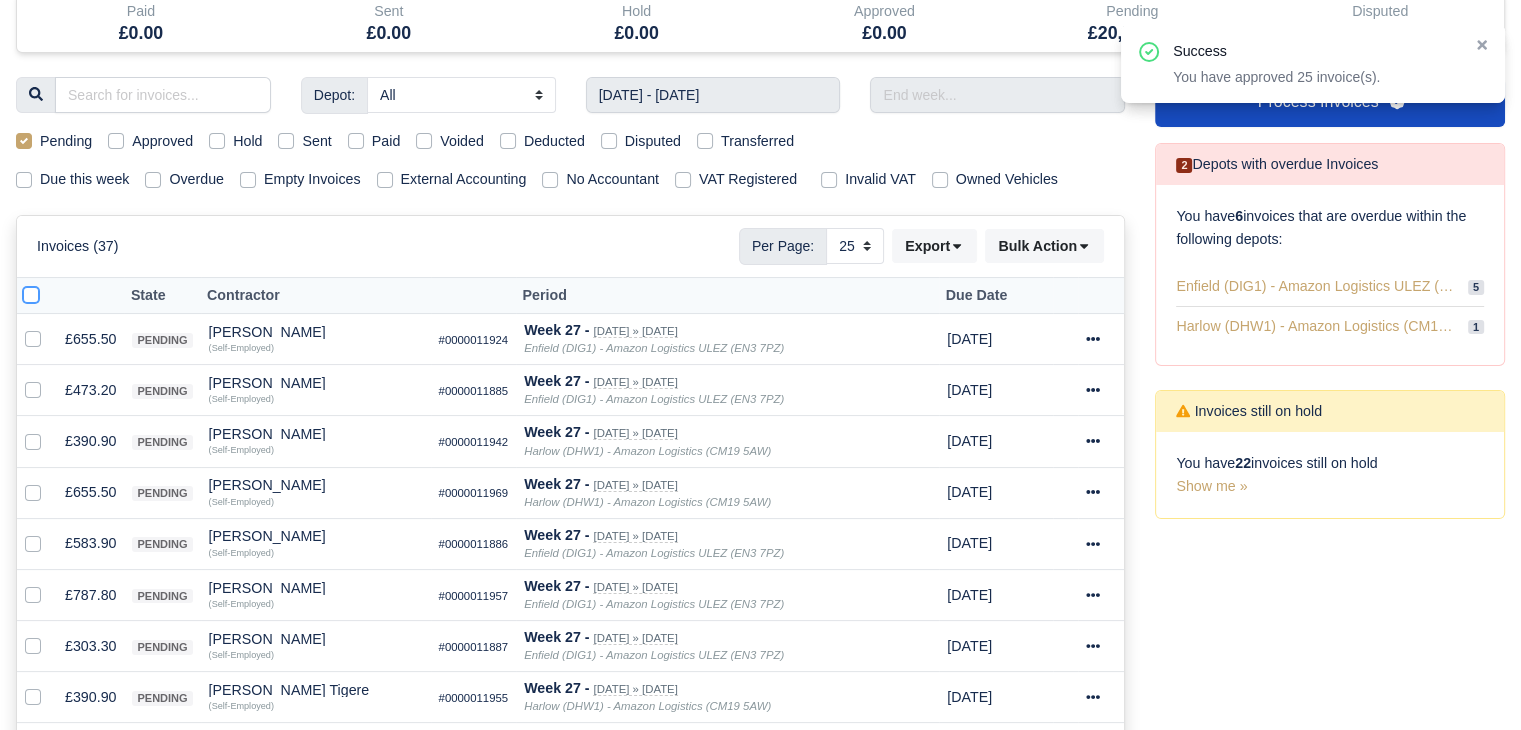 click at bounding box center [31, 292] 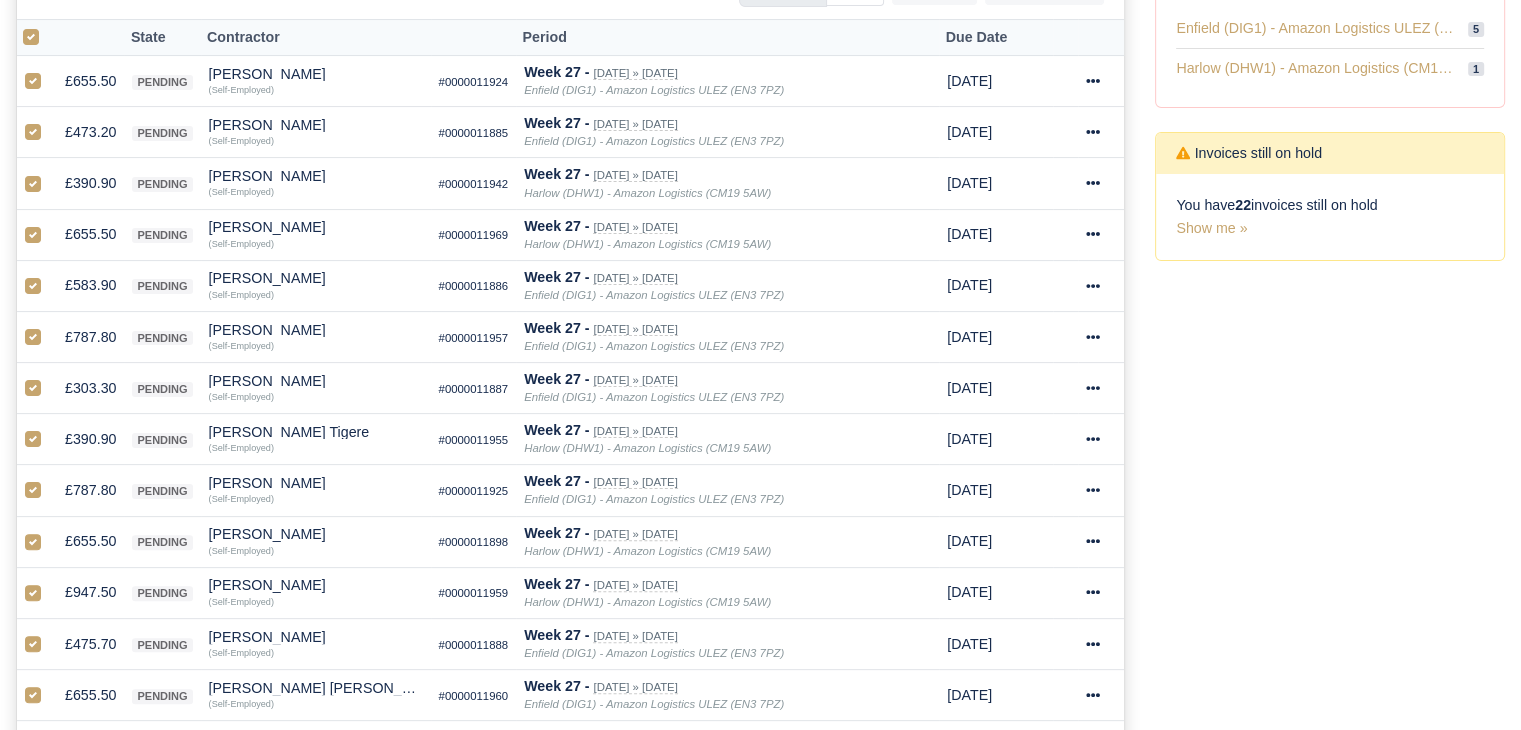 scroll, scrollTop: 0, scrollLeft: 0, axis: both 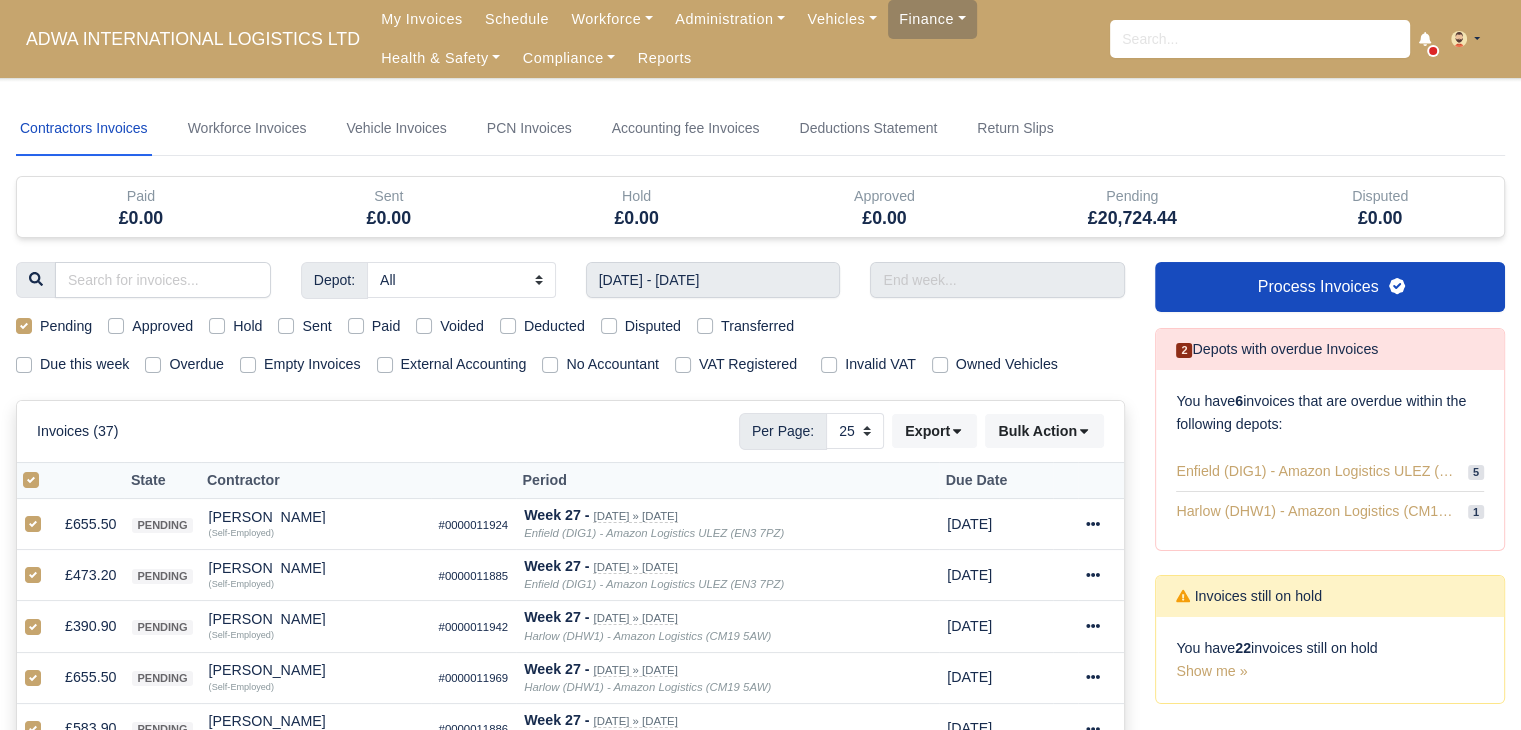 click on "Invoices (37)
Per Page:
10
25
50
Export
Data export:
Export BACS 18
Download Invoices
Download PDF" at bounding box center (570, 431) 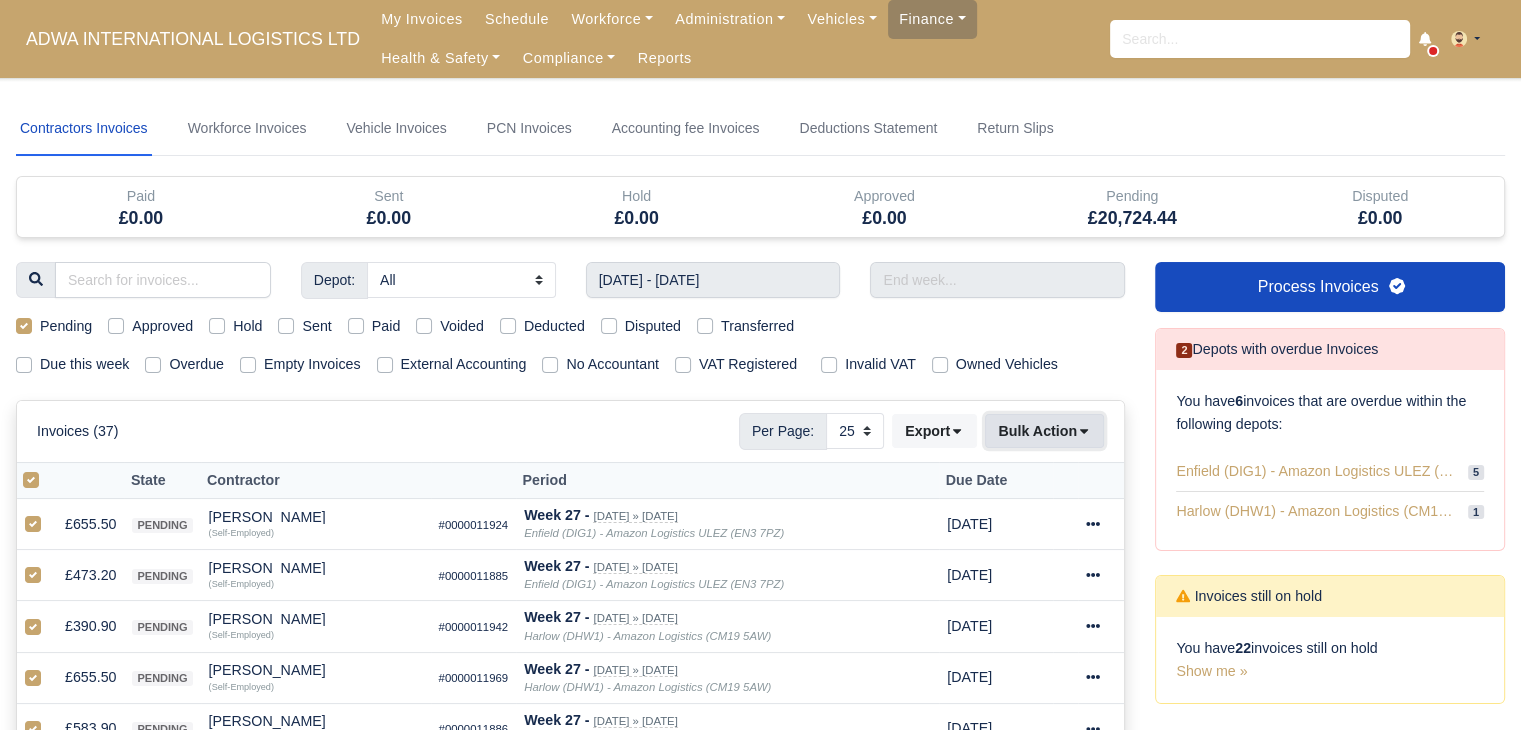 click on "Bulk Action" at bounding box center [1044, 431] 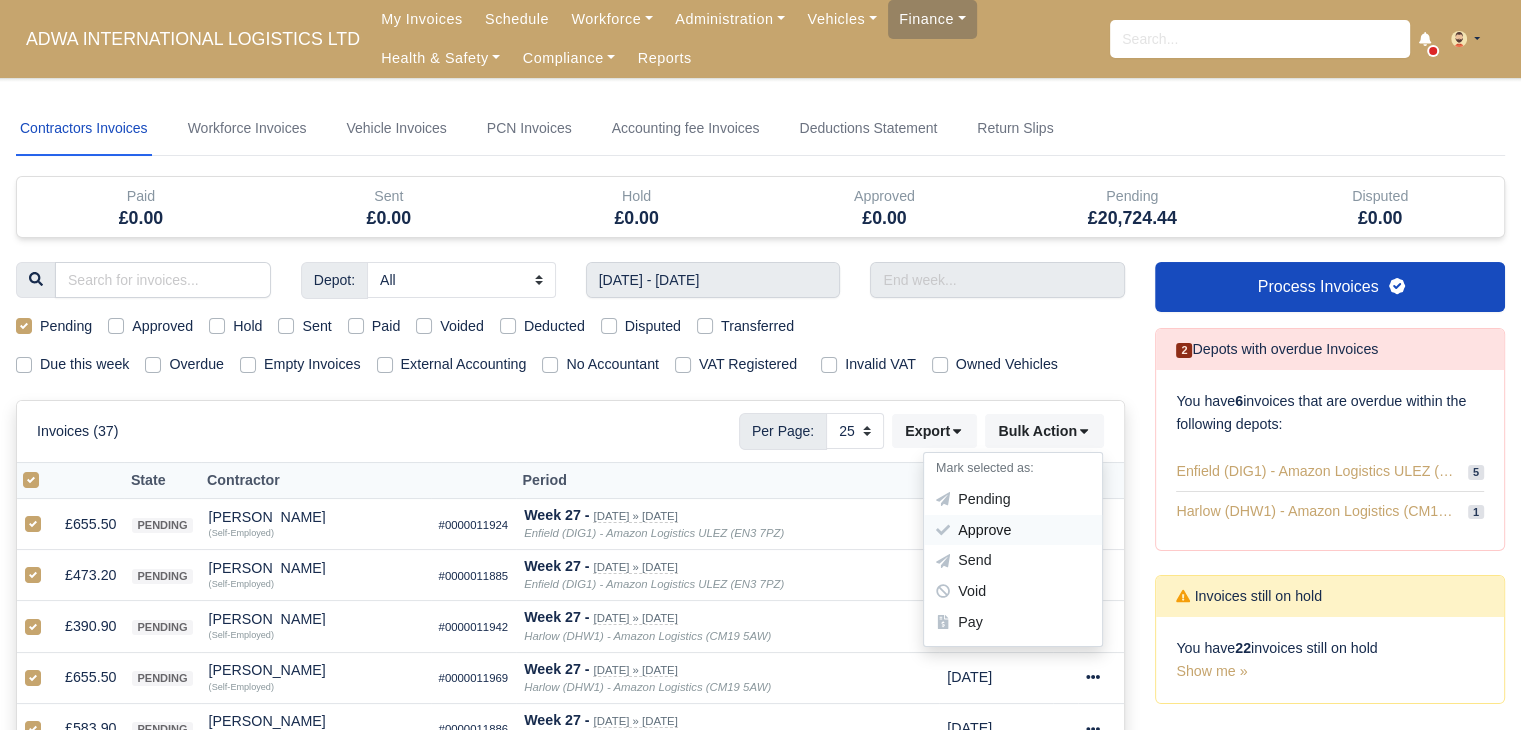click on "Approve" at bounding box center (1013, 530) 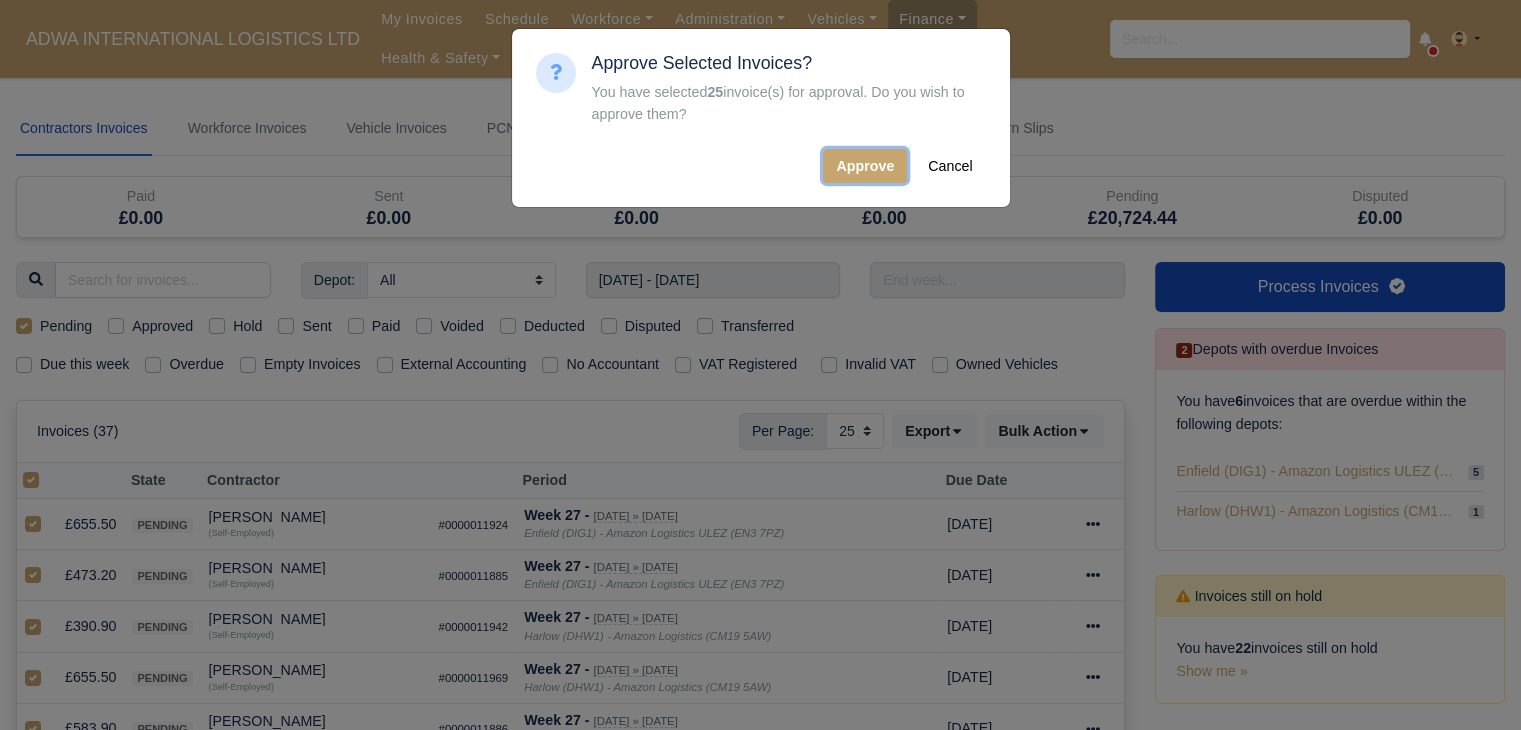 click on "Approve" at bounding box center [865, 166] 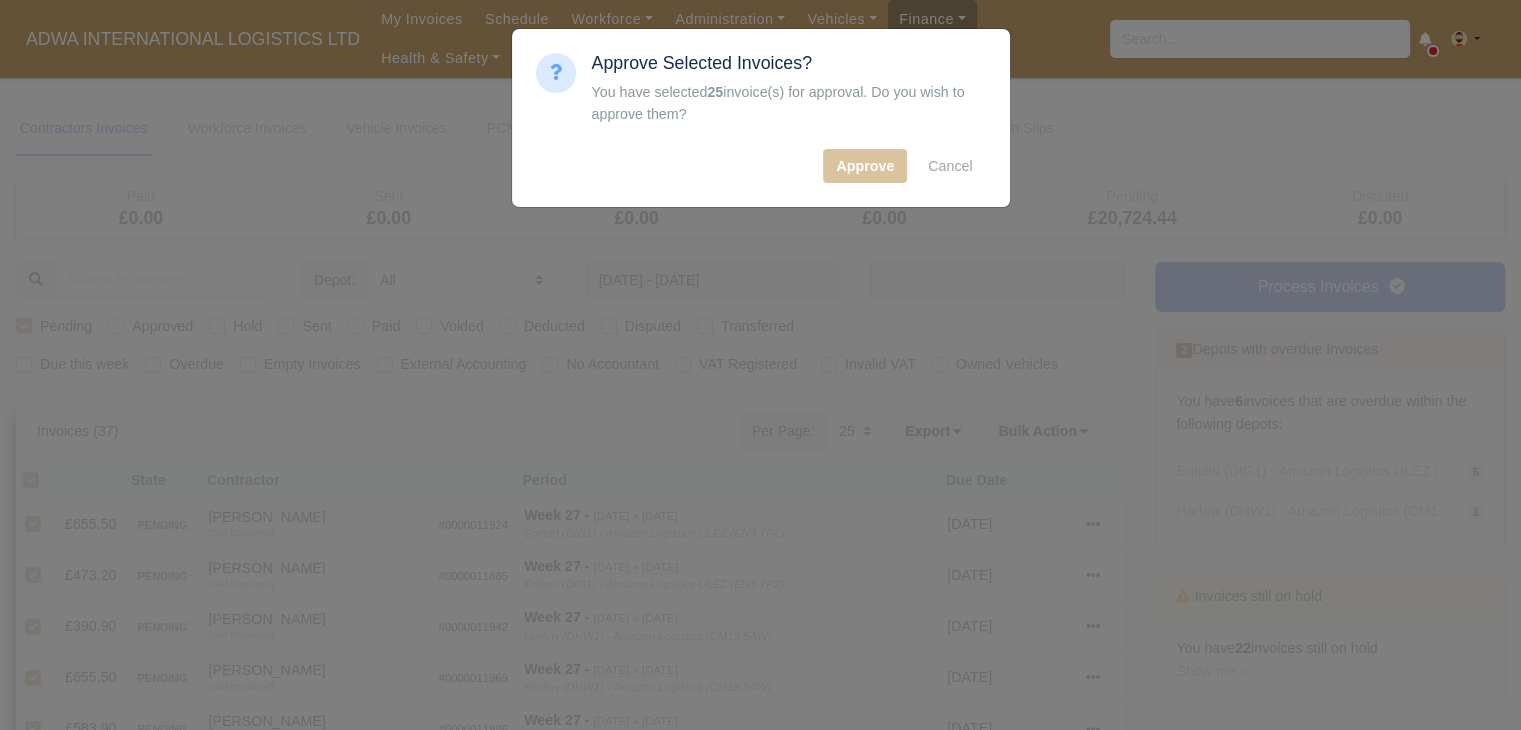 type 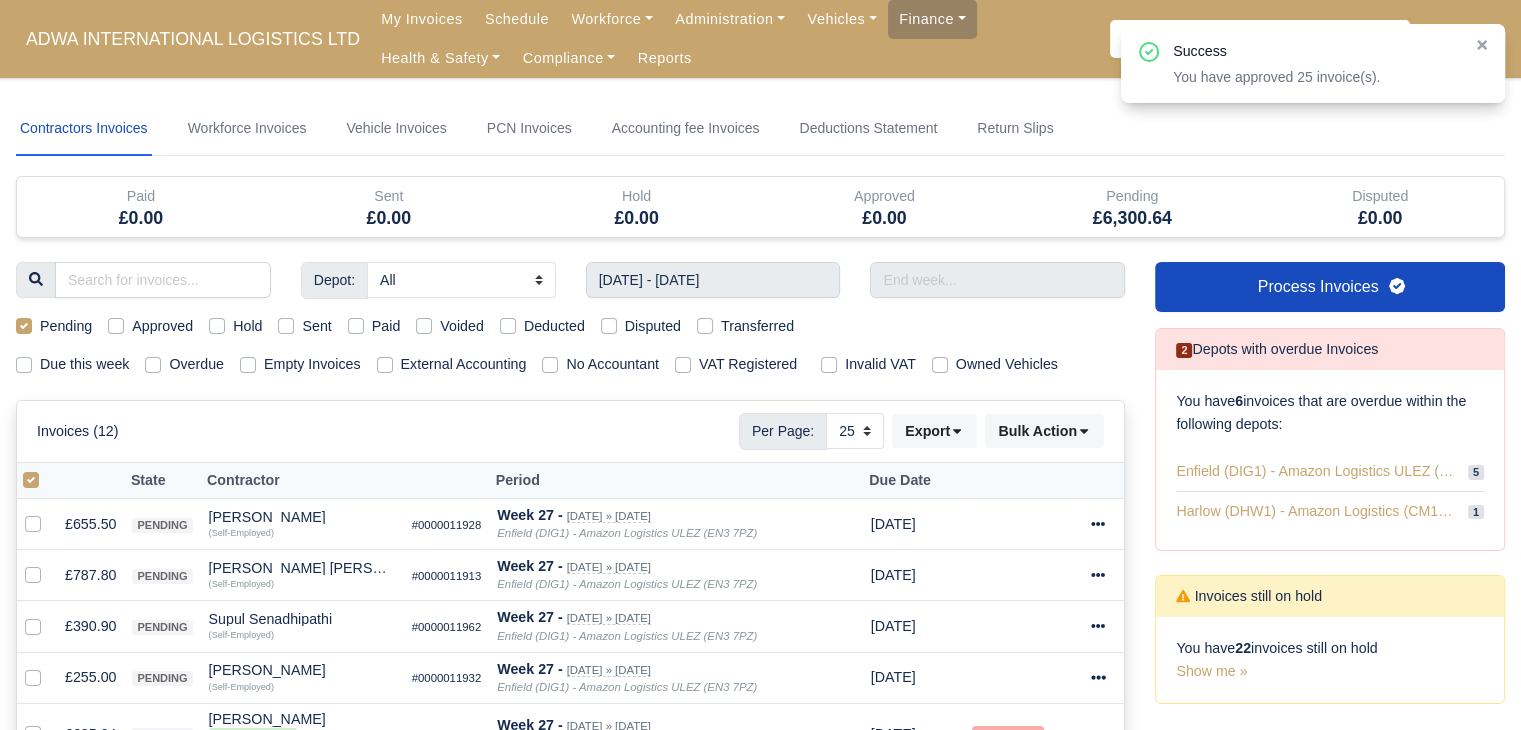 click at bounding box center (47, 469) 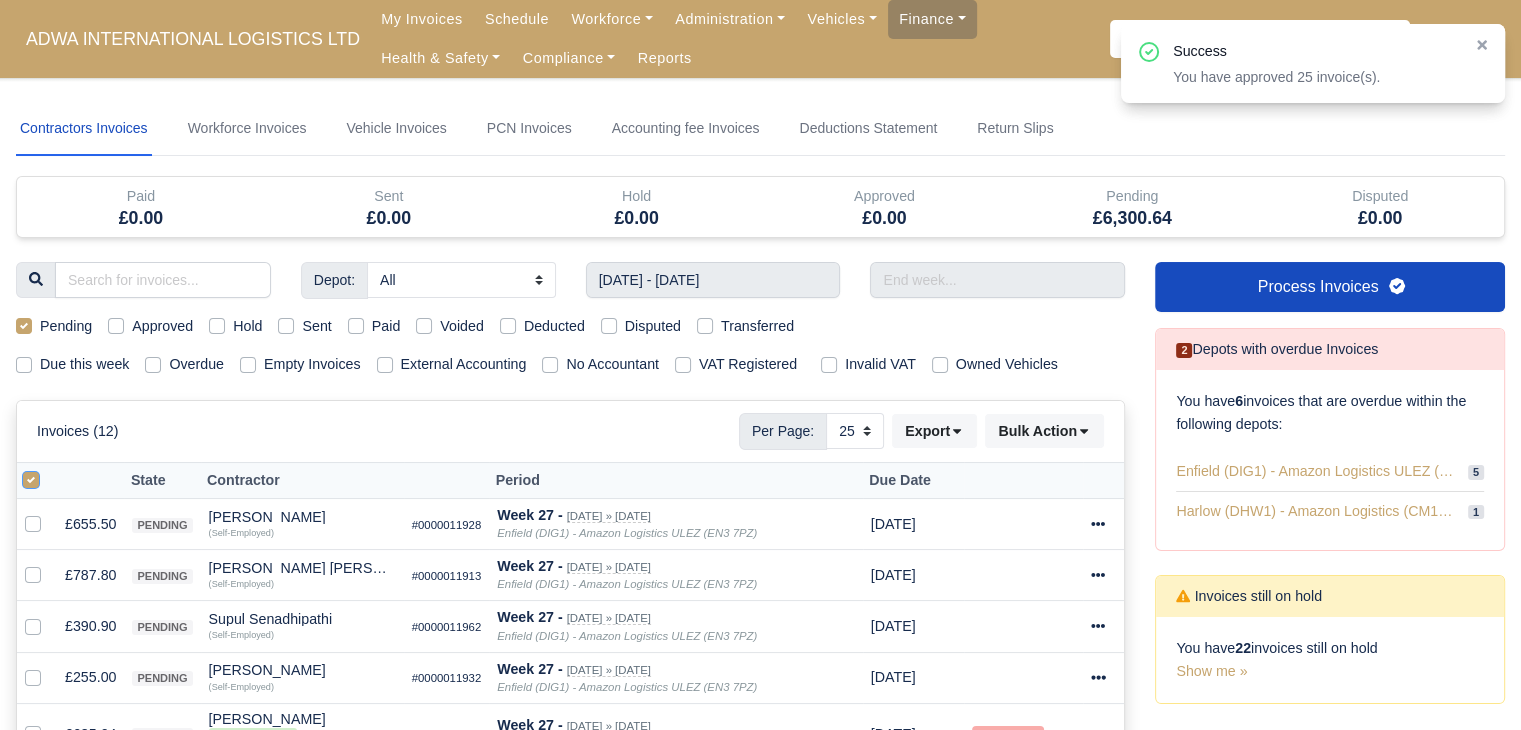 click at bounding box center (31, 477) 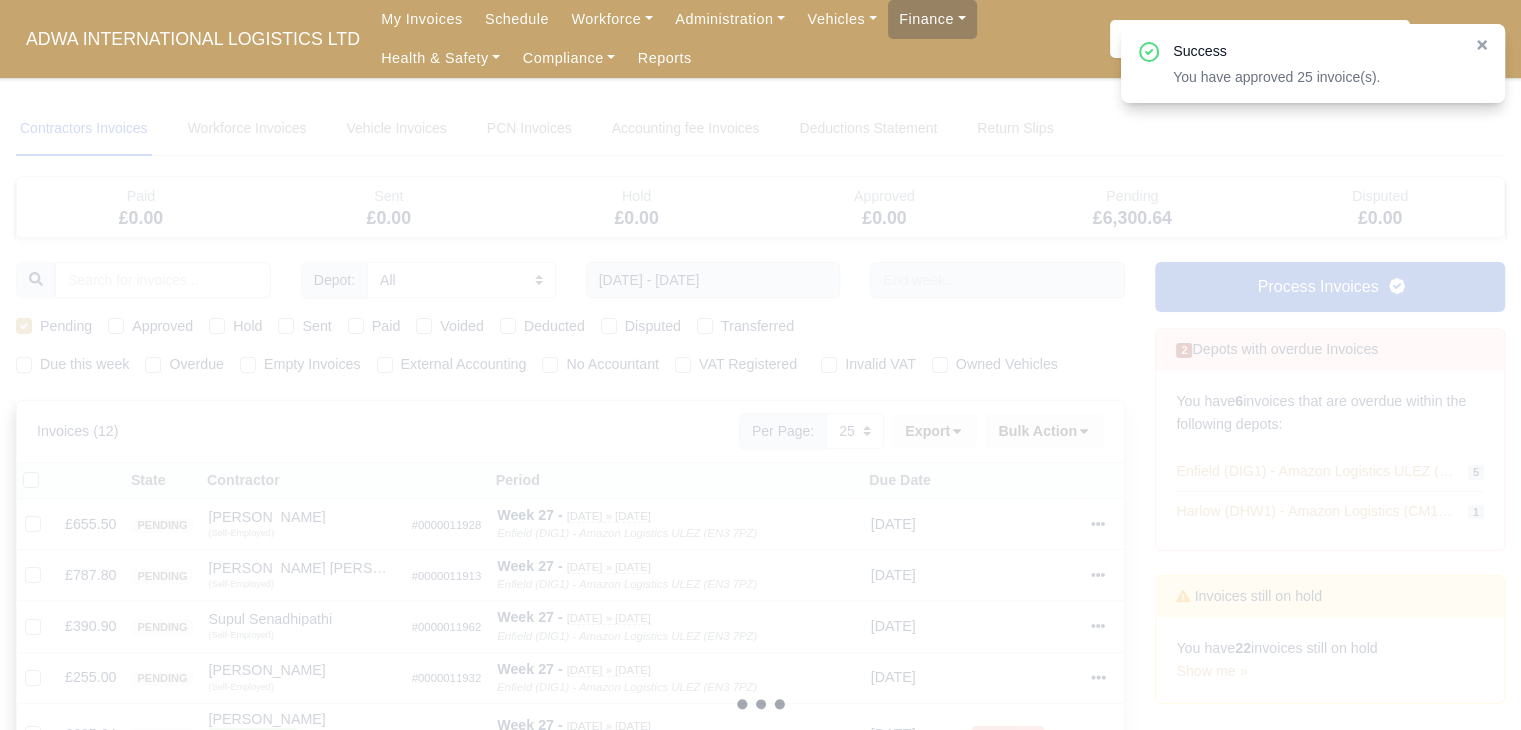 click at bounding box center [760, 704] 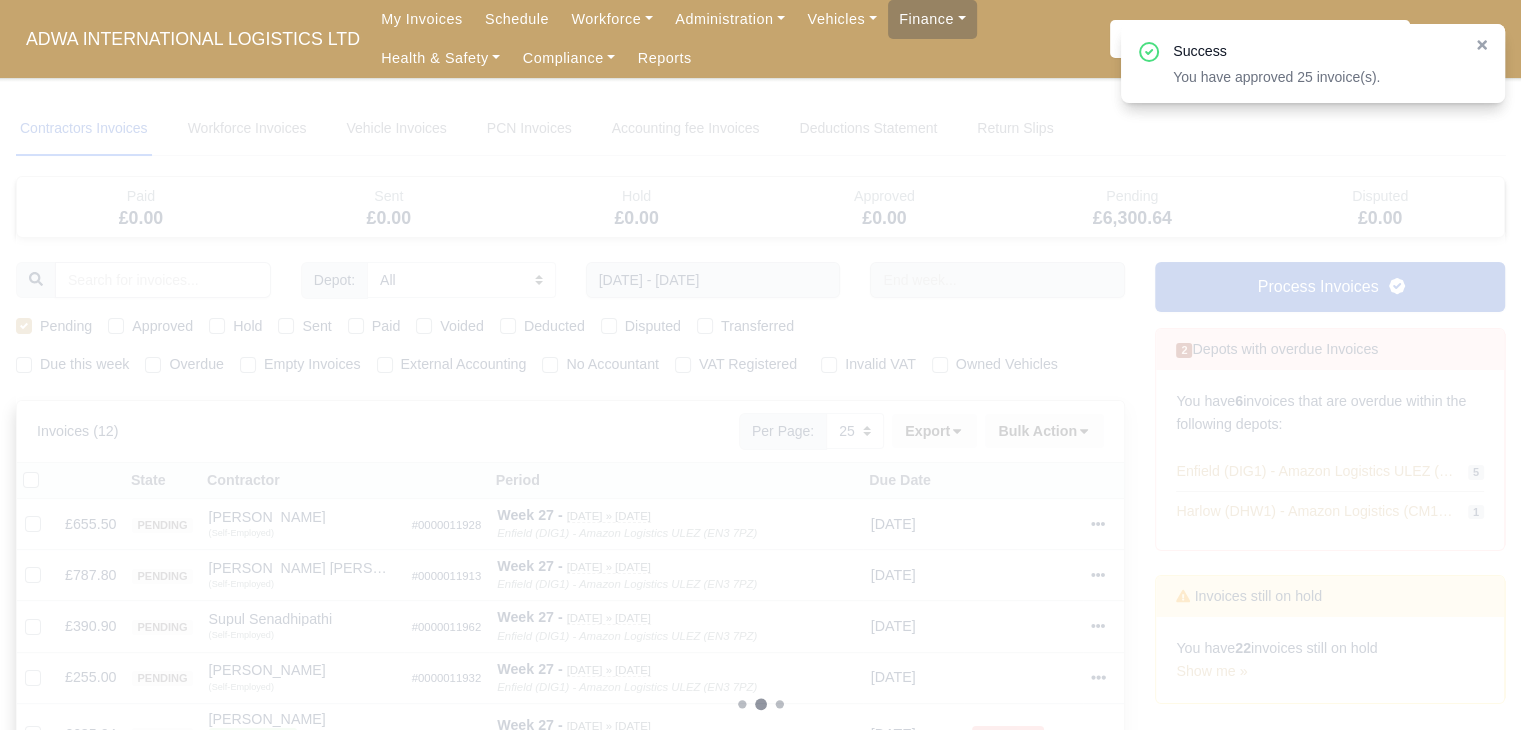 type 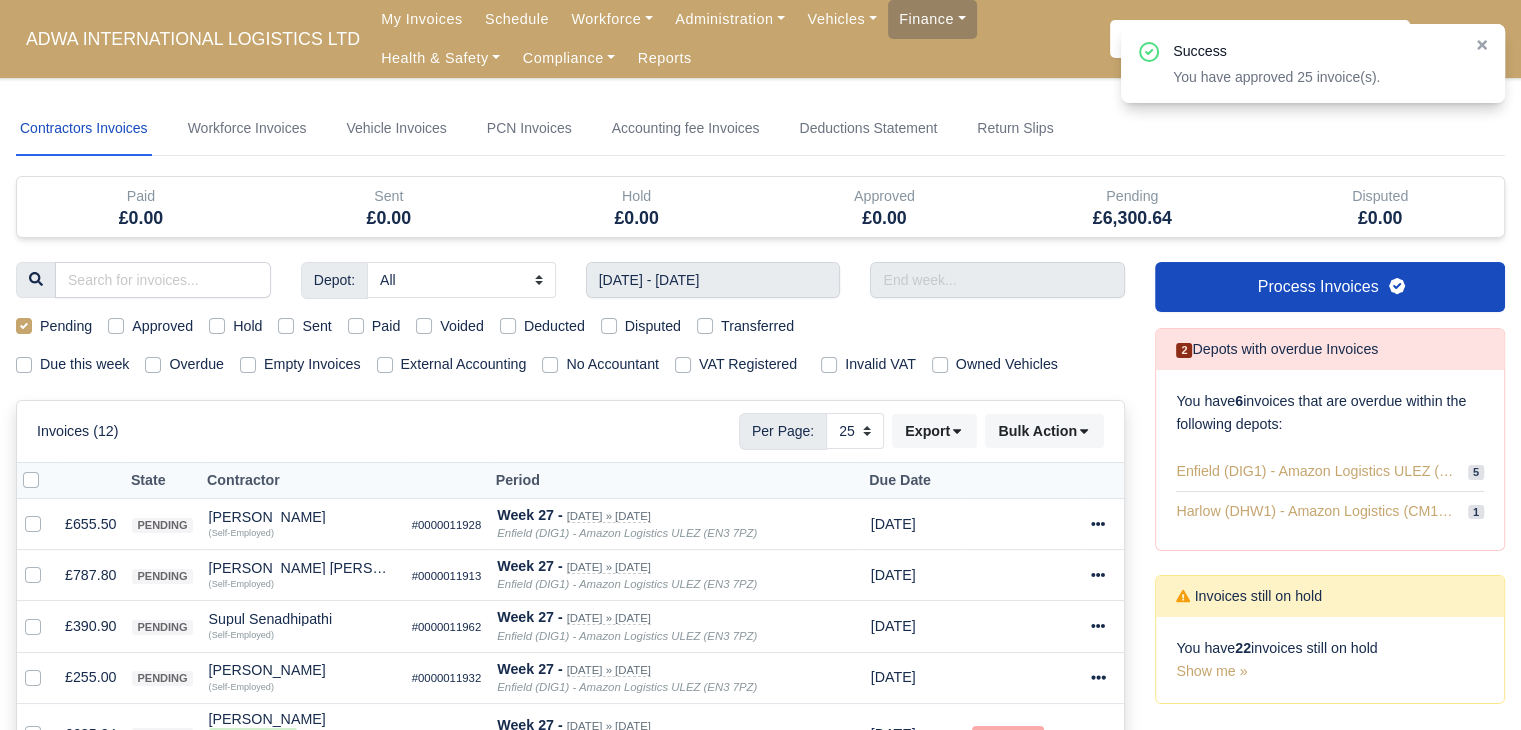 click at bounding box center (47, 469) 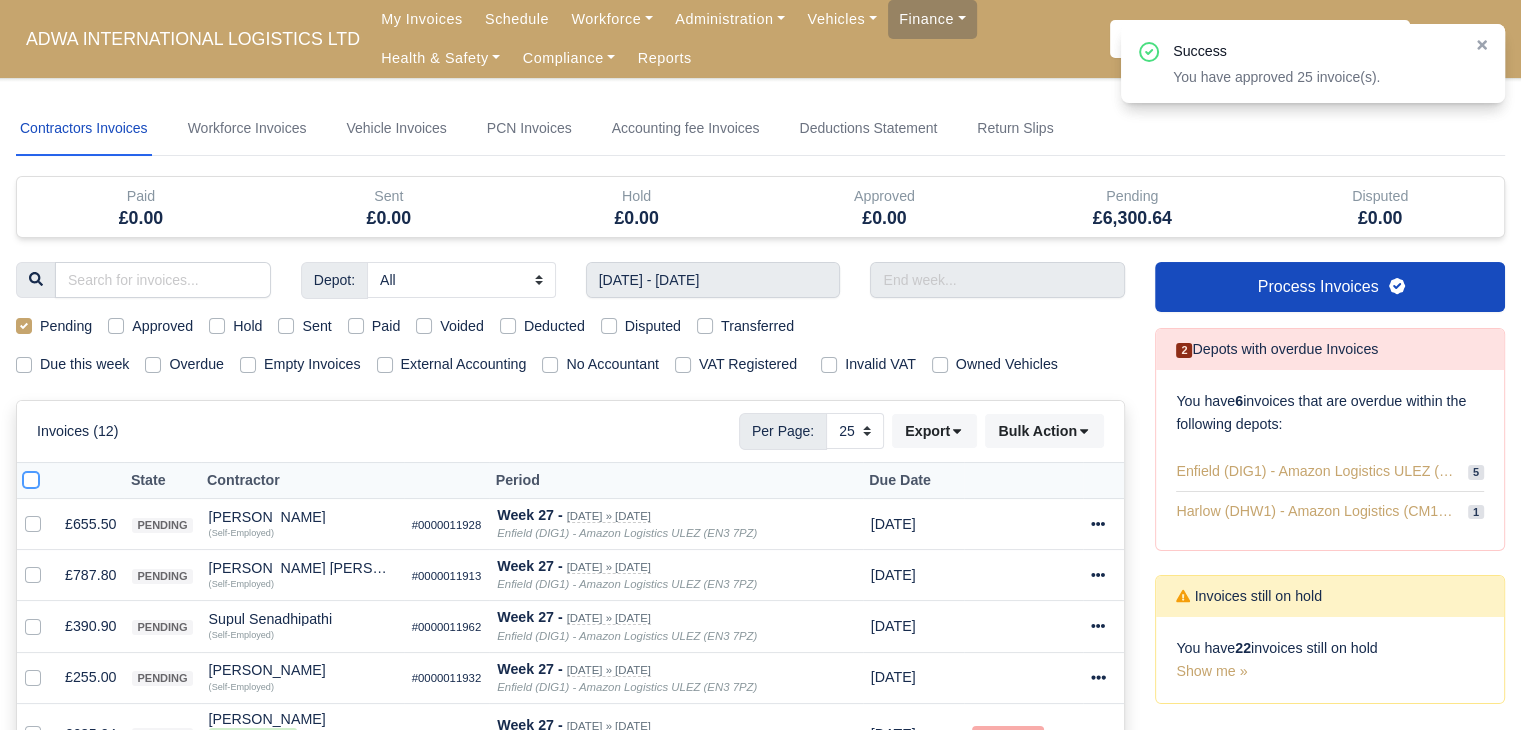 click at bounding box center [31, 477] 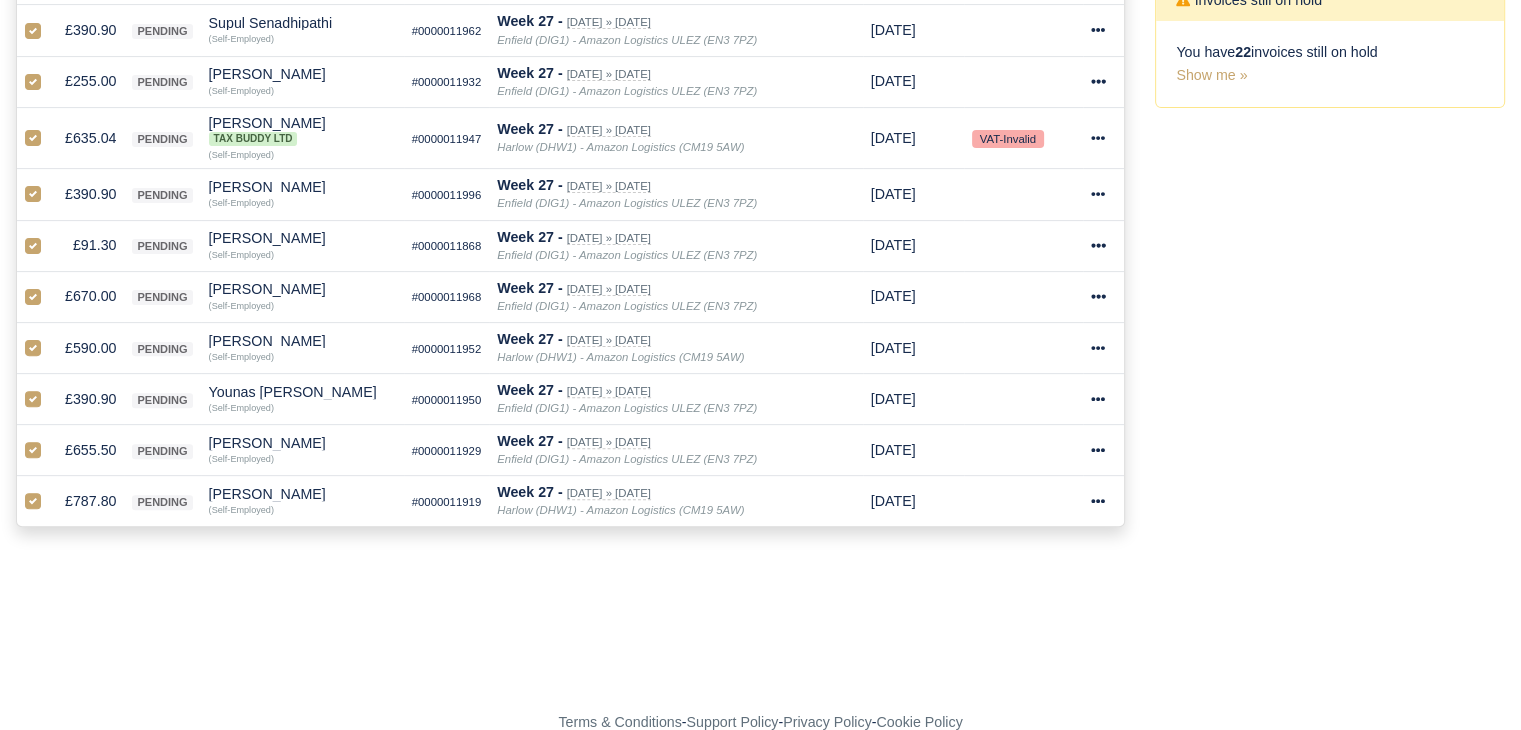 scroll, scrollTop: 0, scrollLeft: 0, axis: both 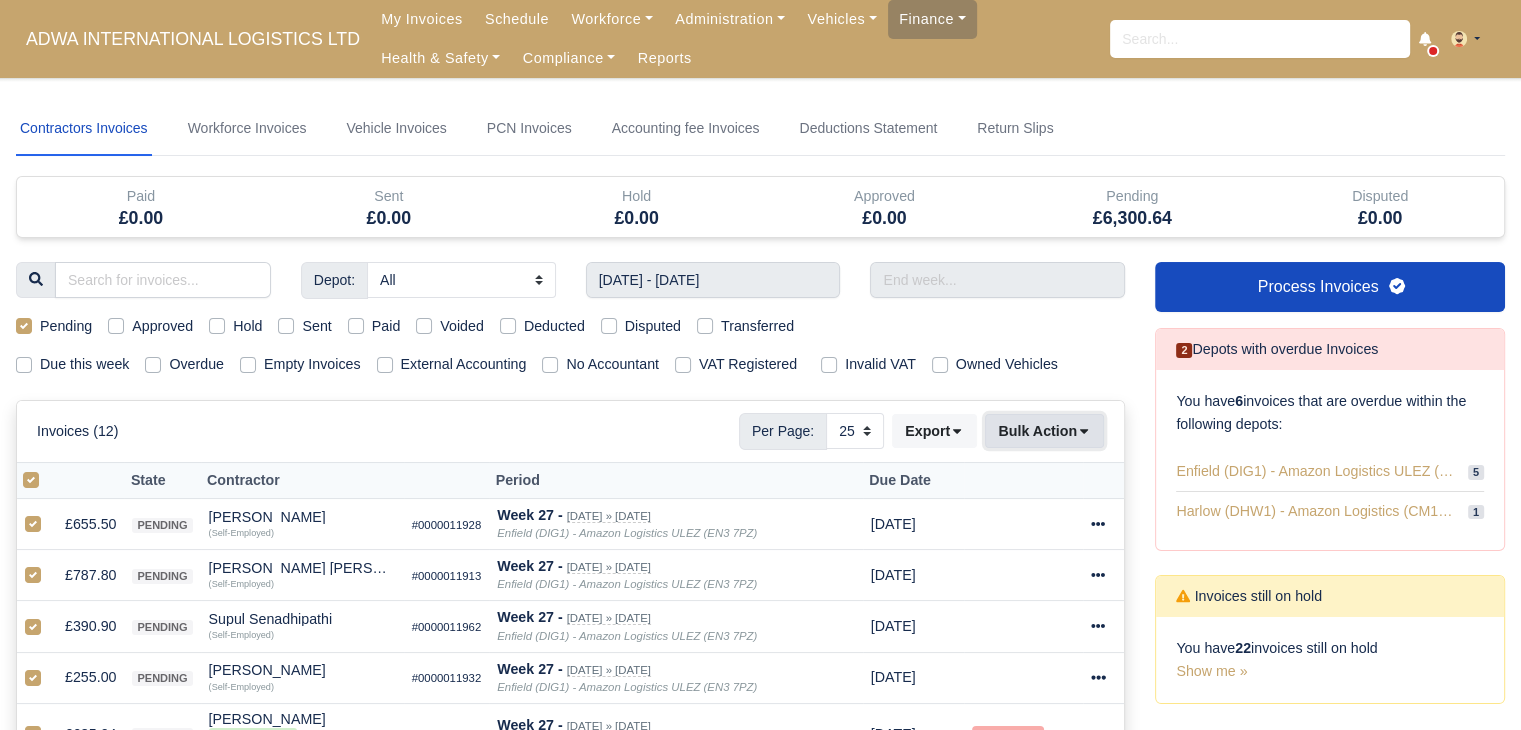 click on "Bulk Action" at bounding box center [1044, 431] 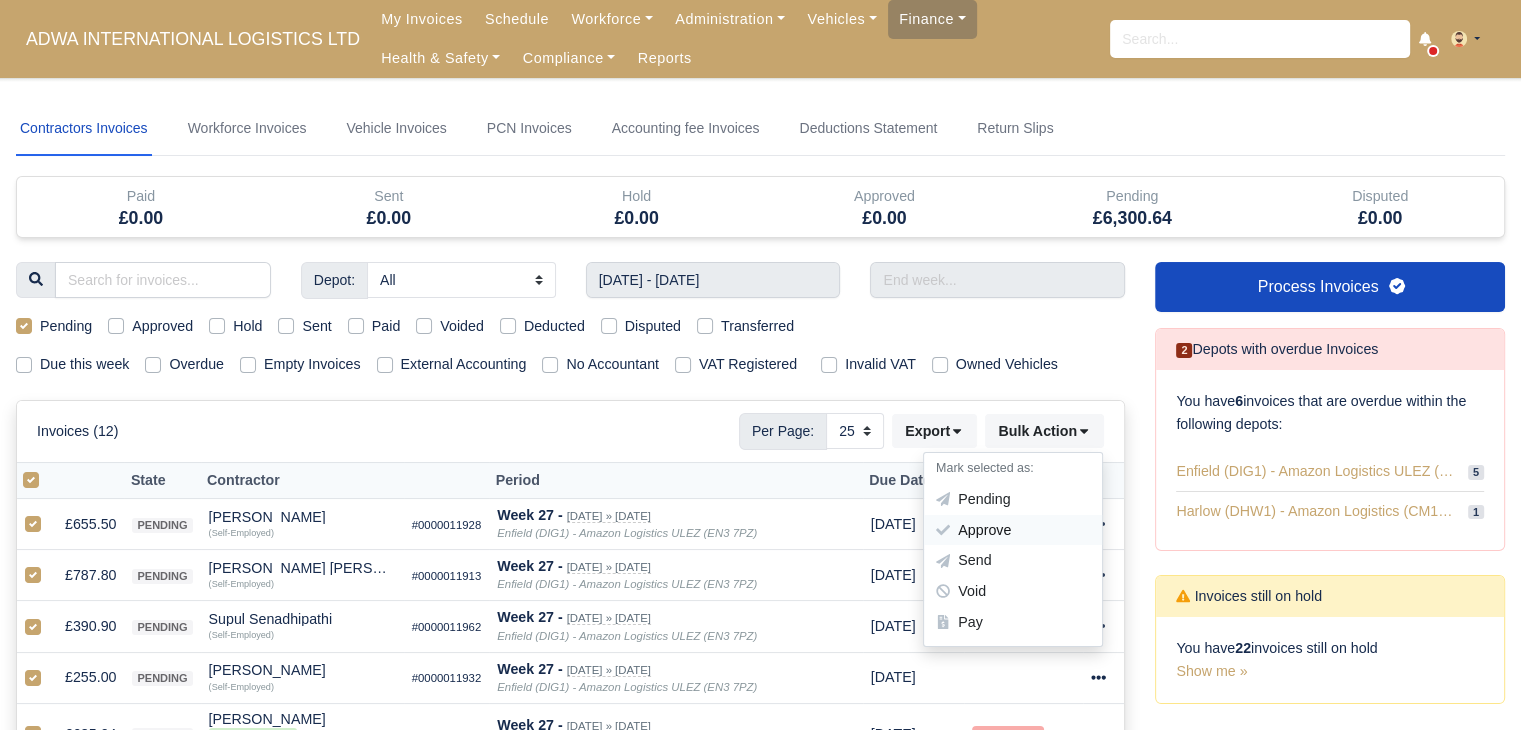 click on "Approve" at bounding box center [1013, 530] 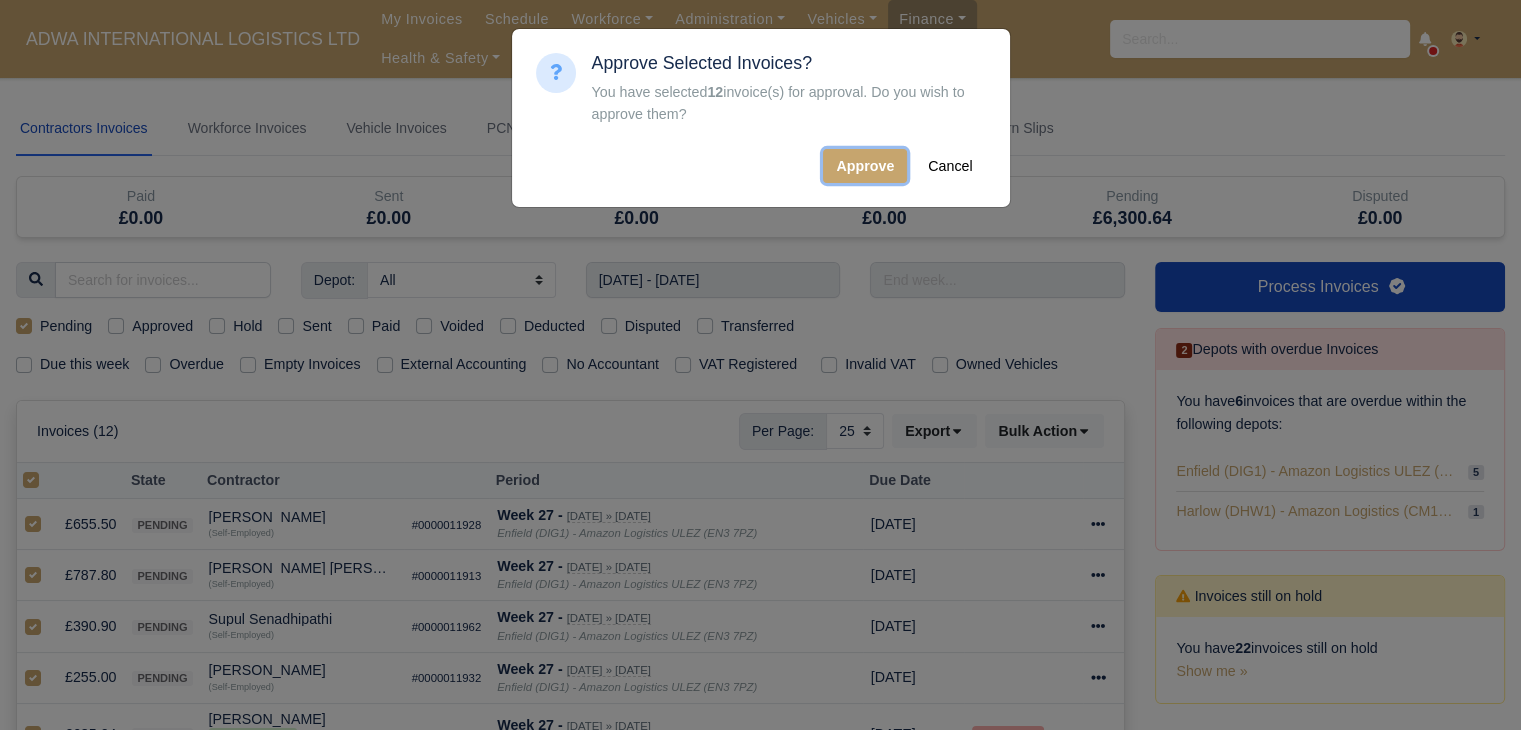 click on "Approve" at bounding box center [865, 166] 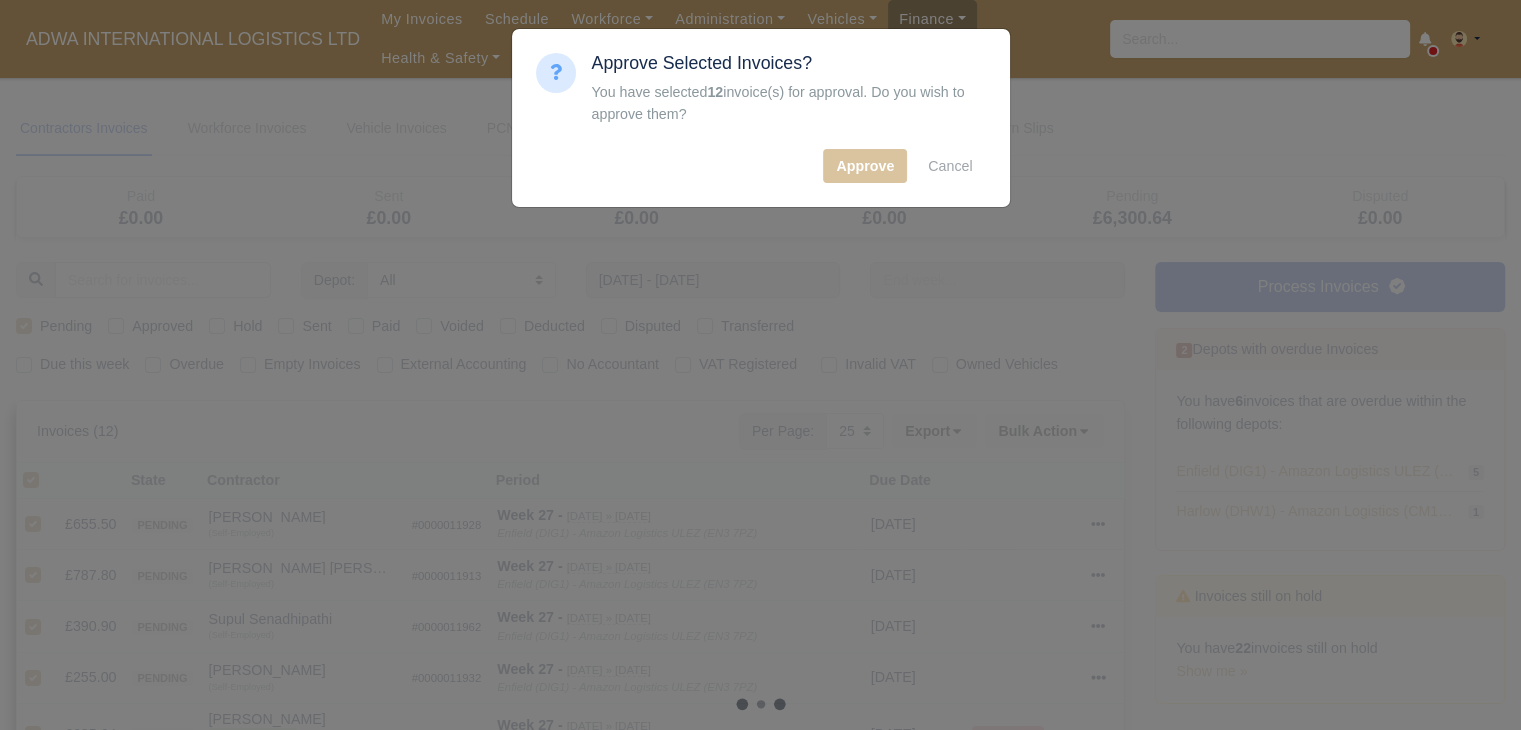 type 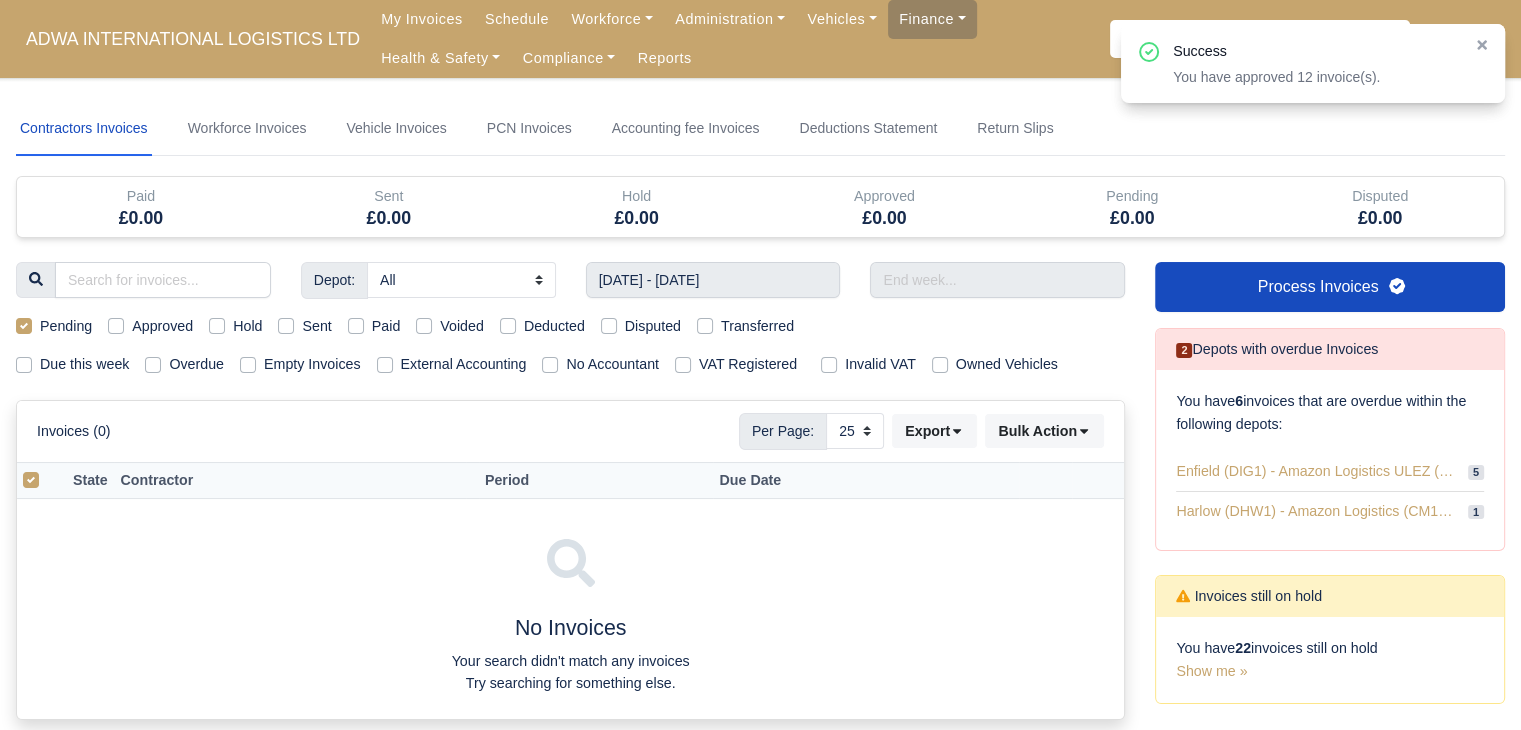 click on "Success
You have approved 12 invoice(s)." at bounding box center [1313, 63] 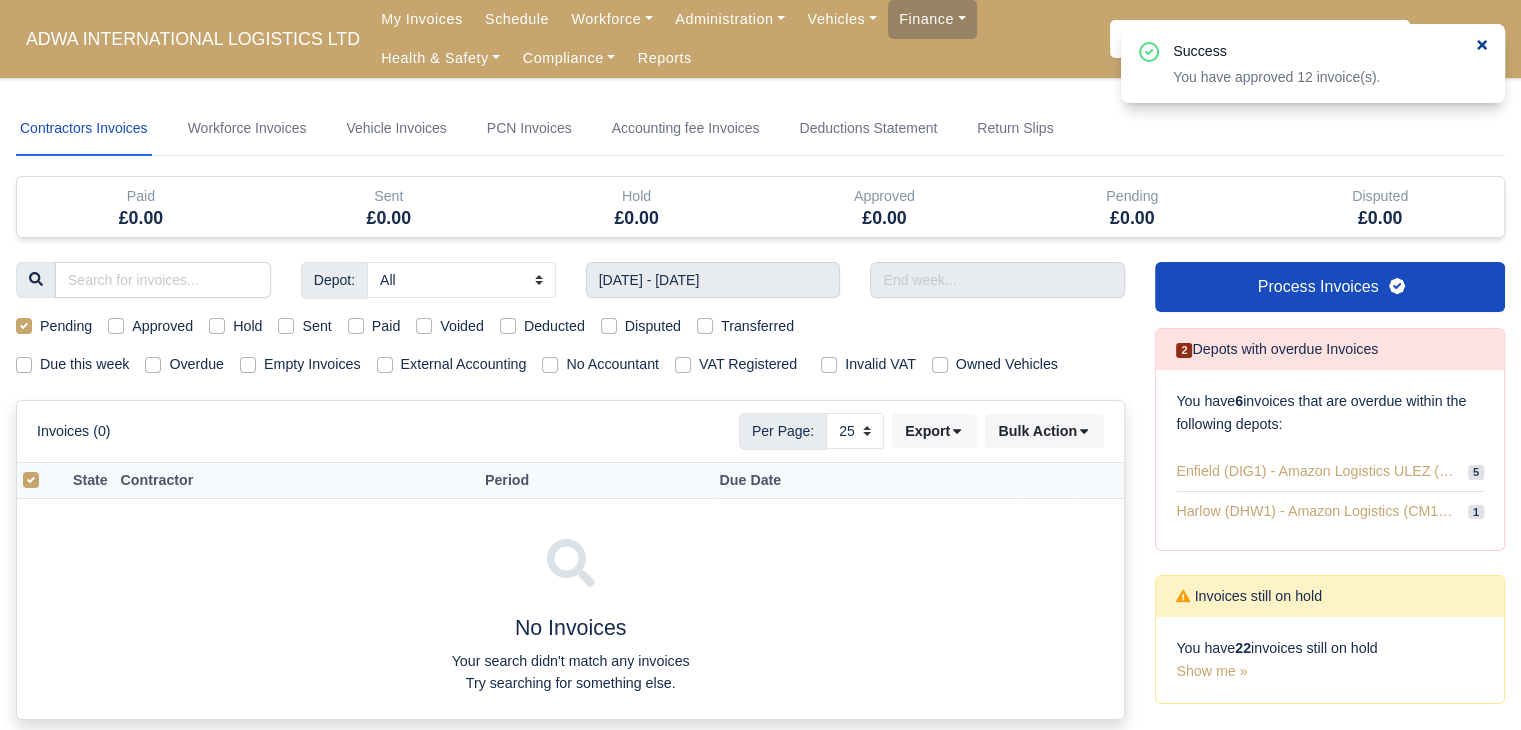 click 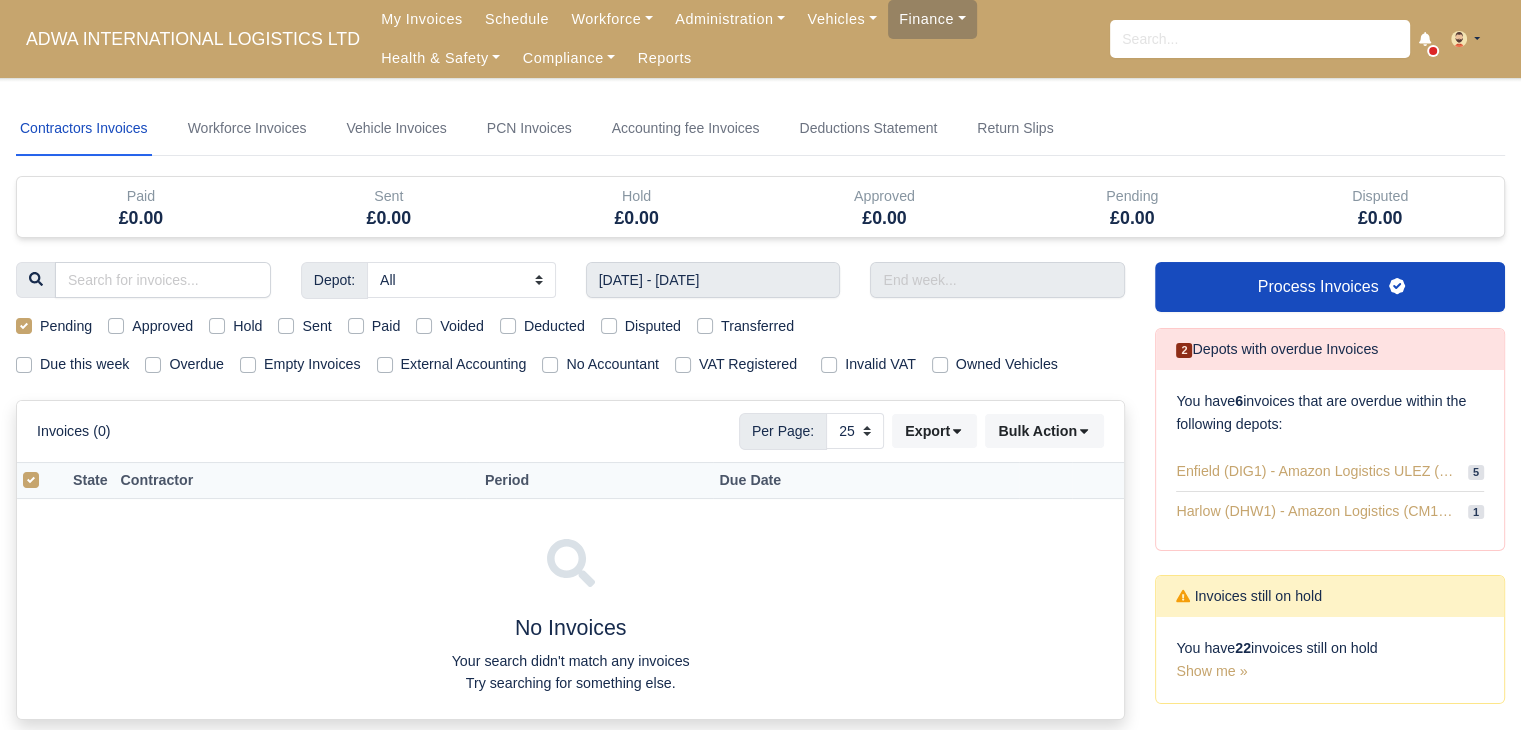 click on "Pending" at bounding box center (66, 326) 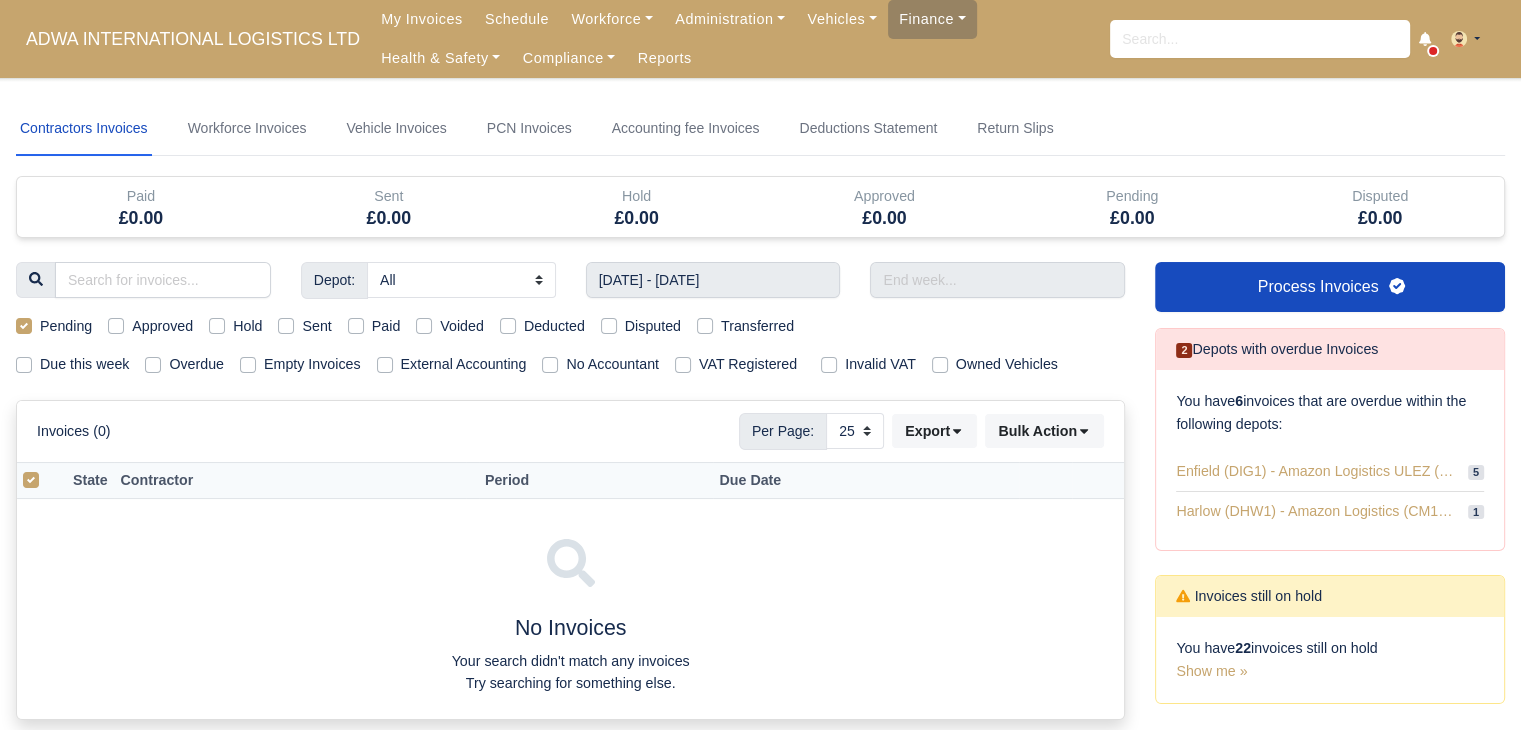 click on "Pending" at bounding box center [24, 323] 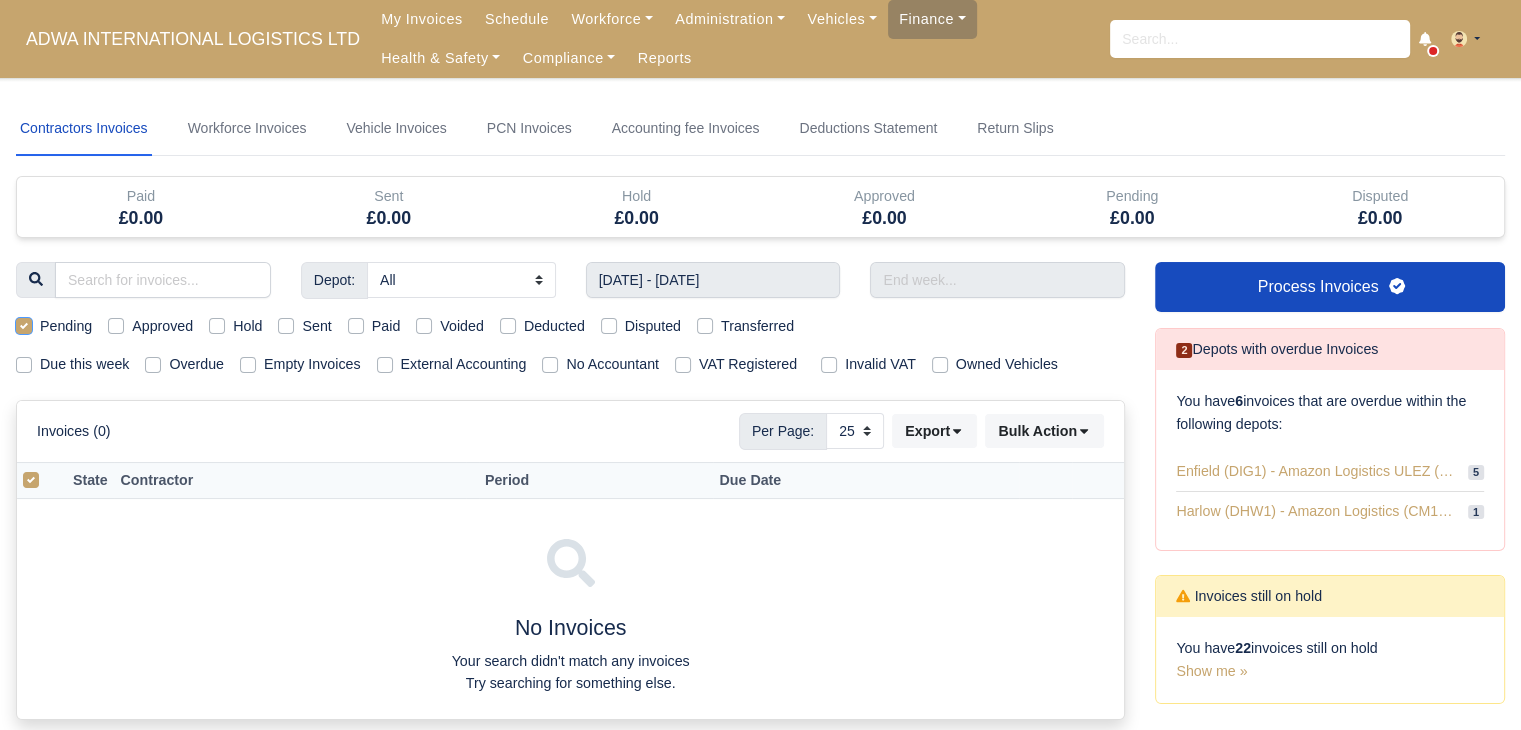 checkbox on "false" 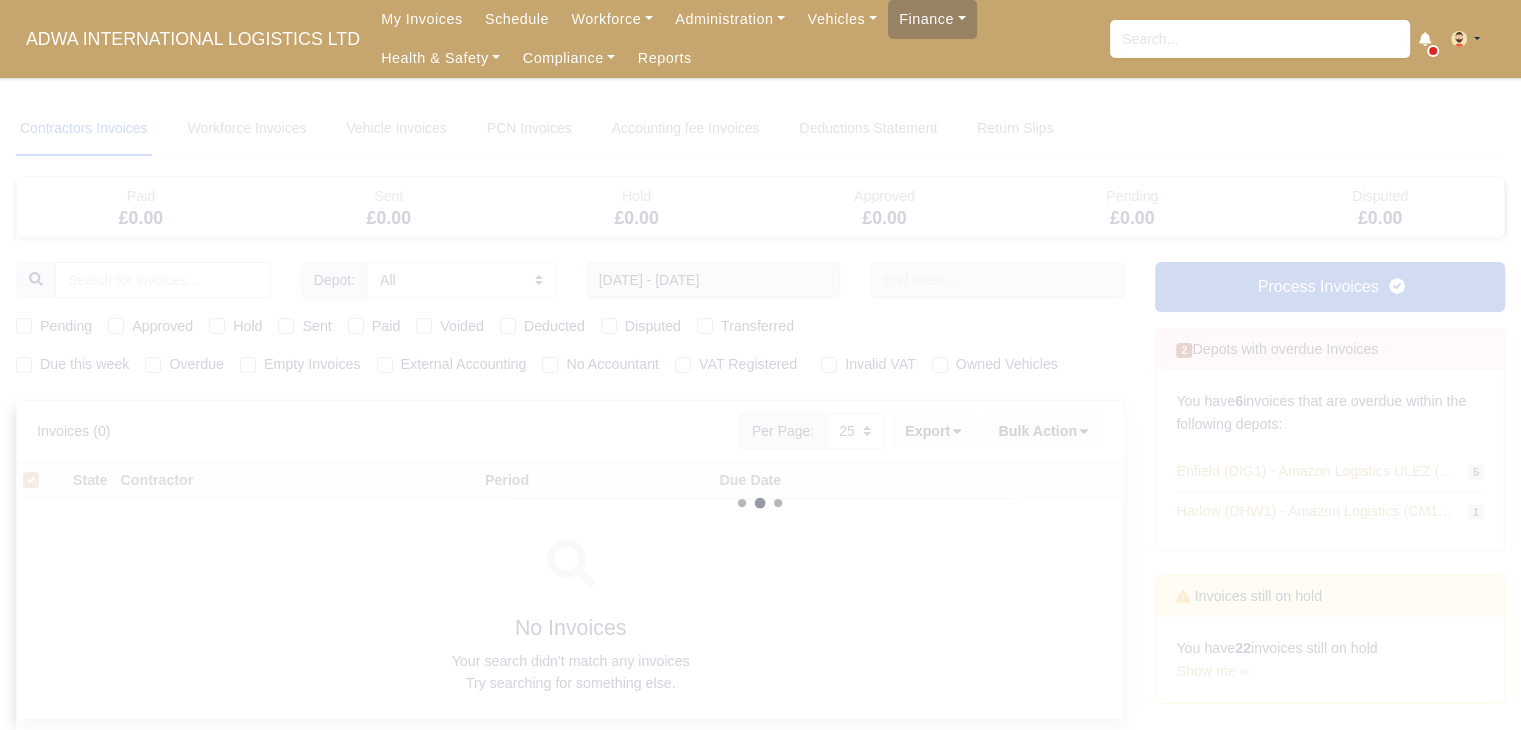 type 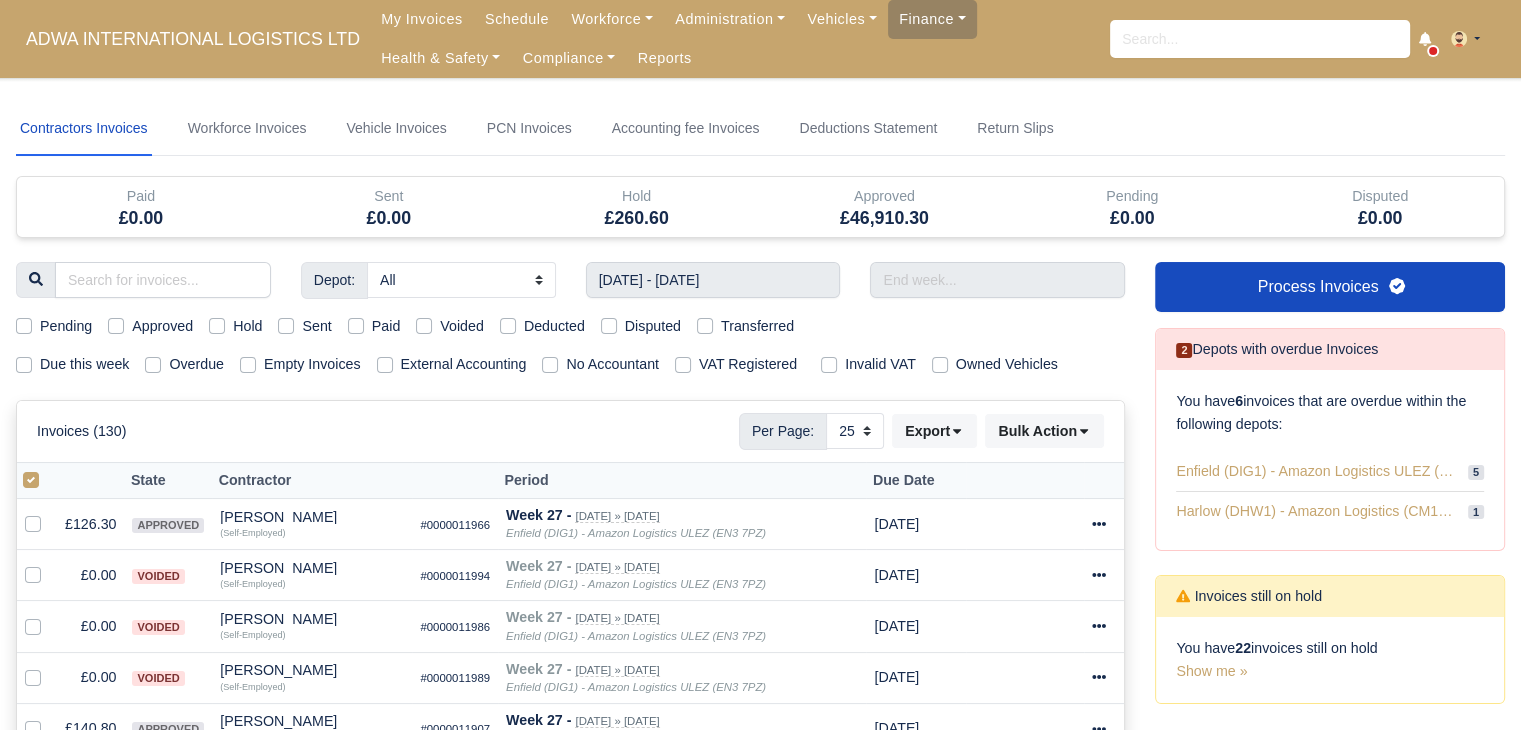 click at bounding box center (47, 469) 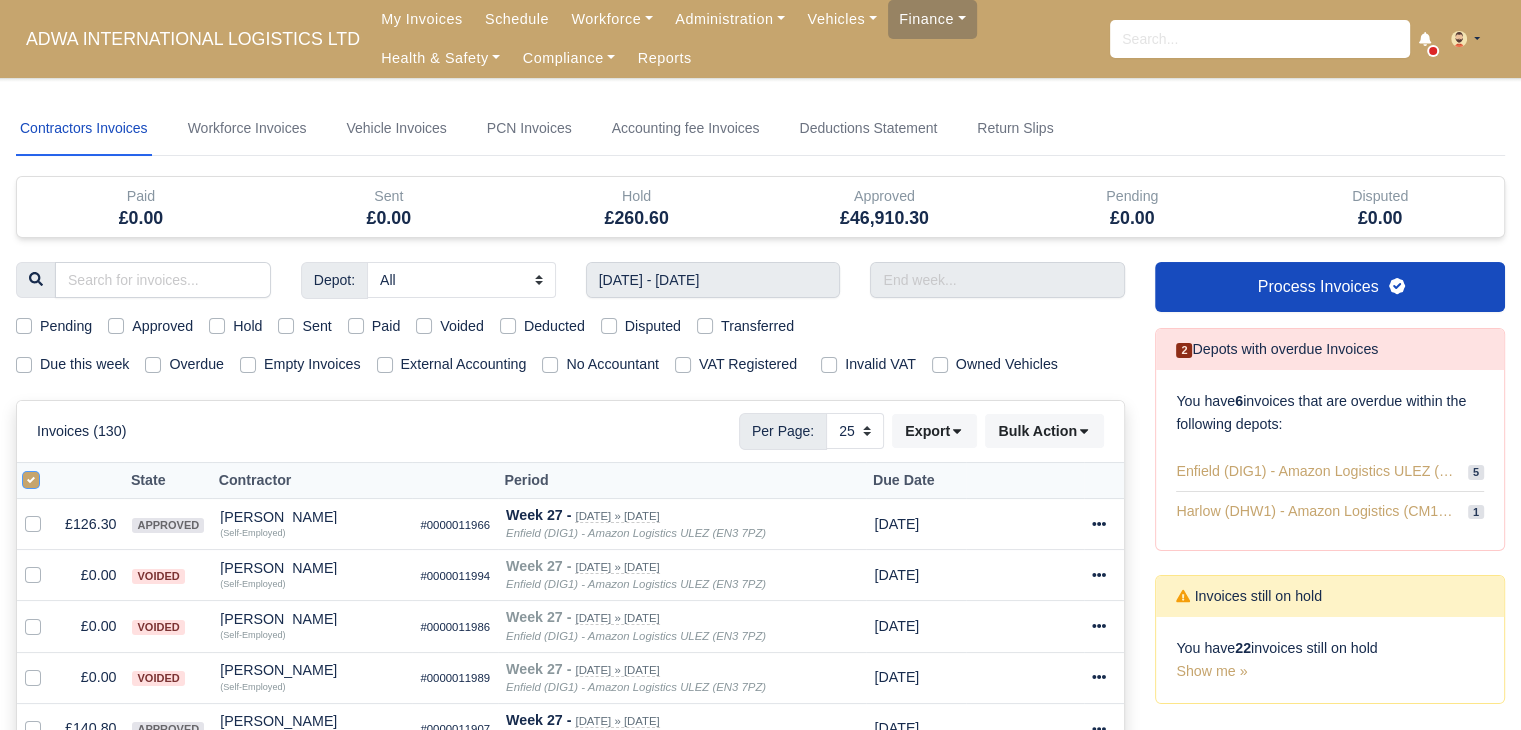 click at bounding box center [31, 477] 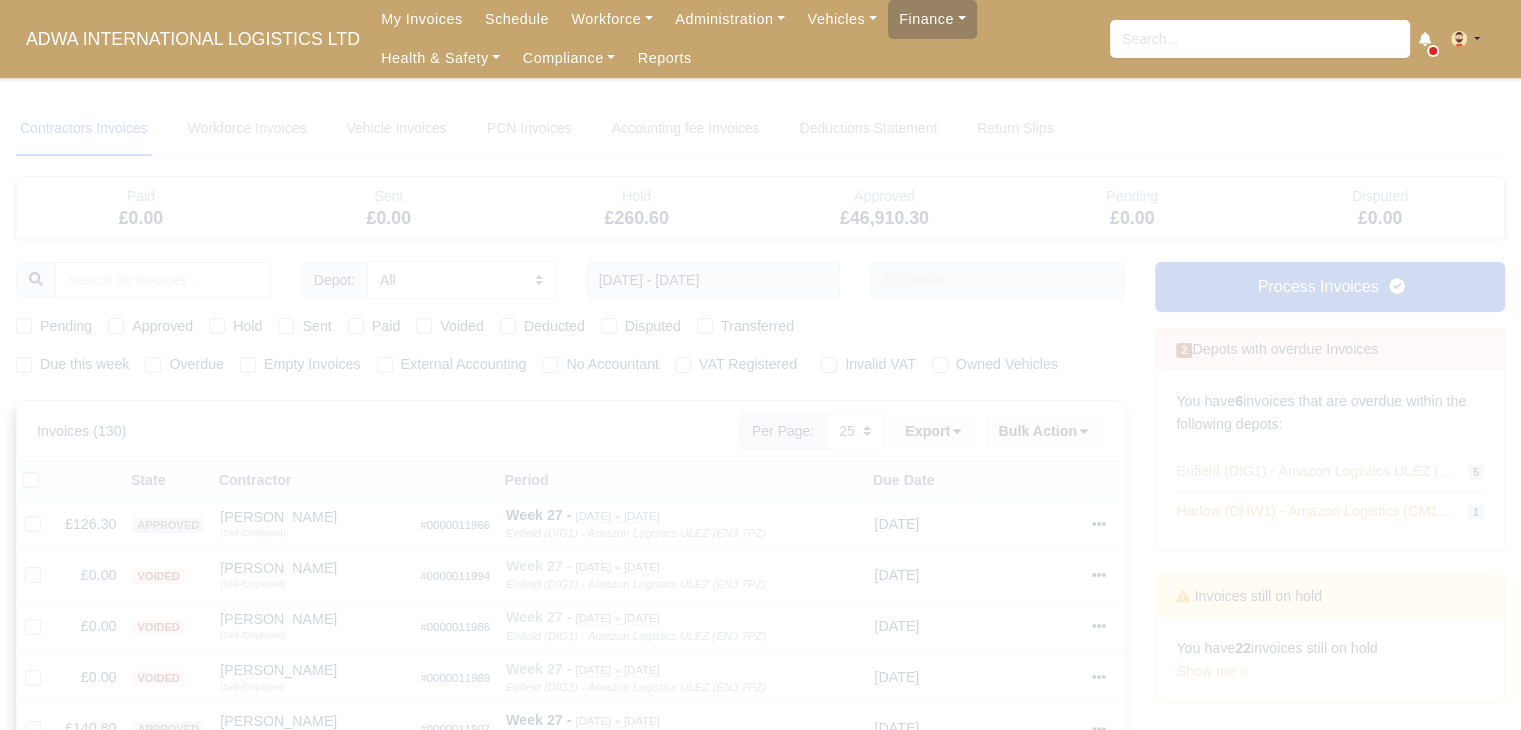 type 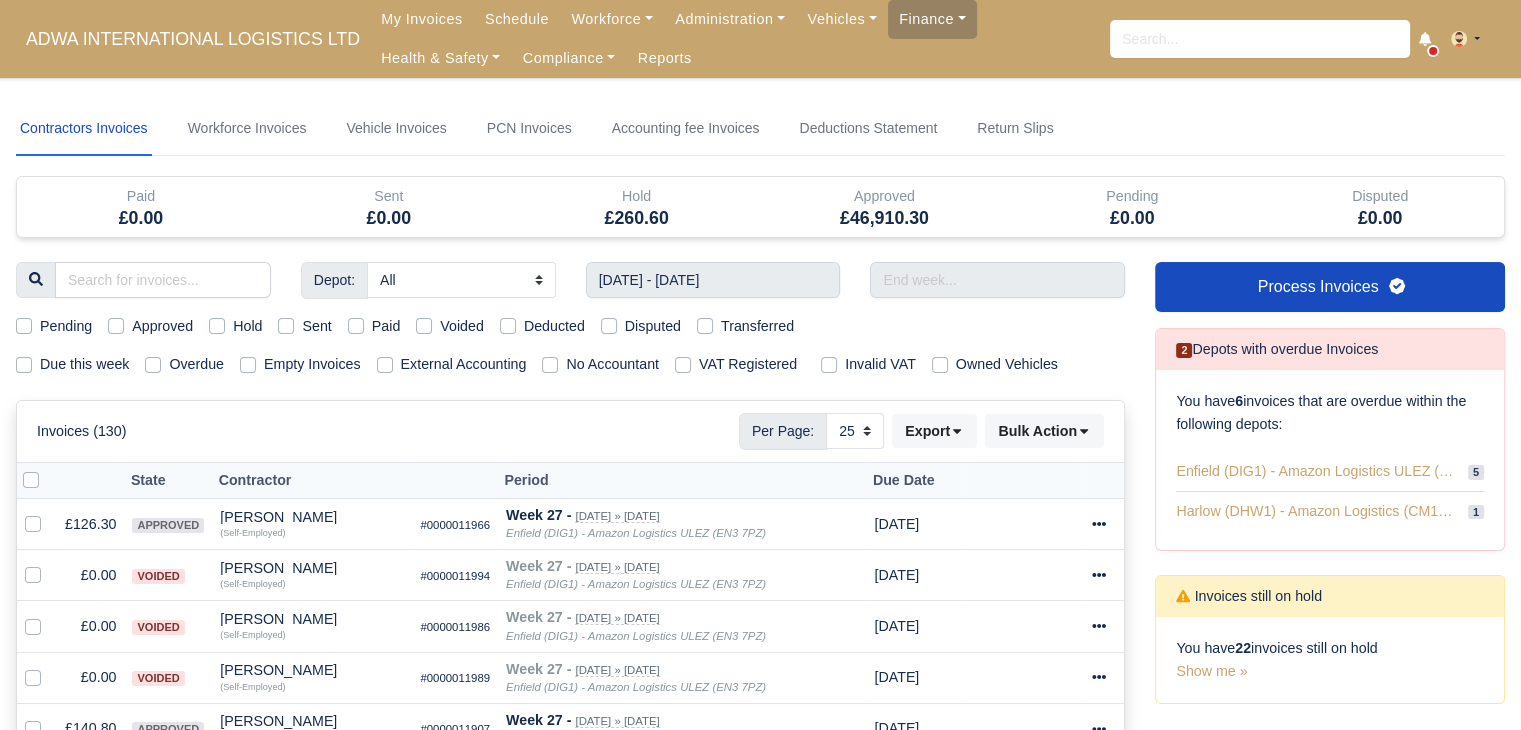 click on "Due this week
Overdue
Empty Invoices
External Accounting
No Accountant
VAT Registered
Invalid VAT
Owned Vehicles" at bounding box center [570, 364] 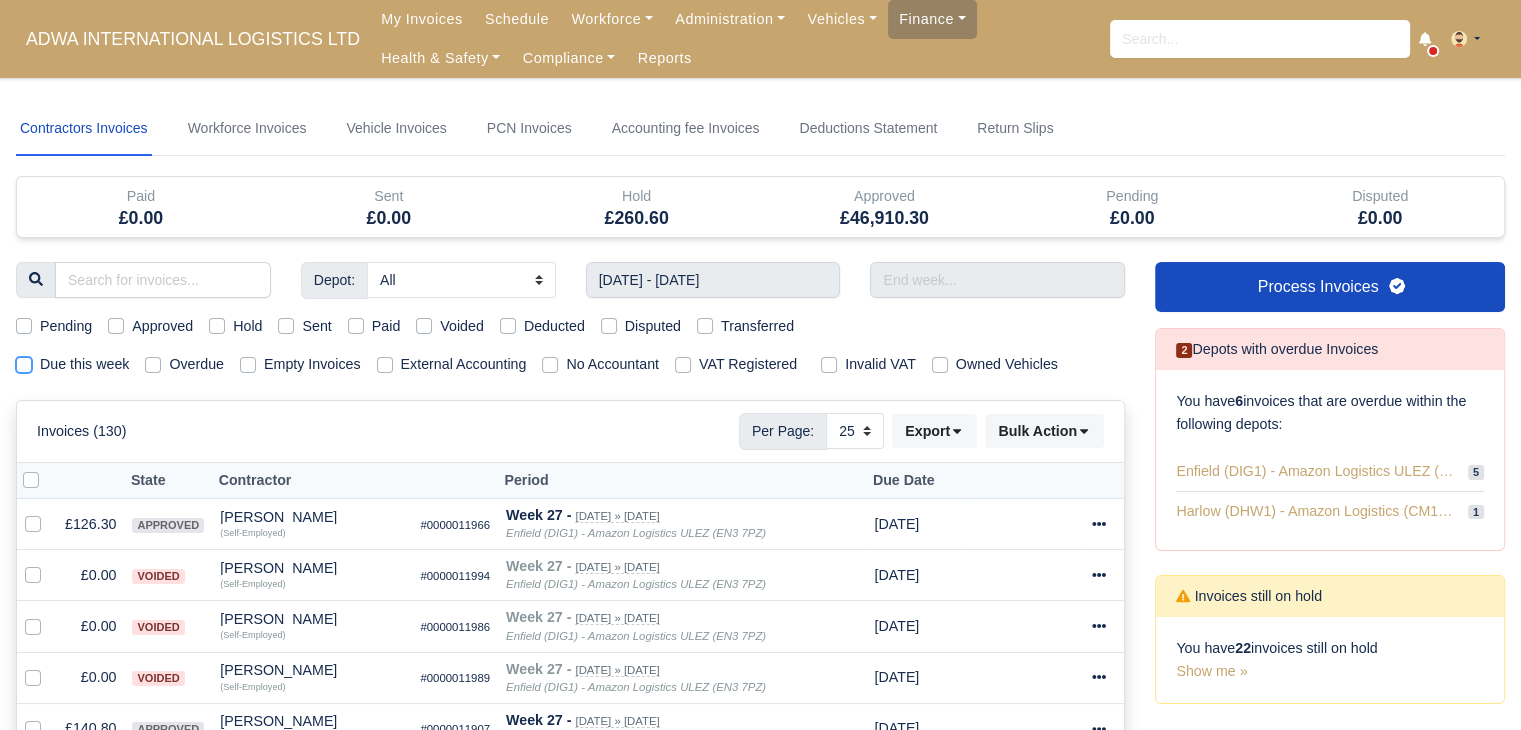 click on "Due this week" at bounding box center (24, 361) 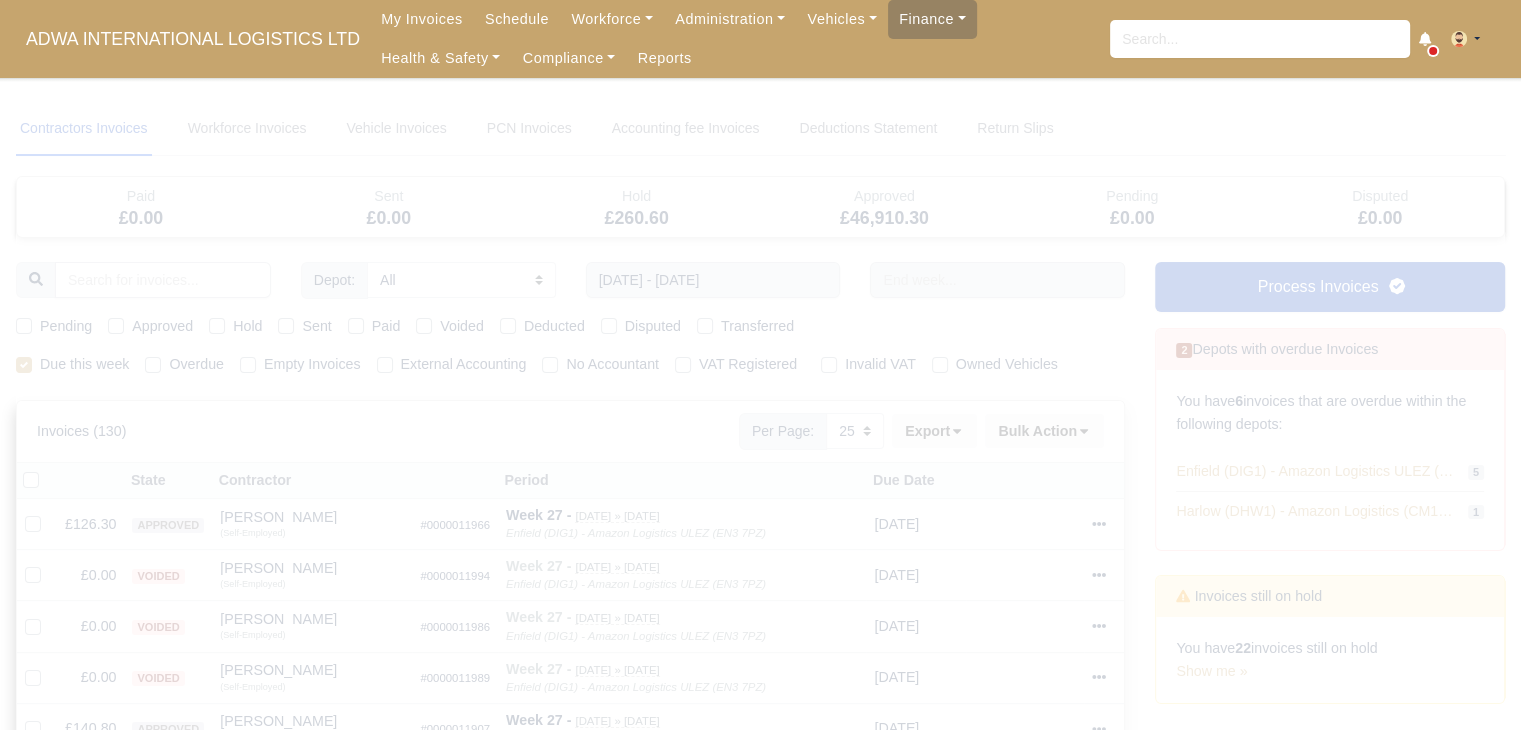 type 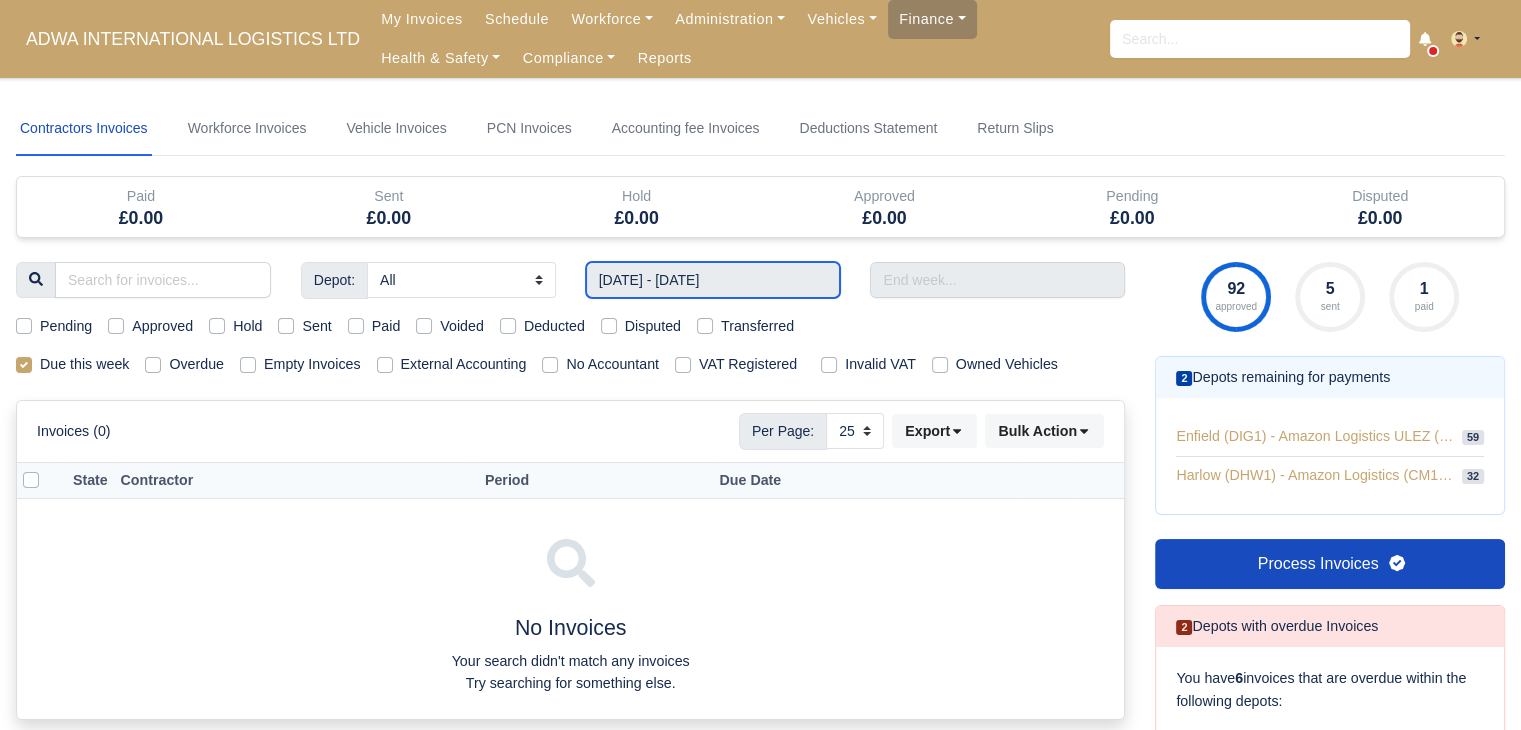 click on "29/06/2025 - 05/07/2025" at bounding box center [713, 280] 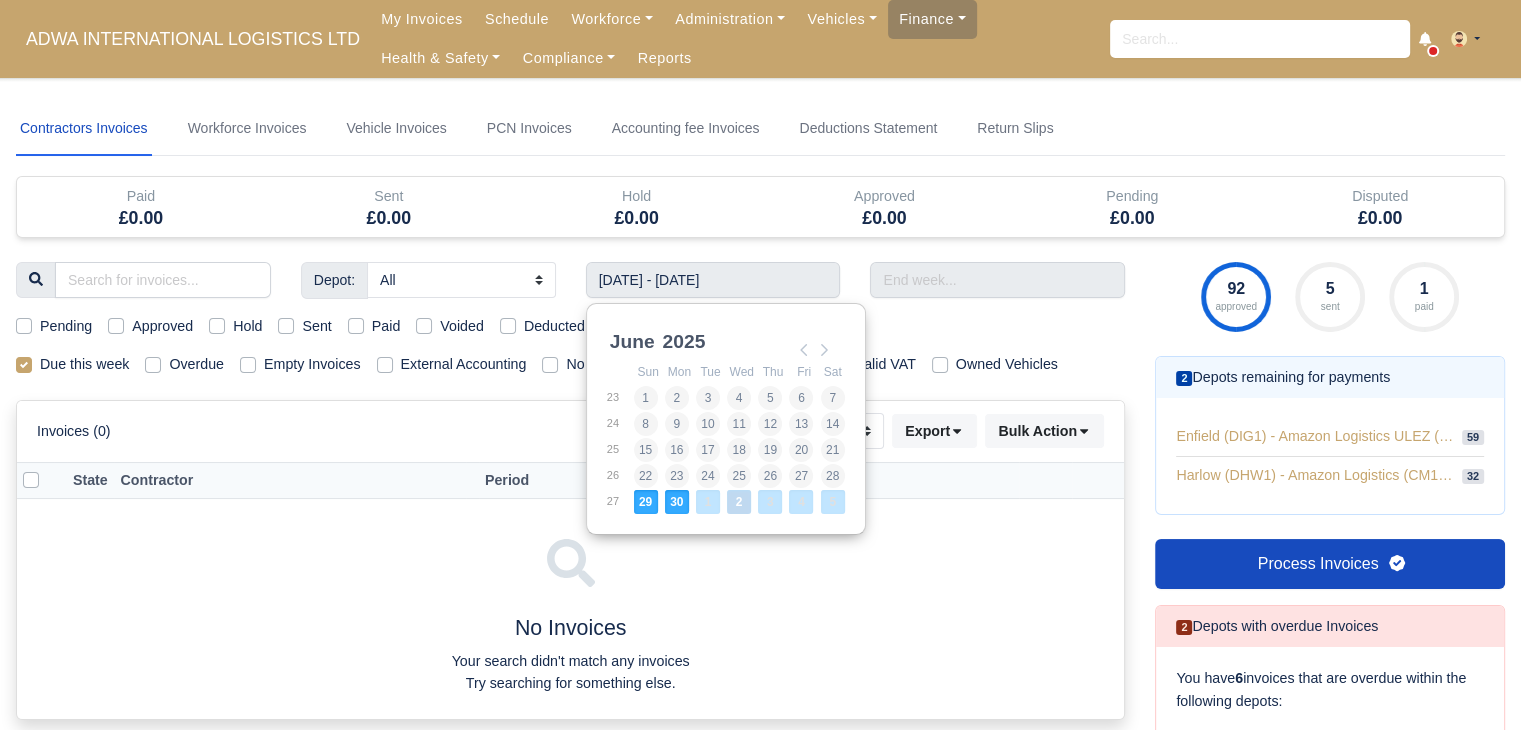 click on "Pending
Approved
Hold
Sent
Paid
Voided
Deducted
Disputed
Transferred" at bounding box center (570, 326) 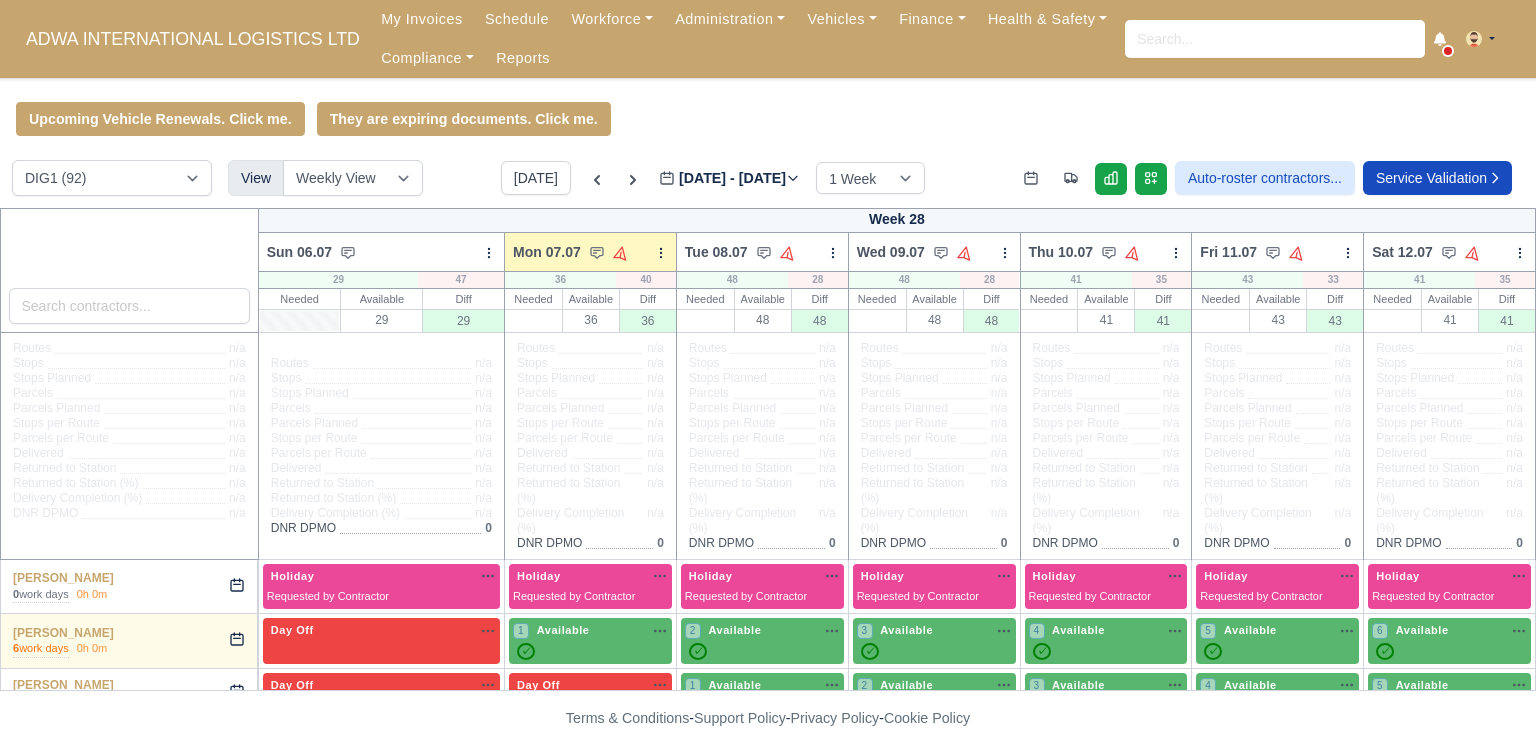 scroll, scrollTop: 0, scrollLeft: 0, axis: both 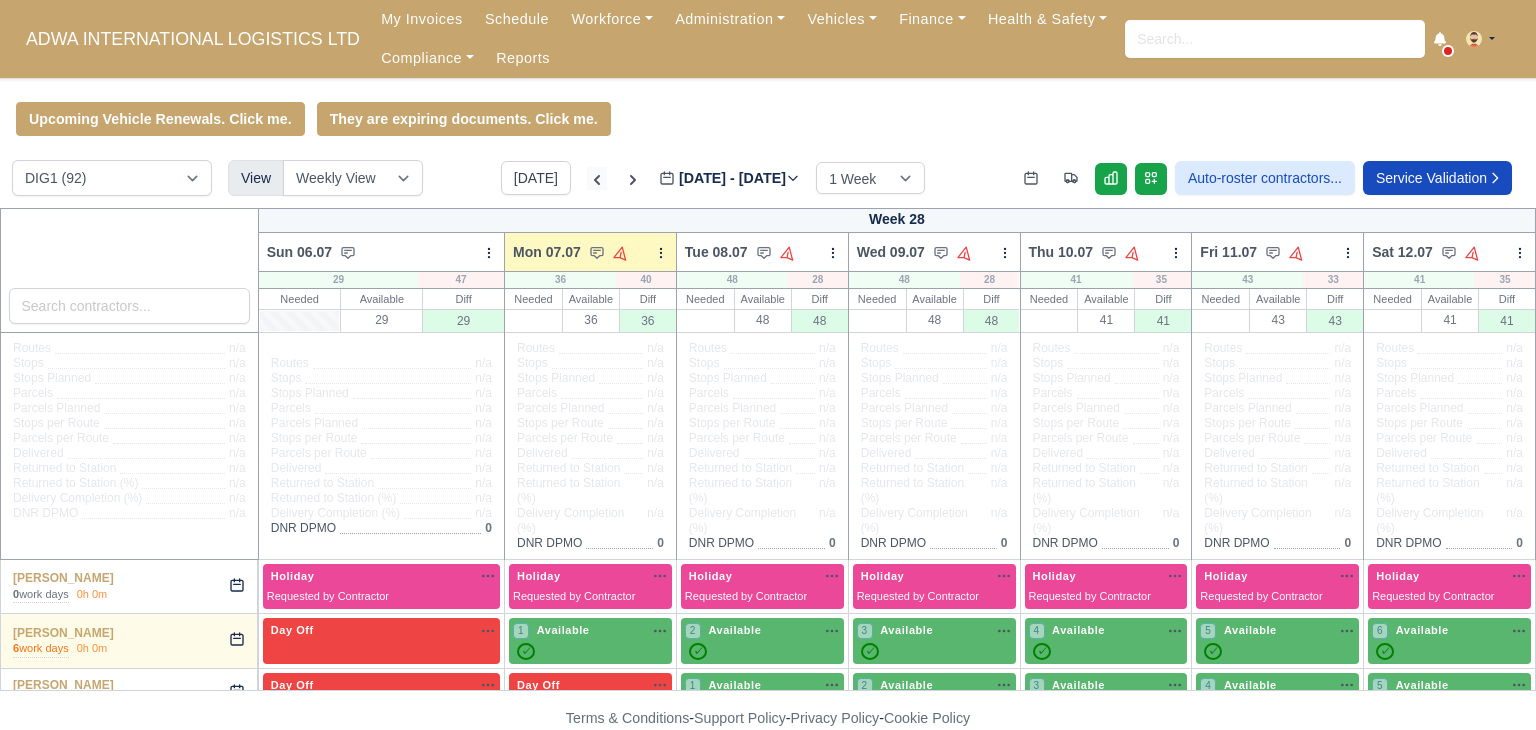 click 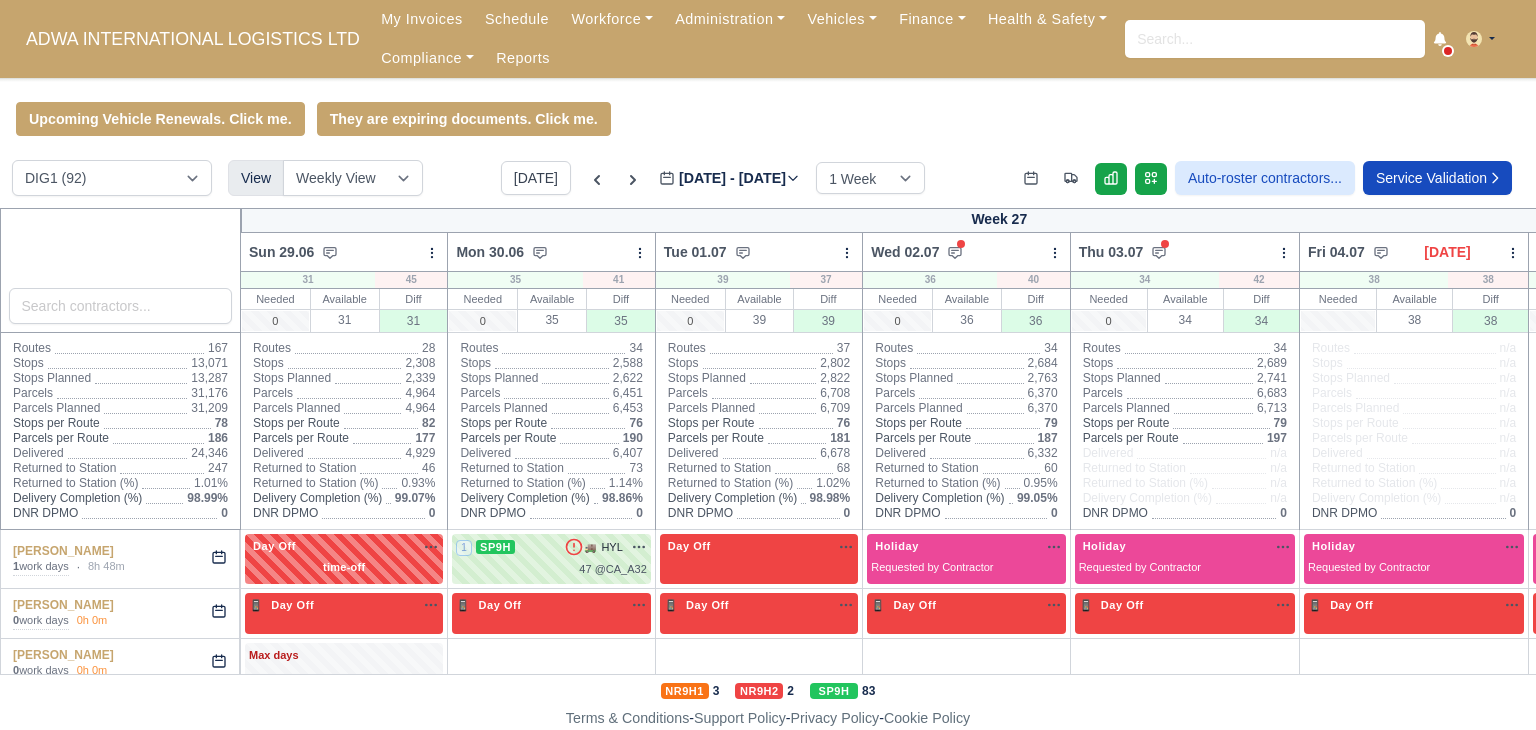 type on "[DATE]" 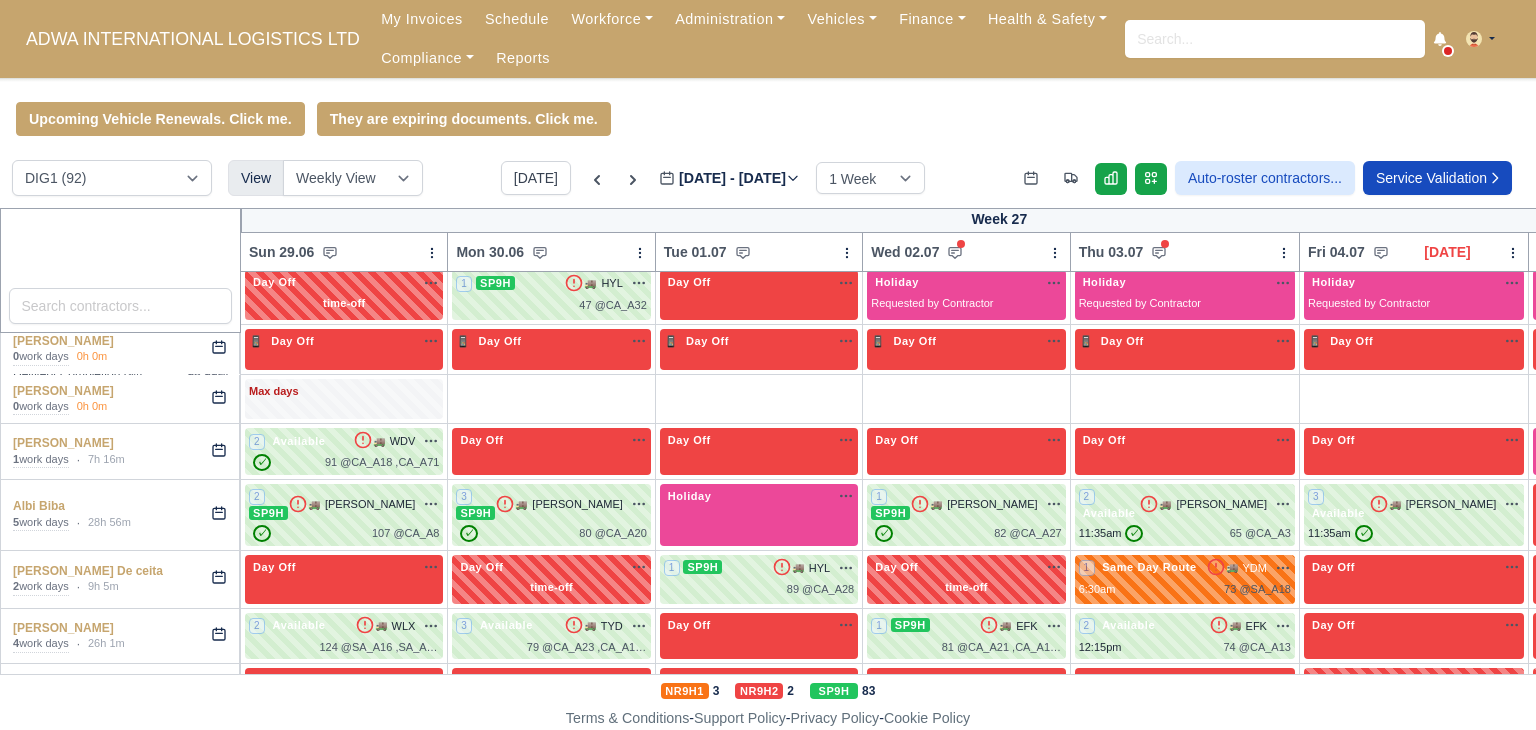 scroll, scrollTop: 470, scrollLeft: 0, axis: vertical 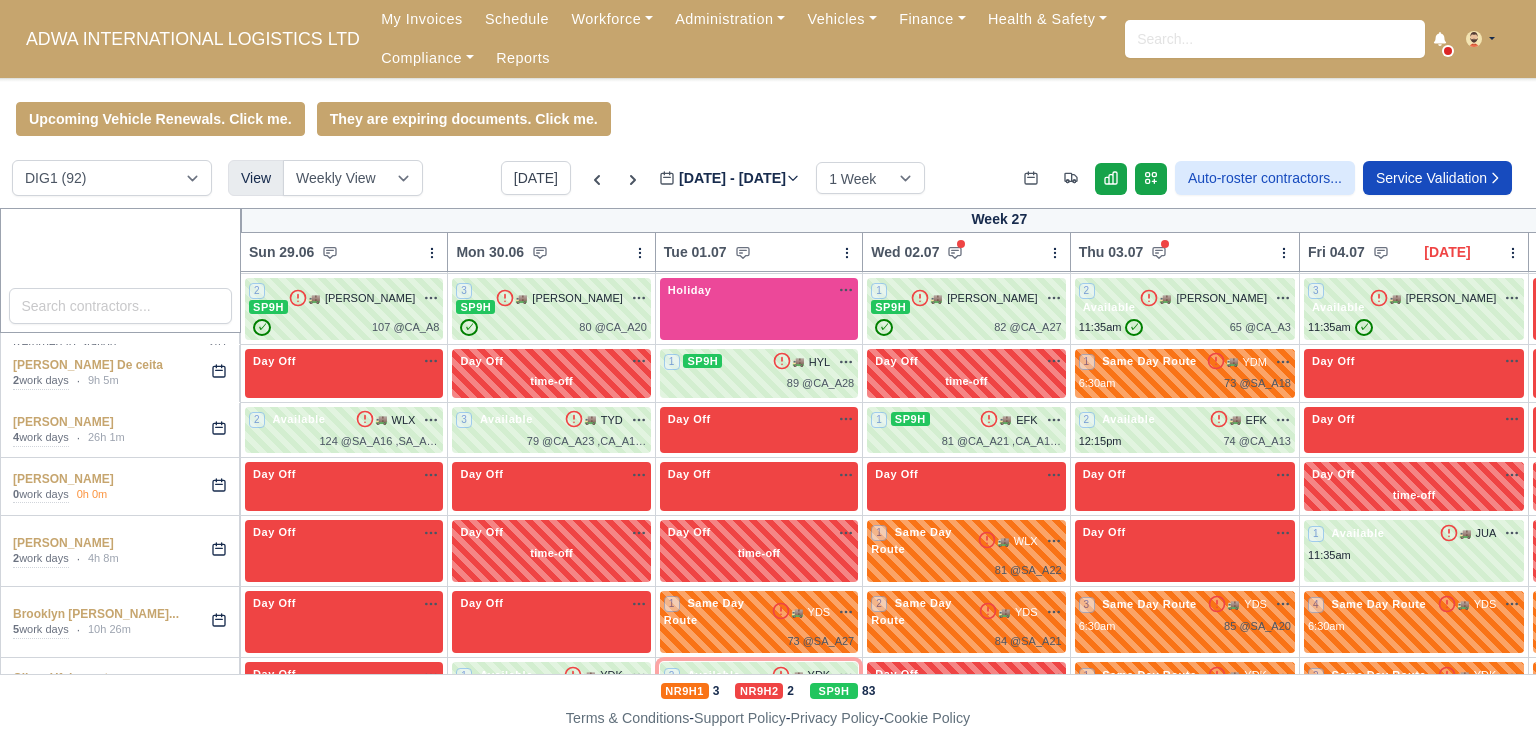 click on "Upcoming Vehicle
Renewals. Click me.
They are expiring documents. Click me." at bounding box center (768, 119) 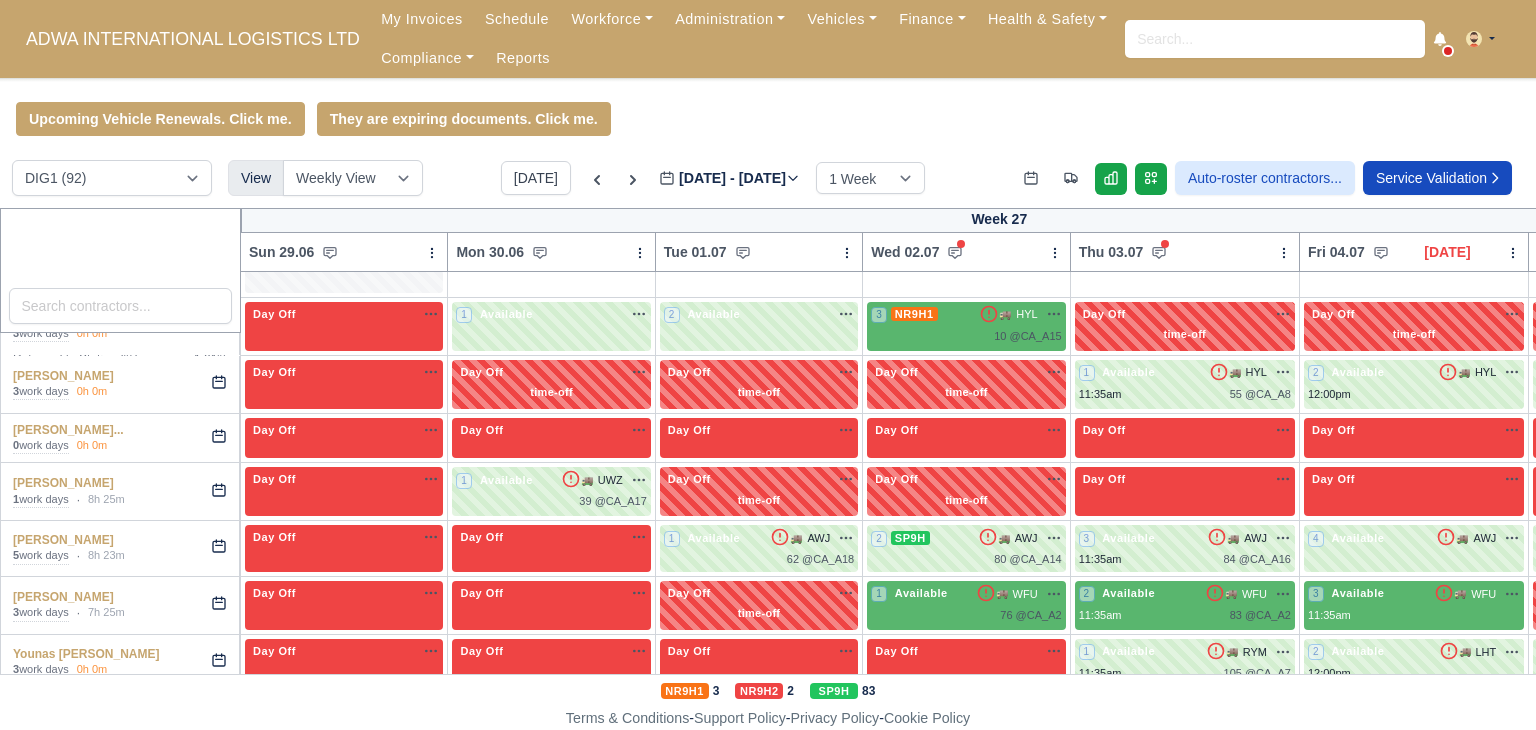 scroll, scrollTop: 4556, scrollLeft: 0, axis: vertical 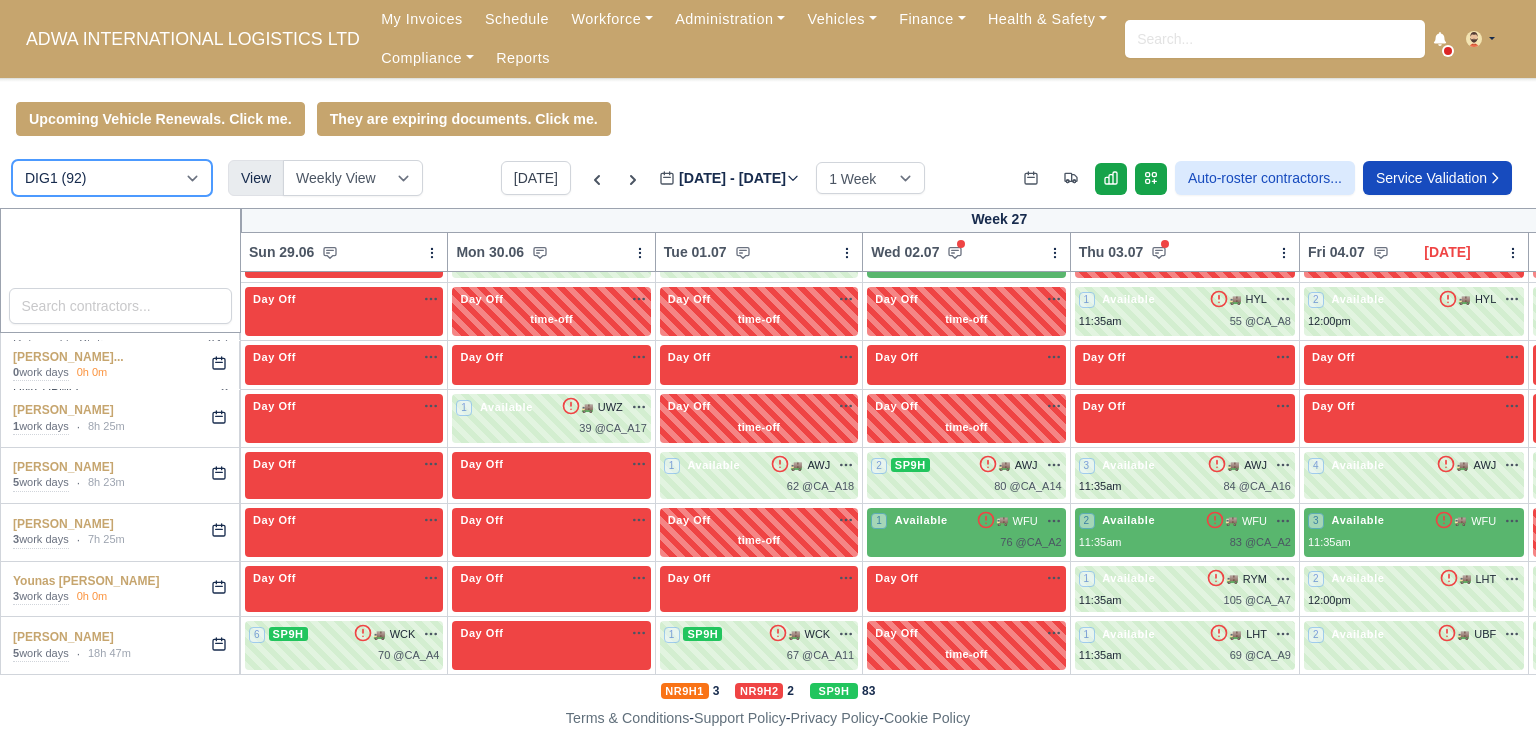 click on "DIG1 (92)
DHW1 (50)" at bounding box center [112, 178] 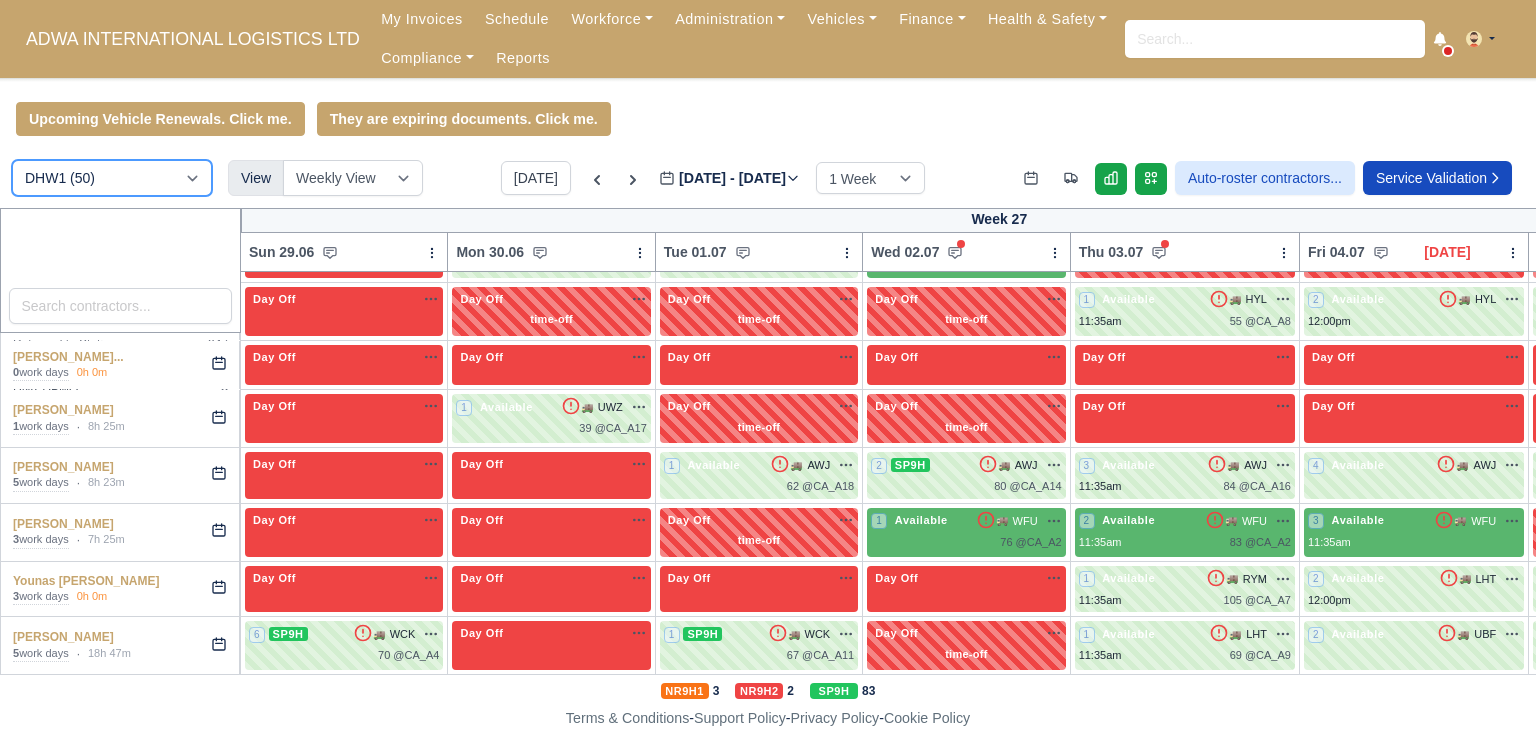 click on "DIG1 (92)
DHW1 (50)" at bounding box center [112, 178] 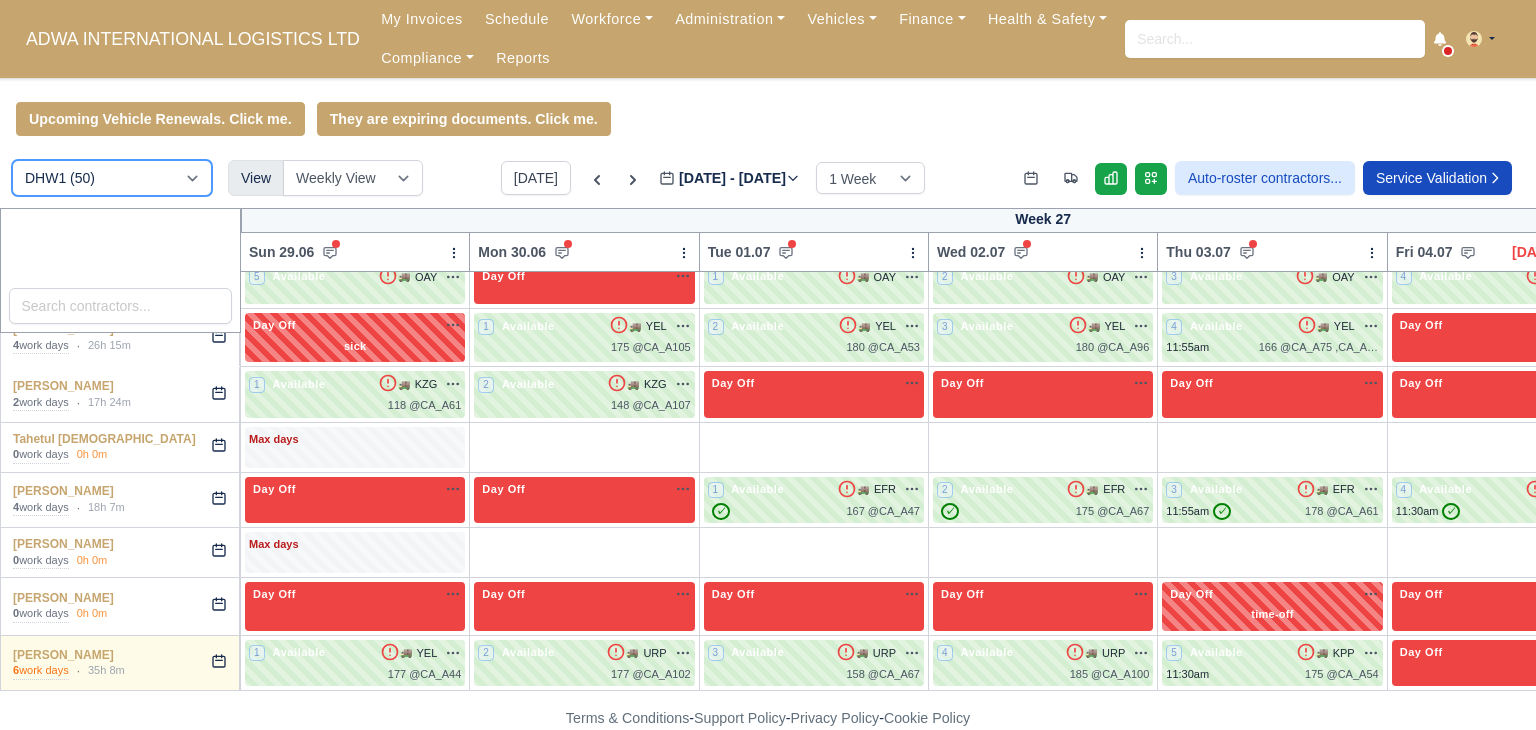 type 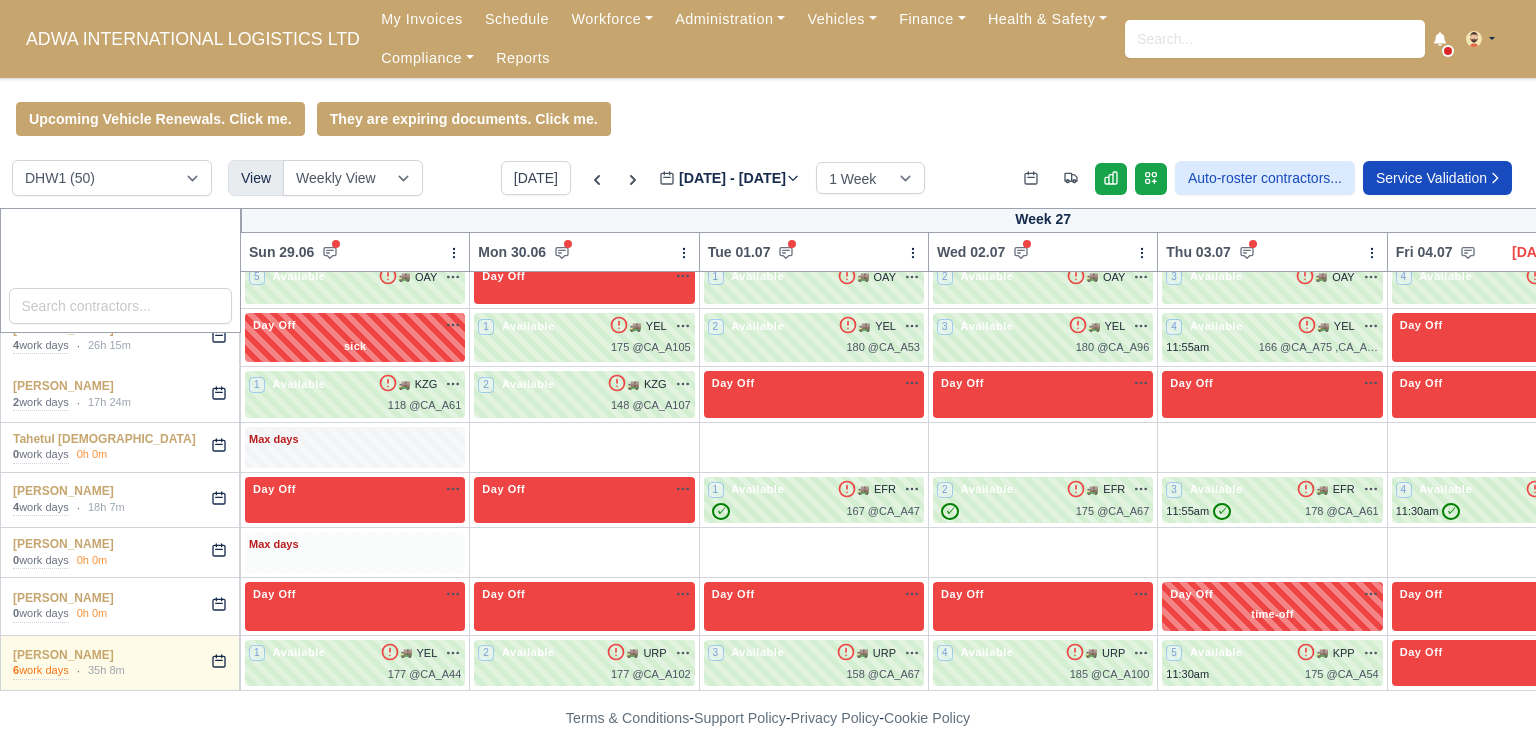 click on "Max days" at bounding box center [355, 552] 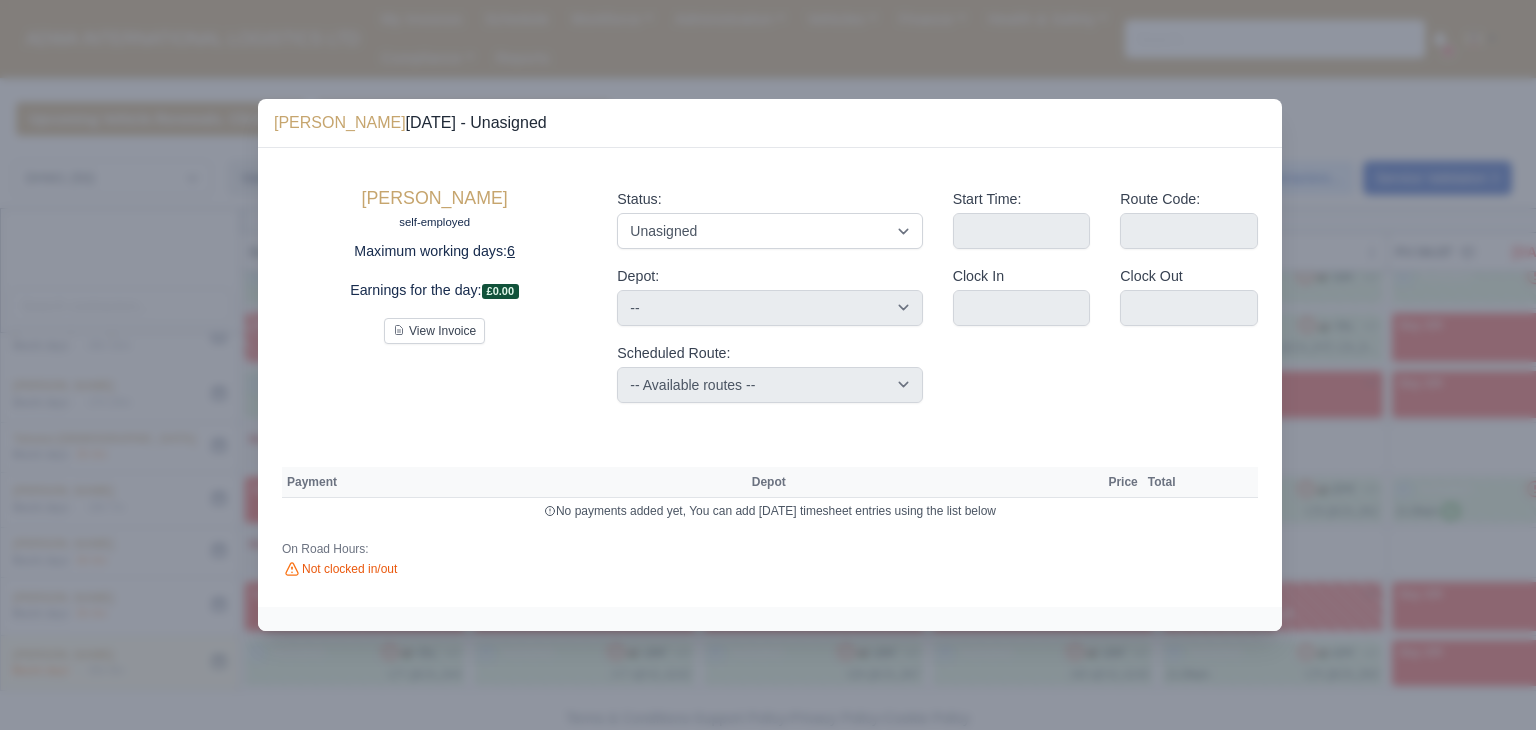 click on "Status:
Available
Day Off
Stand By
Holiday
Other Depot
In Office
OSM
Ridealong
Nursery 1
Nursery 2
Nursery 3
Nursery 4
Training
Debrief Route
Same Day Route
Driver Mate
MFN
Unasigned" at bounding box center (769, 218) 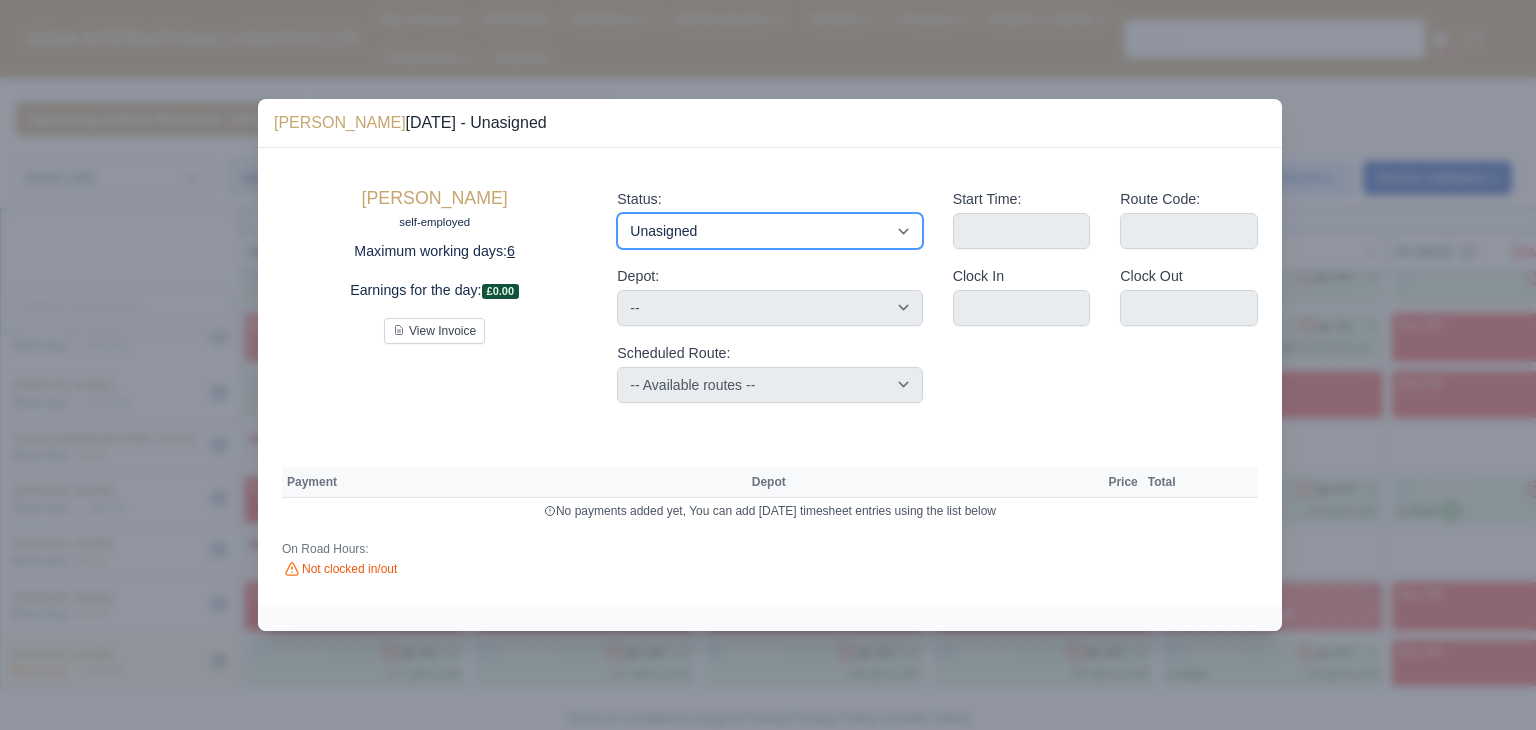 click on "Available
Day Off
Stand By
Holiday
Other Depot
In Office
OSM
Ridealong
Nursery 1
Nursery 2
Nursery 3
Nursery 4
Training
Debrief Route
Same Day Route
Driver Mate
MFN
Unasigned" at bounding box center [769, 231] 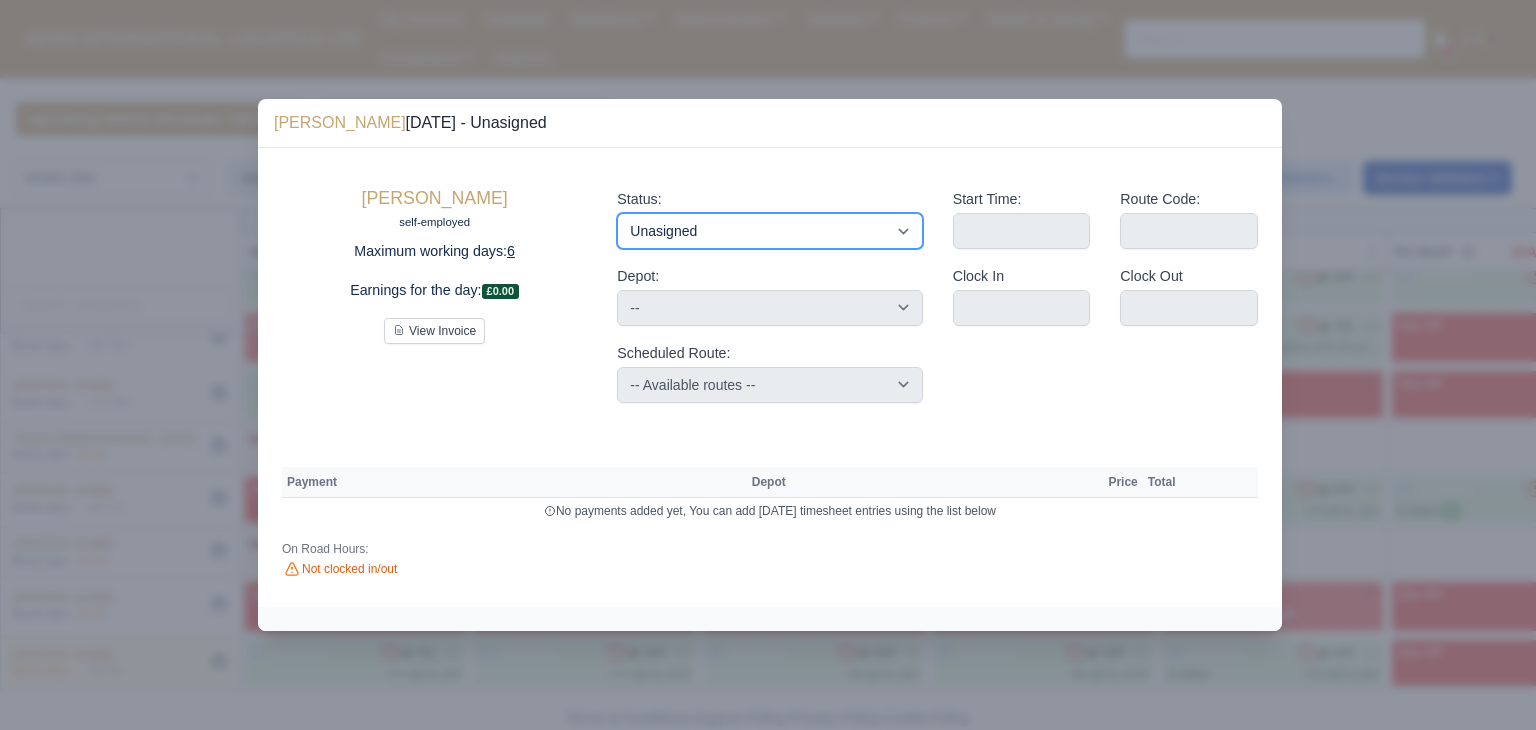 select on "Day Off" 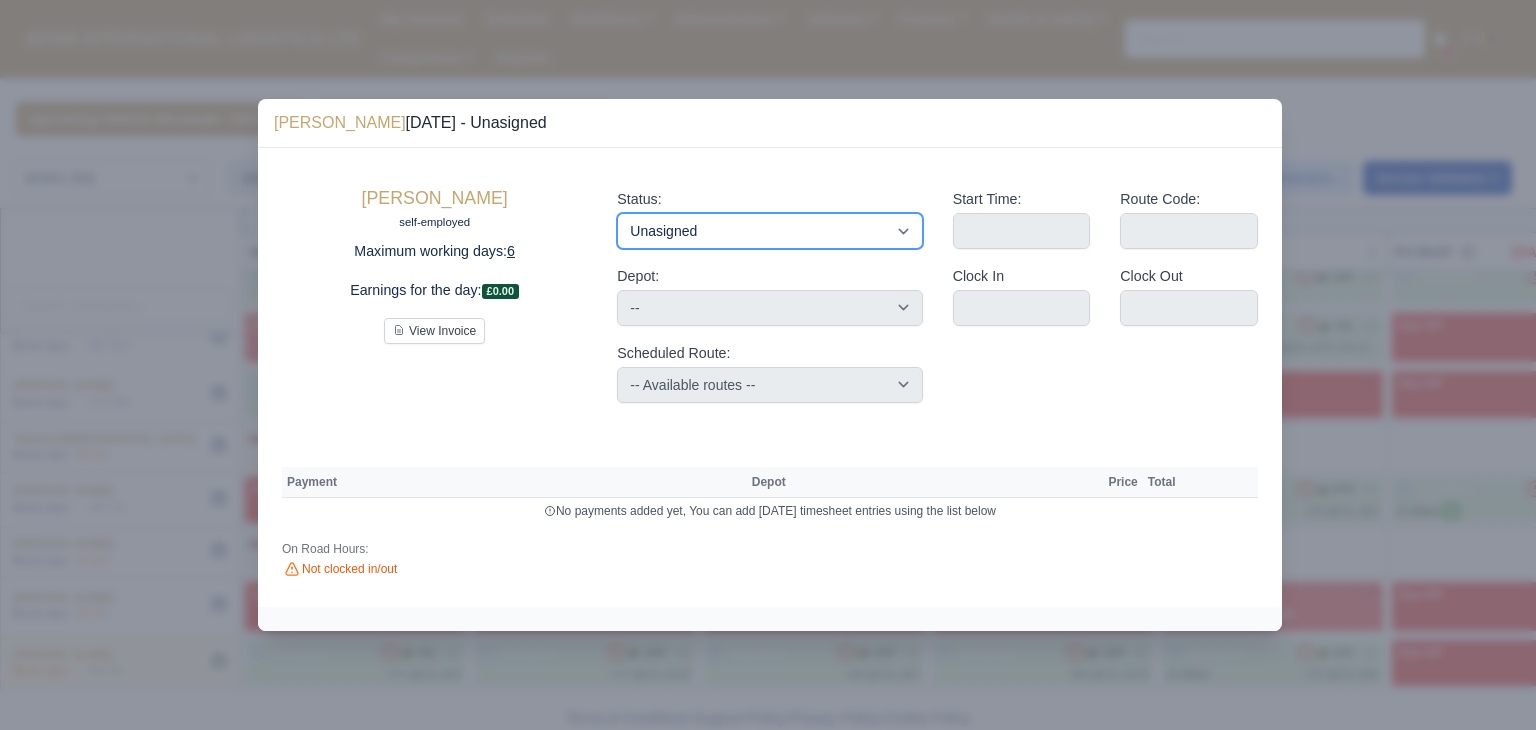 click on "Available
Day Off
Stand By
Holiday
Other Depot
In Office
OSM
Ridealong
Nursery 1
Nursery 2
Nursery 3
Nursery 4
Training
Debrief Route
Same Day Route
Driver Mate
MFN
Unasigned" at bounding box center [769, 231] 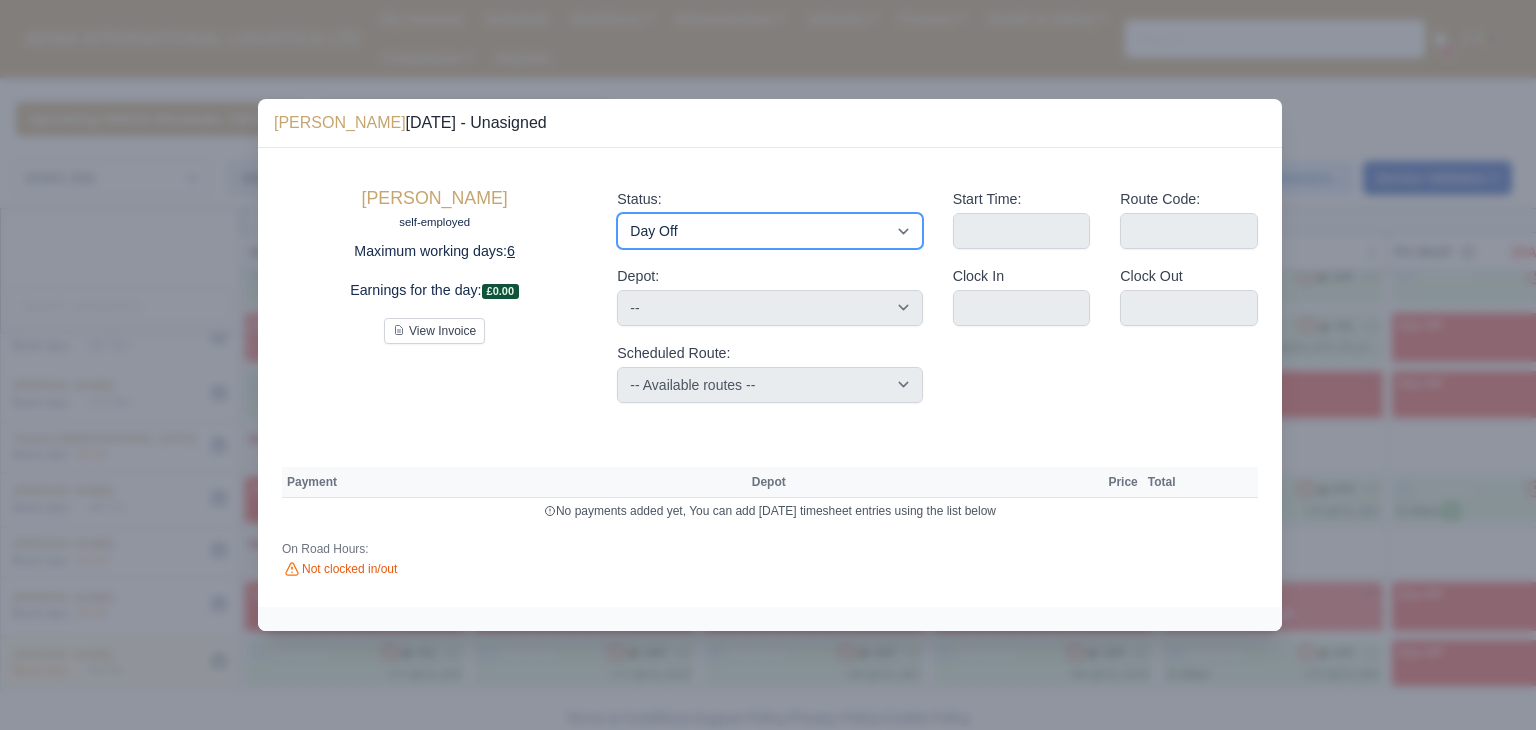 select 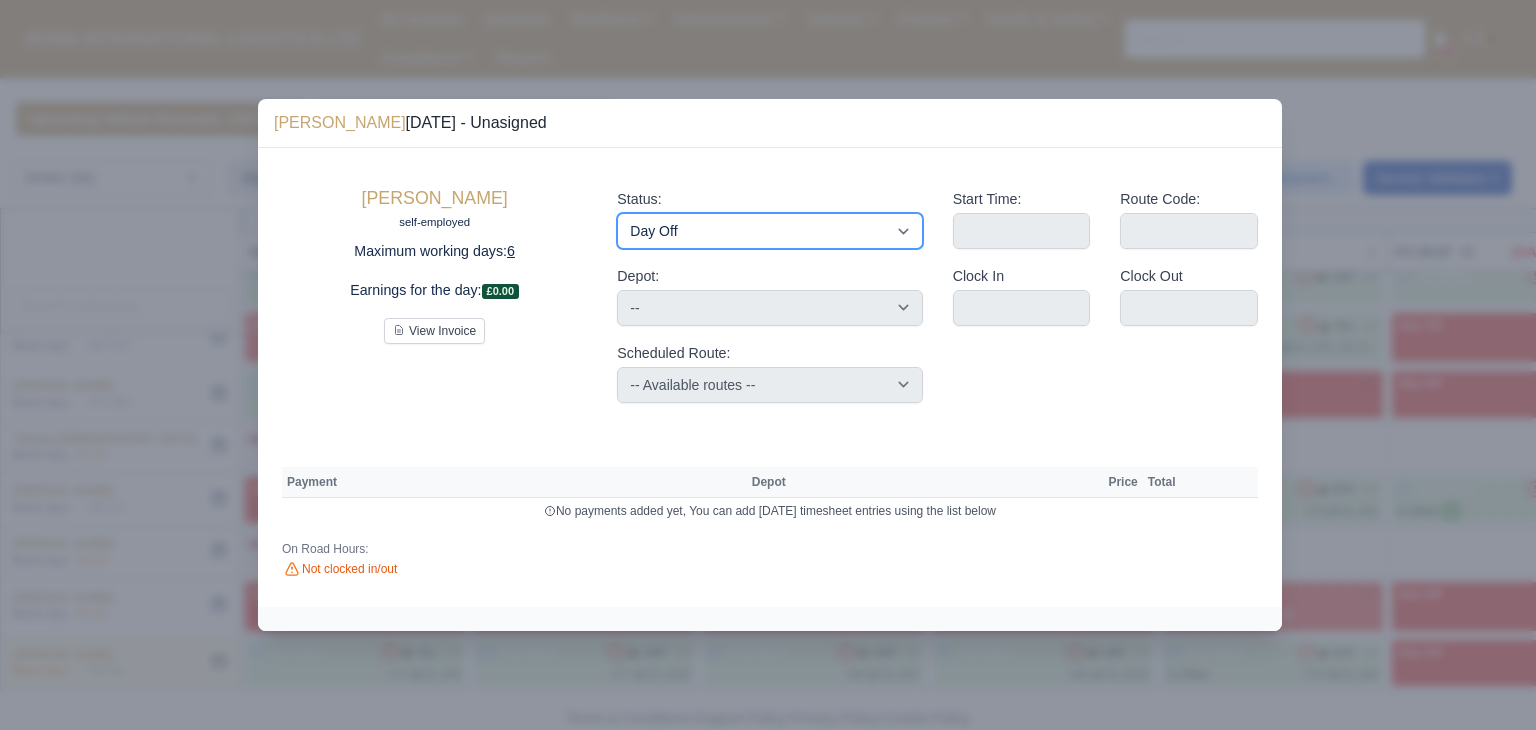 select on "na" 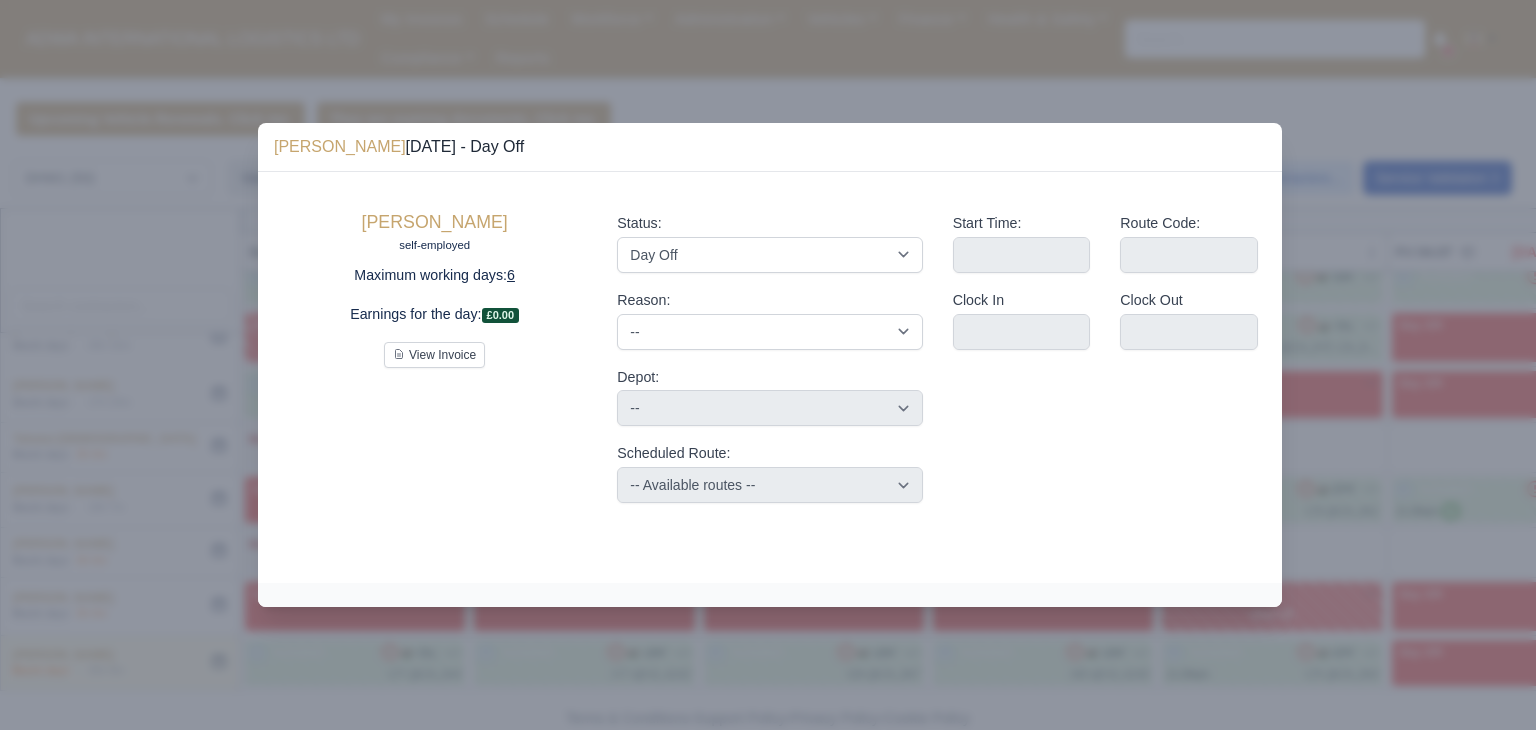 click at bounding box center (768, 365) 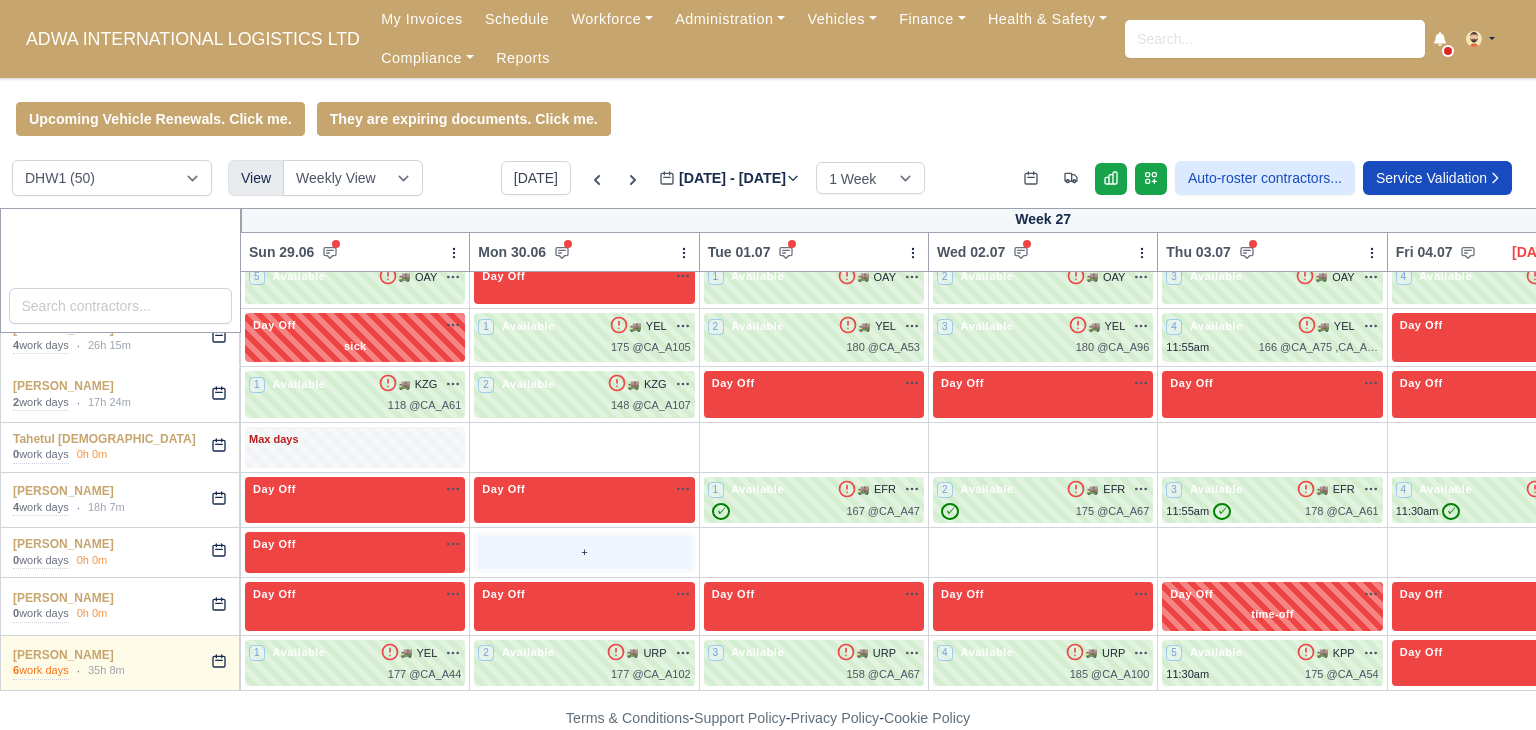 type 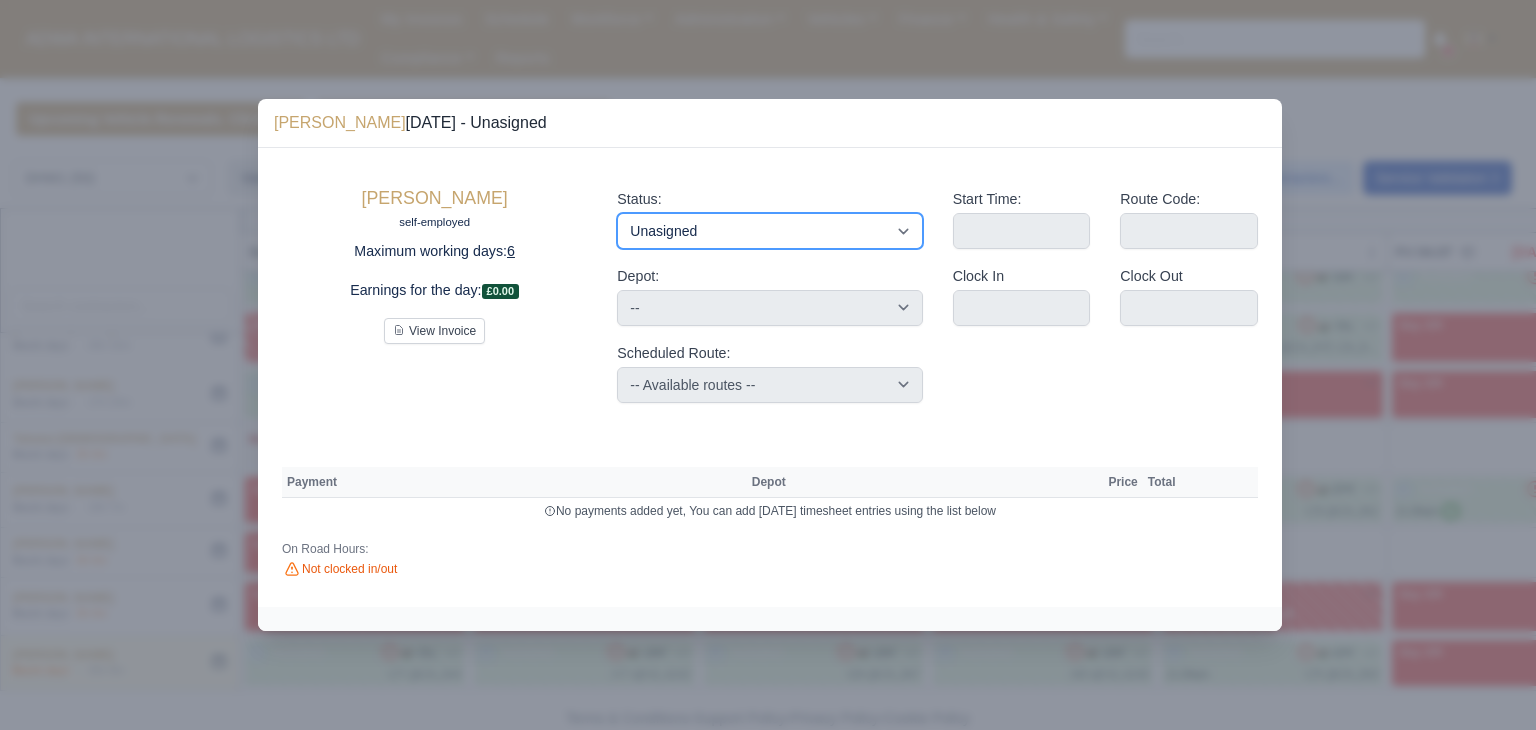 click on "Available
Day Off
Stand By
Holiday
Other Depot
In Office
OSM
Ridealong
Nursery 1
Nursery 2
Nursery 3
Nursery 4
Training
Debrief Route
Same Day Route
Driver Mate
MFN
Unasigned" at bounding box center (769, 231) 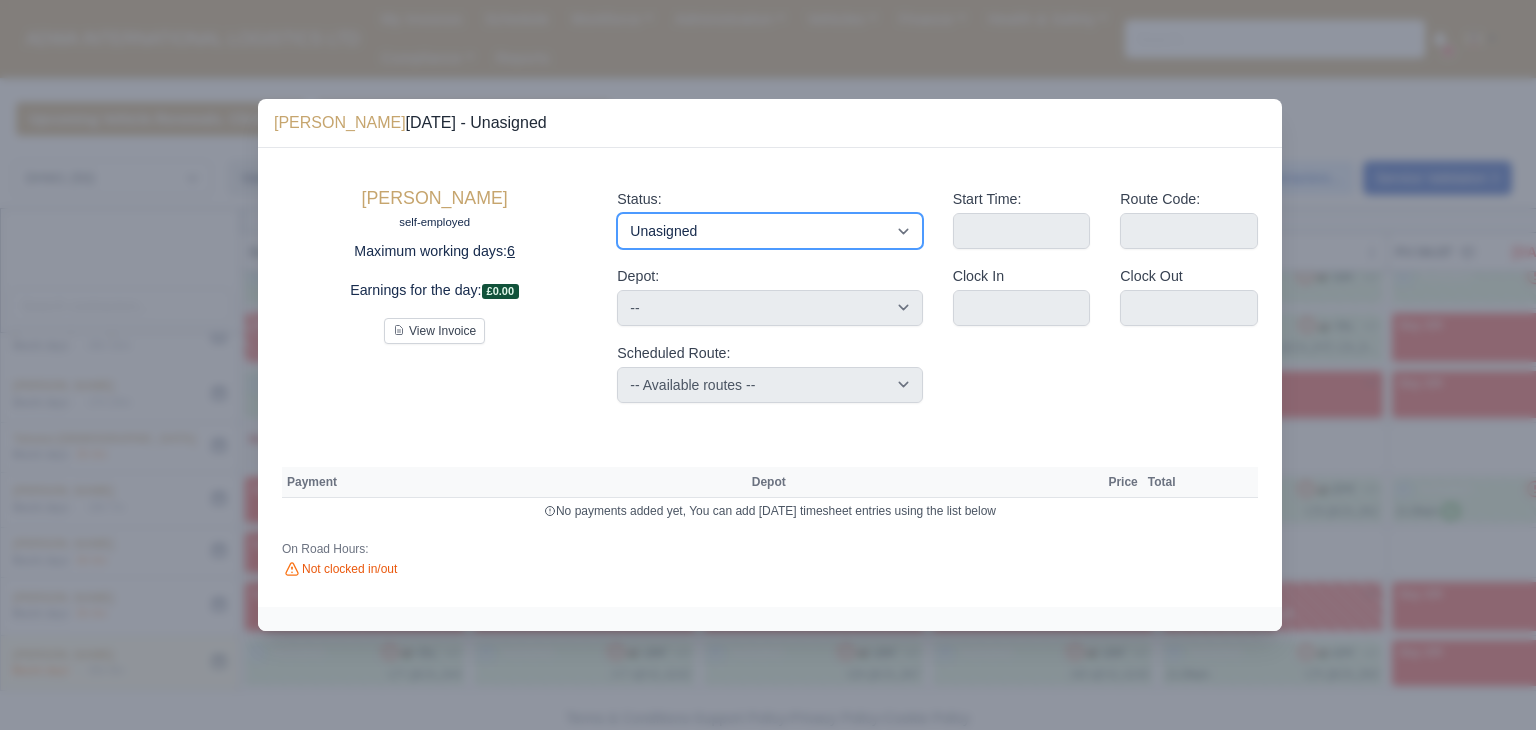 select on "Available" 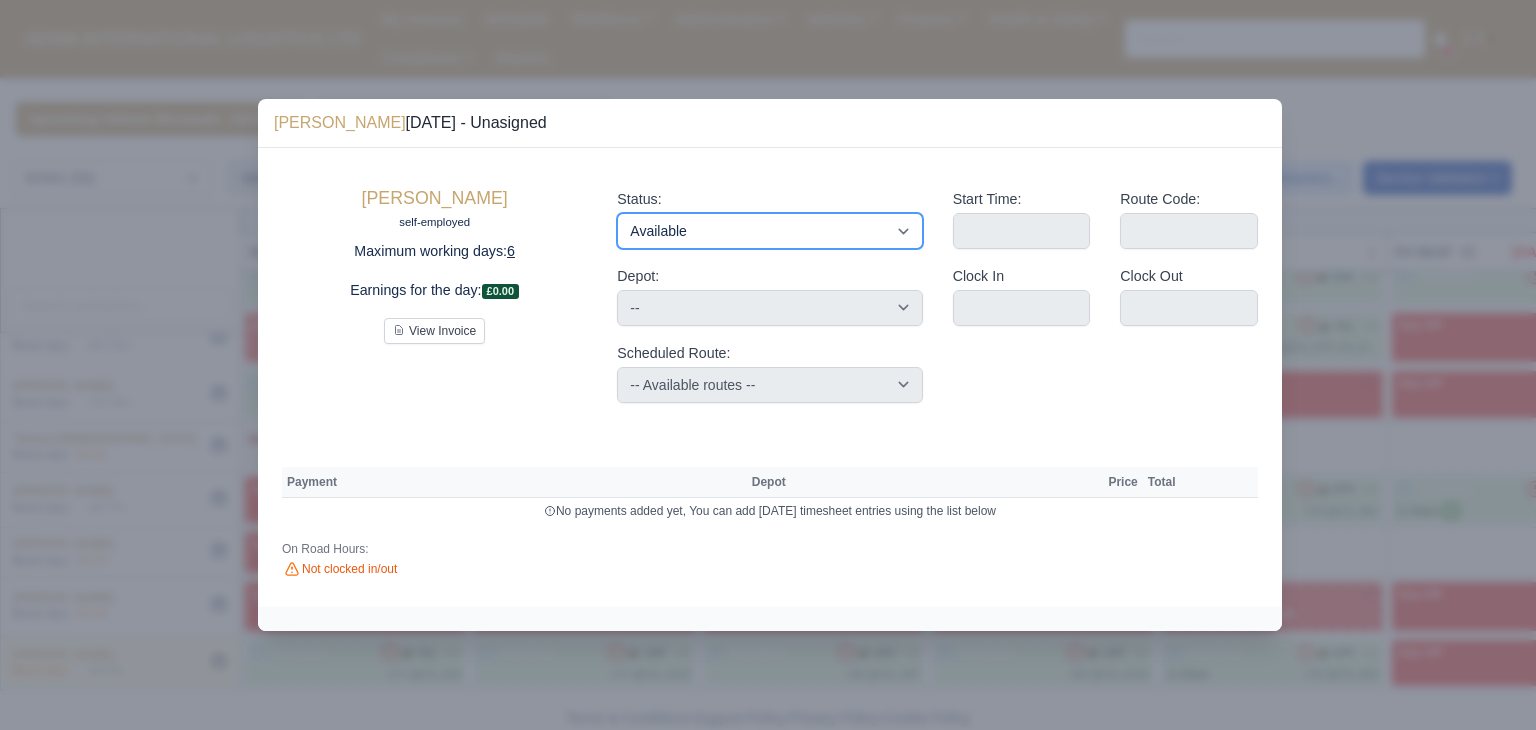 click on "Available
Day Off
Stand By
Holiday
Other Depot
In Office
OSM
Ridealong
Nursery 1
Nursery 2
Nursery 3
Nursery 4
Training
Debrief Route
Same Day Route
Driver Mate
MFN
Unasigned" at bounding box center [769, 231] 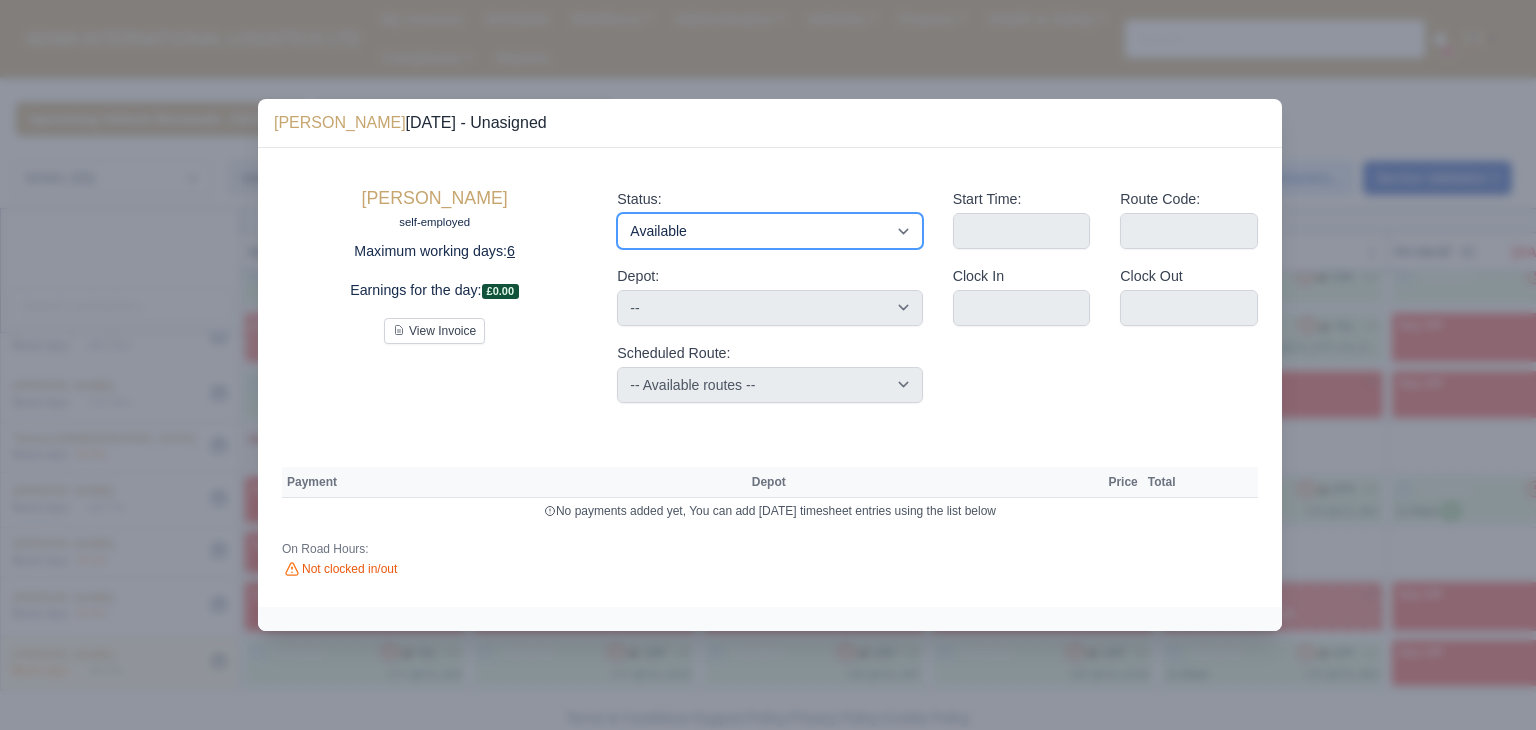 type 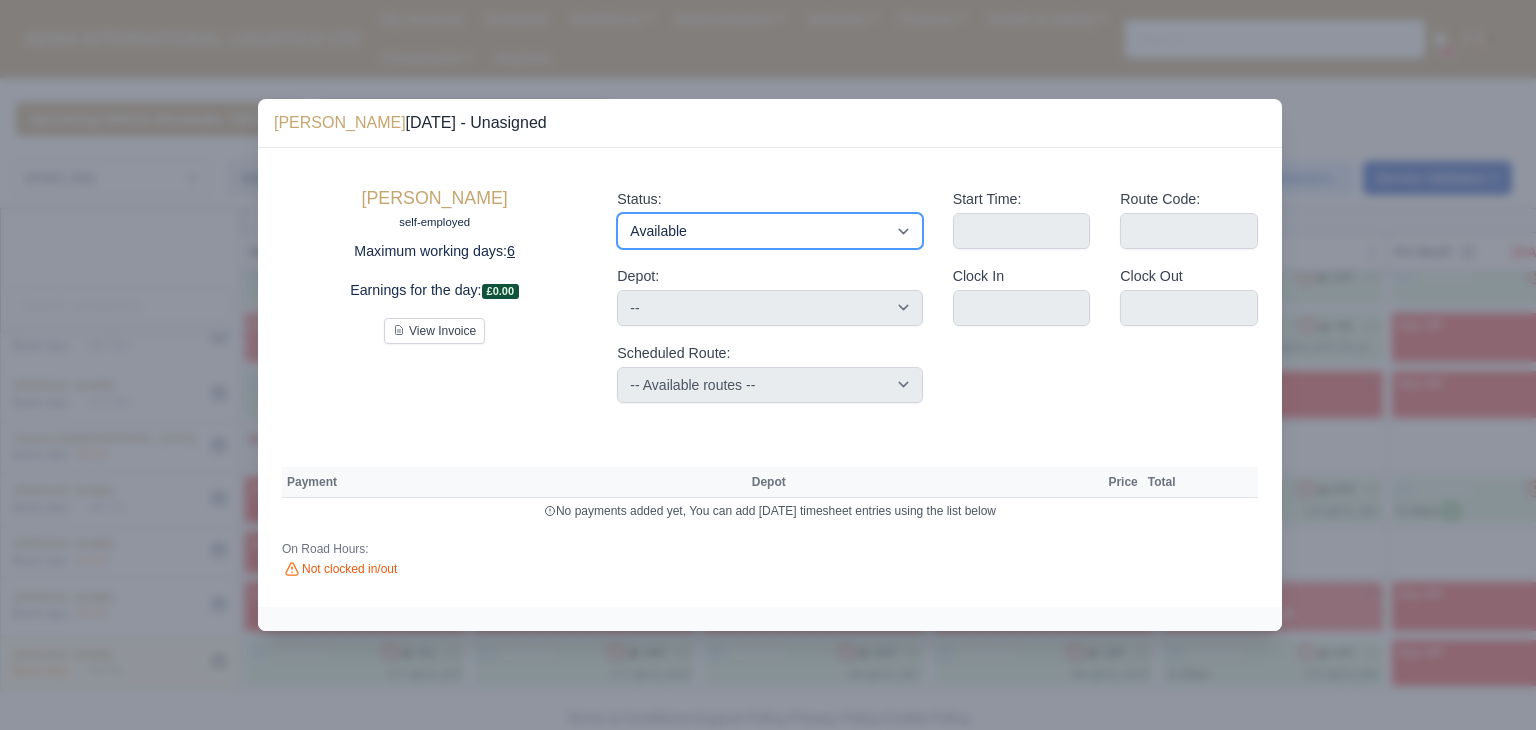 type 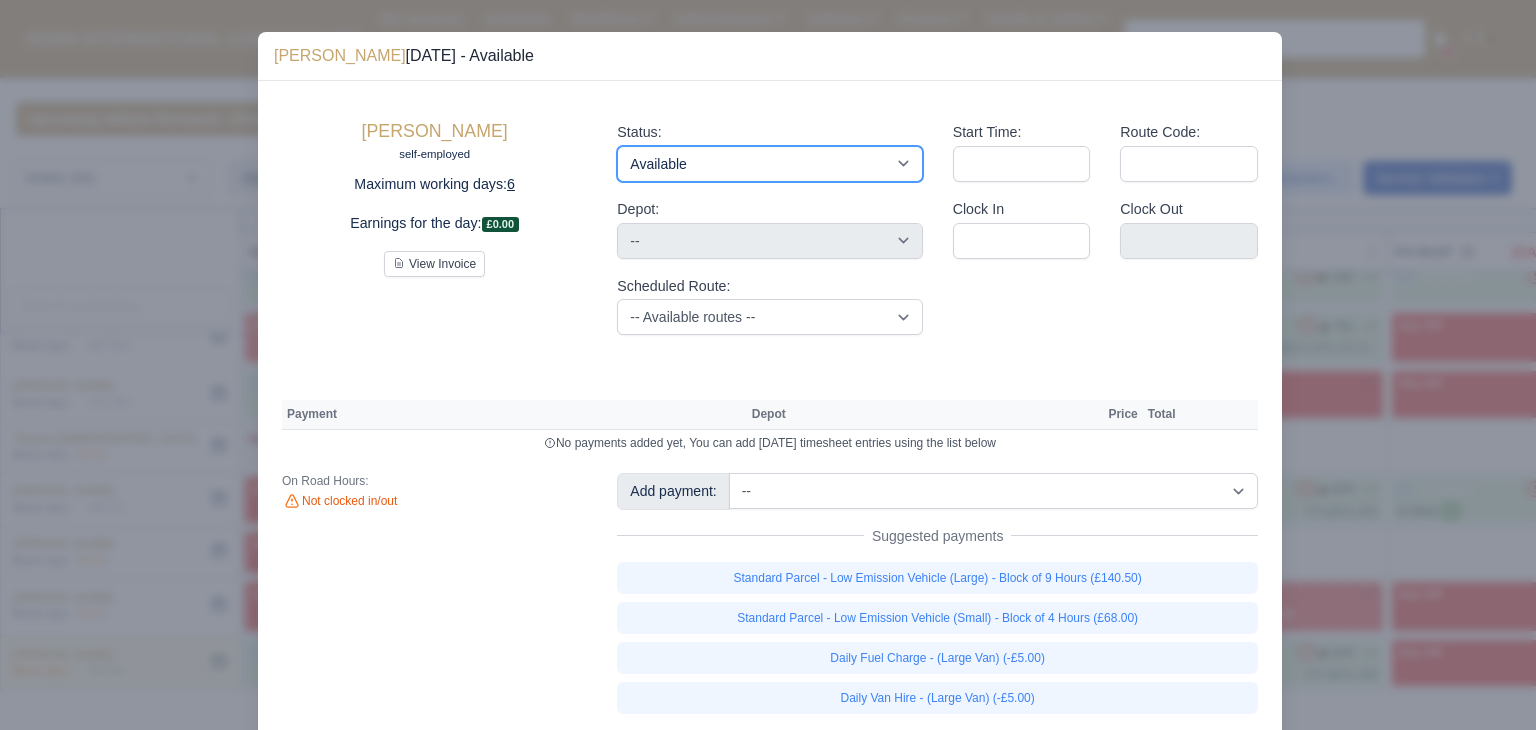 scroll, scrollTop: 55, scrollLeft: 0, axis: vertical 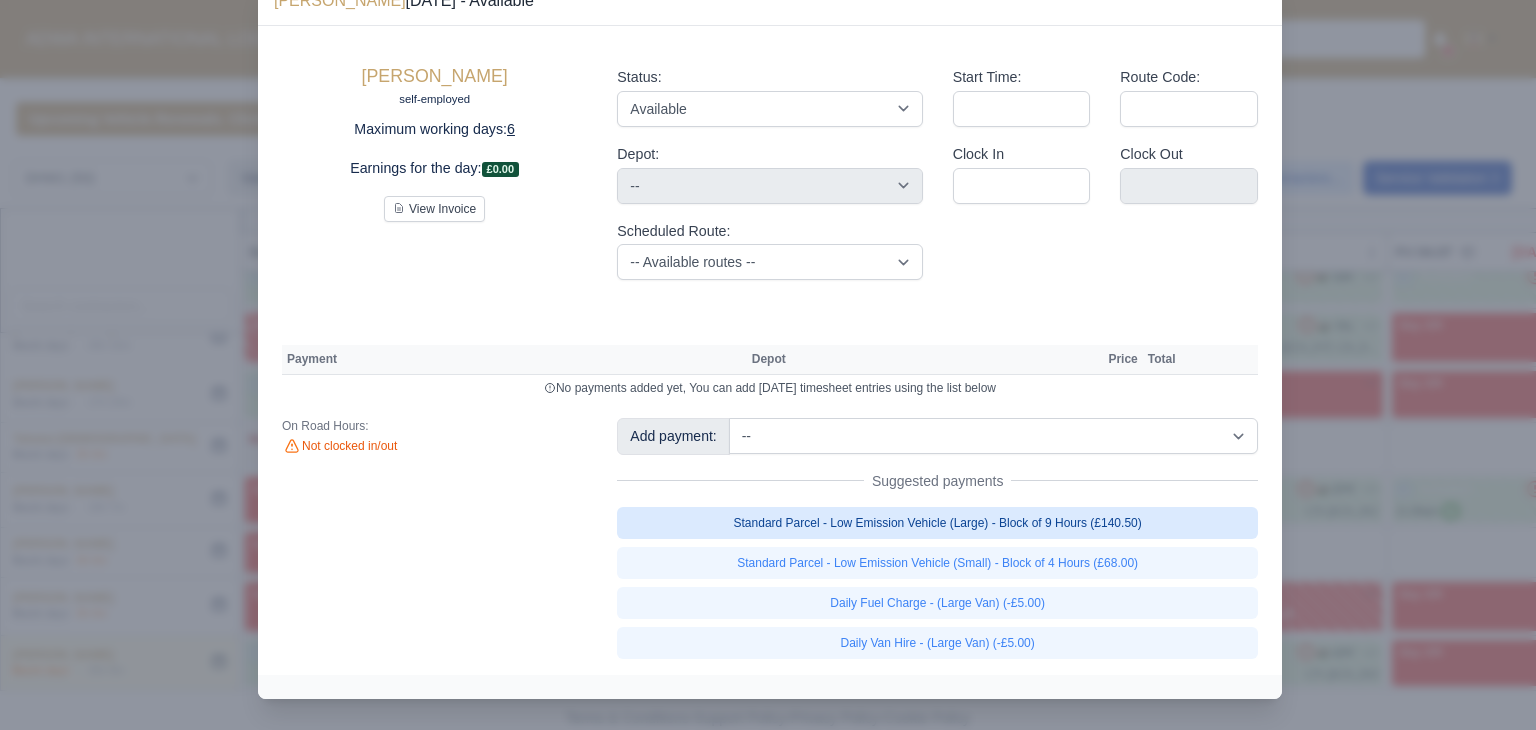 click on "Standard Parcel - Low Emission Vehicle (Large) - Block of 9 Hours (£140.50)" at bounding box center (937, 523) 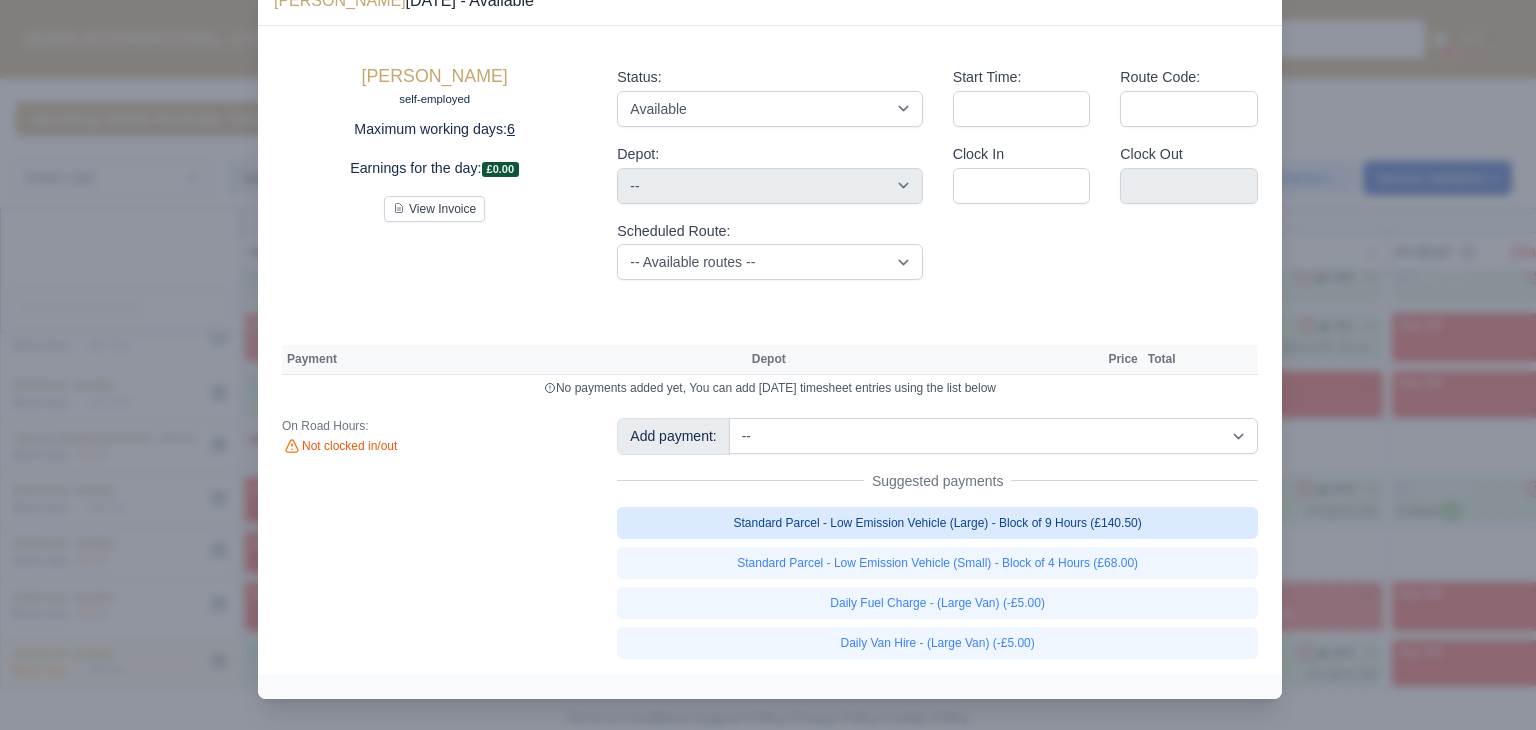 type 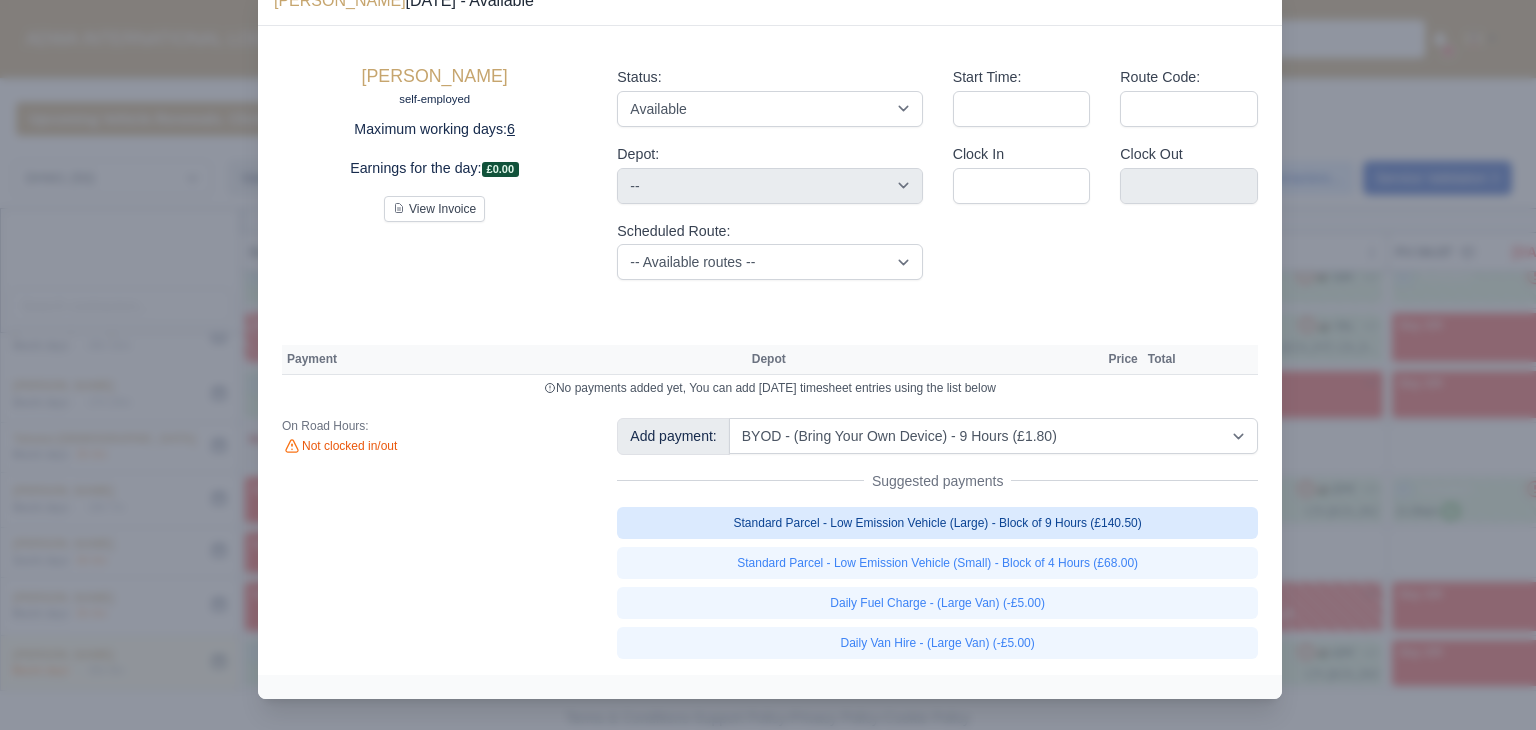 select on "2" 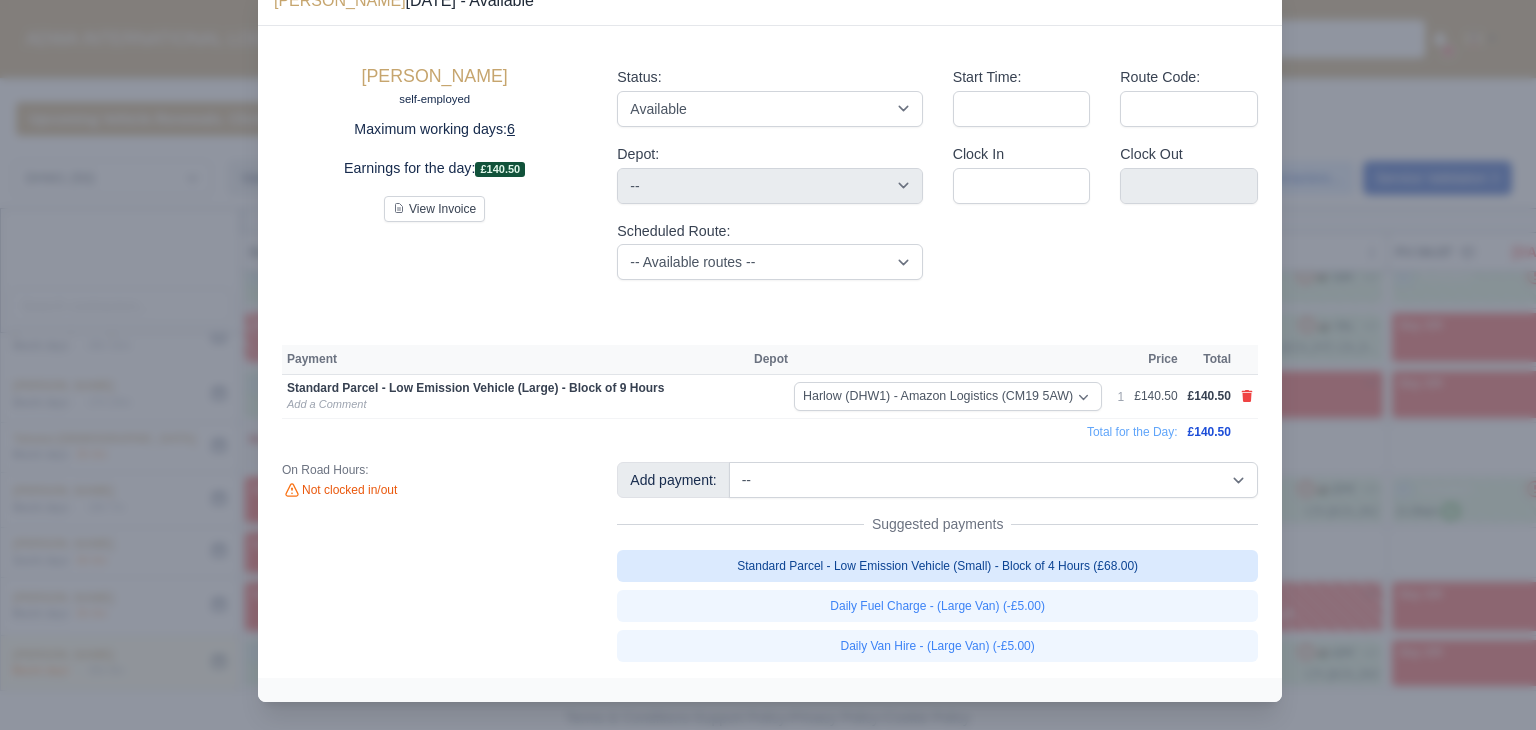scroll, scrollTop: 56, scrollLeft: 0, axis: vertical 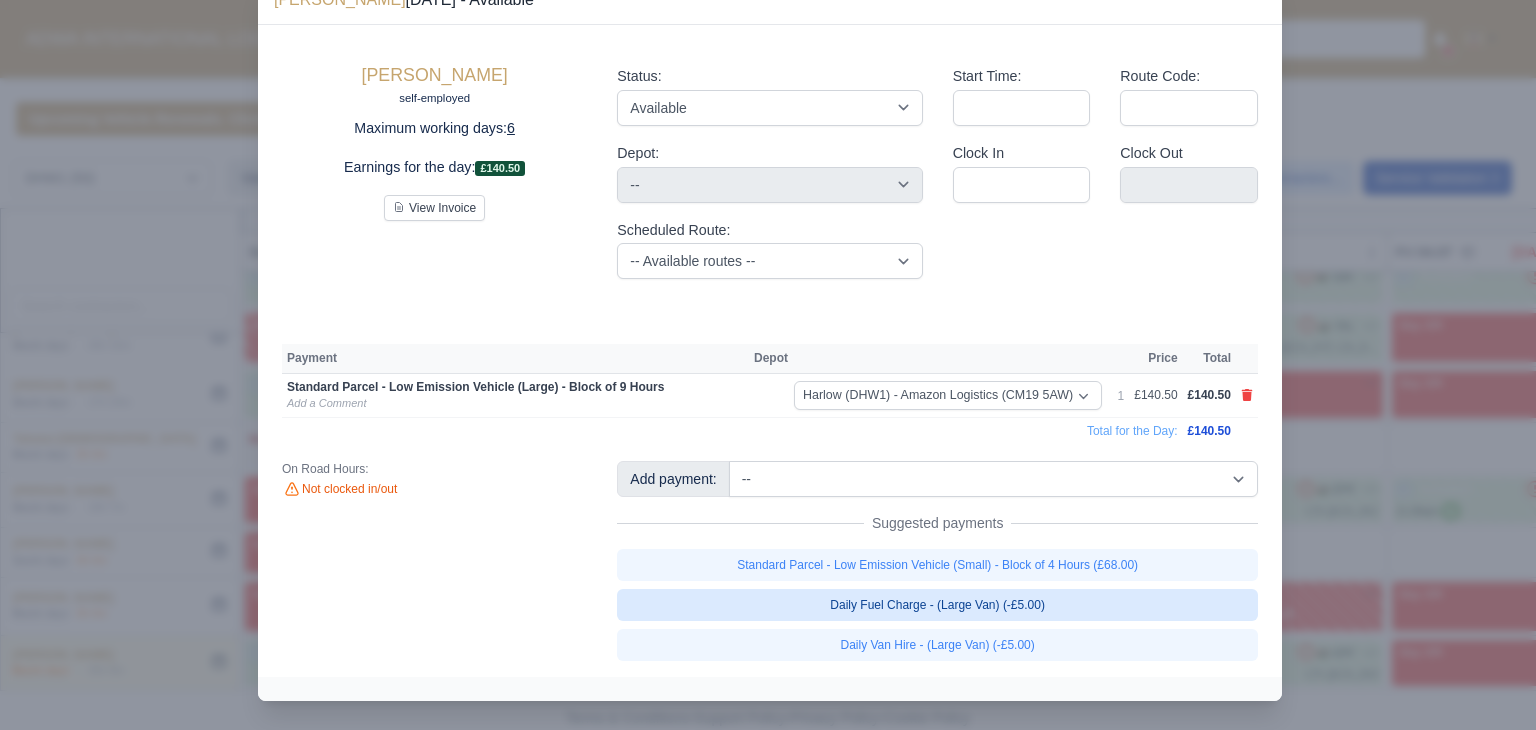 click on "Daily Fuel Charge  - (Large Van) (-£5.00)" at bounding box center [937, 605] 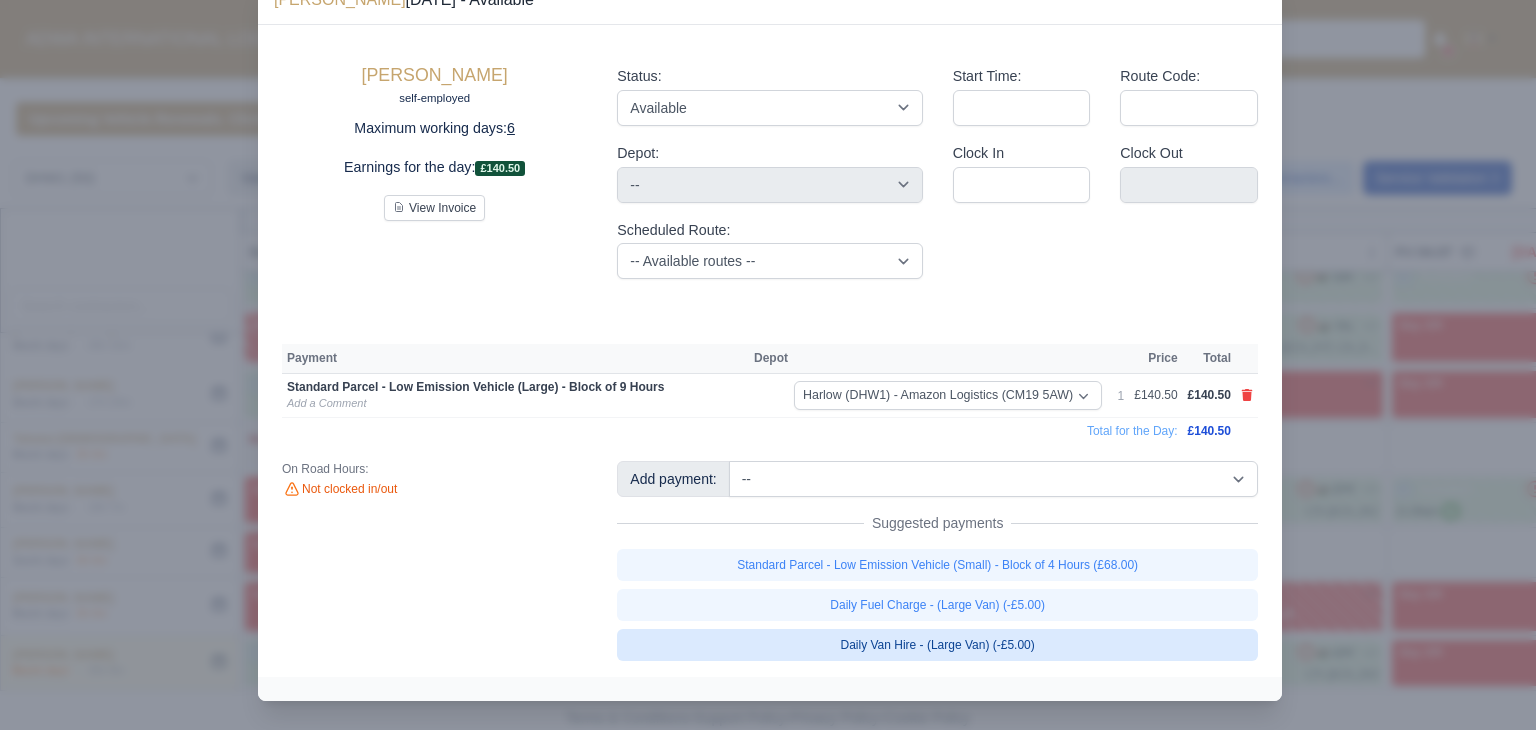 type 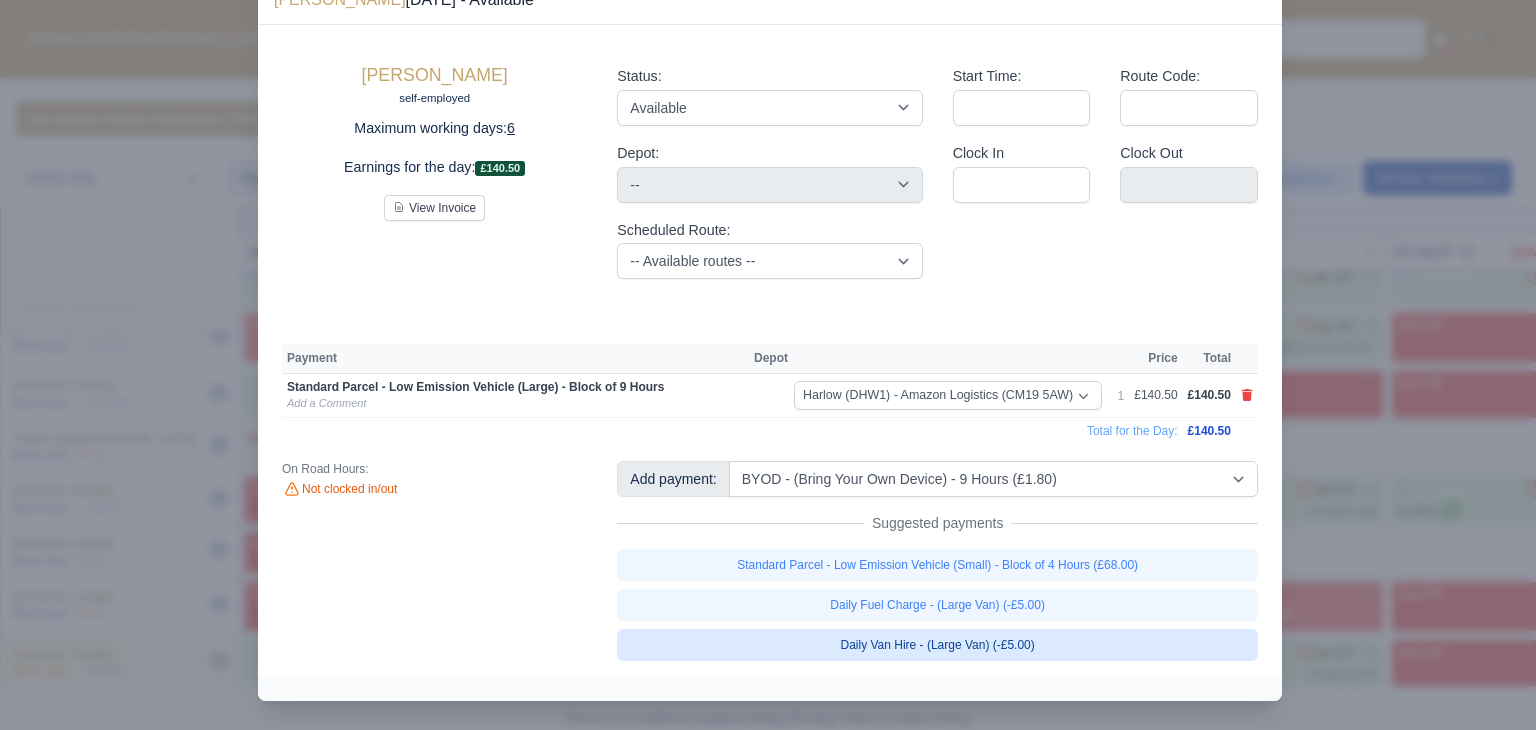 scroll, scrollTop: 58, scrollLeft: 0, axis: vertical 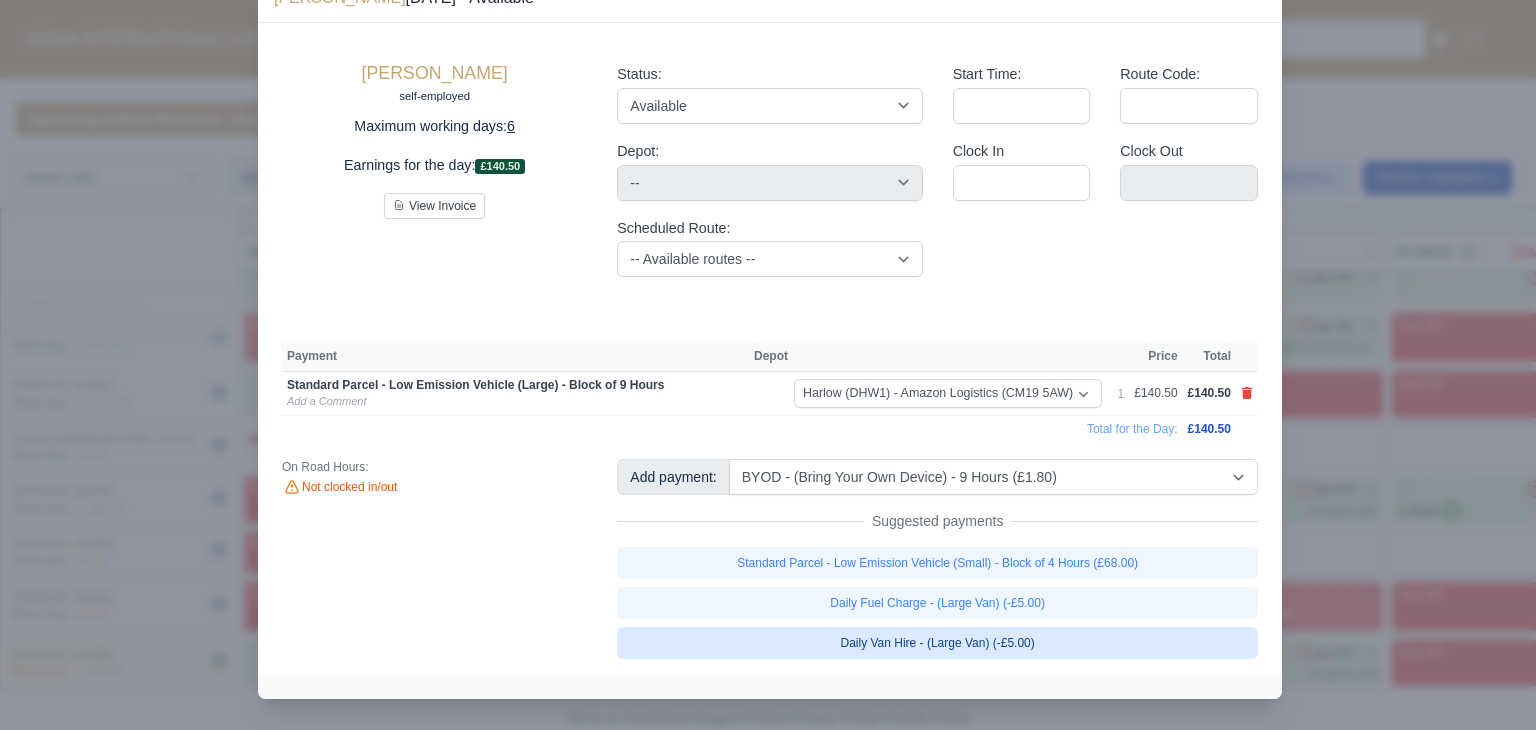 select on "2" 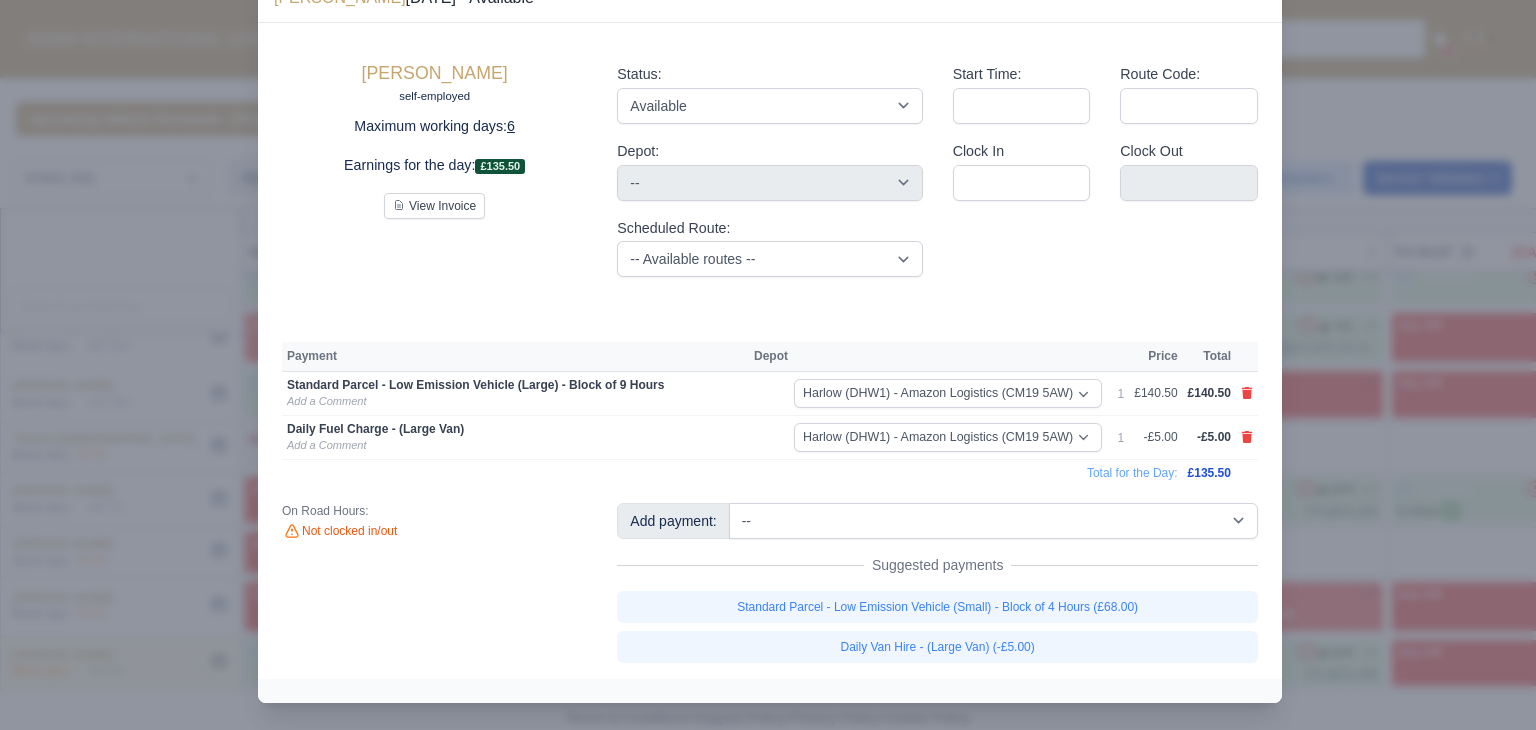 click on "Daily Van Hire  - (Large Van) (-£5.00)" at bounding box center (937, 647) 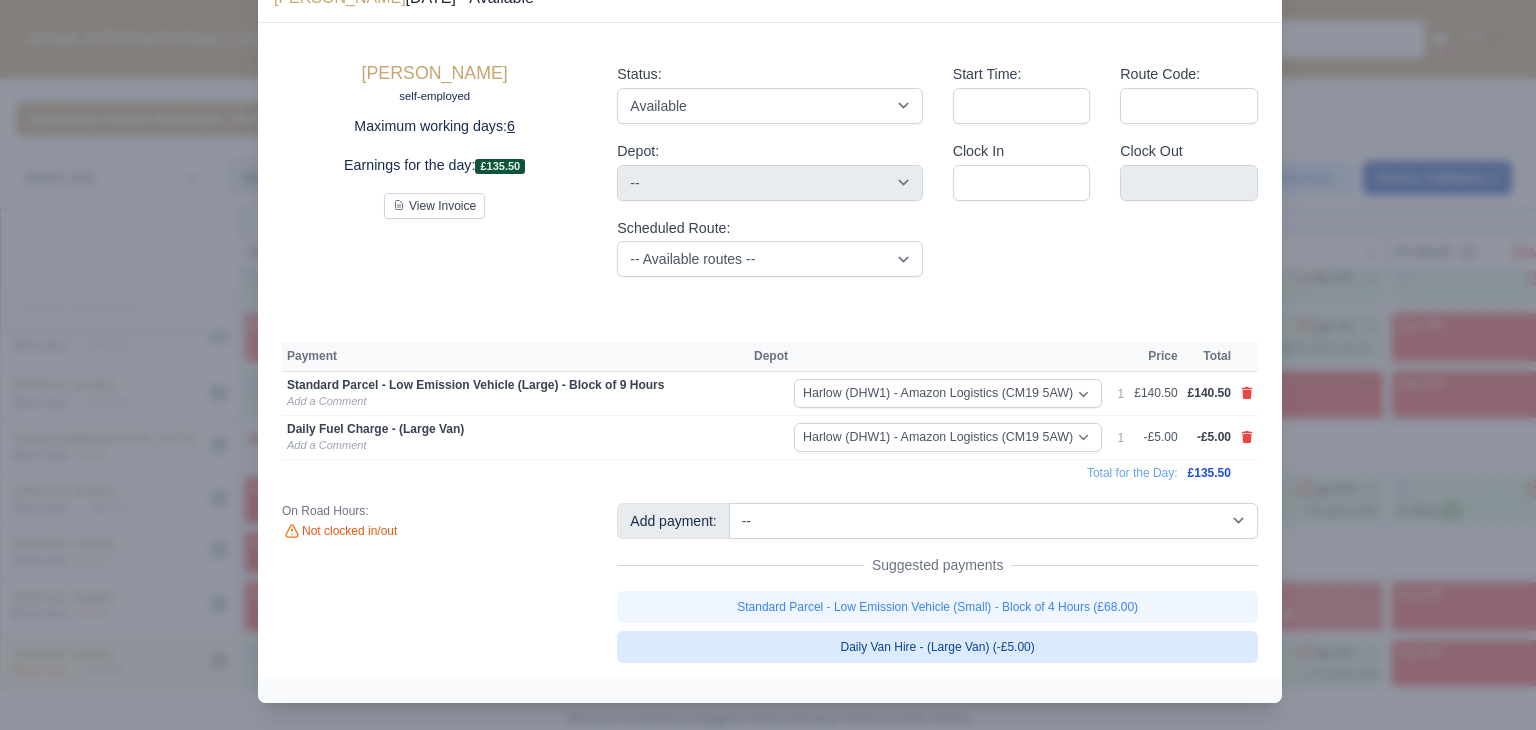 type 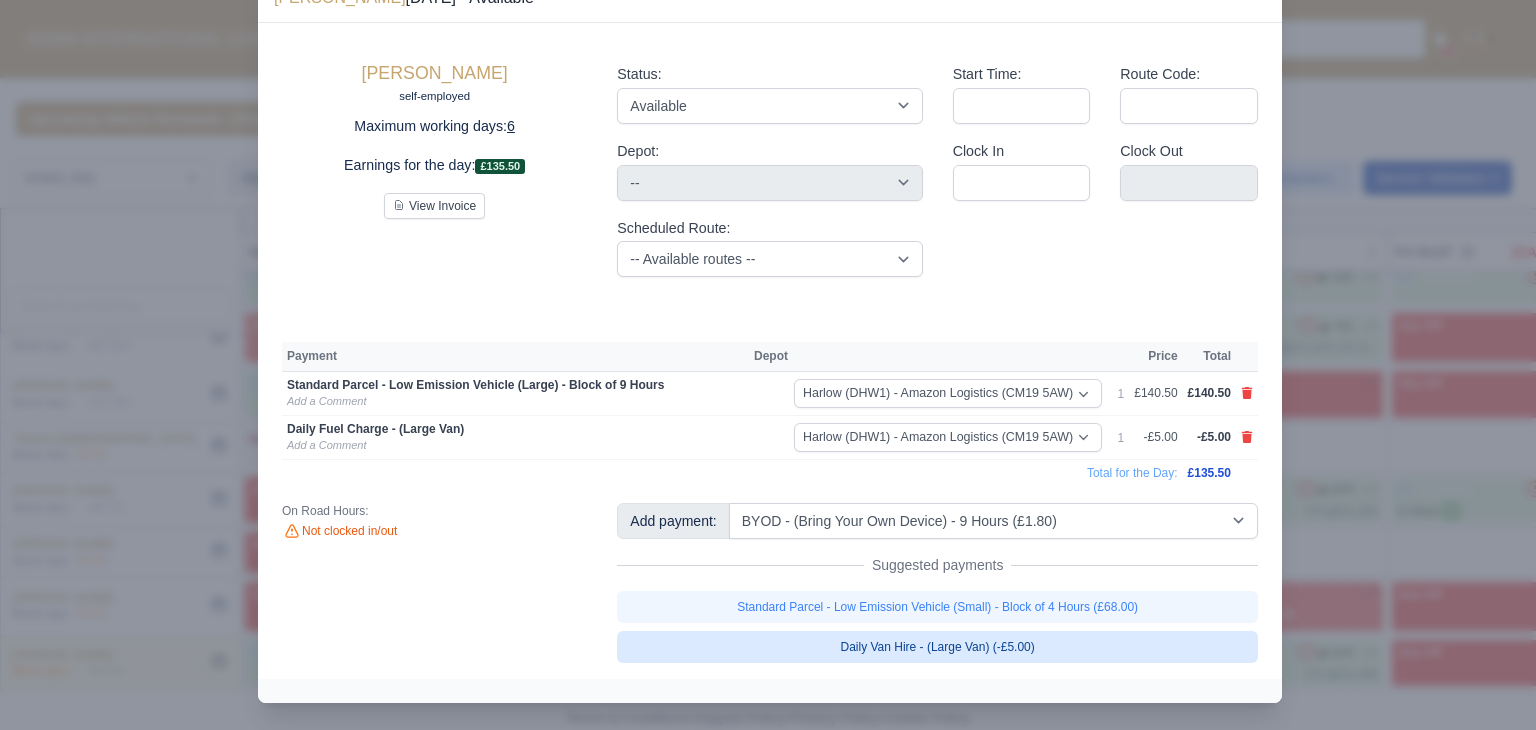 select on "2" 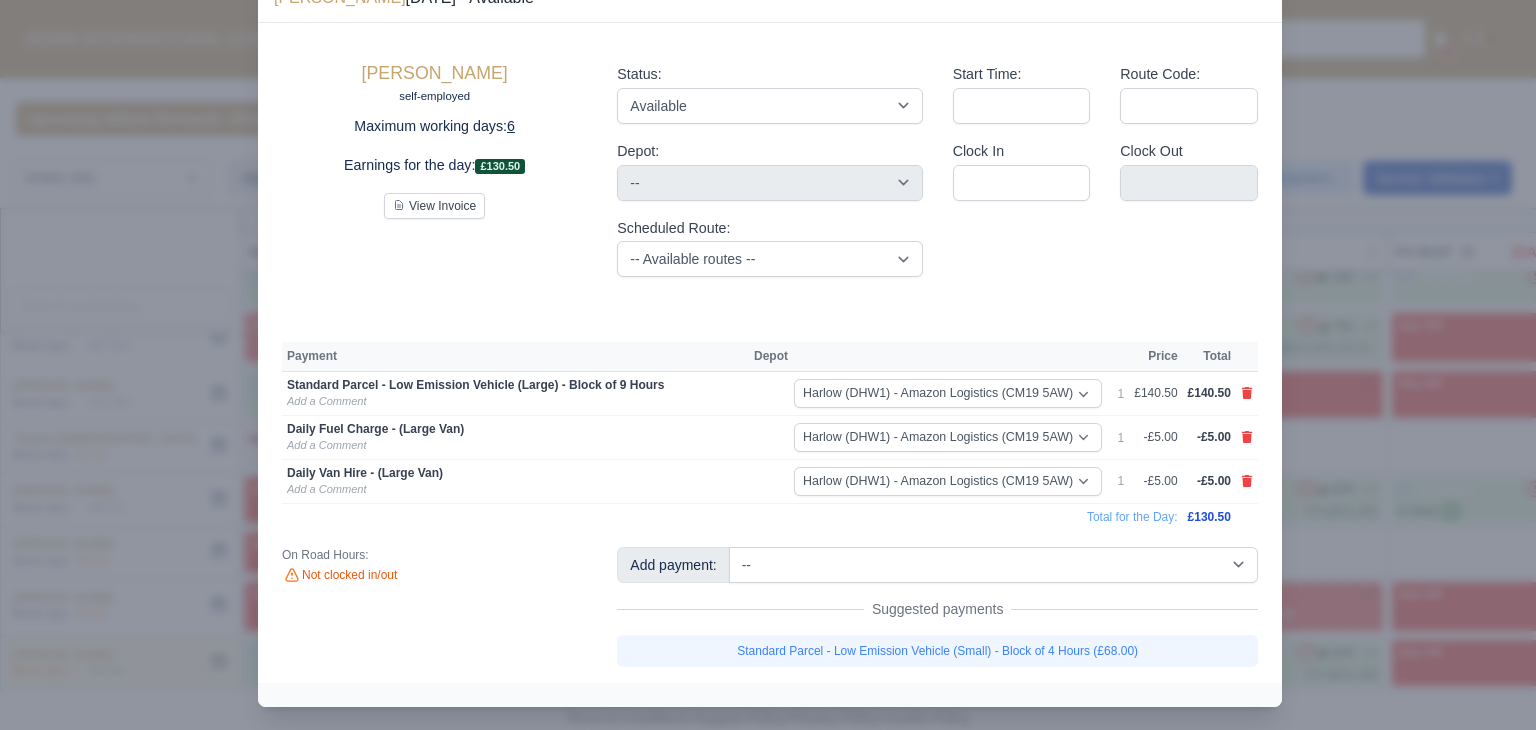 scroll, scrollTop: 60, scrollLeft: 0, axis: vertical 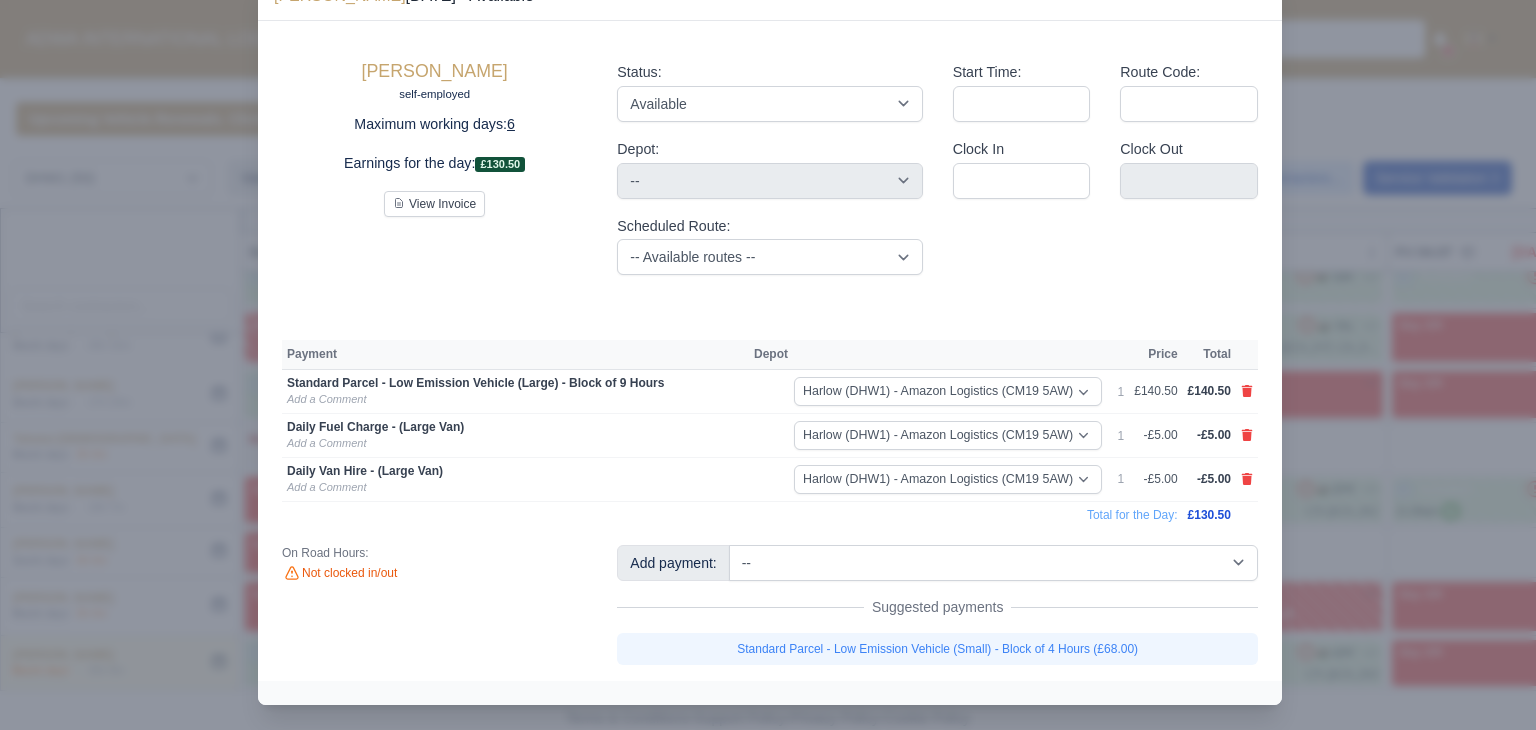 click at bounding box center (768, 365) 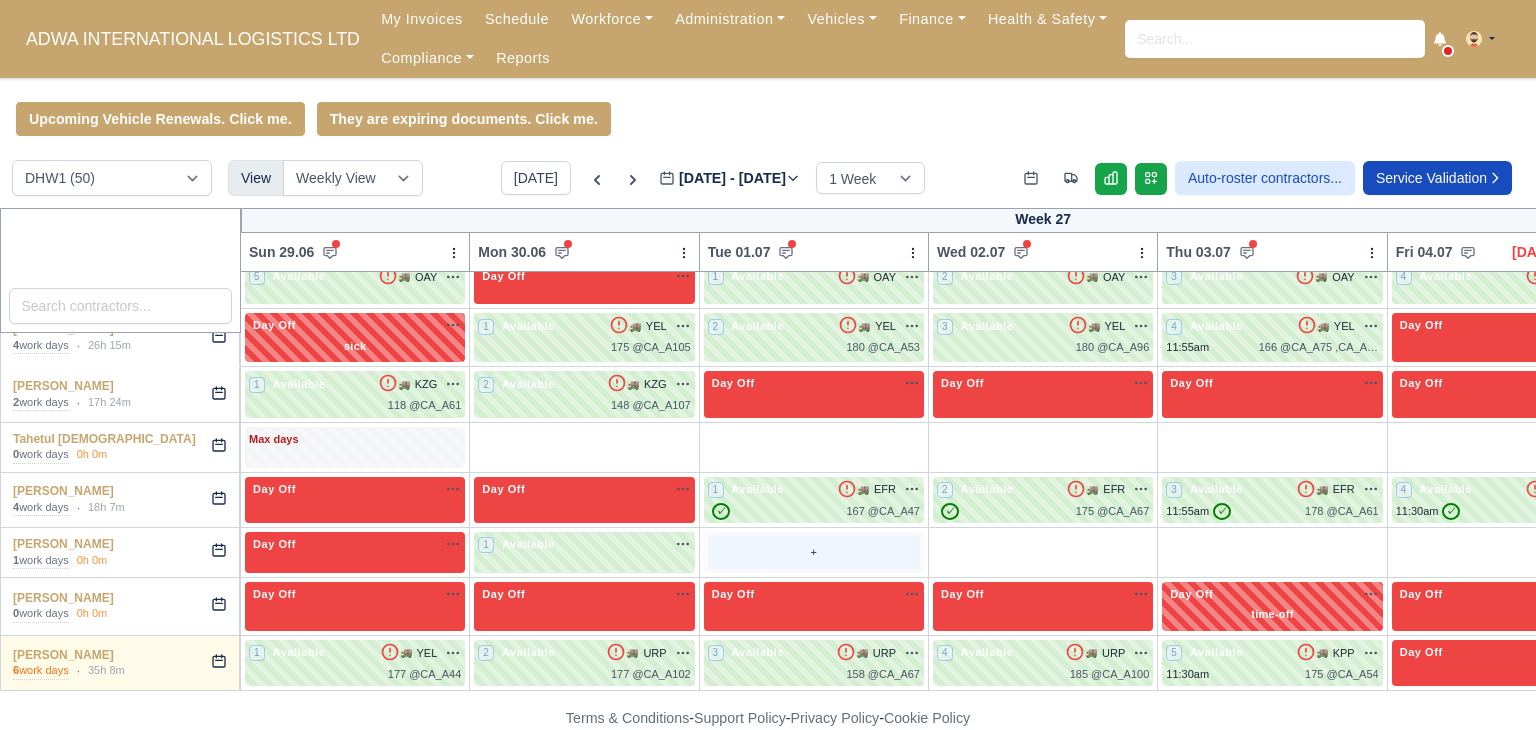 click on "+" at bounding box center [814, 552] 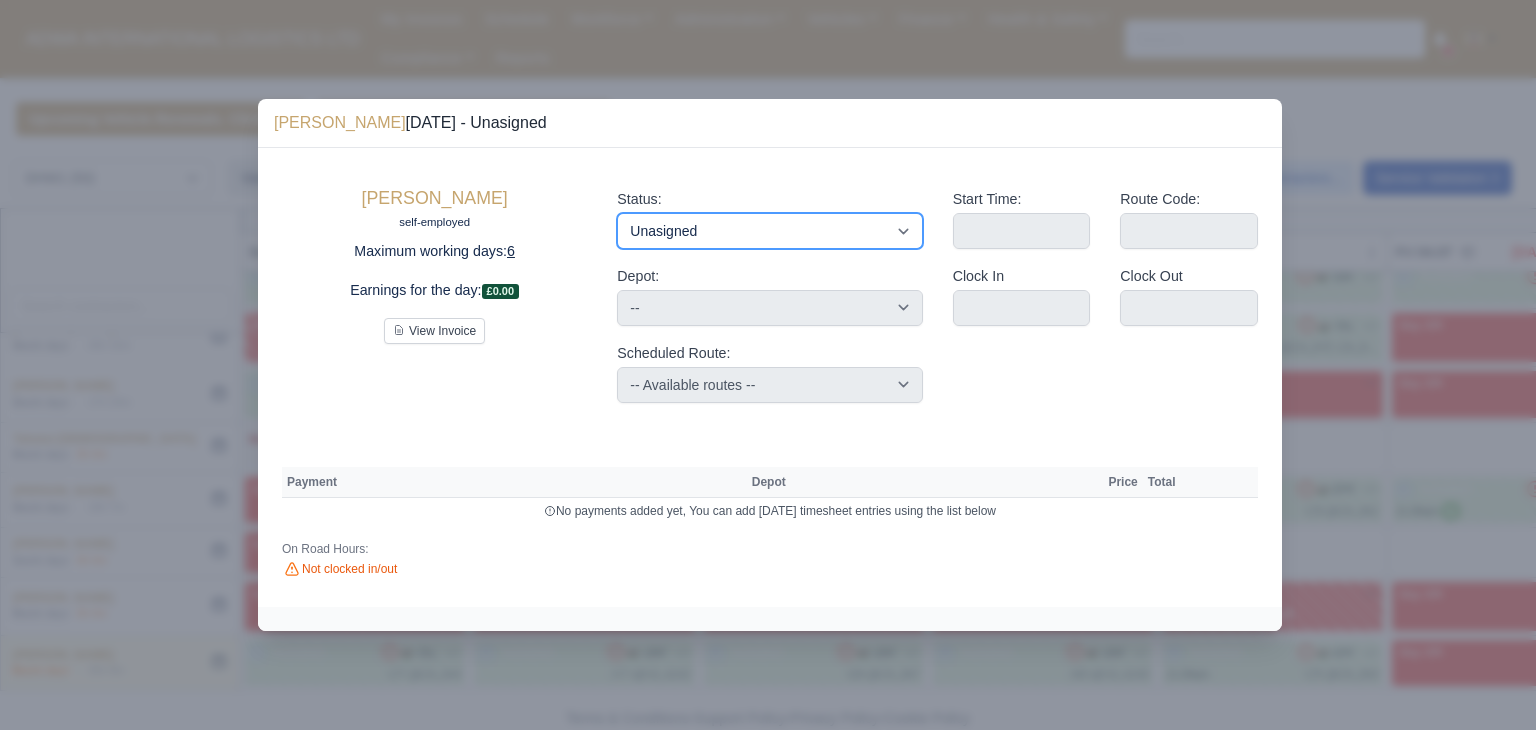click on "Available
Day Off
Stand By
Holiday
Other Depot
In Office
OSM
Ridealong
Nursery 1
Nursery 2
Nursery 3
Nursery 4
Training
Debrief Route
Same Day Route
Driver Mate
MFN
Unasigned" at bounding box center (769, 231) 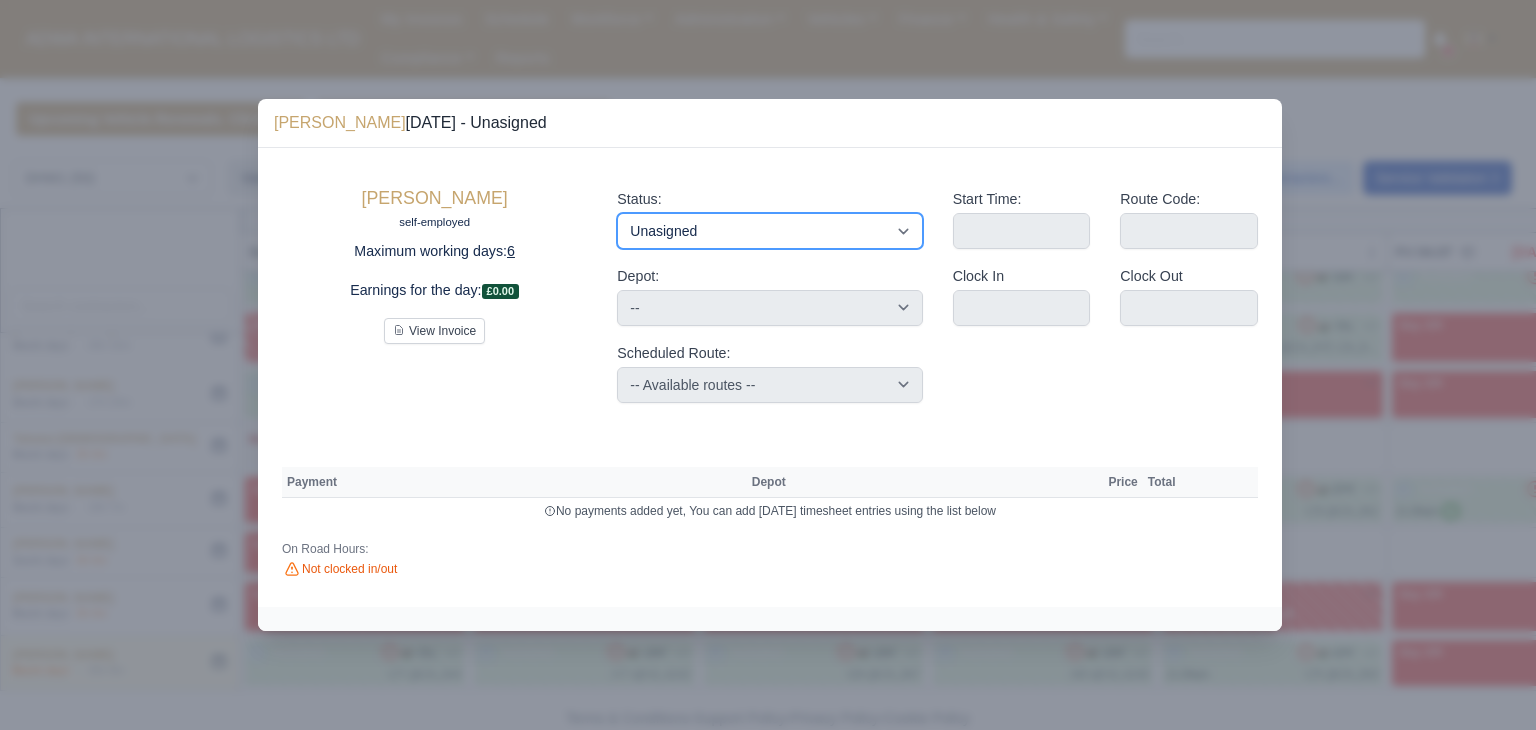 select on "Available" 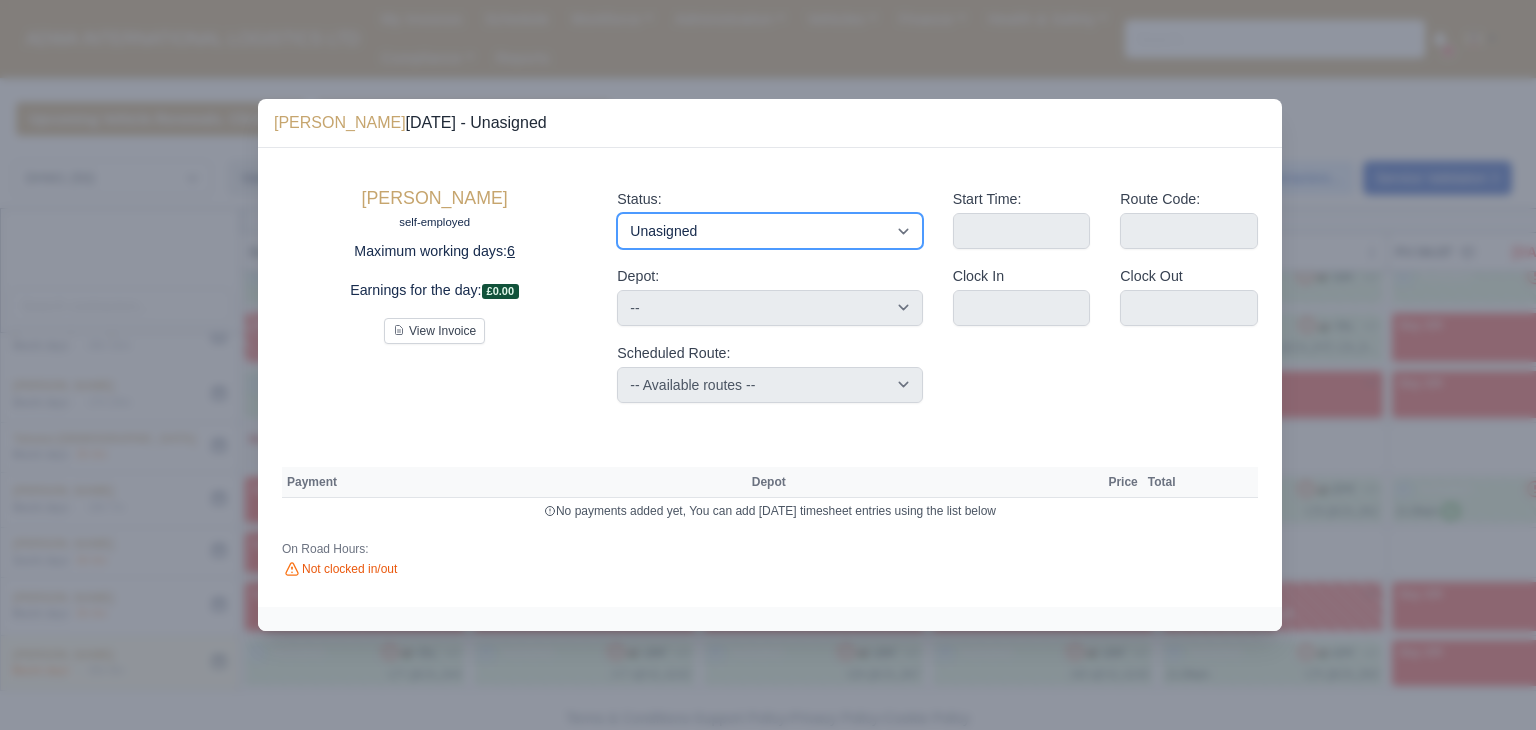 click on "Available
Day Off
Stand By
Holiday
Other Depot
In Office
OSM
Ridealong
Nursery 1
Nursery 2
Nursery 3
Nursery 4
Training
Debrief Route
Same Day Route
Driver Mate
MFN
Unasigned" at bounding box center (769, 231) 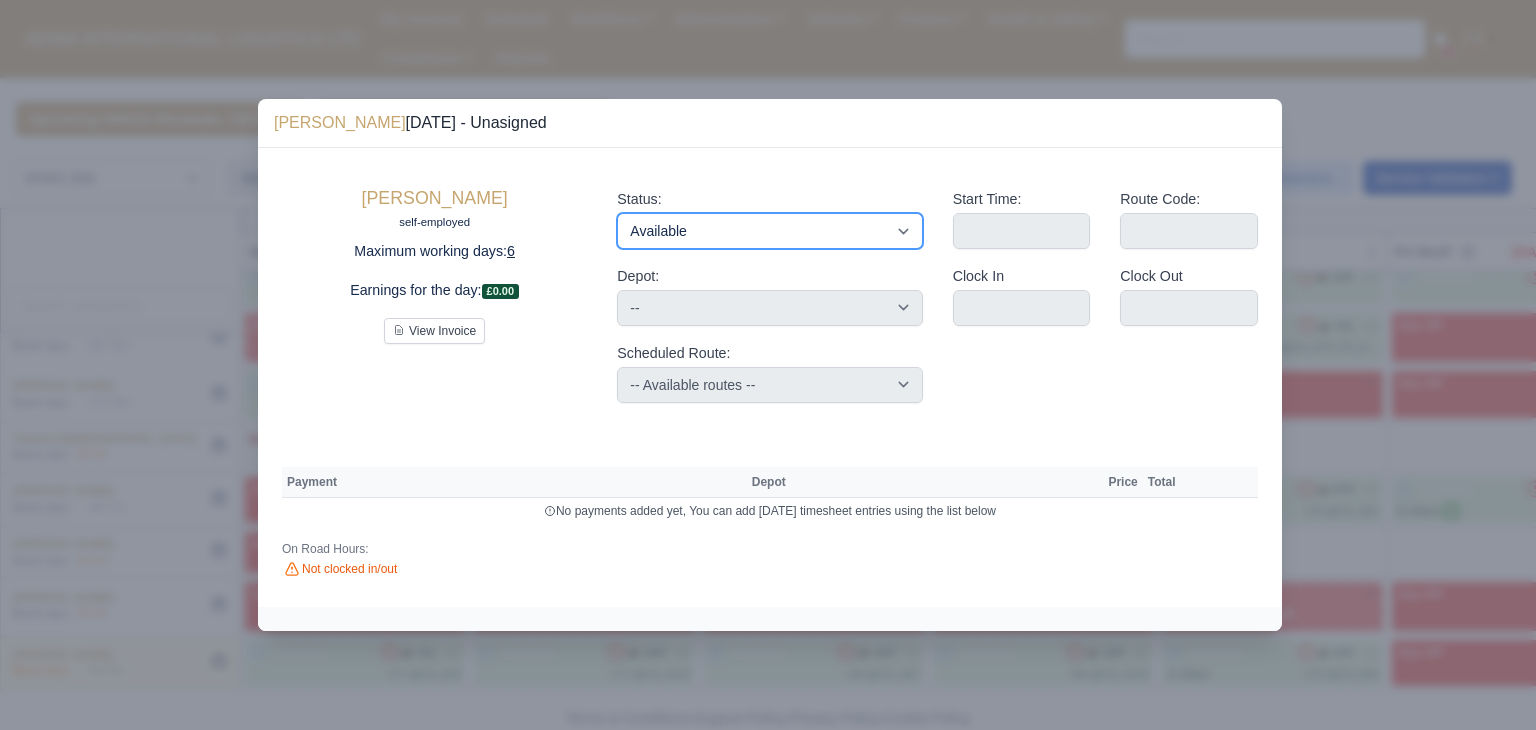 type 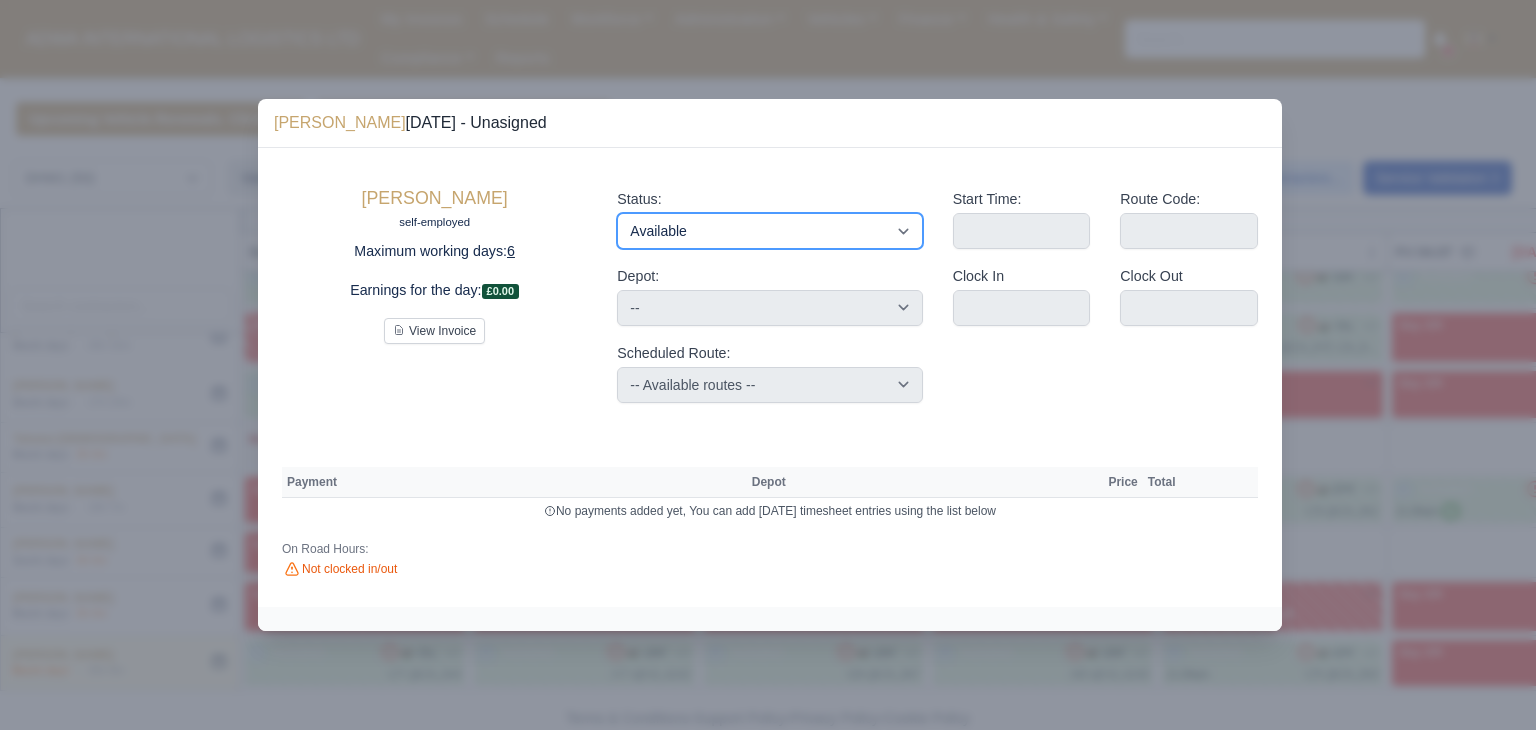 type 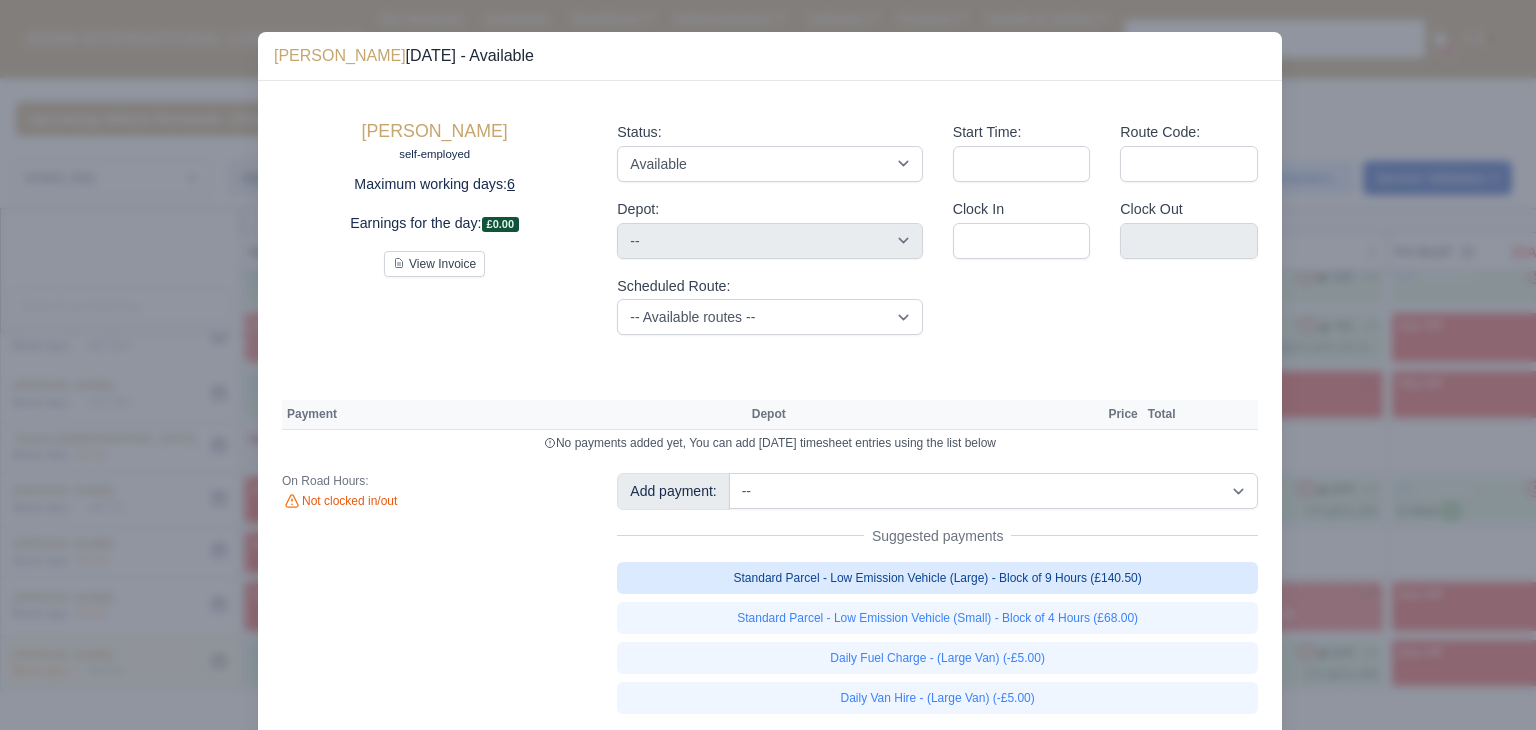 click on "Standard Parcel - Low Emission Vehicle (Large) - Block of 9 Hours (£140.50)" at bounding box center (937, 578) 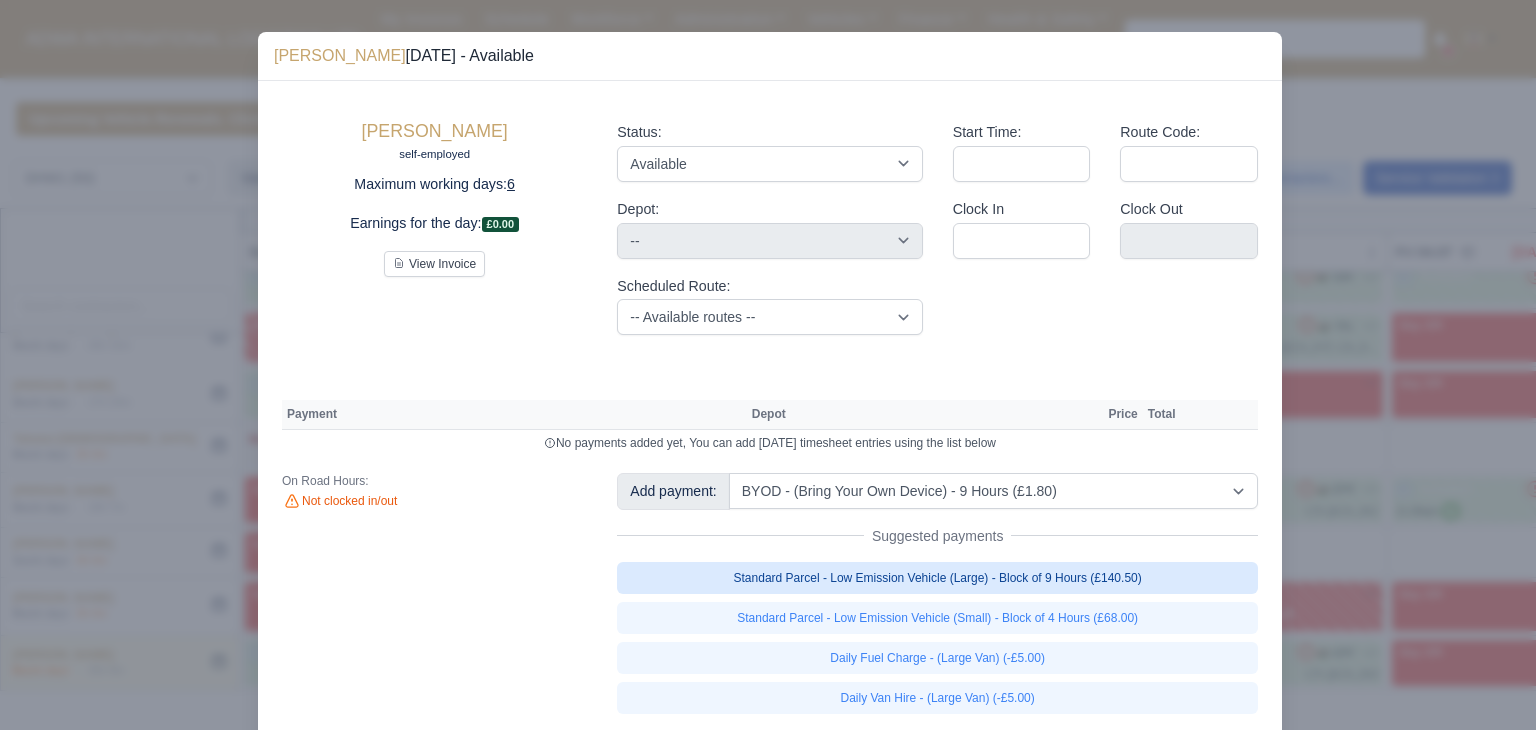 scroll, scrollTop: 58, scrollLeft: 0, axis: vertical 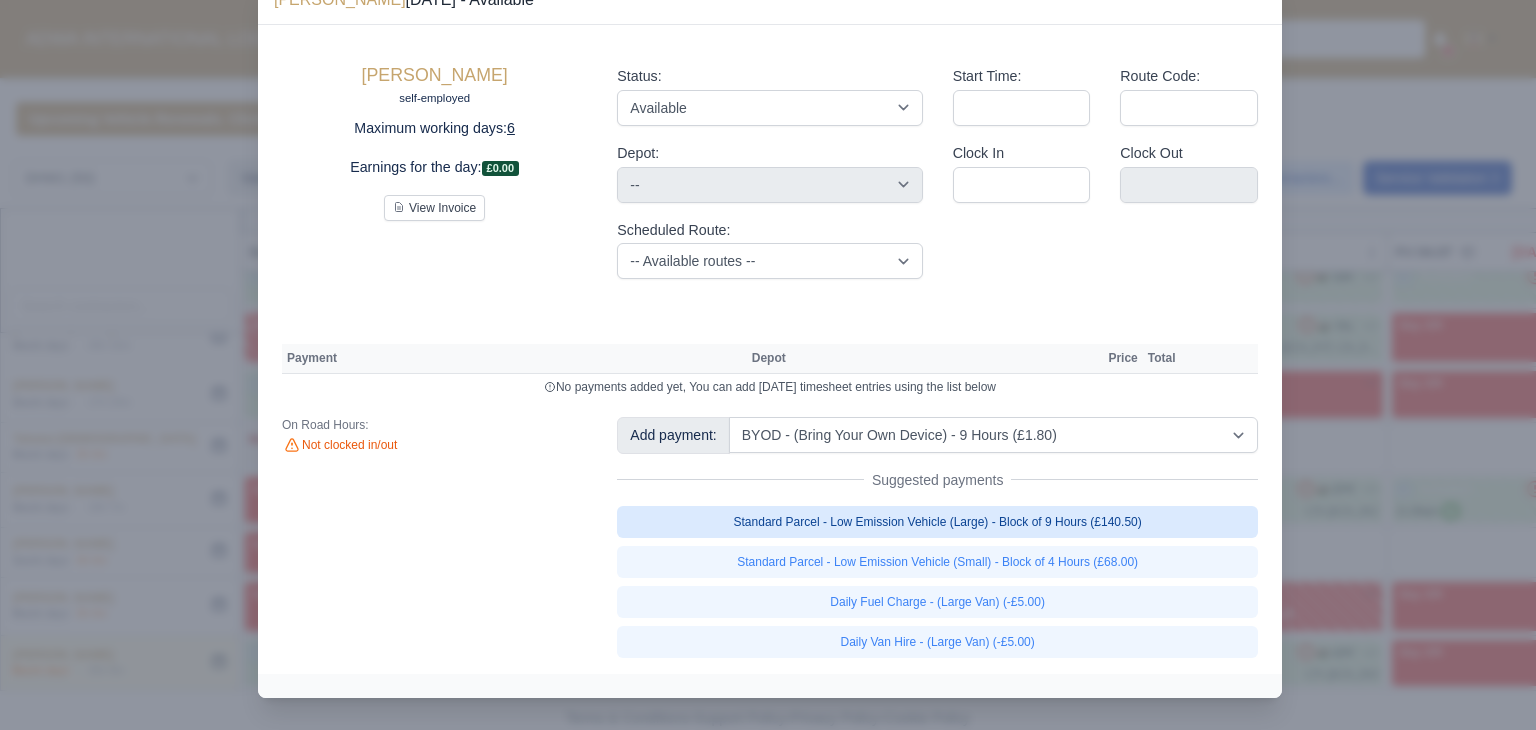 select on "2" 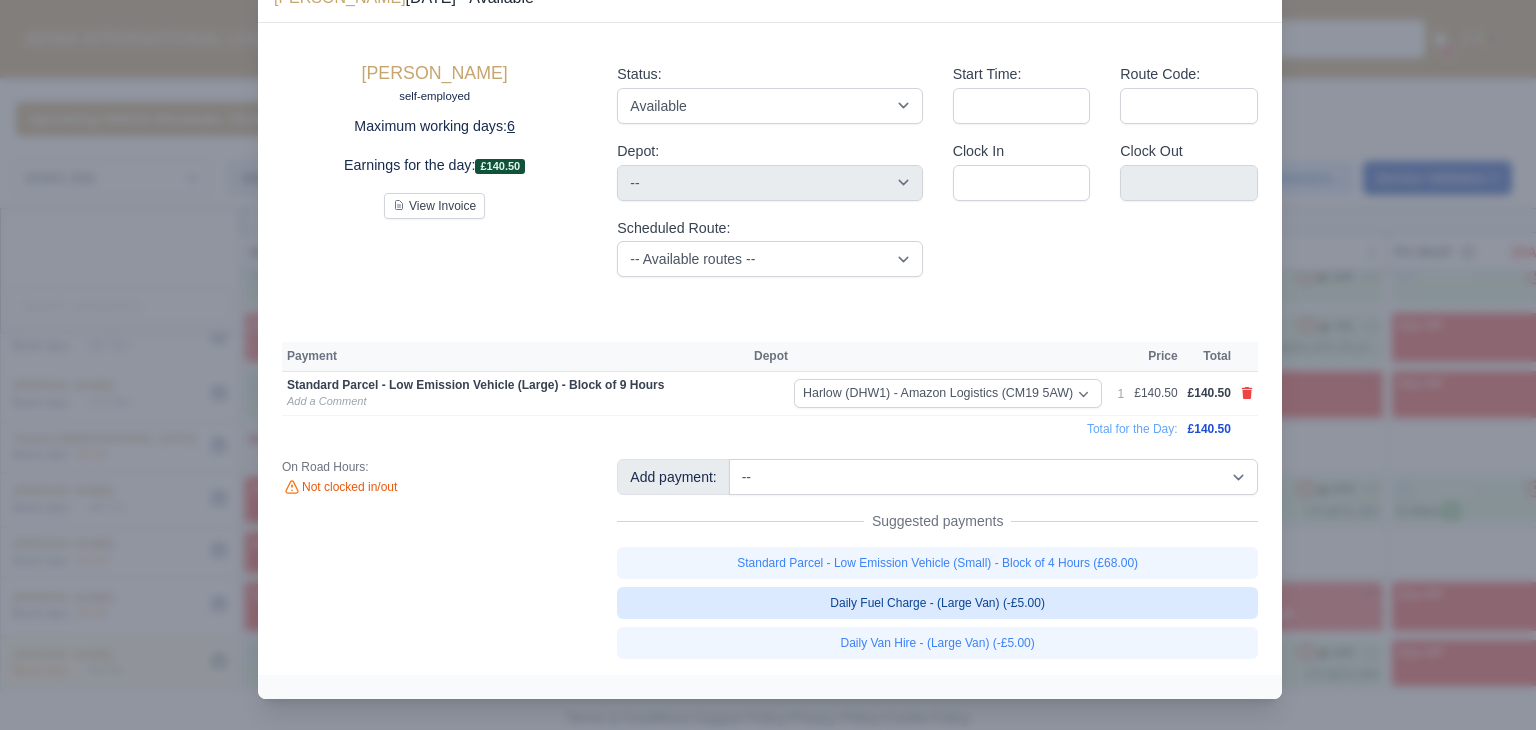 click on "Daily Fuel Charge  - (Large Van) (-£5.00)" at bounding box center [937, 603] 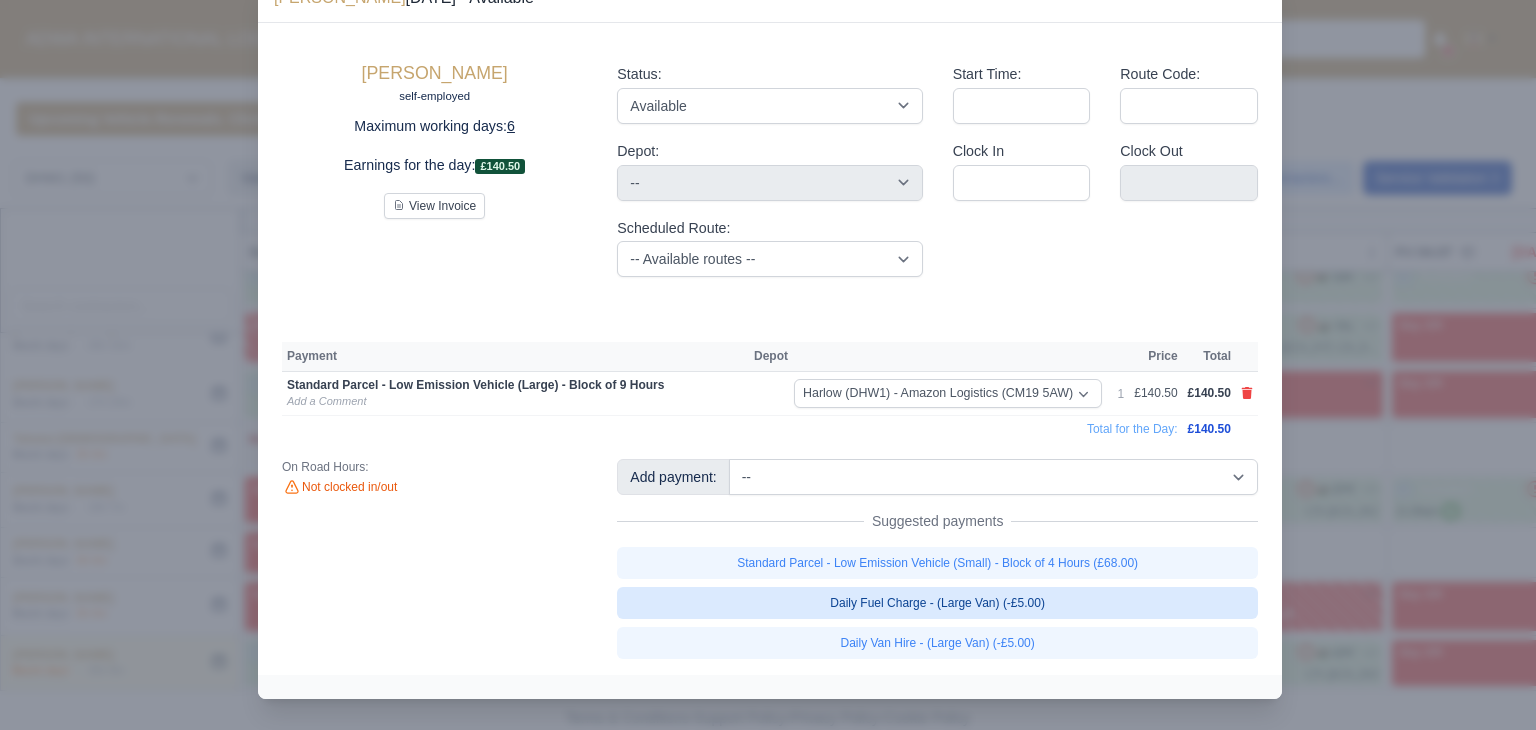 type 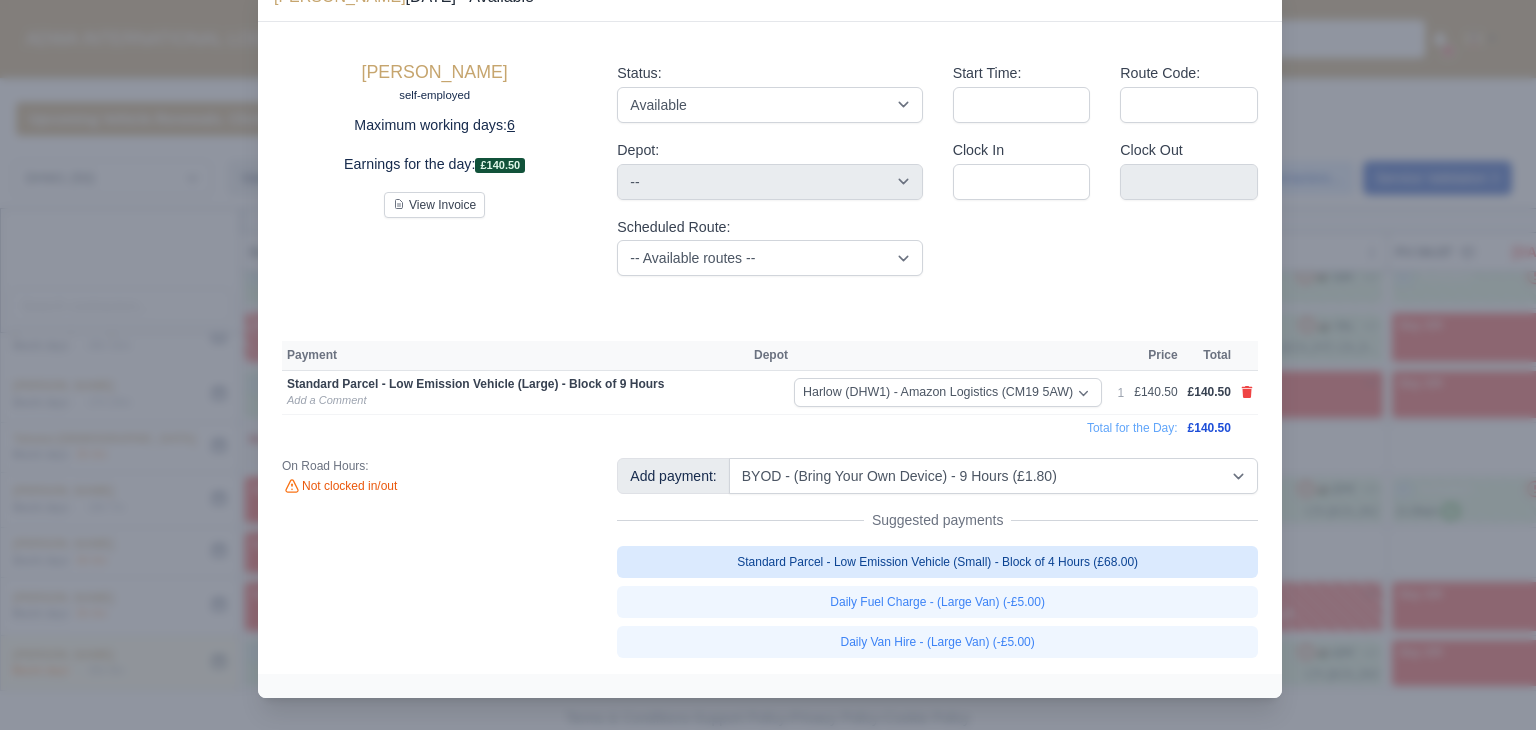 select on "2" 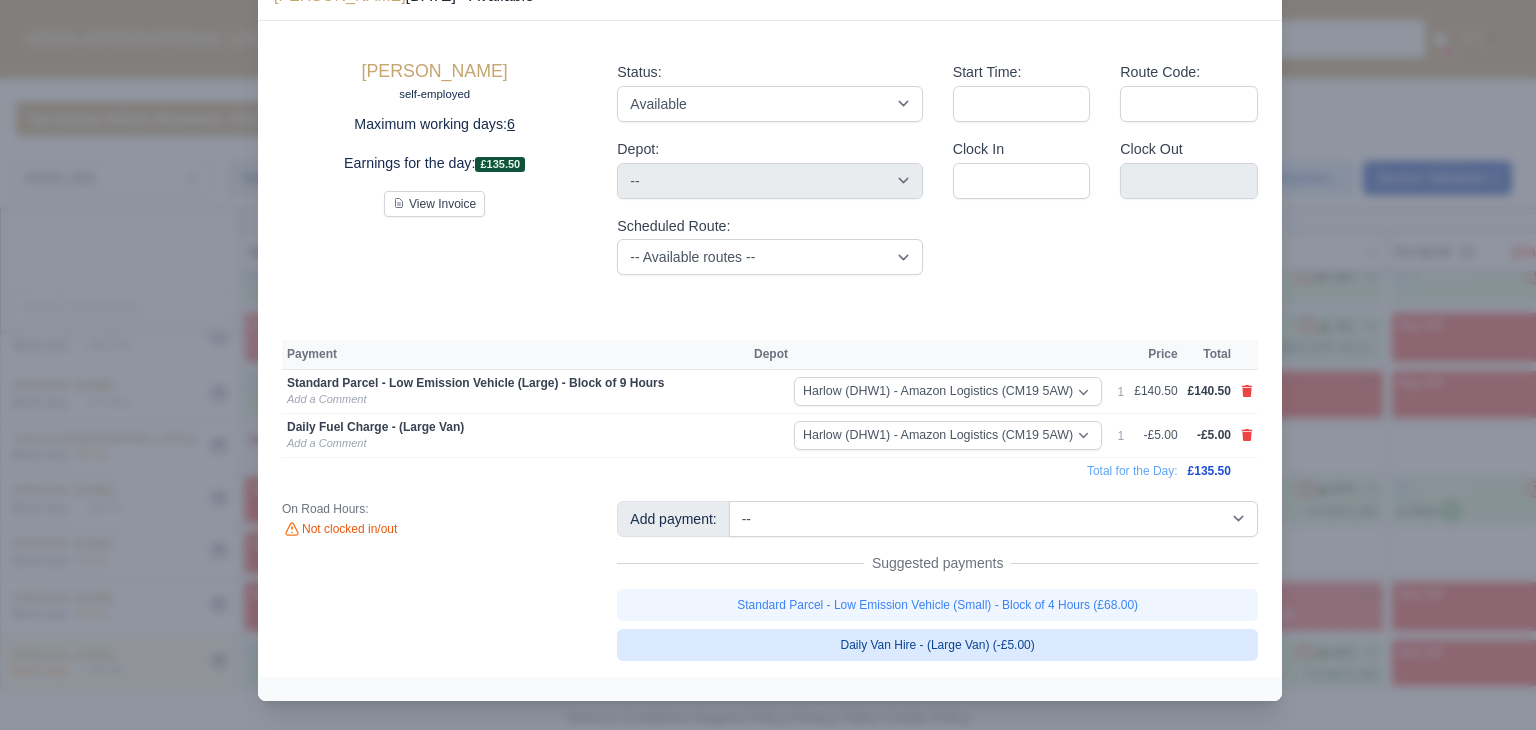 type 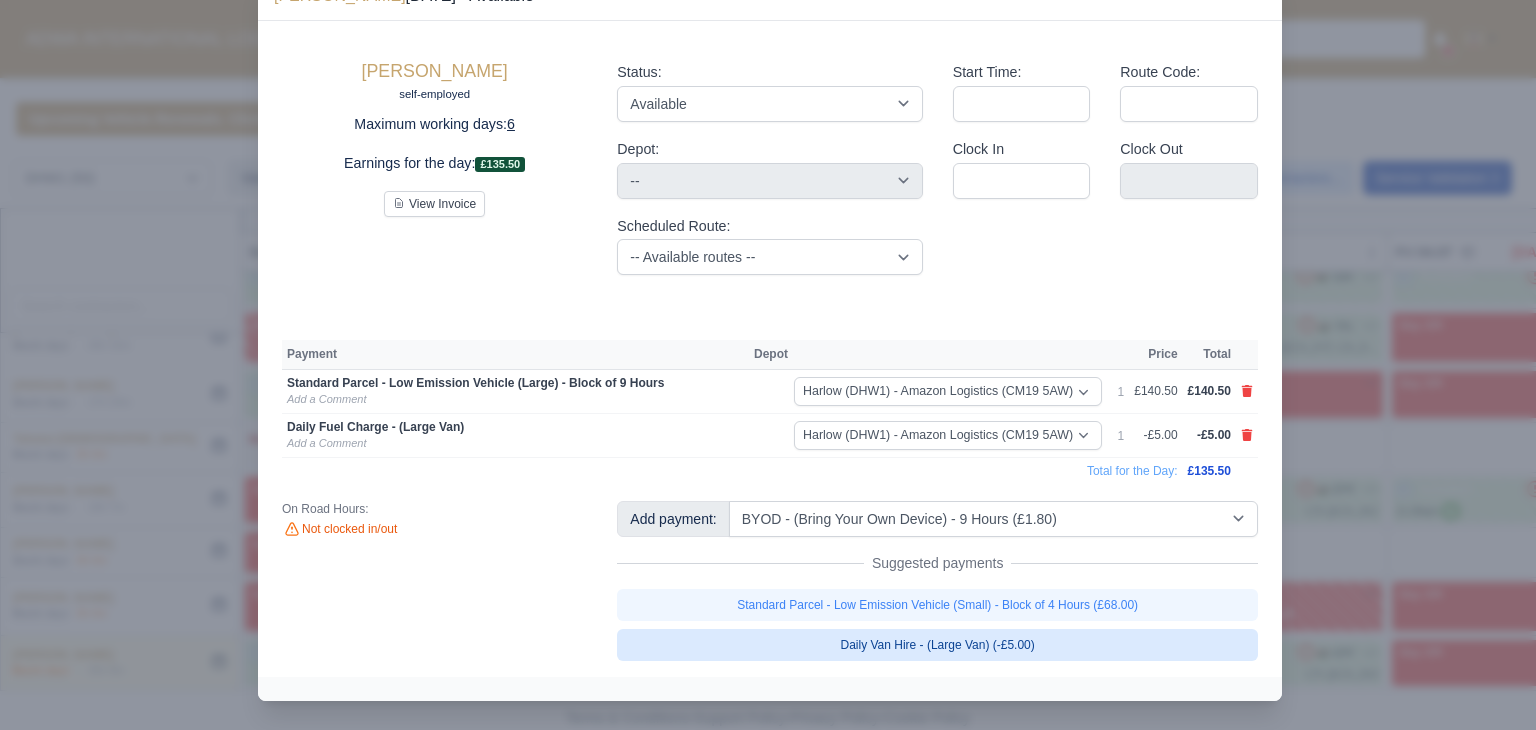 select on "2" 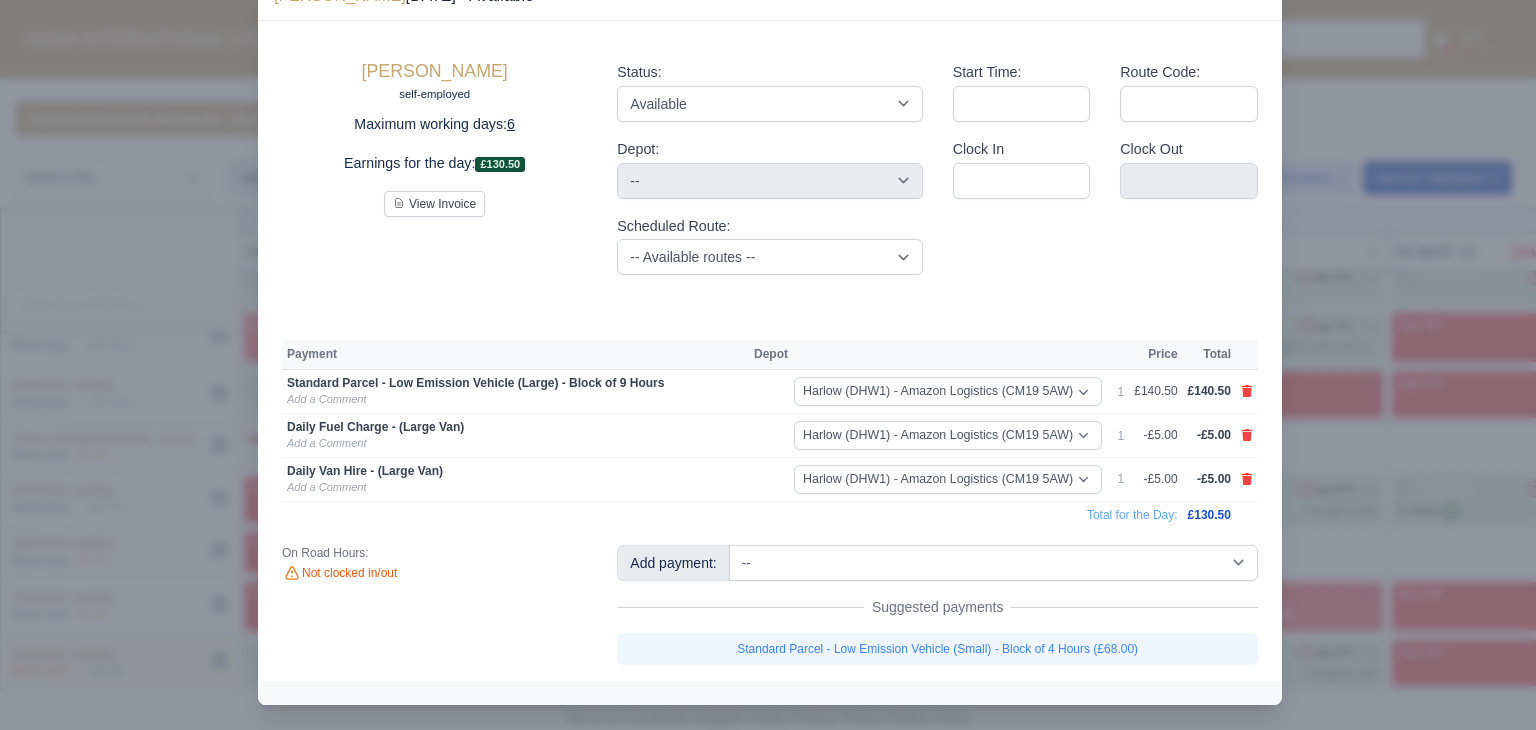 scroll, scrollTop: 62, scrollLeft: 0, axis: vertical 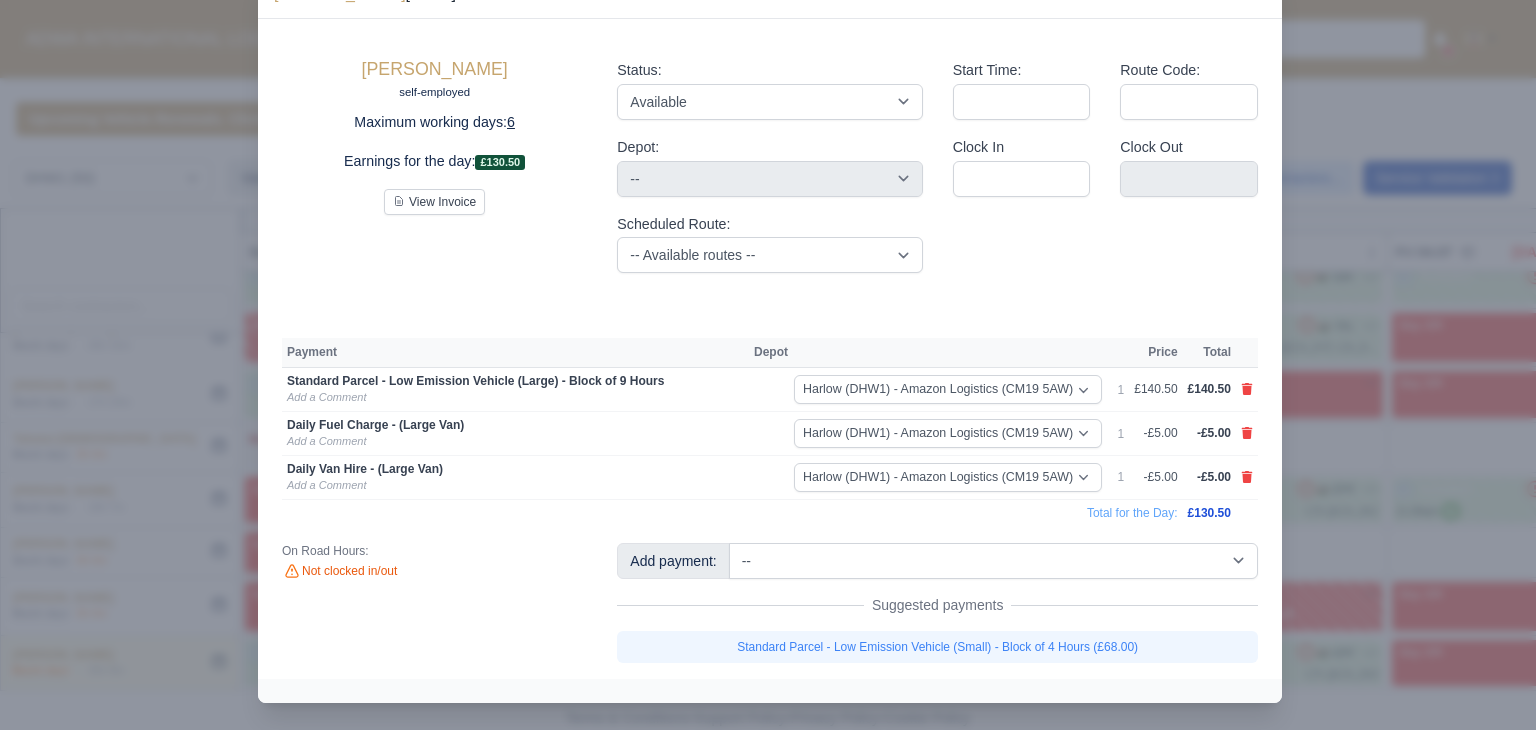 click at bounding box center [768, 365] 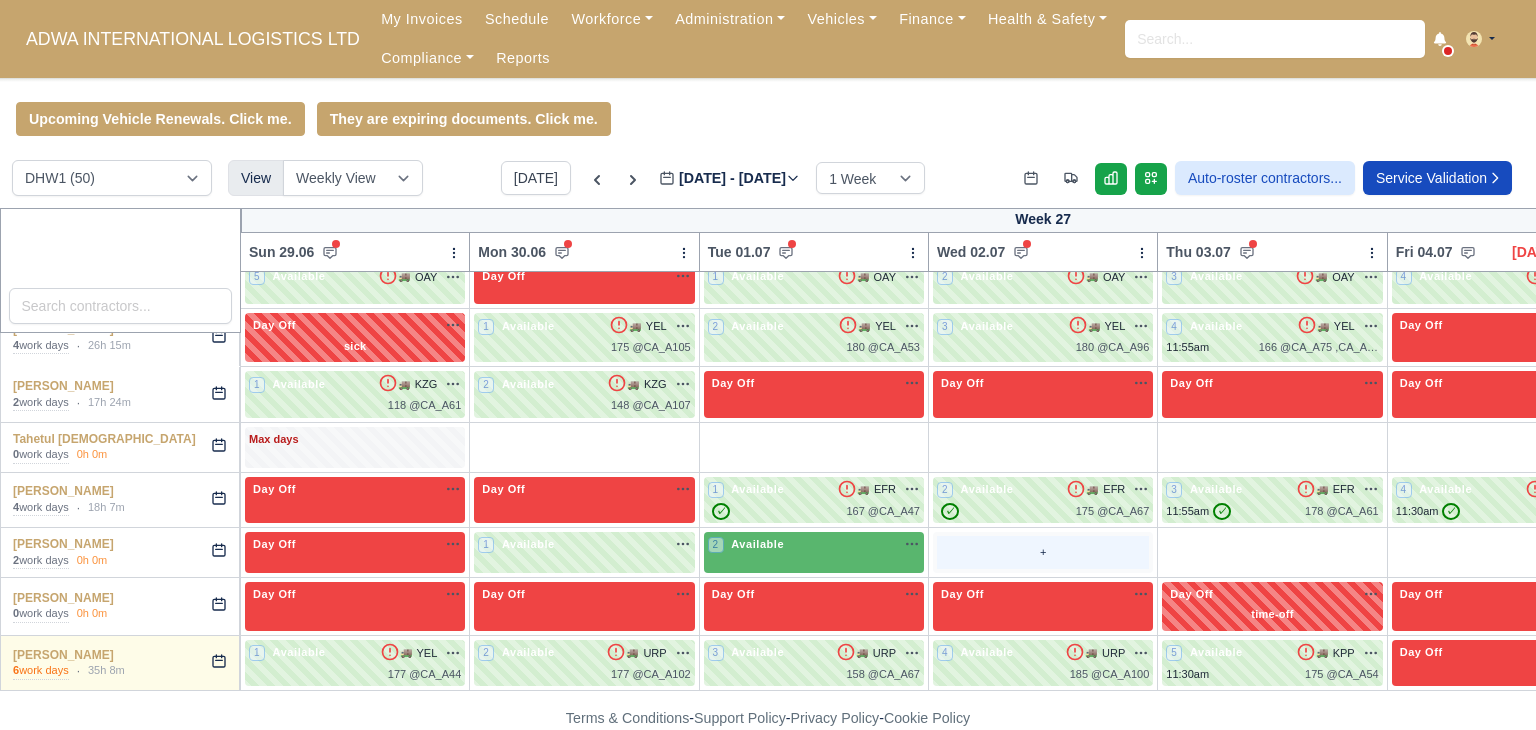 click on "+" at bounding box center [1043, 552] 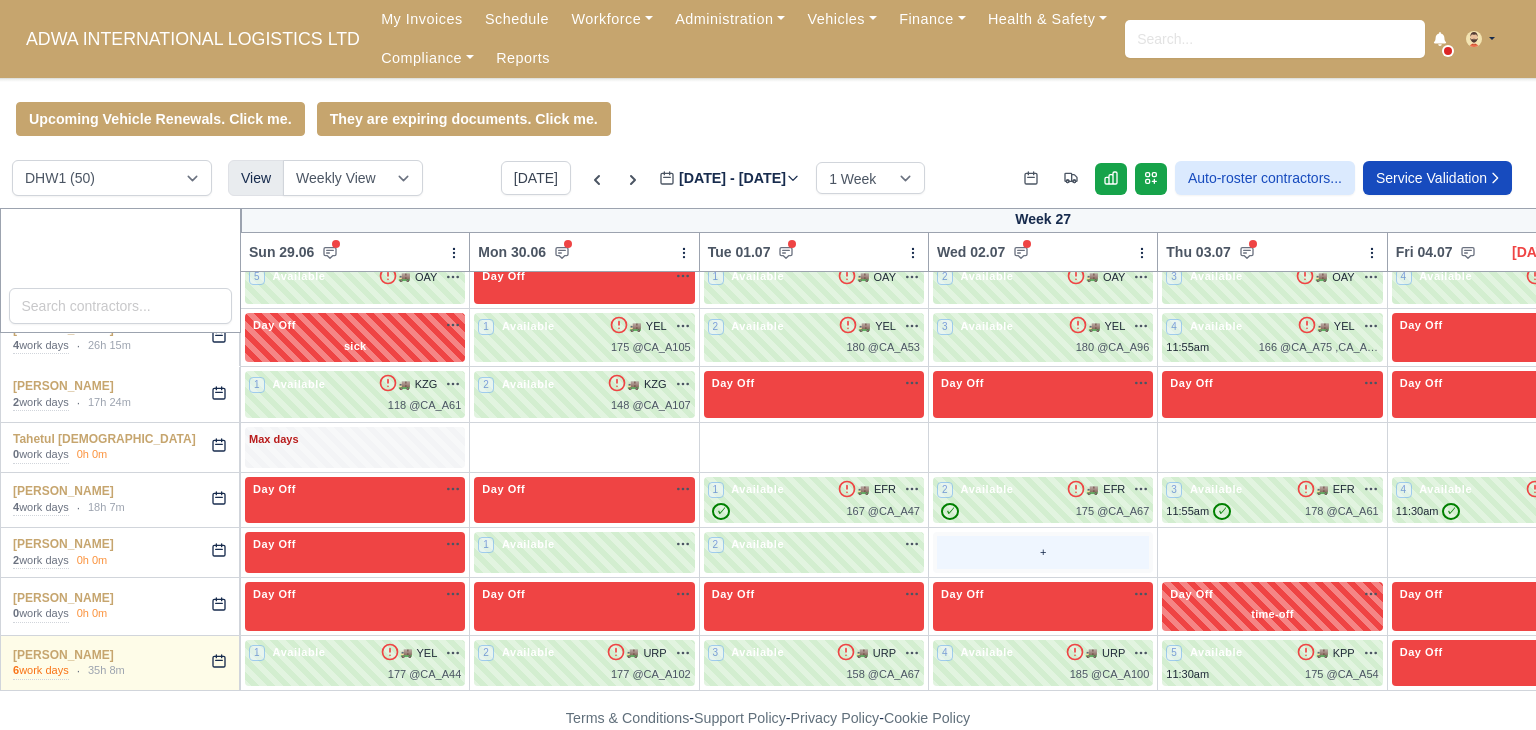 scroll, scrollTop: 0, scrollLeft: 0, axis: both 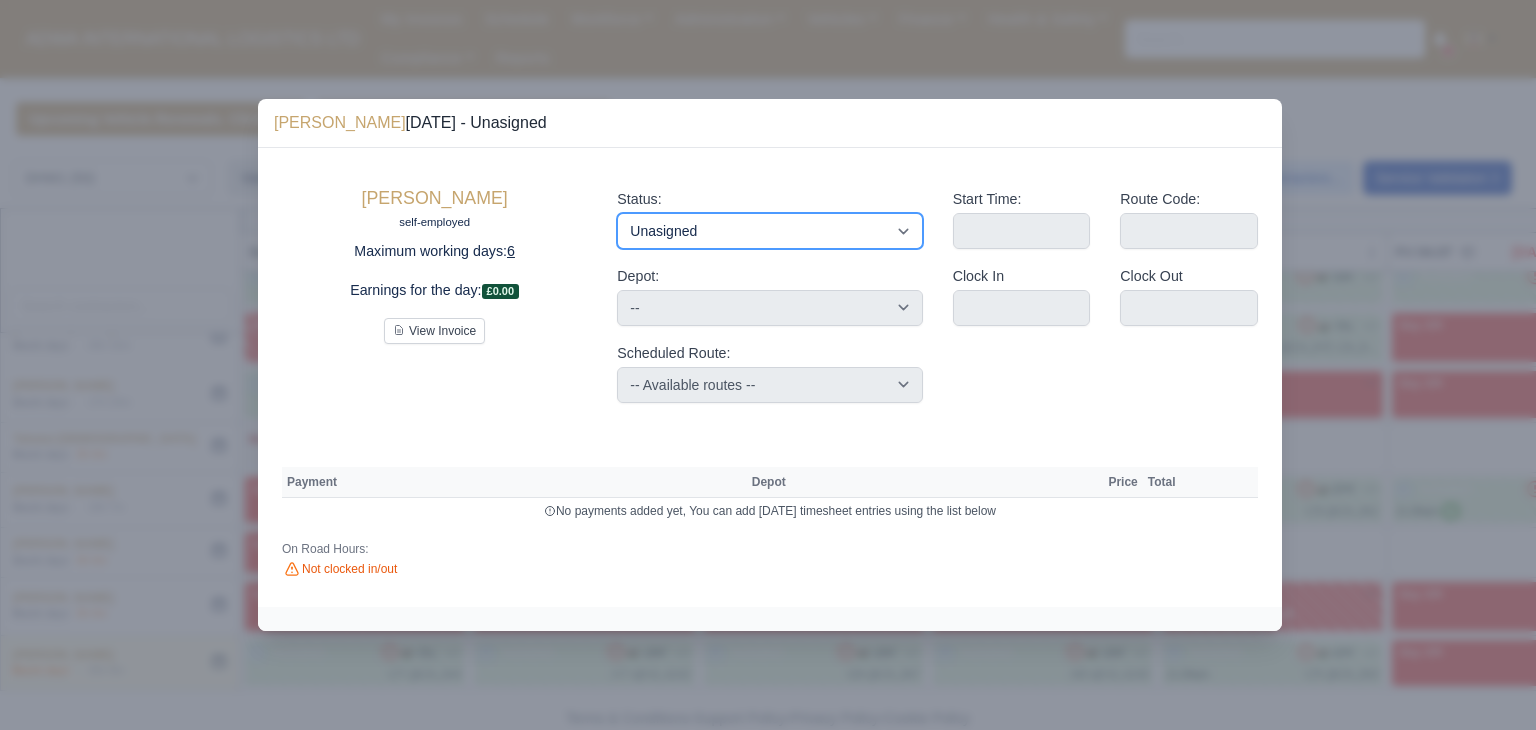 click on "Available
Day Off
Stand By
Holiday
Other Depot
In Office
OSM
Ridealong
Nursery 1
Nursery 2
Nursery 3
Nursery 4
Training
Debrief Route
Same Day Route
Driver Mate
MFN
Unasigned" at bounding box center (769, 231) 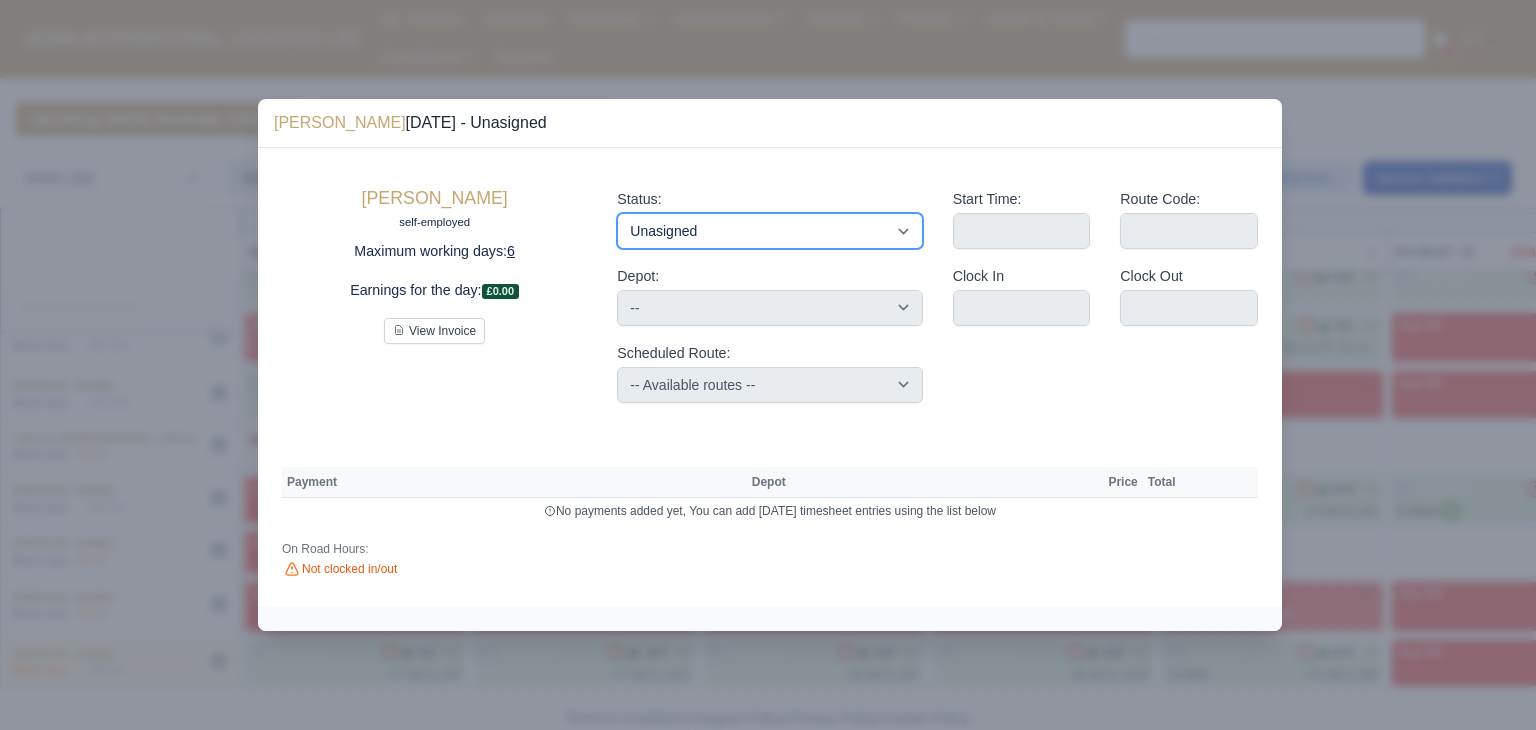 select on "Available" 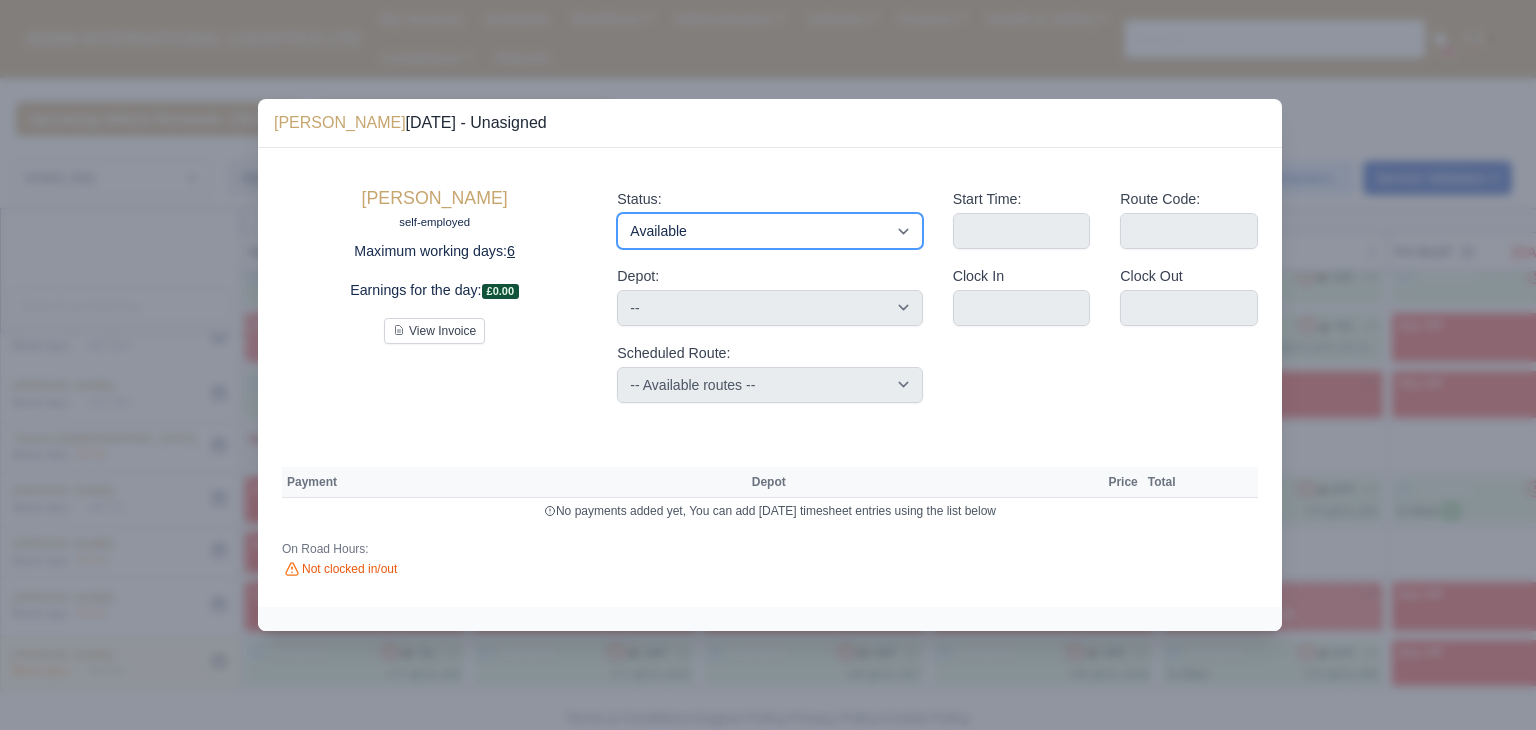 type 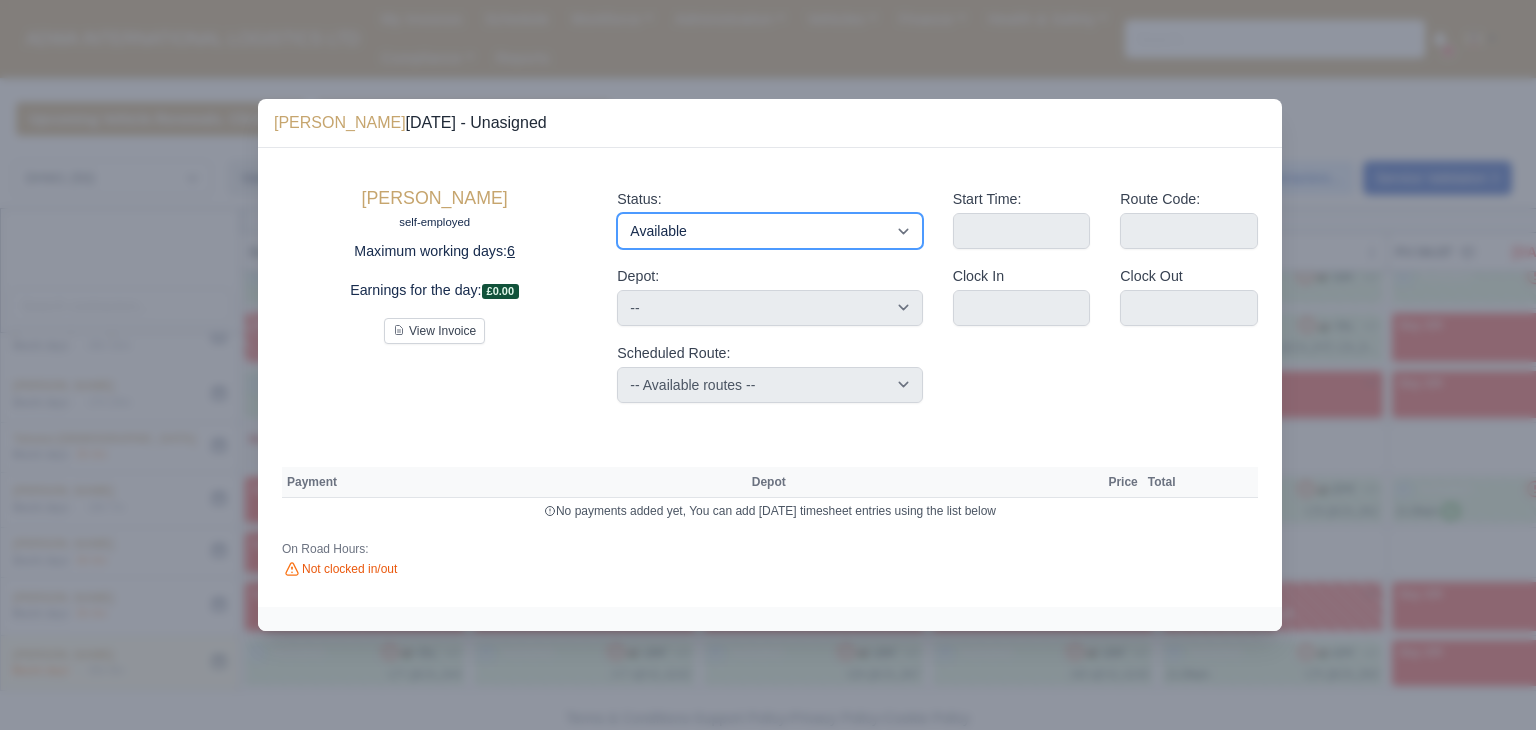 type 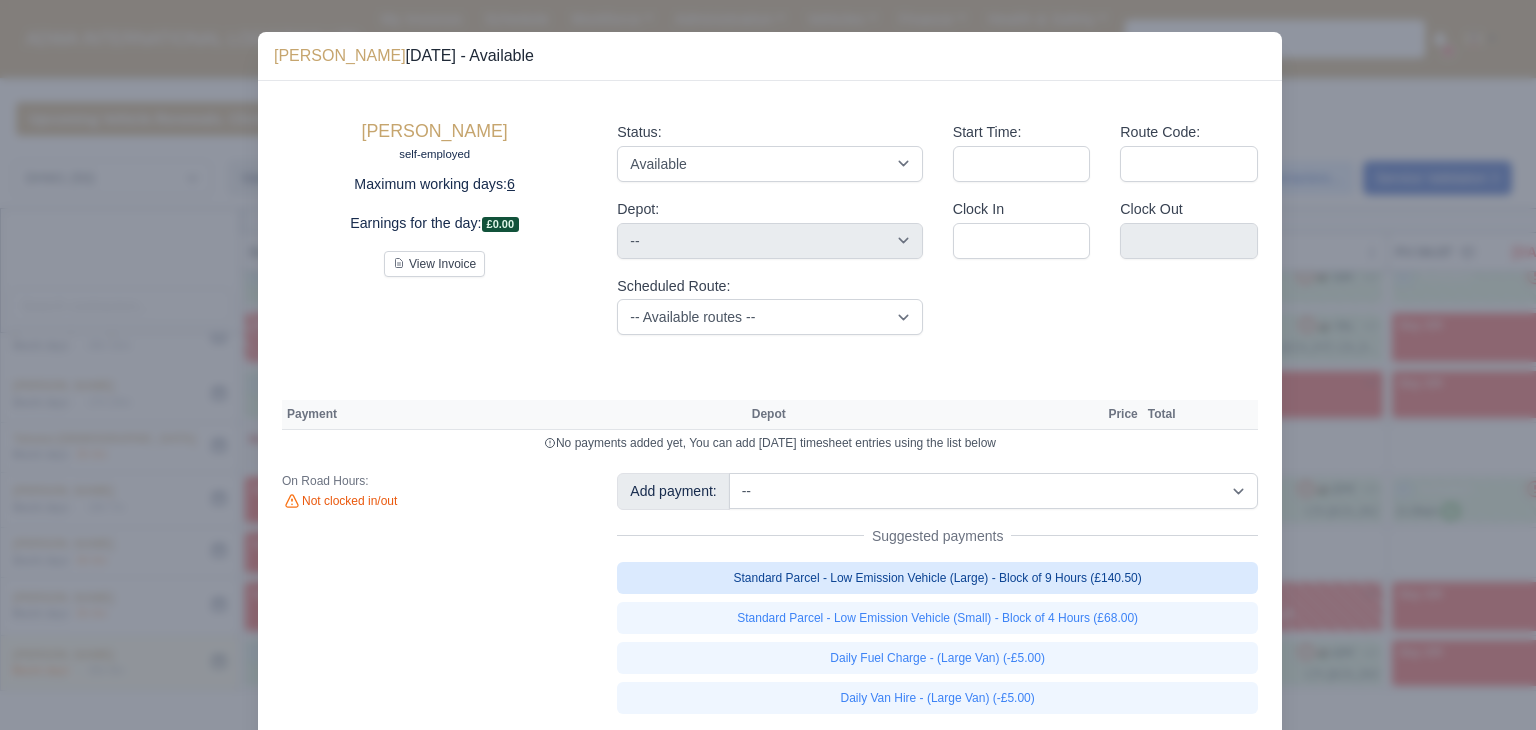 click on "Standard Parcel - Low Emission Vehicle (Large) - Block of 9 Hours (£140.50)" at bounding box center (937, 578) 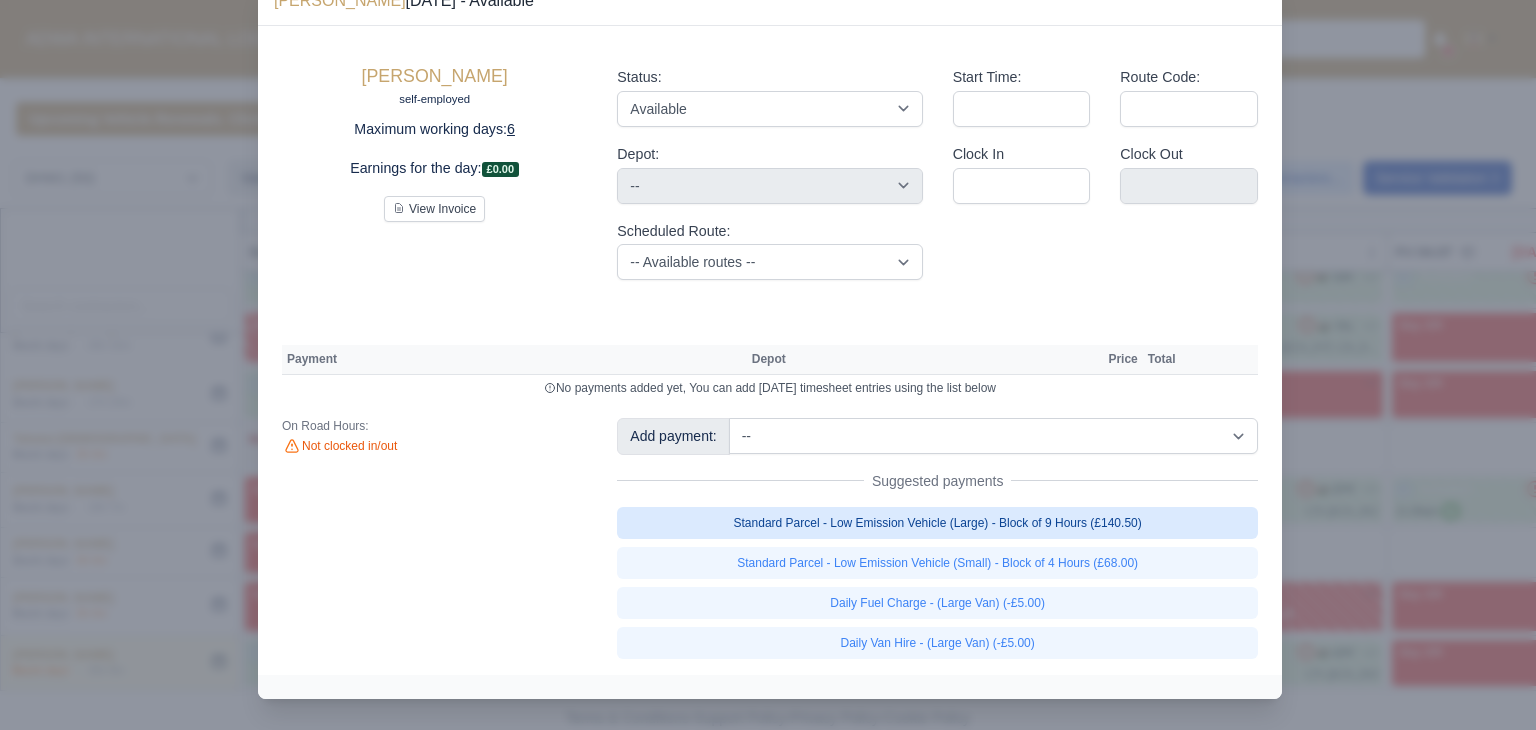 scroll, scrollTop: 55, scrollLeft: 0, axis: vertical 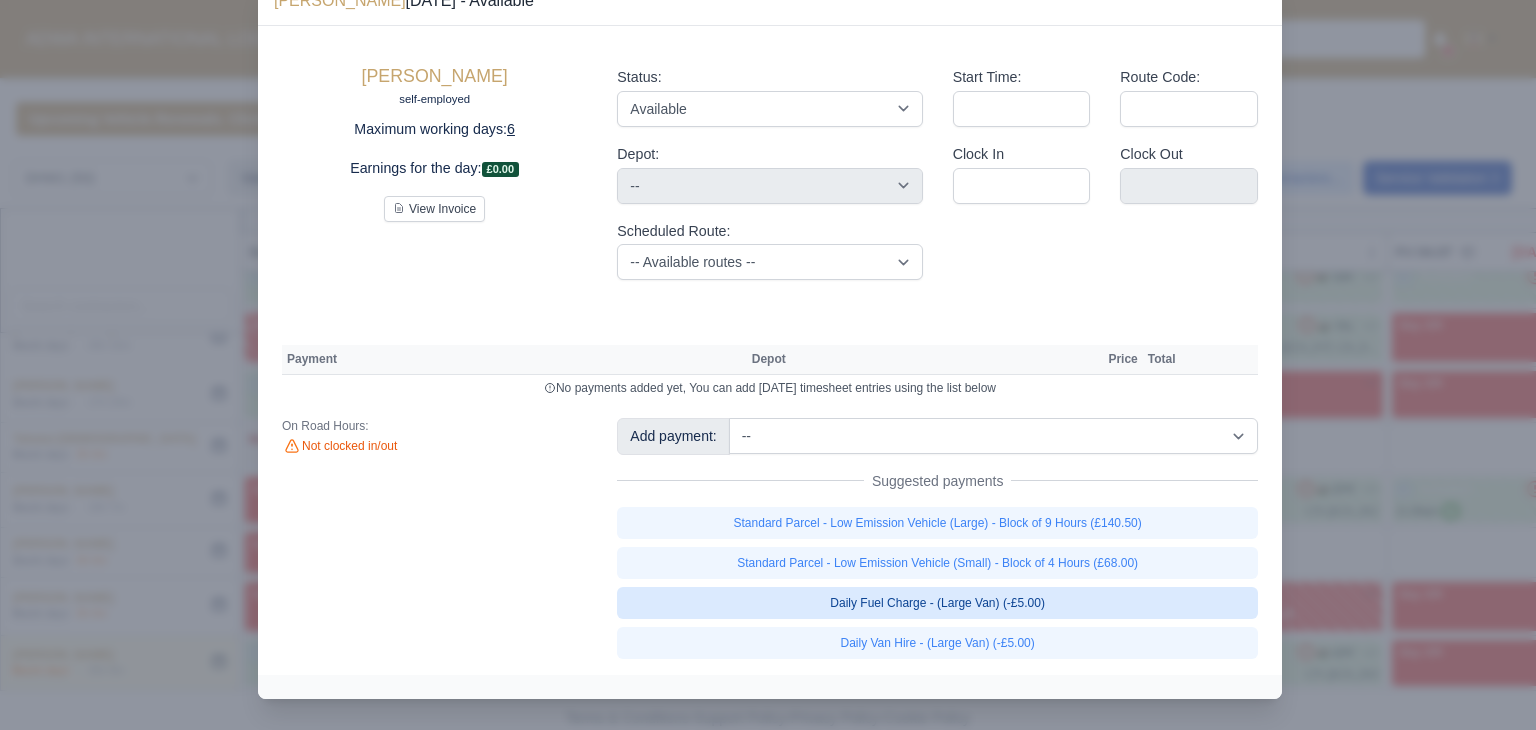 type 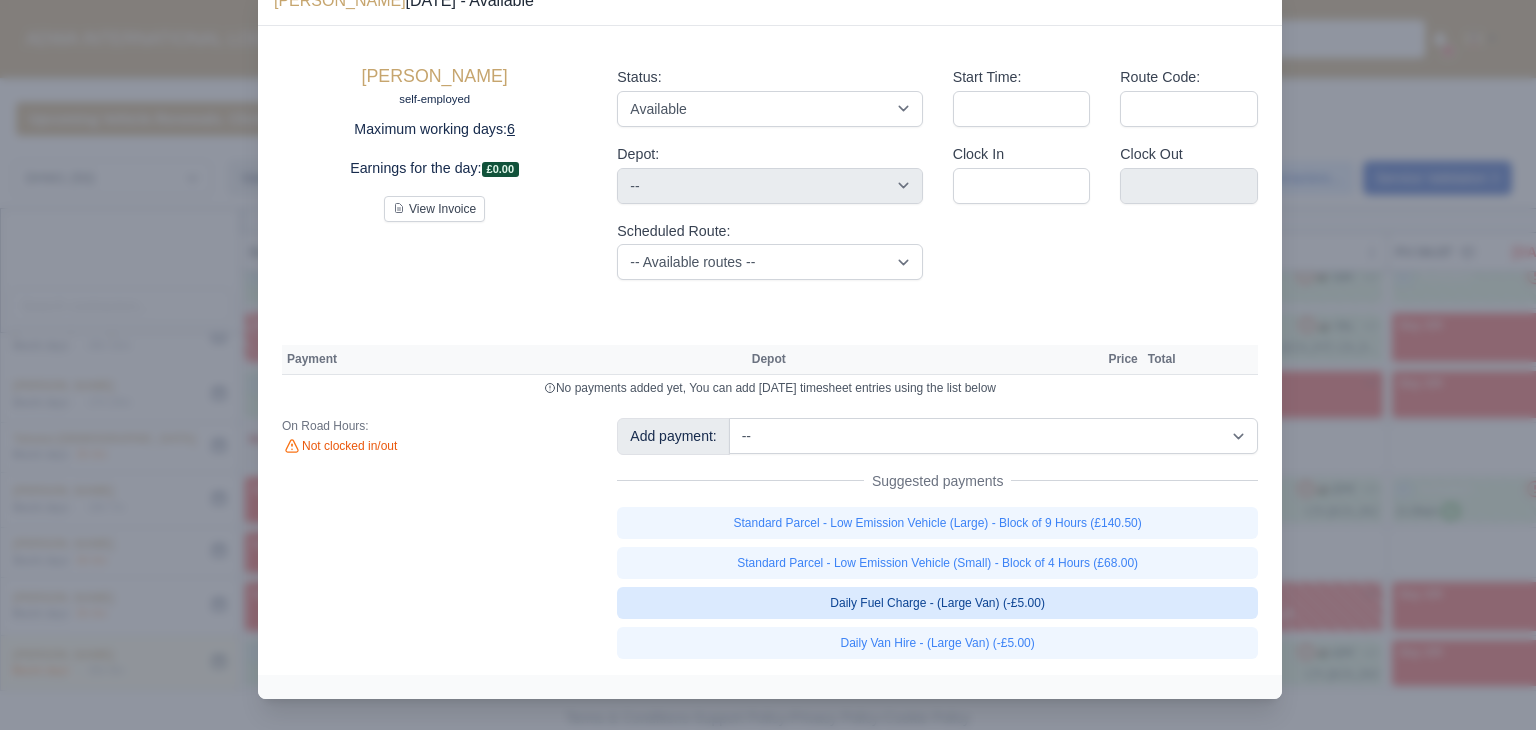 type 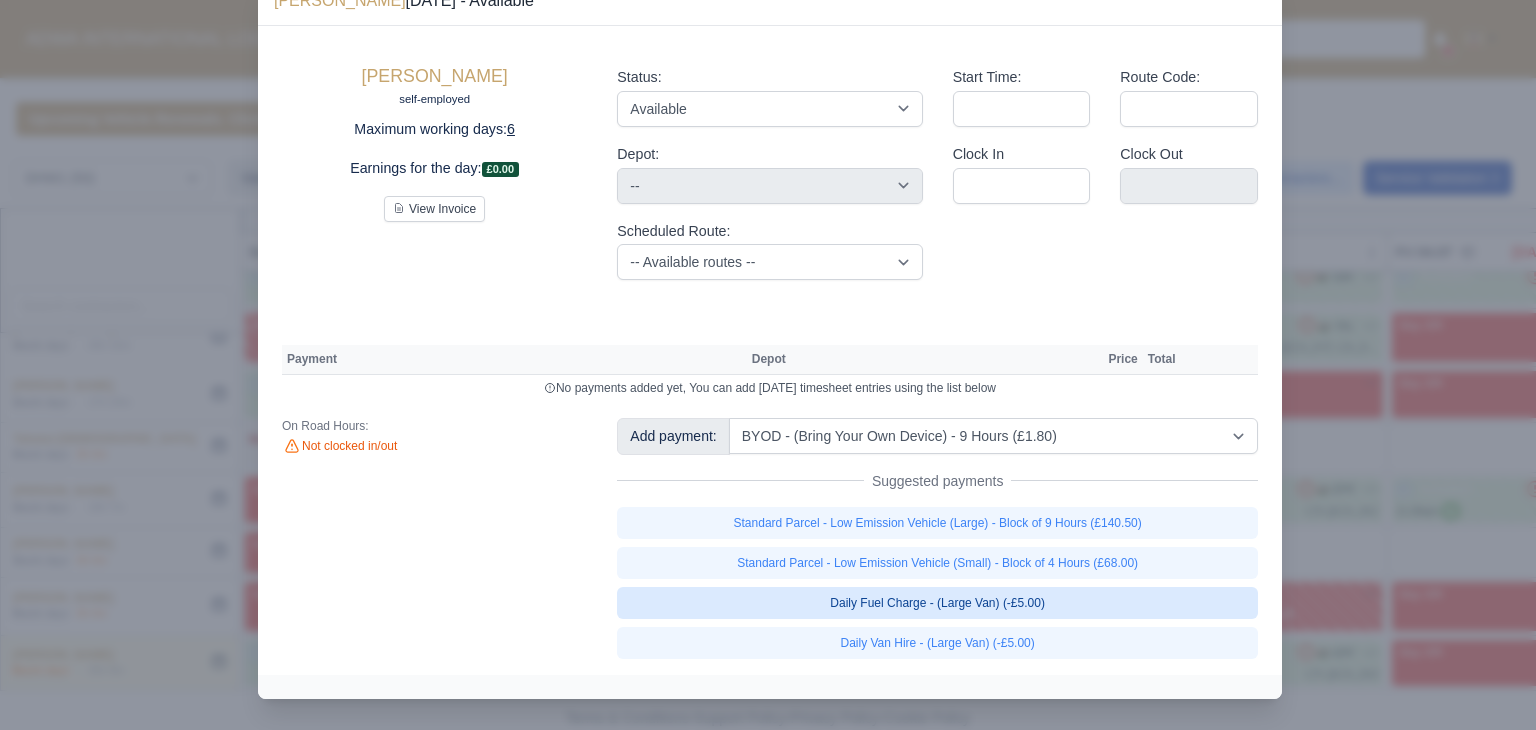 select on "2" 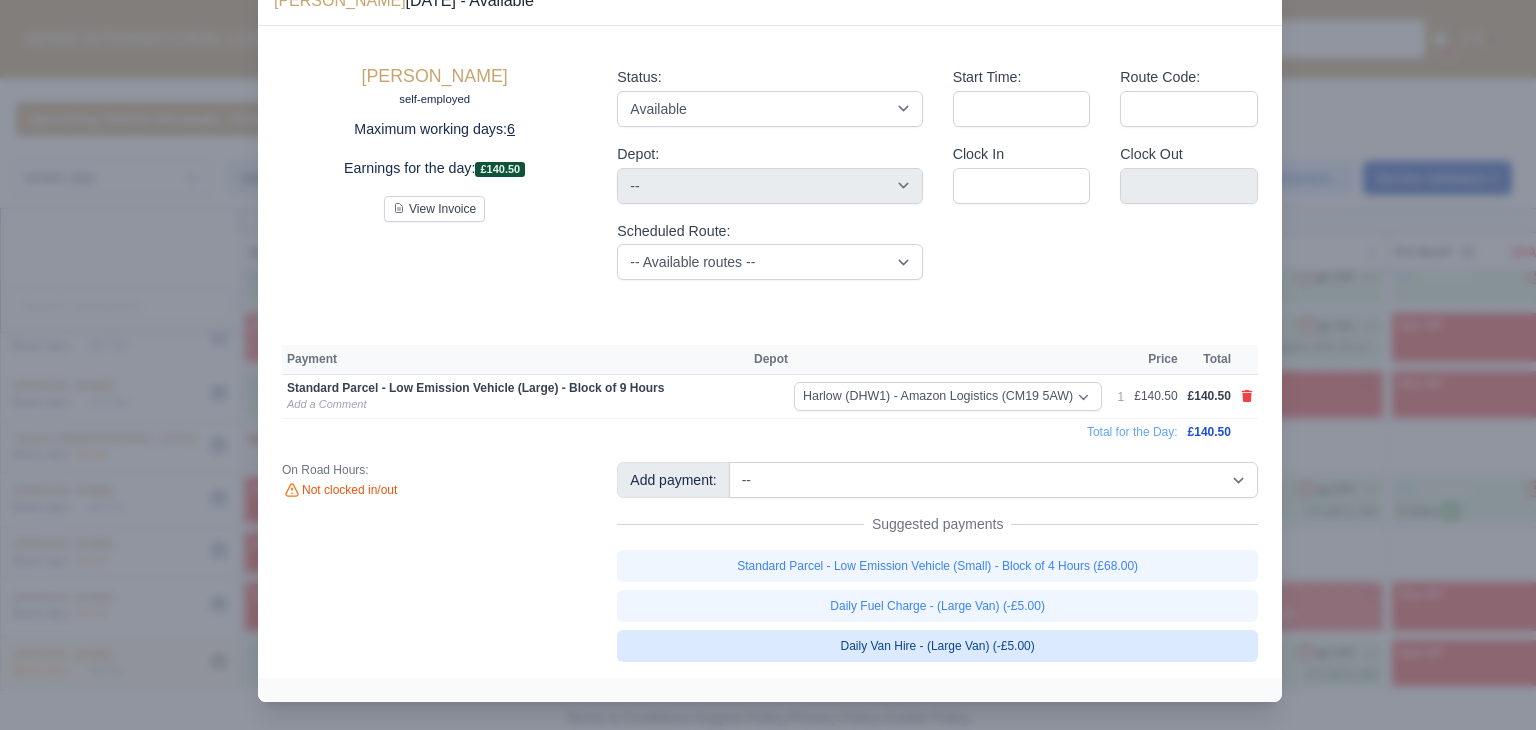 scroll, scrollTop: 56, scrollLeft: 0, axis: vertical 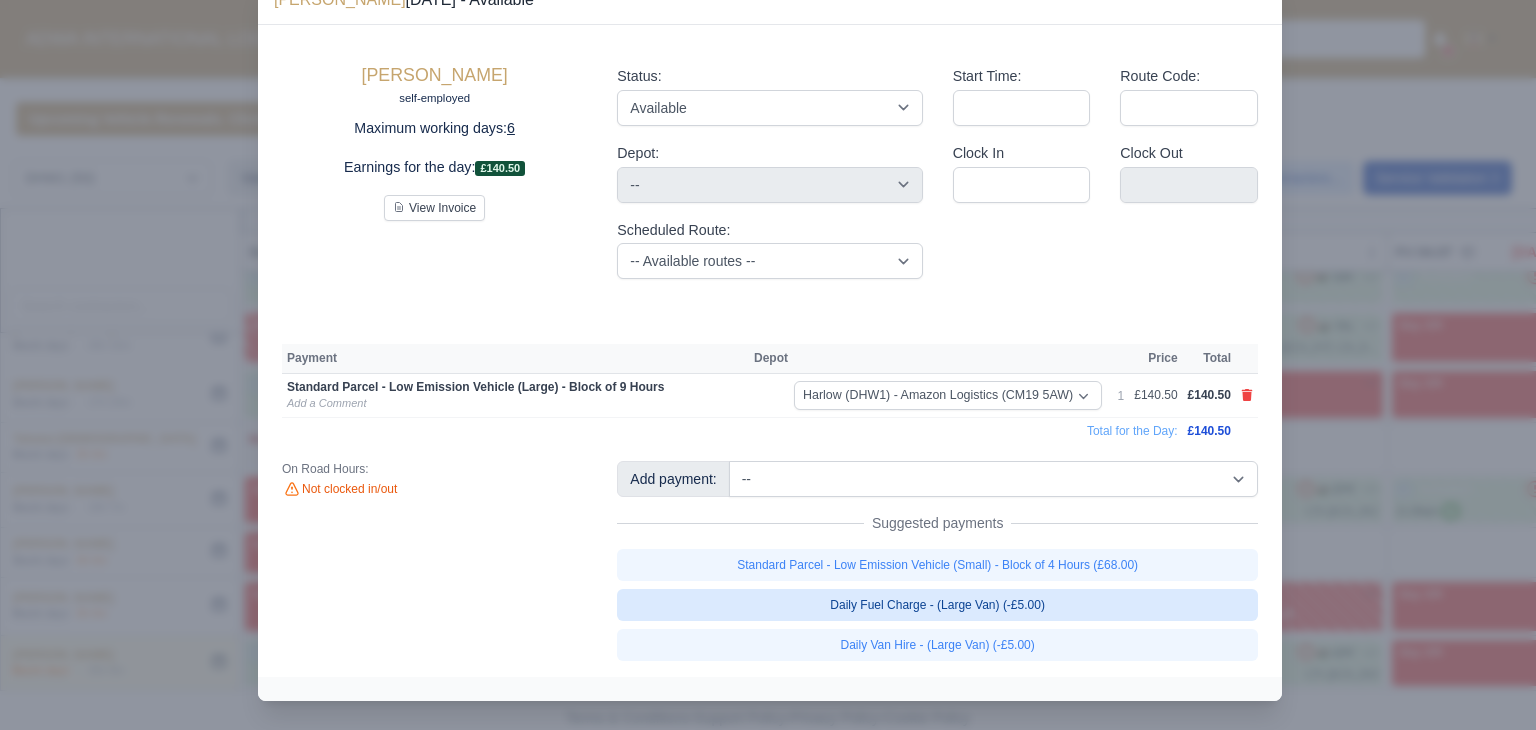click on "Daily Fuel Charge  - (Large Van) (-£5.00)" at bounding box center (937, 605) 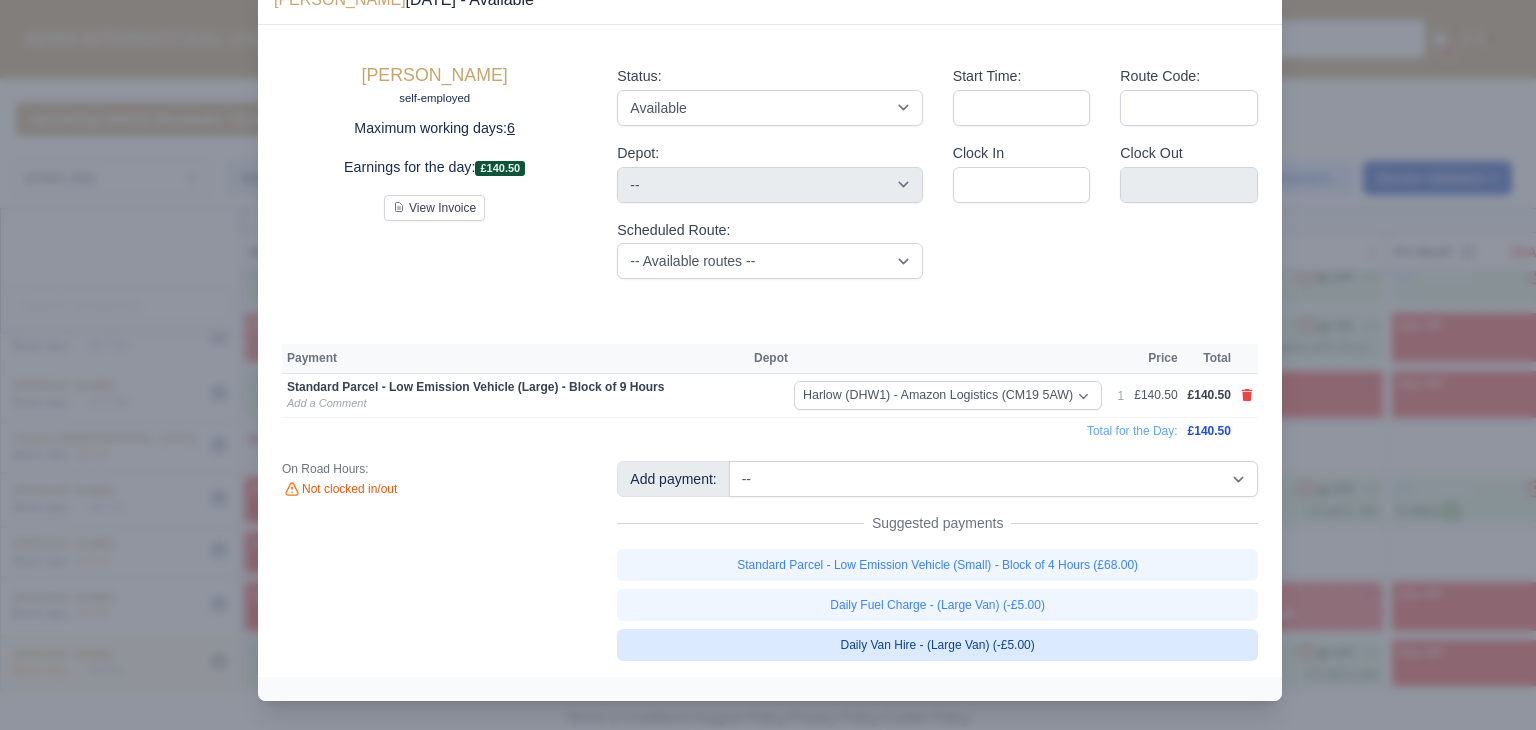 type 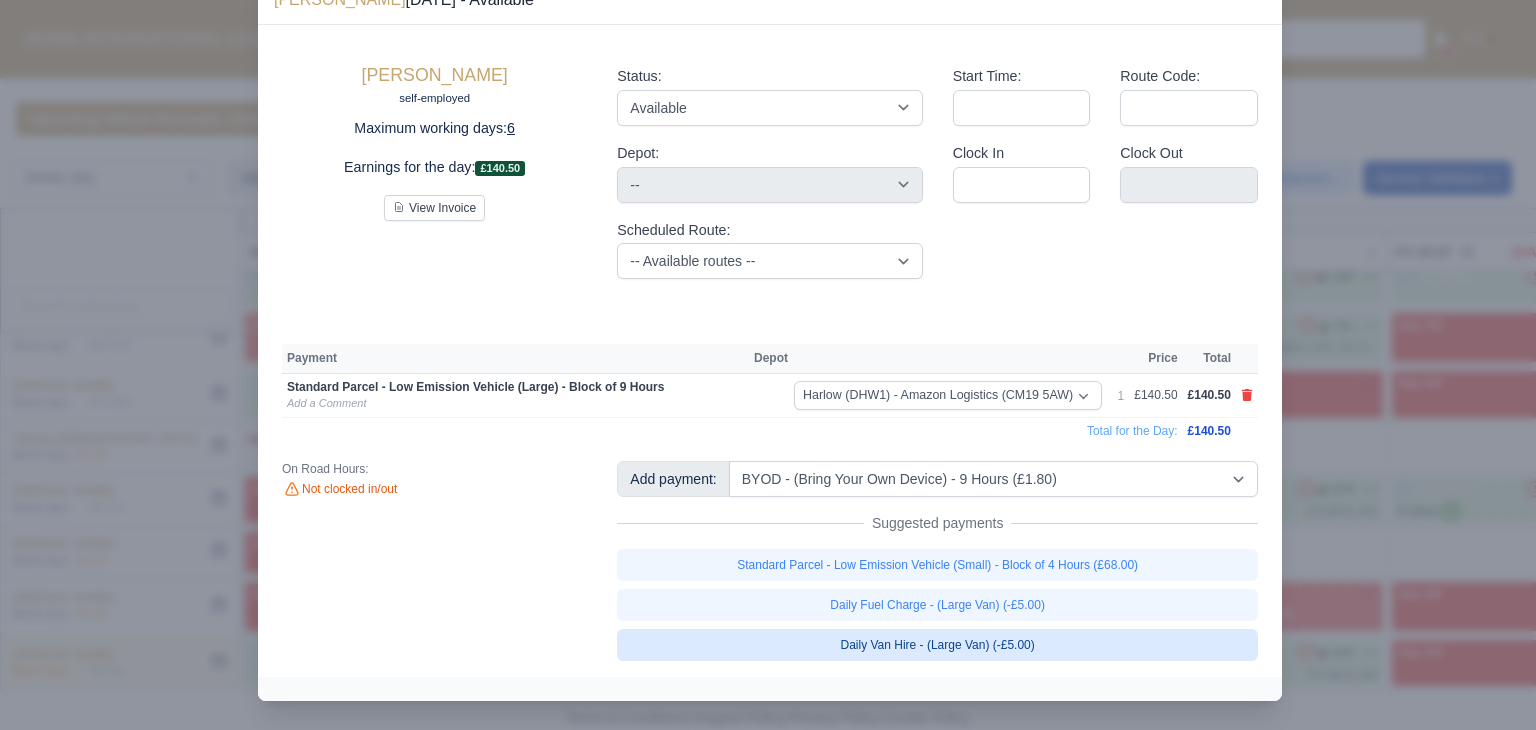 select on "2" 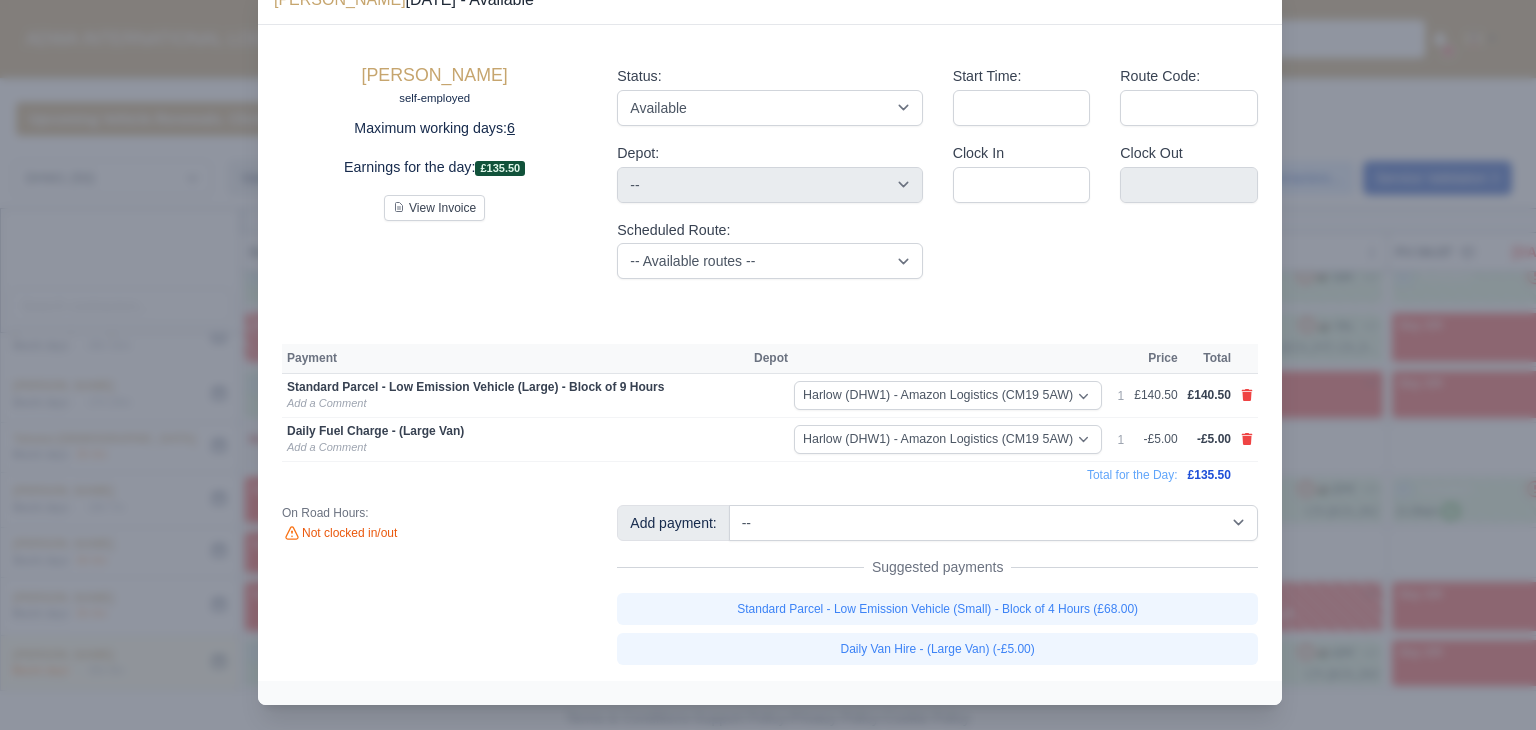 scroll, scrollTop: 58, scrollLeft: 0, axis: vertical 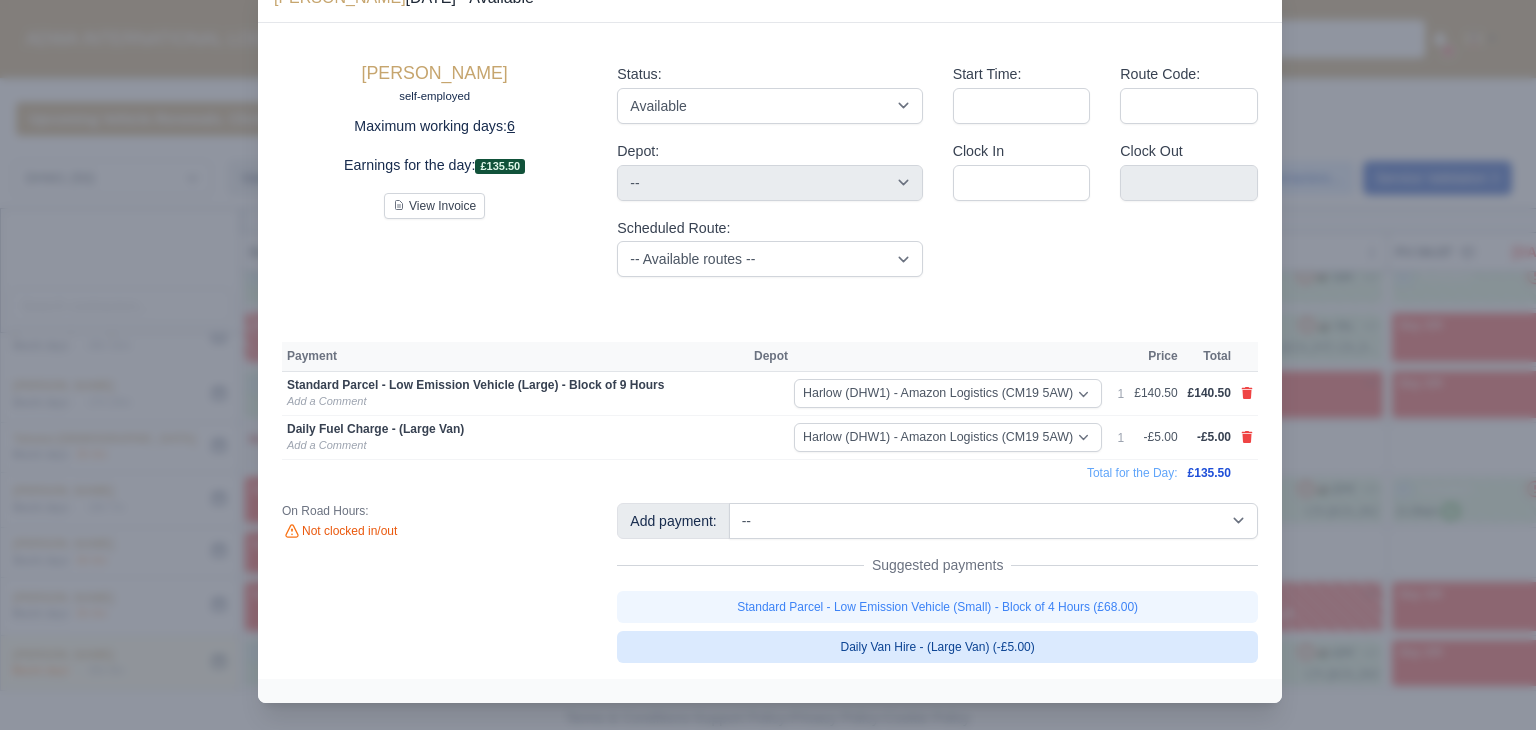 click on "Daily Van Hire  - (Large Van) (-£5.00)" at bounding box center [937, 647] 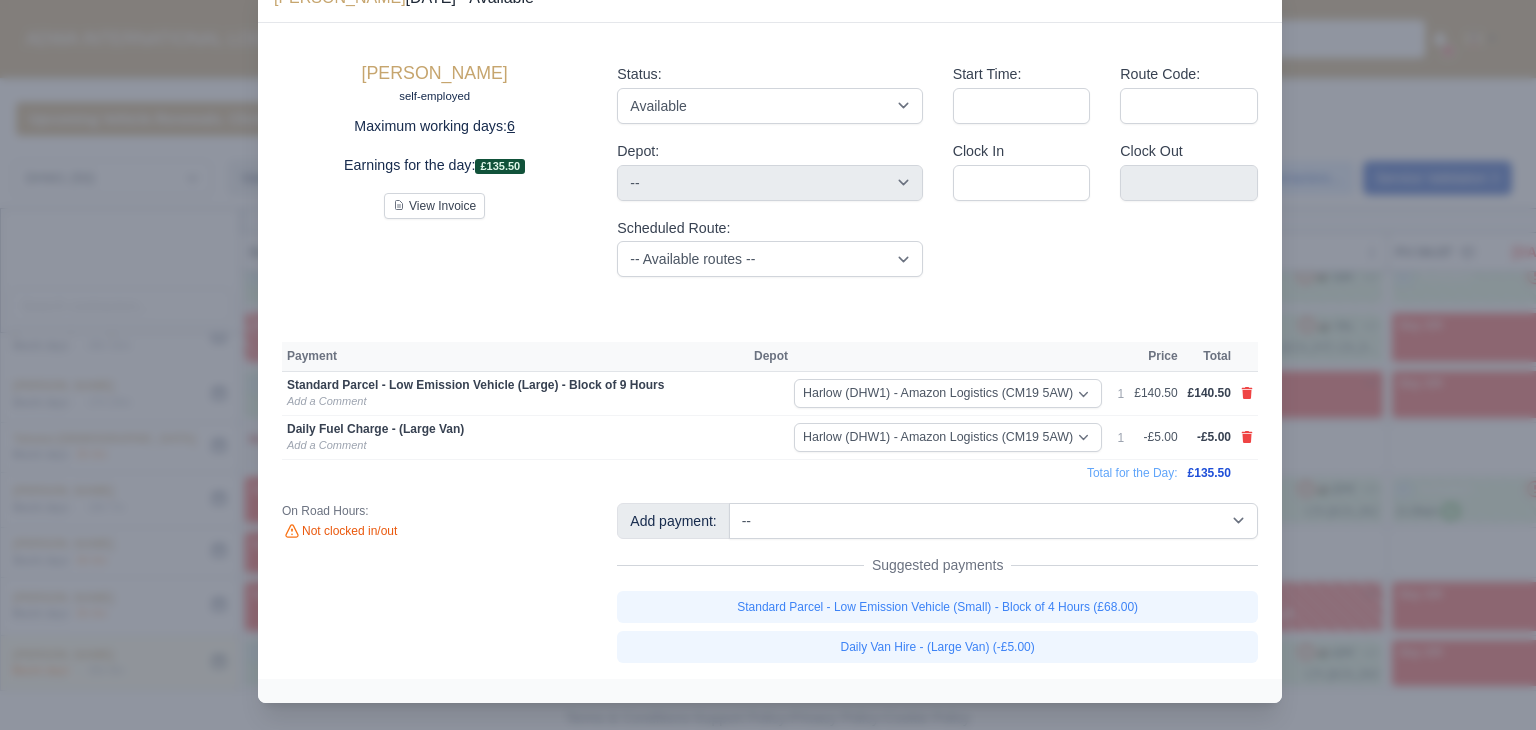 type 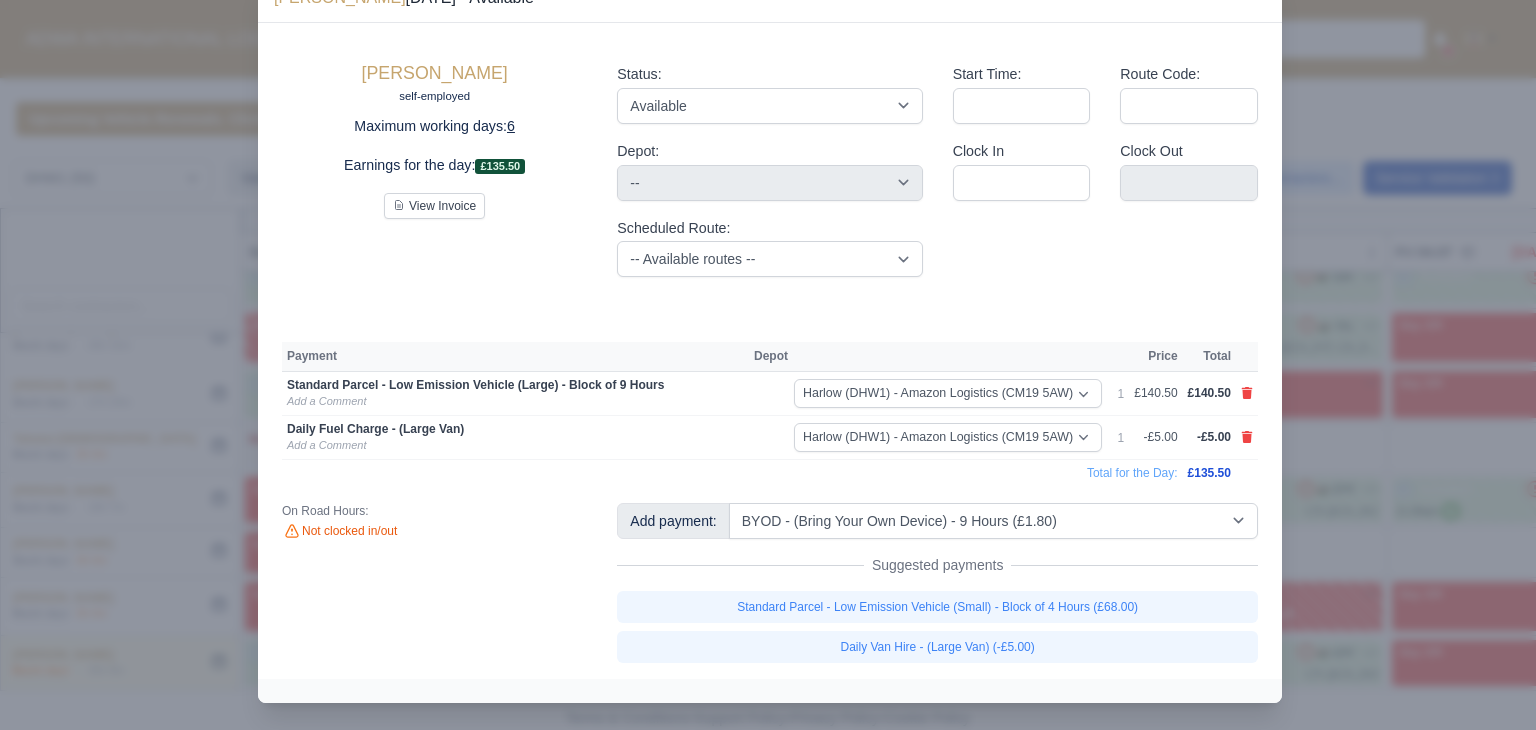 select on "2" 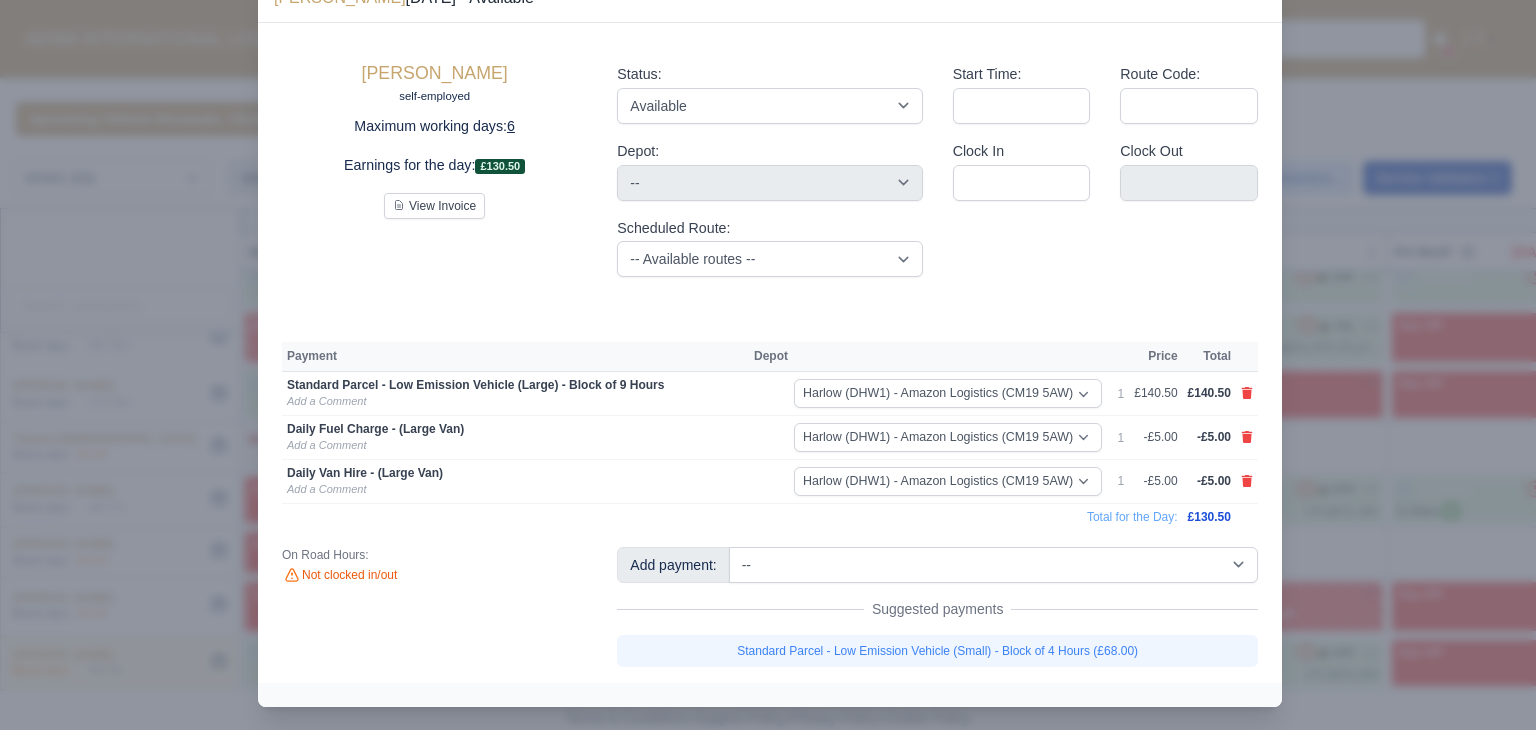 scroll, scrollTop: 60, scrollLeft: 0, axis: vertical 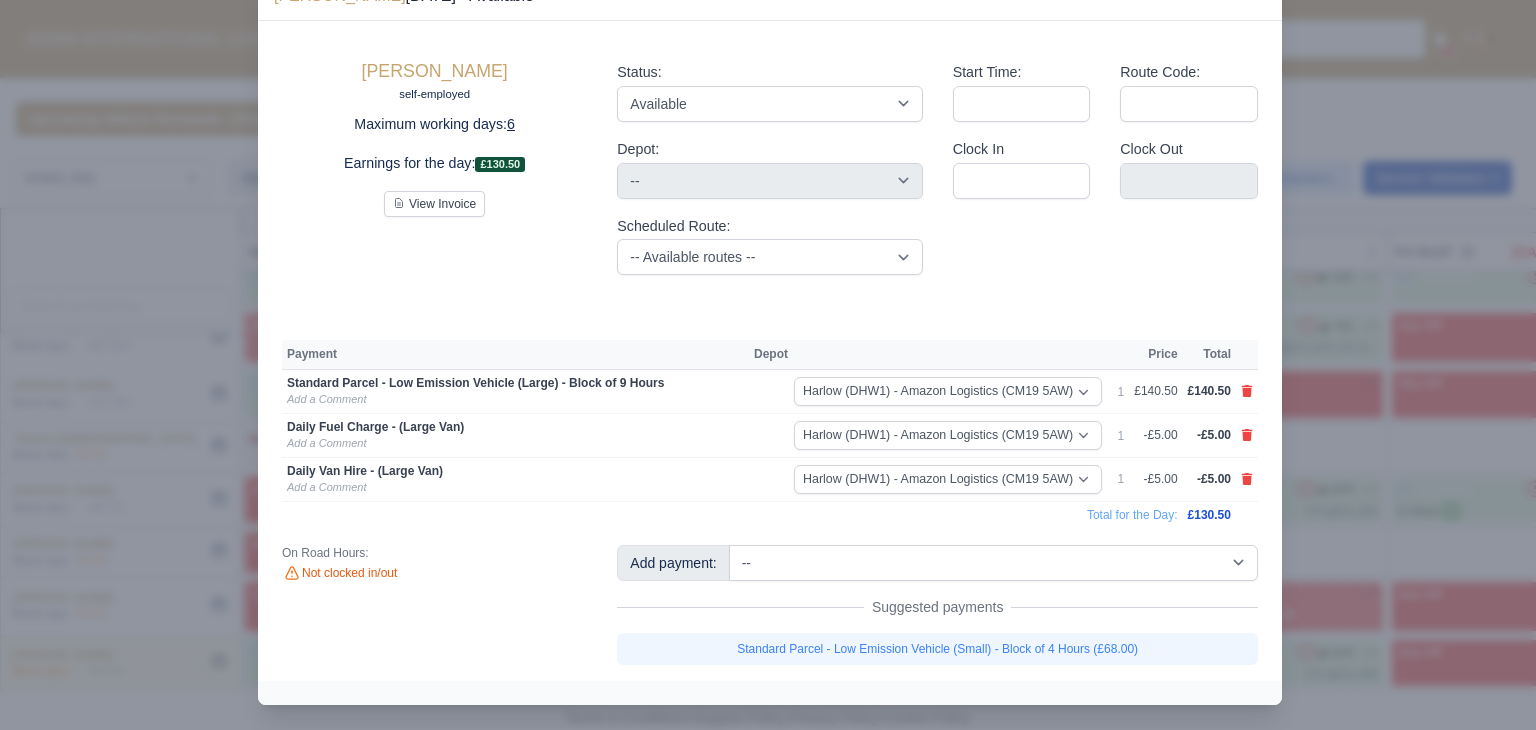 drag, startPoint x: 1409, startPoint y: 594, endPoint x: 1370, endPoint y: 641, distance: 61.073727 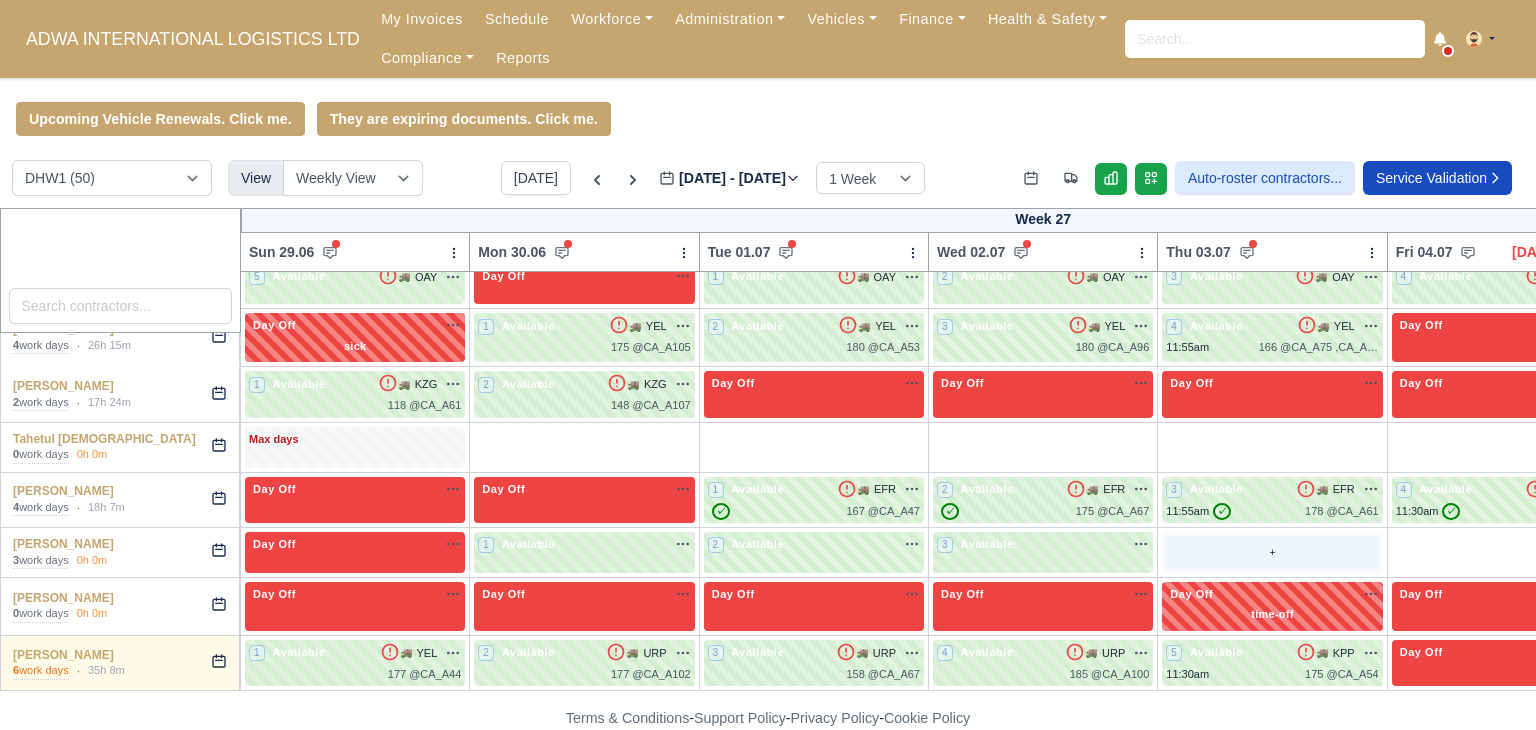 click on "+" at bounding box center (1272, 552) 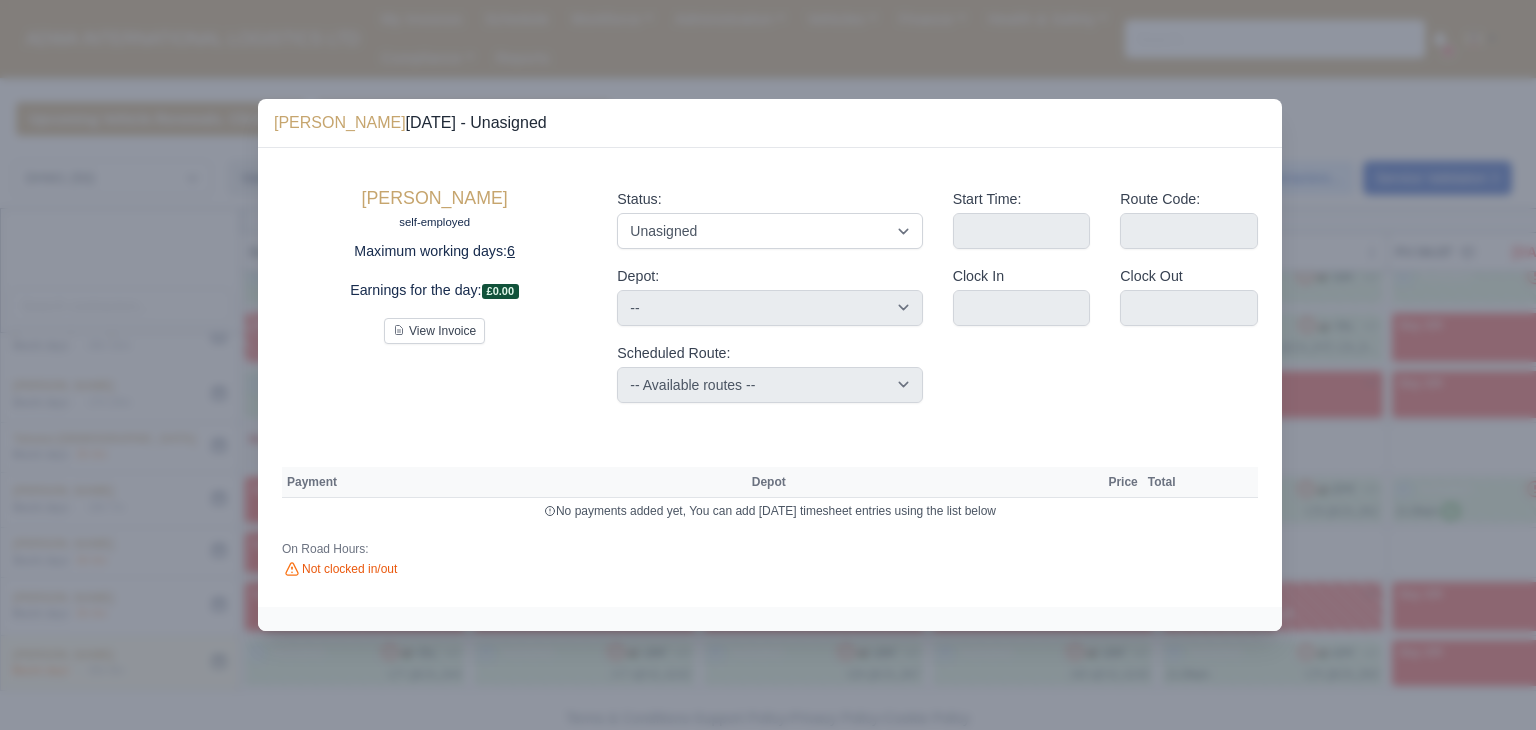 click on "Status:
Available
Day Off
Stand By
Holiday
Other Depot
In Office
OSM
Ridealong
Nursery 1
Nursery 2
Nursery 3
Nursery 4
Training
Debrief Route
Same Day Route
Driver Mate
MFN
Unasigned
Depot:
--
Enfield (DIG1) - Amazon Logistics ULEZ (EN3 7PZ)
Scheduled Route:" at bounding box center [769, 295] 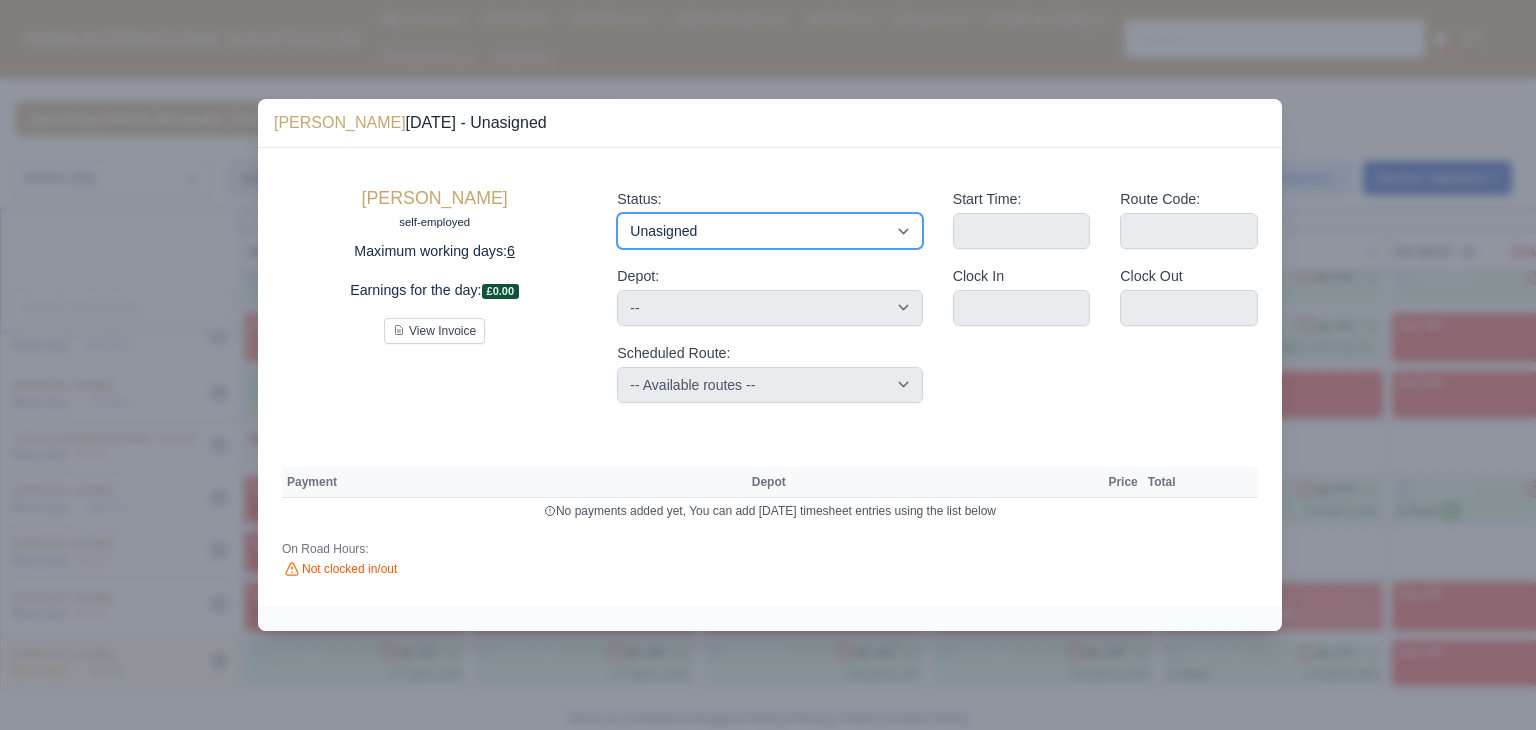 click on "Available
Day Off
Stand By
Holiday
Other Depot
In Office
OSM
Ridealong
Nursery 1
Nursery 2
Nursery 3
Nursery 4
Training
Debrief Route
Same Day Route
Driver Mate
MFN
Unasigned" at bounding box center (769, 231) 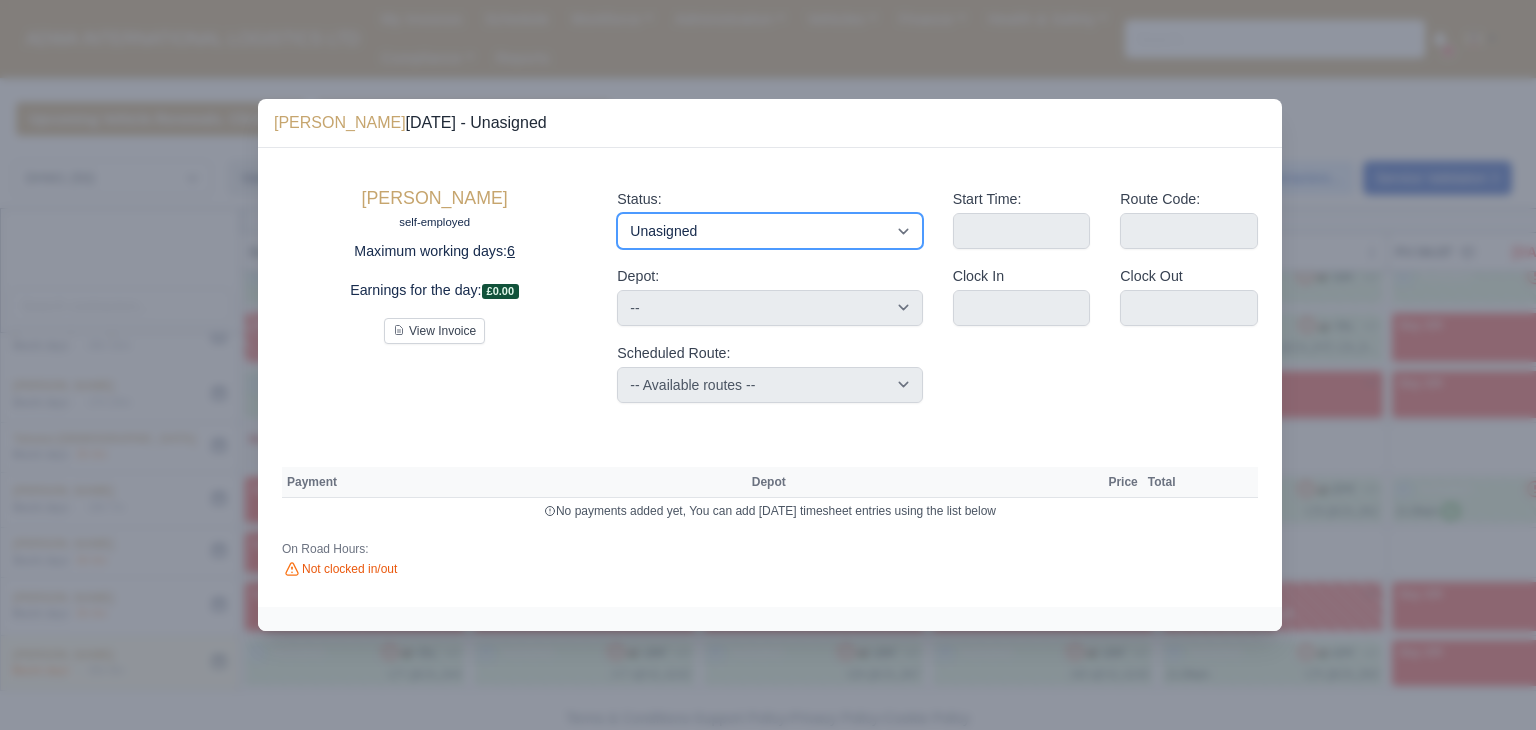 select on "Available" 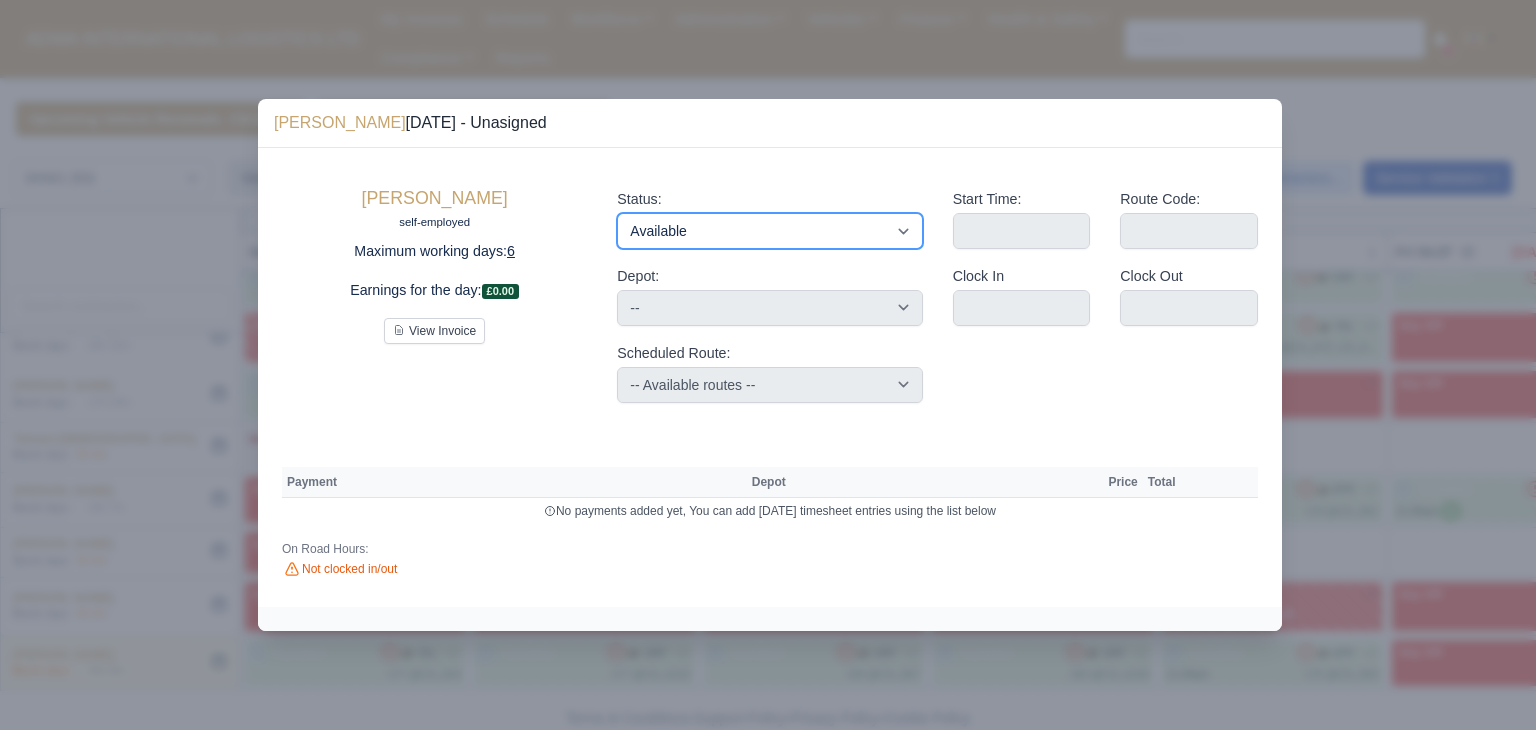 type 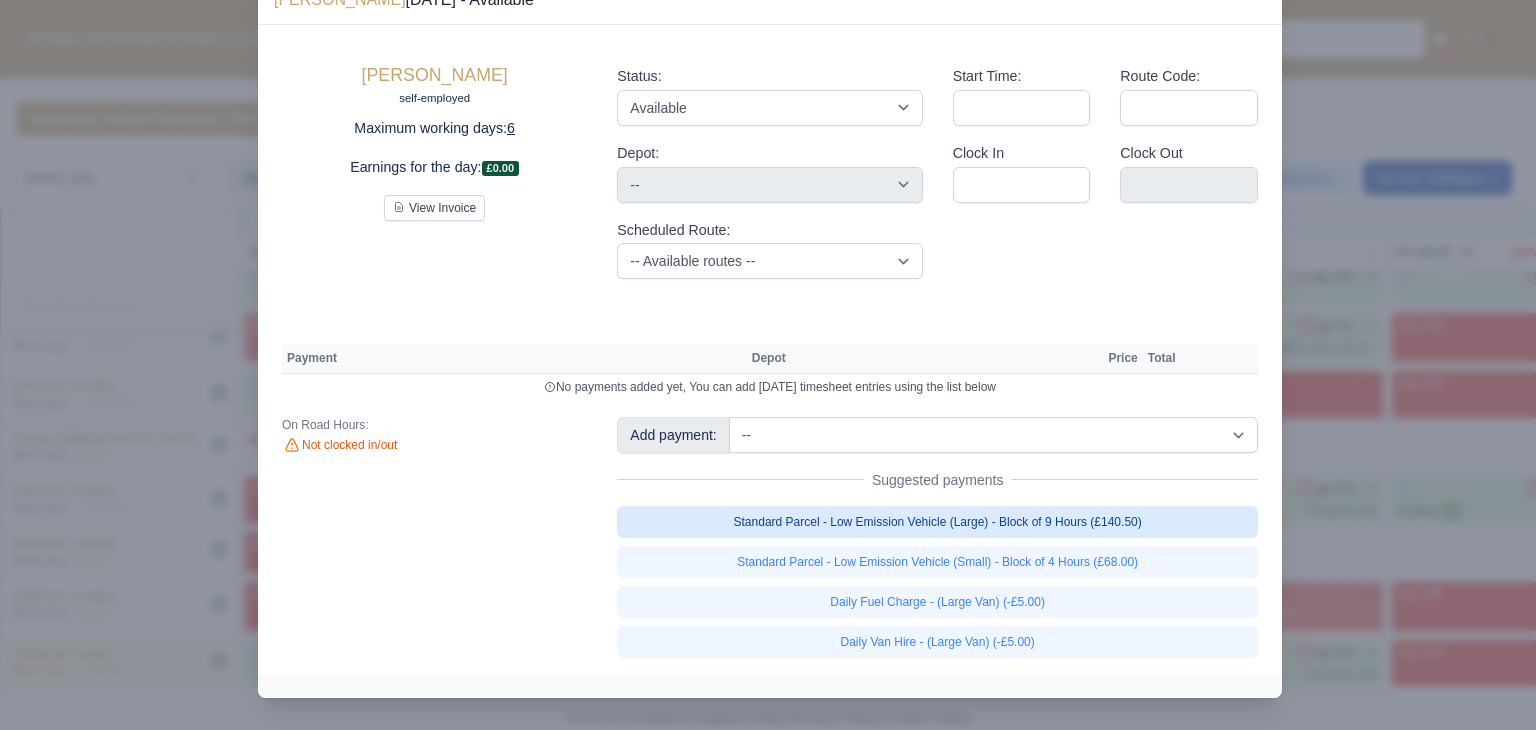 click on "Standard Parcel - Low Emission Vehicle (Large) - Block of 9 Hours (£140.50)" at bounding box center (937, 522) 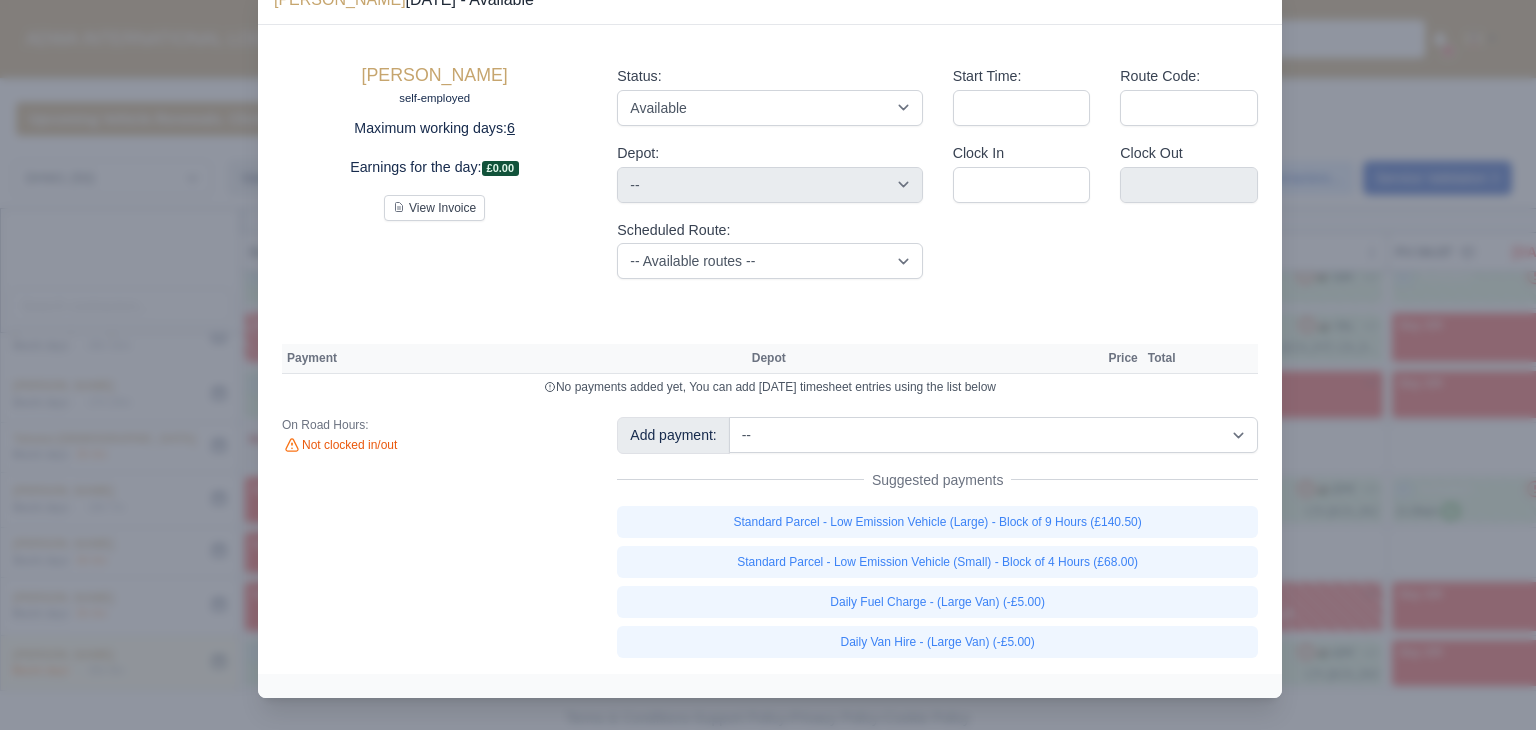 type 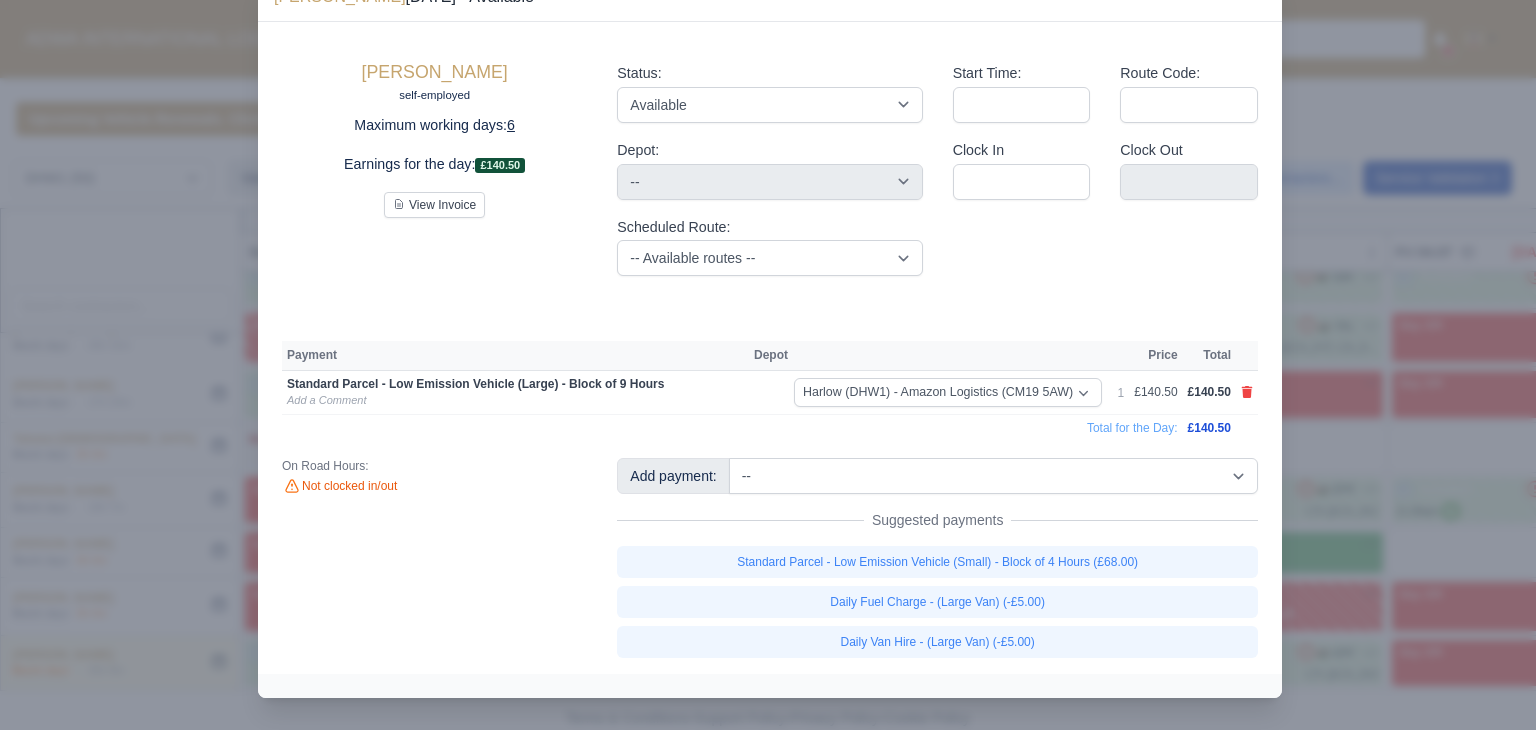 scroll, scrollTop: 58, scrollLeft: 0, axis: vertical 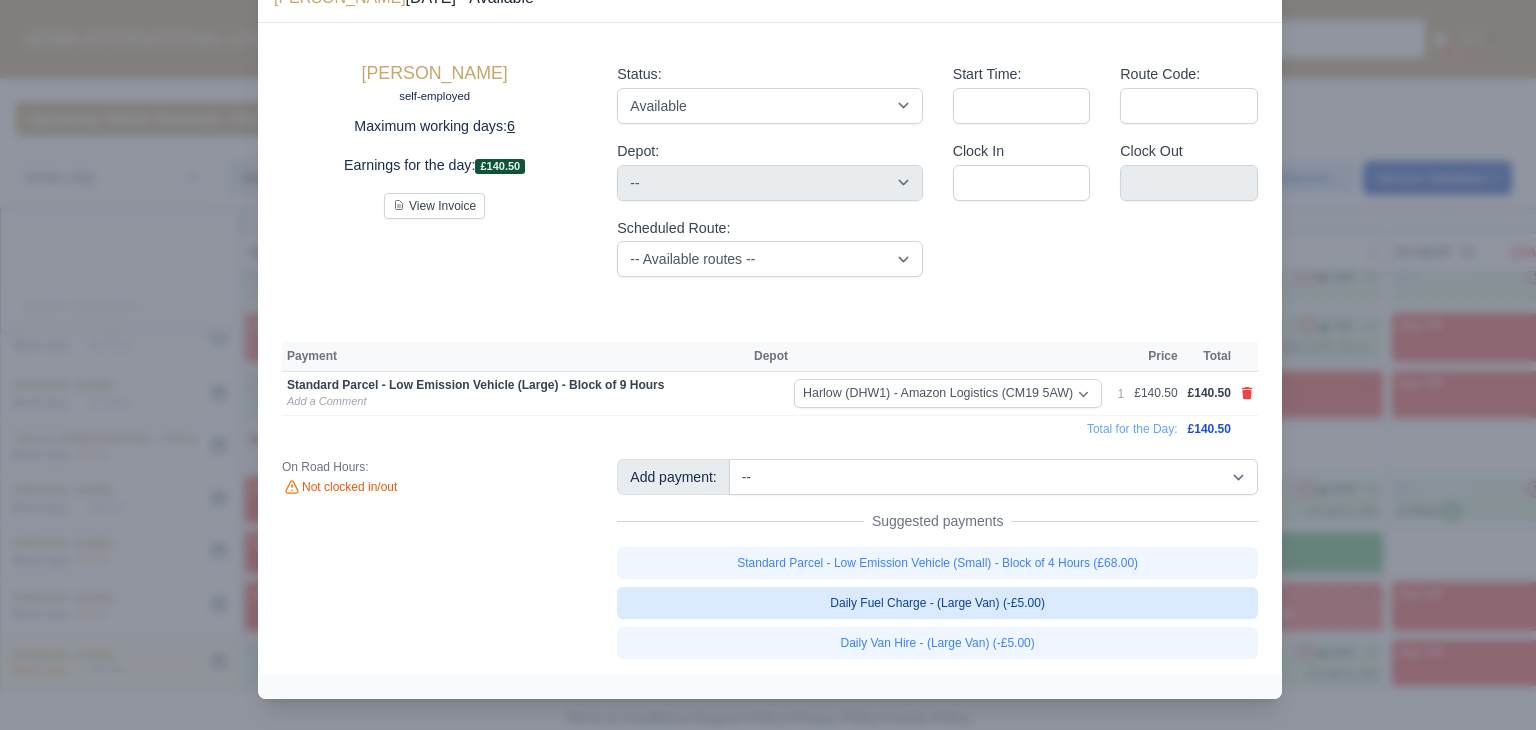 click on "Daily Fuel Charge  - (Large Van) (-£5.00)" at bounding box center (937, 603) 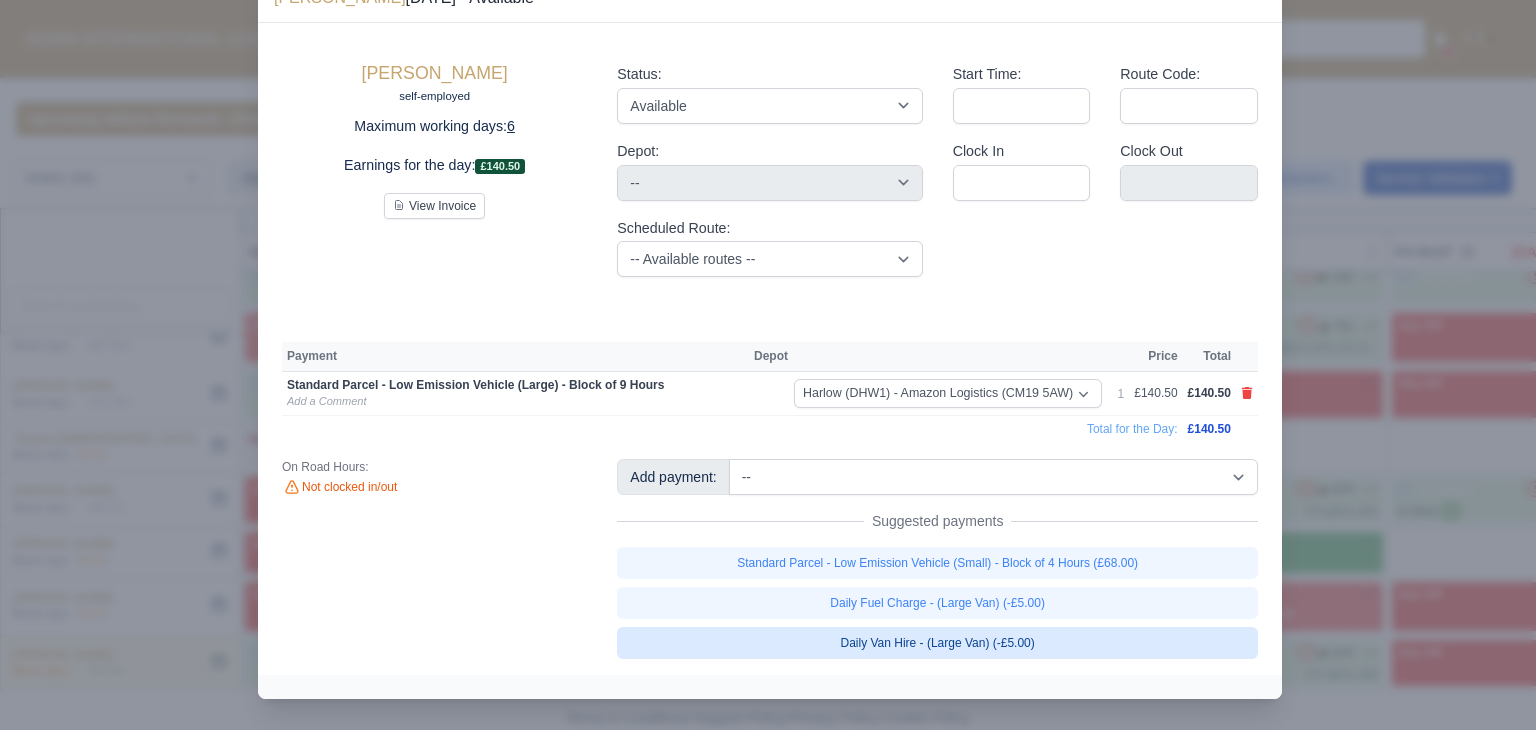 click on "Daily Van Hire  - (Large Van) (-£5.00)" at bounding box center (937, 643) 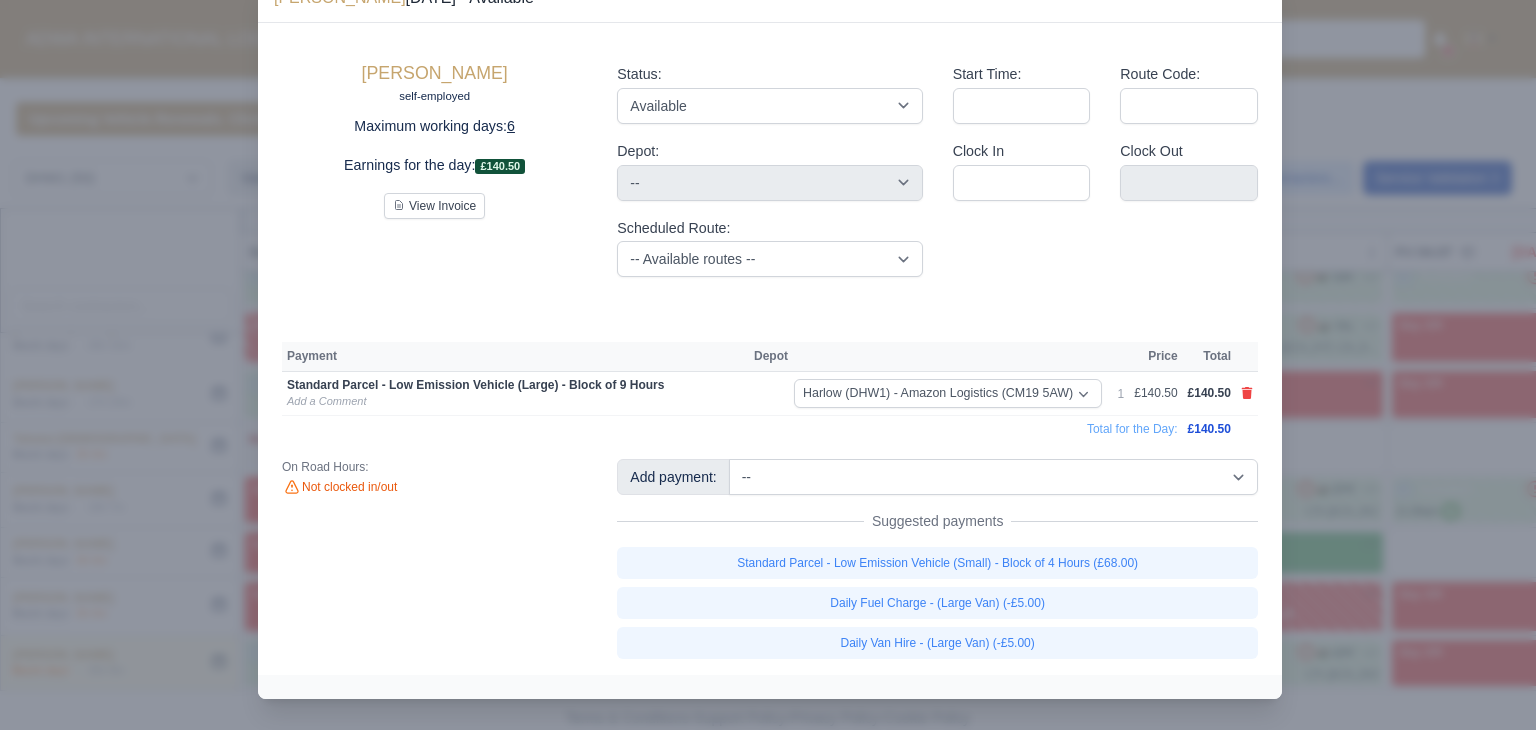 click at bounding box center [768, 365] 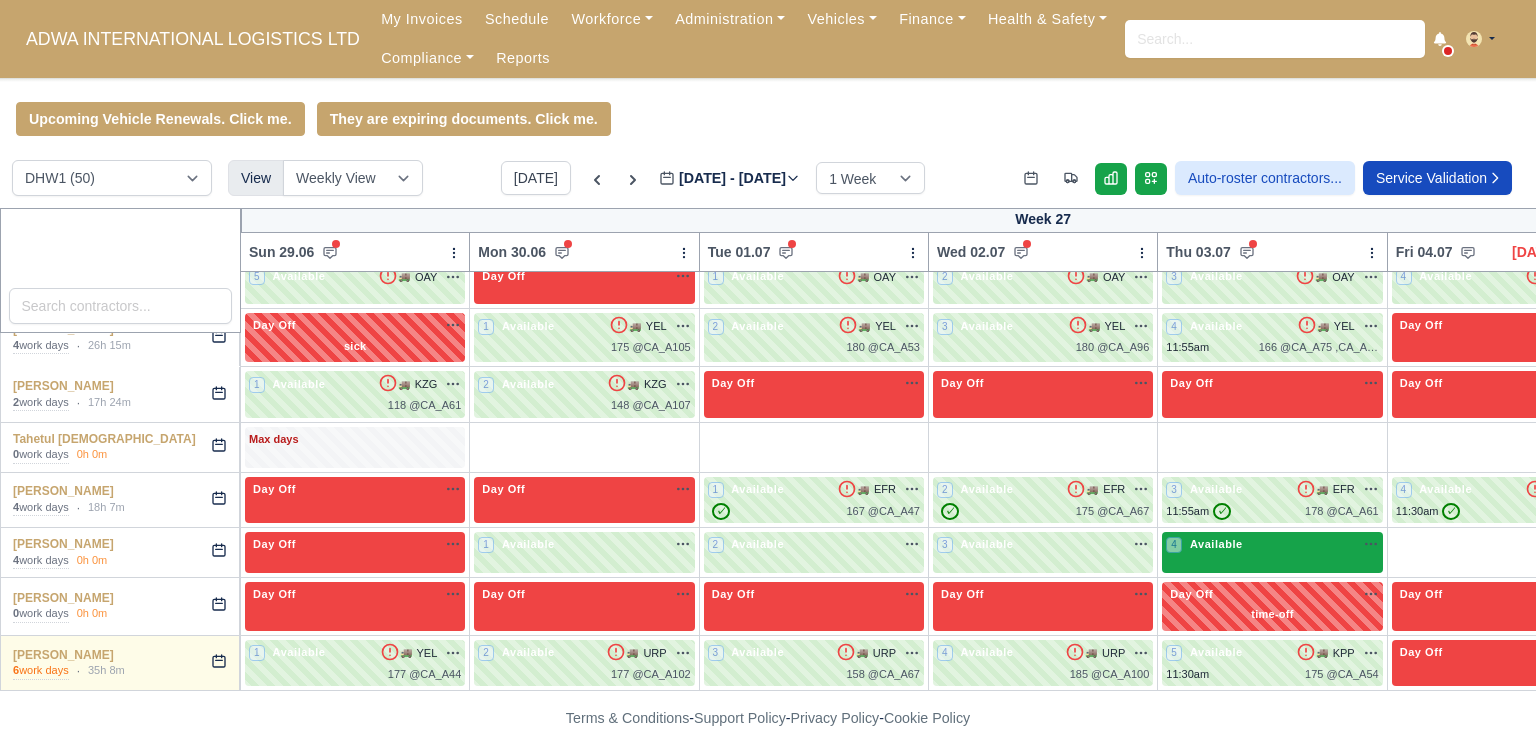 click on "4
Available" at bounding box center (1272, 552) 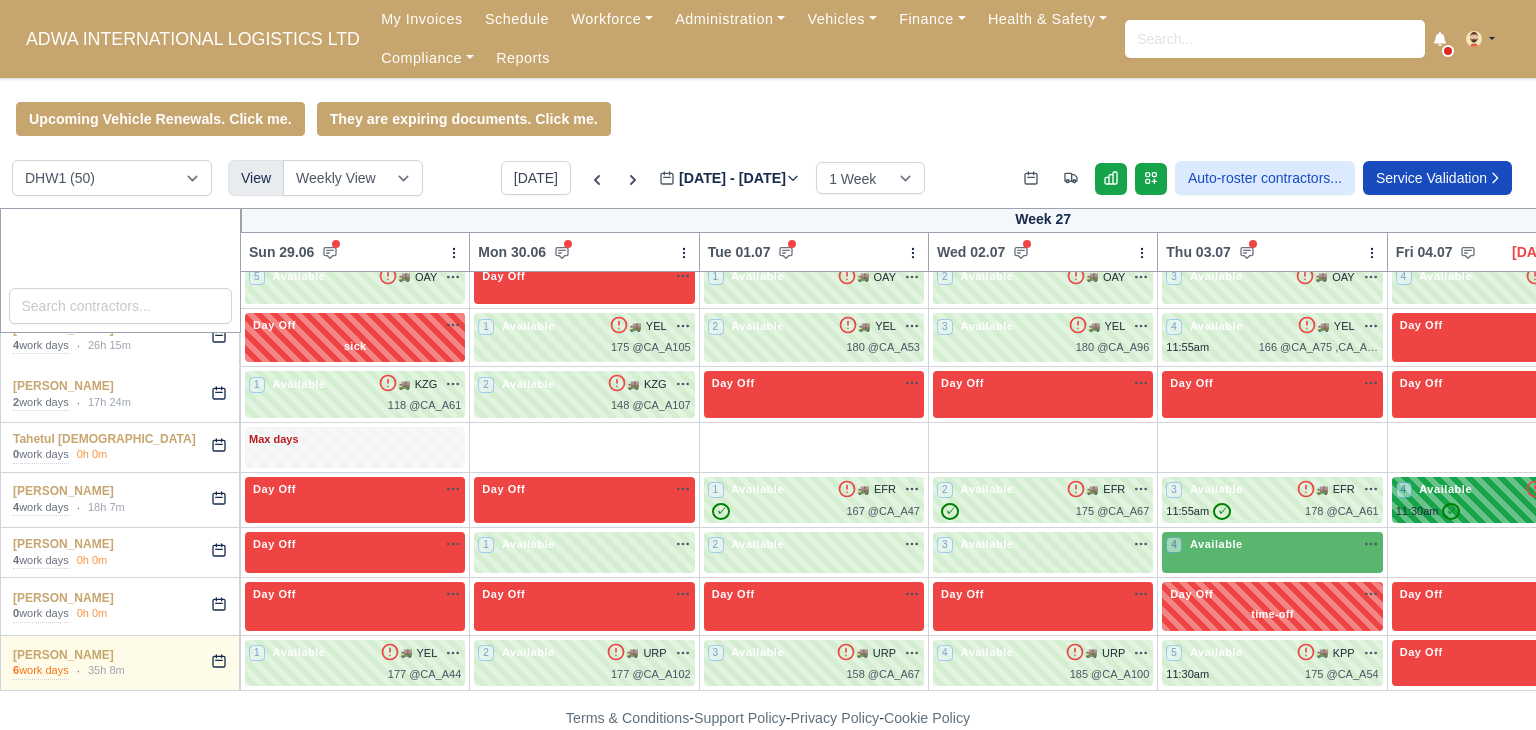 type 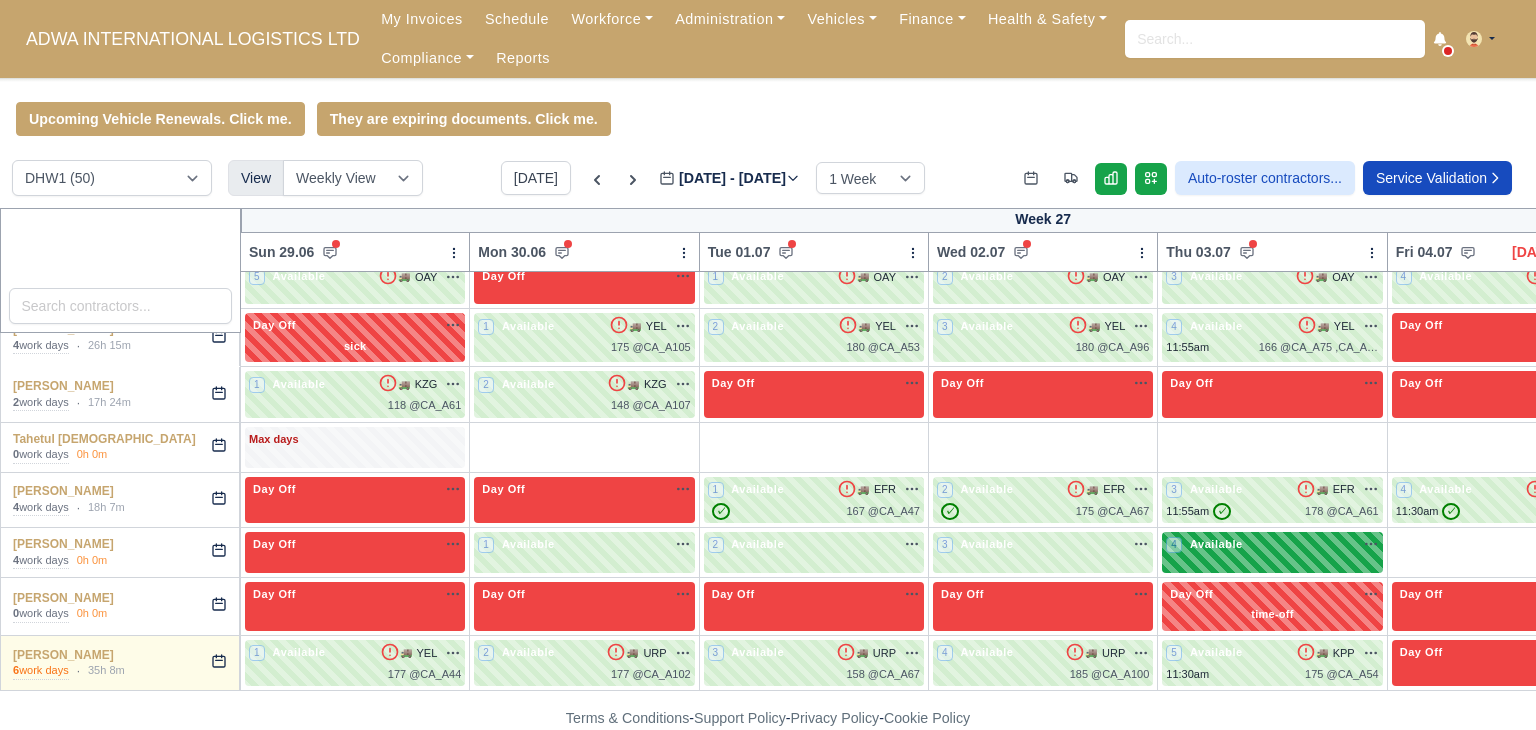 click on "4
Available" at bounding box center (1272, 552) 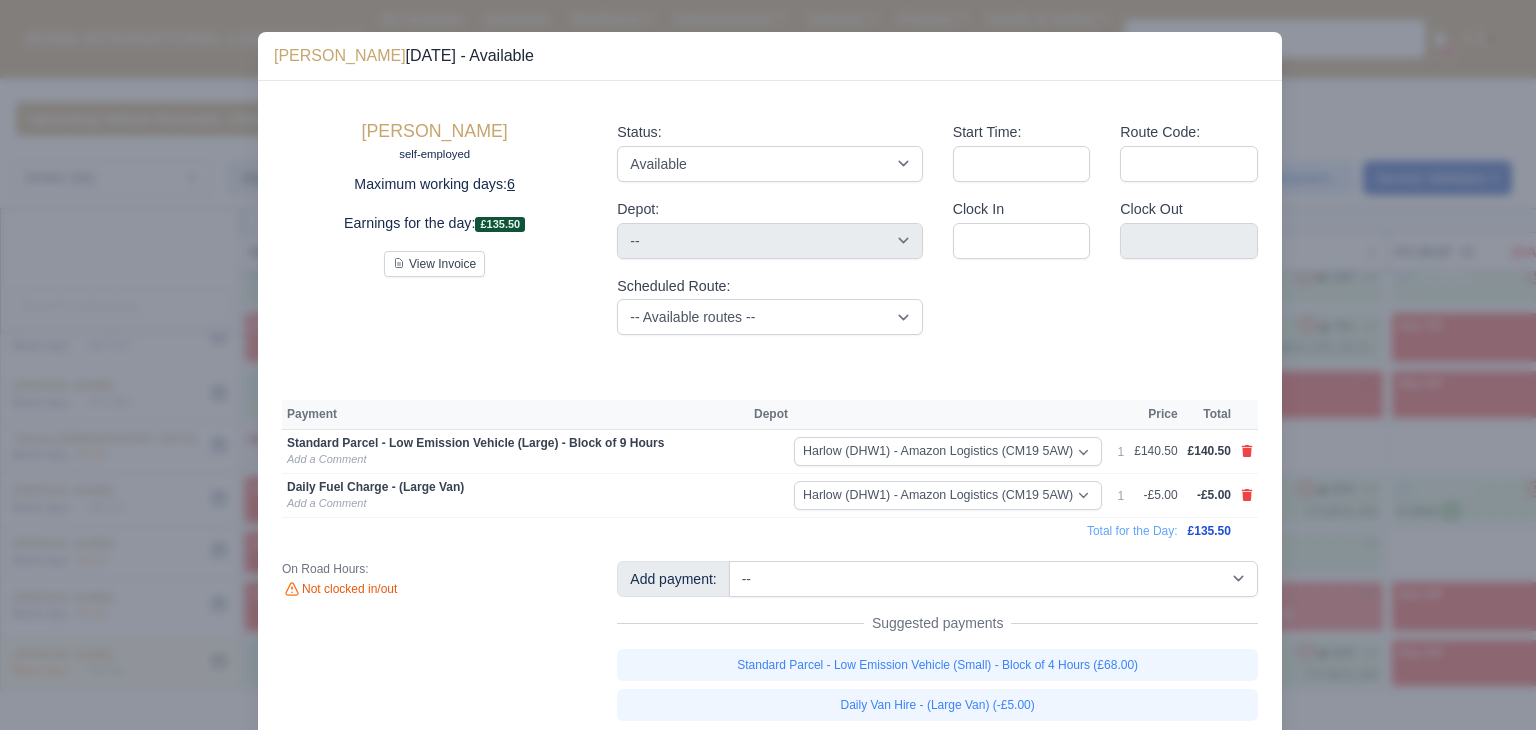 scroll, scrollTop: 62, scrollLeft: 0, axis: vertical 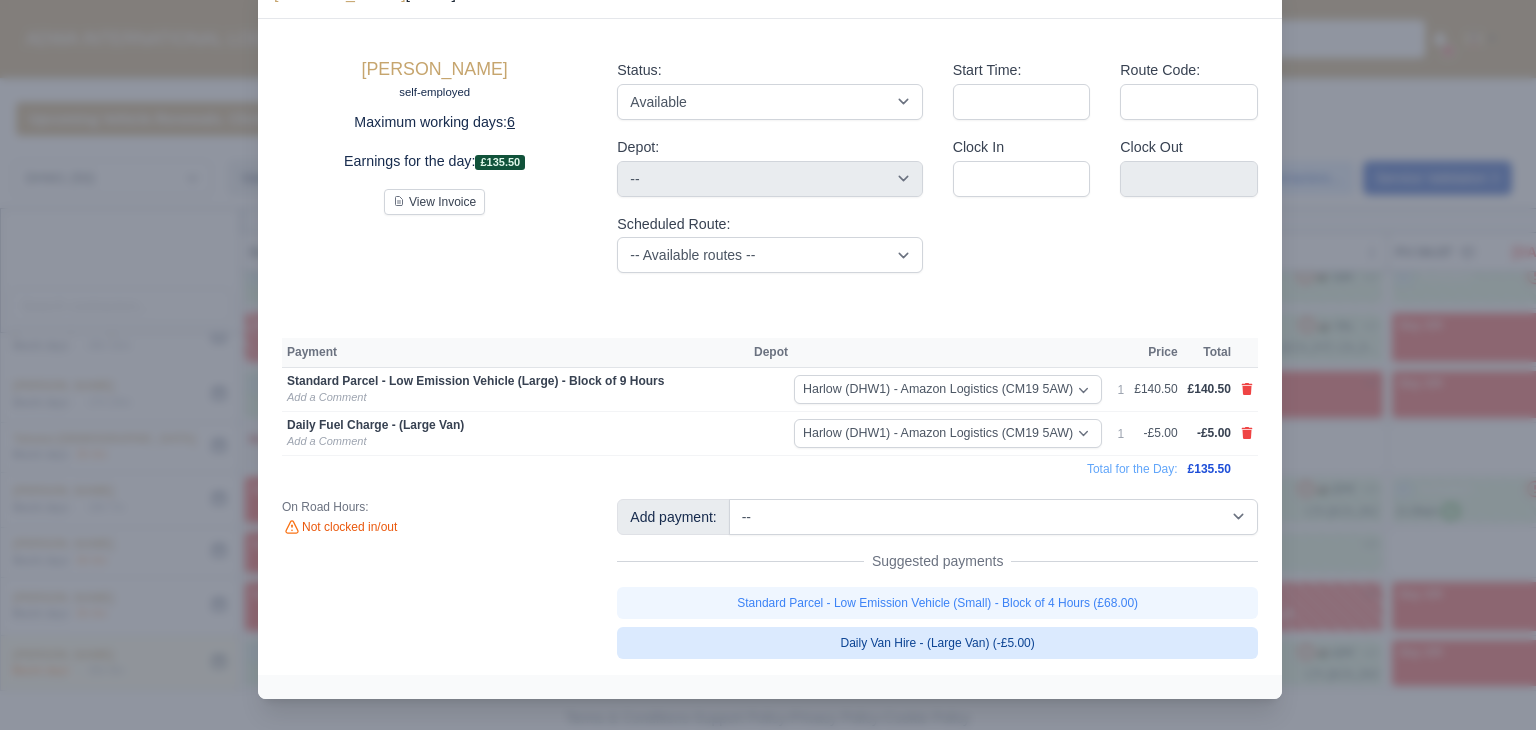click on "Daily Van Hire  - (Large Van) (-£5.00)" at bounding box center (937, 643) 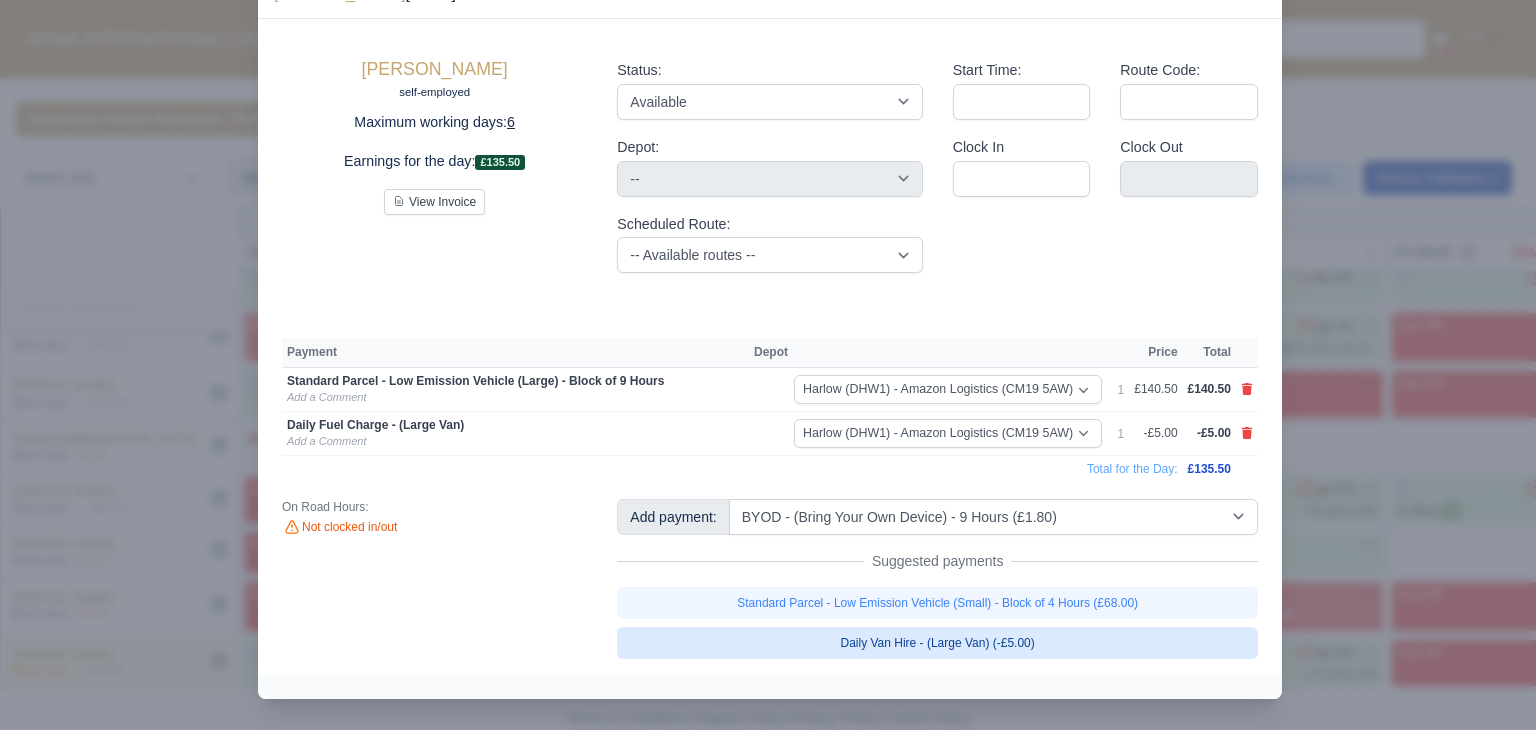 scroll, scrollTop: 64, scrollLeft: 0, axis: vertical 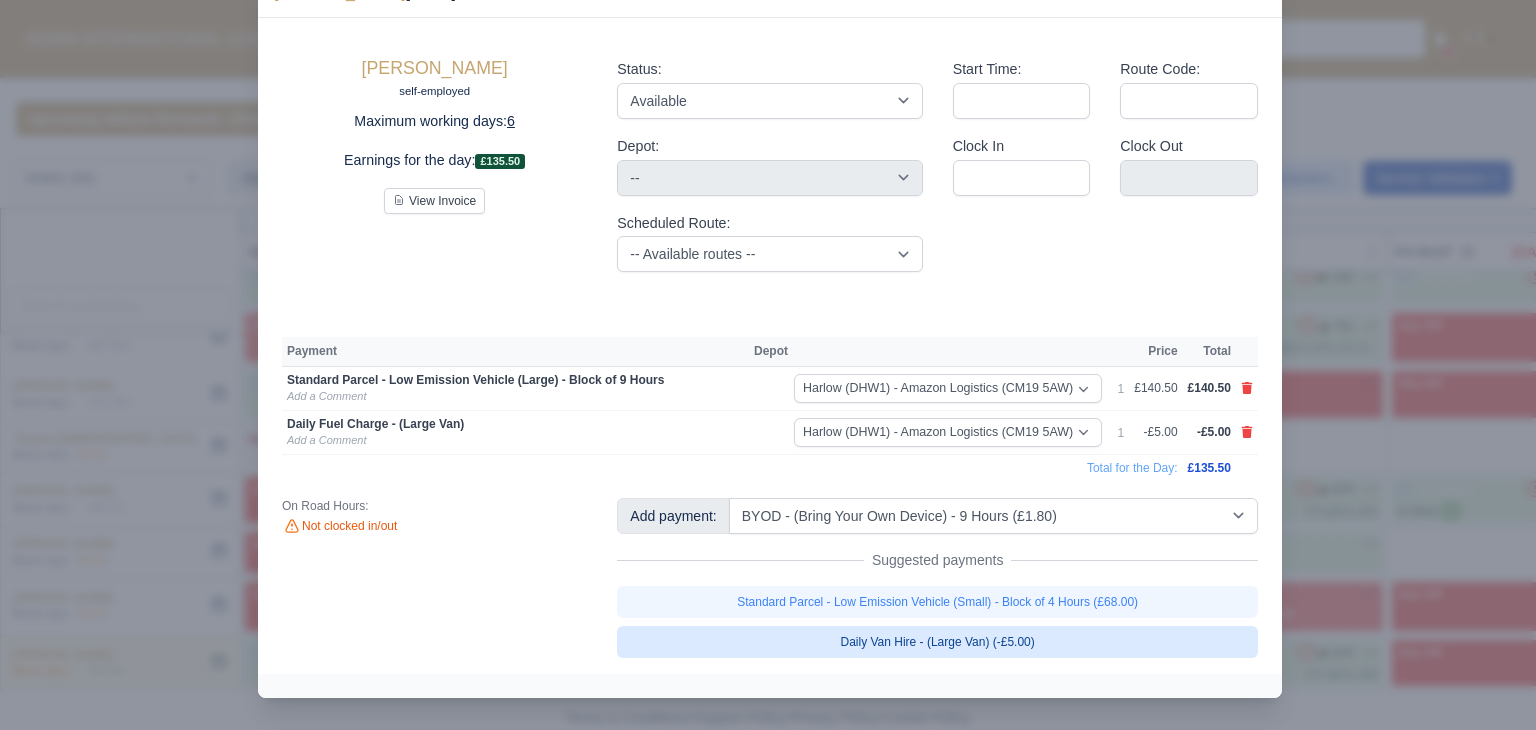 select on "2" 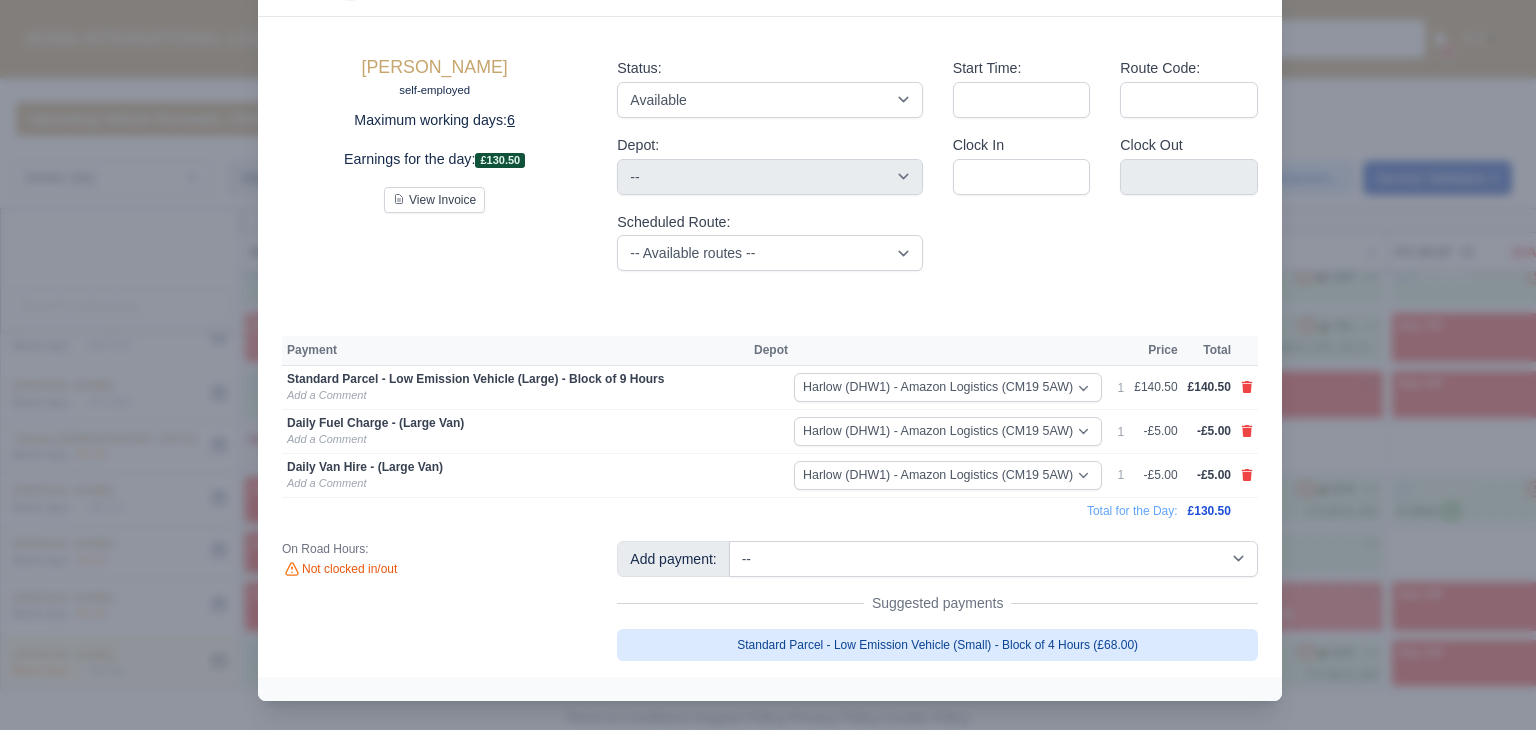 click on "Standard Parcel - Low Emission Vehicle (Small) - Block of 4 Hours (£68.00)" at bounding box center [937, 645] 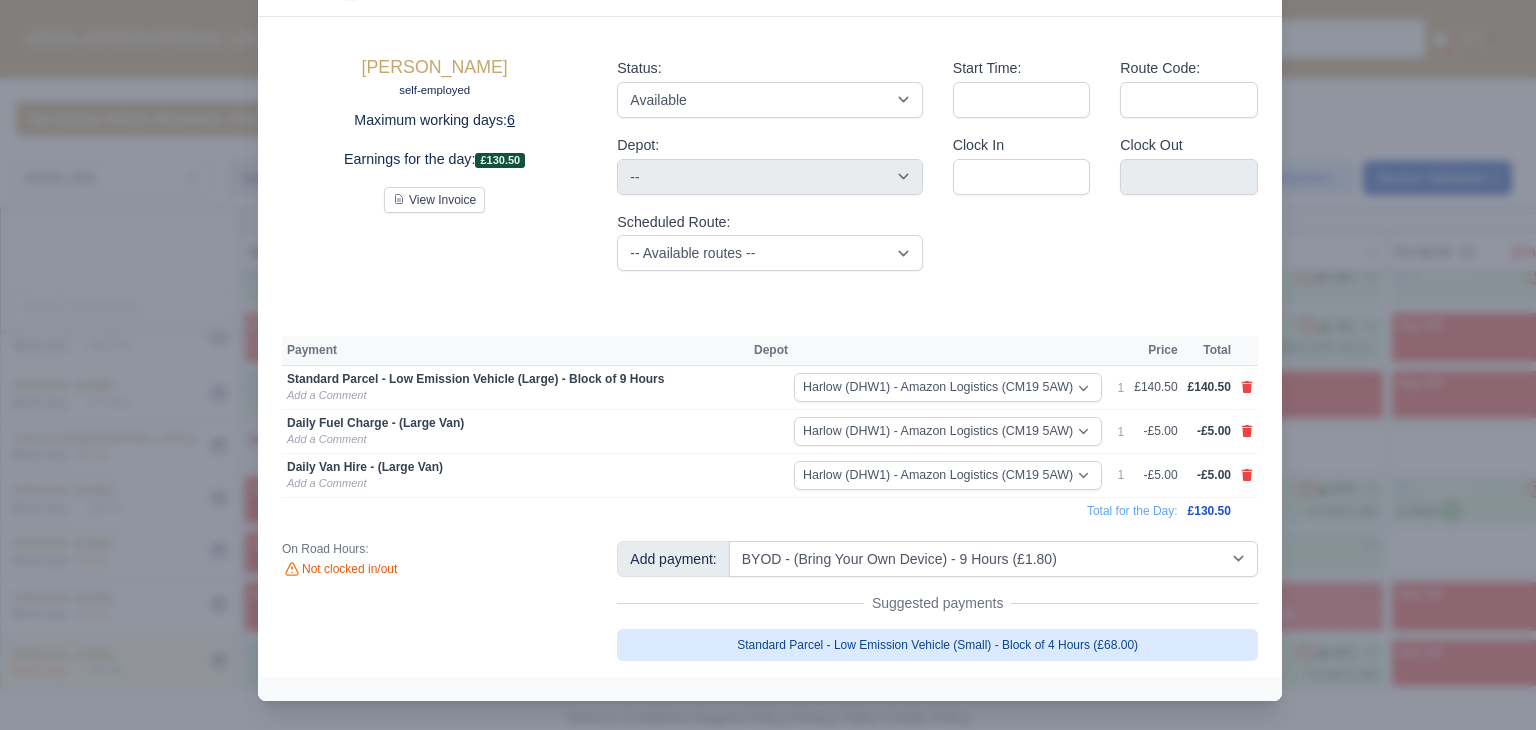 scroll, scrollTop: 40, scrollLeft: 0, axis: vertical 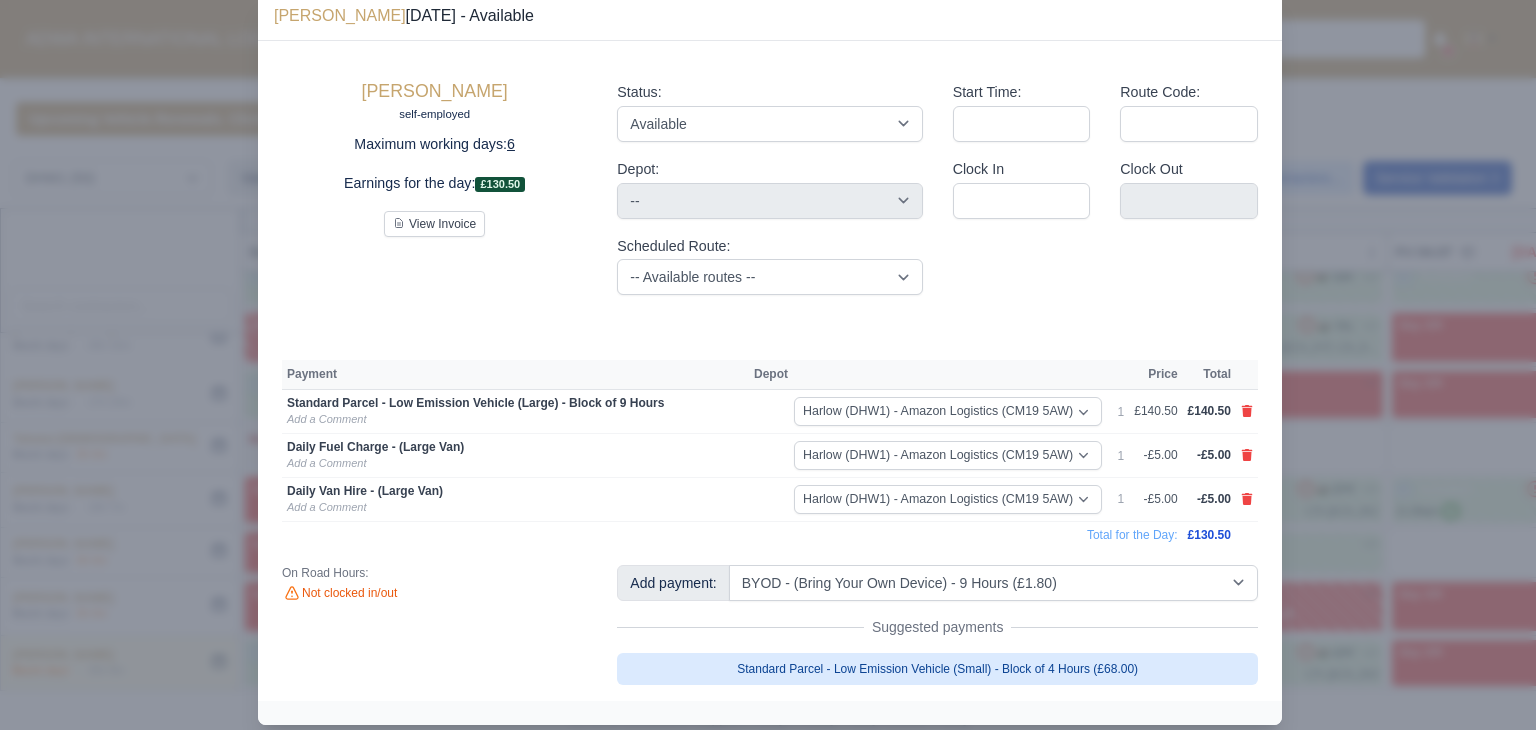 select on "2" 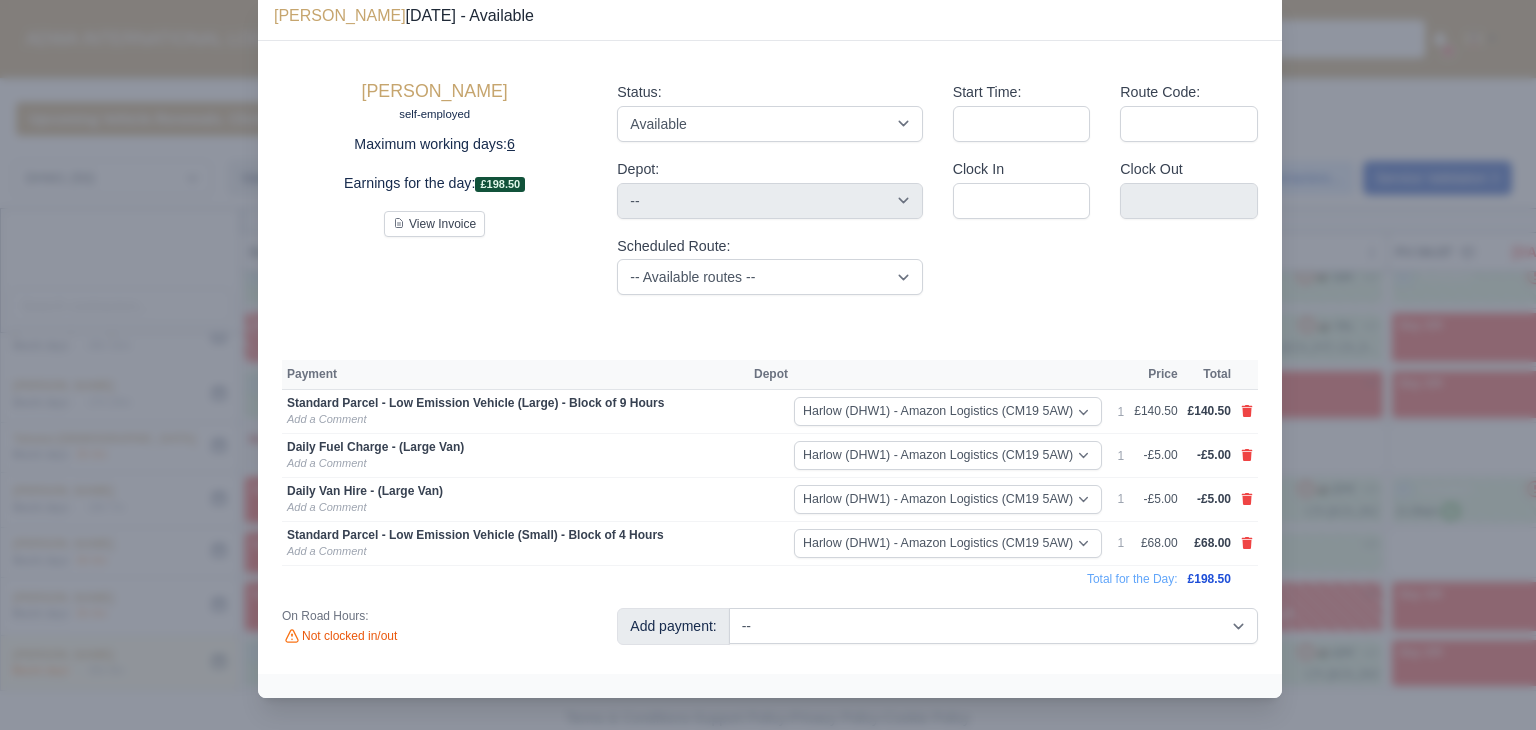 click at bounding box center [768, 365] 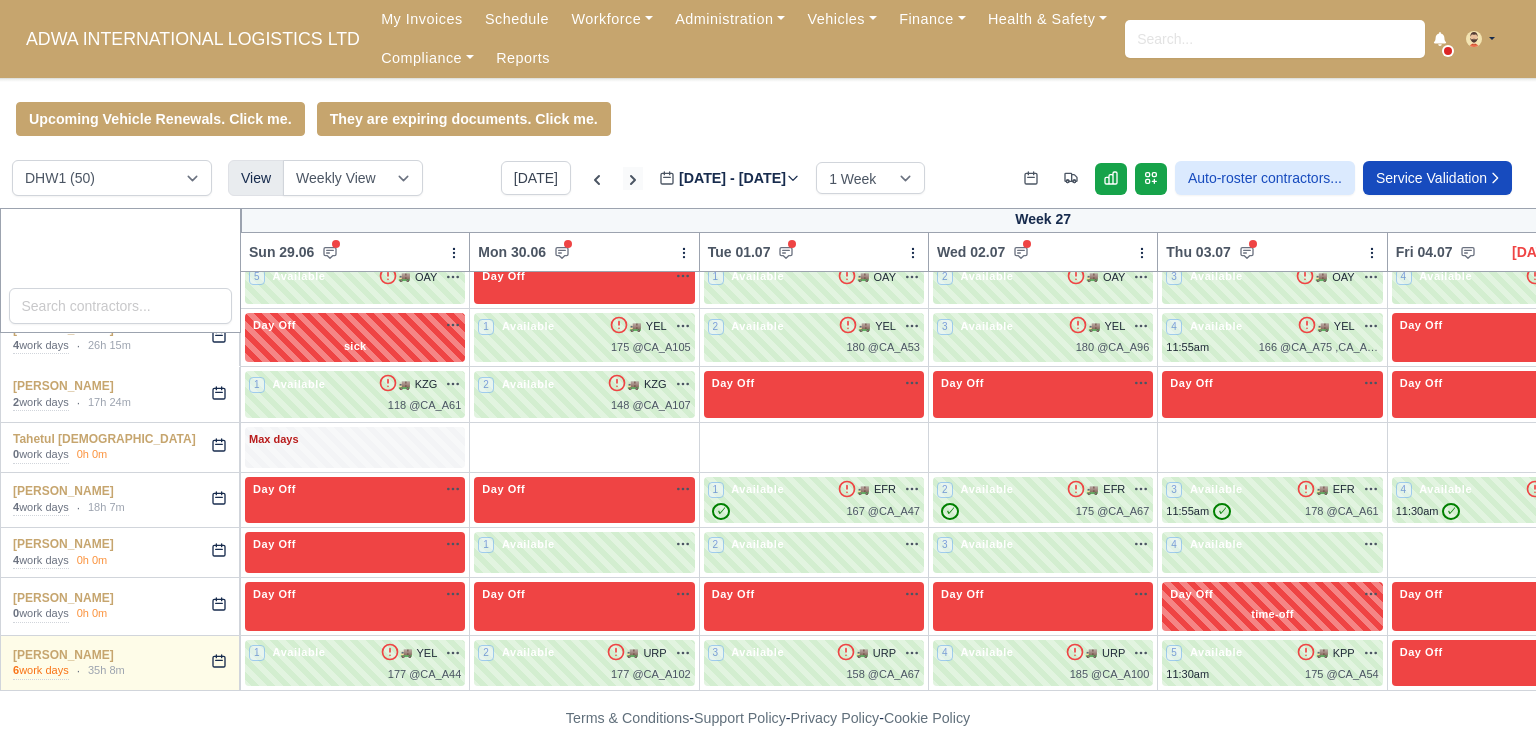 click 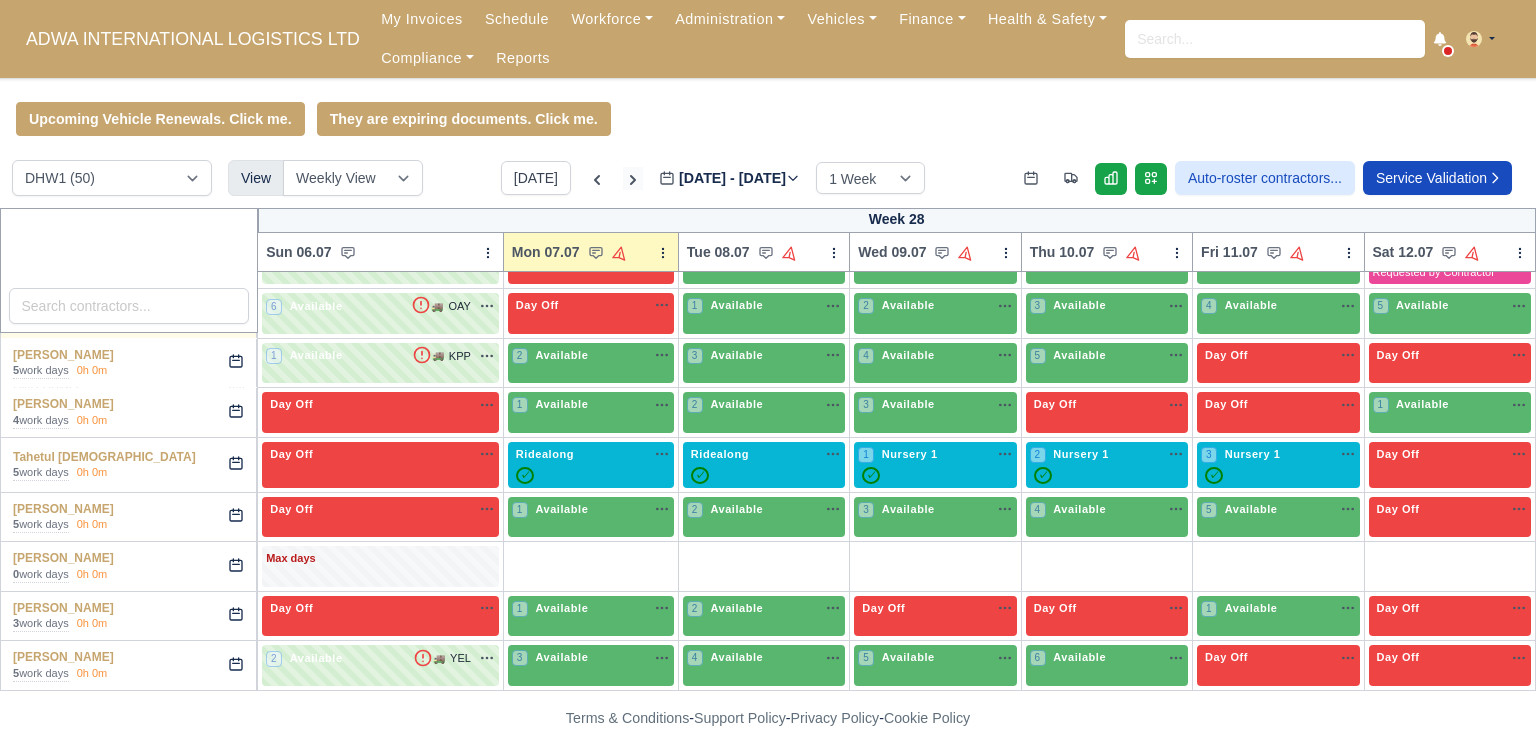 scroll, scrollTop: 1912, scrollLeft: 0, axis: vertical 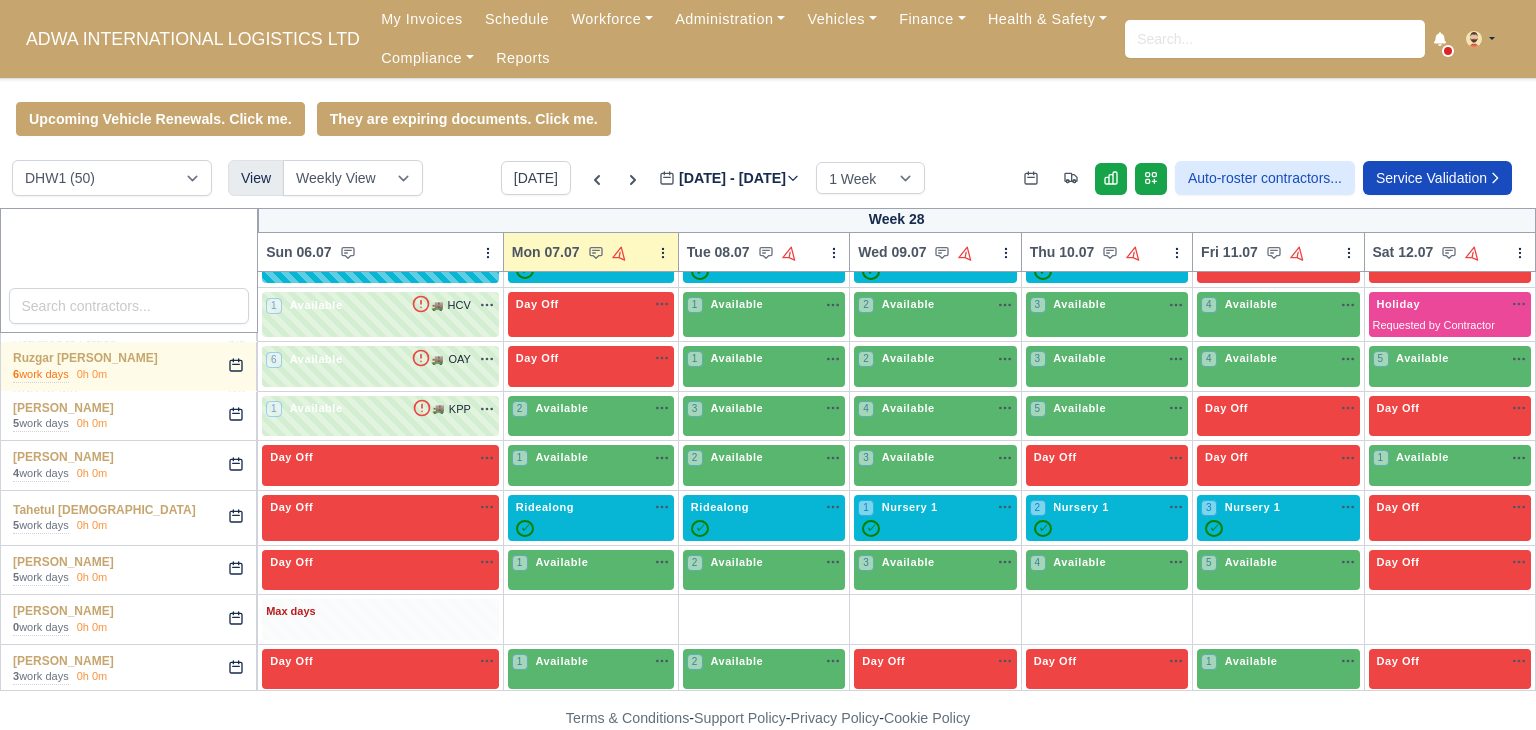 click on "Max days" at bounding box center [380, 619] 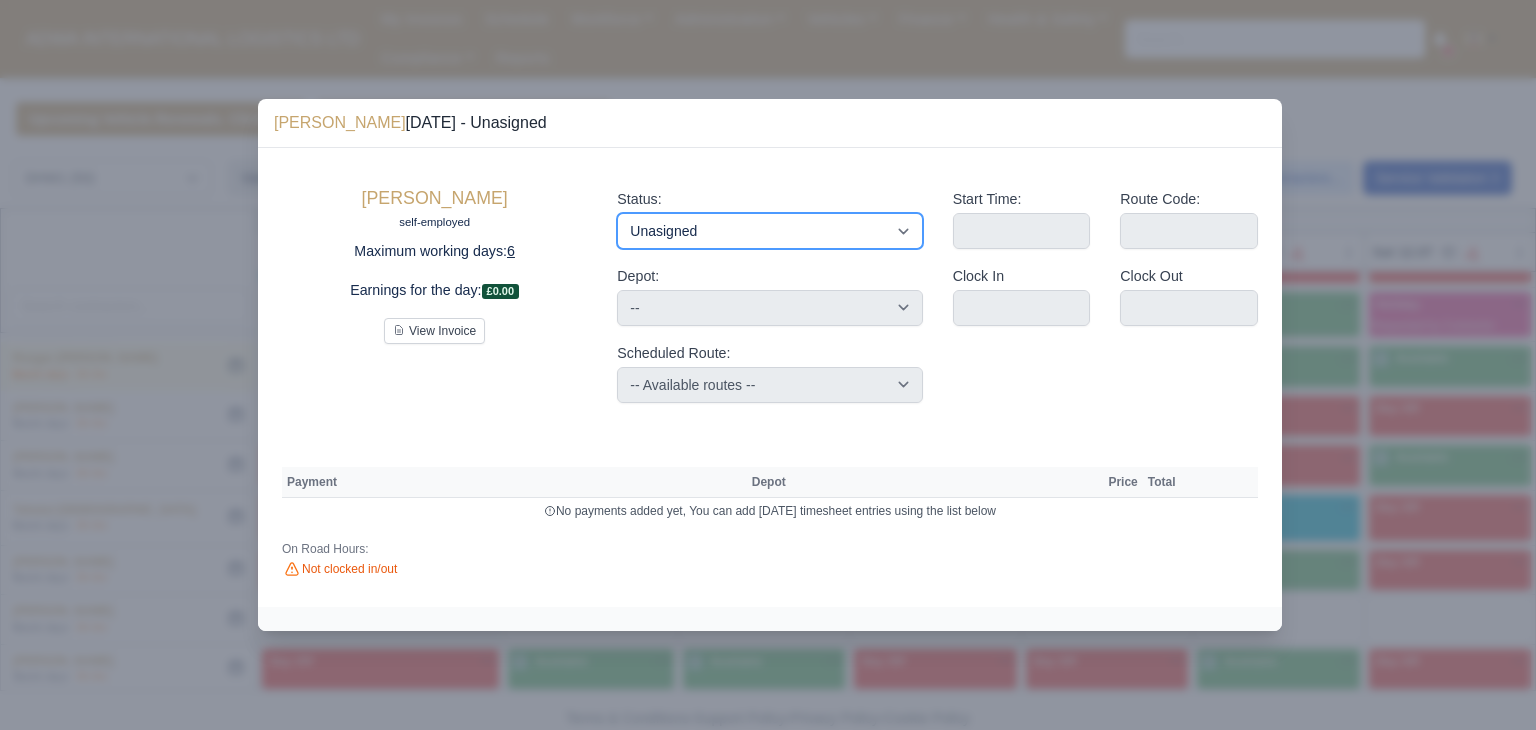 click on "Available
Day Off
Stand By
Holiday
Other Depot
In Office
OSM
Ridealong
Nursery 1
Nursery 2
Nursery 3
Nursery 4
Training
Debrief Route
Same Day Route
Driver Mate
MFN
Unasigned" at bounding box center (769, 231) 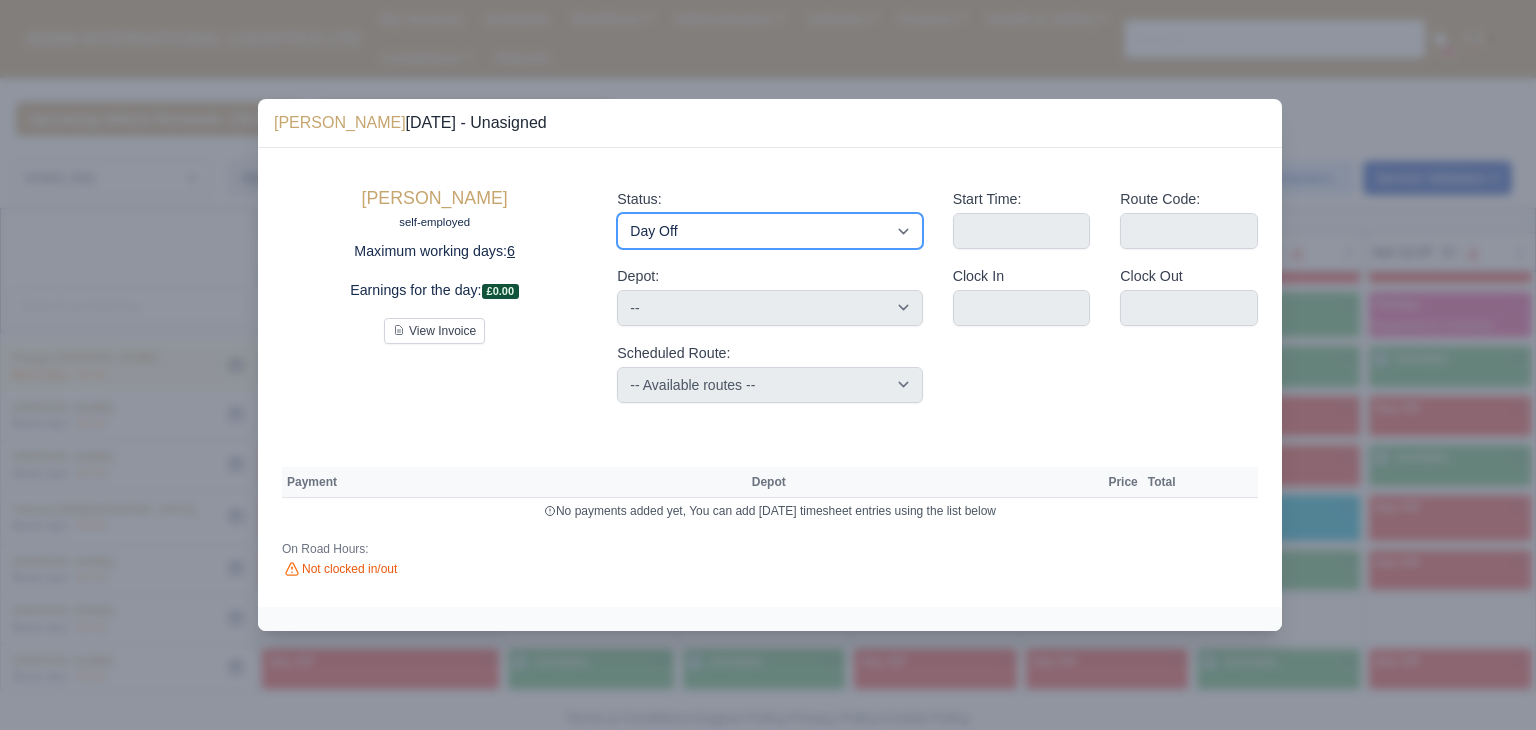 select 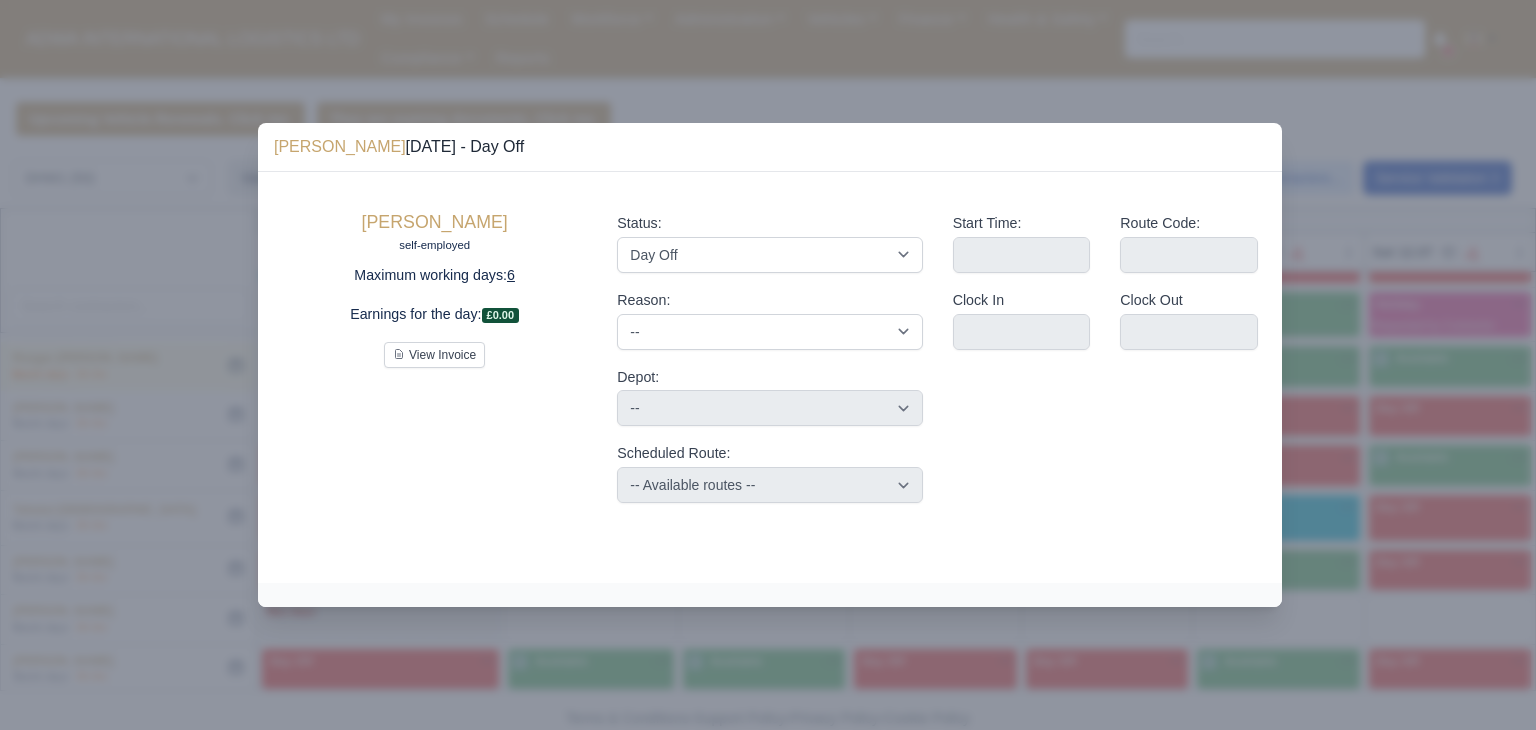 click at bounding box center (768, 365) 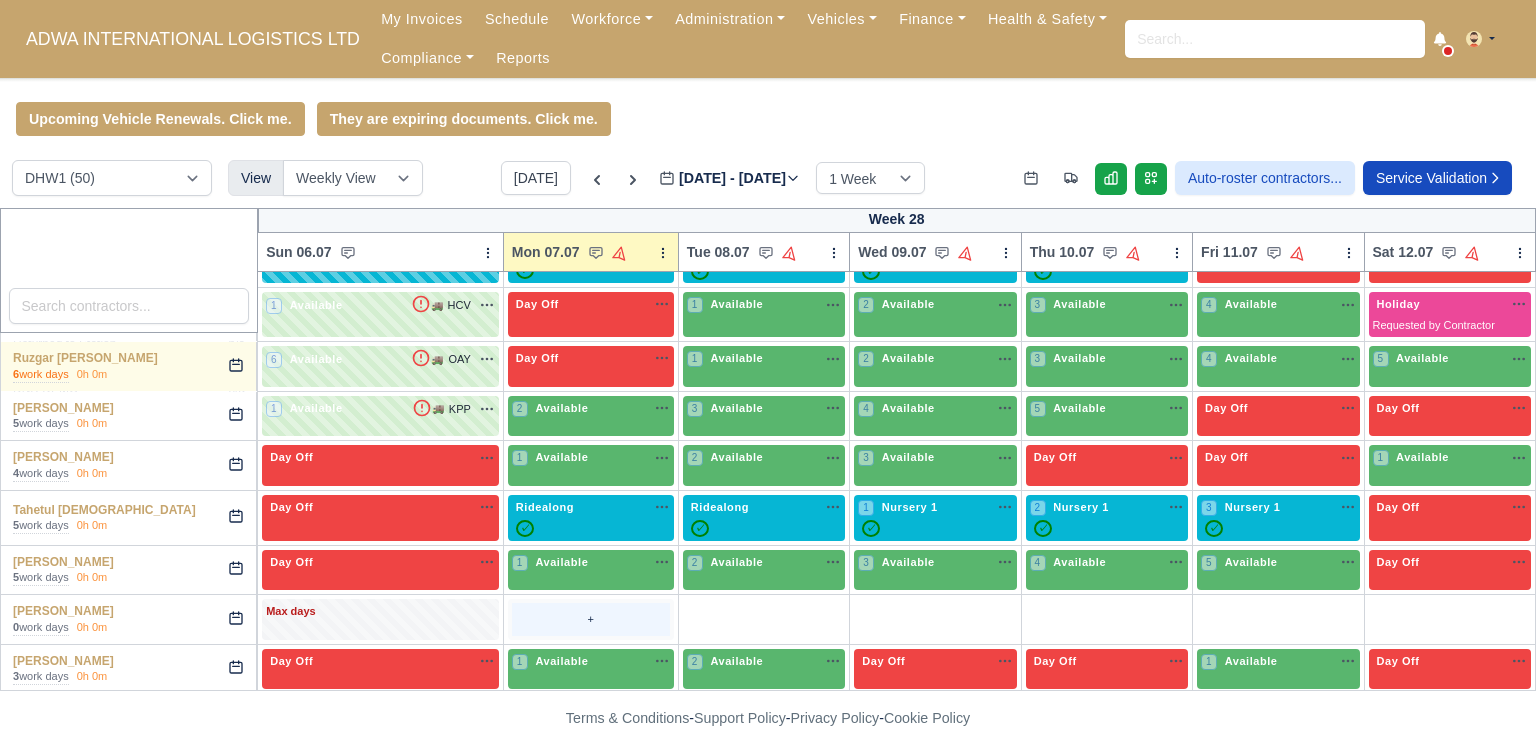 type 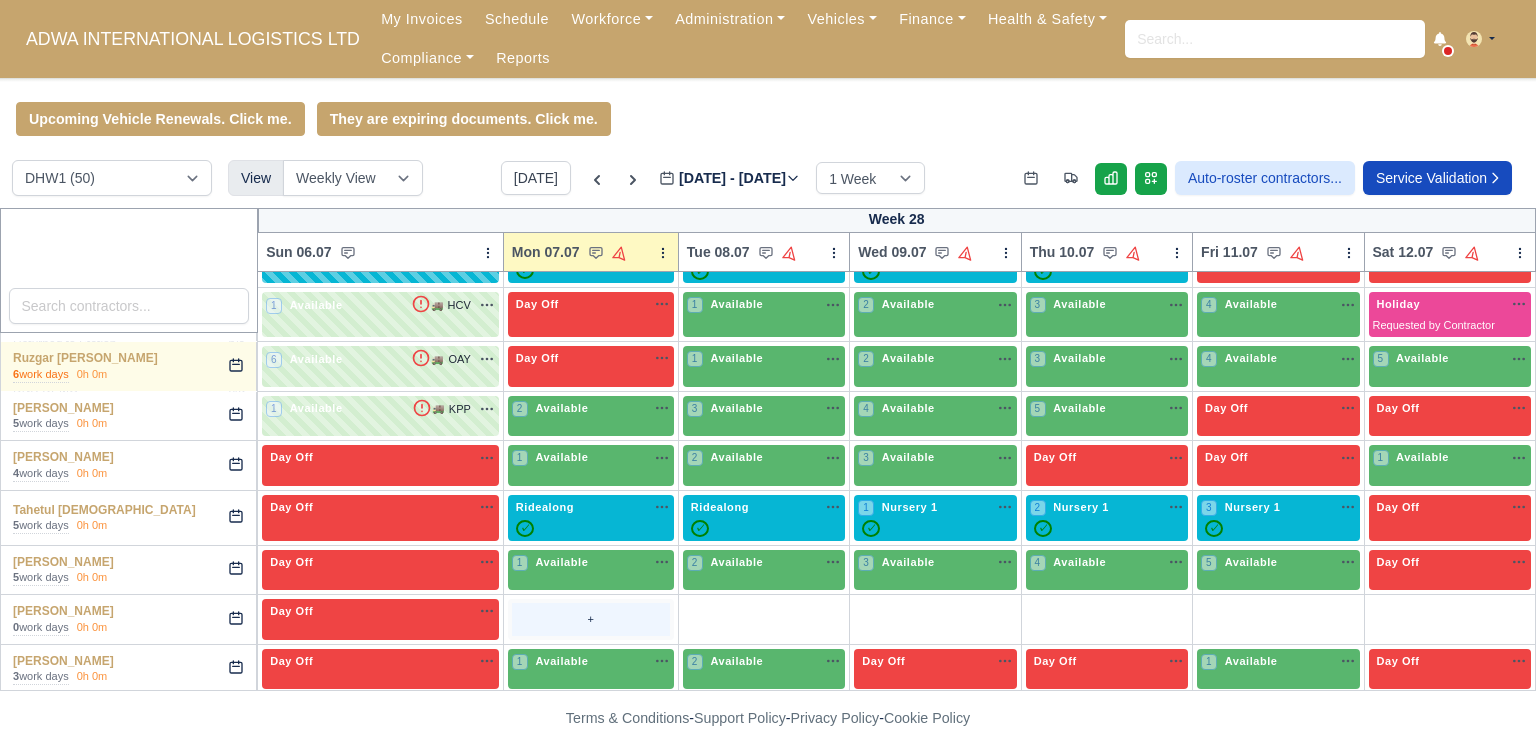 click on "+" at bounding box center (591, 619) 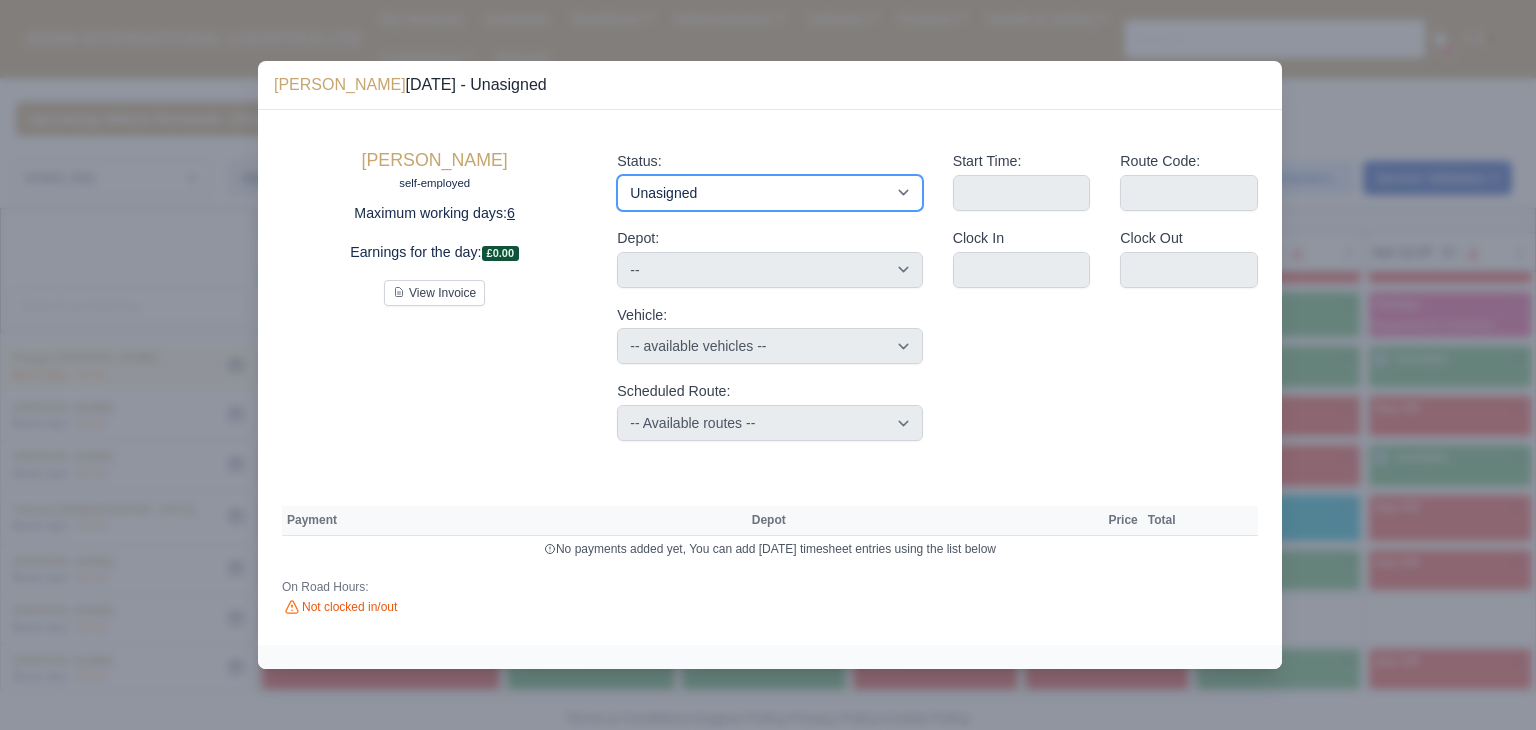 click on "Available
Day Off
Stand By
Holiday
Other Depot
In Office
OSM
Ridealong
Nursery 1
Nursery 2
Nursery 3
Nursery 4
Training
Debrief Route
Same Day Route
Driver Mate
MFN
Unasigned" at bounding box center [769, 193] 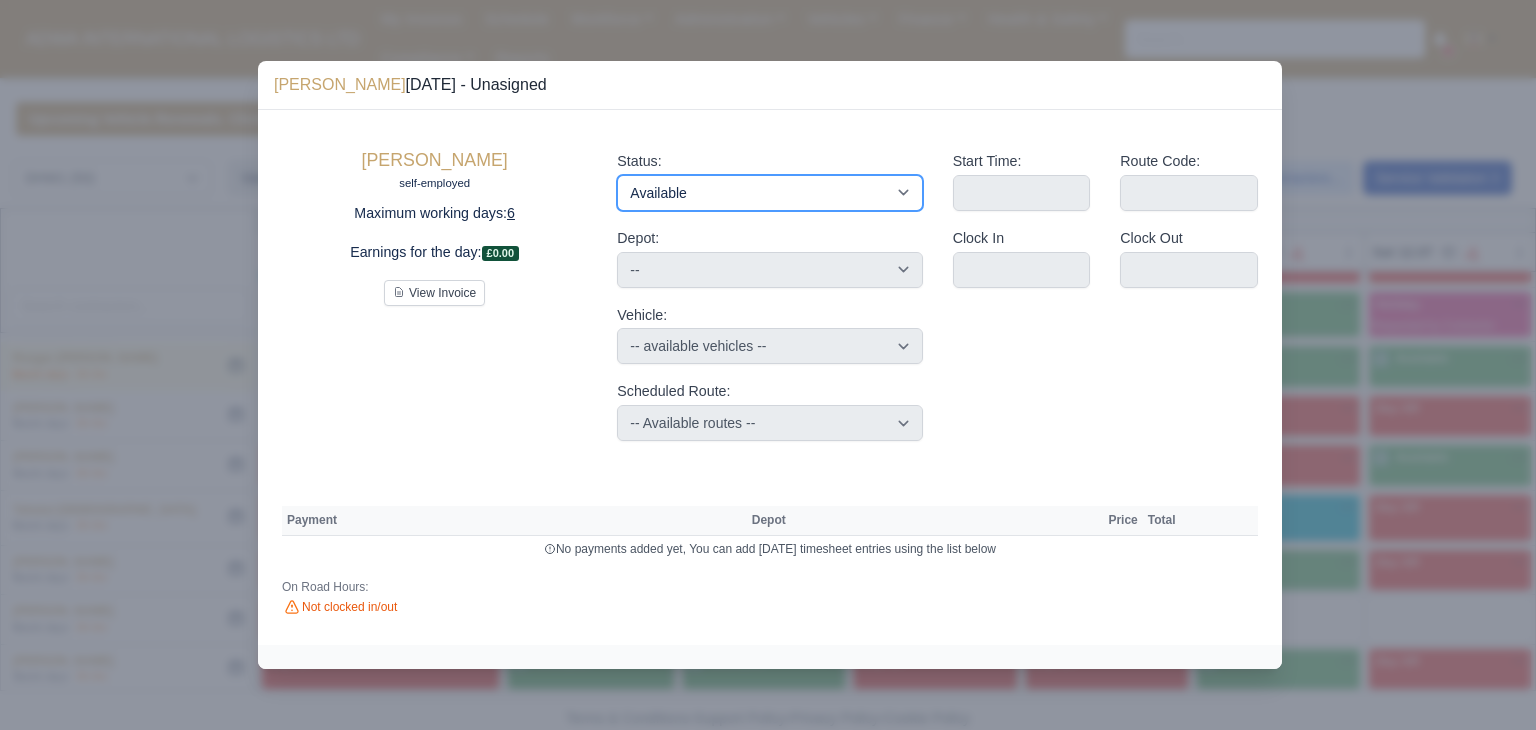 type 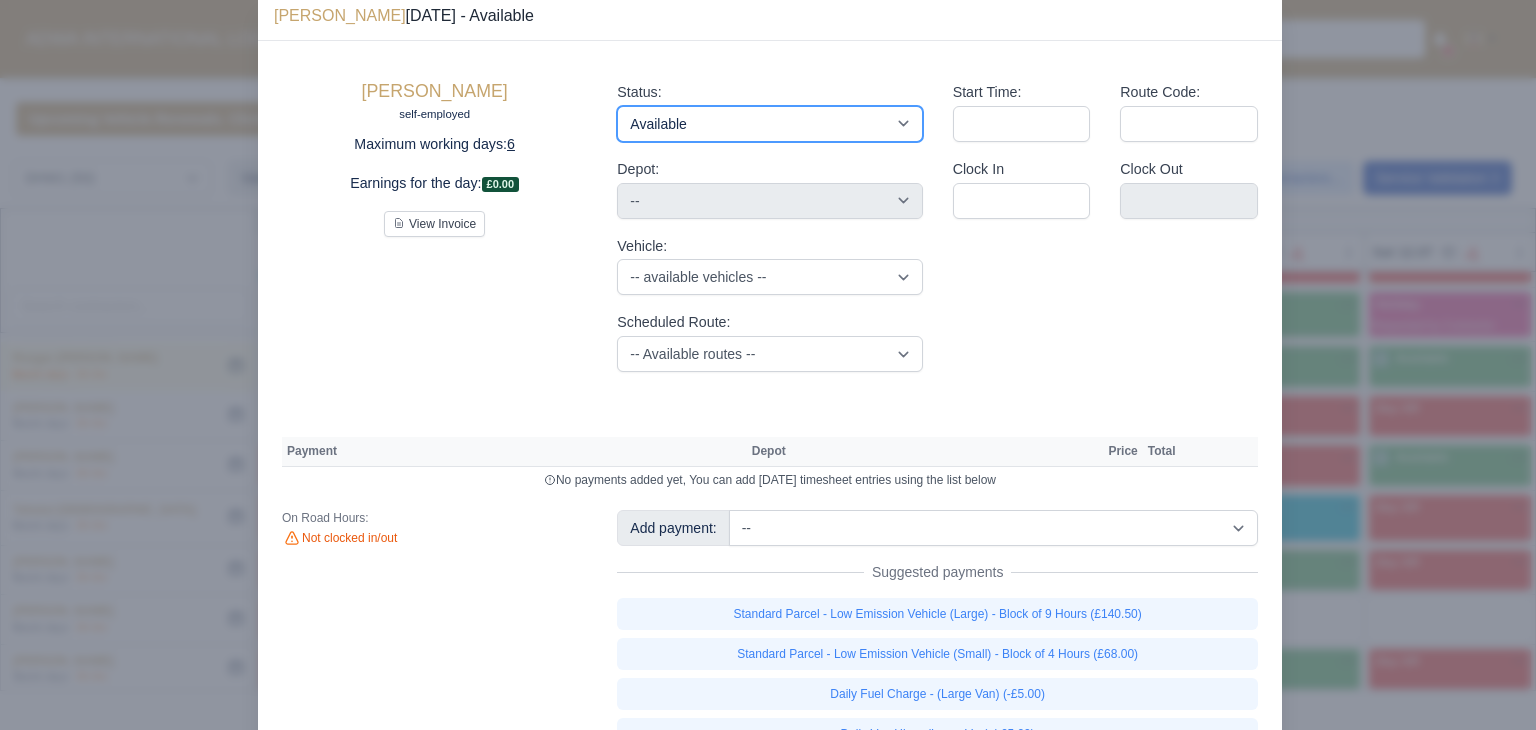 scroll, scrollTop: 130, scrollLeft: 0, axis: vertical 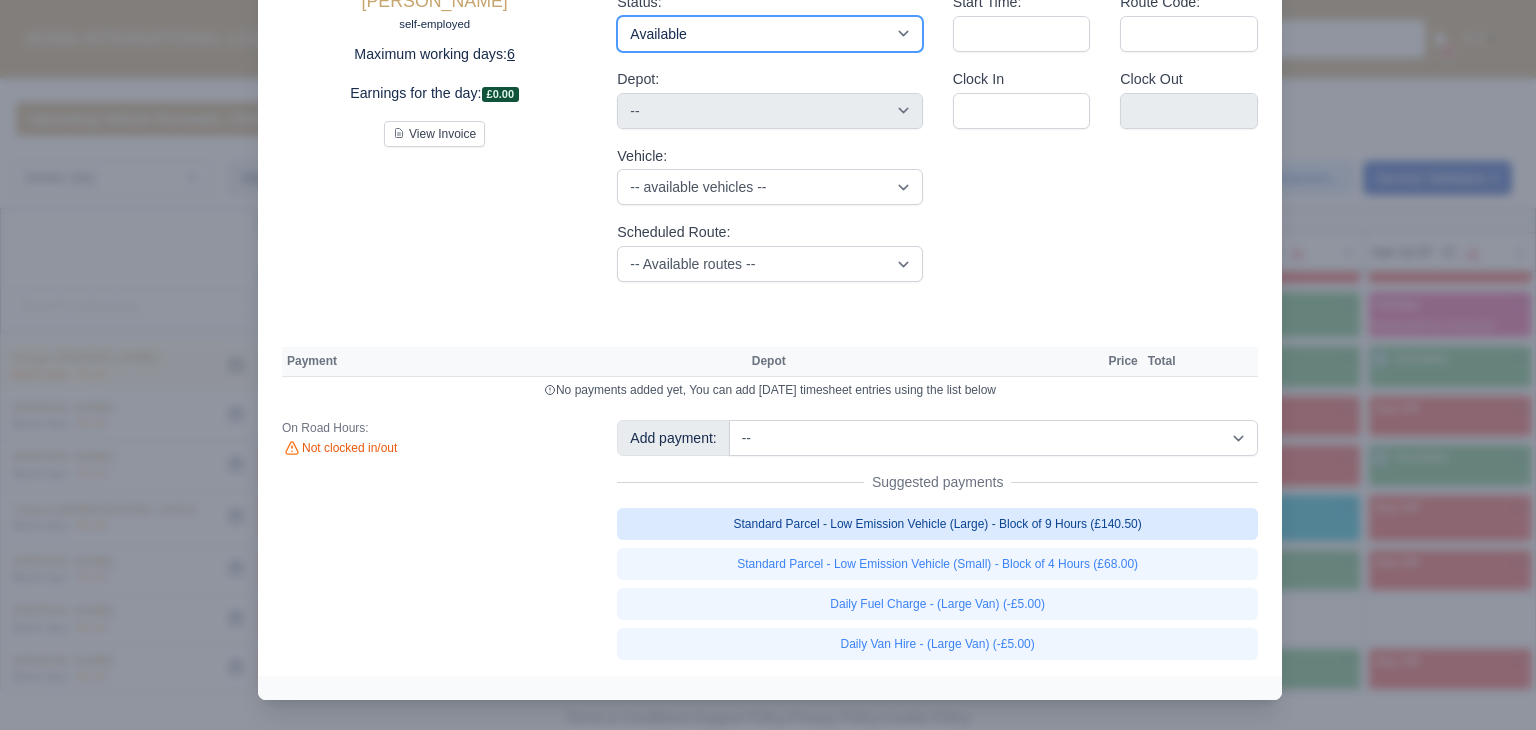 type 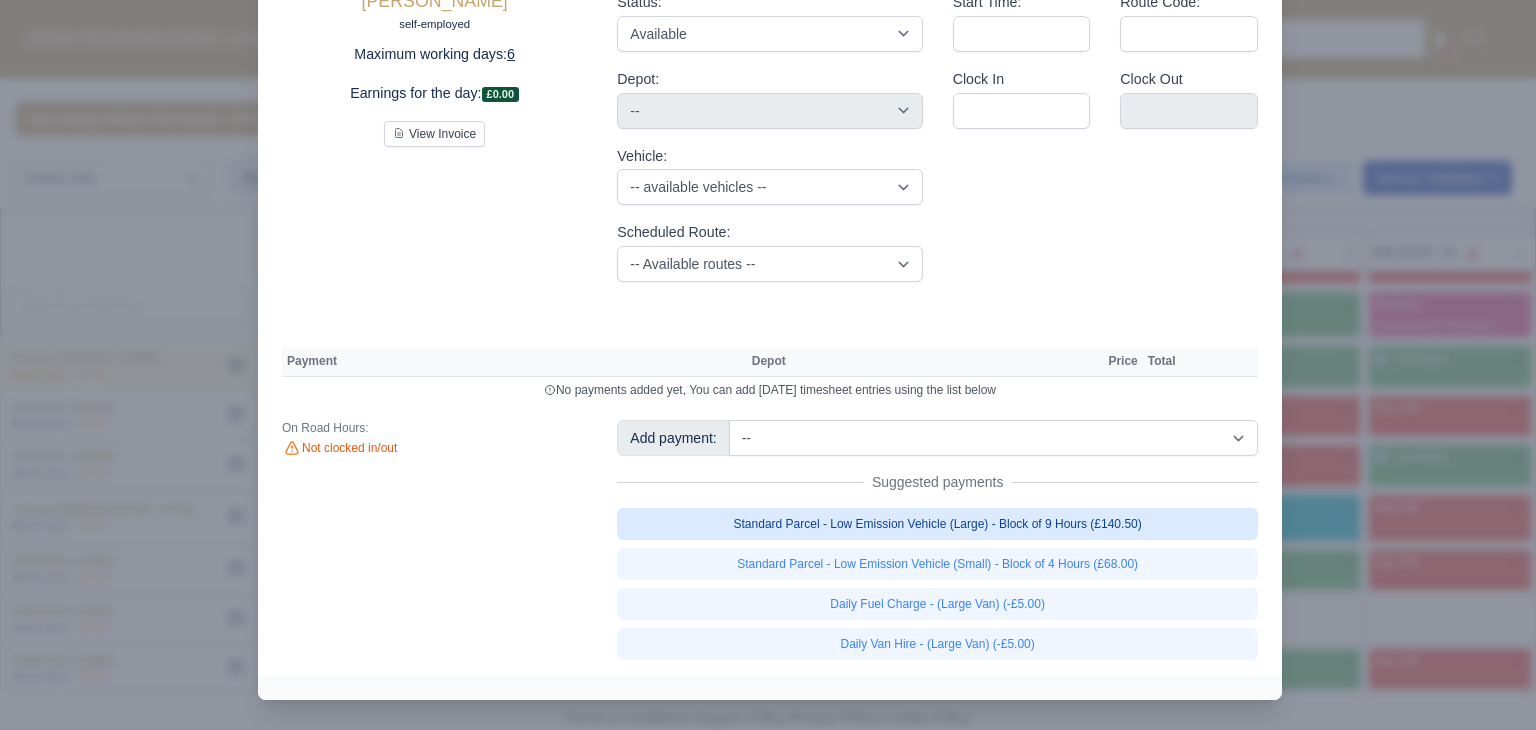 click on "Standard Parcel - Low Emission Vehicle (Large) - Block of 9 Hours (£140.50)" at bounding box center [937, 524] 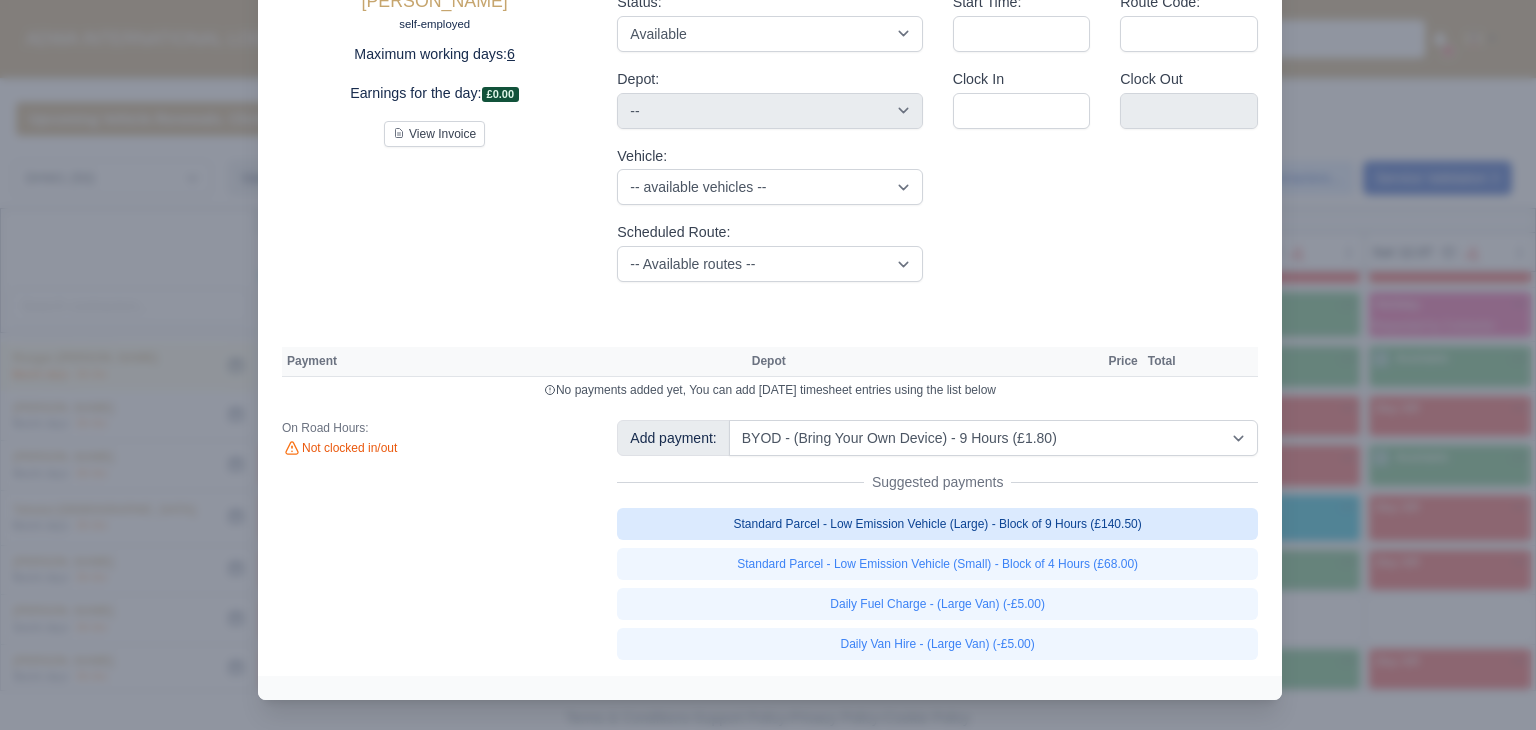 select on "2" 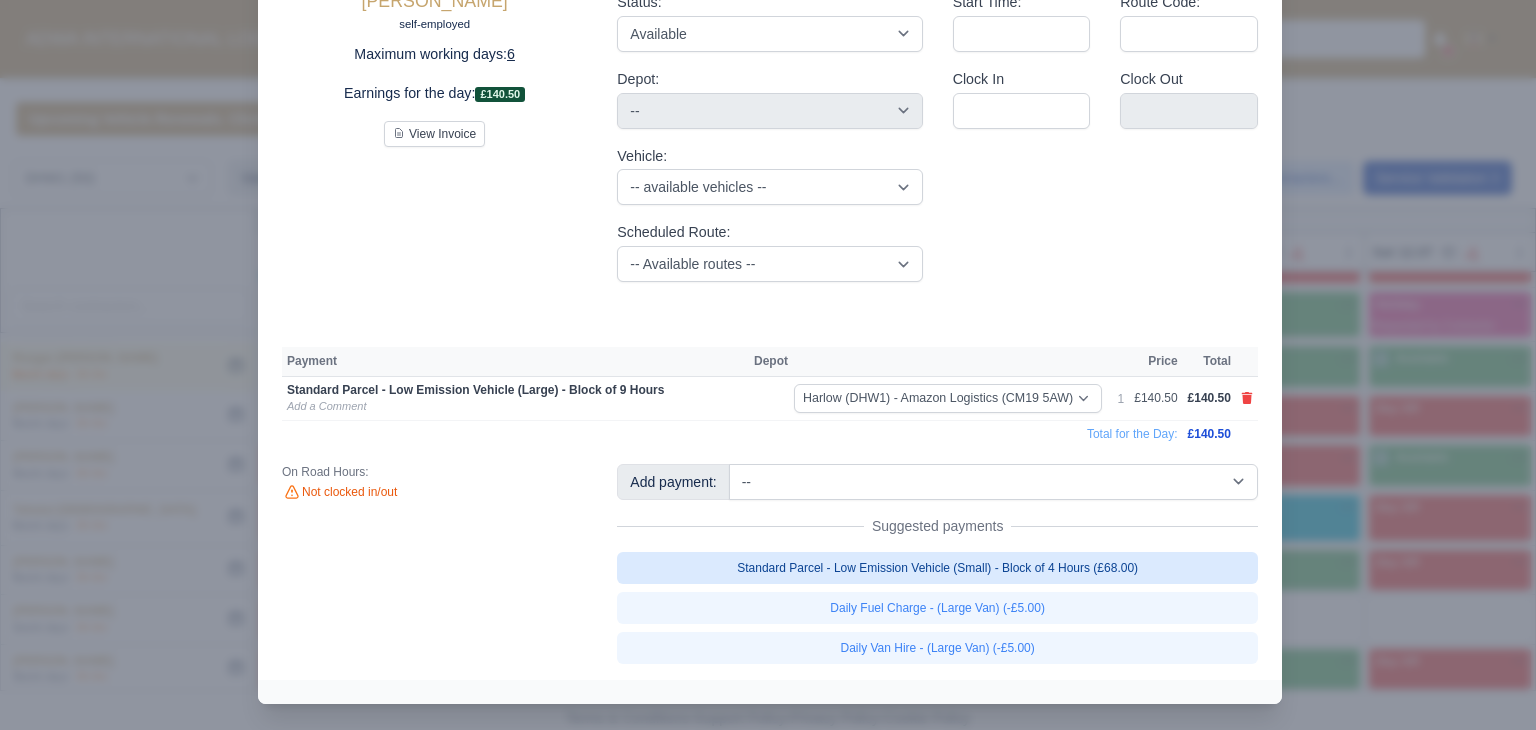 scroll, scrollTop: 132, scrollLeft: 0, axis: vertical 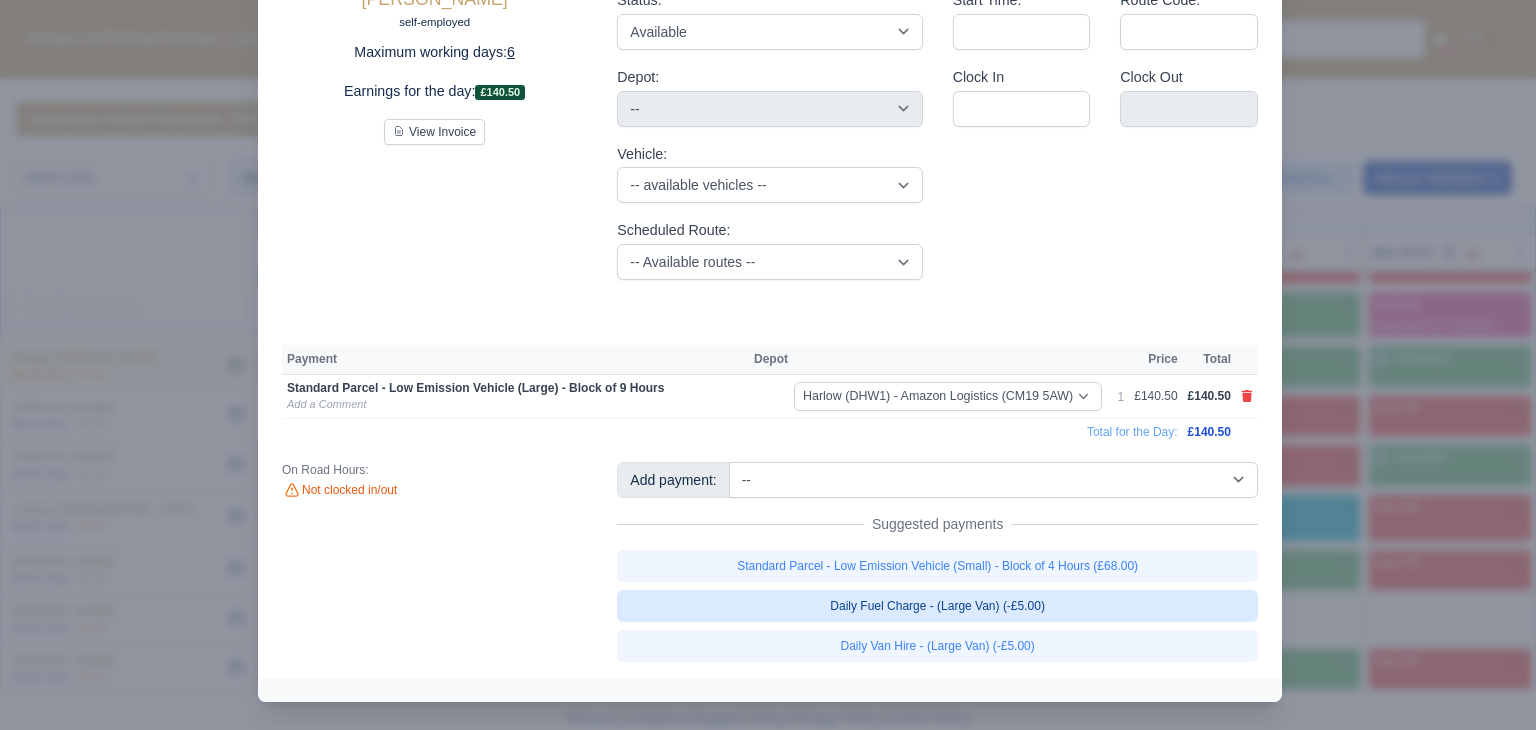 type 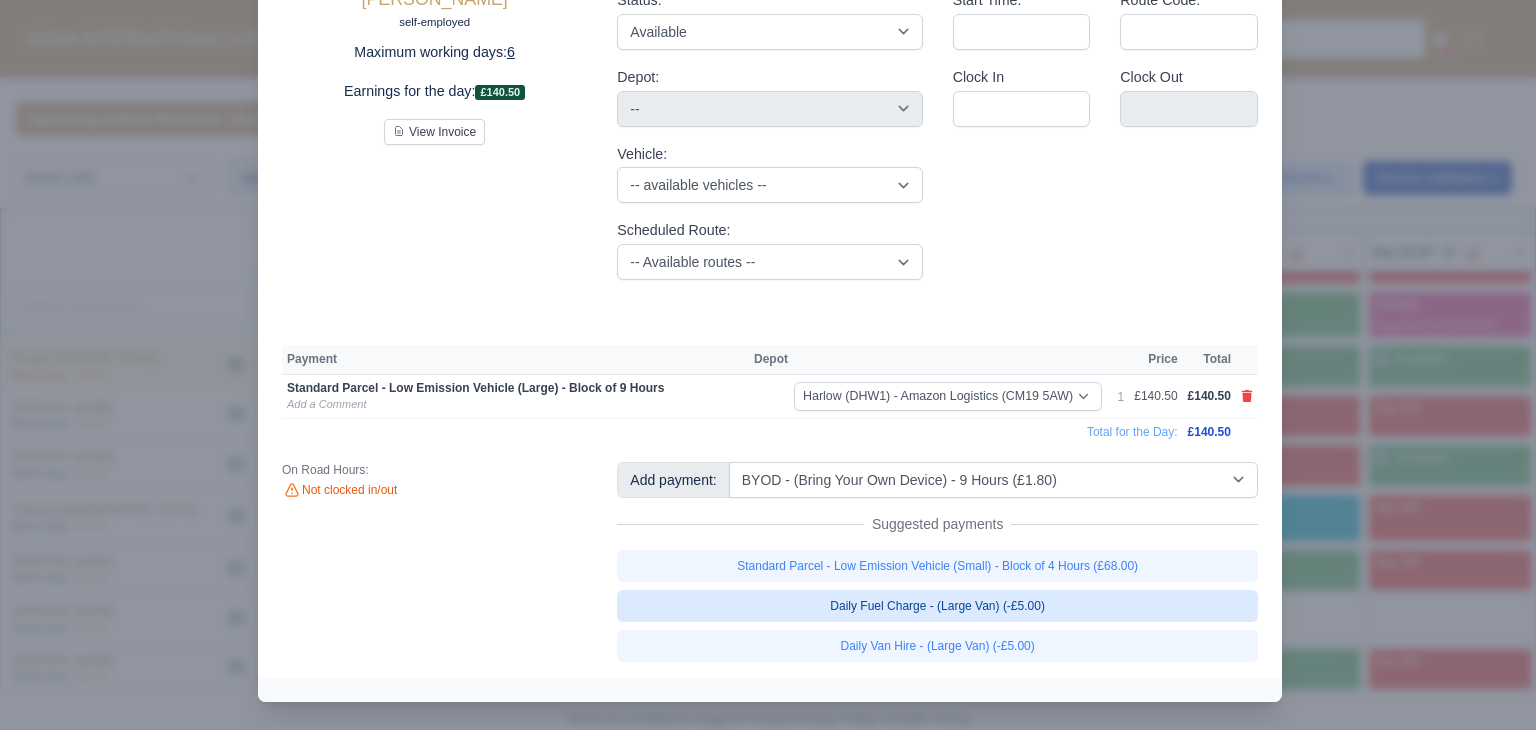scroll, scrollTop: 133, scrollLeft: 0, axis: vertical 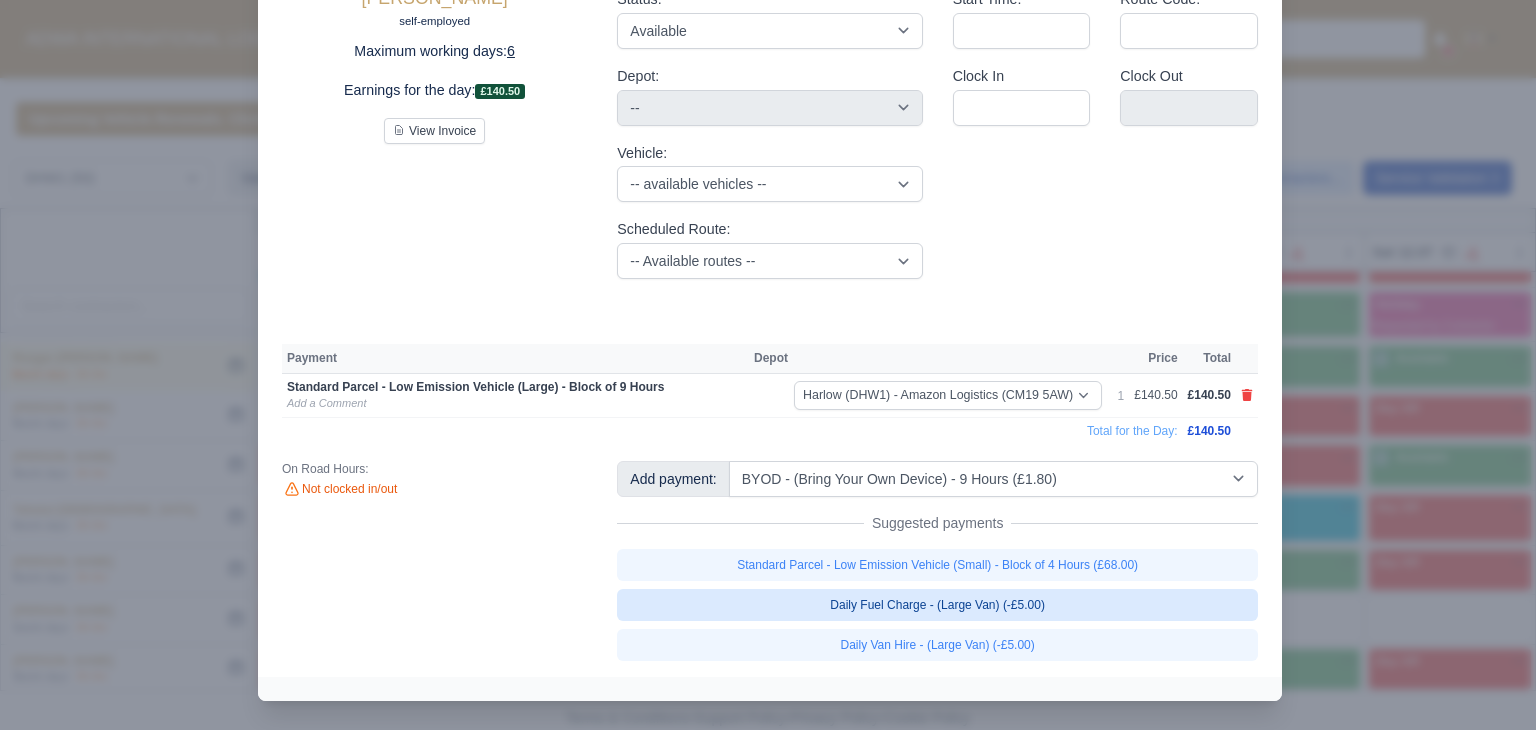 select on "2" 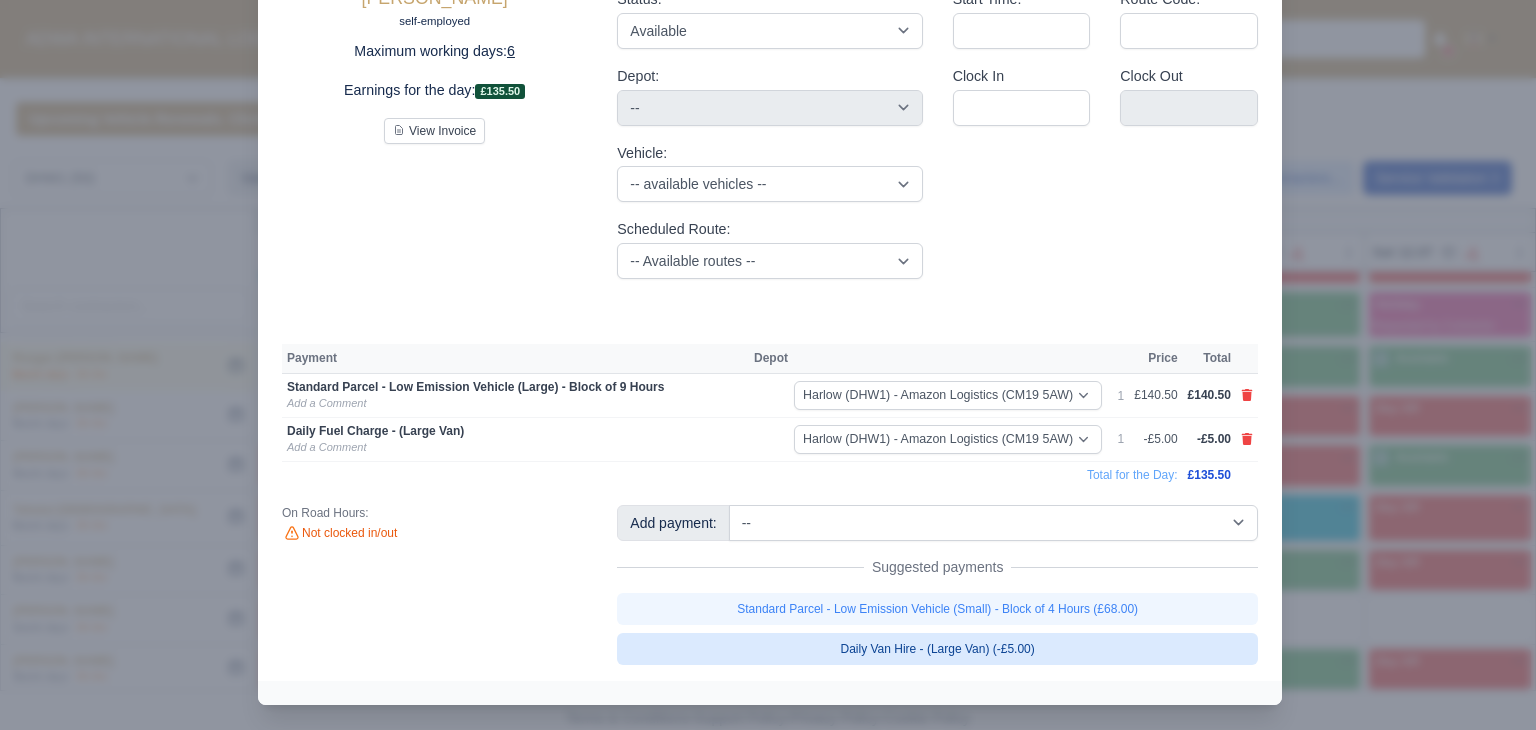 click on "Daily Van Hire  - (Large Van) (-£5.00)" at bounding box center [937, 649] 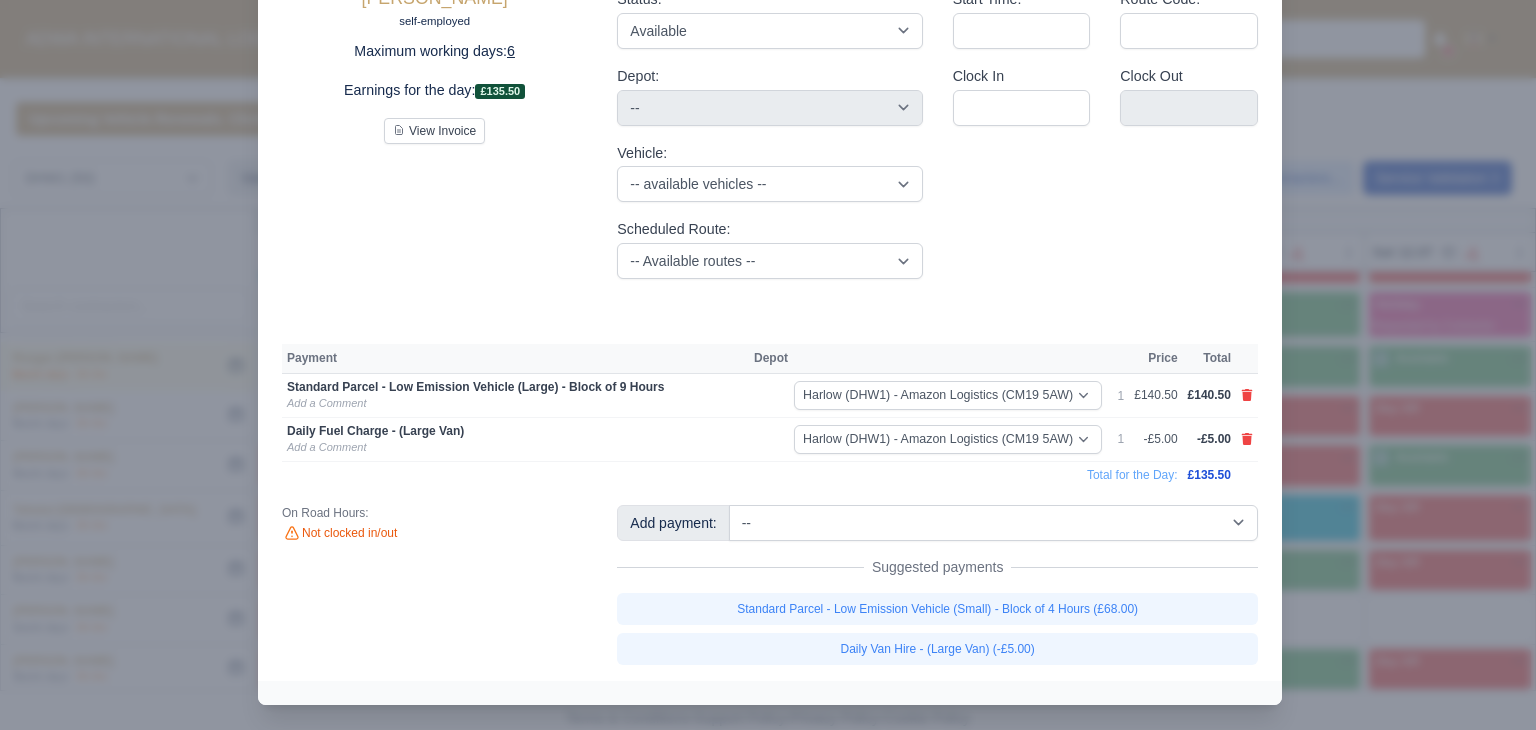type 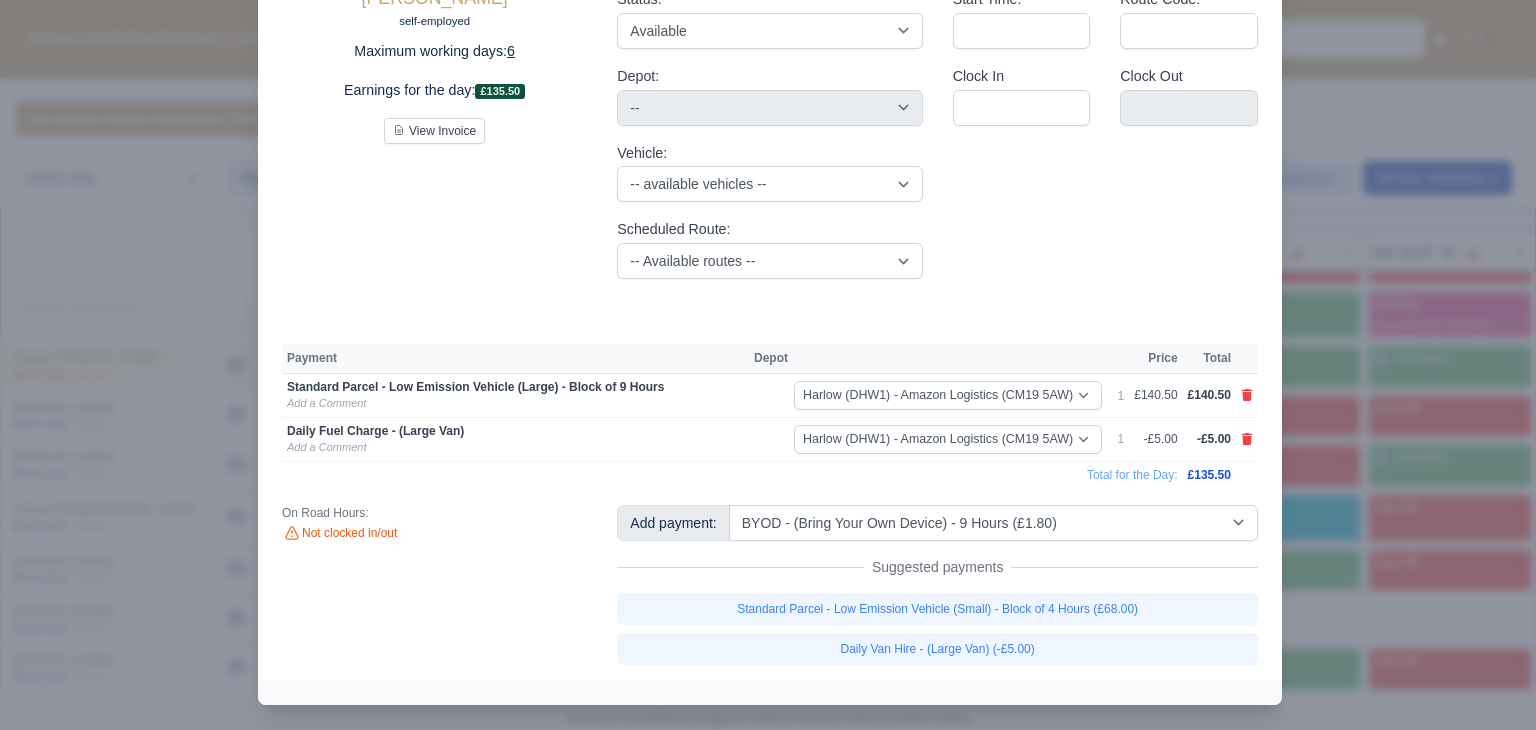 select on "2" 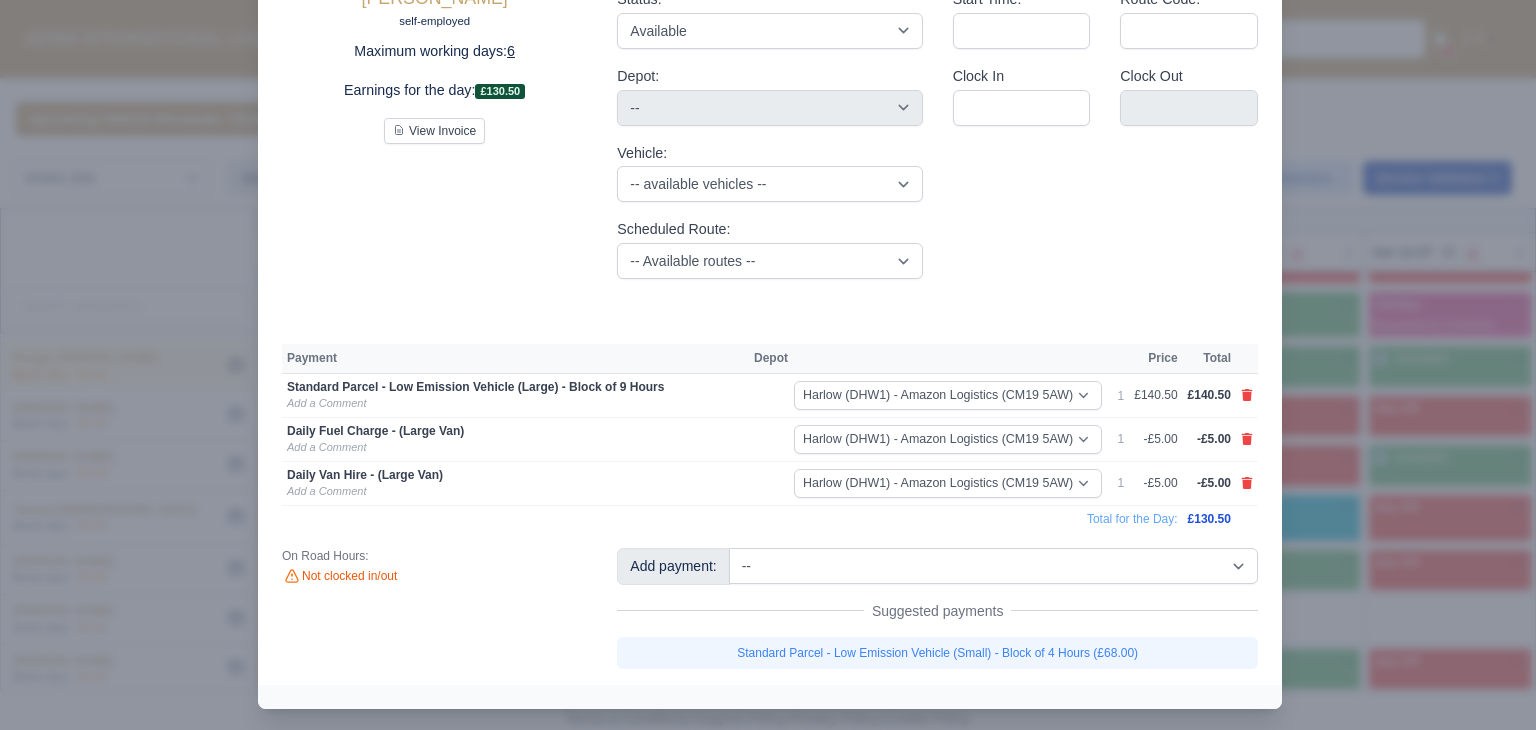 scroll, scrollTop: 136, scrollLeft: 0, axis: vertical 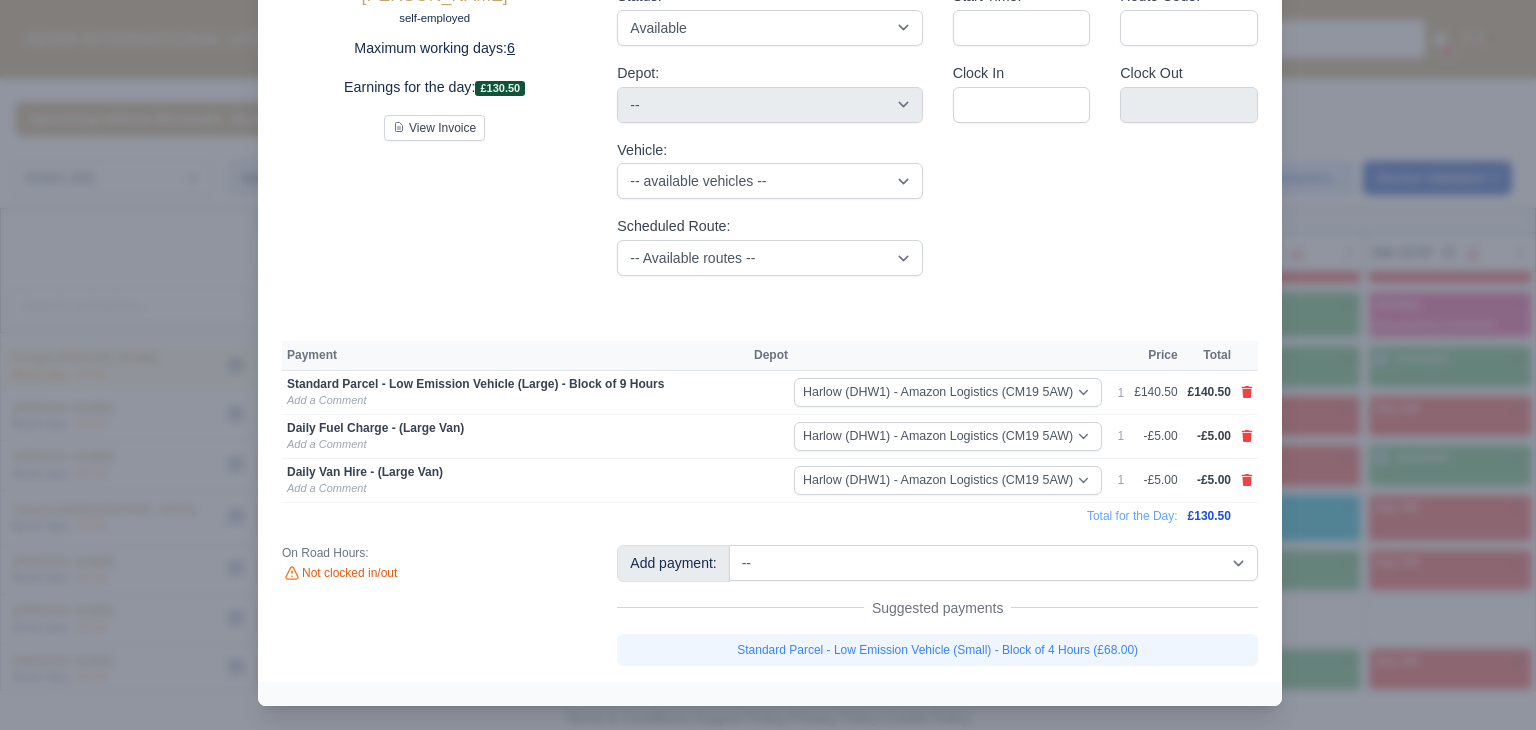 drag, startPoint x: 1385, startPoint y: 545, endPoint x: 1392, endPoint y: 585, distance: 40.60788 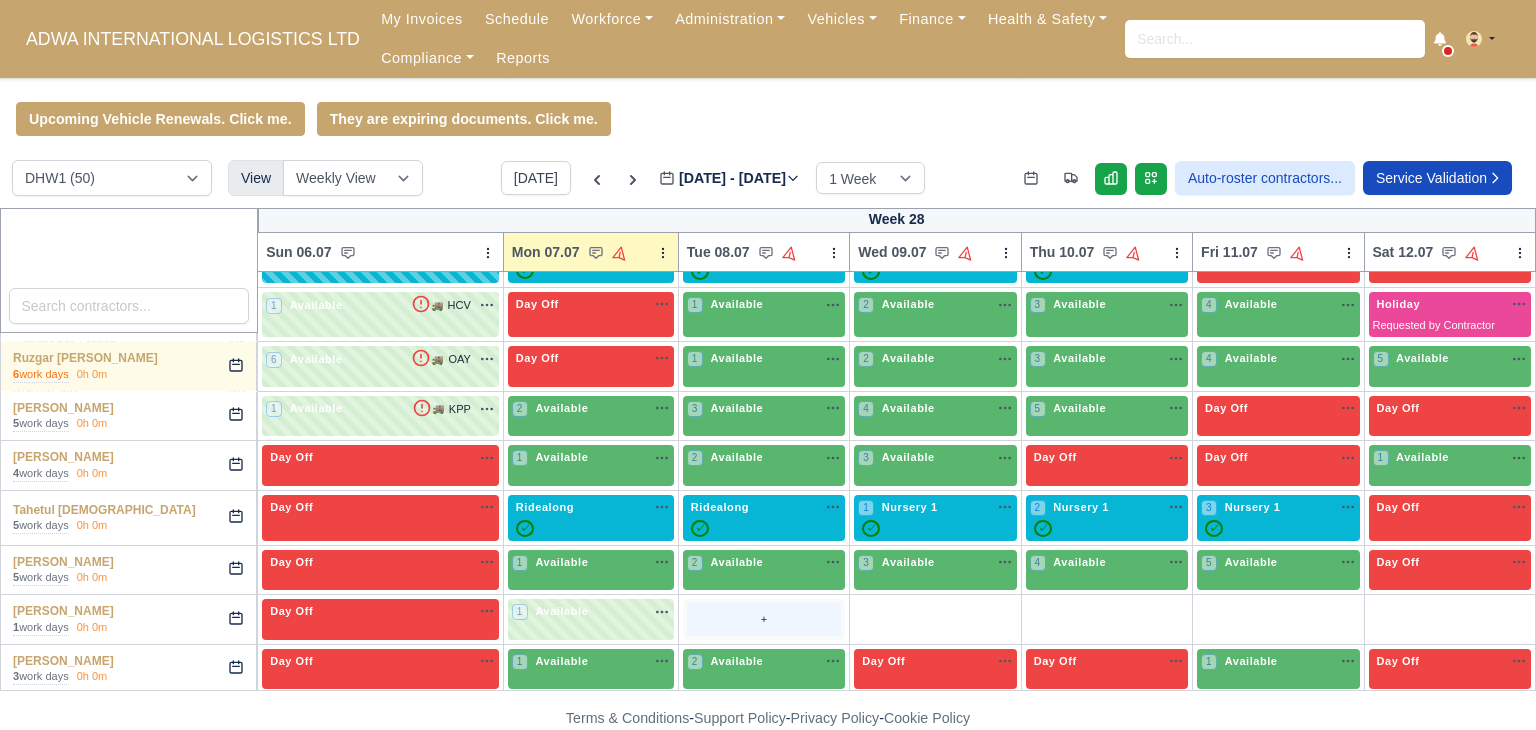 click on "+" at bounding box center (764, 619) 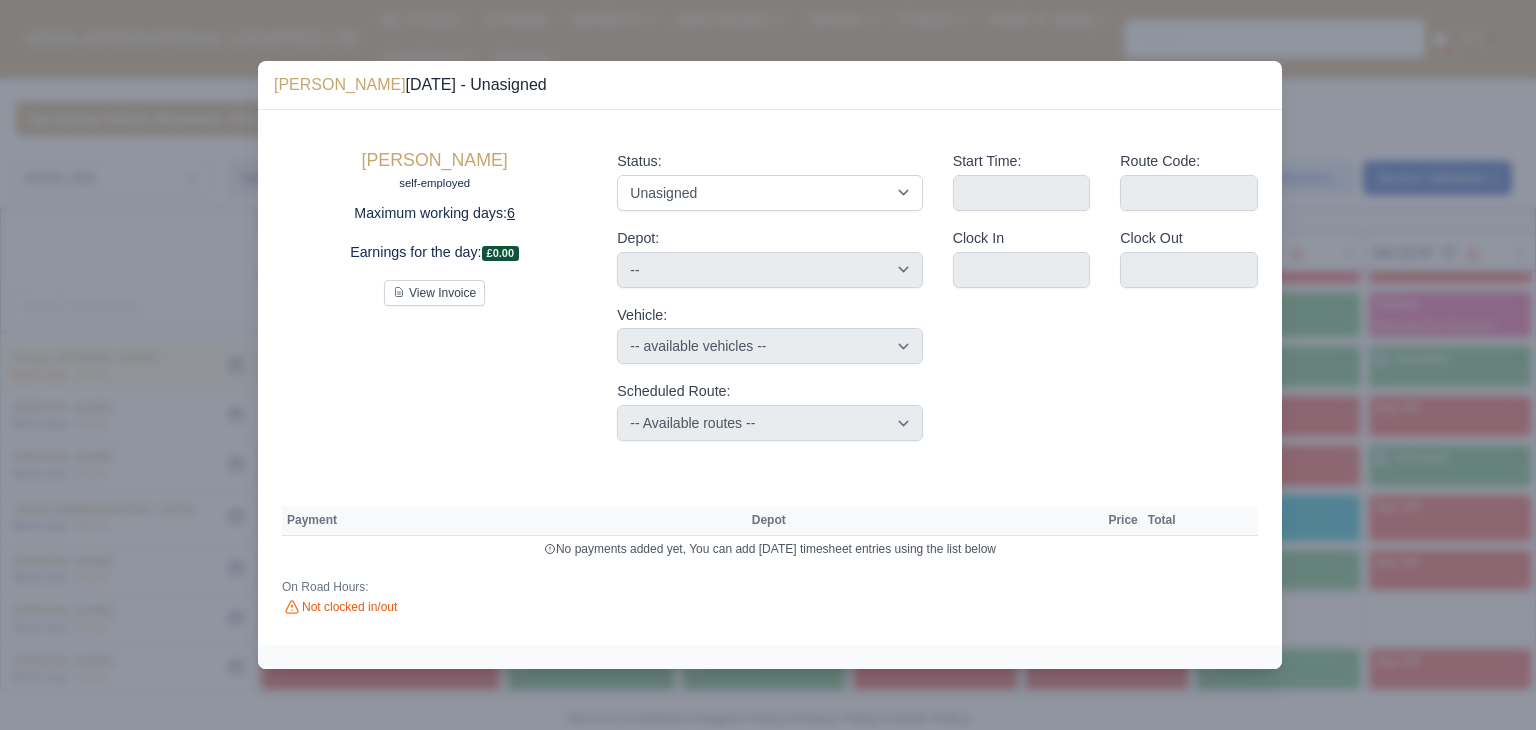 scroll, scrollTop: 0, scrollLeft: 0, axis: both 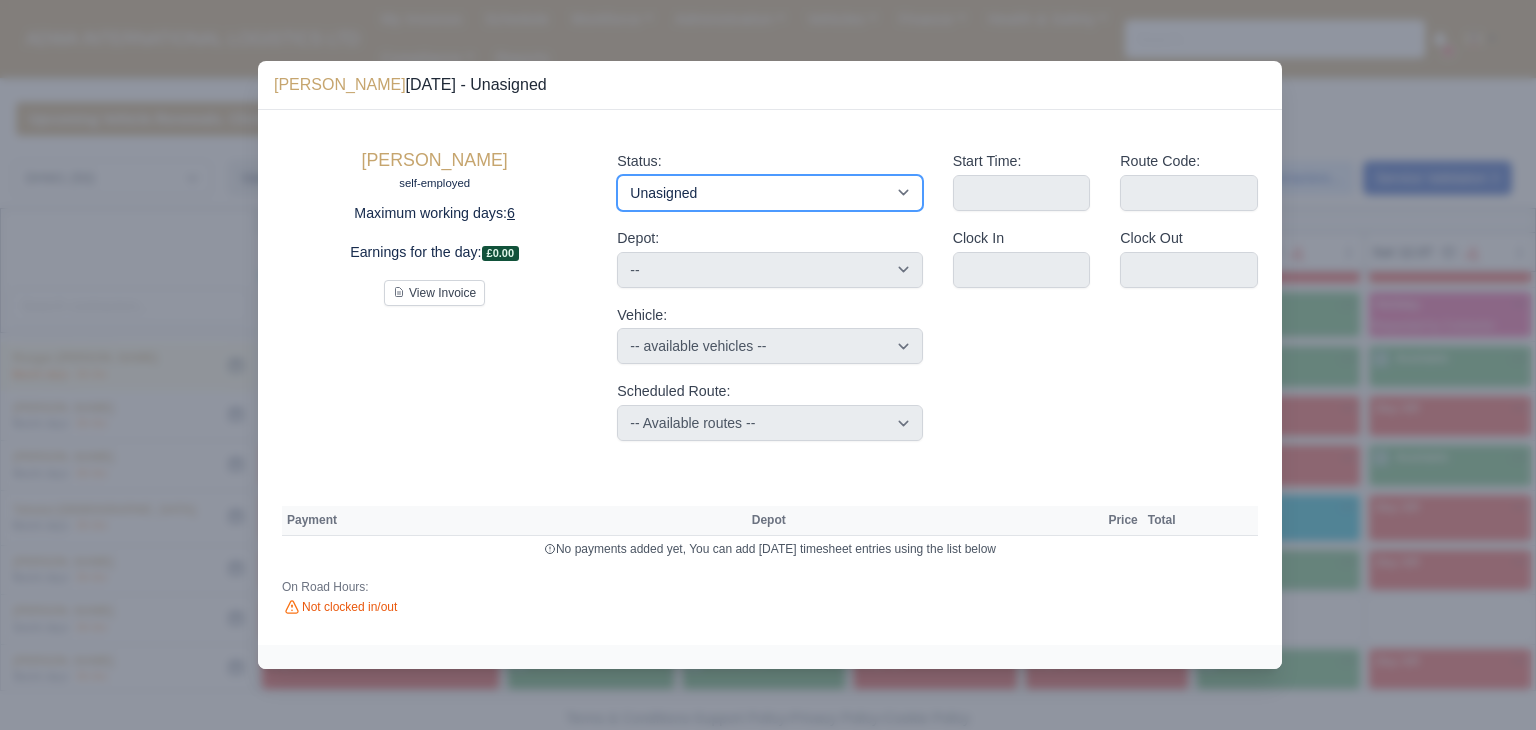 click on "Available
Day Off
Stand By
Holiday
Other Depot
In Office
OSM
Ridealong
Nursery 1
Nursery 2
Nursery 3
Nursery 4
Training
Debrief Route
Same Day Route
Driver Mate
MFN
Unasigned" at bounding box center (769, 193) 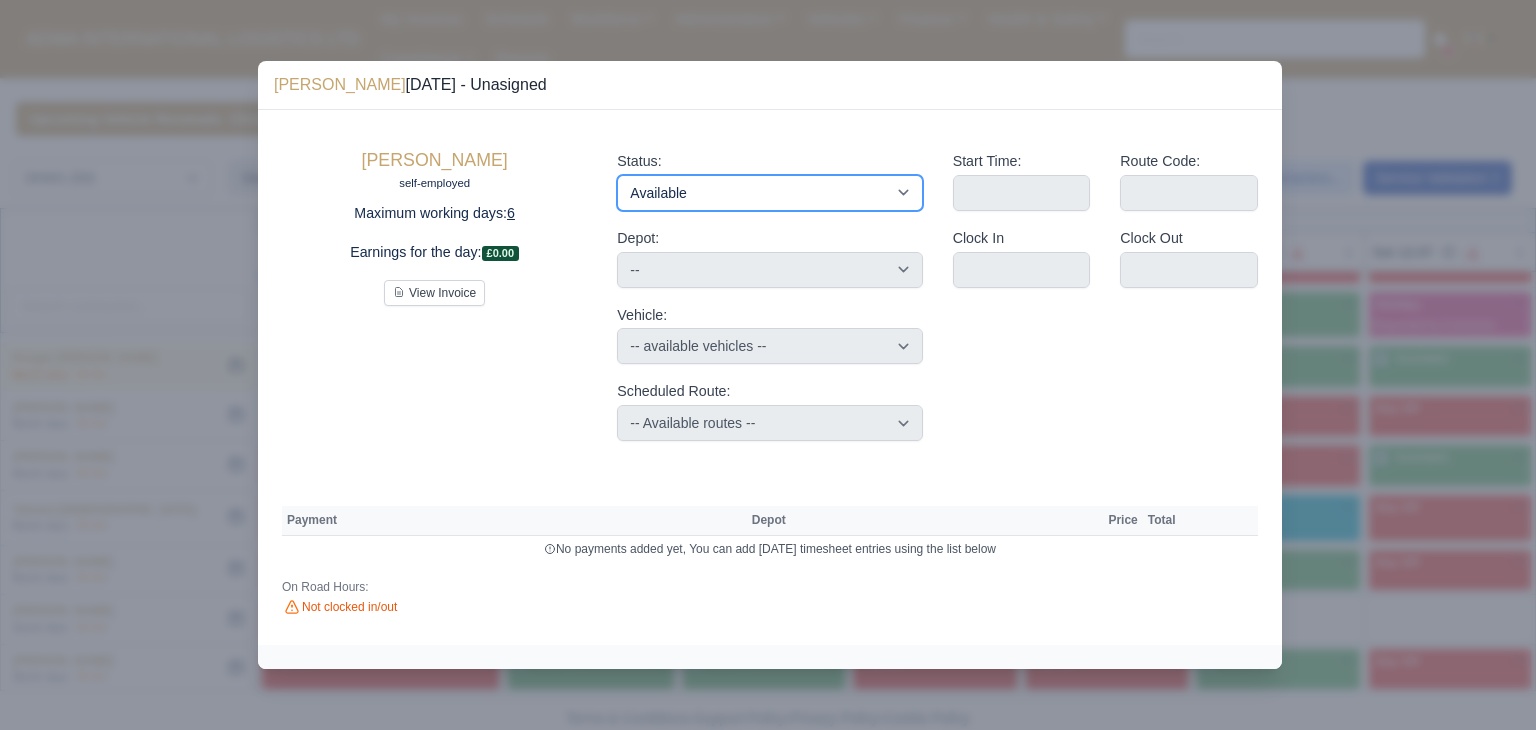 click on "Available
Day Off
Stand By
Holiday
Other Depot
In Office
OSM
Ridealong
Nursery 1
Nursery 2
Nursery 3
Nursery 4
Training
Debrief Route
Same Day Route
Driver Mate
MFN
Unasigned" at bounding box center (769, 193) 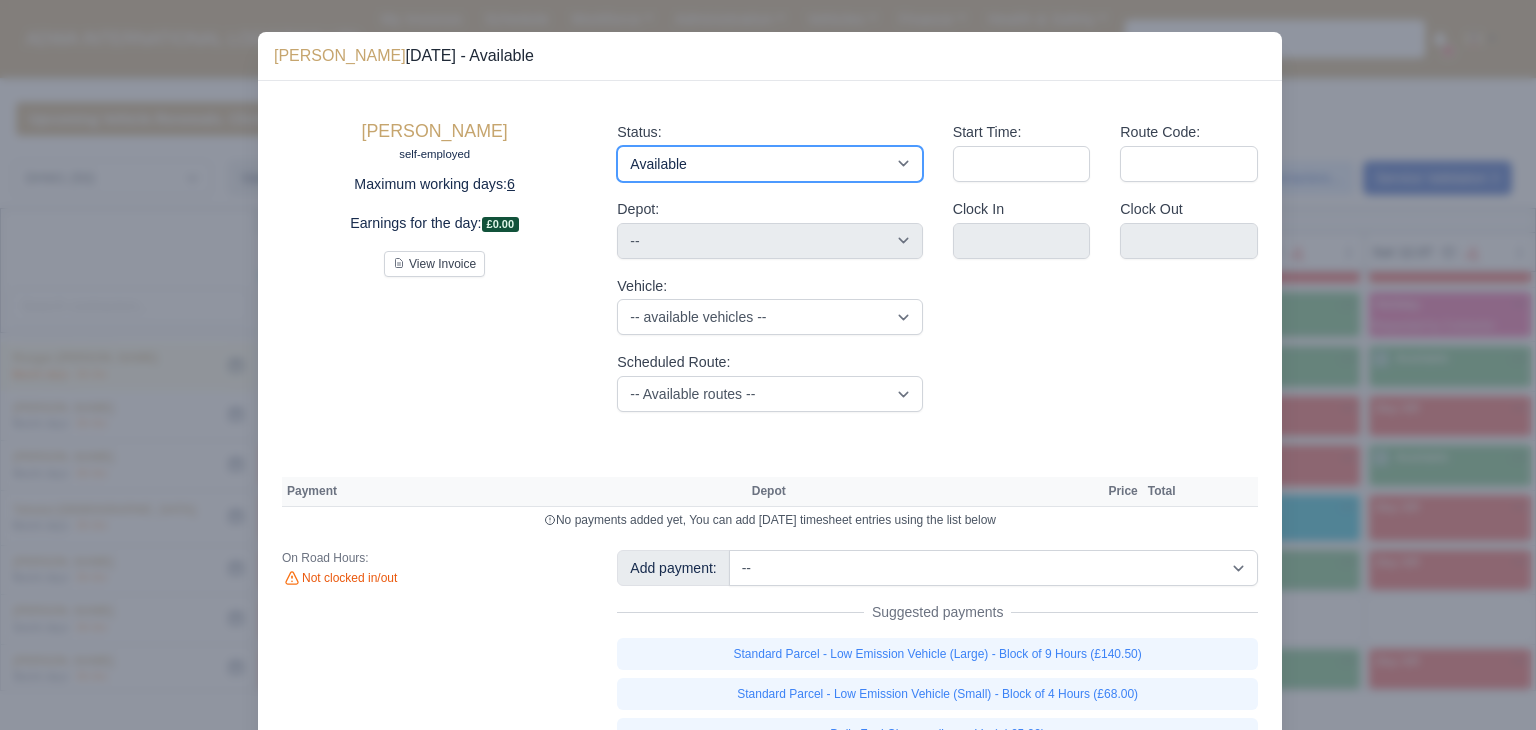 scroll, scrollTop: 132, scrollLeft: 0, axis: vertical 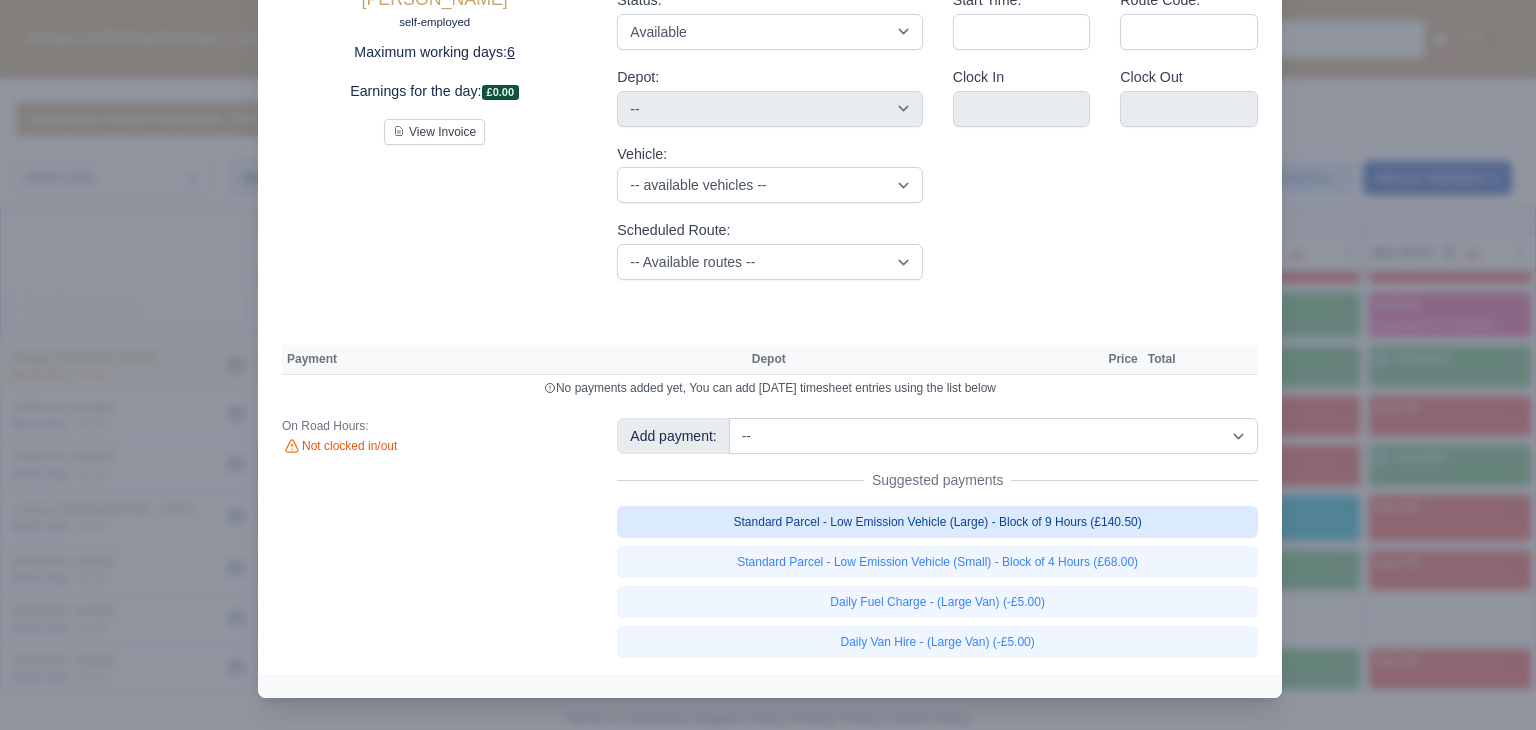 click on "Standard Parcel - Low Emission Vehicle (Large) - Block of 9 Hours (£140.50)" at bounding box center [937, 522] 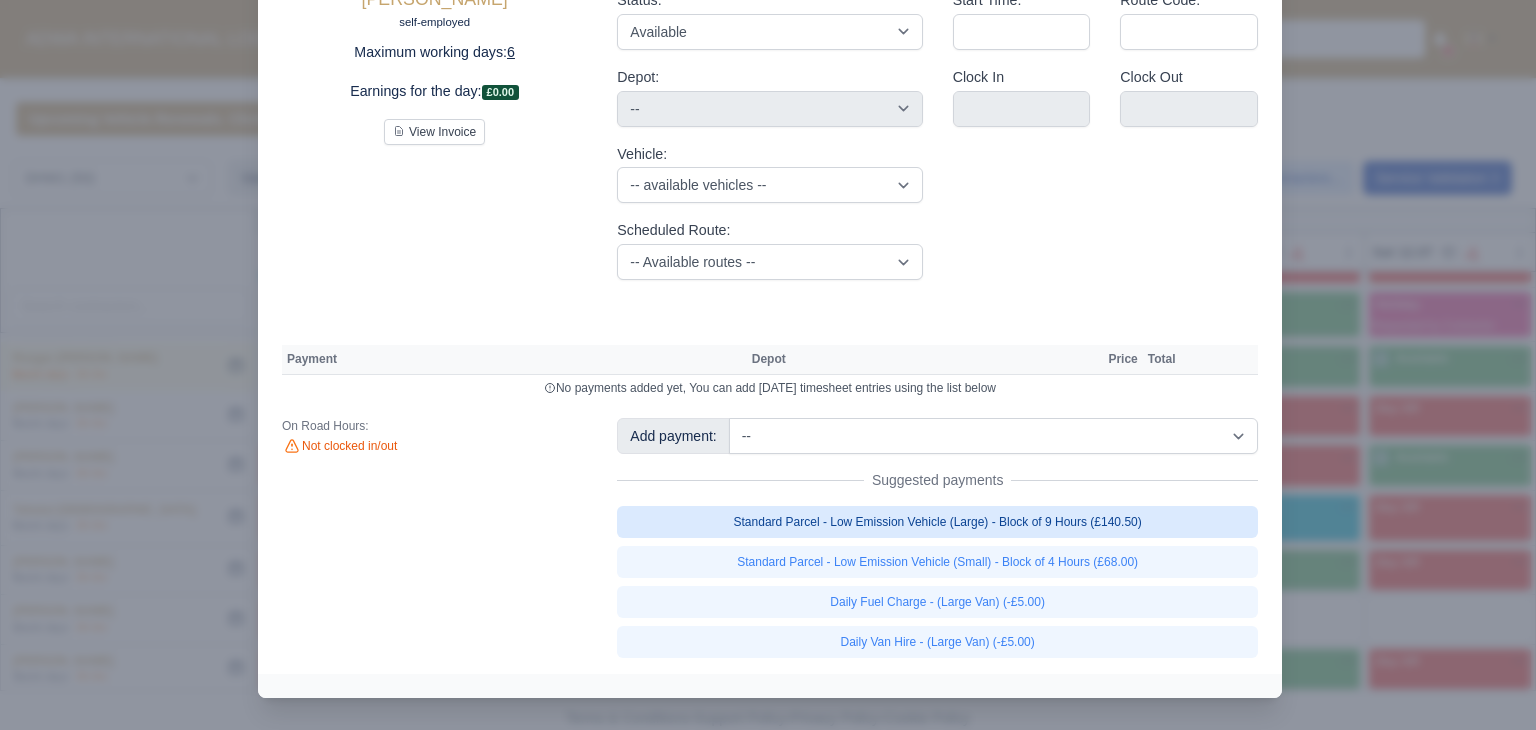 type 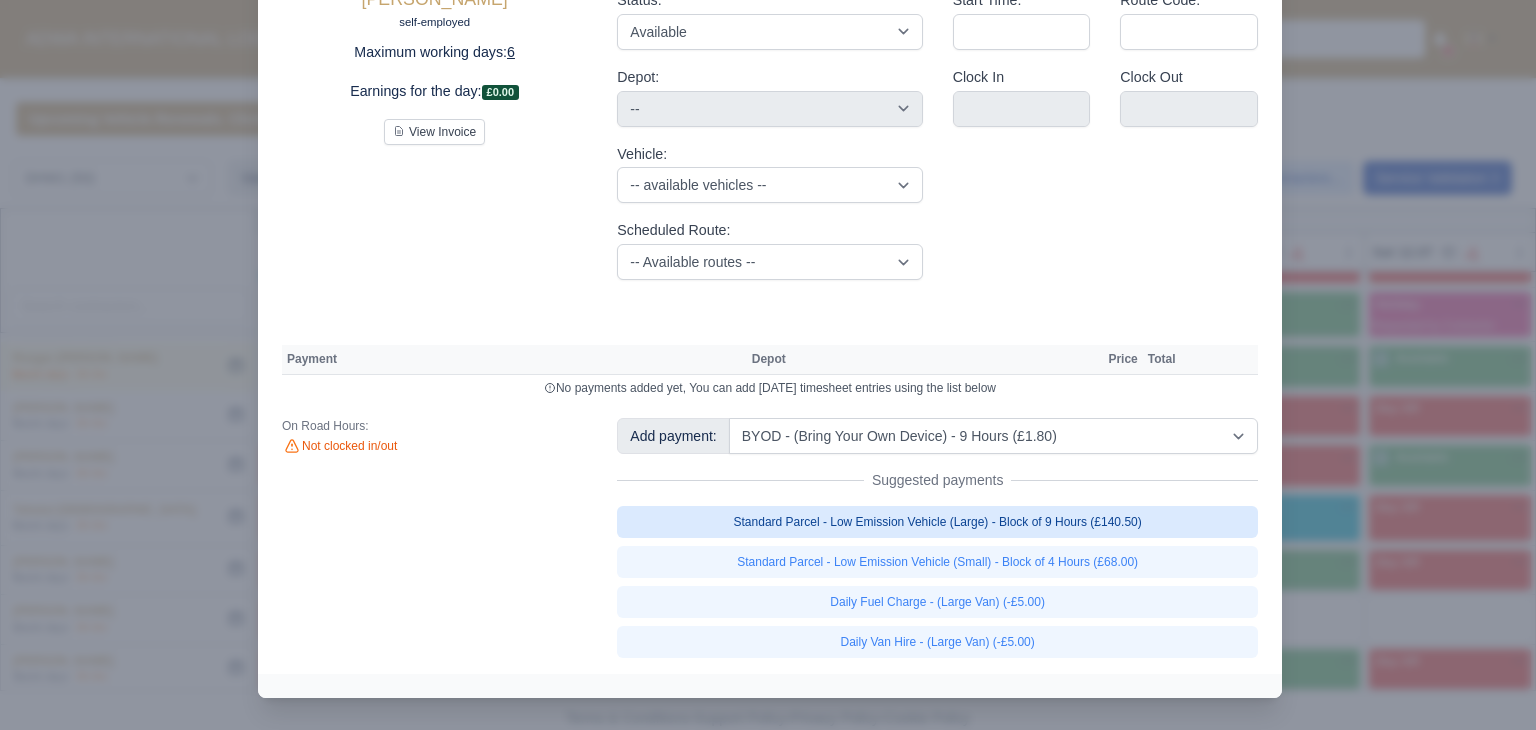 select on "2" 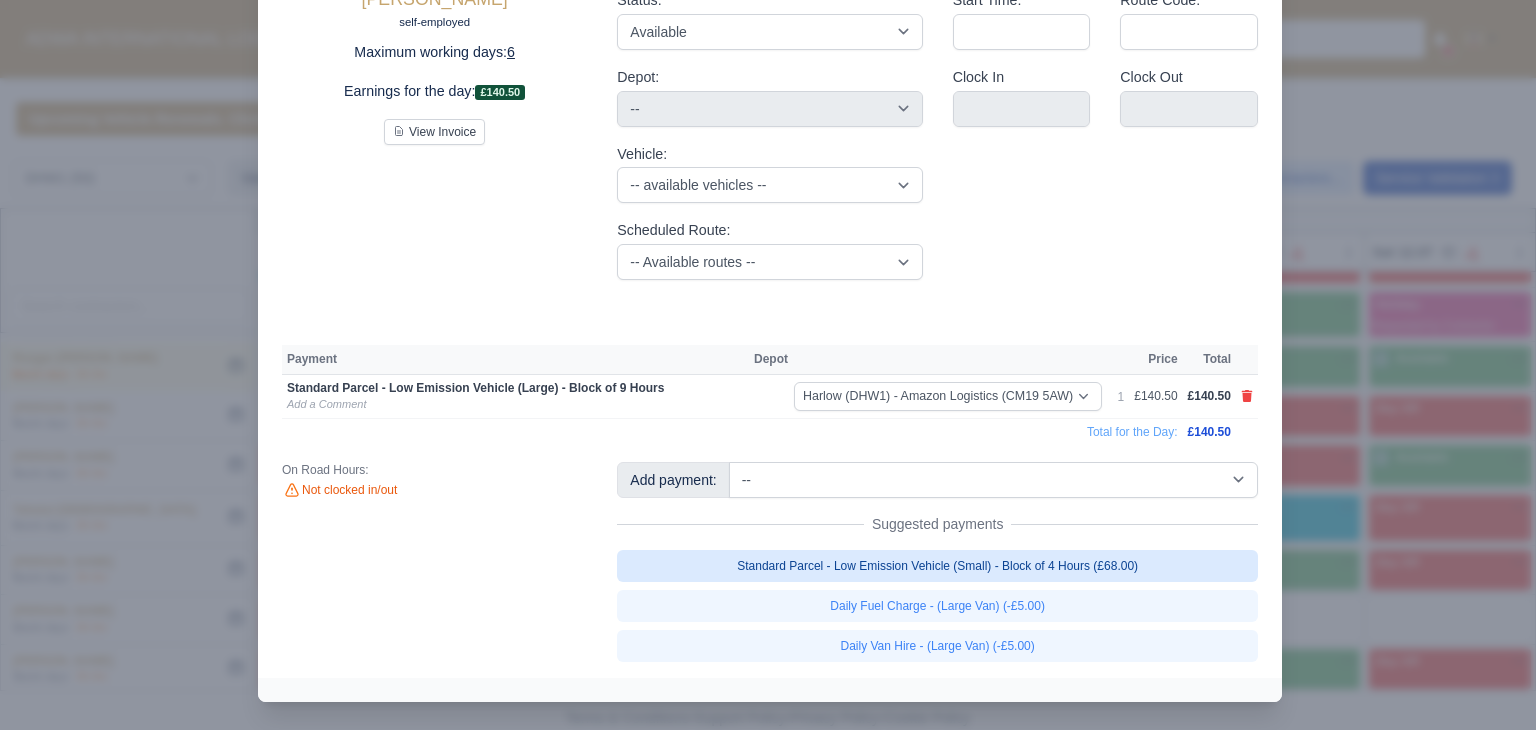 scroll, scrollTop: 133, scrollLeft: 0, axis: vertical 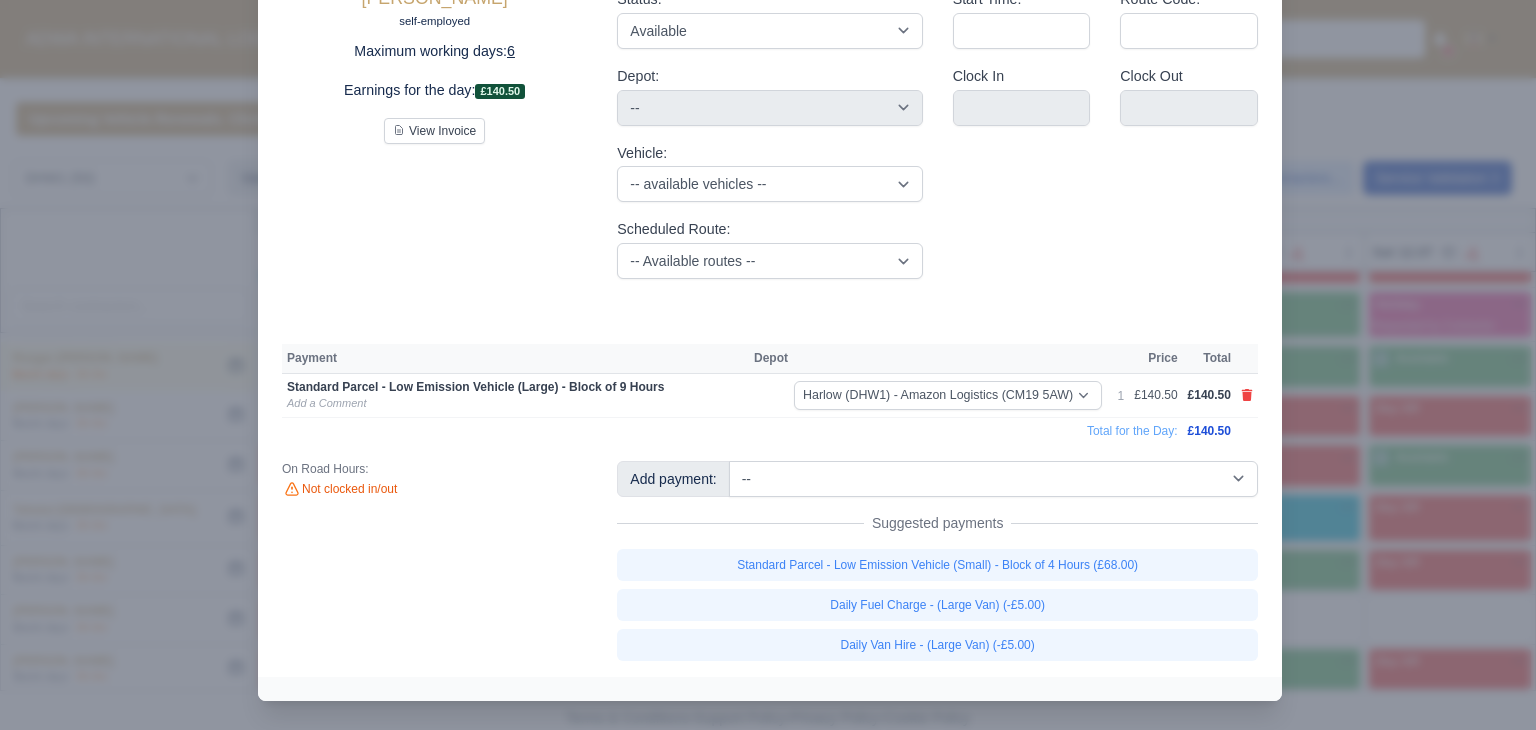 type 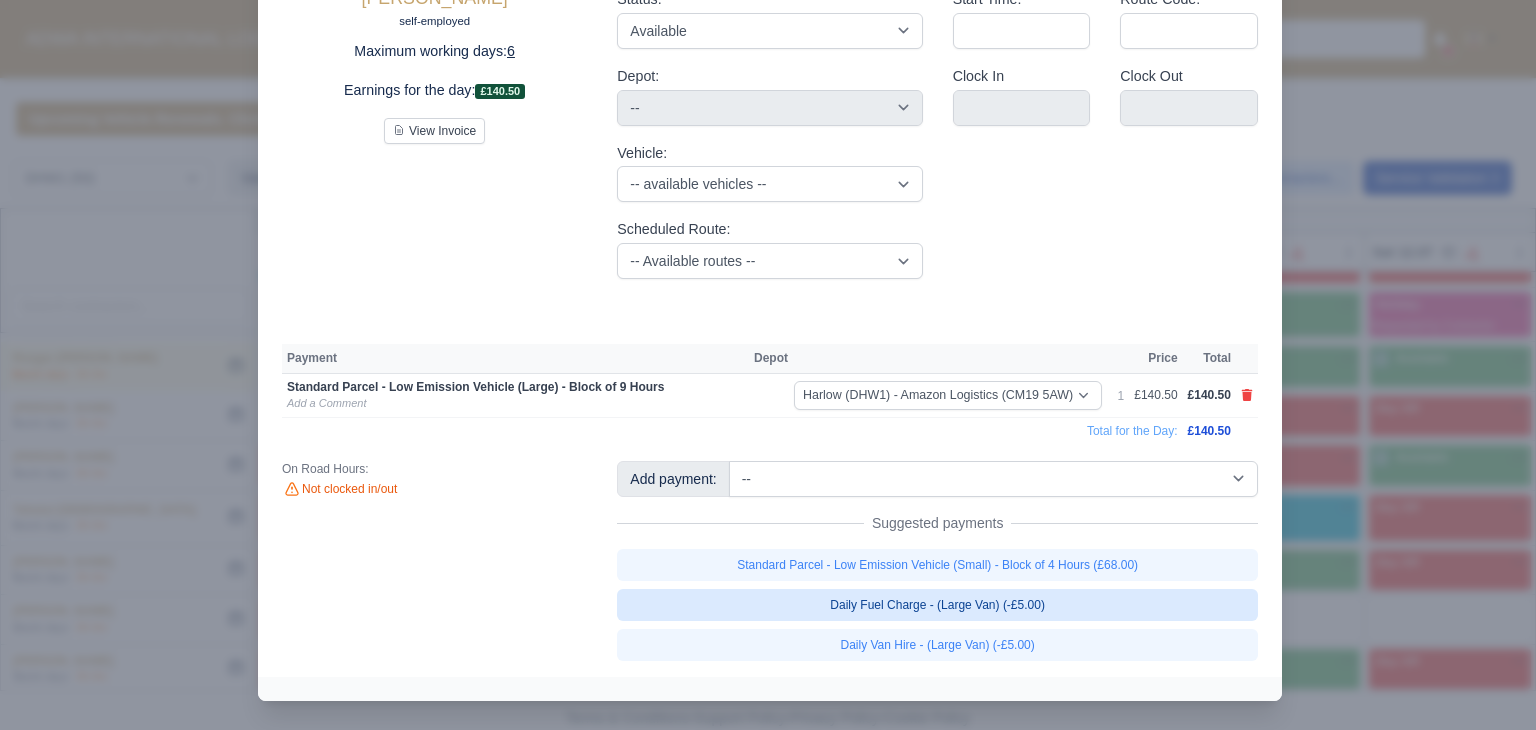 click on "Daily Fuel Charge  - (Large Van) (-£5.00)" at bounding box center (937, 605) 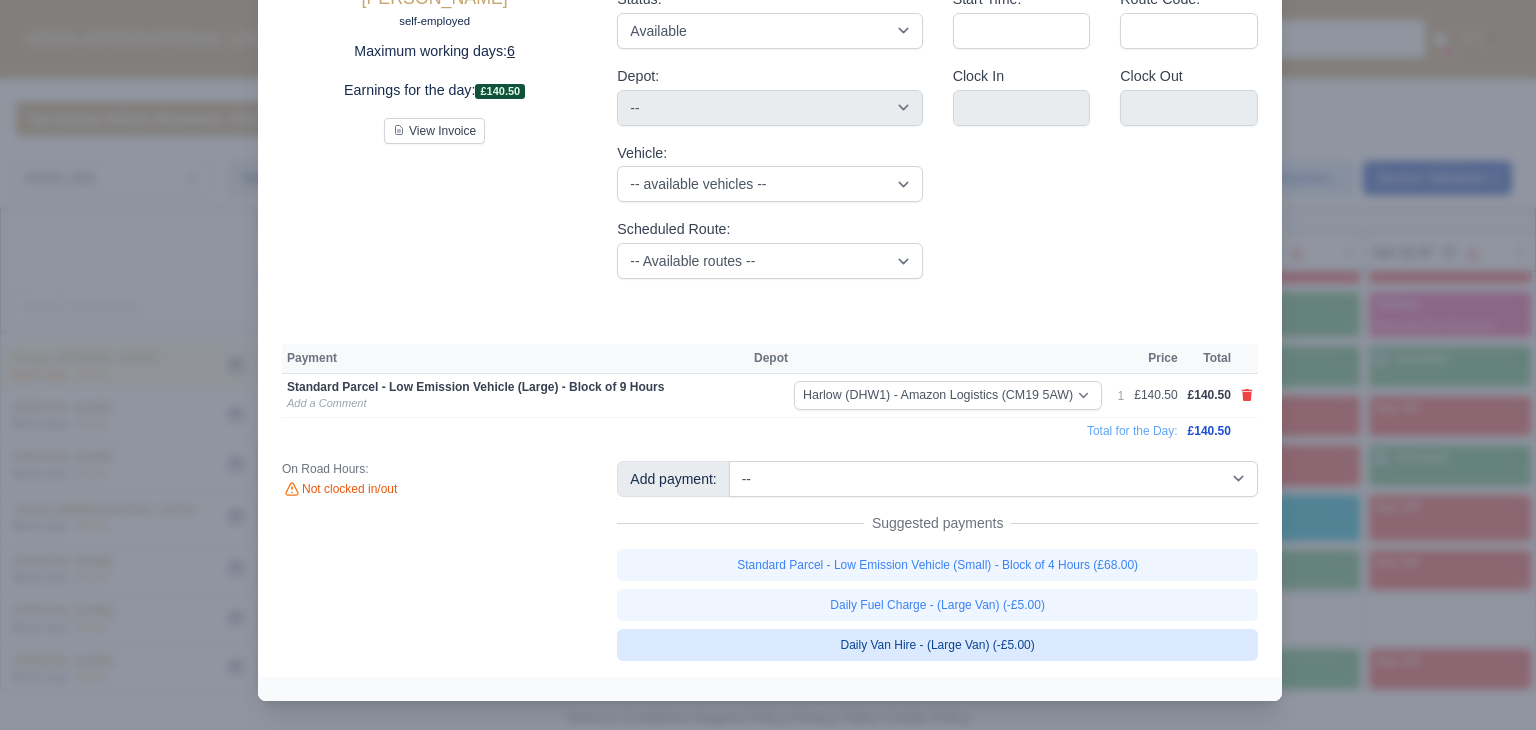 type 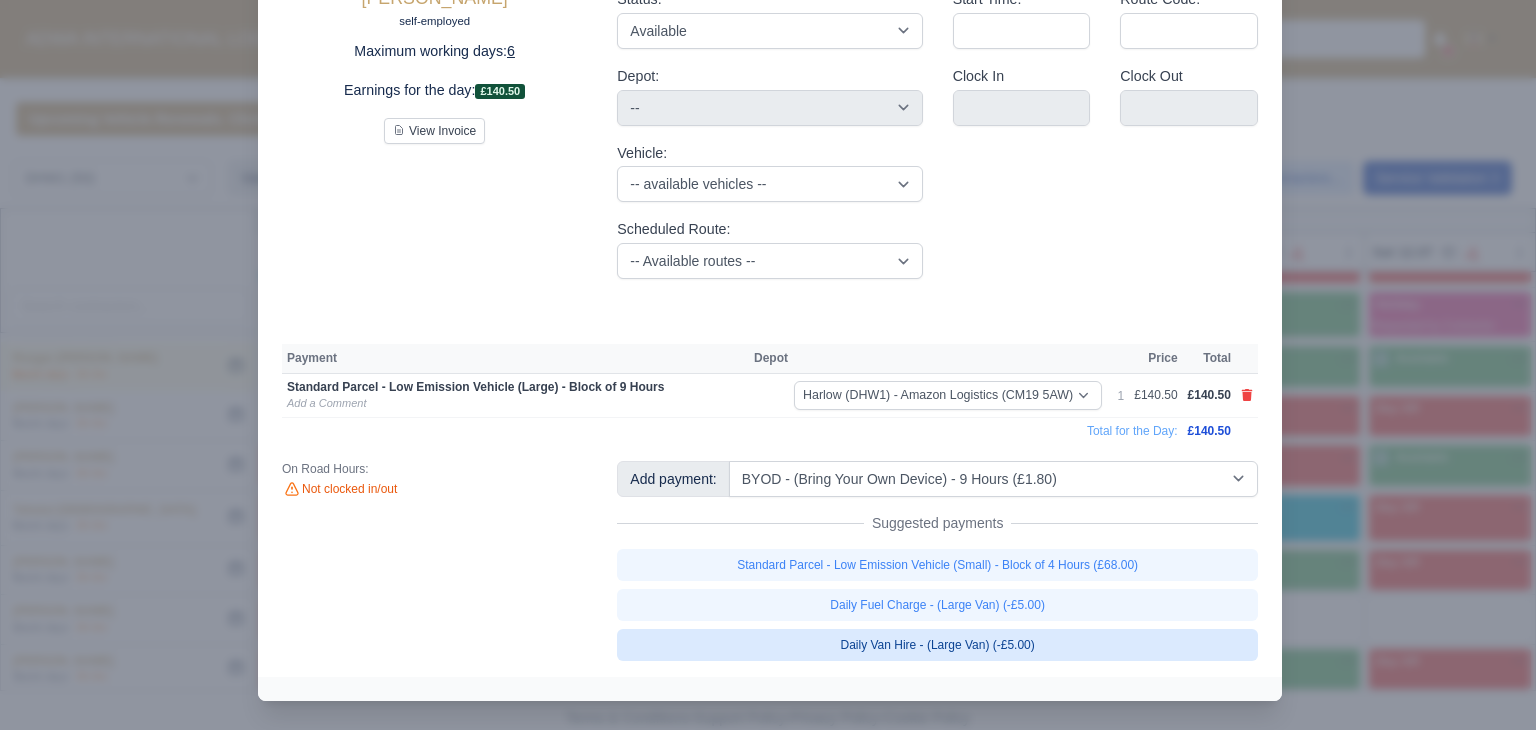 scroll, scrollTop: 135, scrollLeft: 0, axis: vertical 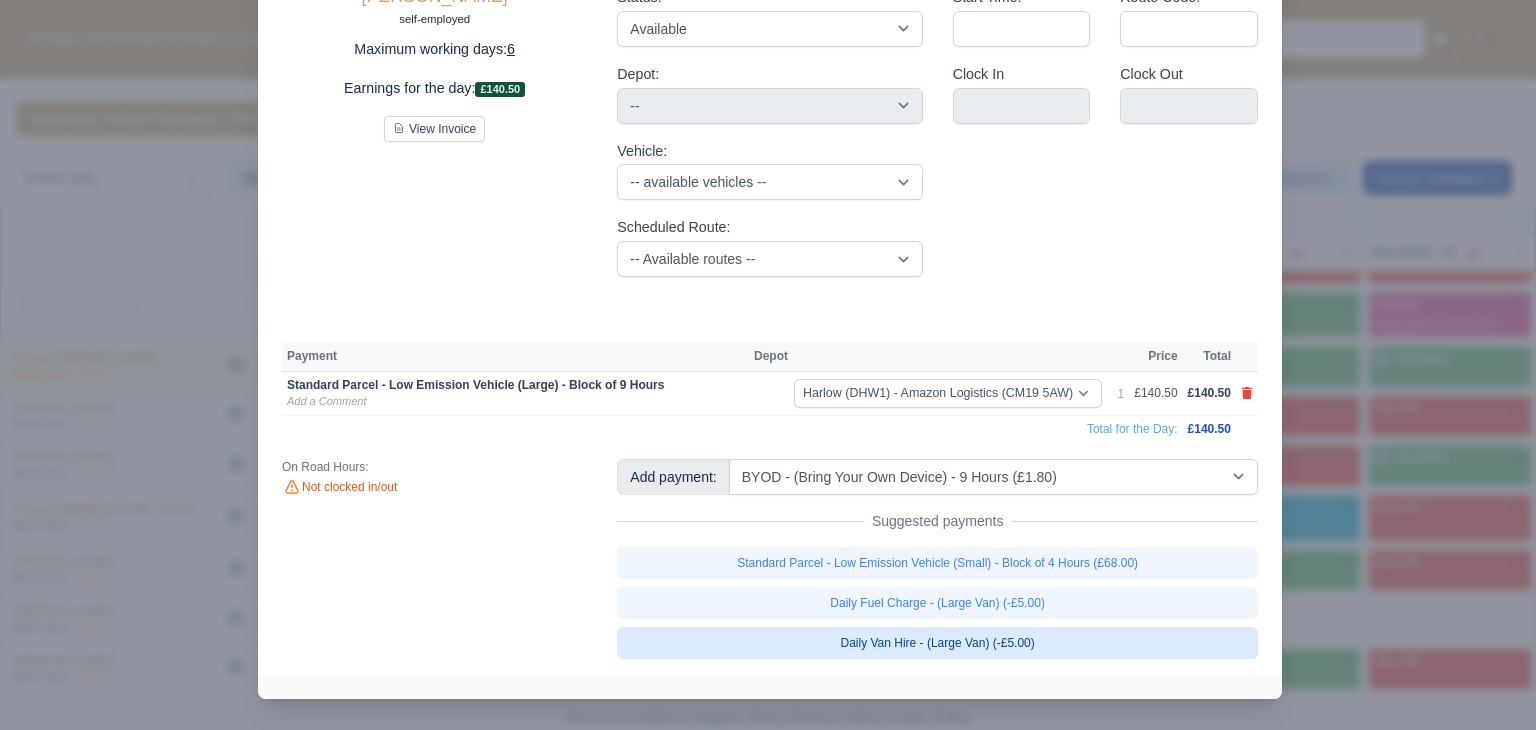 select on "2" 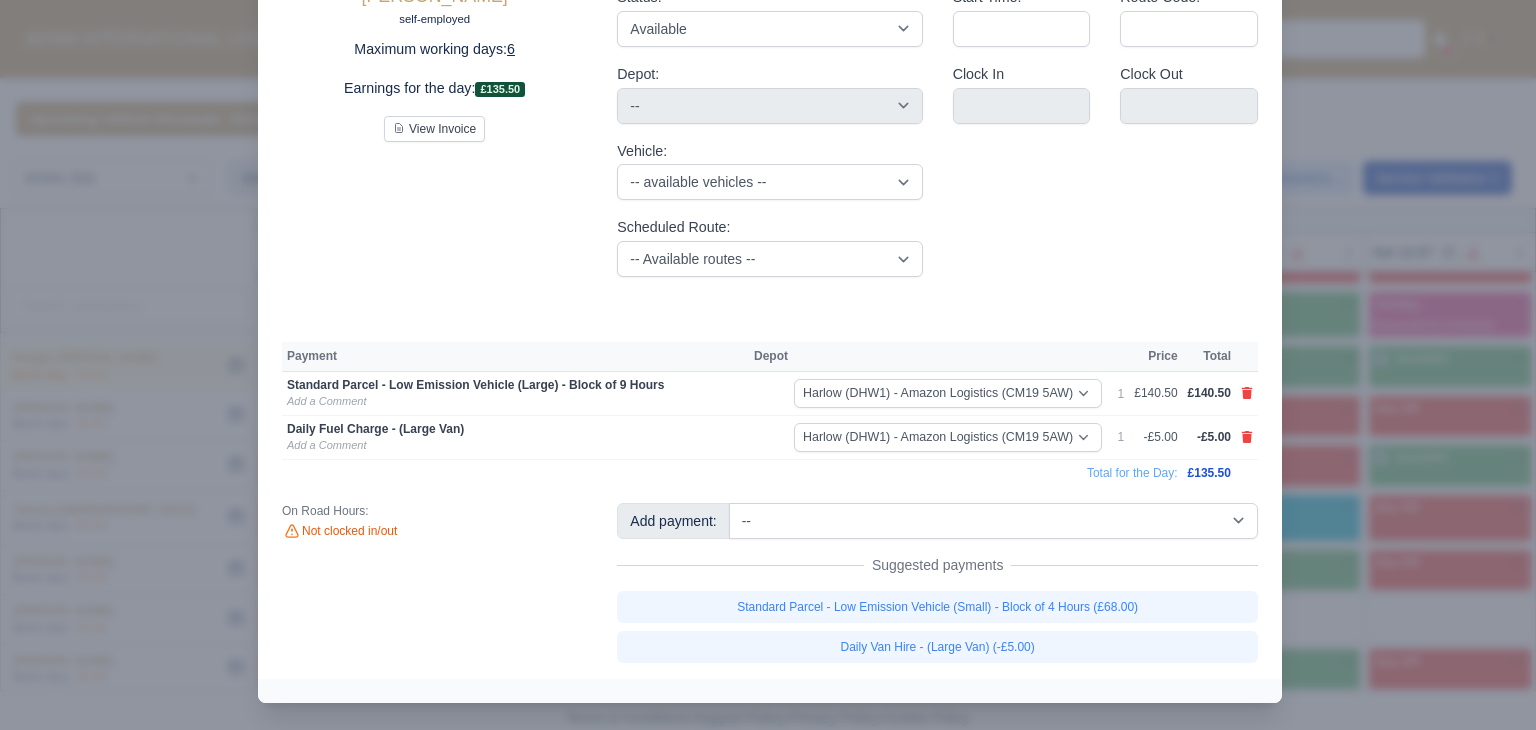 click on "[PERSON_NAME]
self-employed
Maximum working days:  6
Earnings for the day:
£135.50
View Invoice
Status:
Available
Day Off
Stand By
Holiday
Other Depot
In Office
OSM
Ridealong
Nursery 1
Nursery 2
Nursery 3
Nursery 4
Training
Debrief Route" at bounding box center (770, 312) 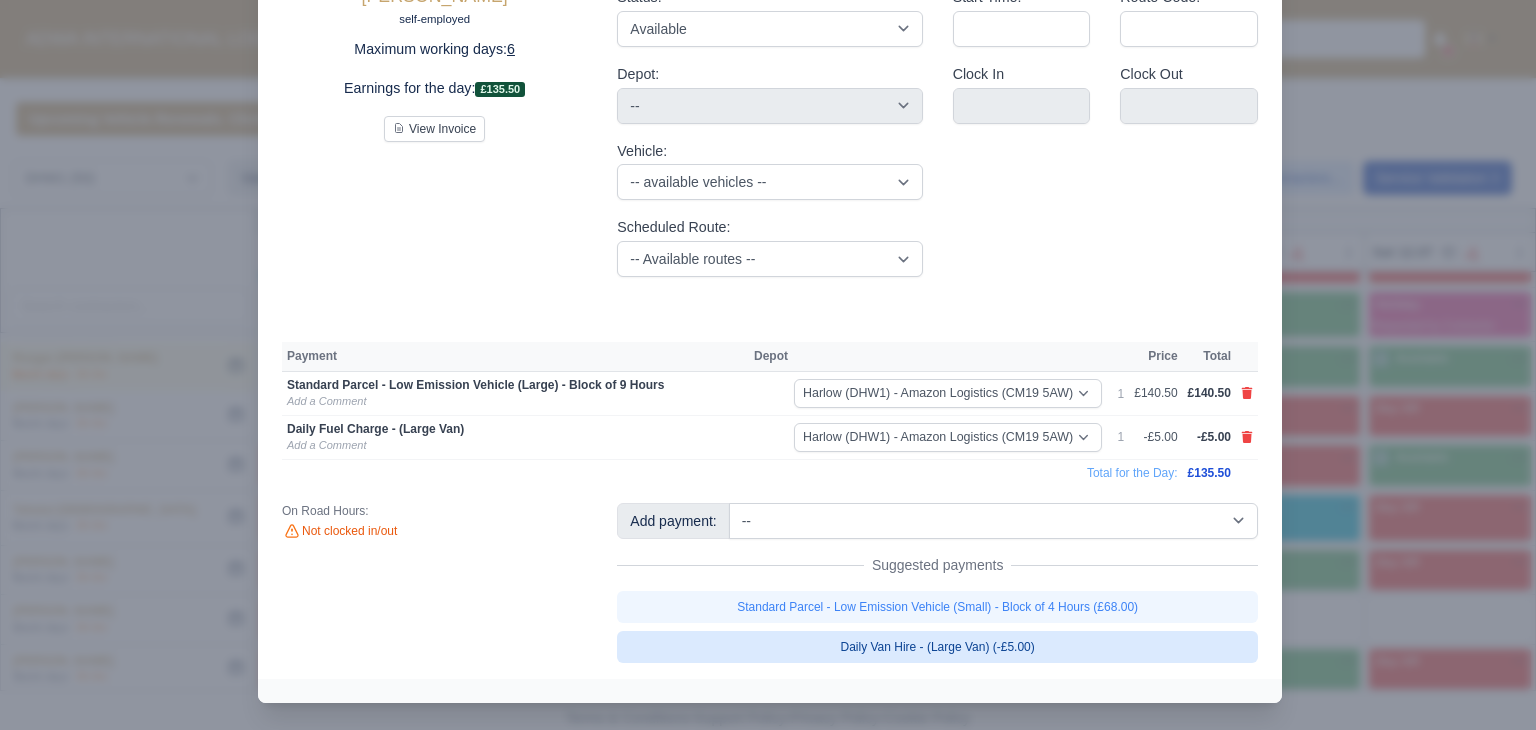 click on "Daily Van Hire  - (Large Van) (-£5.00)" at bounding box center [937, 647] 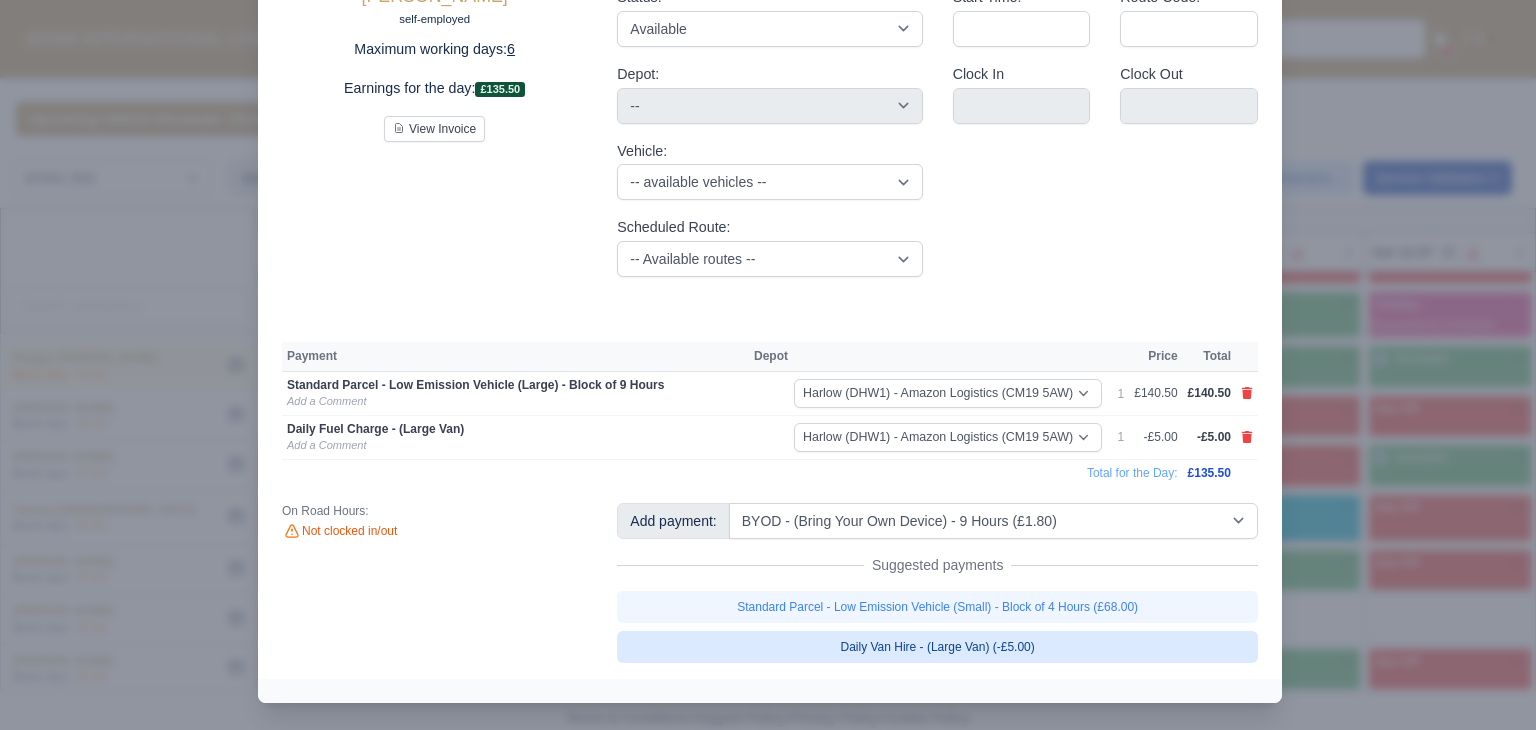 select on "2" 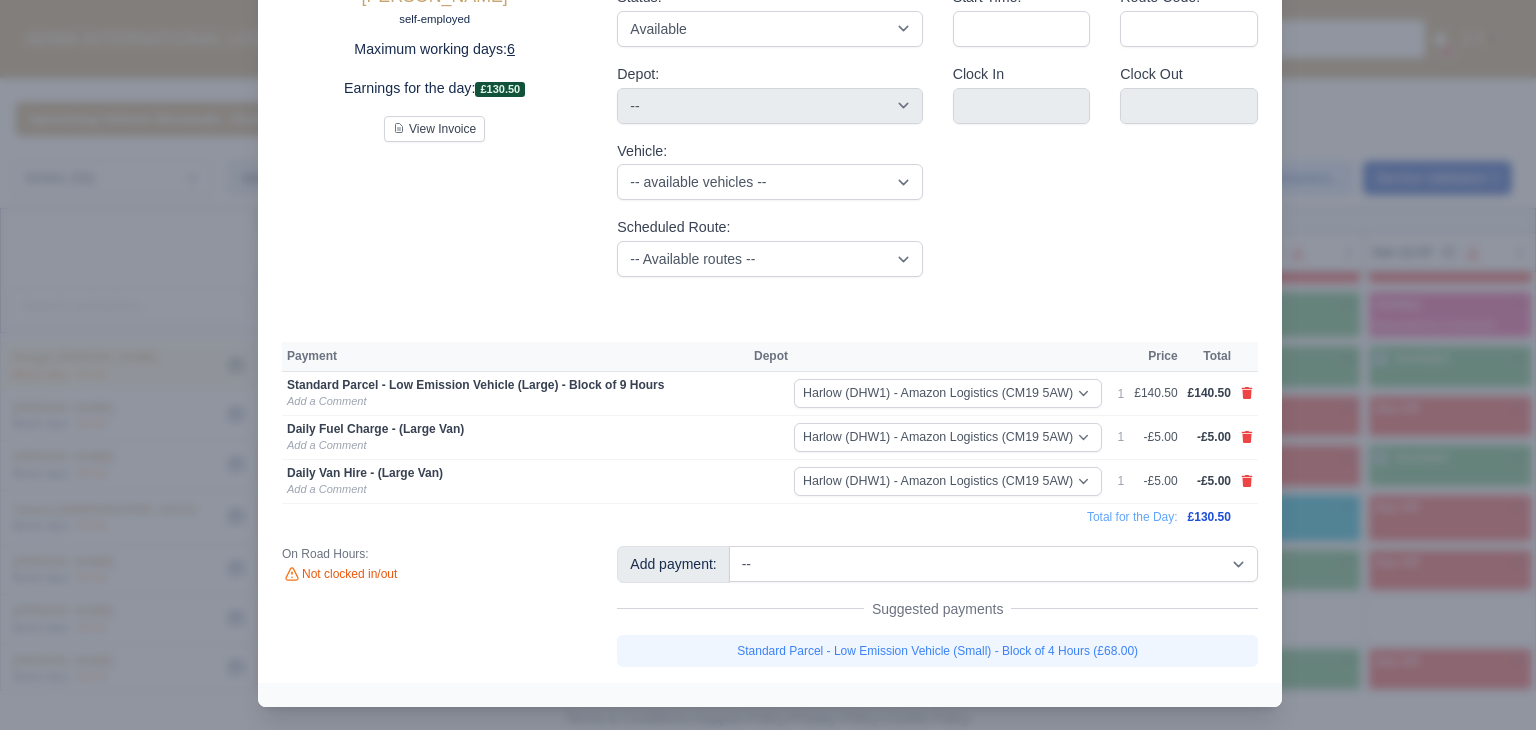 scroll, scrollTop: 137, scrollLeft: 0, axis: vertical 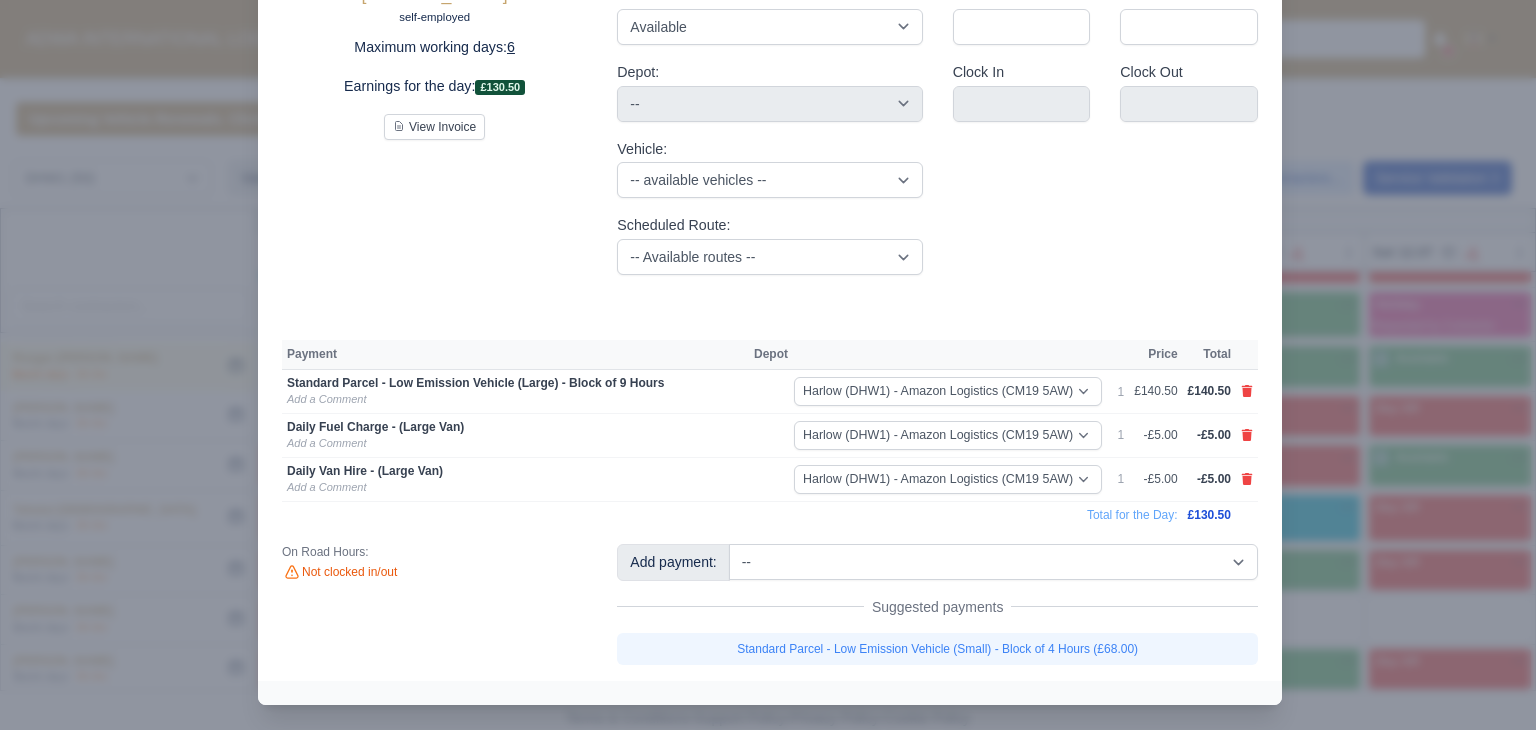click at bounding box center (768, 365) 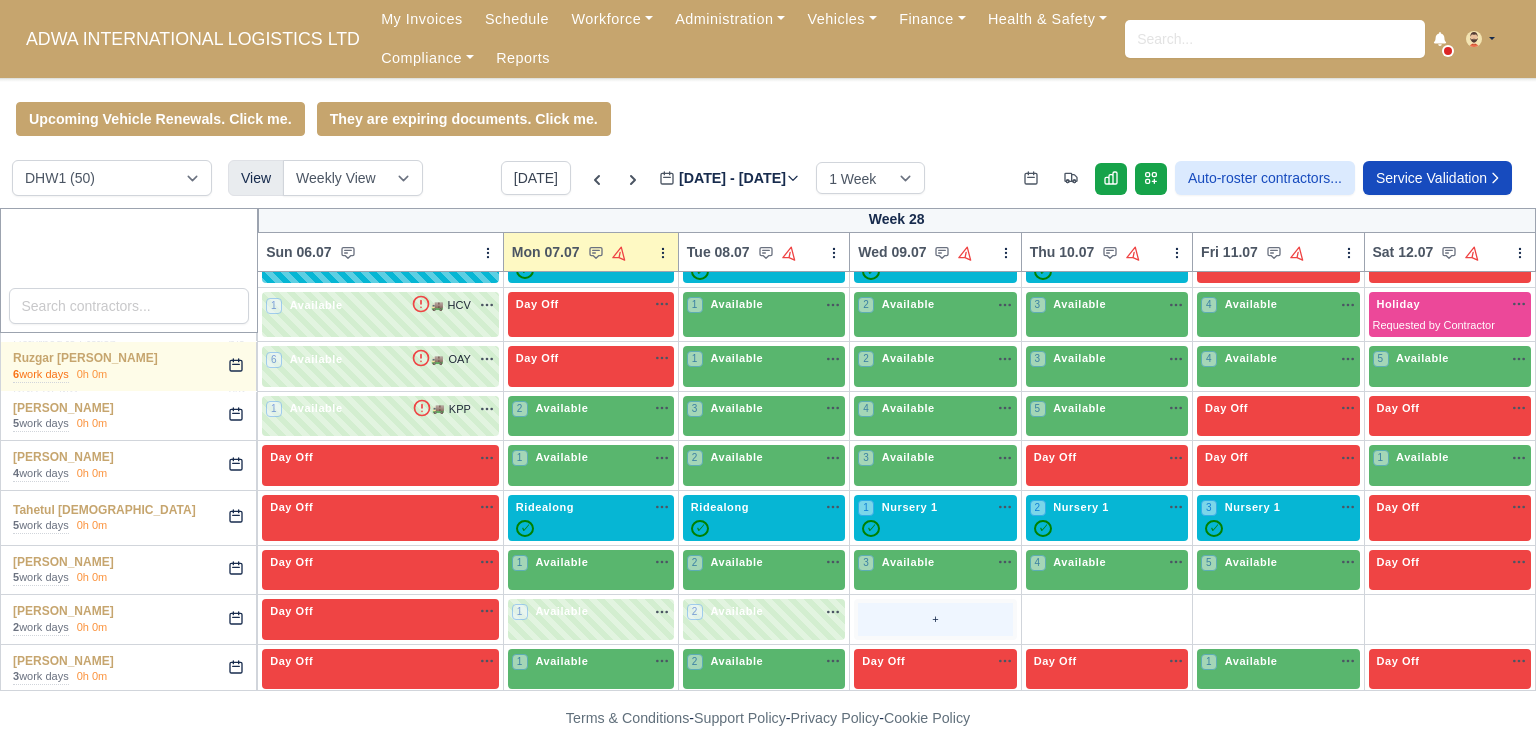 click on "+" at bounding box center [935, 619] 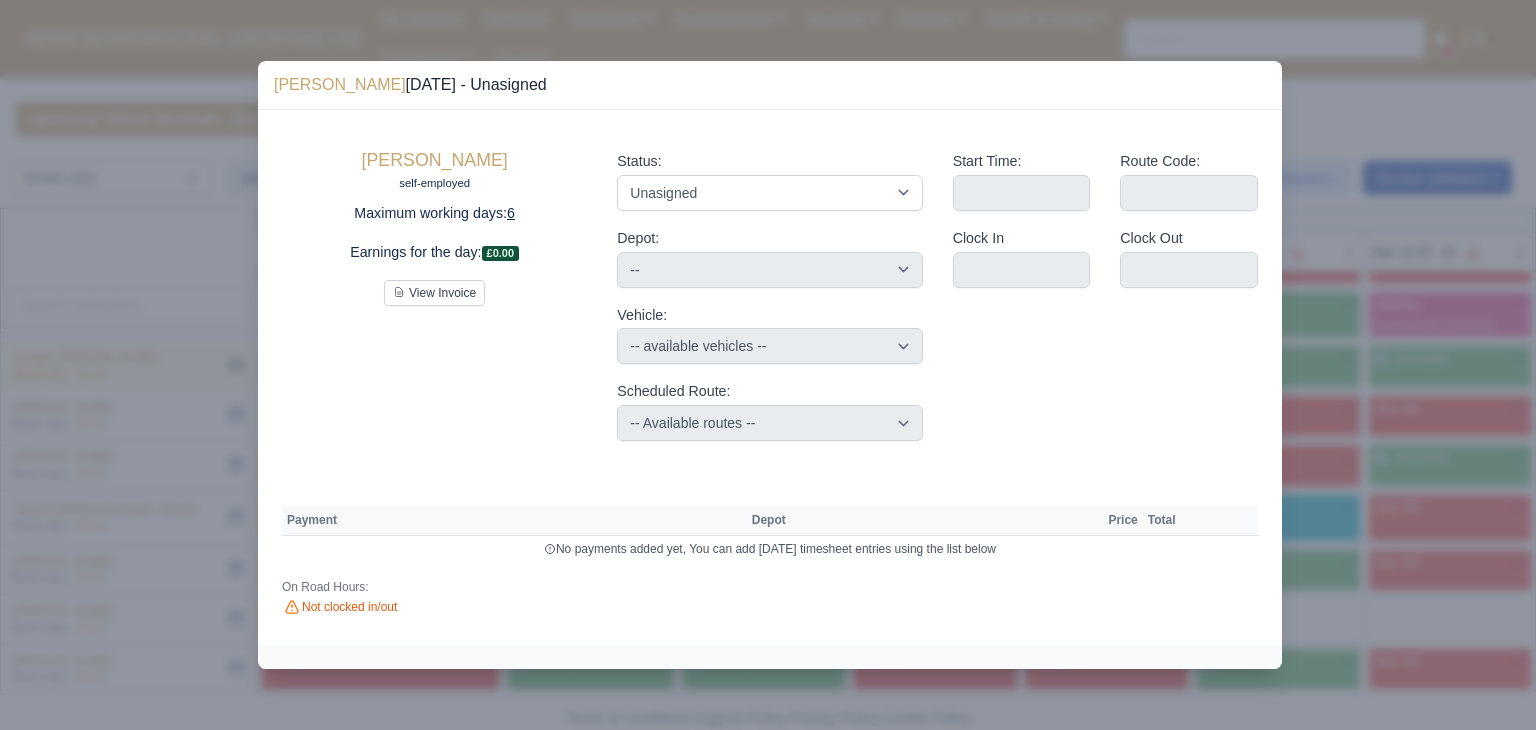 scroll, scrollTop: 0, scrollLeft: 0, axis: both 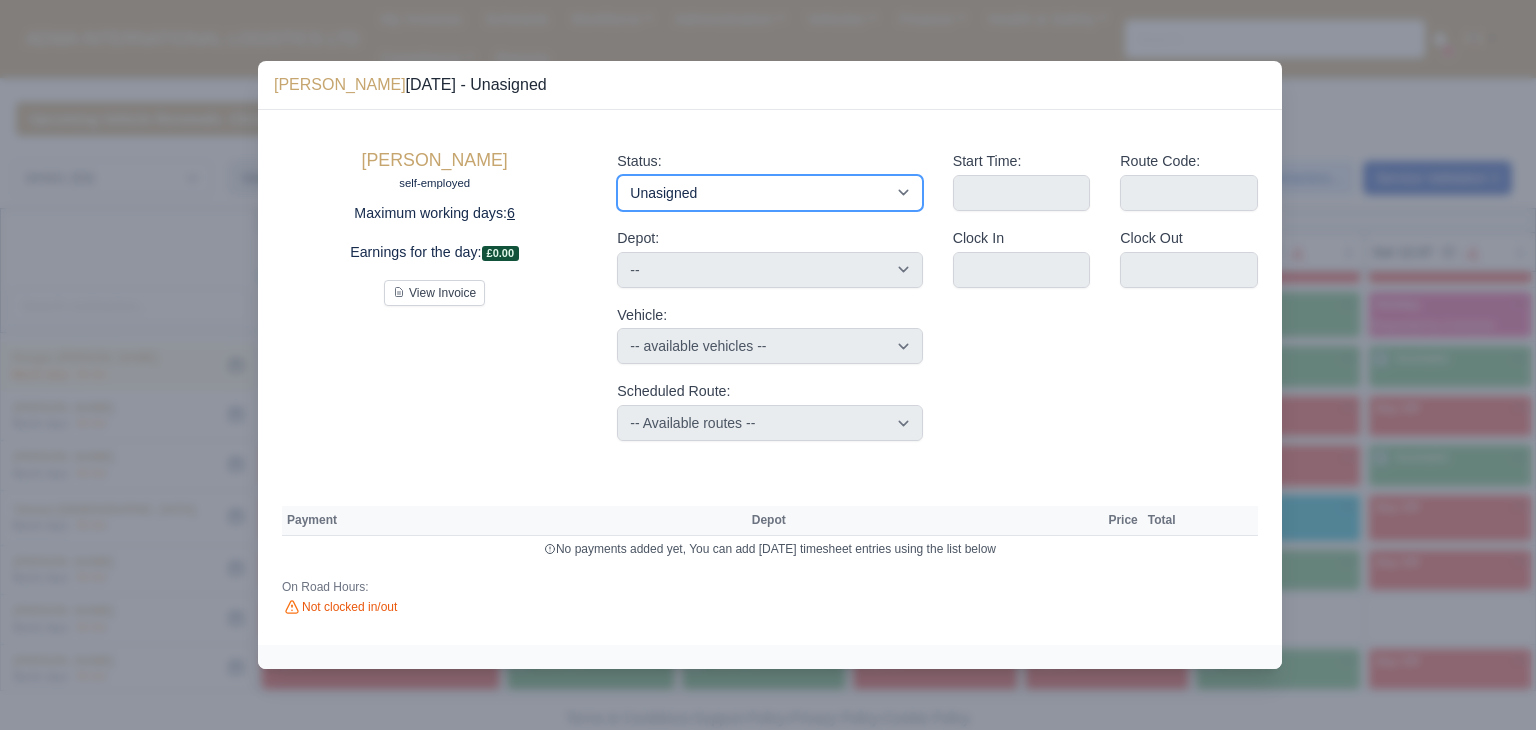 click on "Available
Day Off
Stand By
Holiday
Other Depot
In Office
OSM
Ridealong
Nursery 1
Nursery 2
Nursery 3
Nursery 4
Training
Debrief Route
Same Day Route
Driver Mate
MFN
Unasigned" at bounding box center [769, 193] 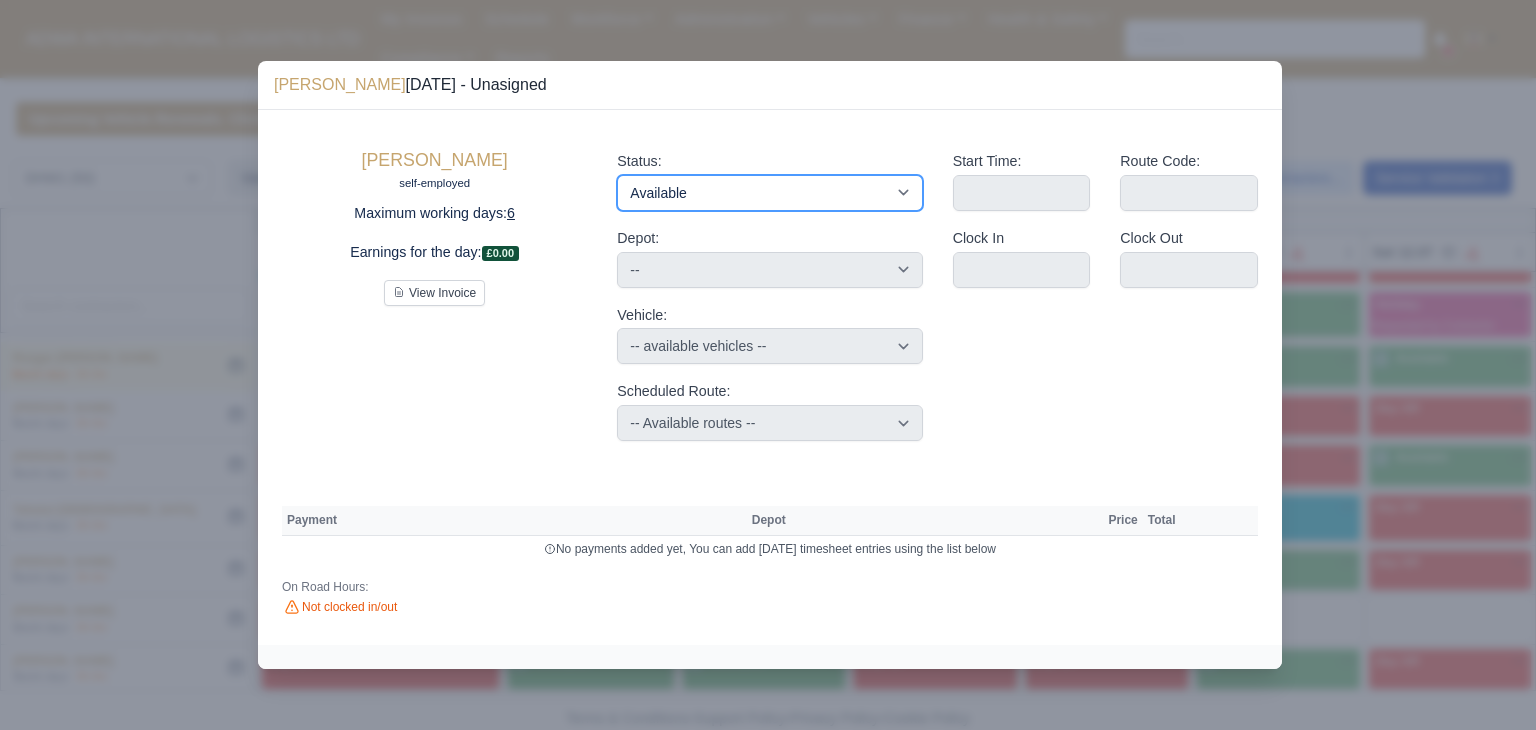 click on "Available
Day Off
Stand By
Holiday
Other Depot
In Office
OSM
Ridealong
Nursery 1
Nursery 2
Nursery 3
Nursery 4
Training
Debrief Route
Same Day Route
Driver Mate
MFN
Unasigned" at bounding box center (769, 193) 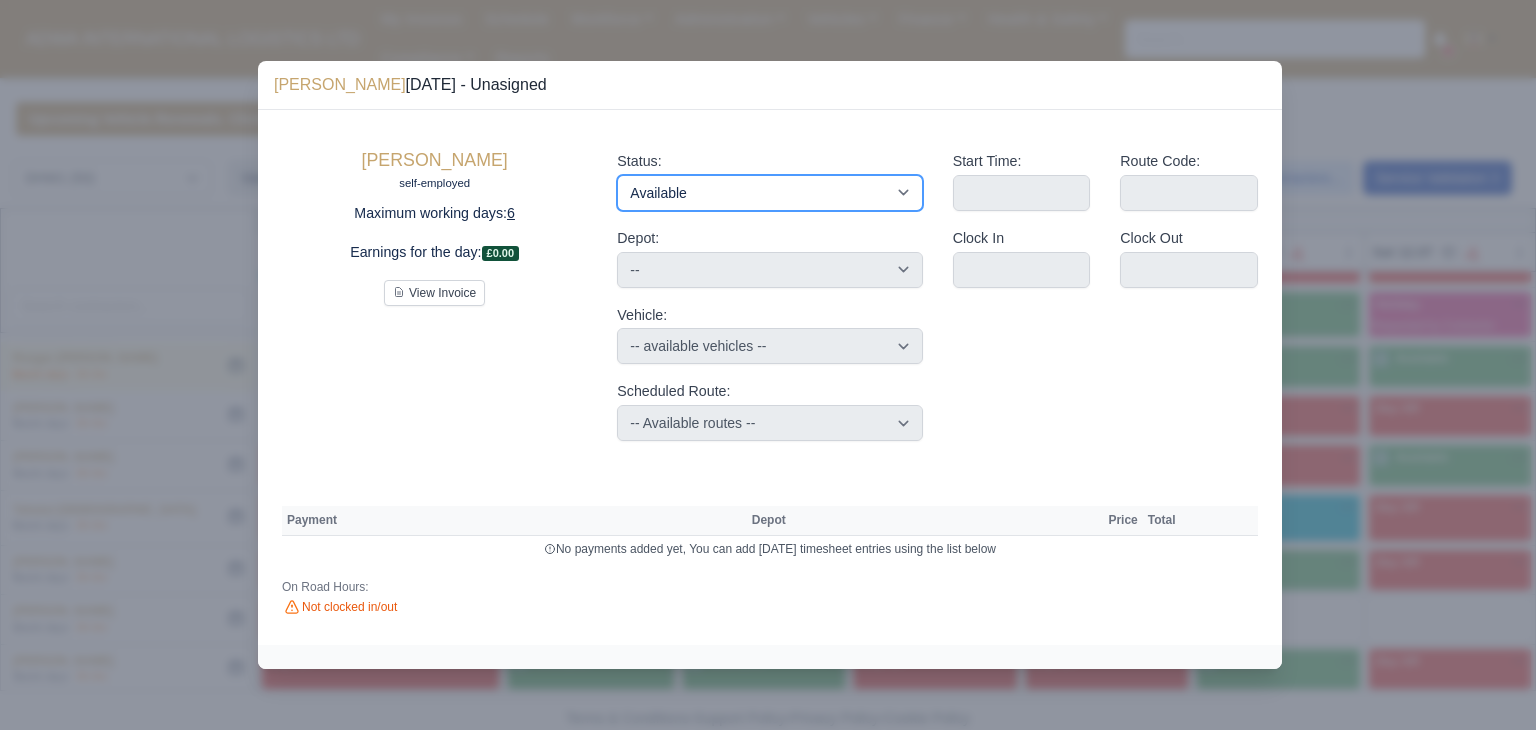 type 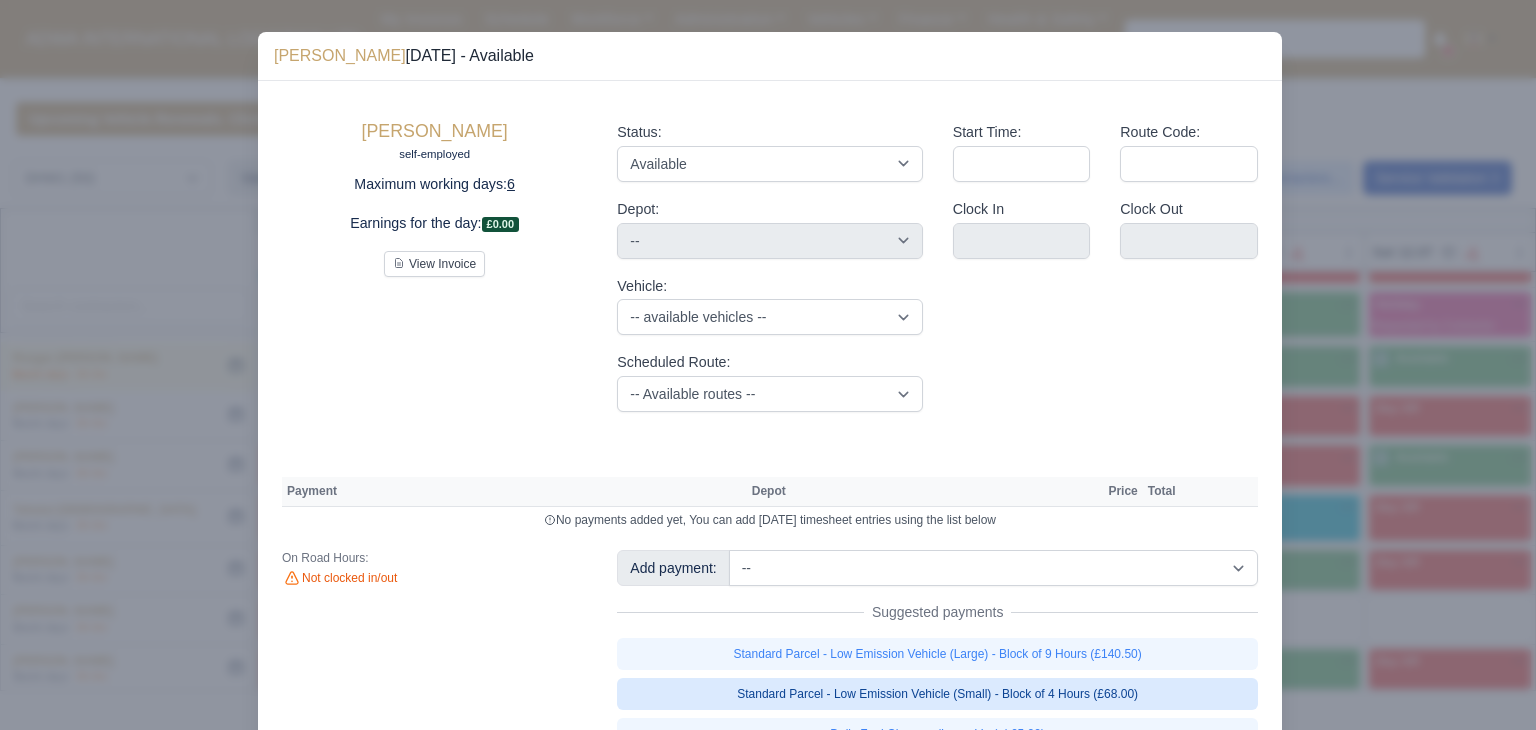 click on "Standard Parcel - Low Emission Vehicle (Small) - Block of 4 Hours (£68.00)" at bounding box center [937, 694] 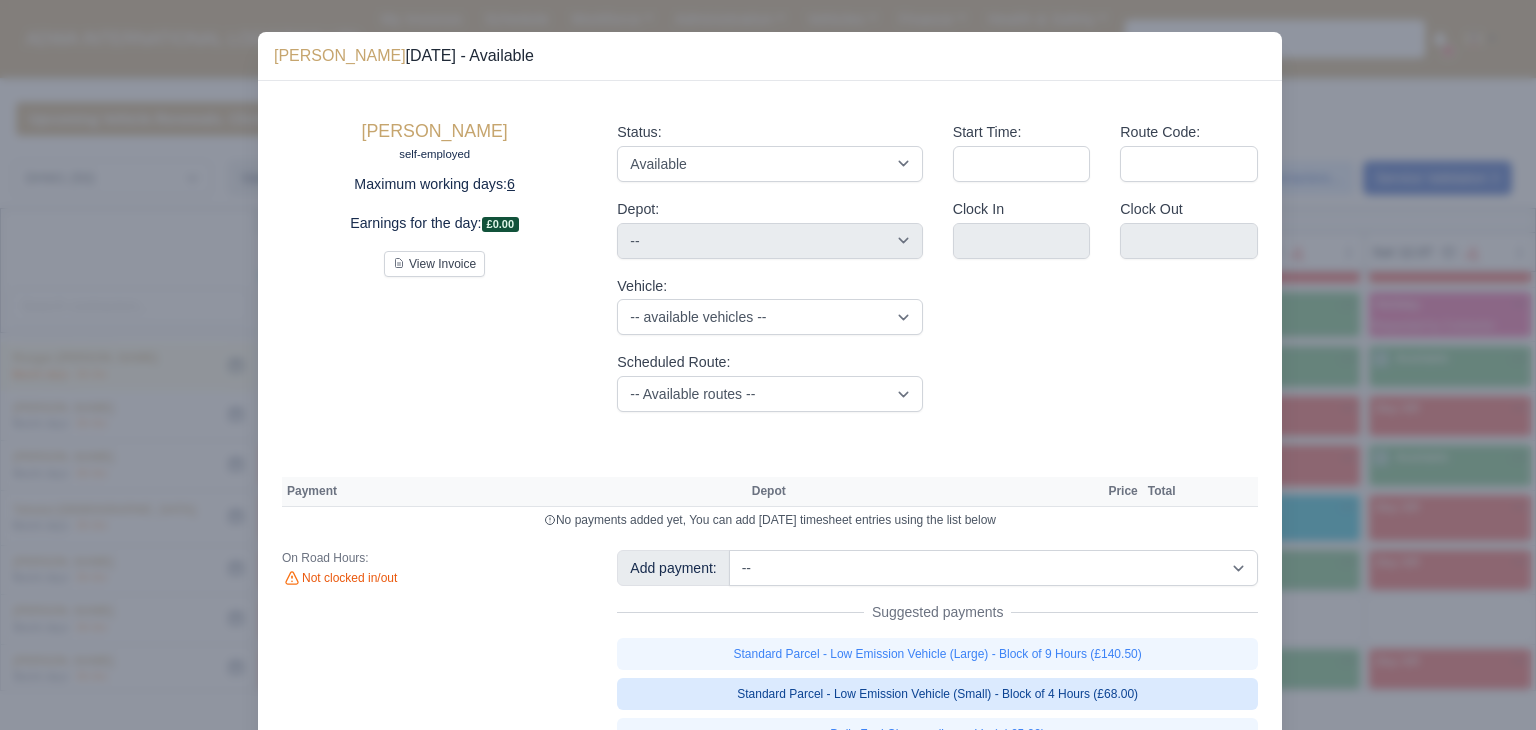 type 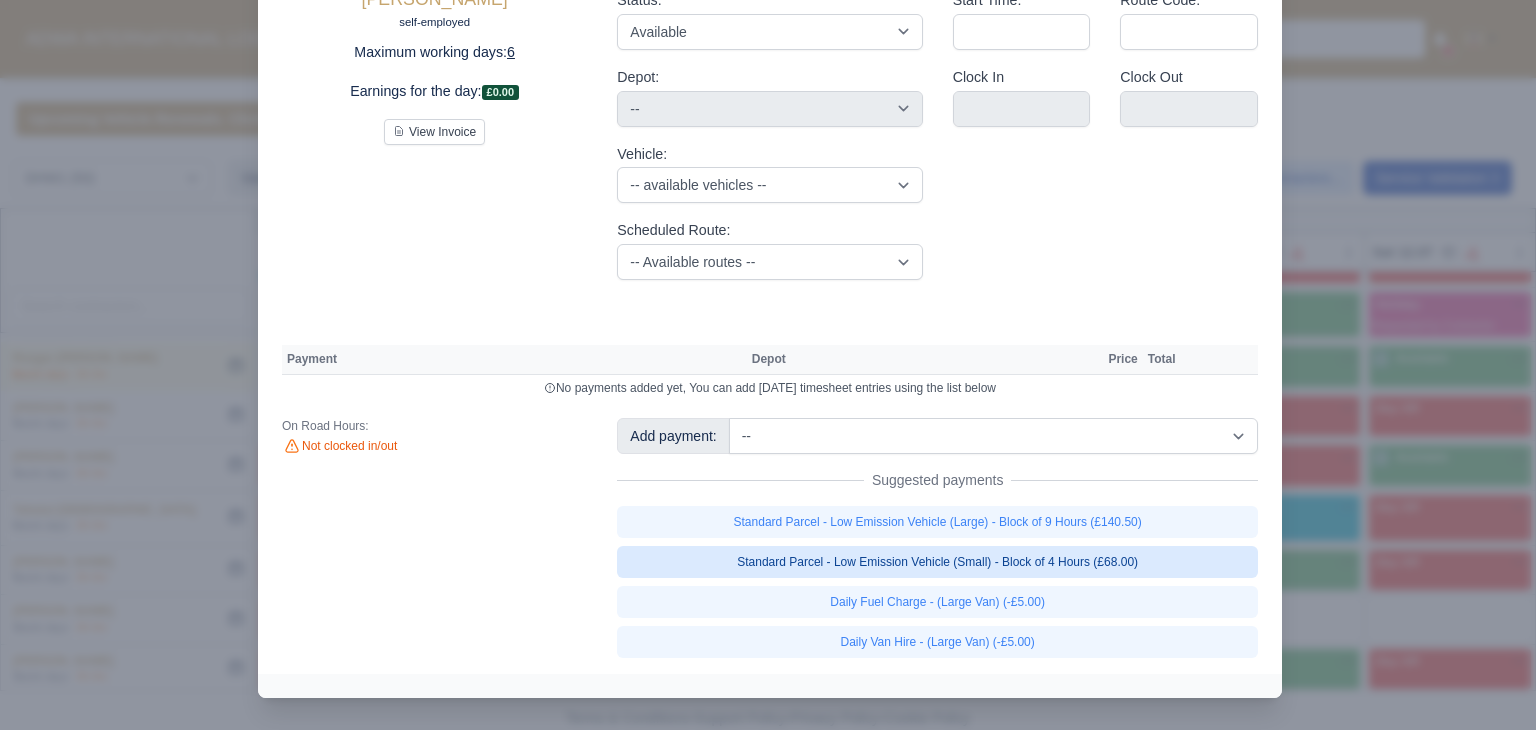 type 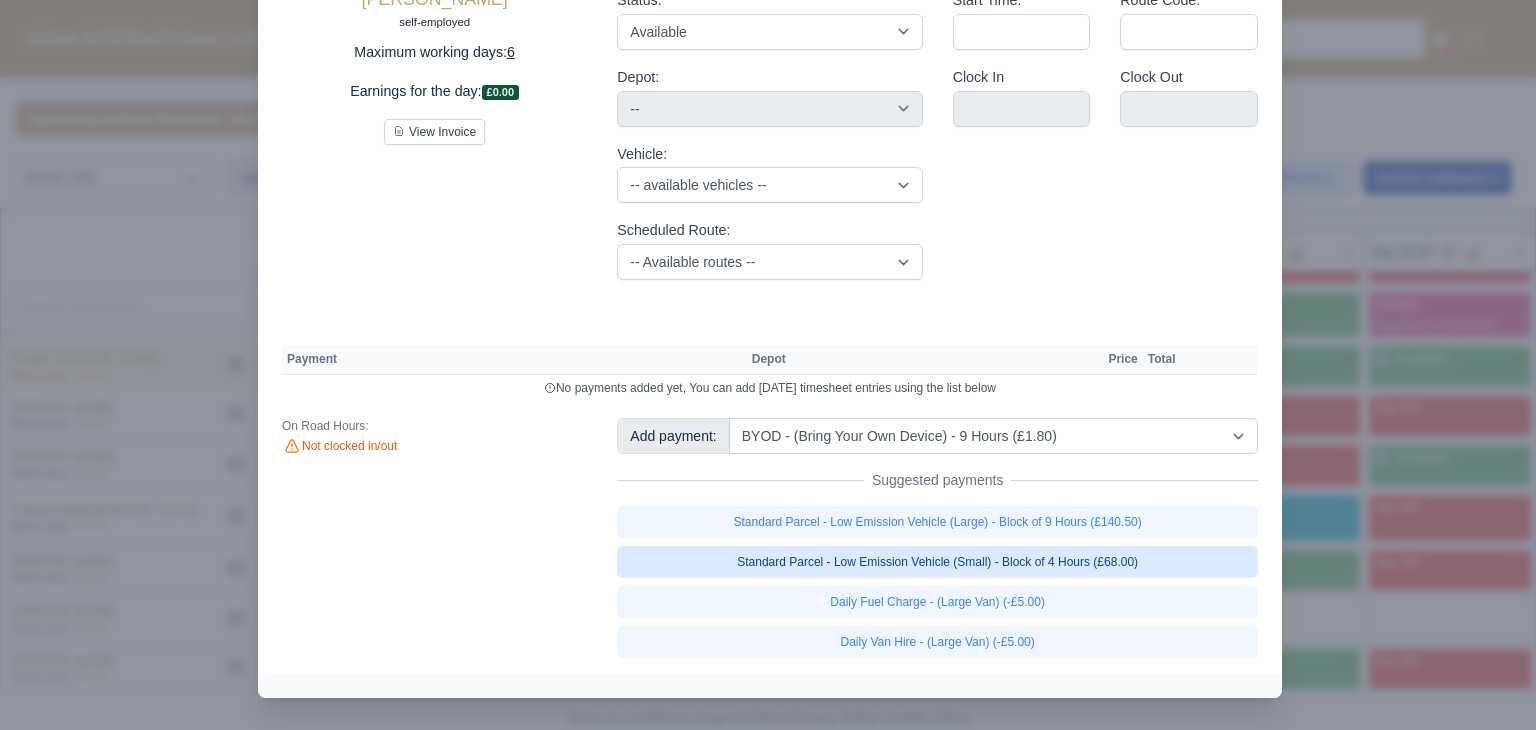 select on "2" 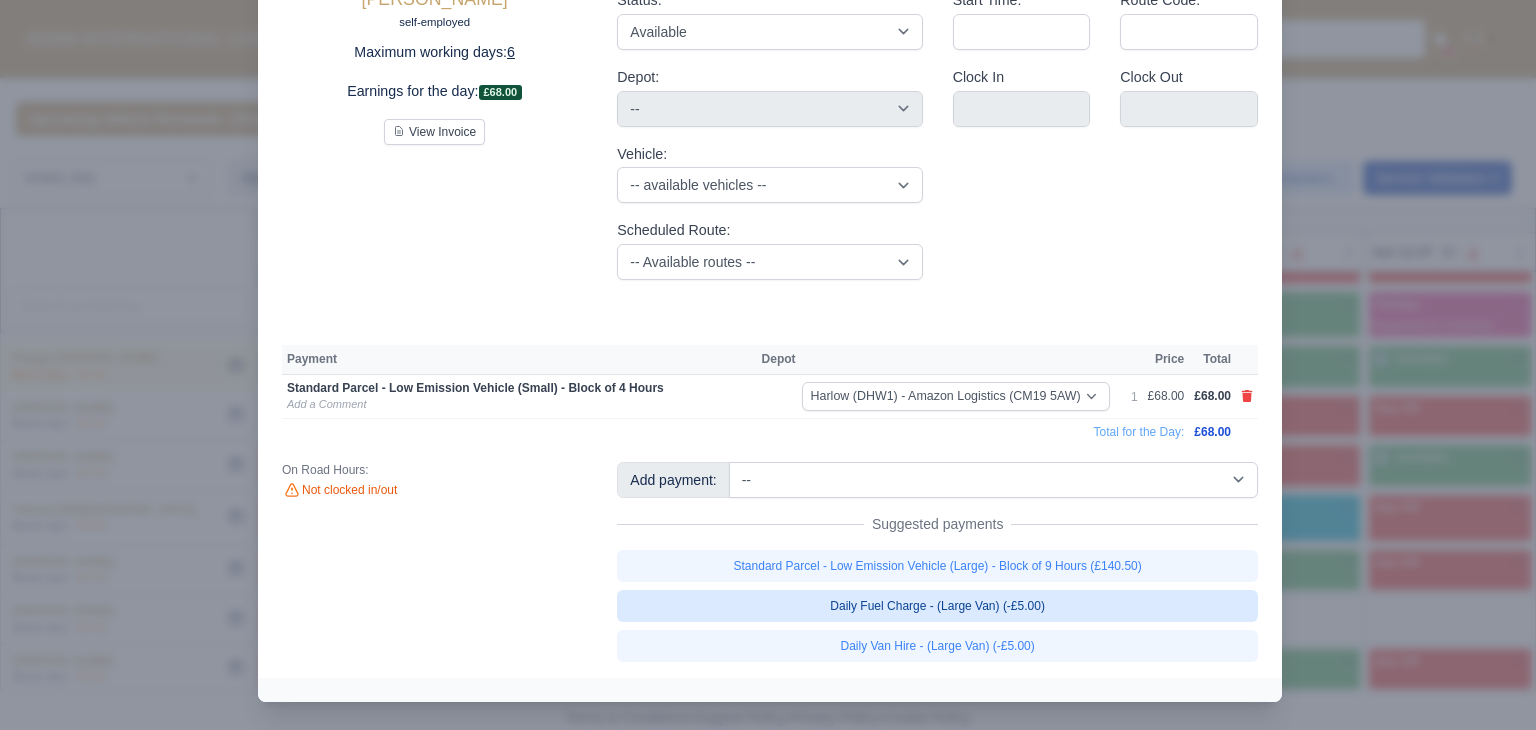 scroll, scrollTop: 133, scrollLeft: 0, axis: vertical 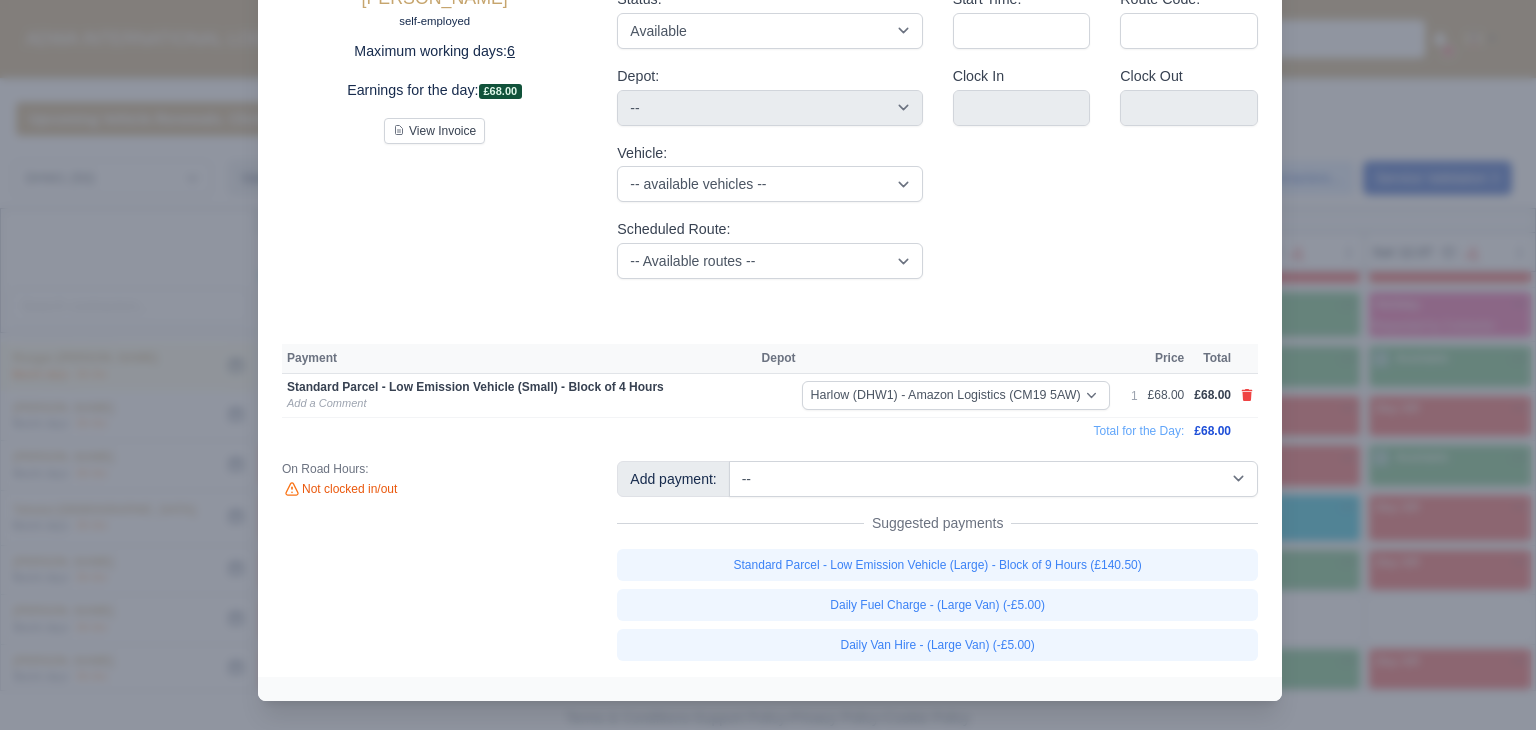 type 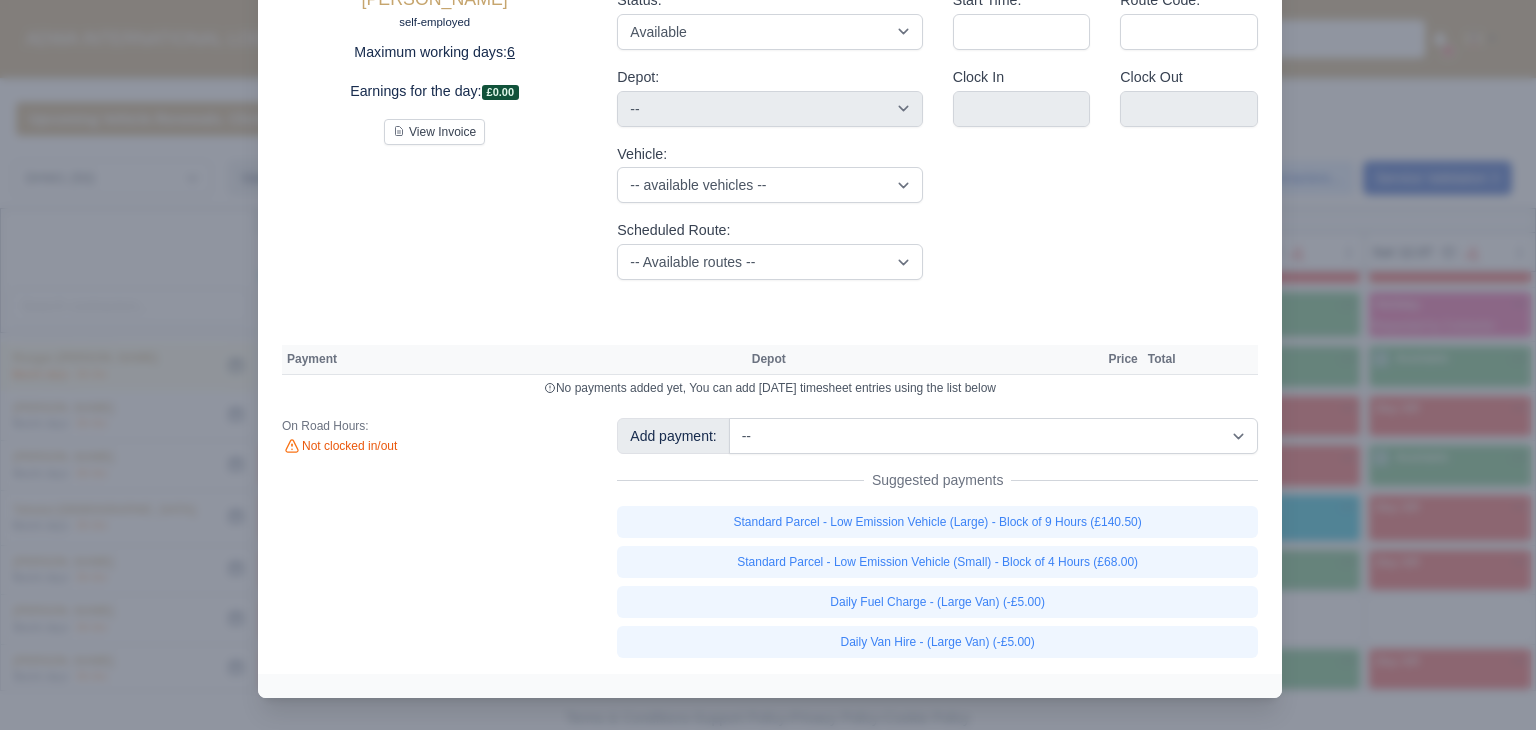 scroll, scrollTop: 132, scrollLeft: 0, axis: vertical 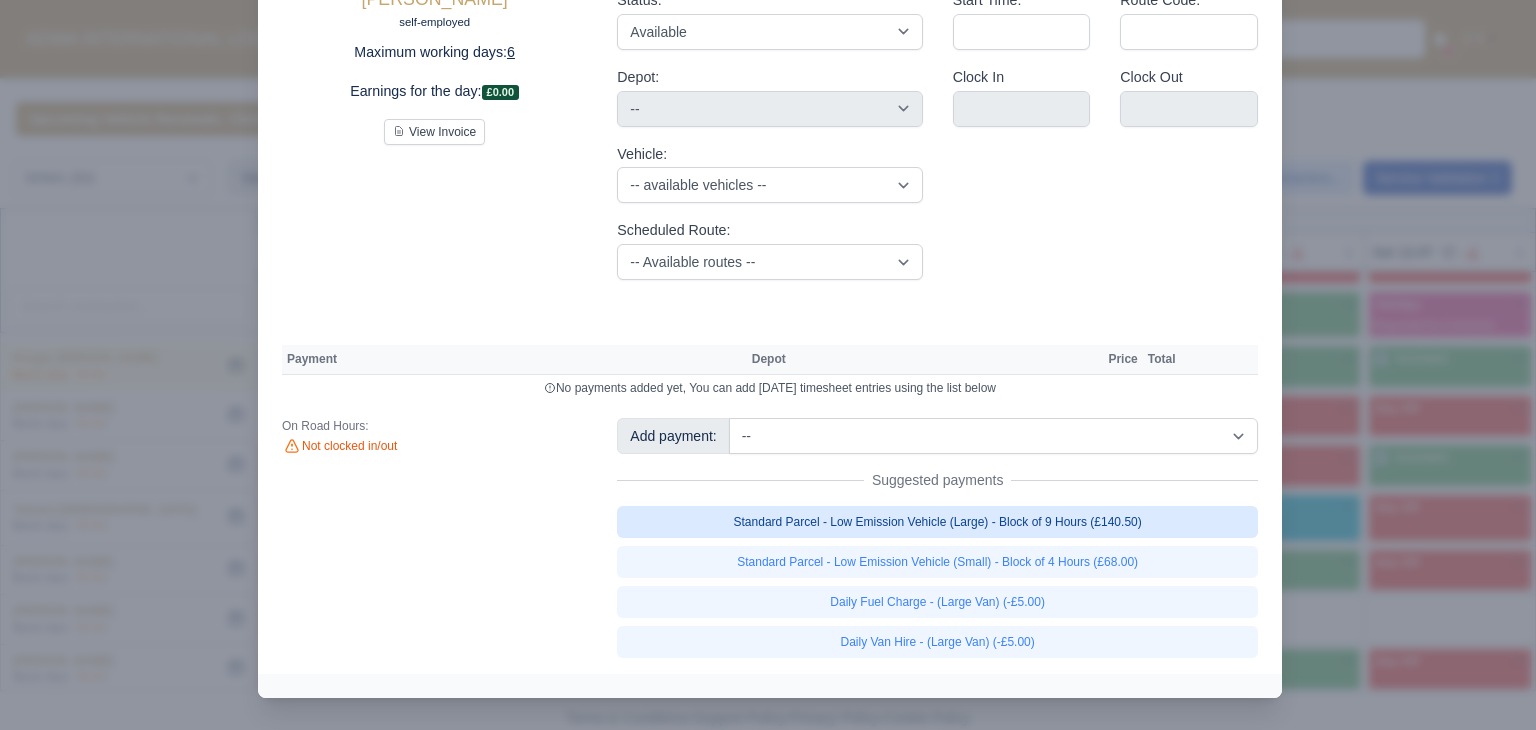 click on "Standard Parcel - Low Emission Vehicle (Large) - Block of 9 Hours (£140.50)" at bounding box center (937, 522) 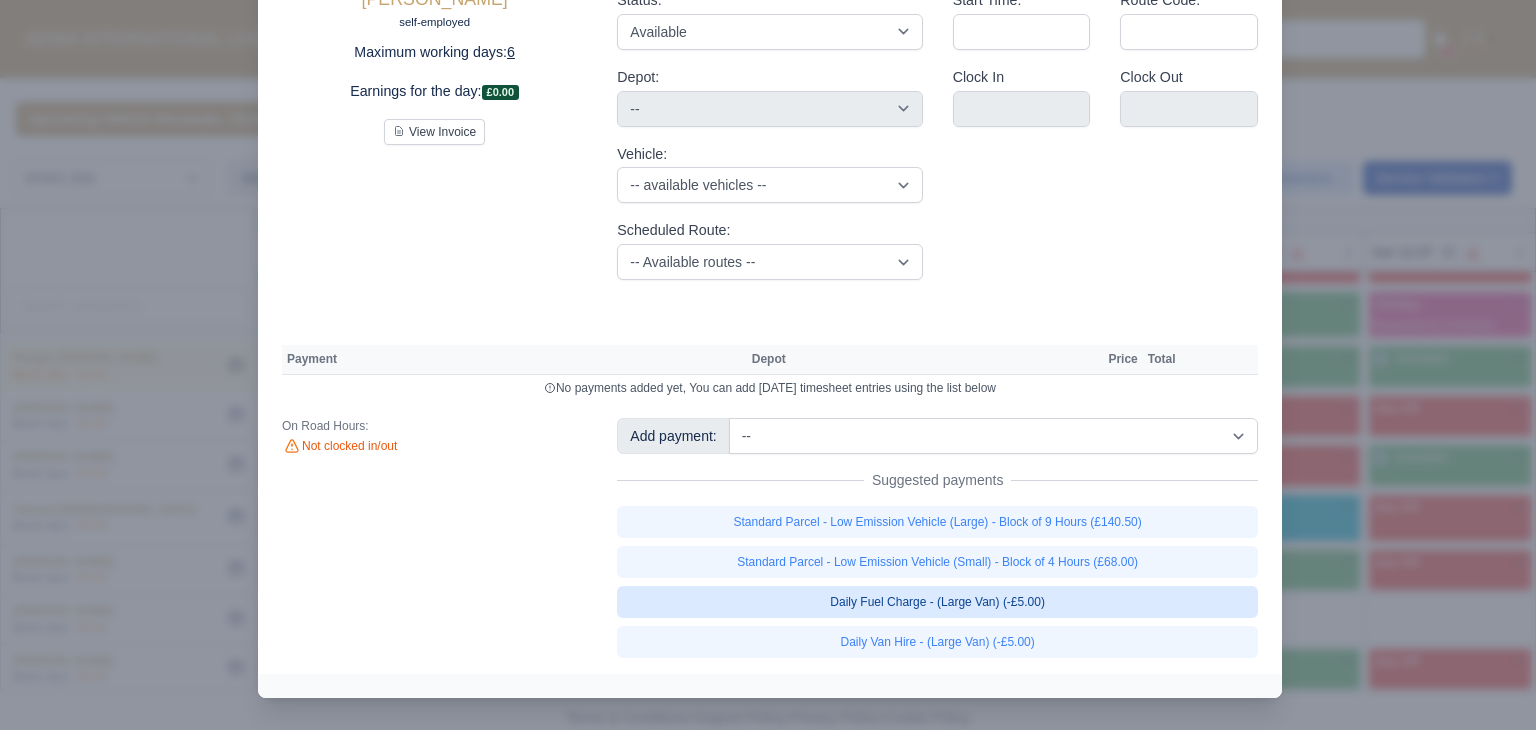 type 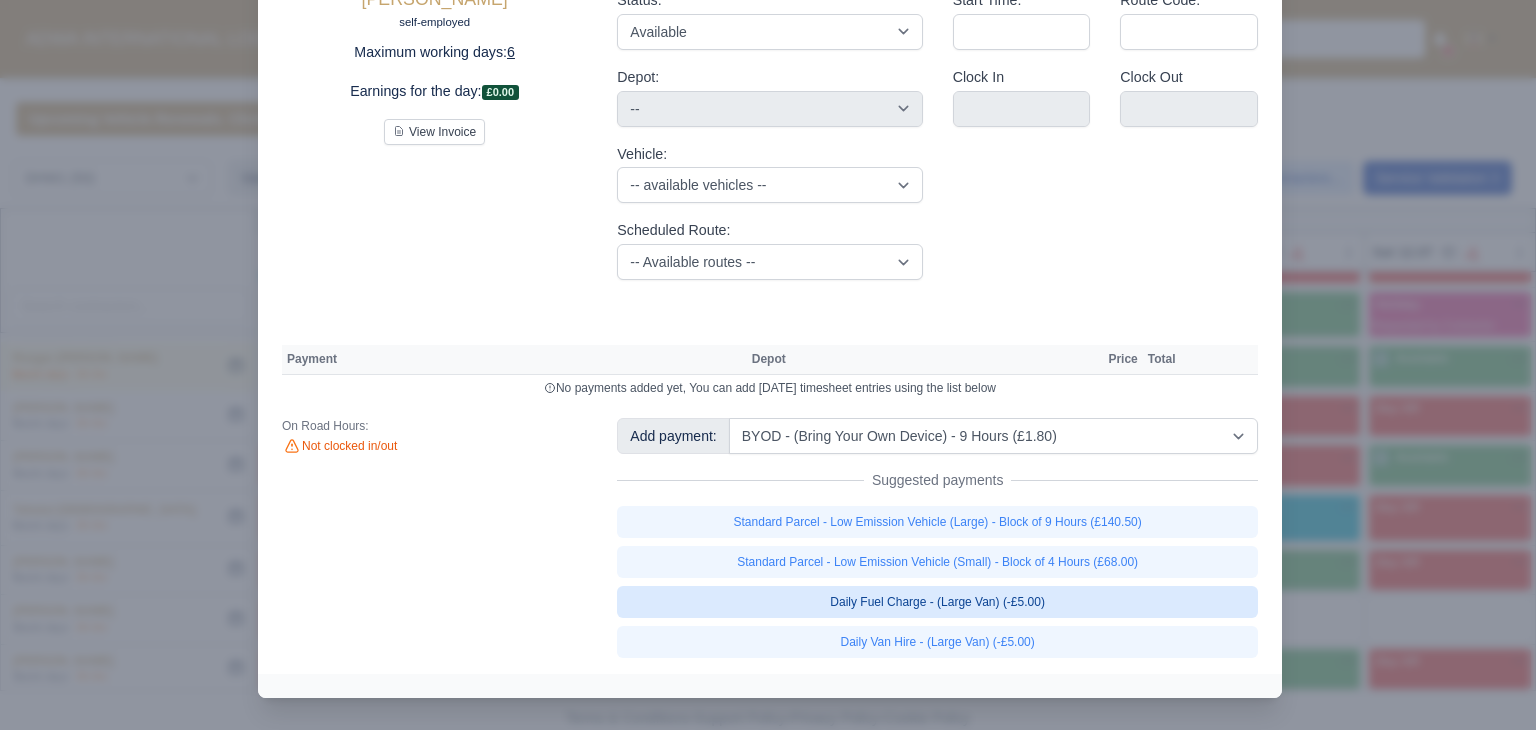 scroll, scrollTop: 133, scrollLeft: 0, axis: vertical 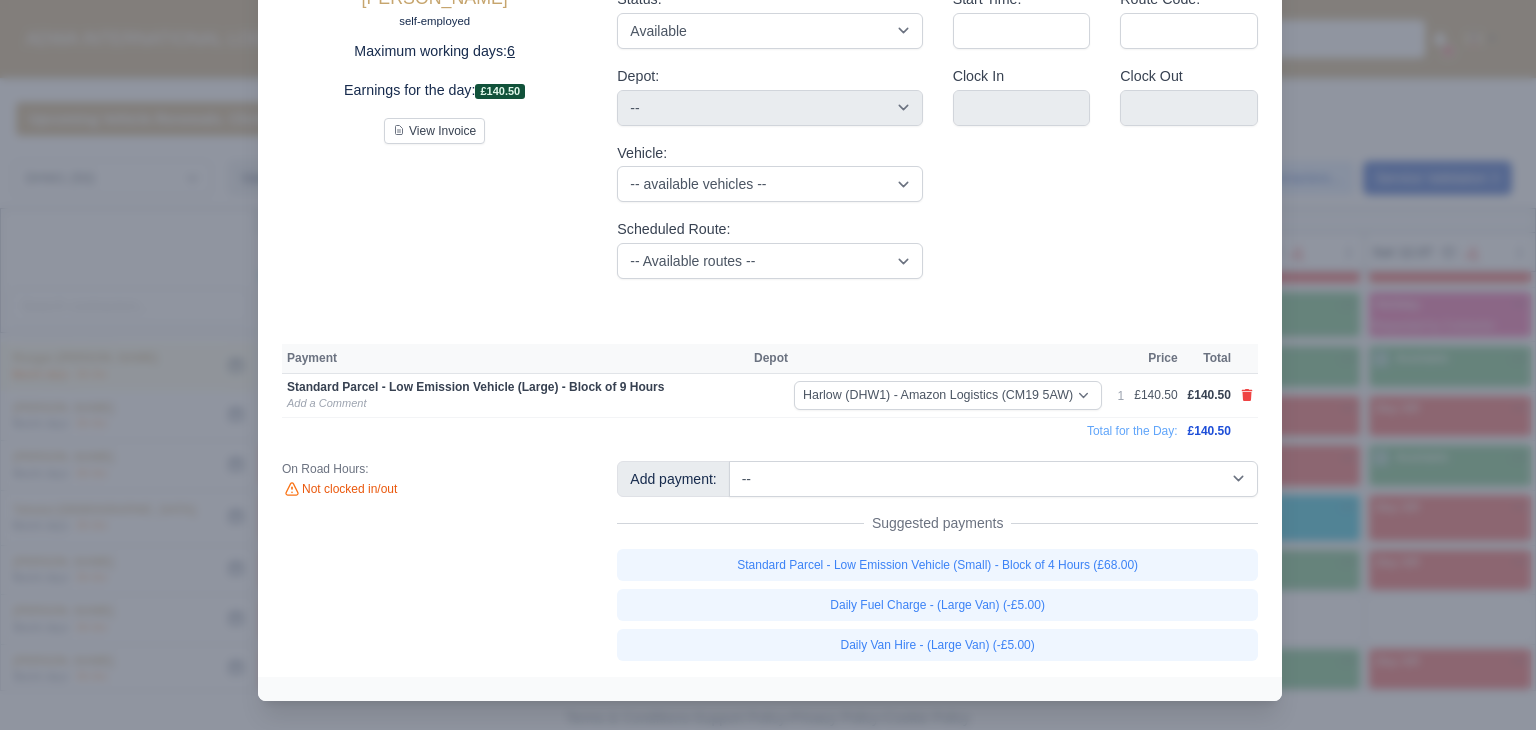 click on "Daily Fuel Charge  - (Large Van) (-£5.00)" at bounding box center (937, 605) 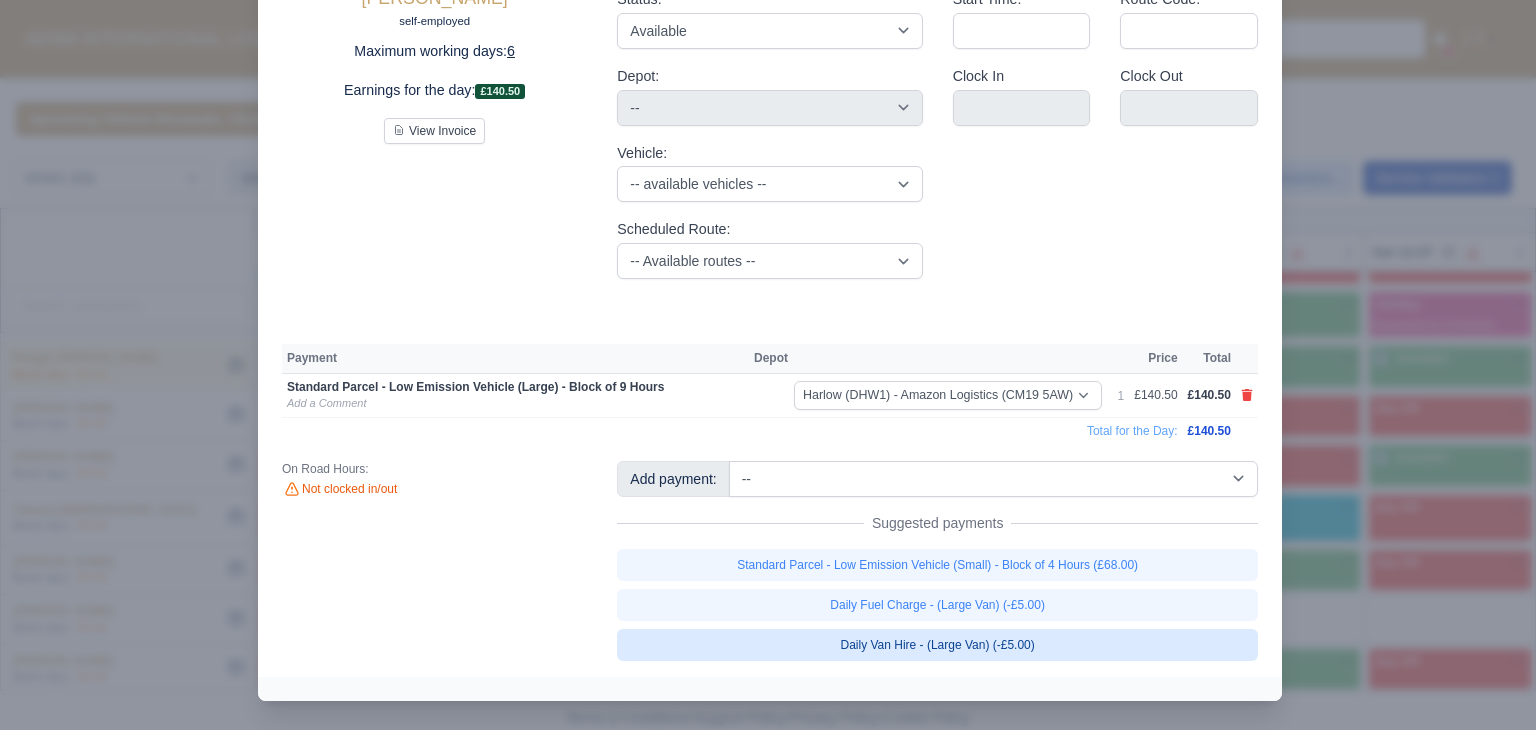 type 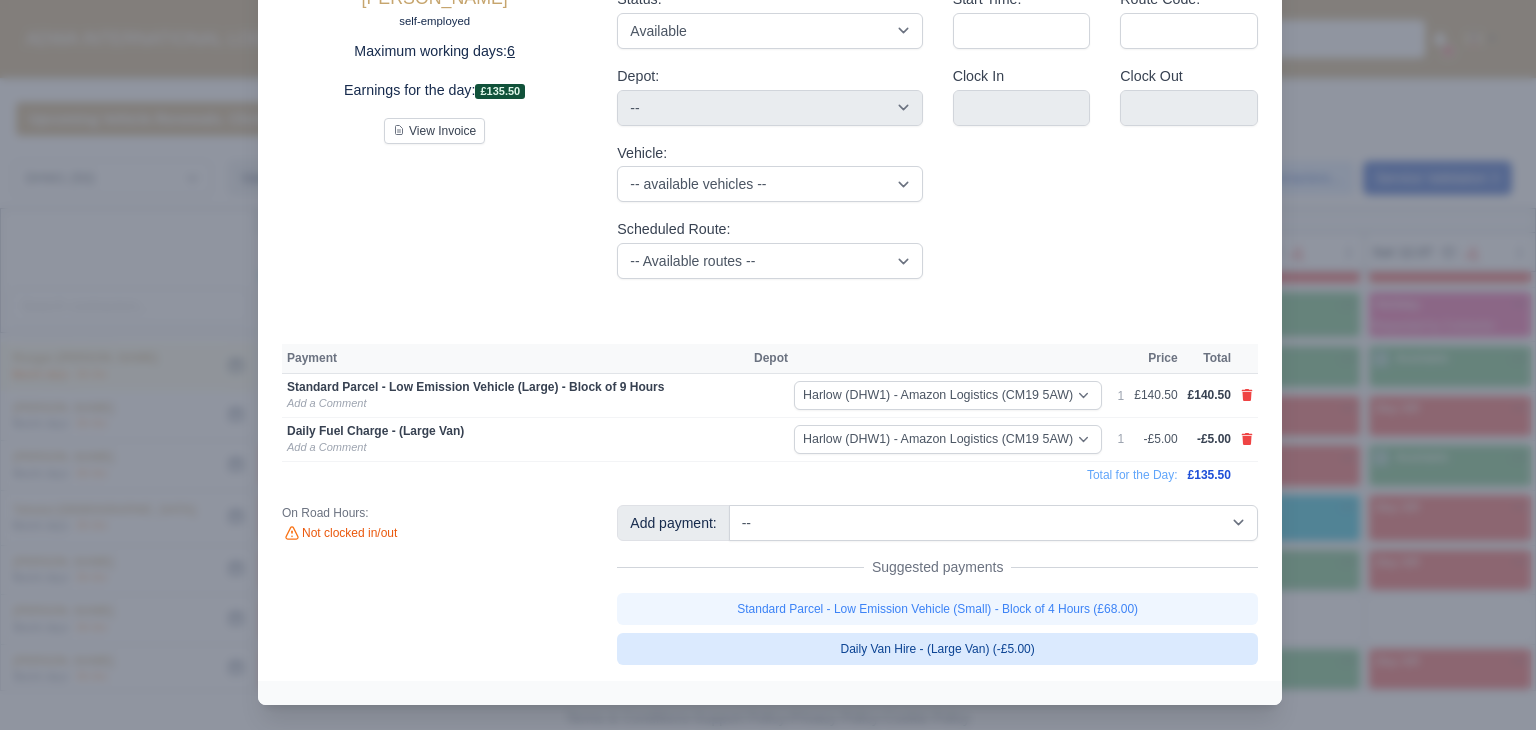 scroll, scrollTop: 135, scrollLeft: 0, axis: vertical 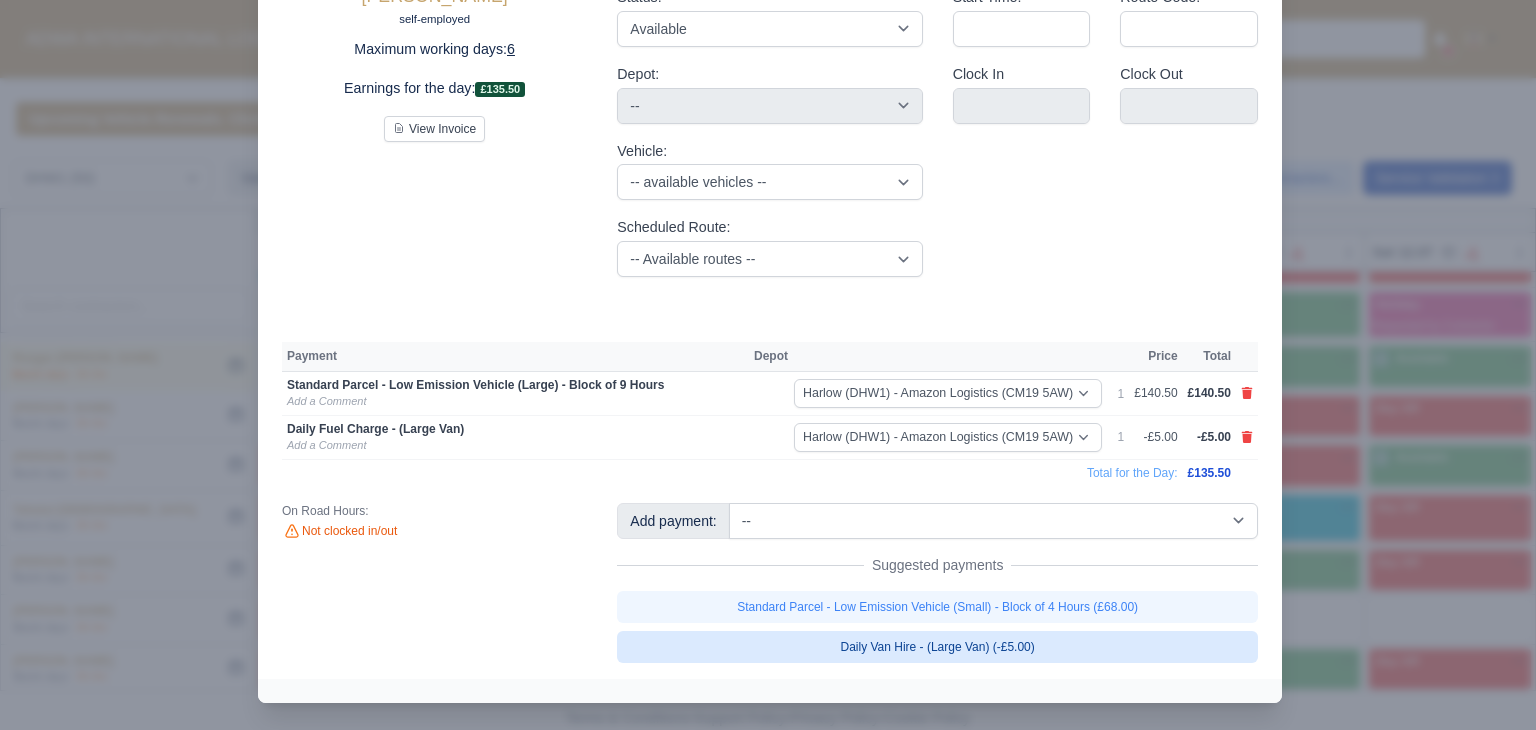 click on "Daily Van Hire  - (Large Van) (-£5.00)" at bounding box center (937, 647) 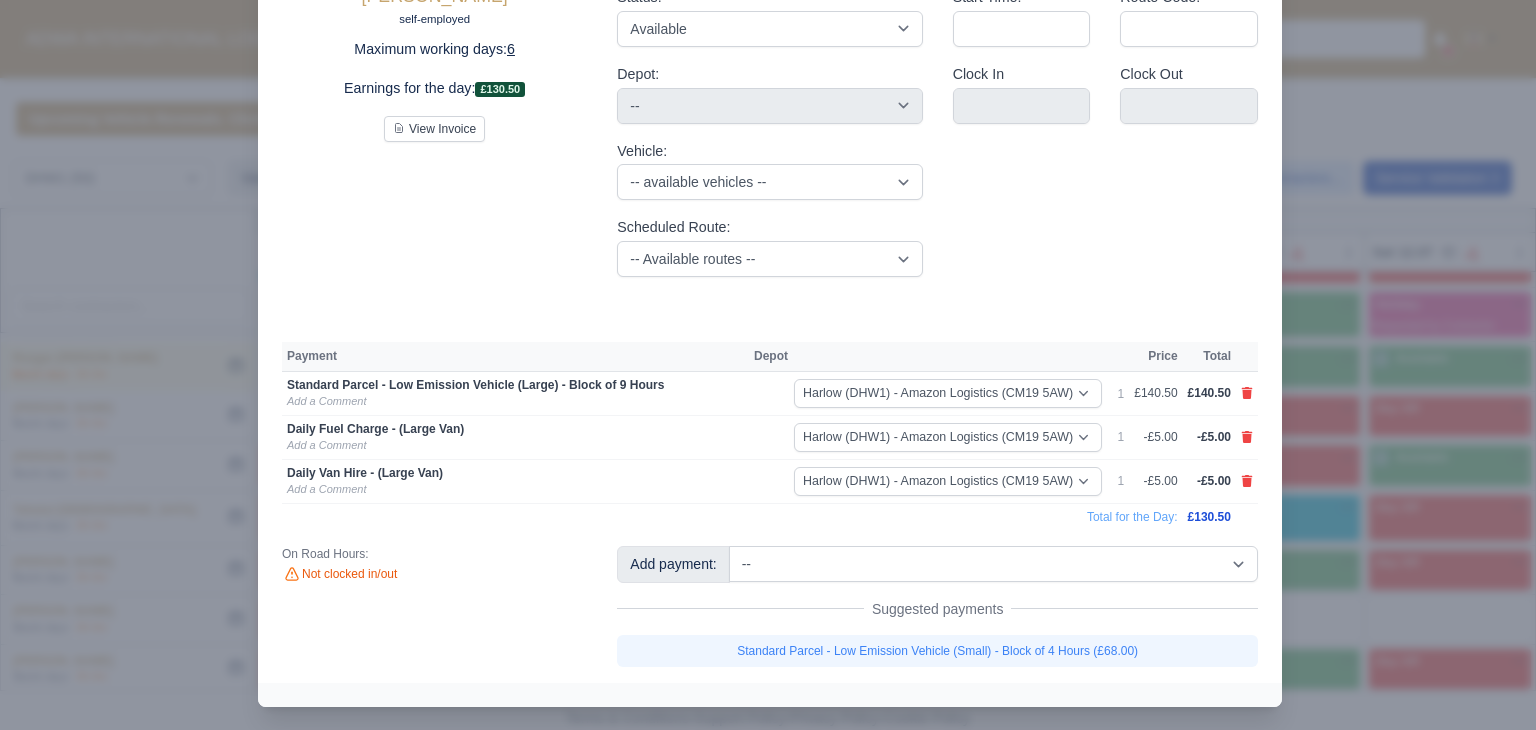 scroll, scrollTop: 137, scrollLeft: 0, axis: vertical 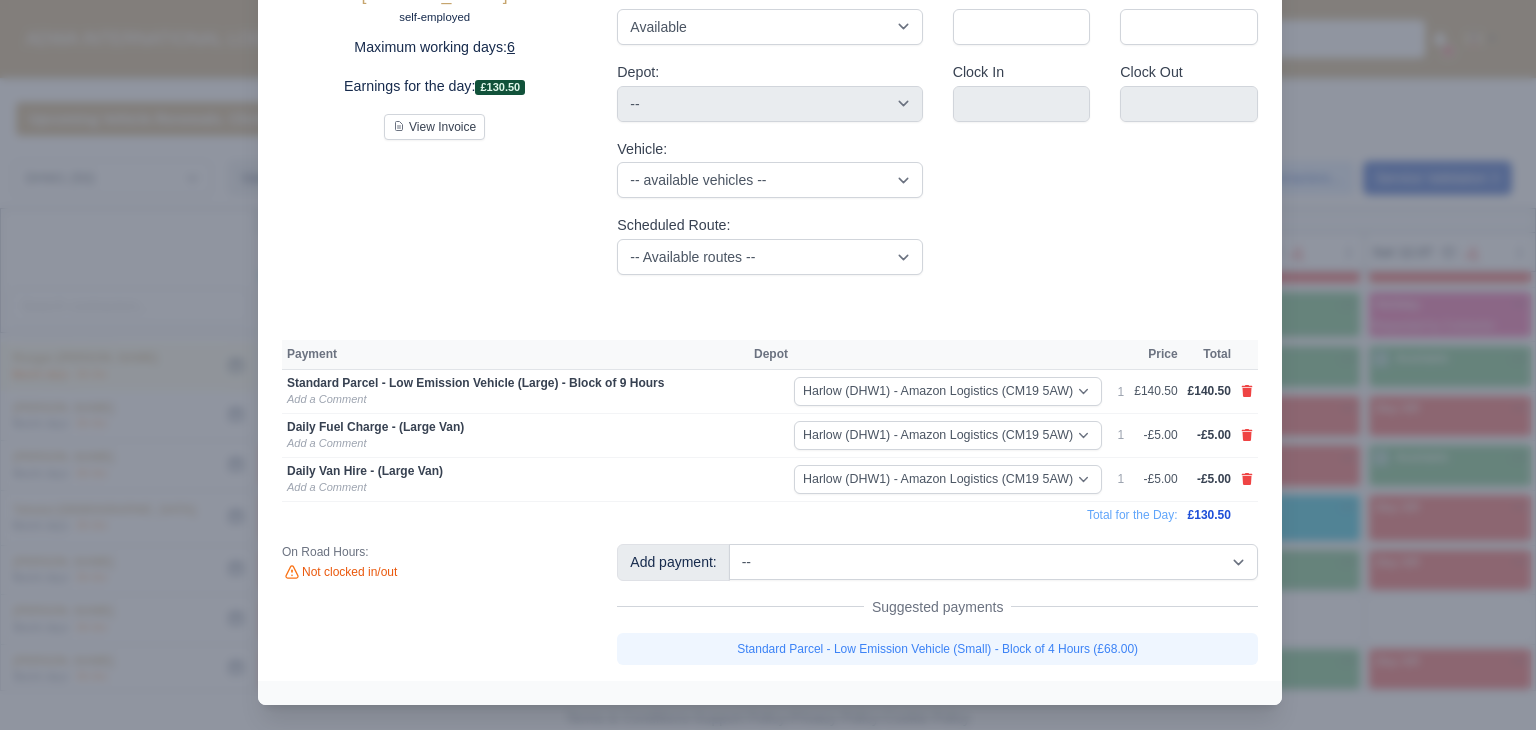 click at bounding box center [768, 365] 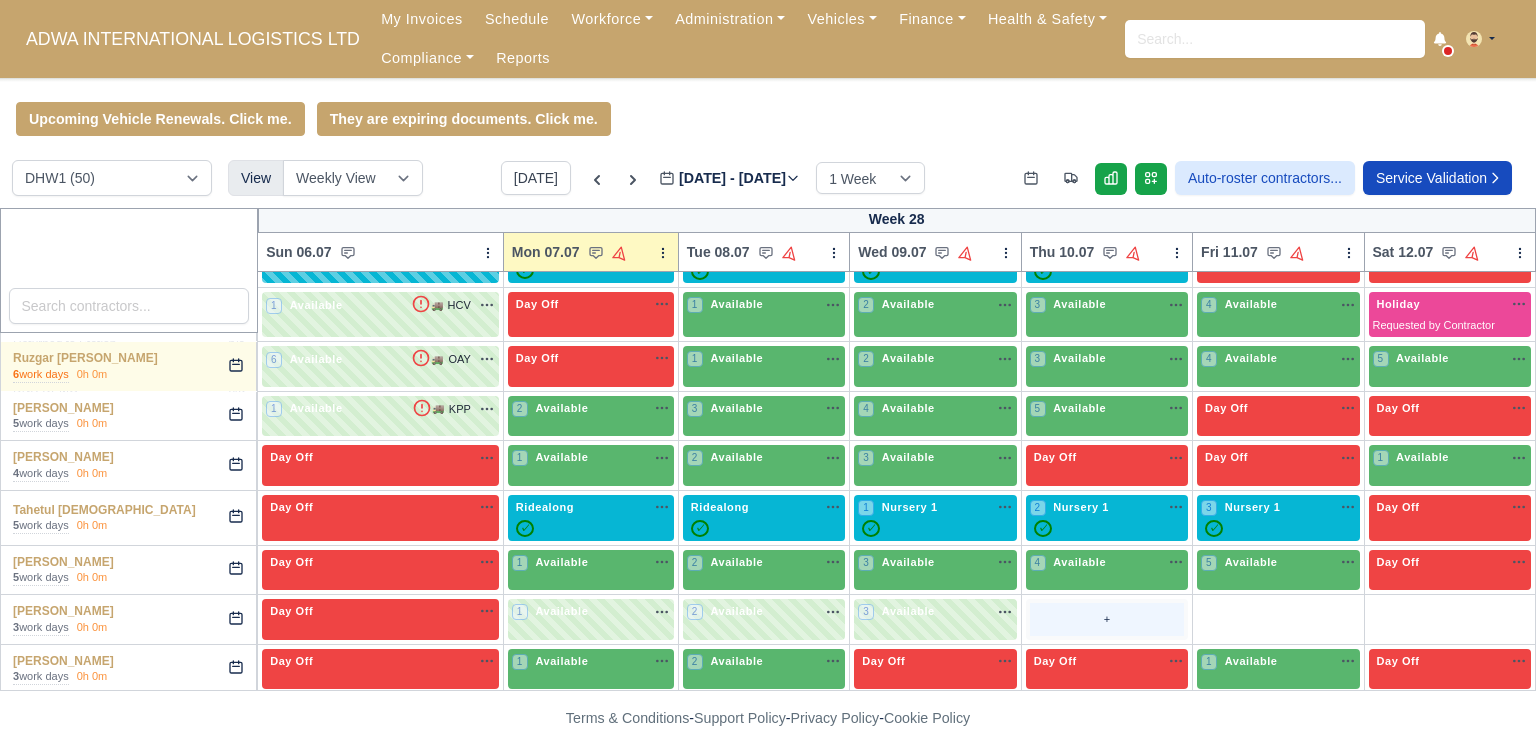 click on "+" at bounding box center [1107, 619] 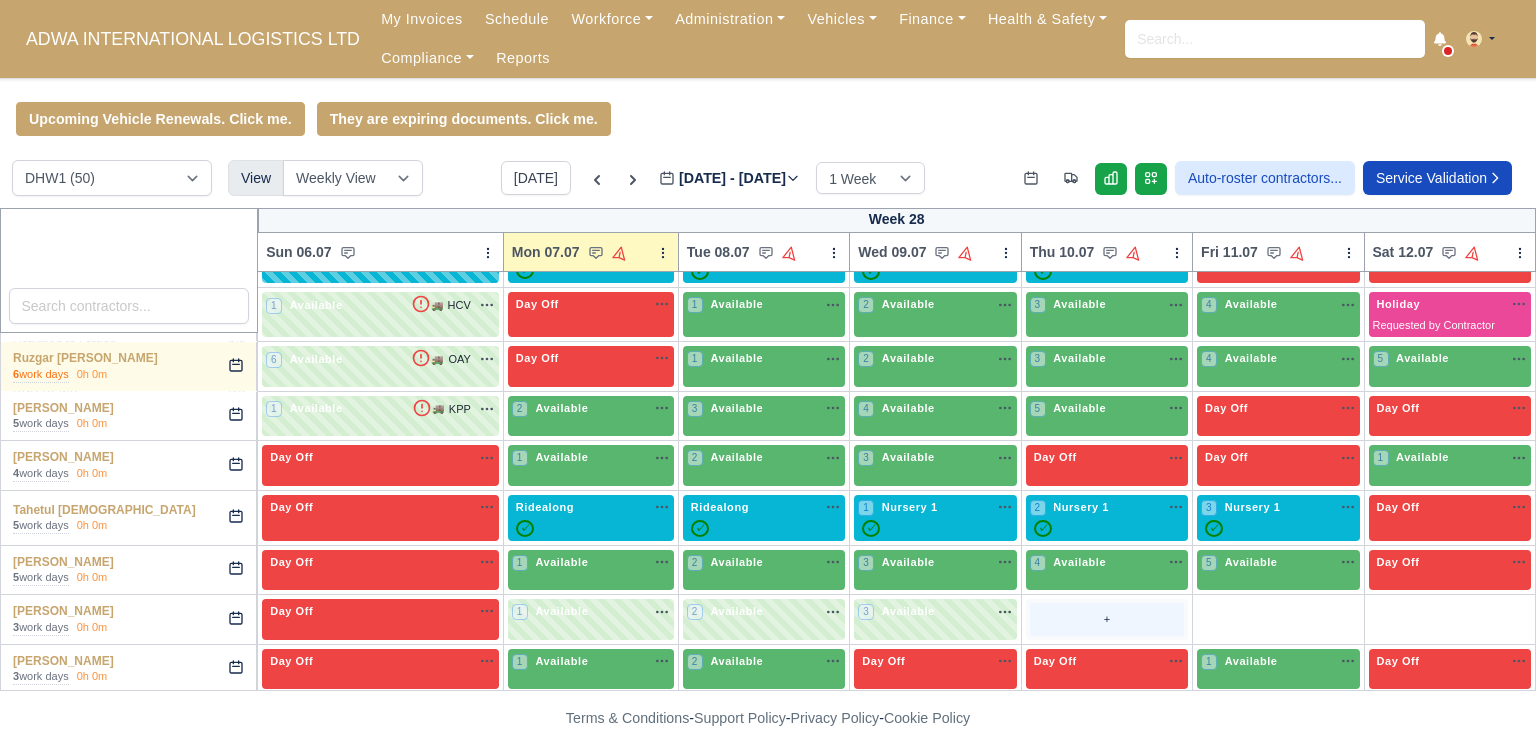 scroll, scrollTop: 0, scrollLeft: 0, axis: both 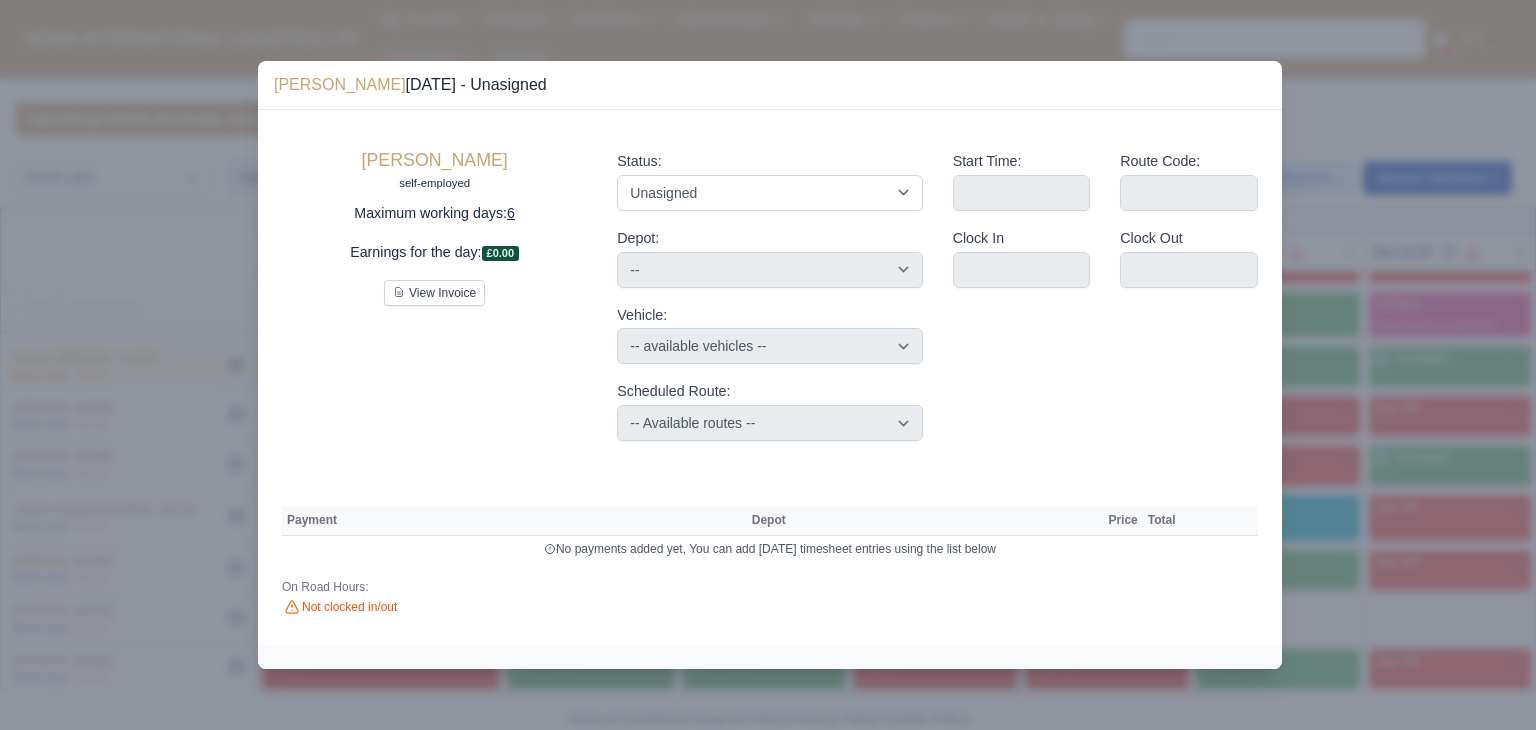 click on "Status:
Available
Day Off
Stand By
Holiday
Other Depot
In Office
OSM
Ridealong
Nursery 1
Nursery 2
Nursery 3
Nursery 4
Training
Debrief Route
Same Day Route
Driver Mate
MFN
Unasigned
Depot:
--
Enfield (DIG1) - Amazon Logistics ULEZ (EN3 7PZ)
Vehicle:" at bounding box center [769, 295] 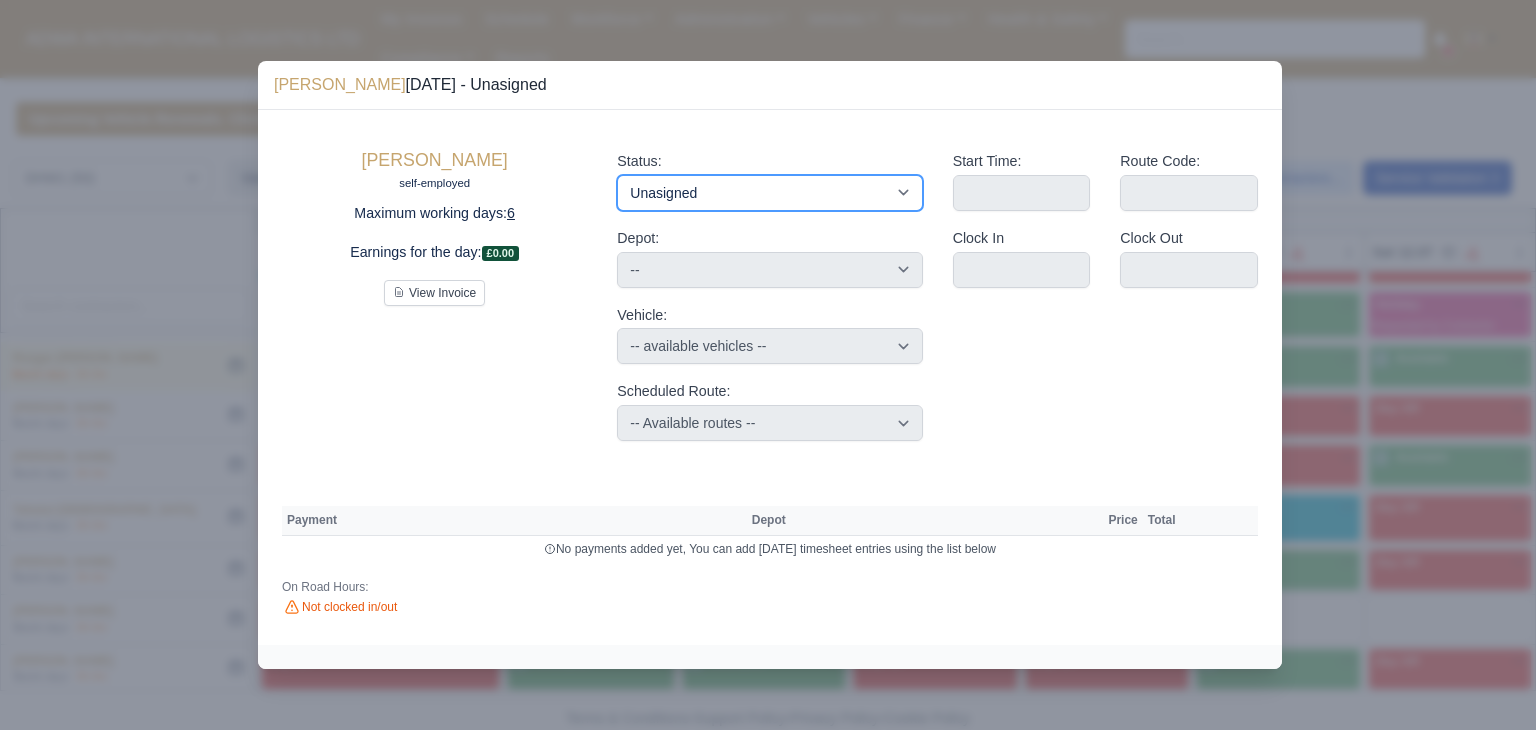 click on "Available
Day Off
Stand By
Holiday
Other Depot
In Office
OSM
Ridealong
Nursery 1
Nursery 2
Nursery 3
Nursery 4
Training
Debrief Route
Same Day Route
Driver Mate
MFN
Unasigned" at bounding box center (769, 193) 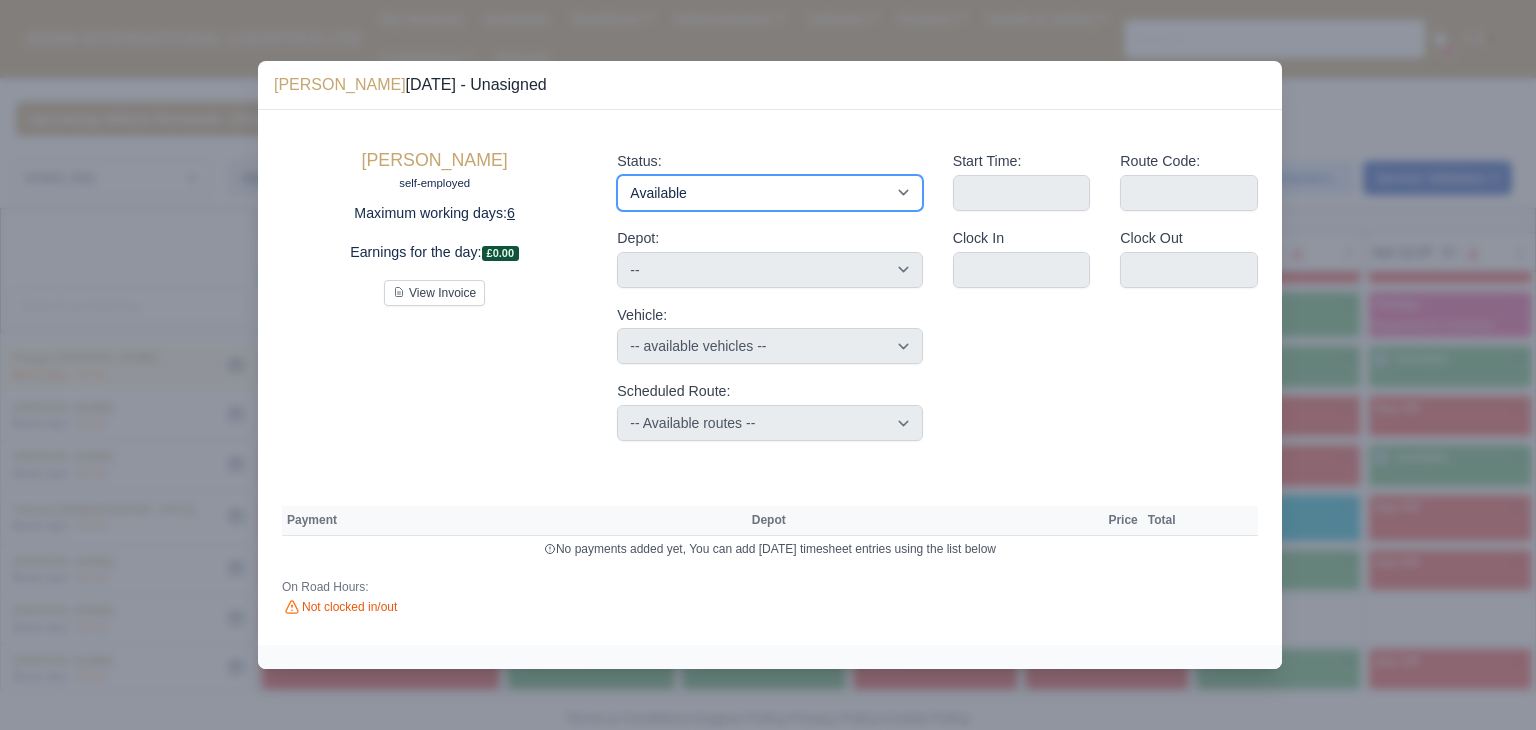 click on "Available
Day Off
Stand By
Holiday
Other Depot
In Office
OSM
Ridealong
Nursery 1
Nursery 2
Nursery 3
Nursery 4
Training
Debrief Route
Same Day Route
Driver Mate
MFN
Unasigned" at bounding box center (769, 193) 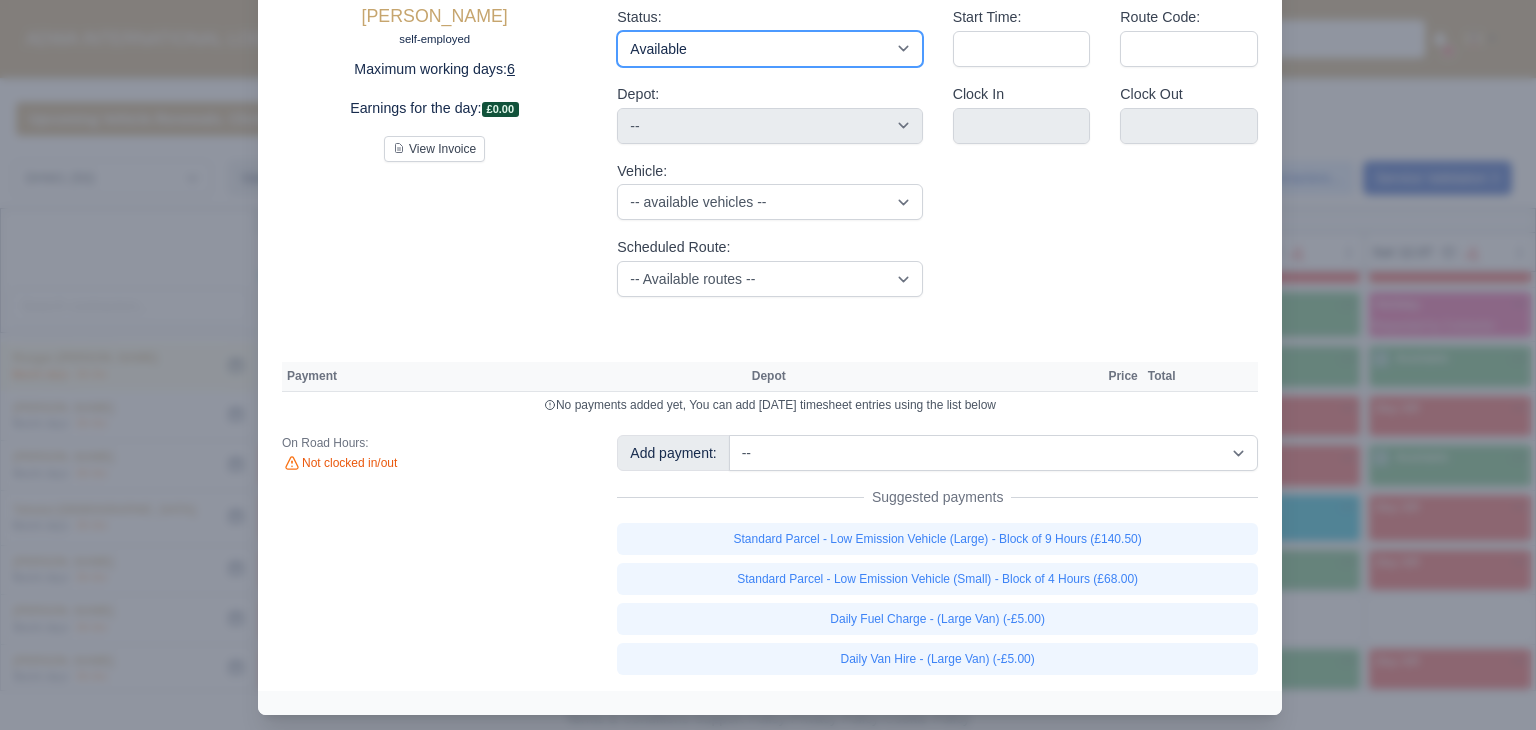 scroll, scrollTop: 132, scrollLeft: 0, axis: vertical 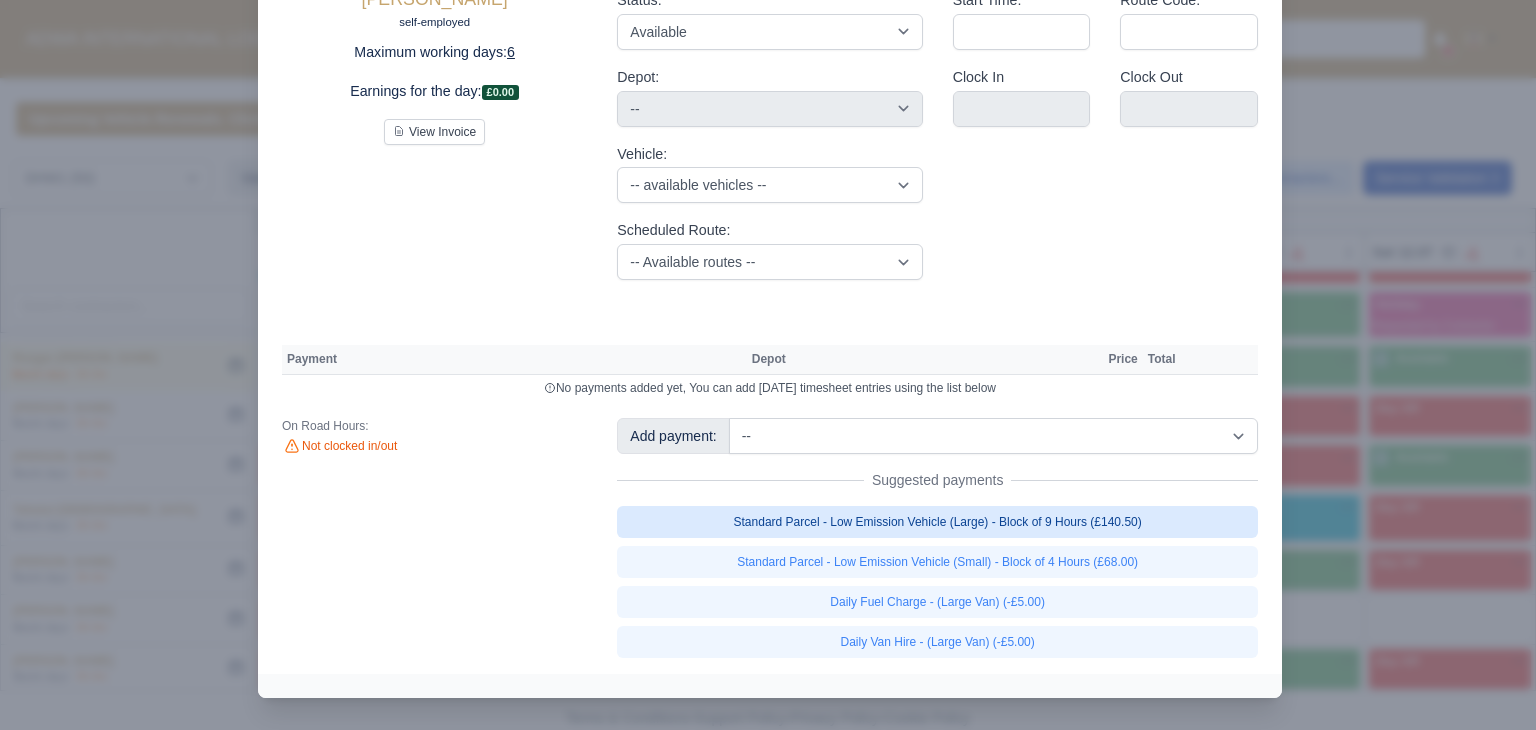 click on "Standard Parcel - Low Emission Vehicle (Large) - Block of 9 Hours (£140.50)" at bounding box center [937, 522] 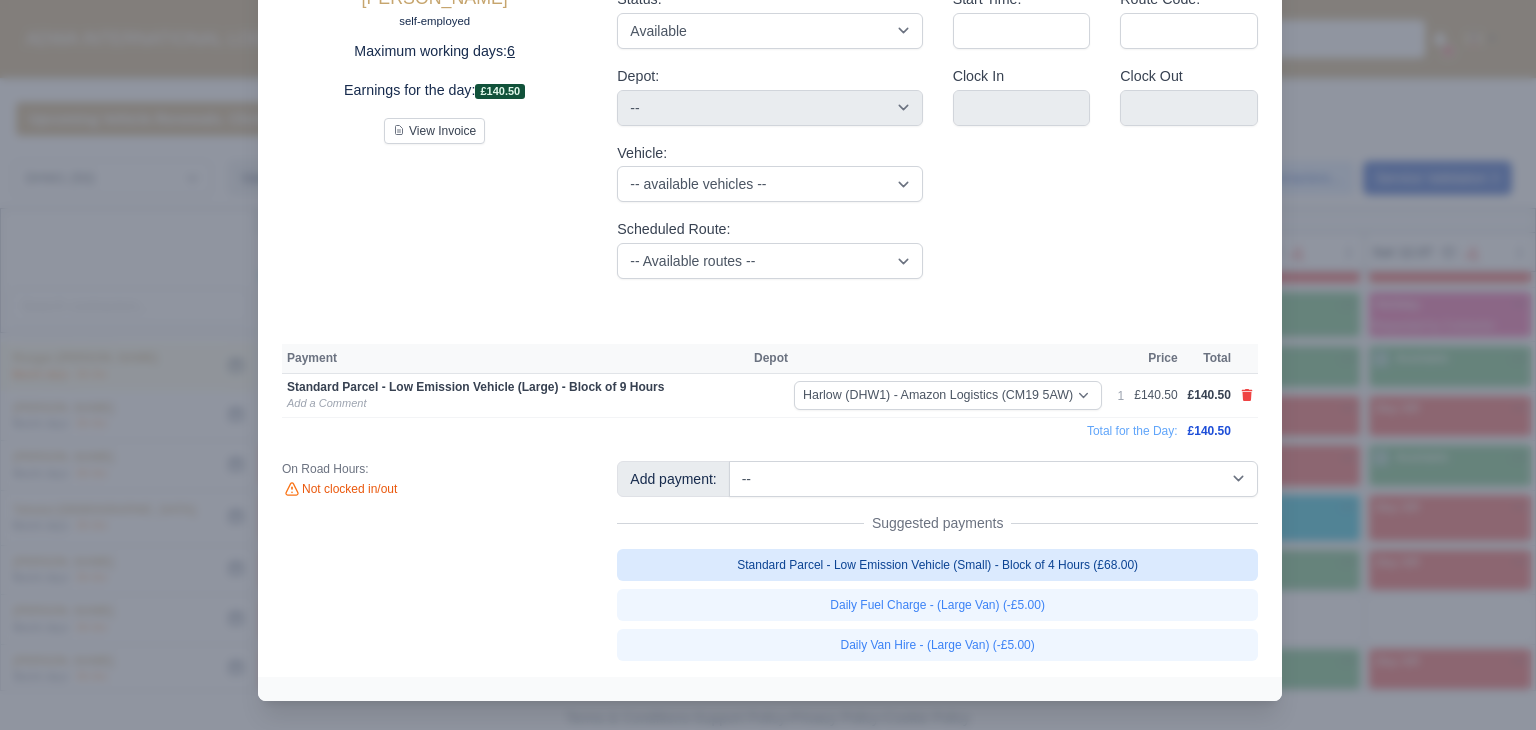 click on "Standard Parcel - Low Emission Vehicle (Small) - Block of 4 Hours (£68.00)" at bounding box center (937, 565) 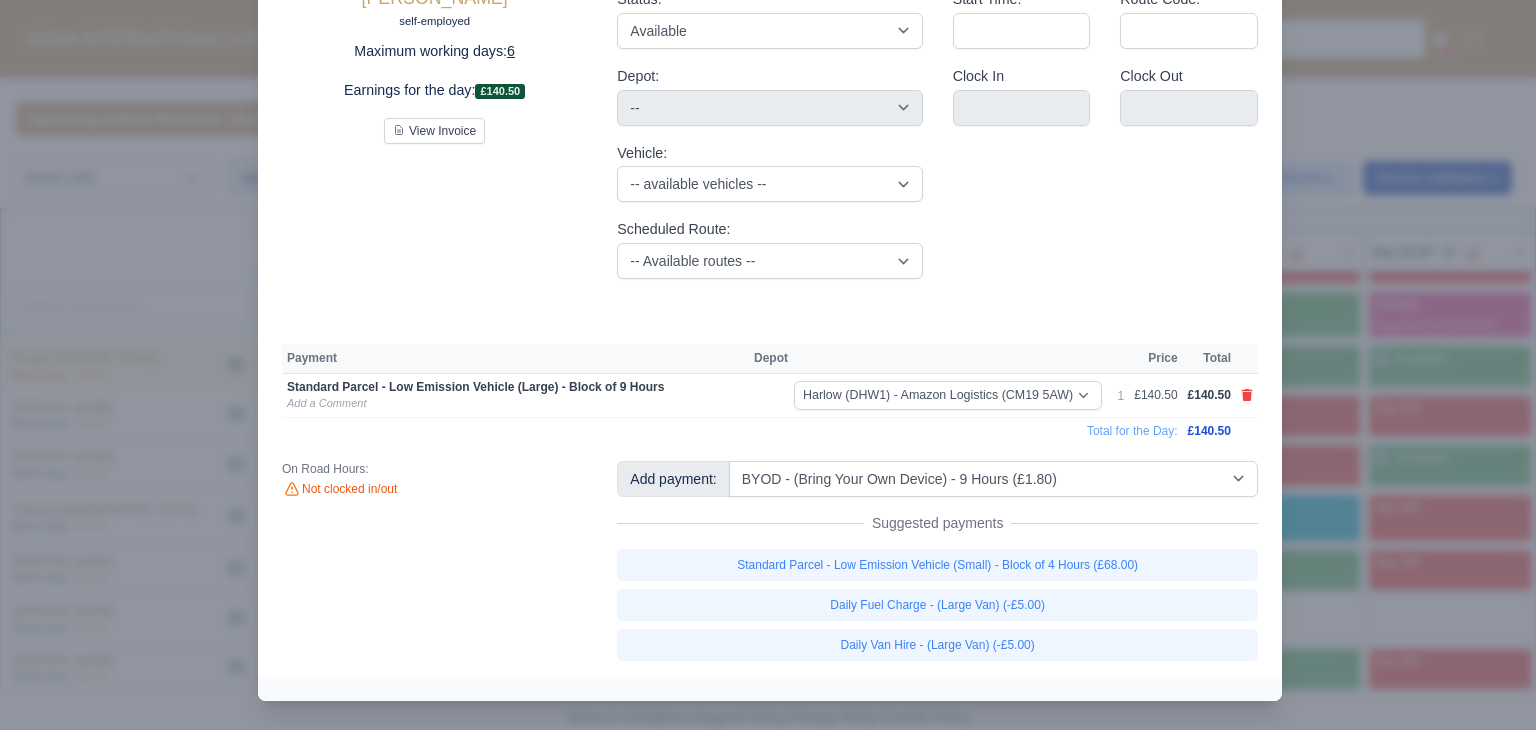 scroll, scrollTop: 135, scrollLeft: 0, axis: vertical 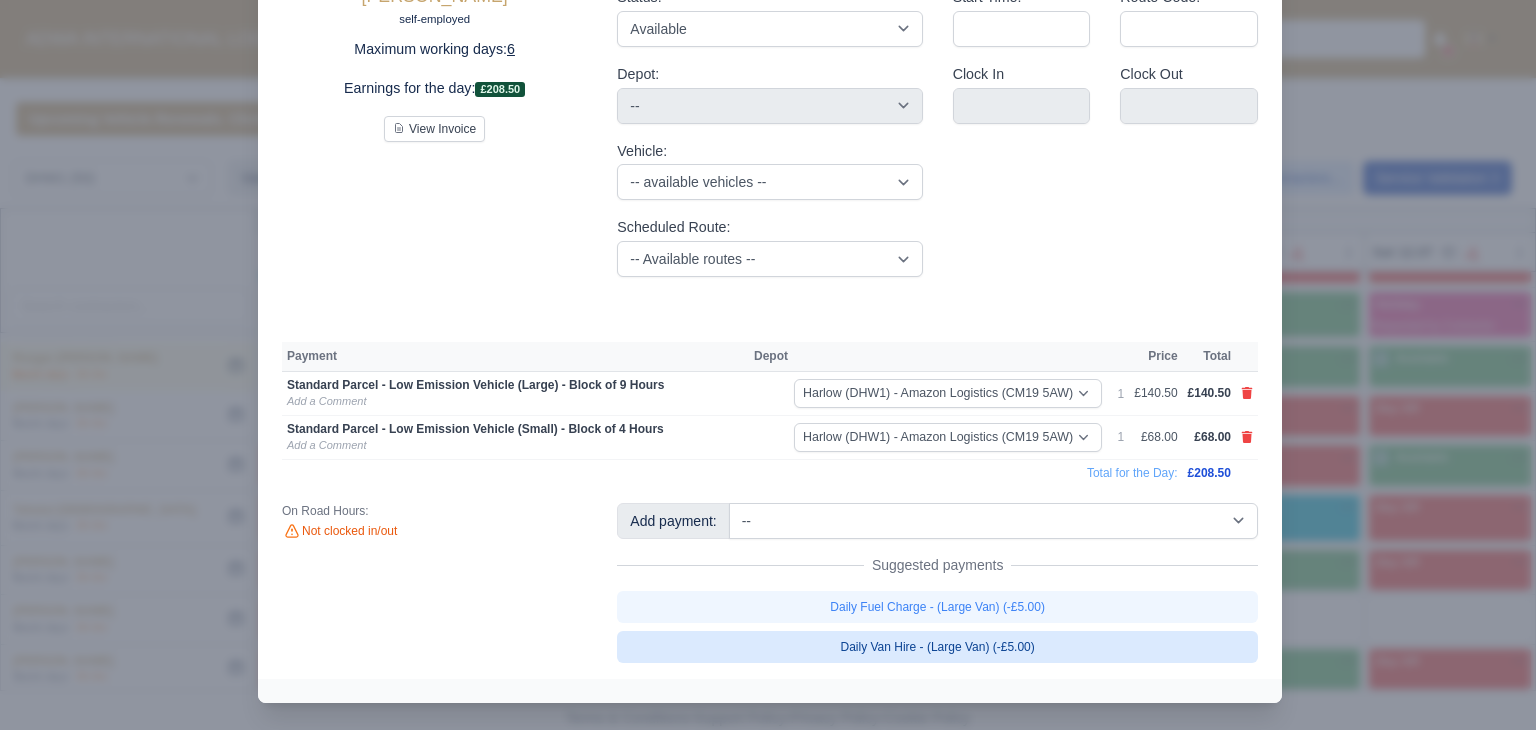 click on "Daily Fuel Charge  - (Large Van) (-£5.00)" at bounding box center (937, 607) 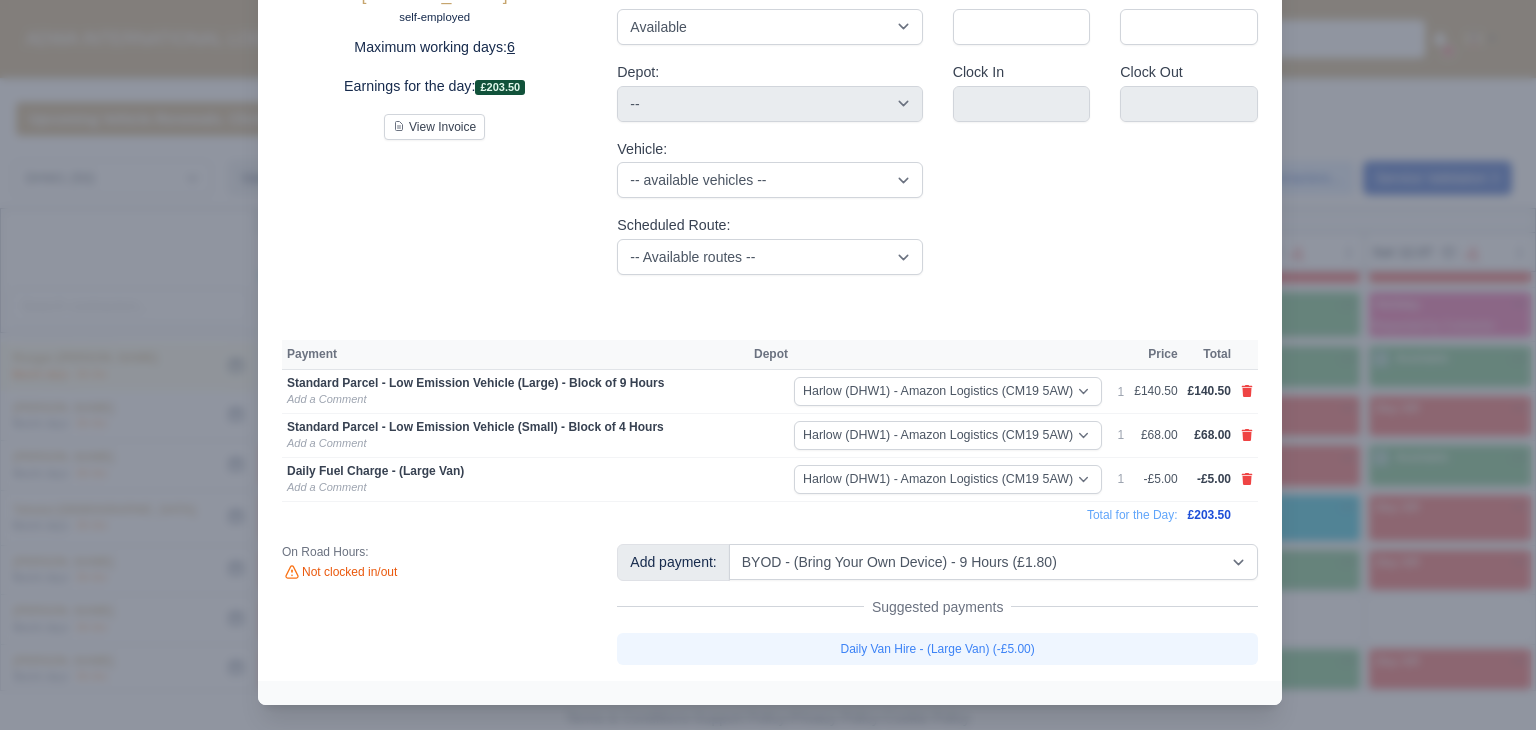 scroll, scrollTop: 116, scrollLeft: 0, axis: vertical 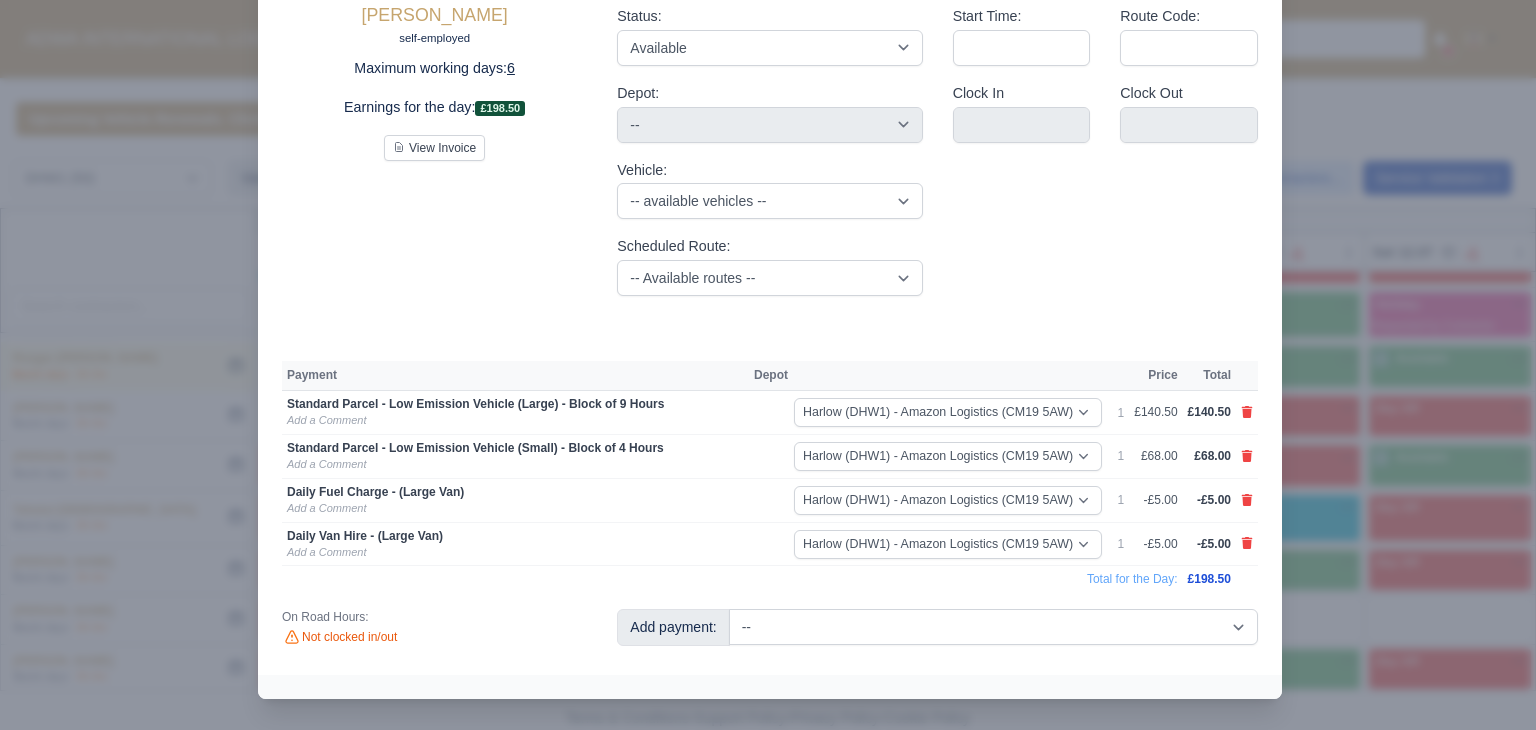 click at bounding box center [768, 365] 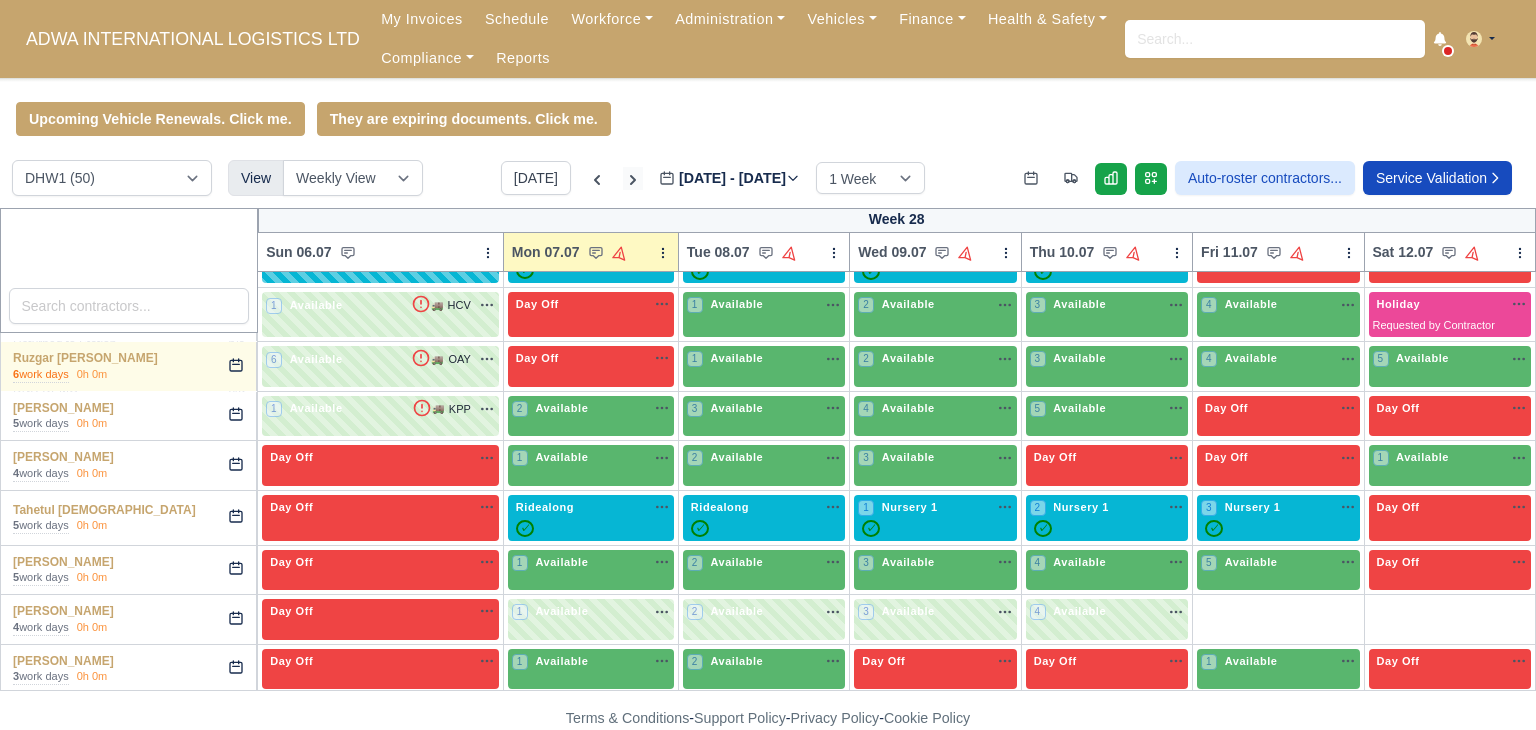 click 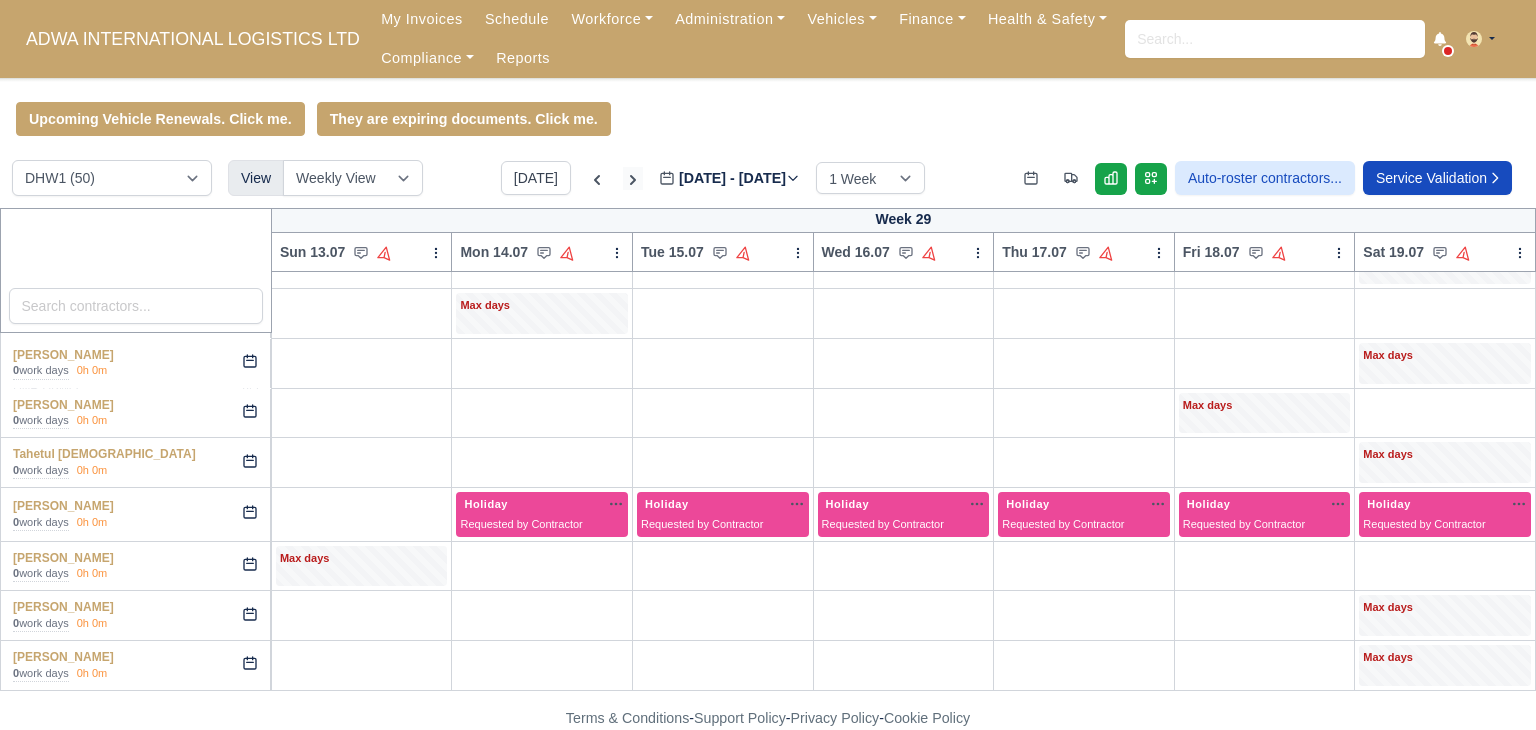 scroll, scrollTop: 1876, scrollLeft: 0, axis: vertical 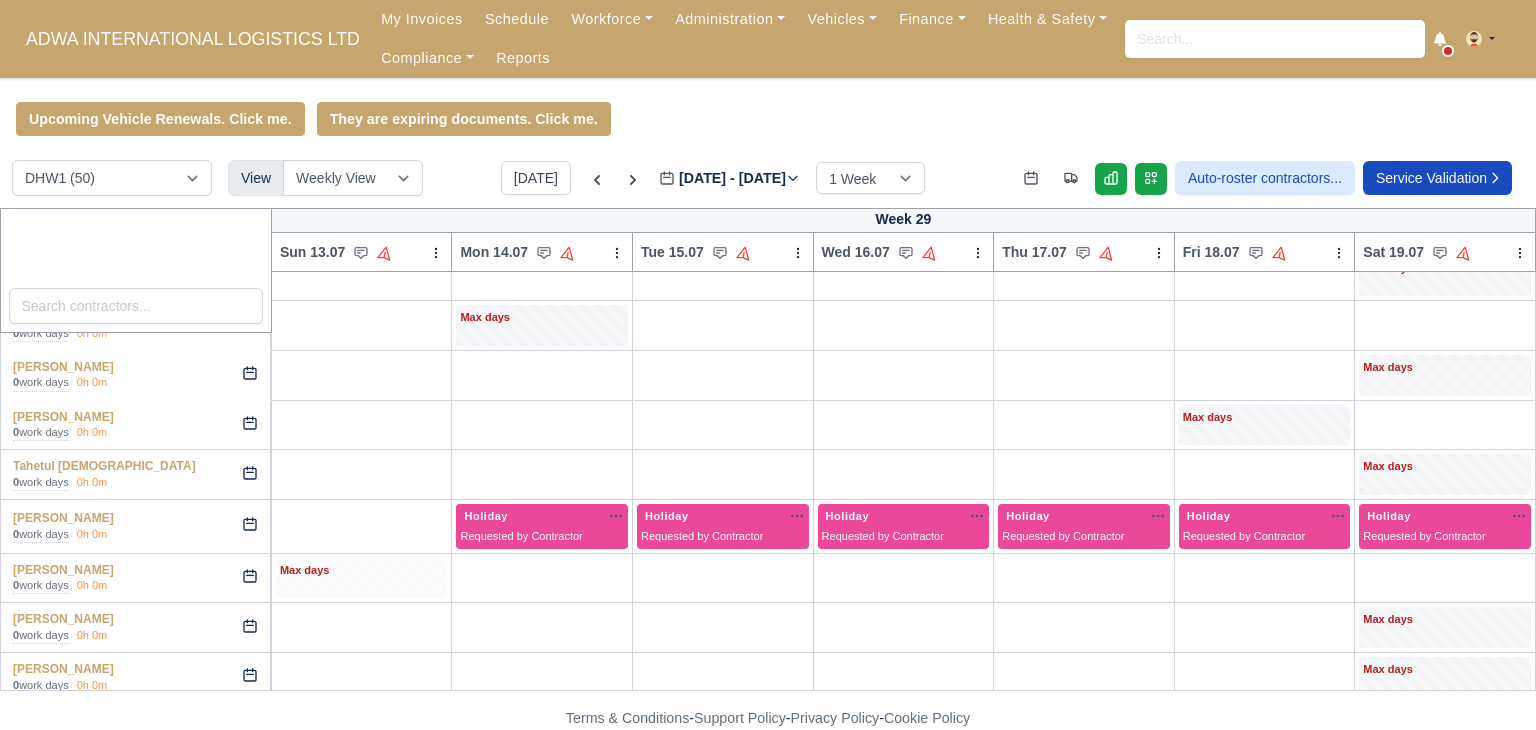 click on "Max days" at bounding box center [362, 578] 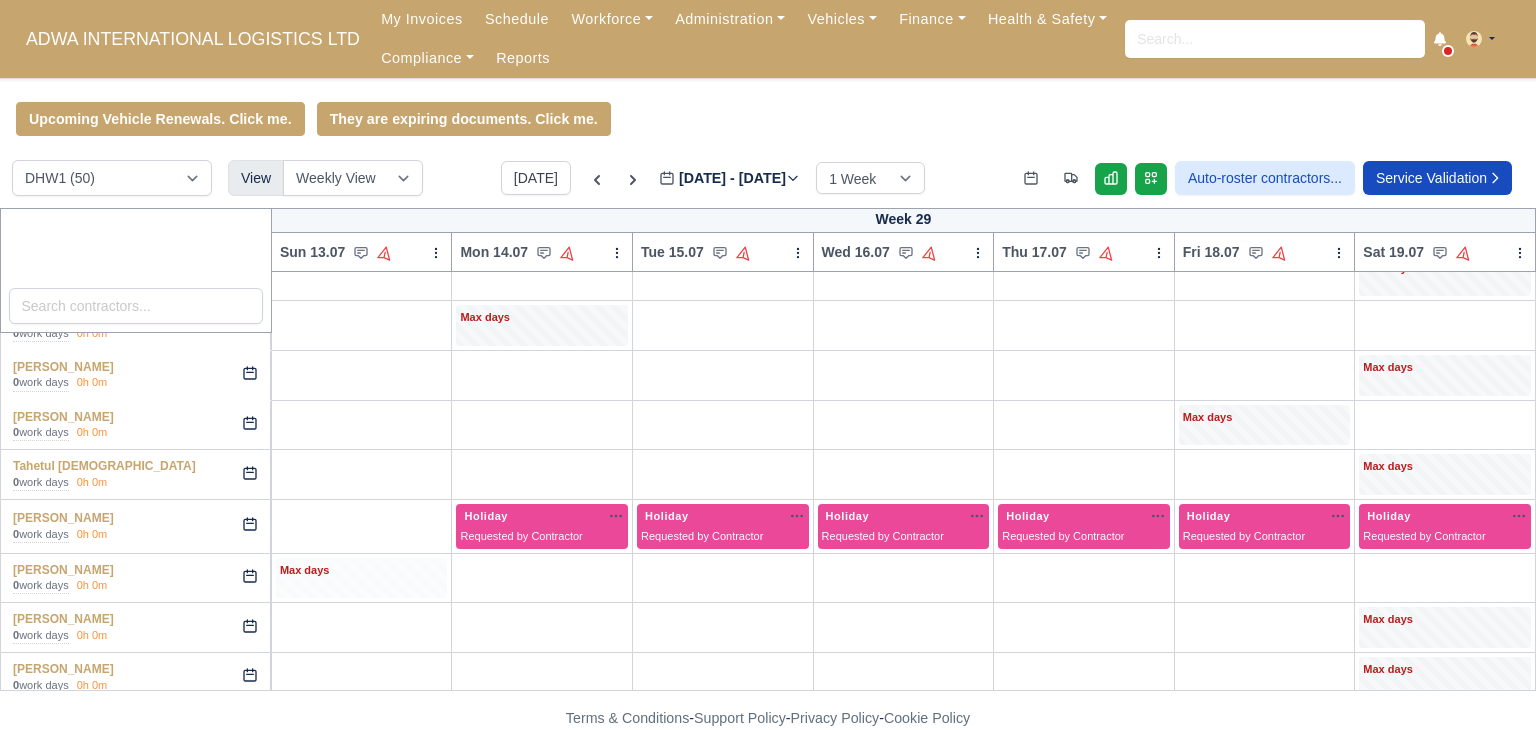scroll, scrollTop: 0, scrollLeft: 0, axis: both 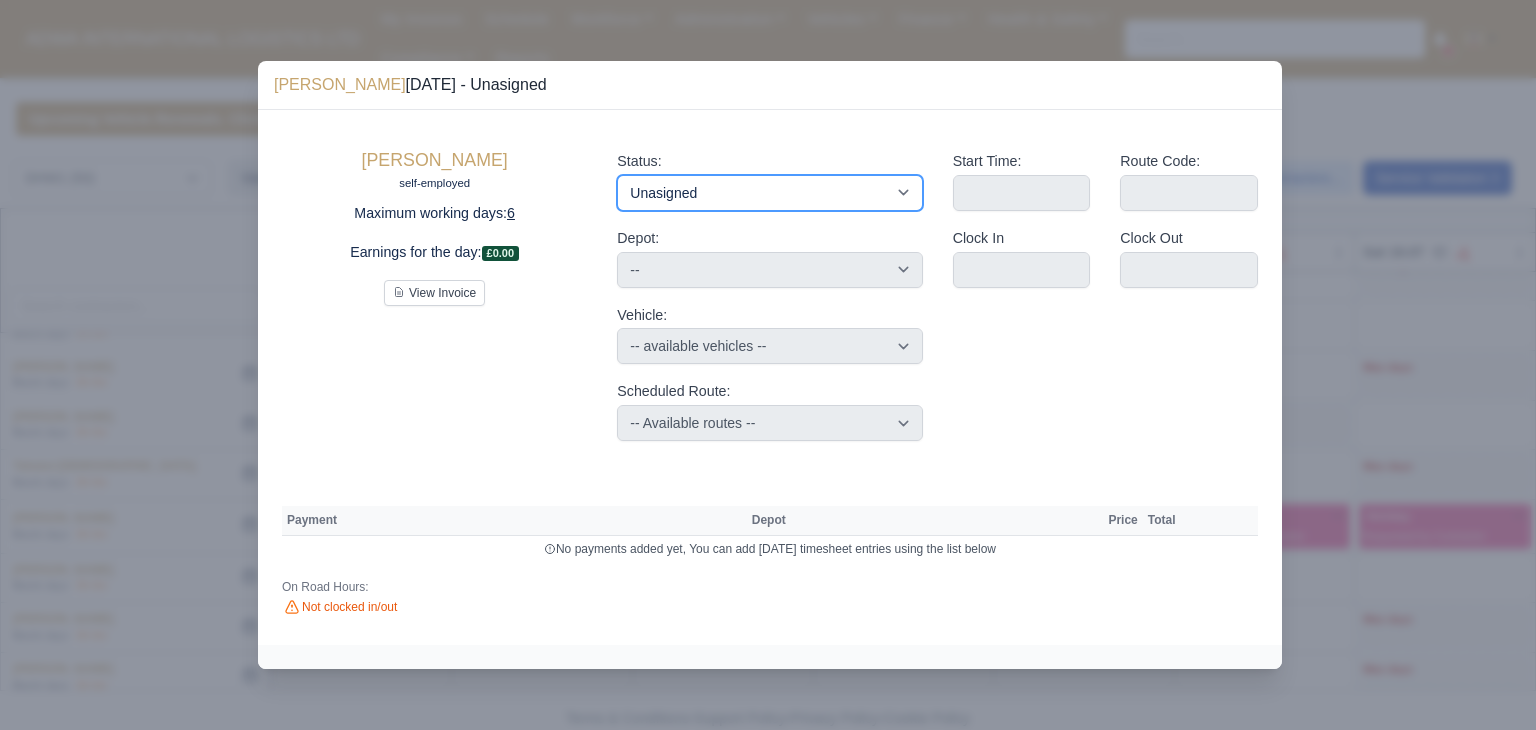 click on "Available
Day Off
Stand By
Holiday
Other Depot
In Office
OSM
Ridealong
Nursery 1
Nursery 2
Nursery 3
Nursery 4
Training
Debrief Route
Same Day Route
Driver Mate
MFN
Unasigned" at bounding box center (769, 193) 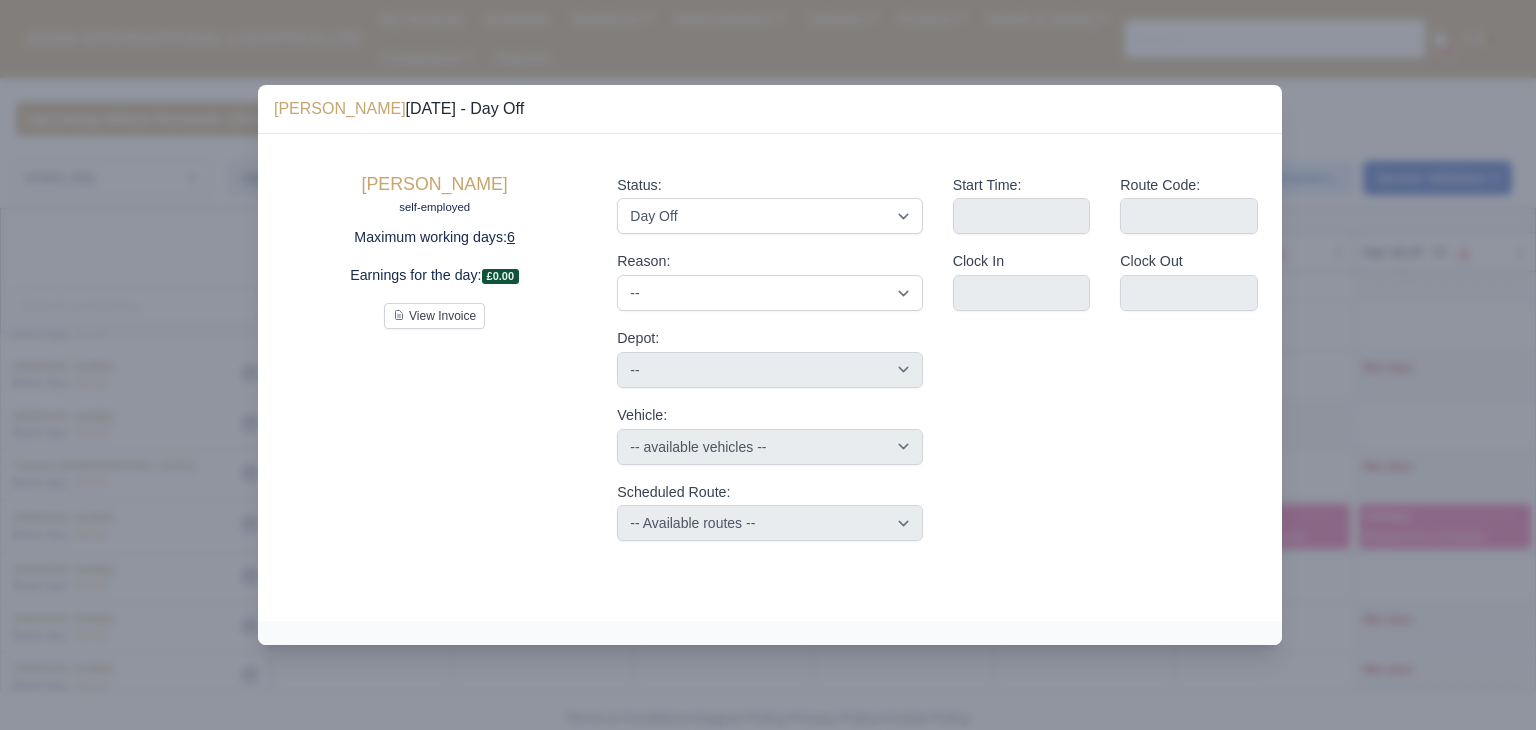 drag, startPoint x: 1401, startPoint y: 370, endPoint x: 1483, endPoint y: 367, distance: 82.05486 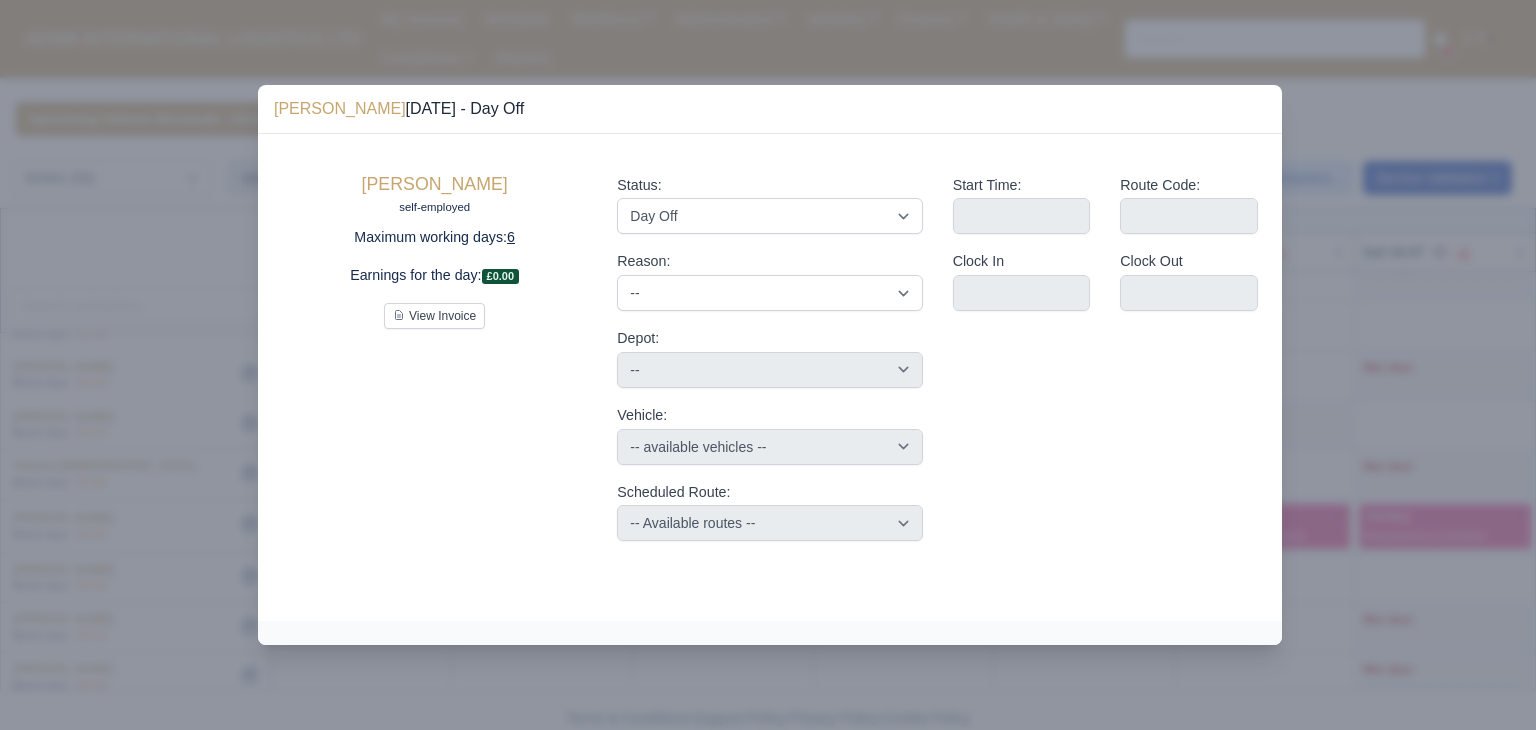 click at bounding box center [768, 365] 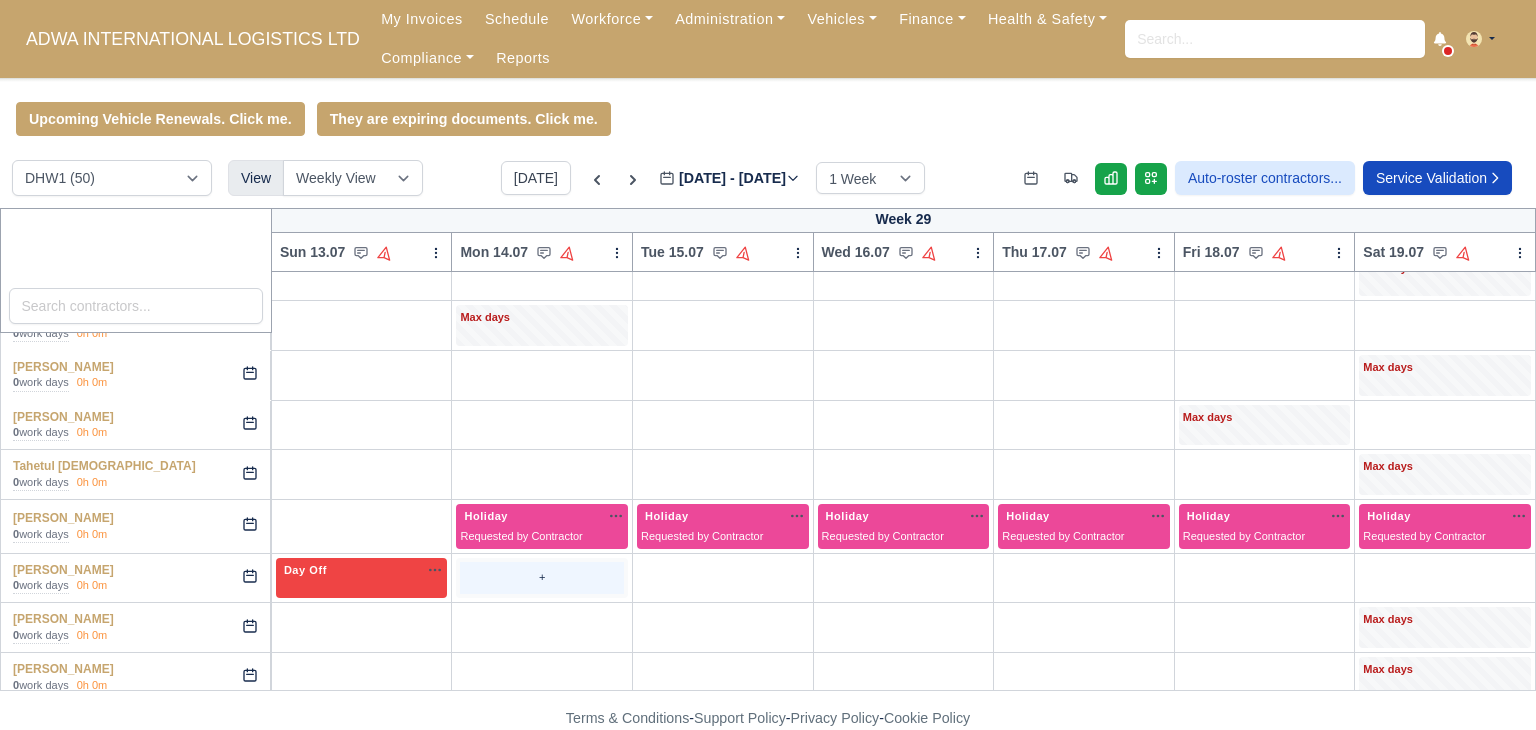 click on "+" at bounding box center [542, 578] 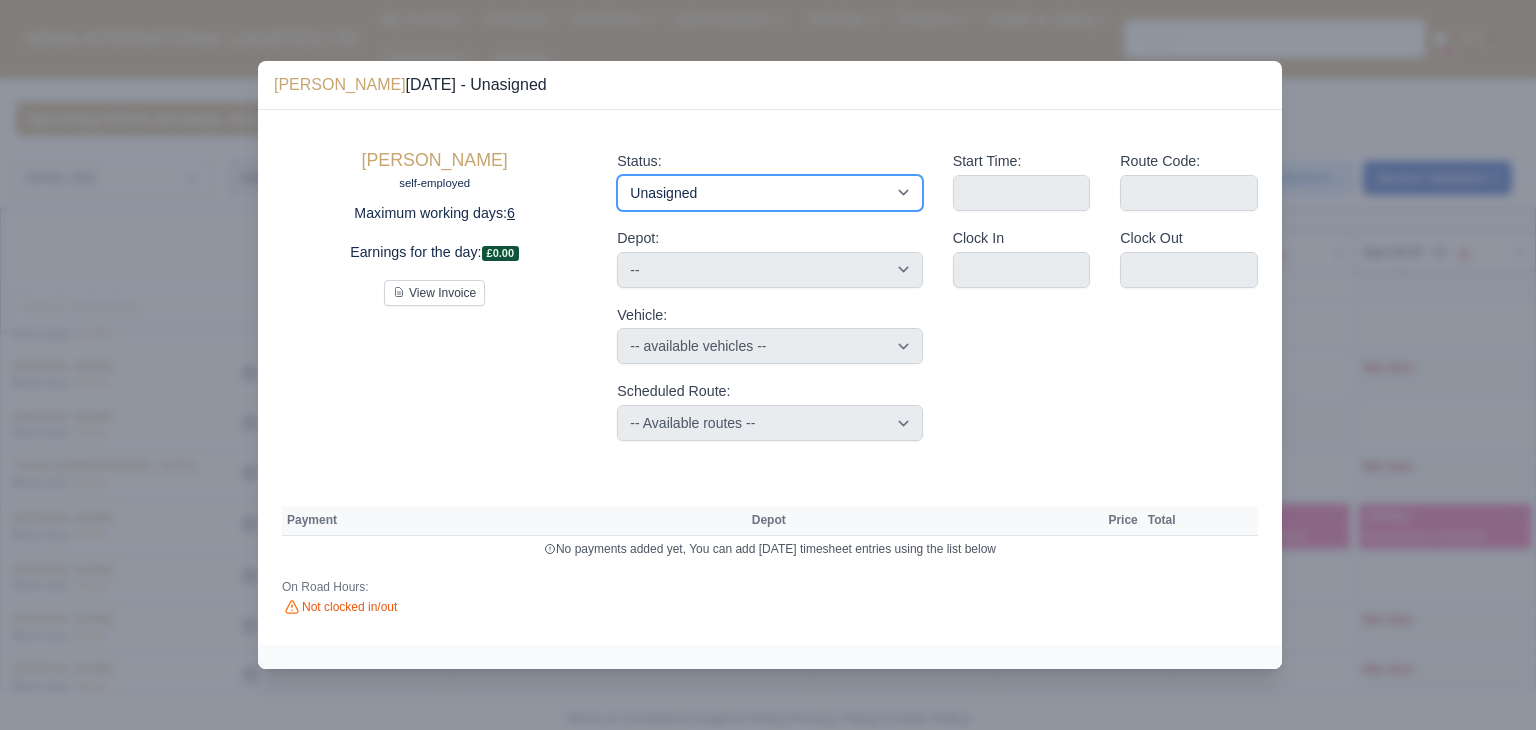 click on "Available
Day Off
Stand By
Holiday
Other Depot
In Office
OSM
Ridealong
Nursery 1
Nursery 2
Nursery 3
Nursery 4
Training
Debrief Route
Same Day Route
Driver Mate
MFN
Unasigned" at bounding box center [769, 193] 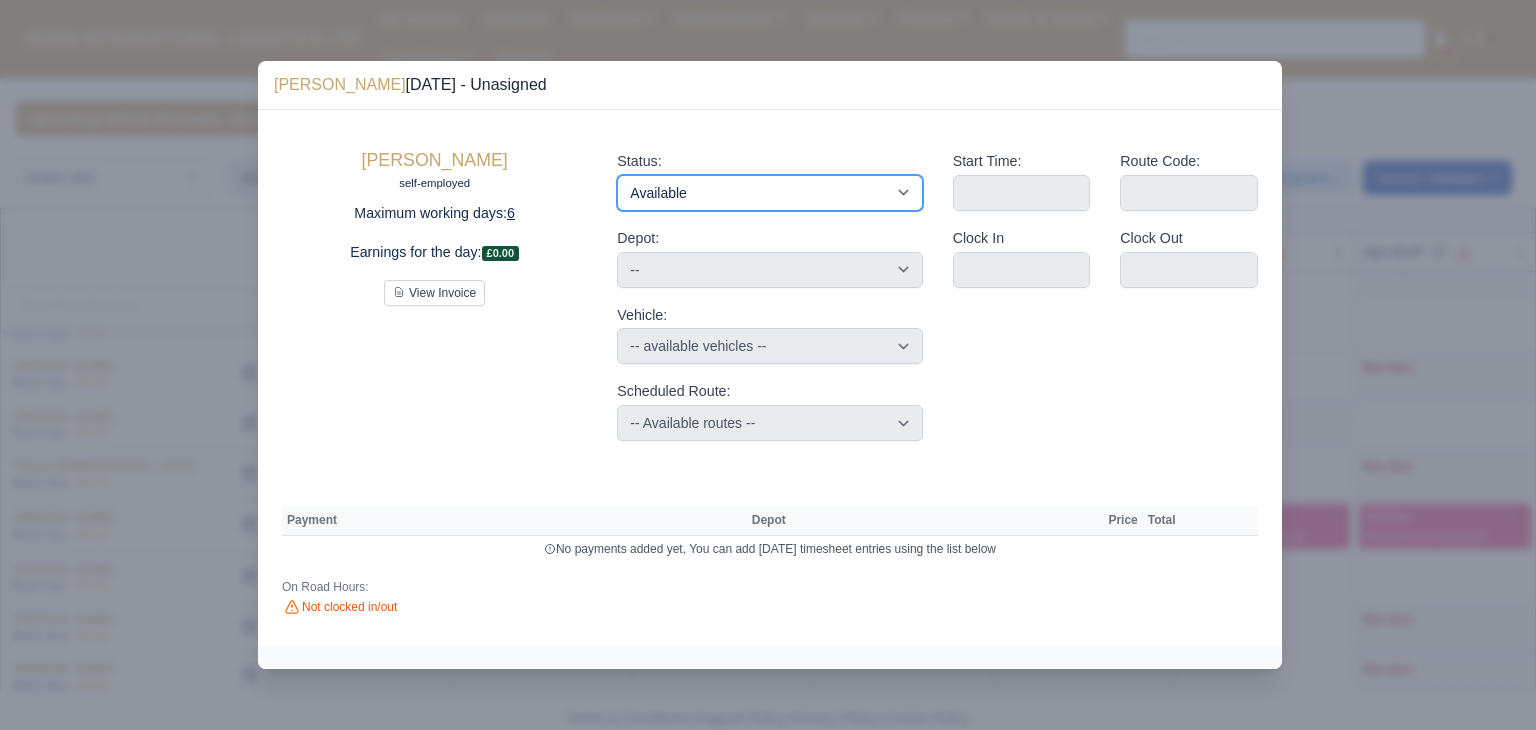 click on "Available
Day Off
Stand By
Holiday
Other Depot
In Office
OSM
Ridealong
Nursery 1
Nursery 2
Nursery 3
Nursery 4
Training
Debrief Route
Same Day Route
Driver Mate
MFN
Unasigned" at bounding box center (769, 193) 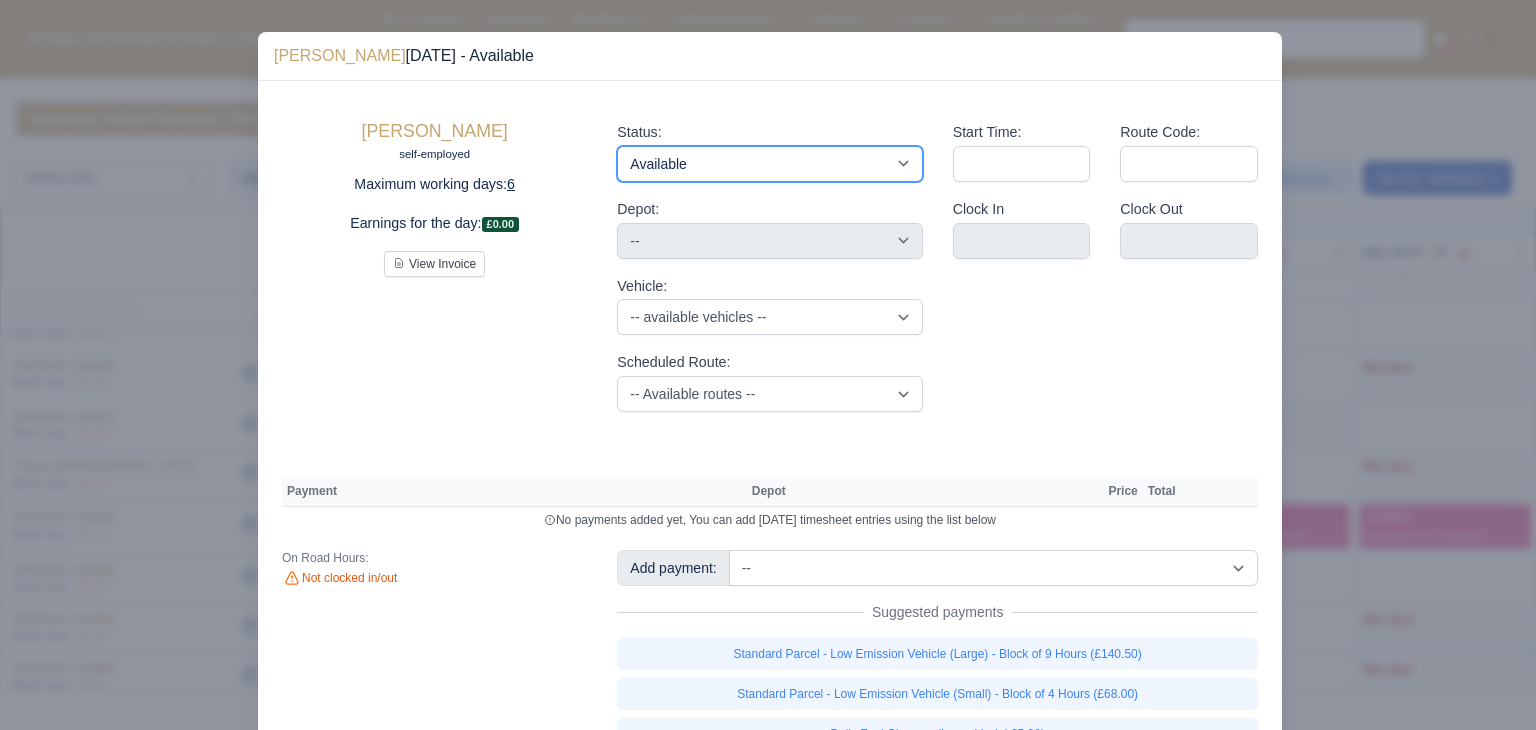 scroll, scrollTop: 132, scrollLeft: 0, axis: vertical 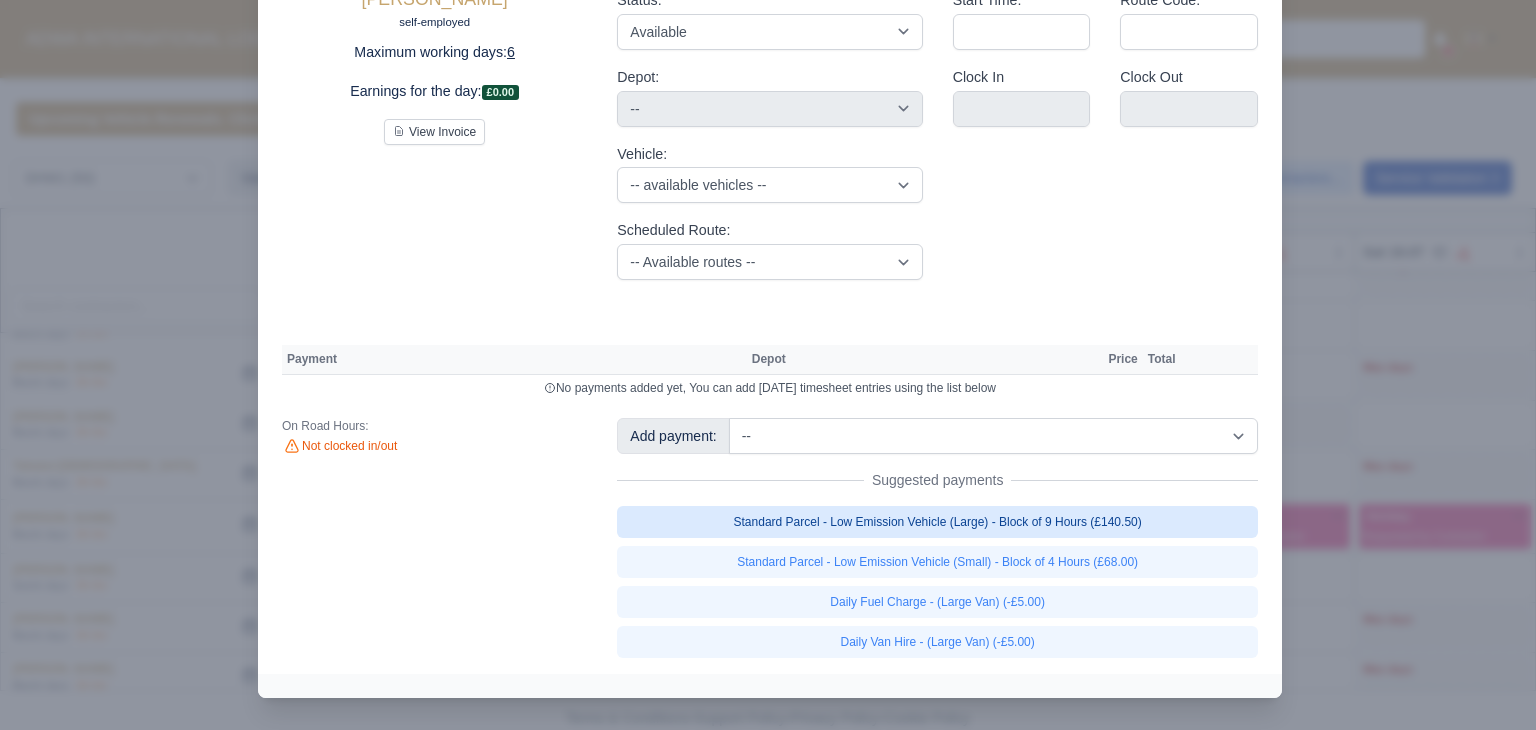 click on "Standard Parcel - Low Emission Vehicle (Large) - Block of 9 Hours (£140.50)" at bounding box center [937, 522] 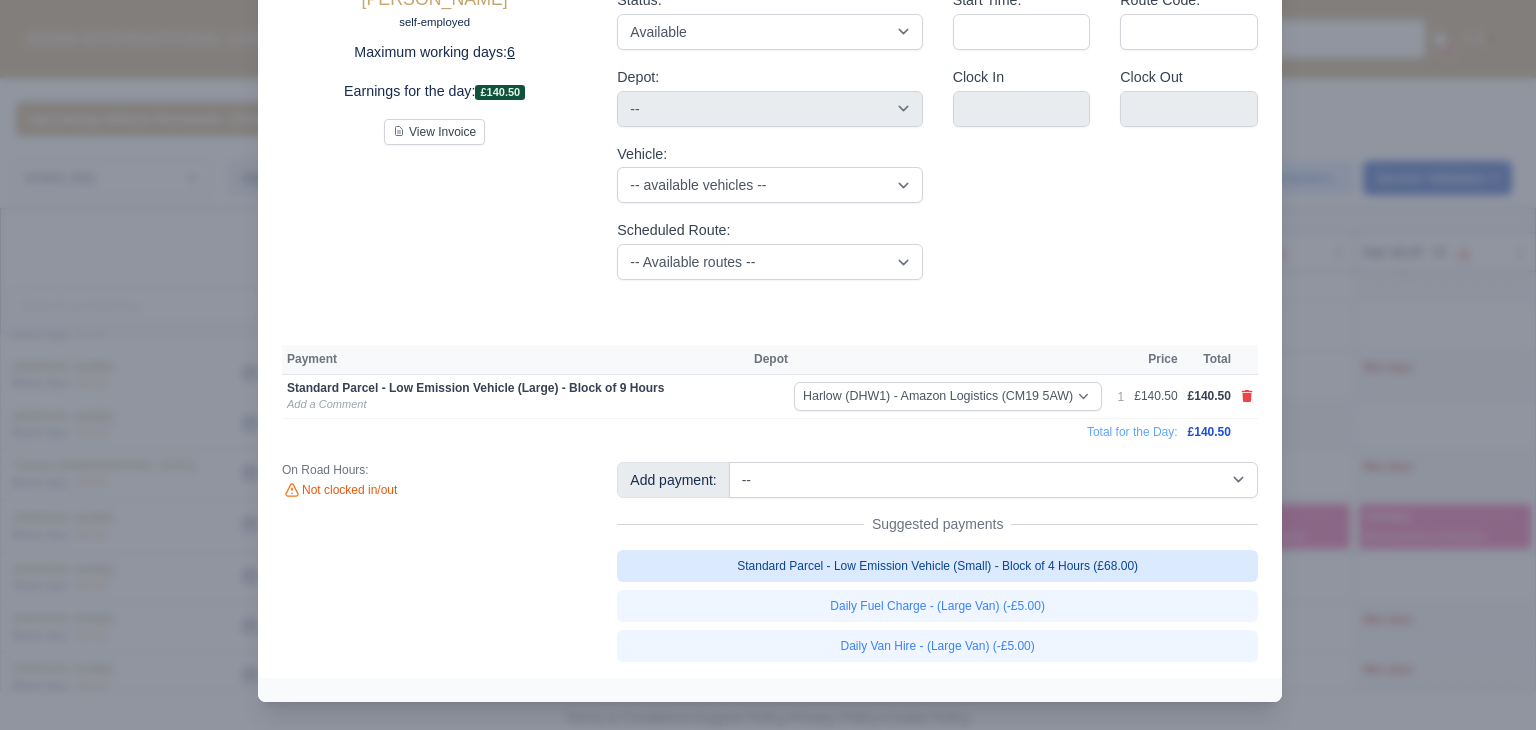 scroll, scrollTop: 133, scrollLeft: 0, axis: vertical 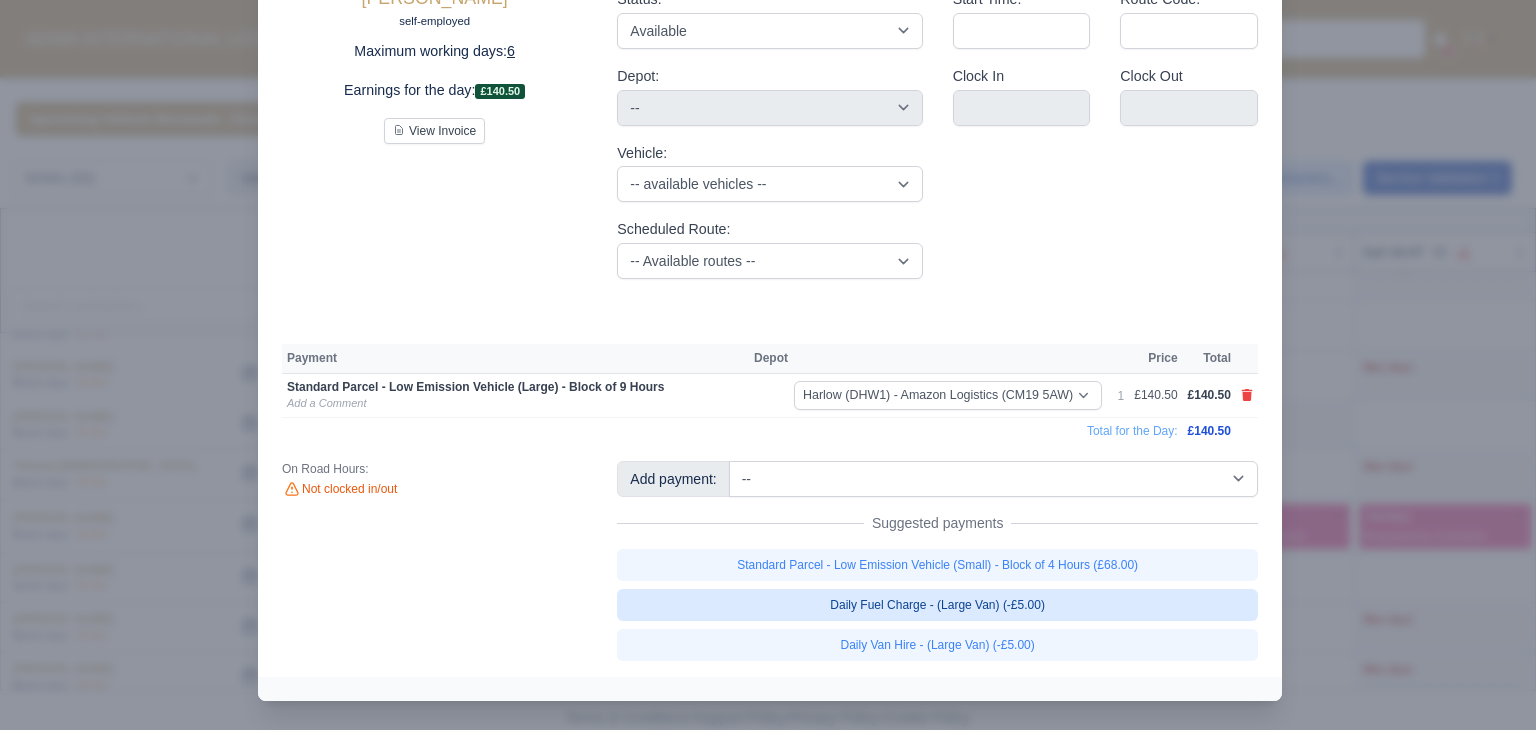 click on "Daily Fuel Charge  - (Large Van) (-£5.00)" at bounding box center [937, 605] 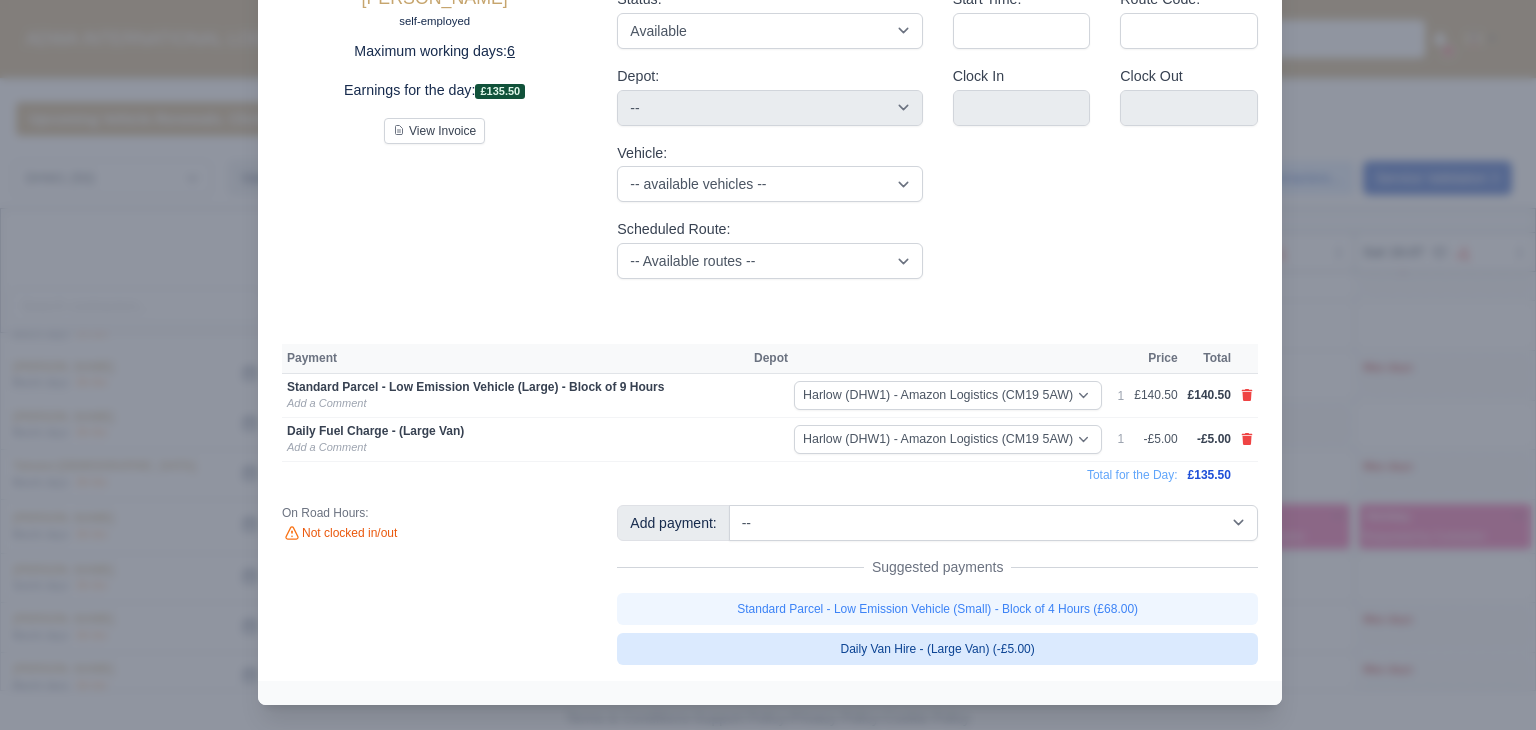 scroll, scrollTop: 135, scrollLeft: 0, axis: vertical 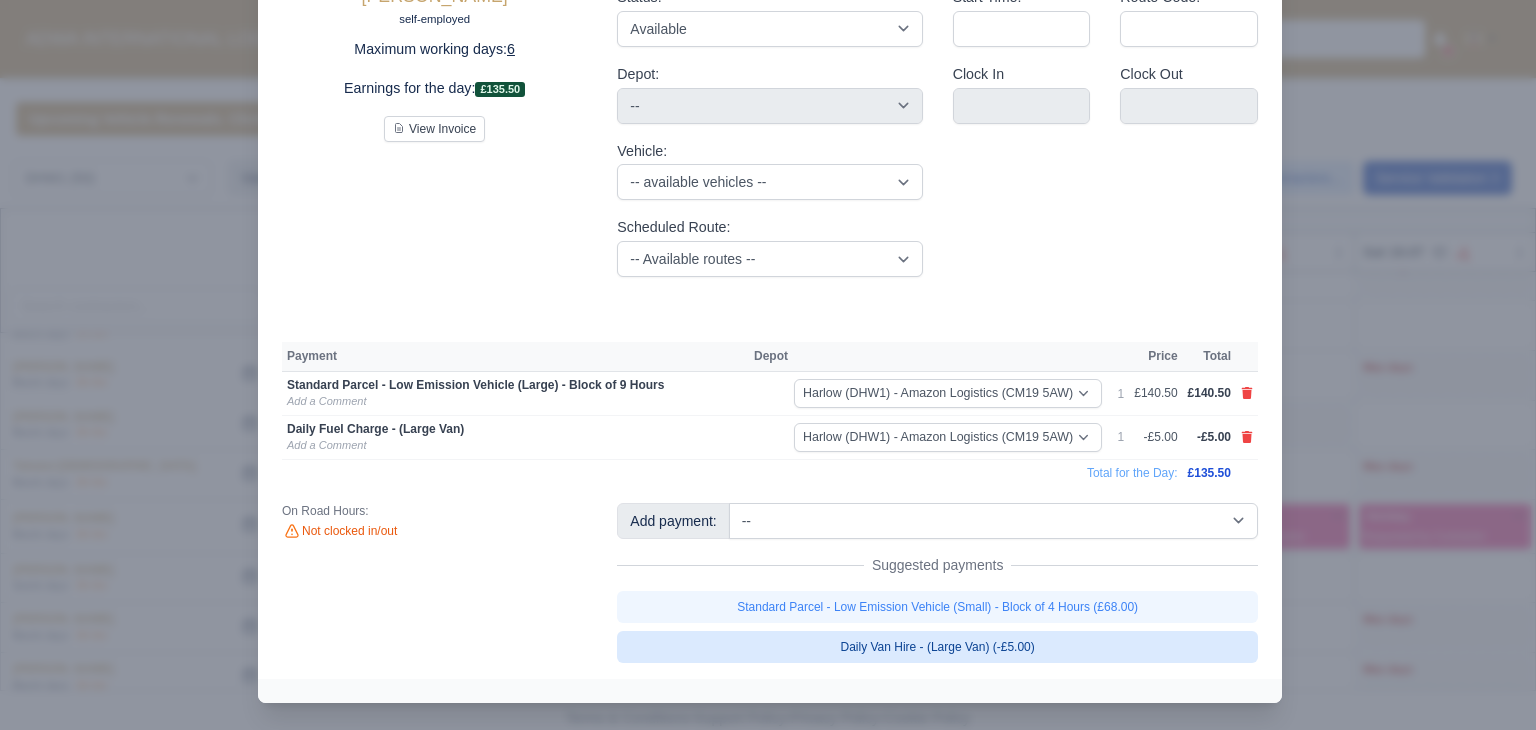 click on "Daily Van Hire  - (Large Van) (-£5.00)" at bounding box center (937, 647) 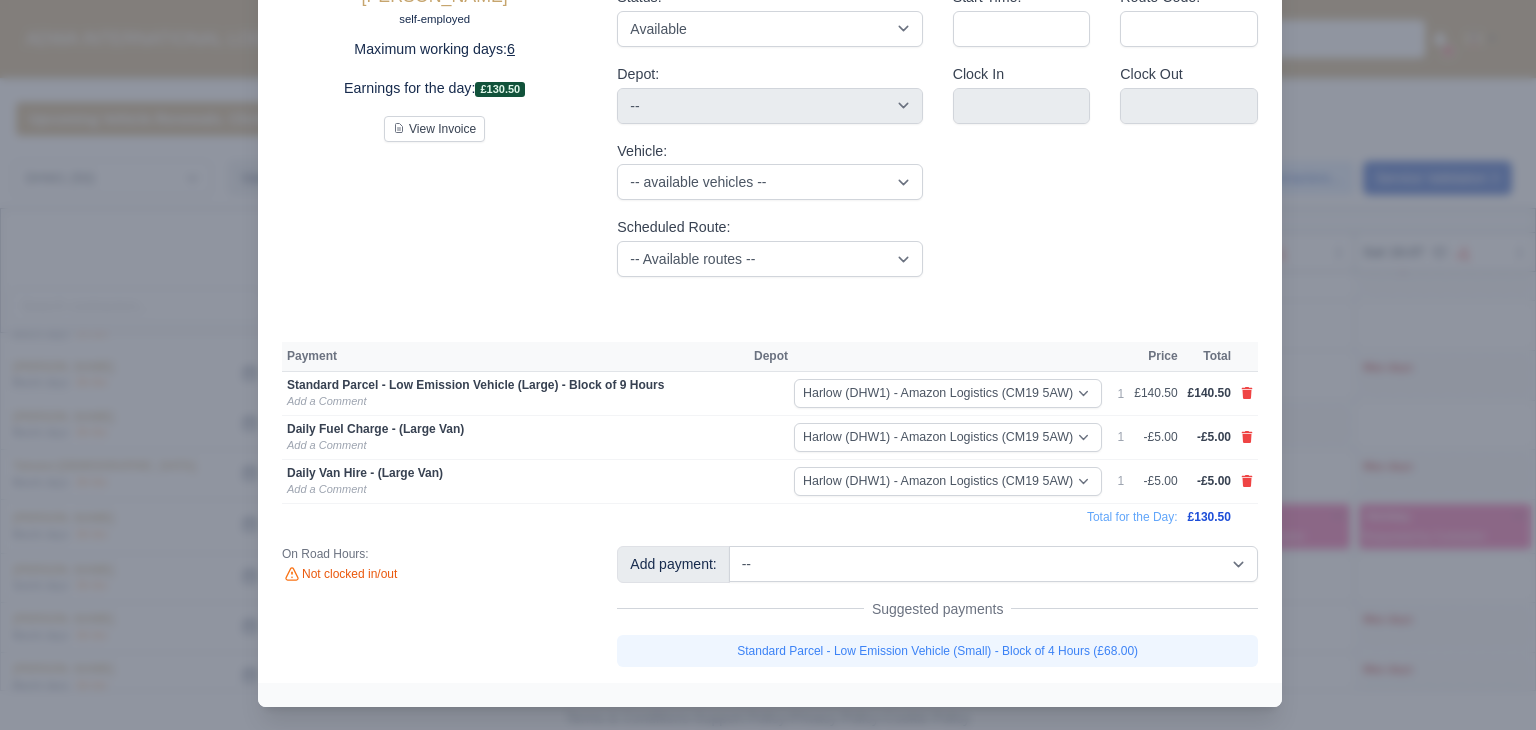 scroll, scrollTop: 137, scrollLeft: 0, axis: vertical 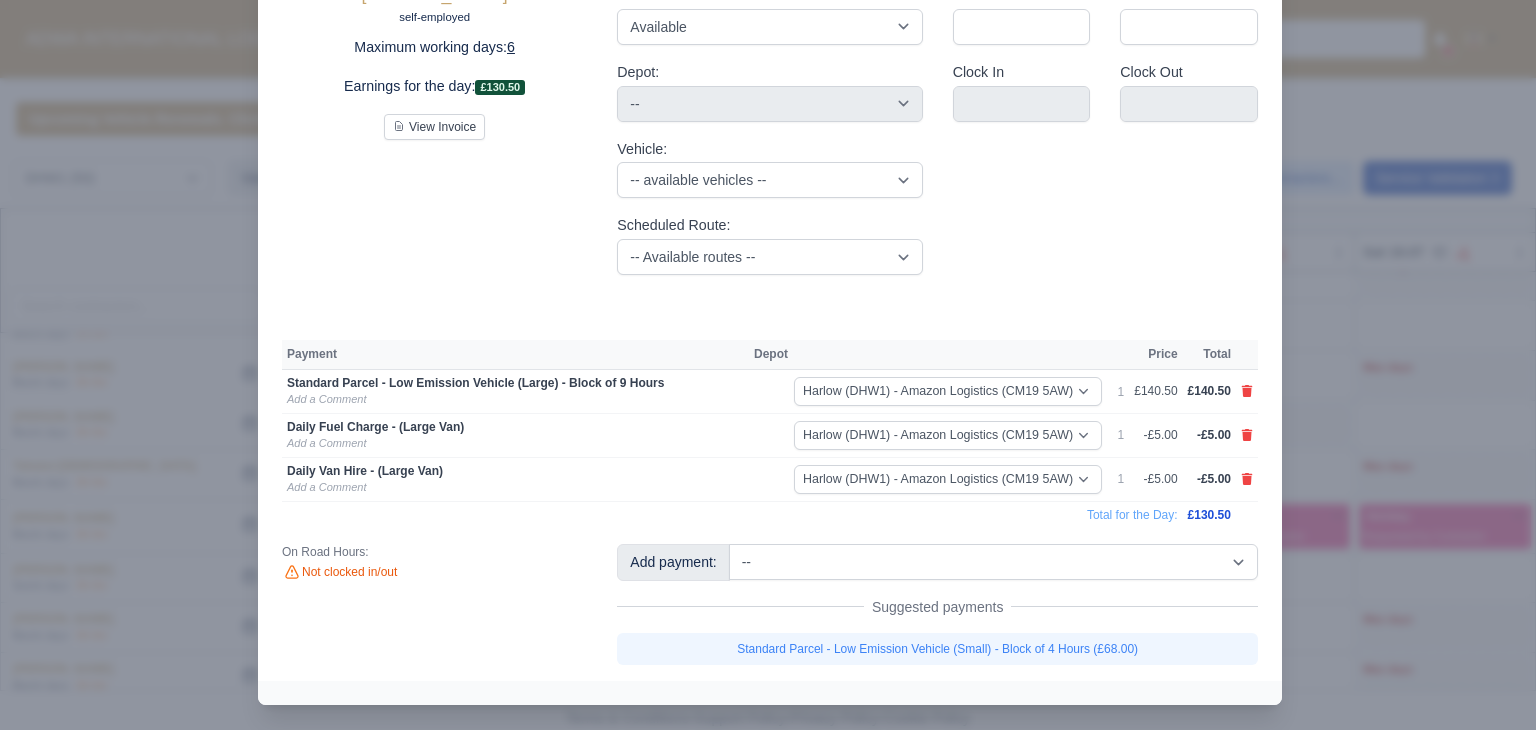 click at bounding box center [768, 365] 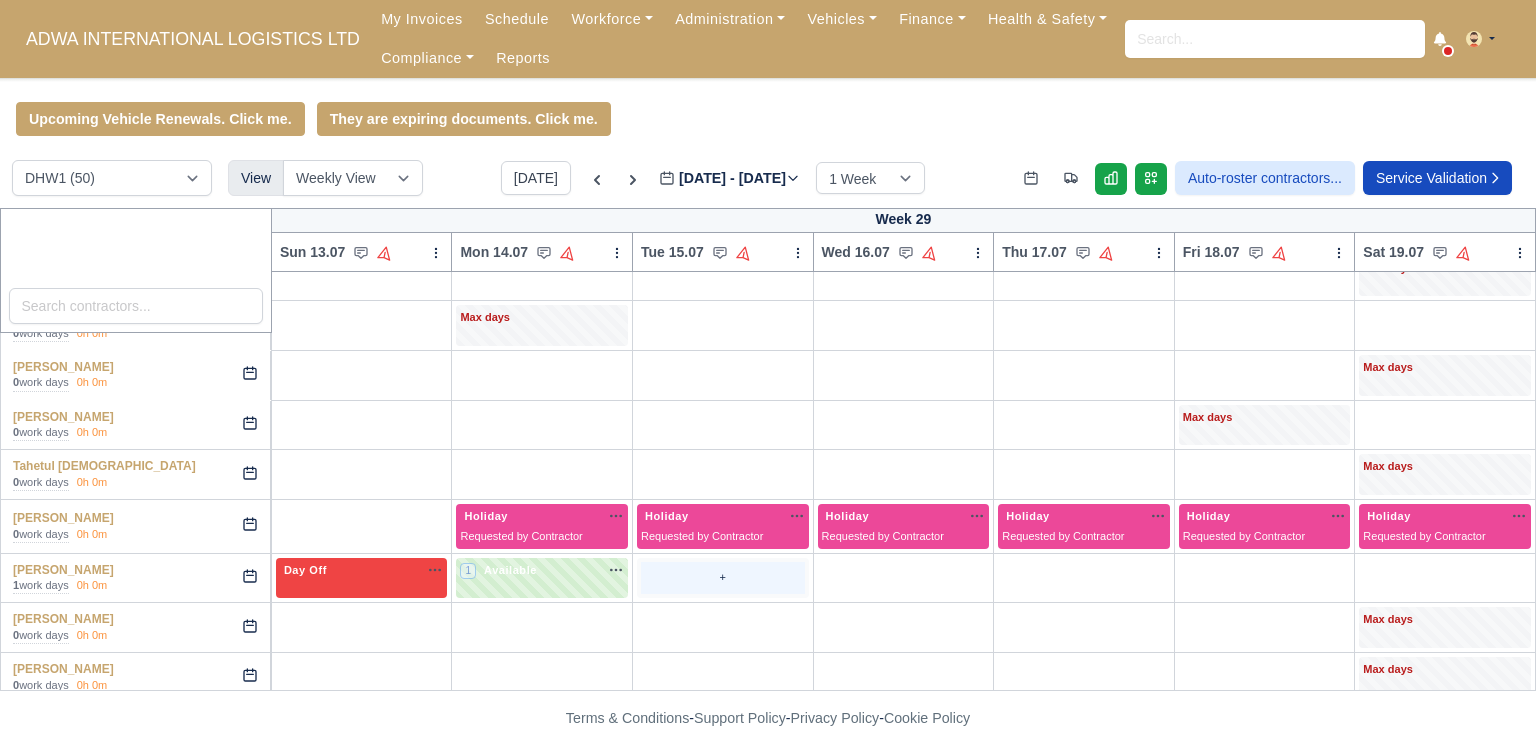 click on "+" at bounding box center [723, 578] 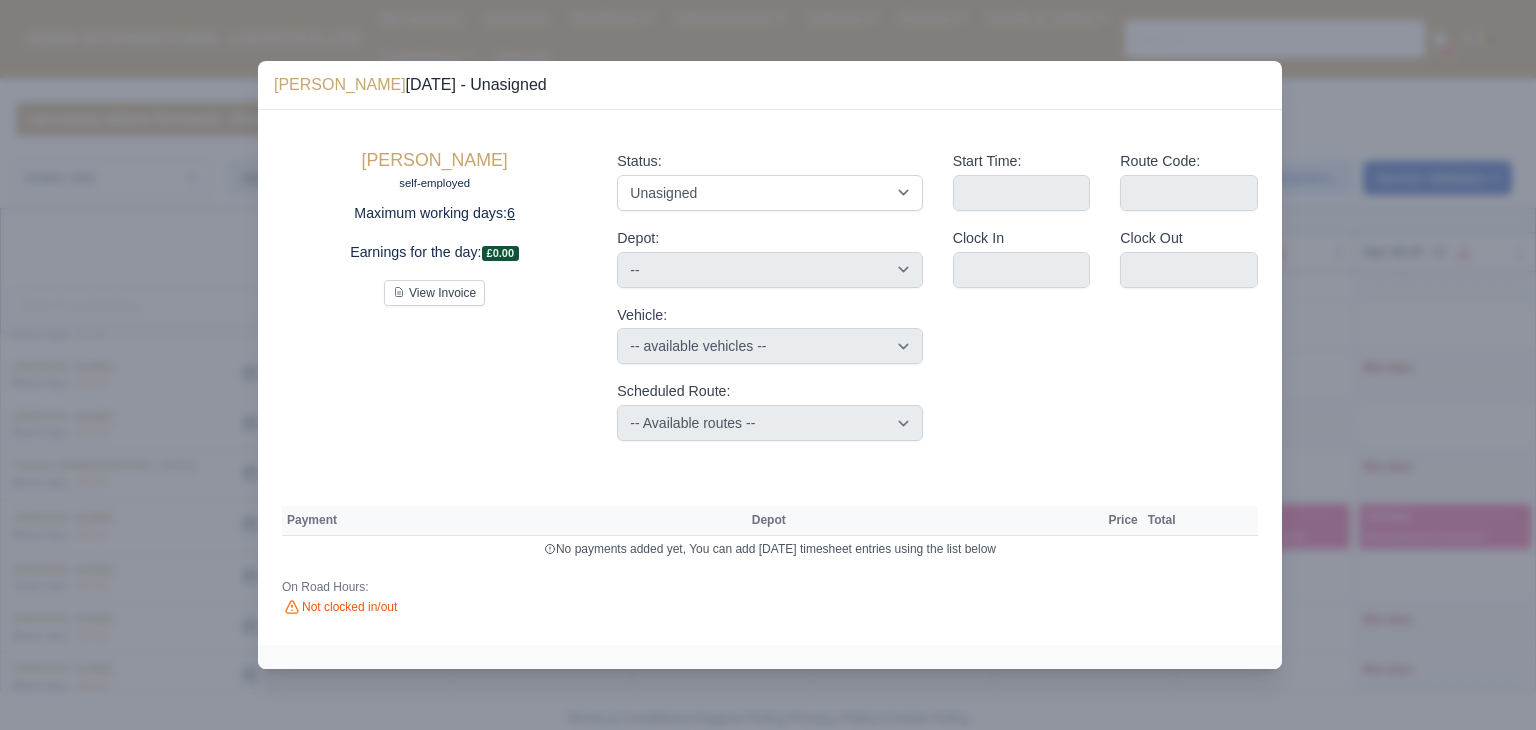 scroll, scrollTop: 0, scrollLeft: 0, axis: both 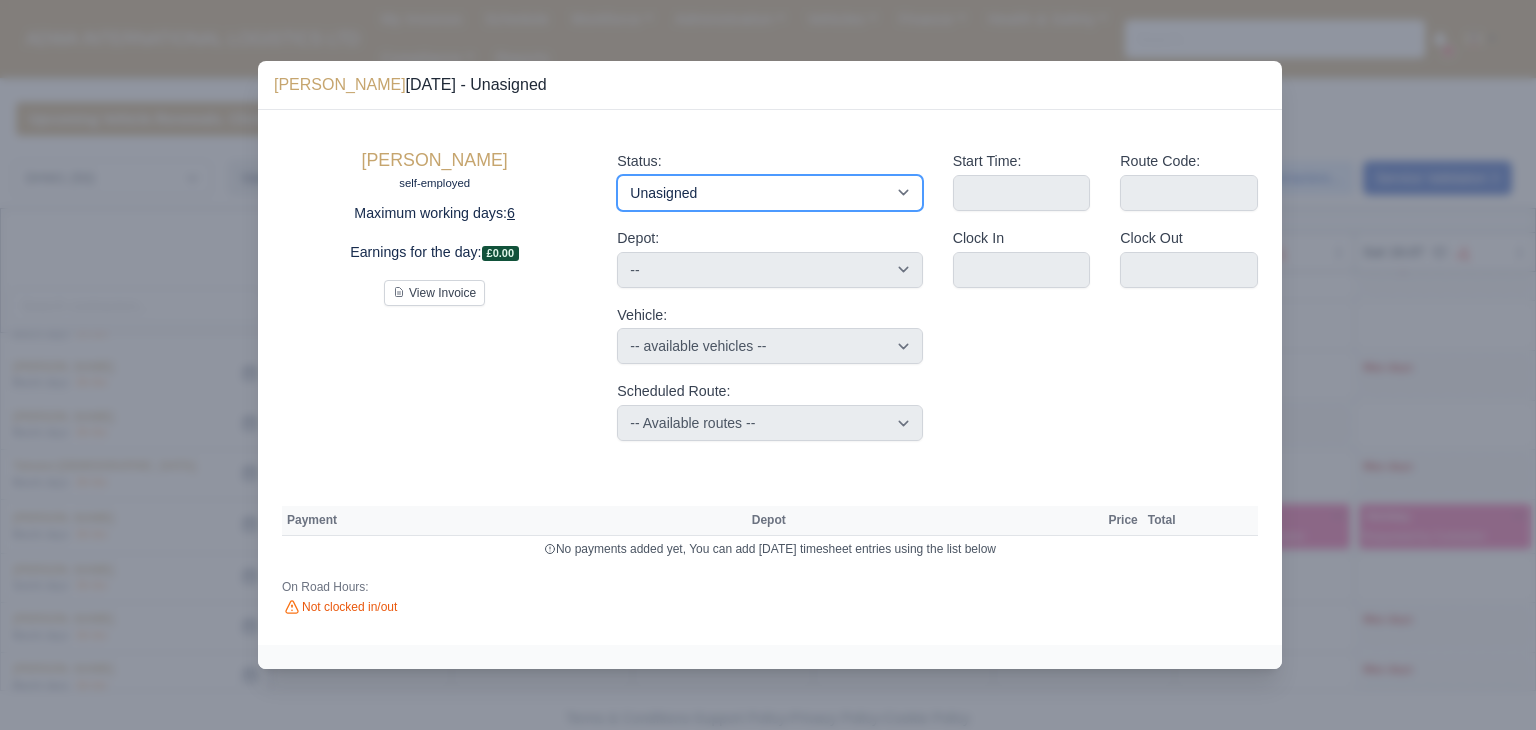 click on "Available
Day Off
Stand By
Holiday
Other Depot
In Office
OSM
Ridealong
Nursery 1
Nursery 2
Nursery 3
Nursery 4
Training
Debrief Route
Same Day Route
Driver Mate
MFN
Unasigned" at bounding box center [769, 193] 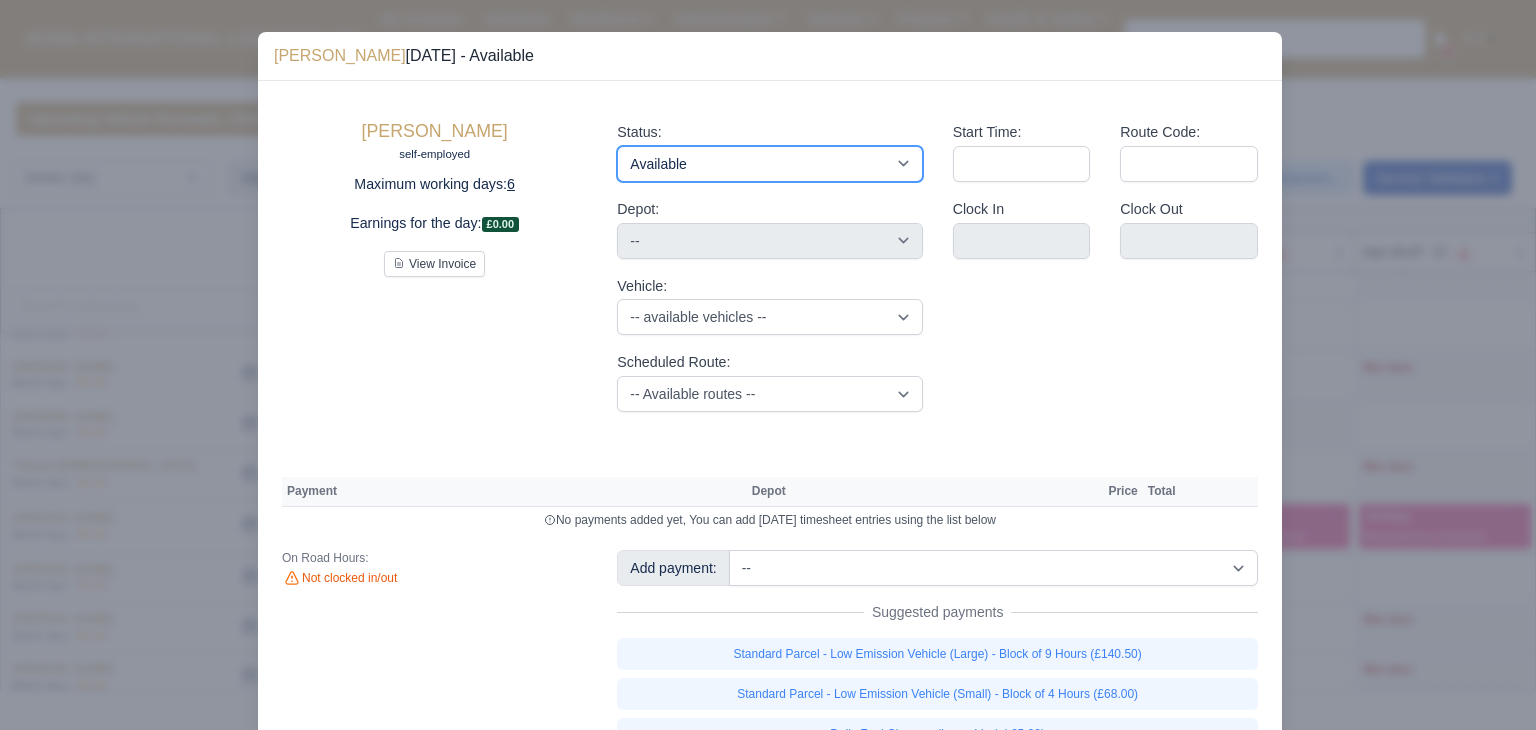 scroll, scrollTop: 132, scrollLeft: 0, axis: vertical 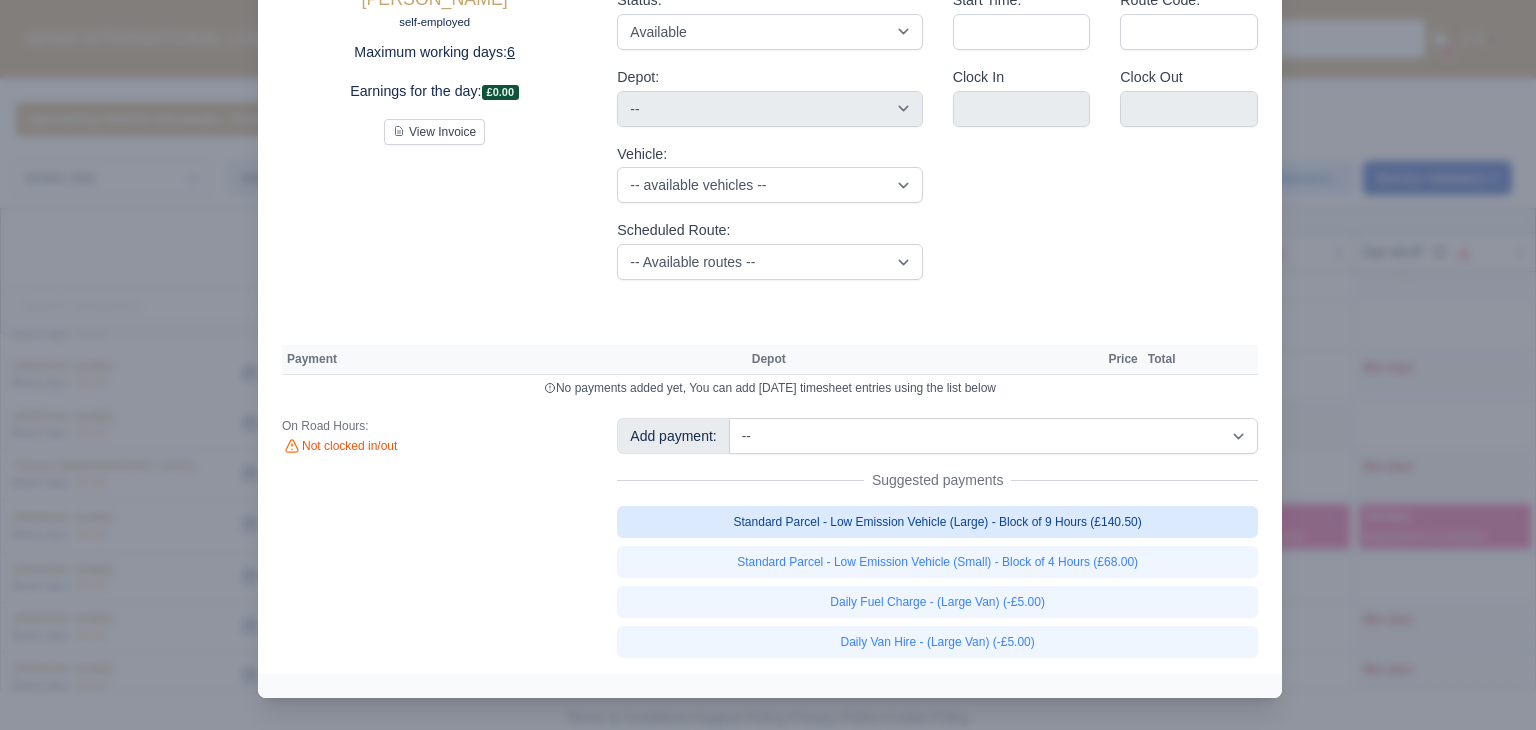 click on "Standard Parcel - Low Emission Vehicle (Large) - Block of 9 Hours (£140.50)" at bounding box center (937, 522) 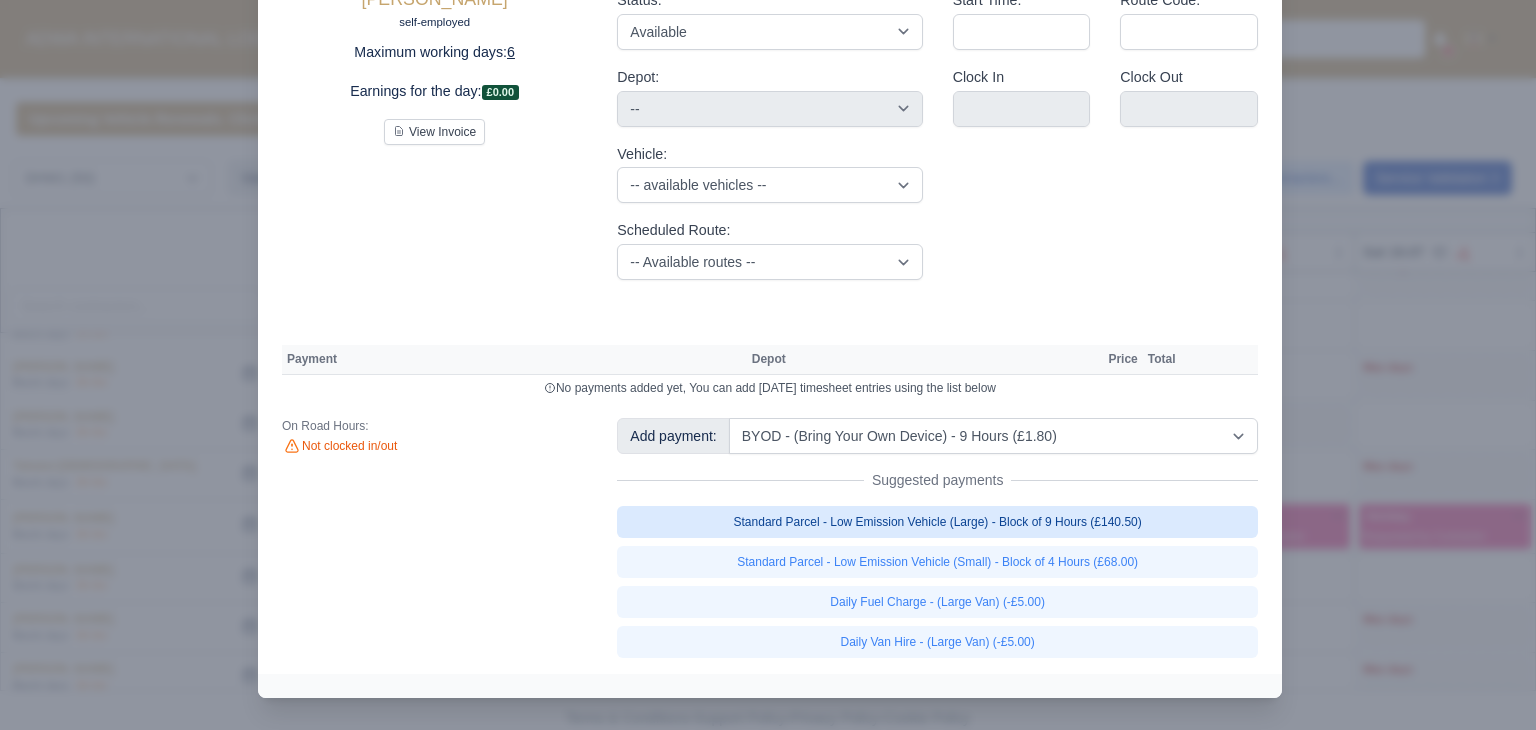 scroll, scrollTop: 133, scrollLeft: 0, axis: vertical 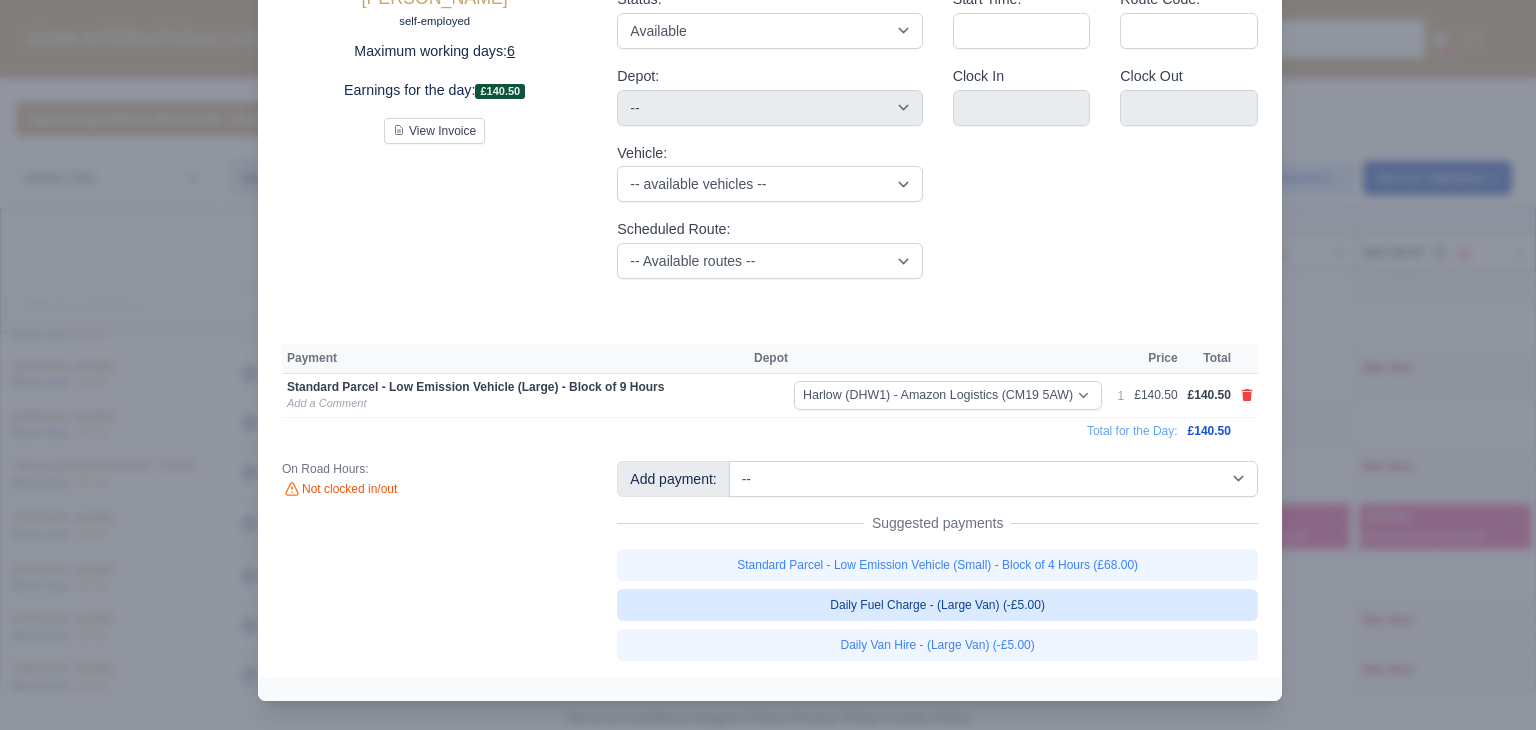 click on "Daily Fuel Charge  - (Large Van) (-£5.00)" at bounding box center [937, 605] 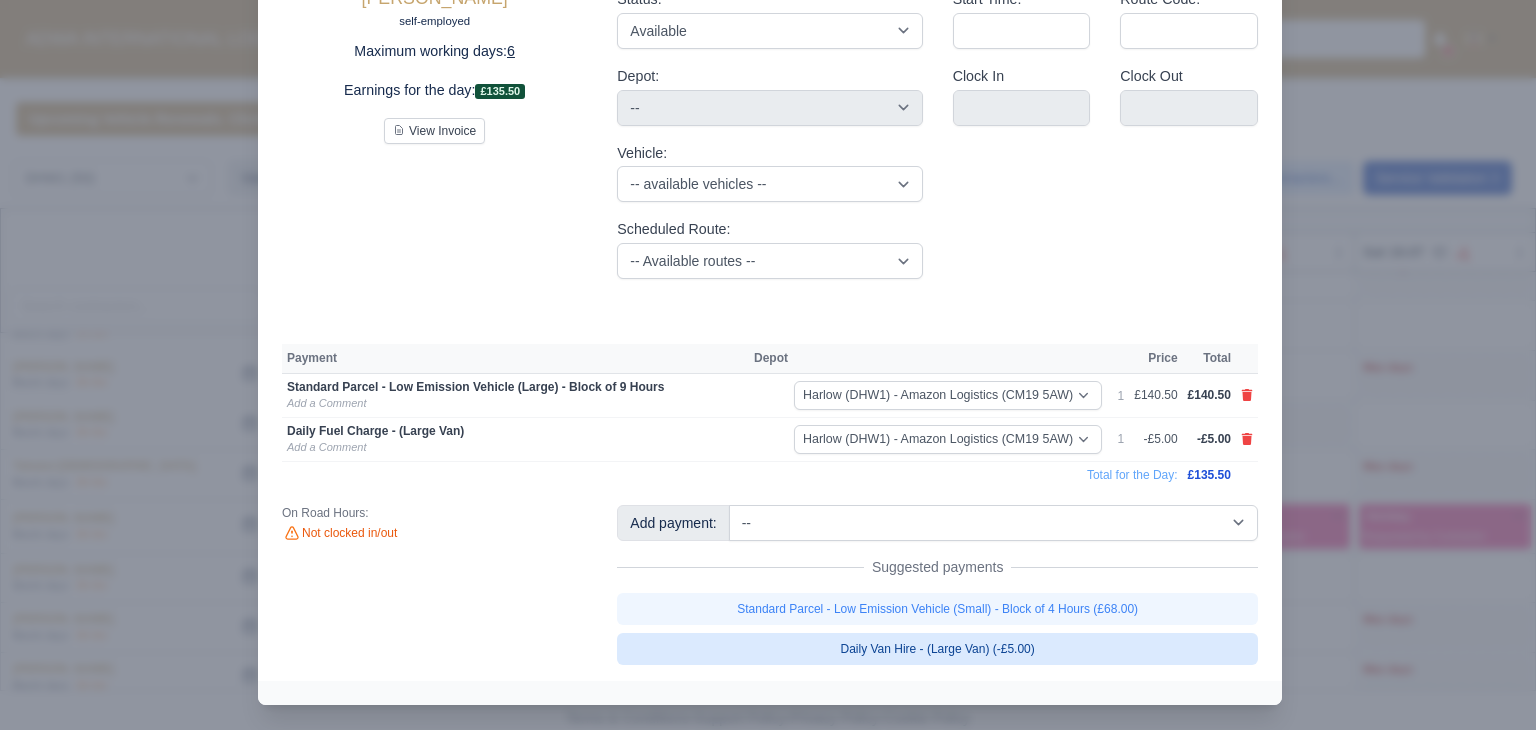 scroll, scrollTop: 135, scrollLeft: 0, axis: vertical 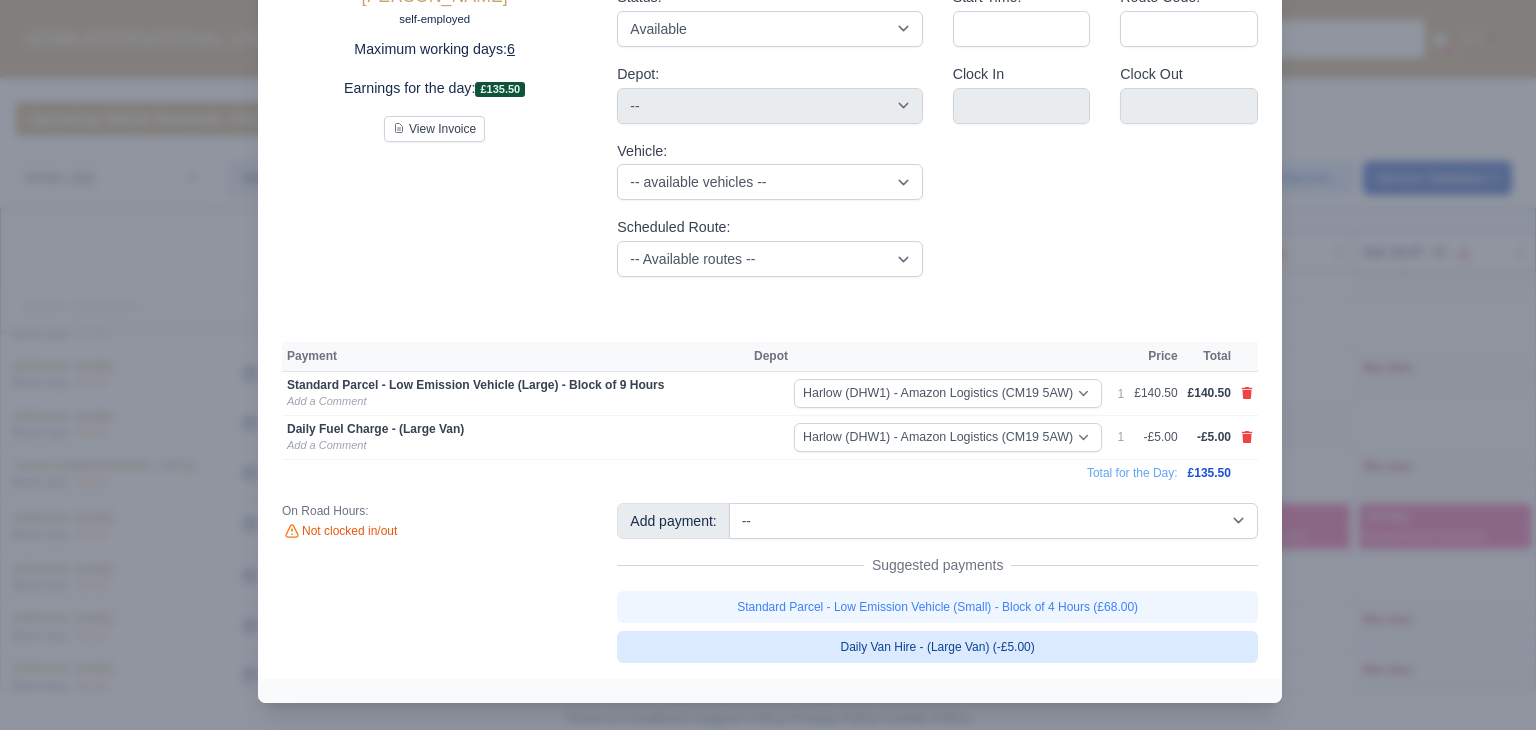 click on "Daily Van Hire  - (Large Van) (-£5.00)" at bounding box center [937, 647] 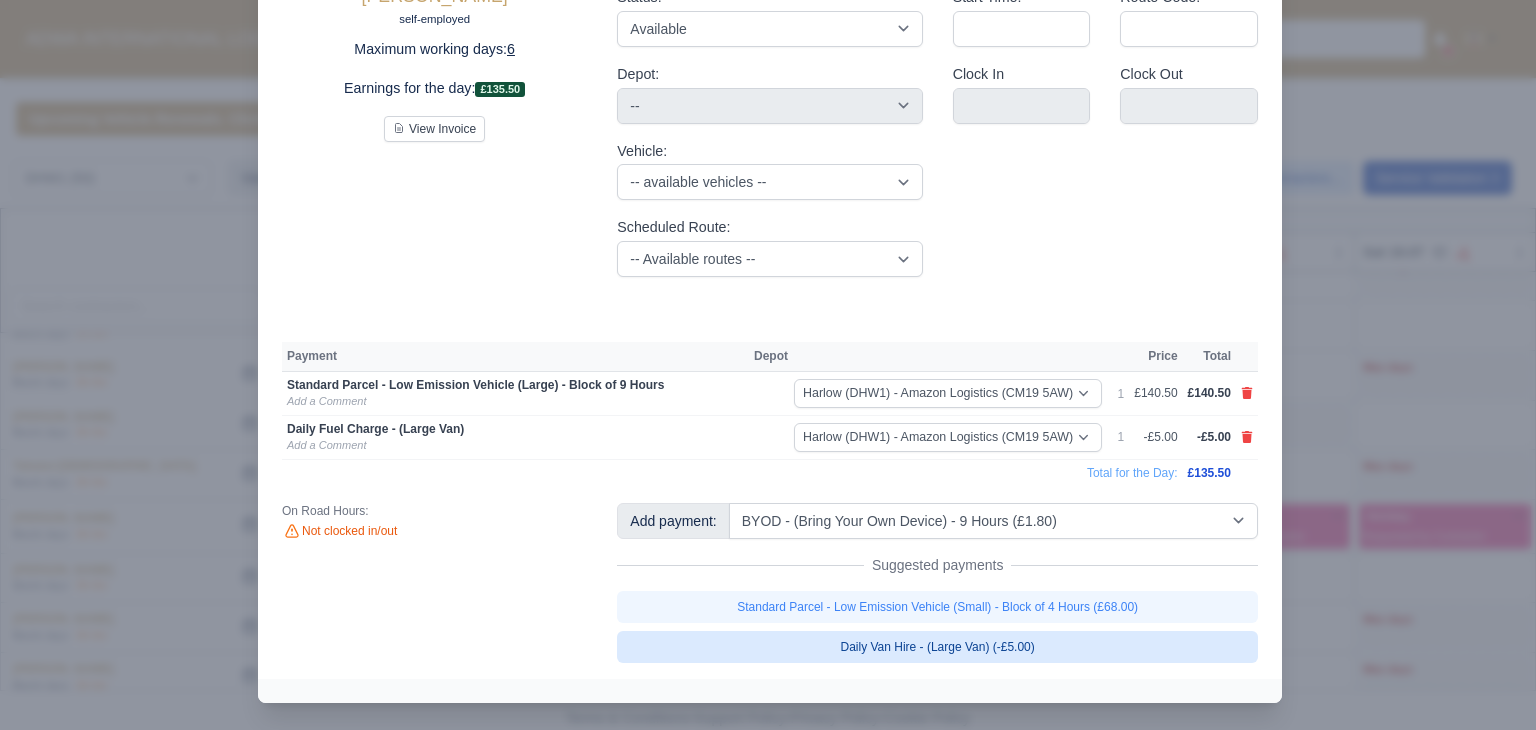 scroll, scrollTop: 137, scrollLeft: 0, axis: vertical 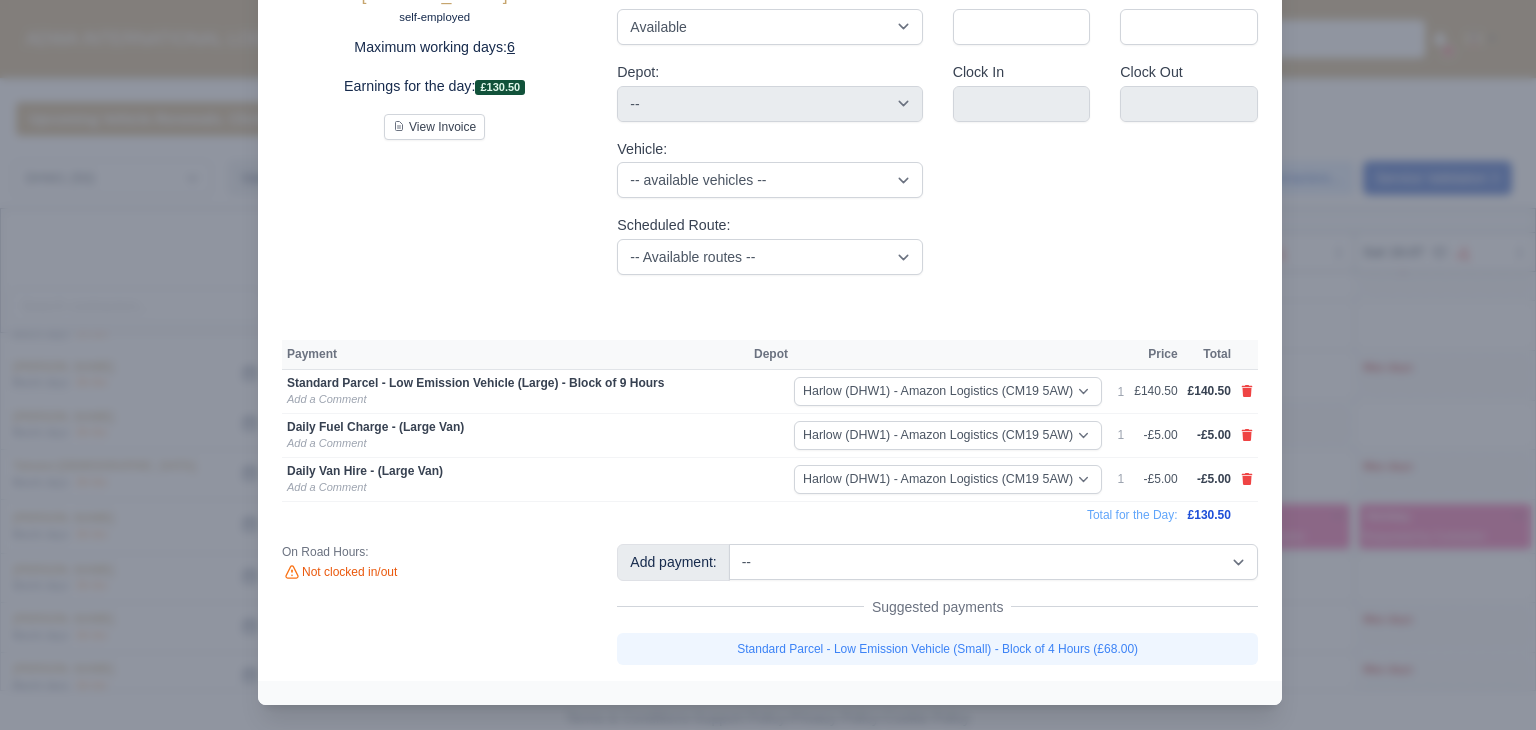 click at bounding box center [768, 365] 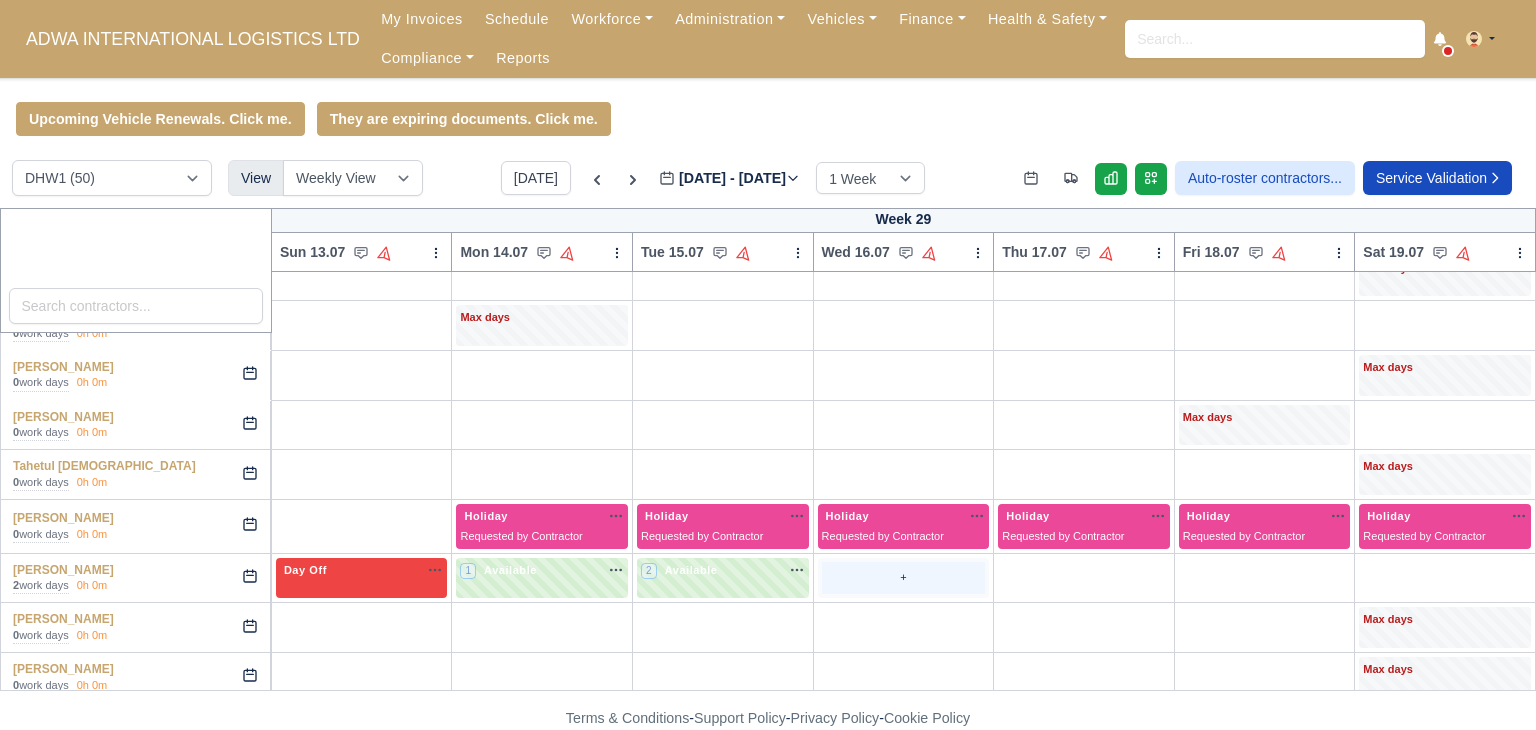click on "+" at bounding box center [904, 578] 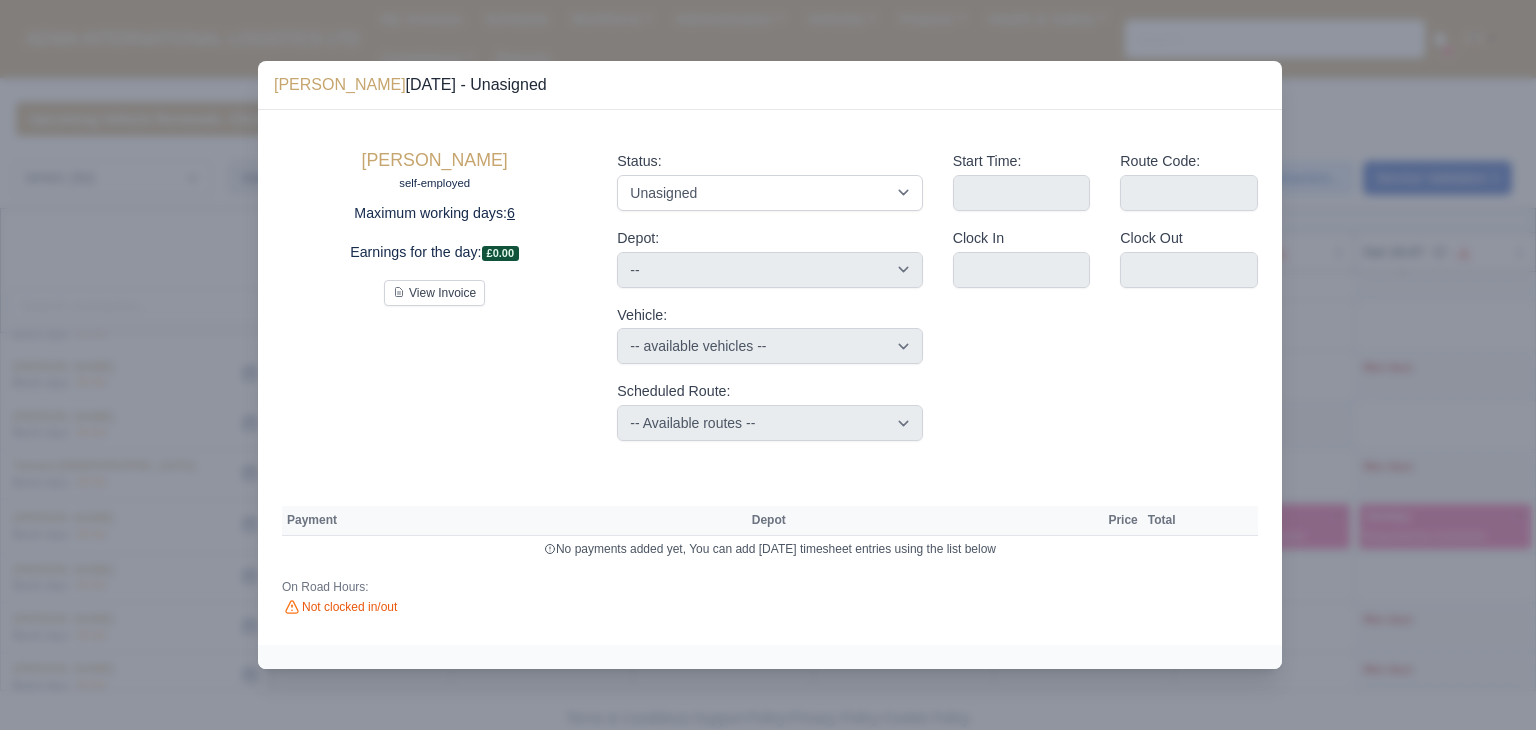 scroll, scrollTop: 0, scrollLeft: 0, axis: both 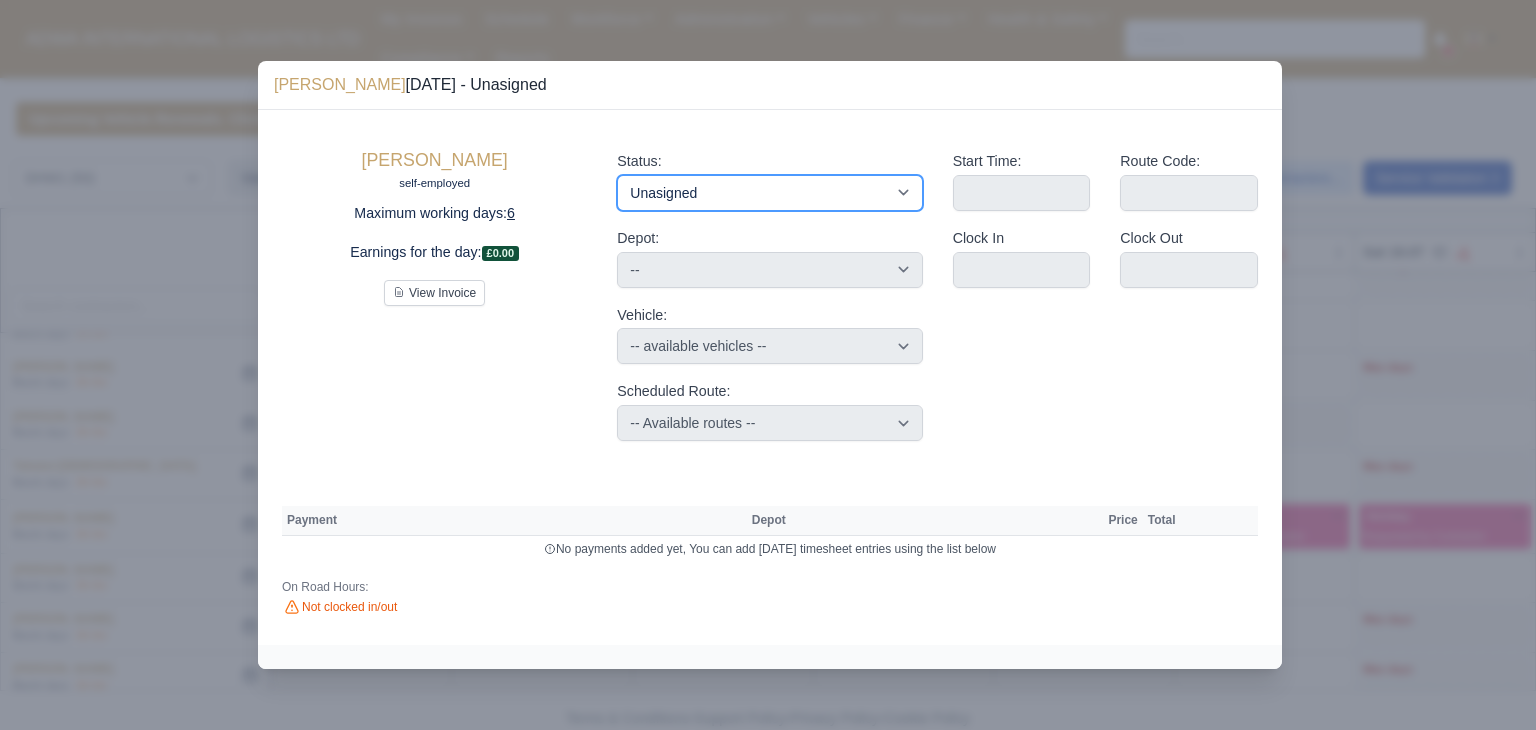 click on "Available
Day Off
Stand By
Holiday
Other Depot
In Office
OSM
Ridealong
Nursery 1
Nursery 2
Nursery 3
Nursery 4
Training
Debrief Route
Same Day Route
Driver Mate
MFN
Unasigned" at bounding box center (769, 193) 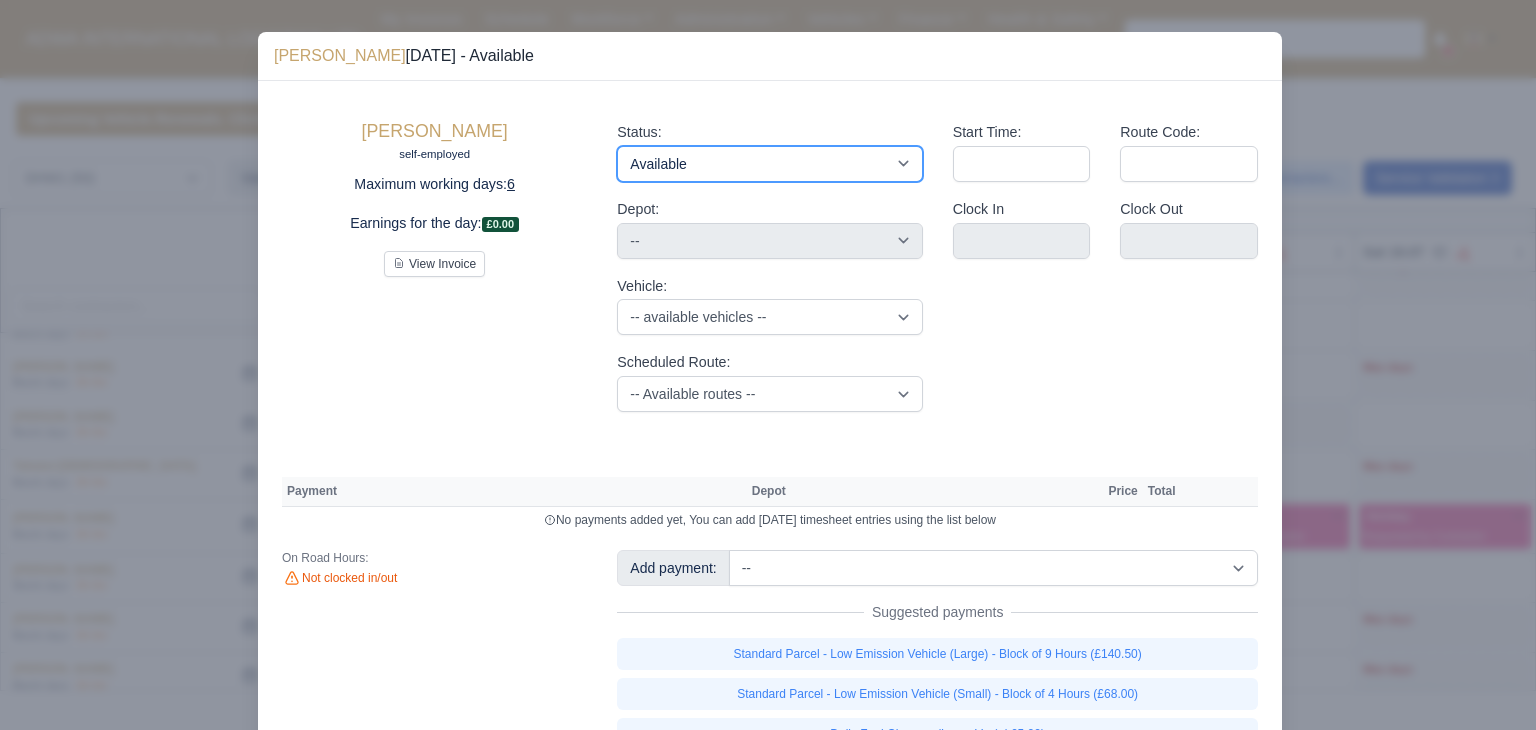 scroll, scrollTop: 132, scrollLeft: 0, axis: vertical 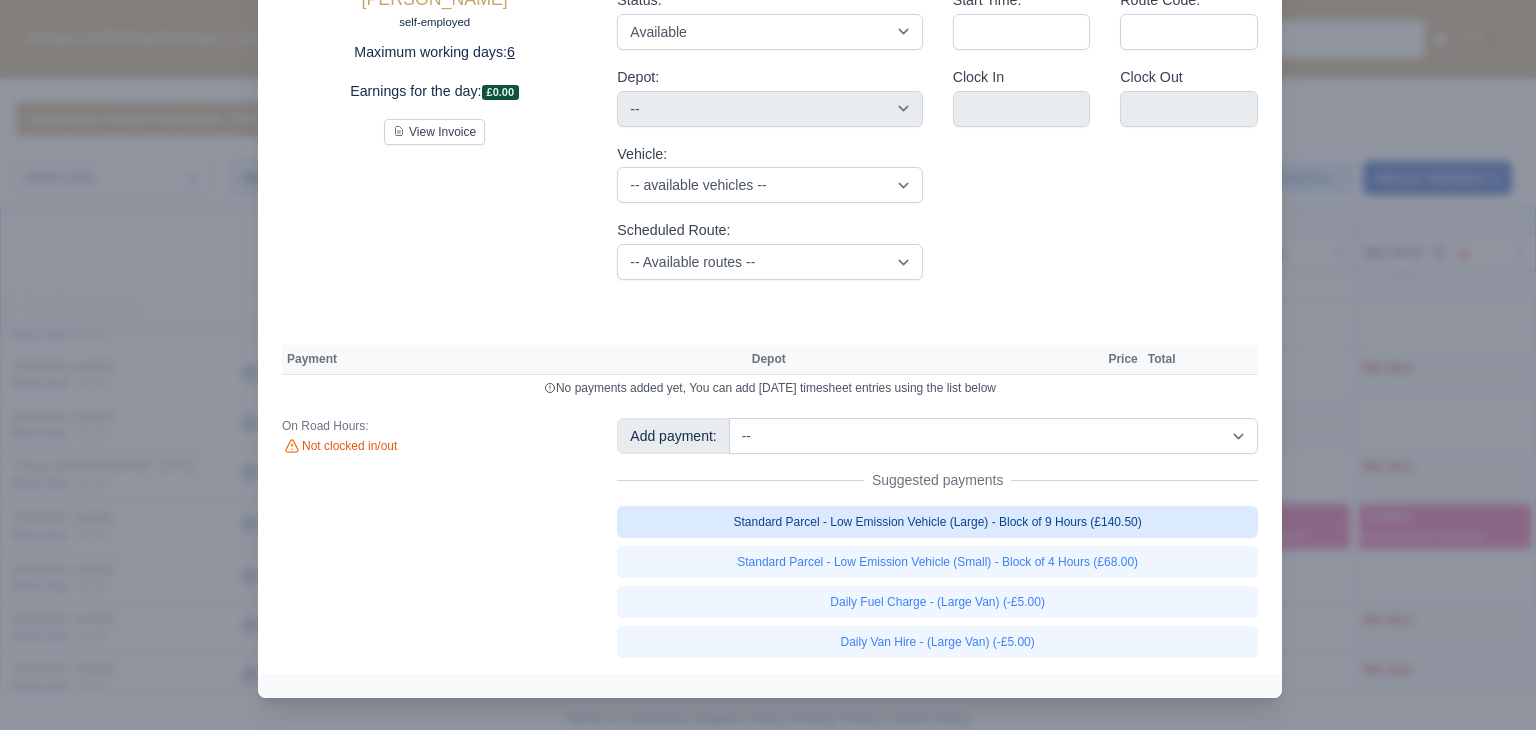 click on "Standard Parcel - Low Emission Vehicle (Large) - Block of 9 Hours (£140.50)" at bounding box center (937, 522) 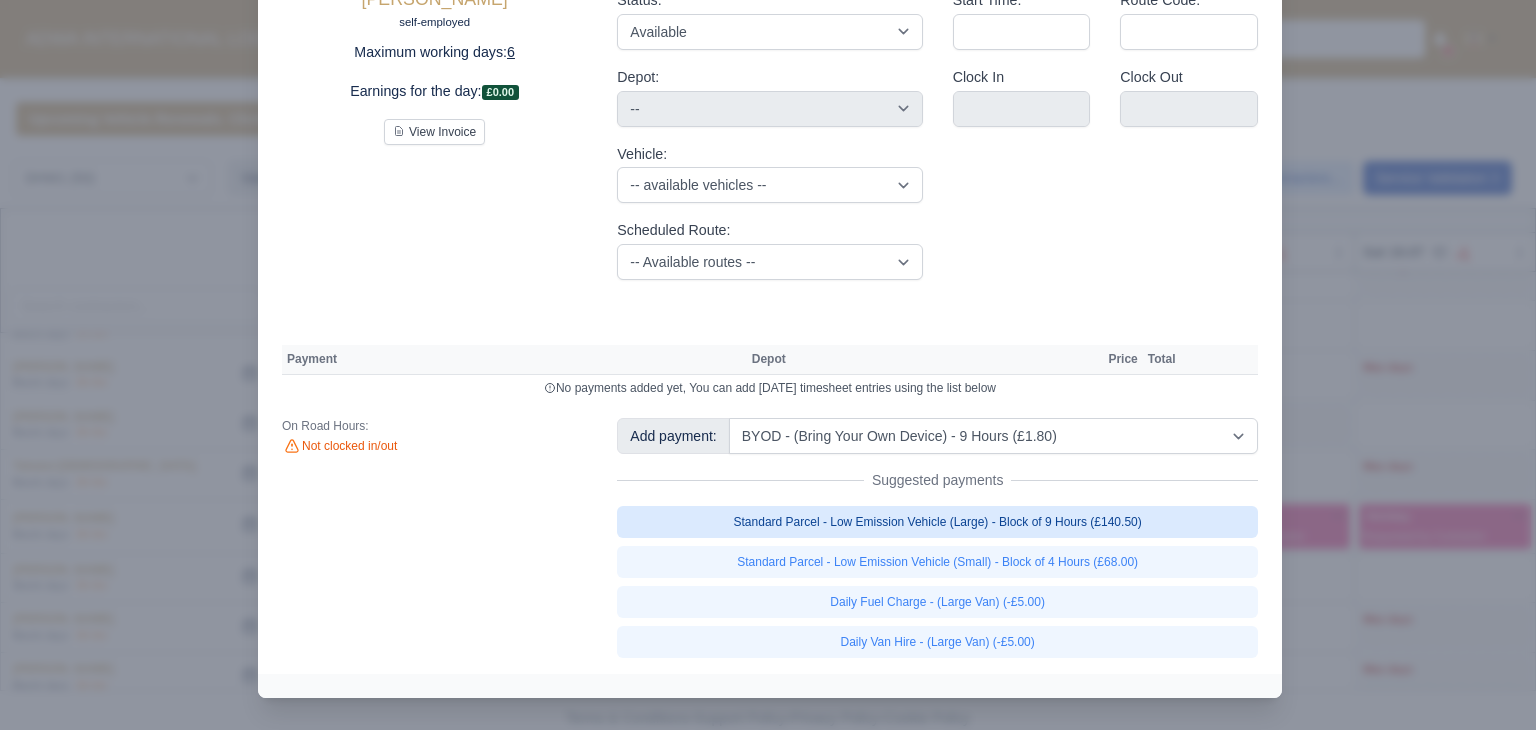 scroll, scrollTop: 133, scrollLeft: 0, axis: vertical 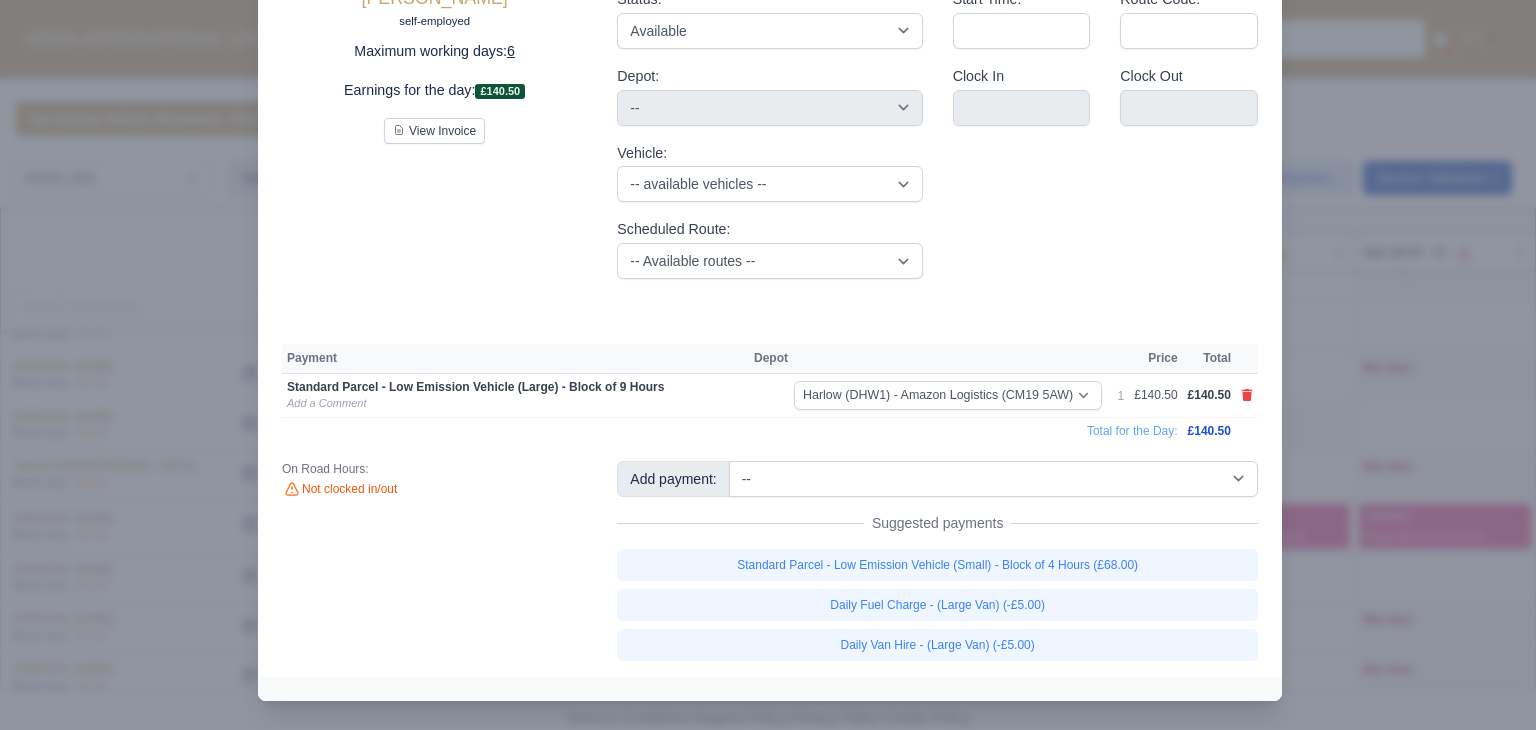 click on "Standard Parcel - Low Emission Vehicle (Small) - Block of 4 Hours (£68.00)
Daily Fuel Charge  - (Large Van) (-£5.00)
Daily Van Hire  - (Large Van) (-£5.00)" at bounding box center [937, 605] 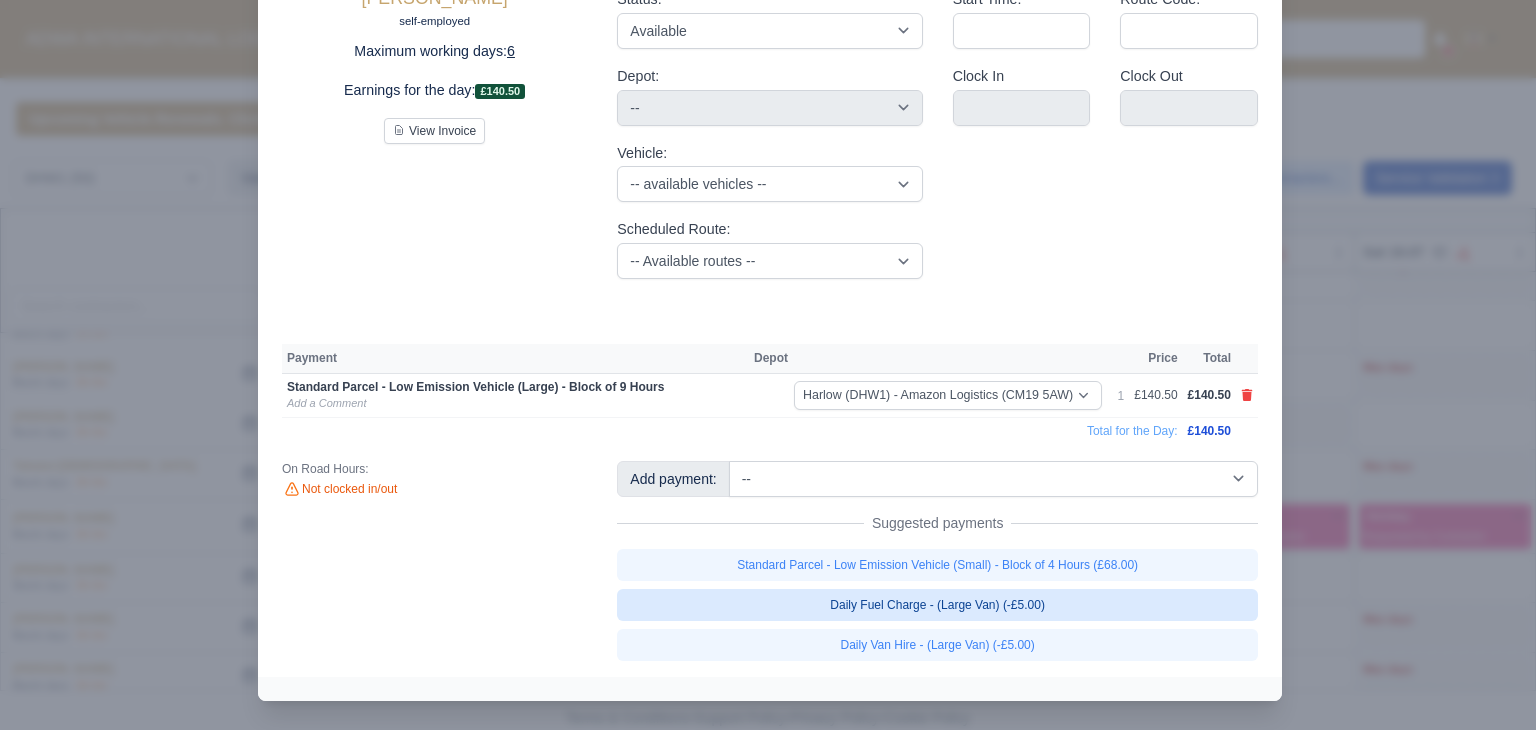click on "Daily Fuel Charge  - (Large Van) (-£5.00)" at bounding box center [937, 605] 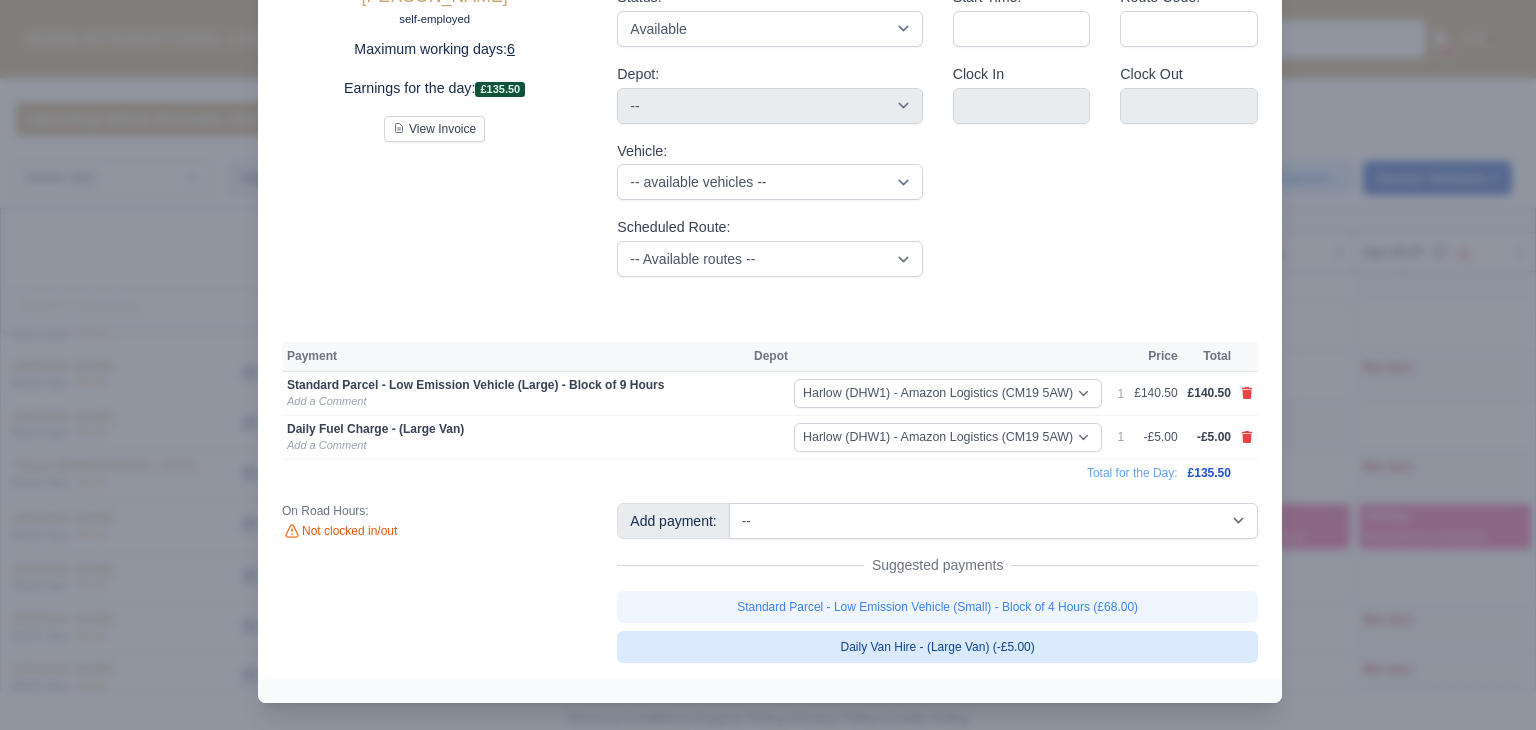 click on "Daily Van Hire  - (Large Van) (-£5.00)" at bounding box center (937, 647) 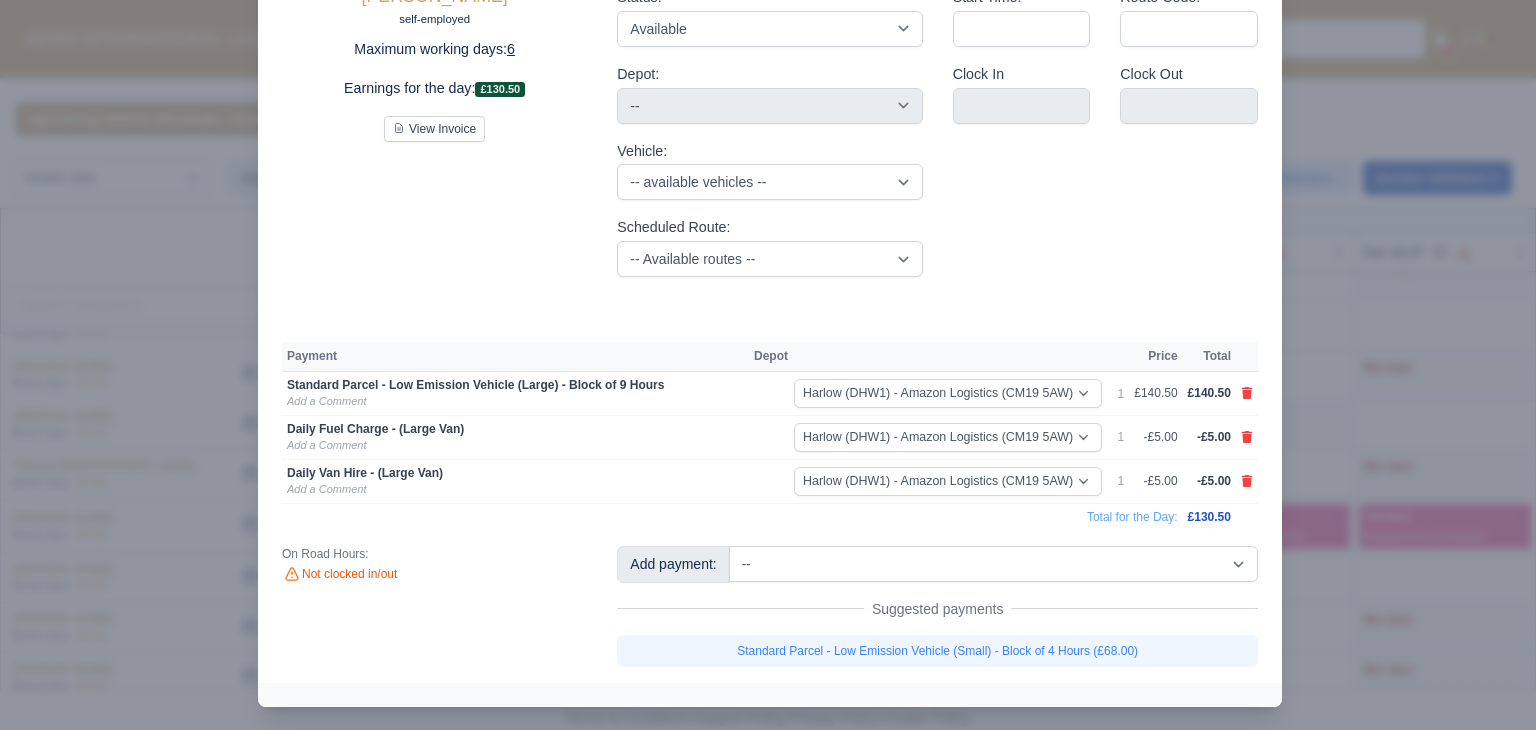 scroll, scrollTop: 137, scrollLeft: 0, axis: vertical 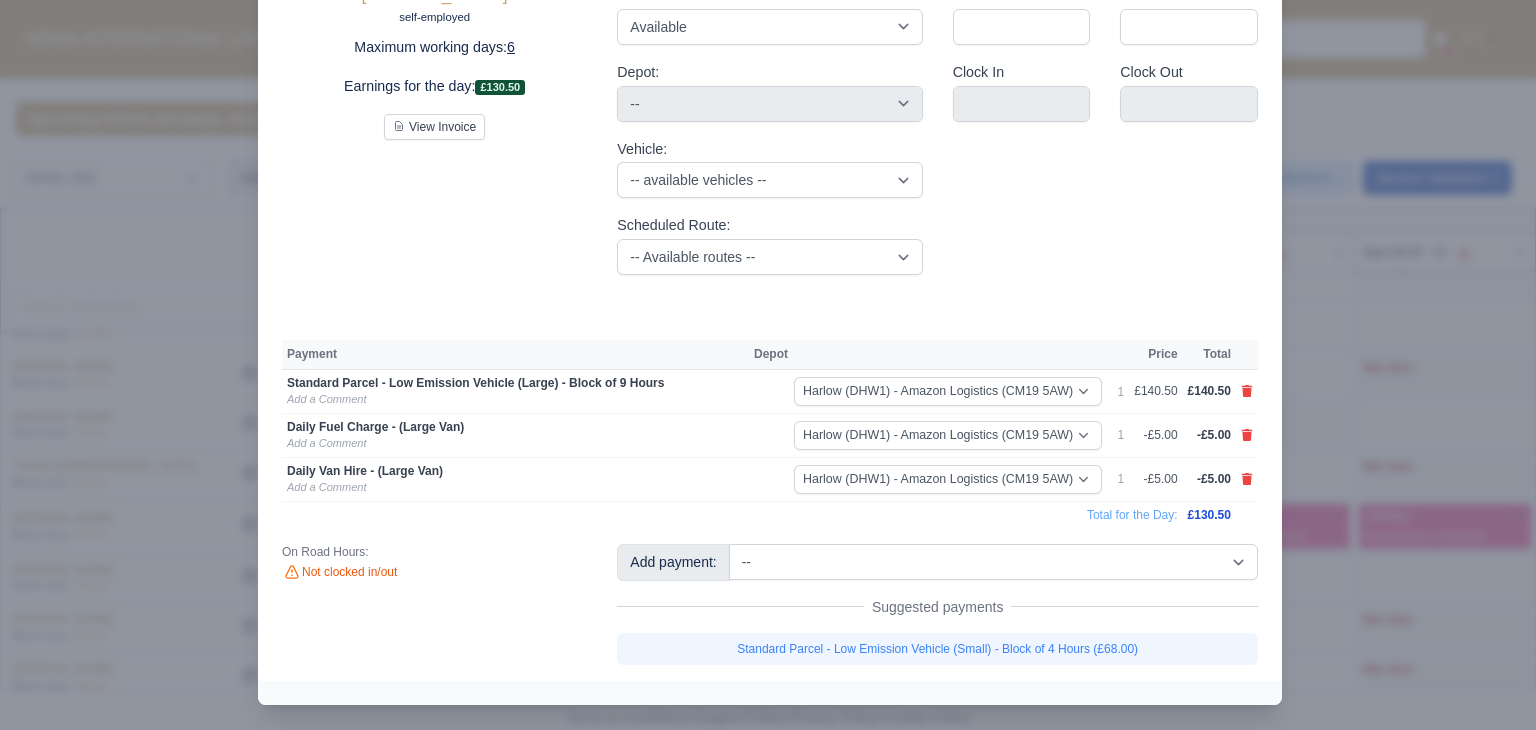 click at bounding box center [768, 365] 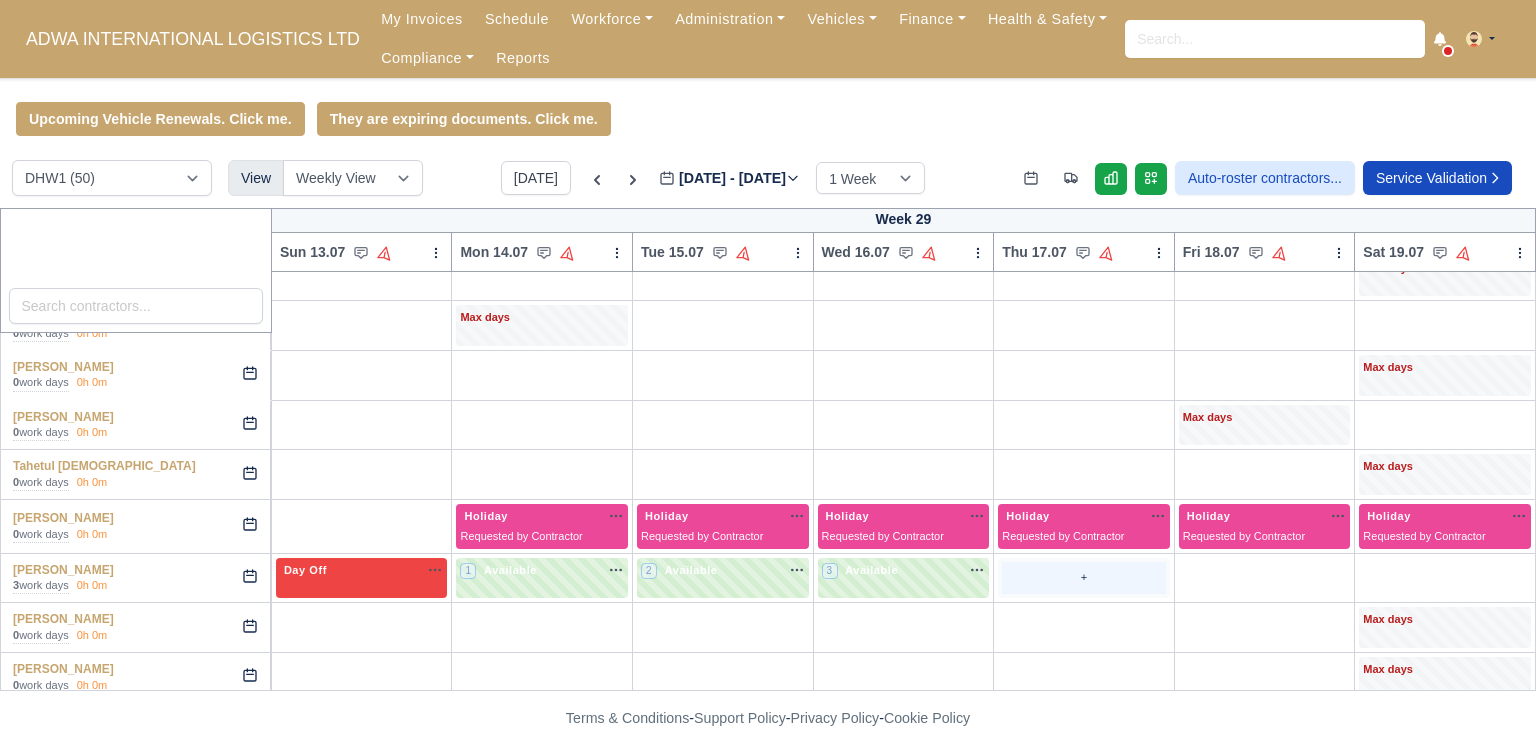 click on "+" at bounding box center [1084, 578] 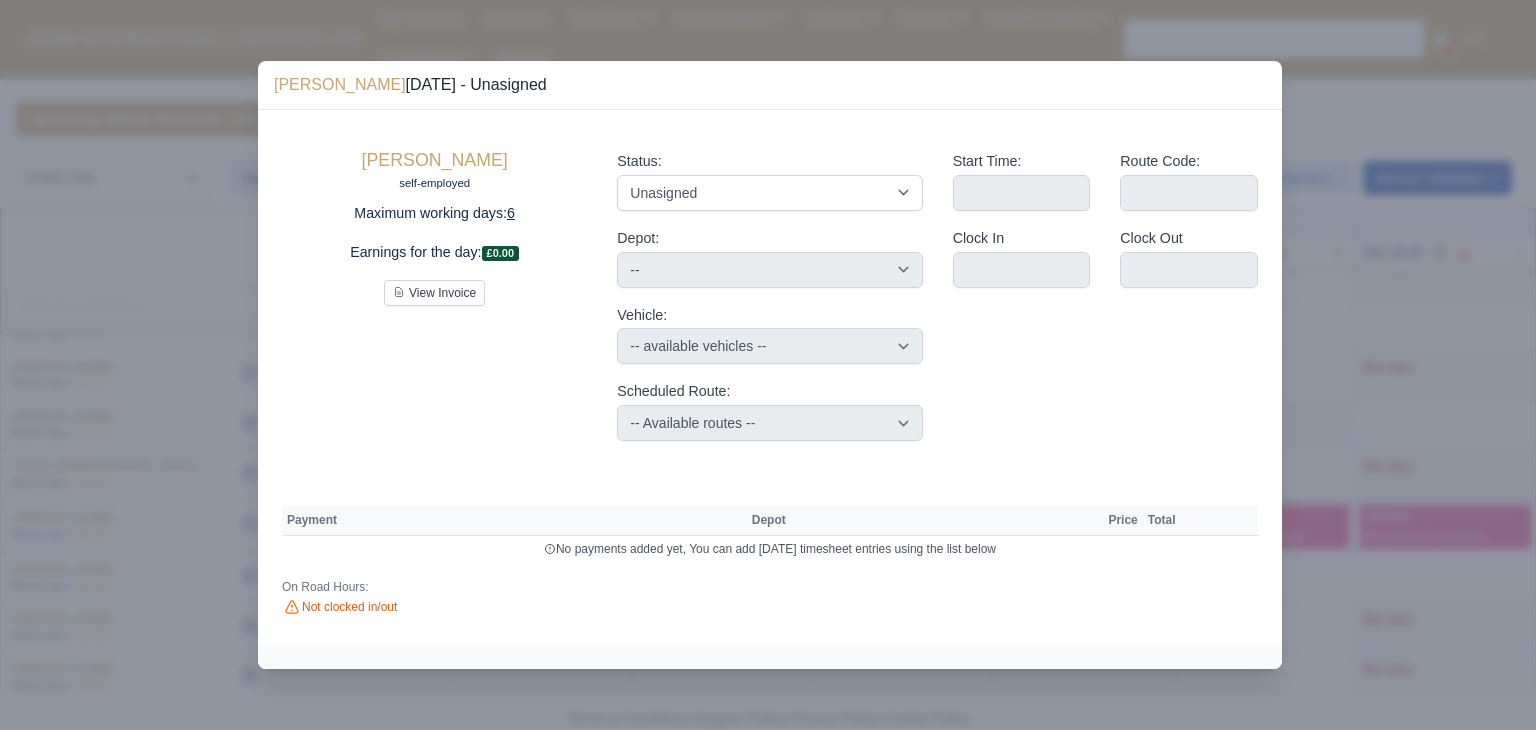 scroll, scrollTop: 0, scrollLeft: 0, axis: both 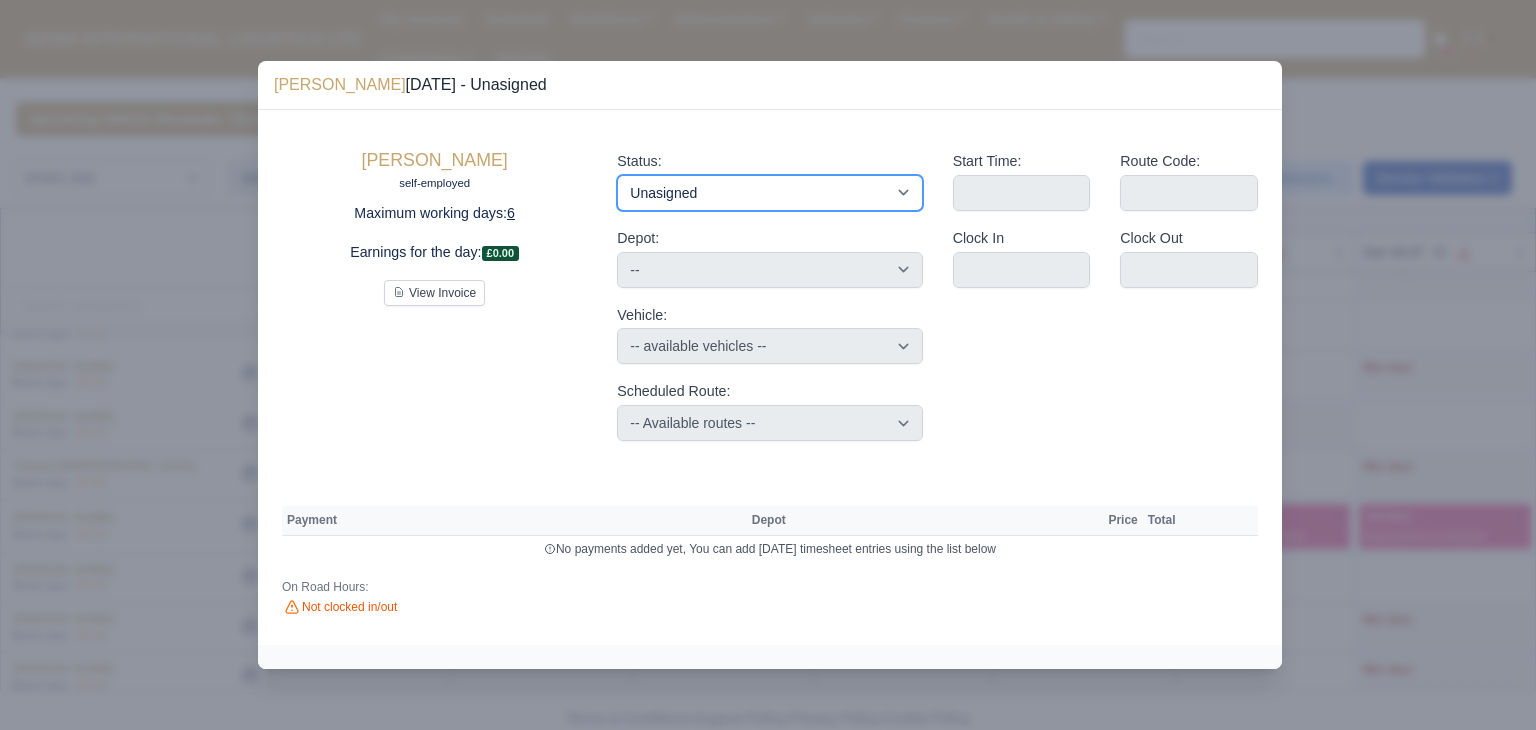 click on "Available
Day Off
Stand By
Holiday
Other Depot
In Office
OSM
Ridealong
Nursery 1
Nursery 2
Nursery 3
Nursery 4
Training
Debrief Route
Same Day Route
Driver Mate
MFN
Unasigned" at bounding box center (769, 193) 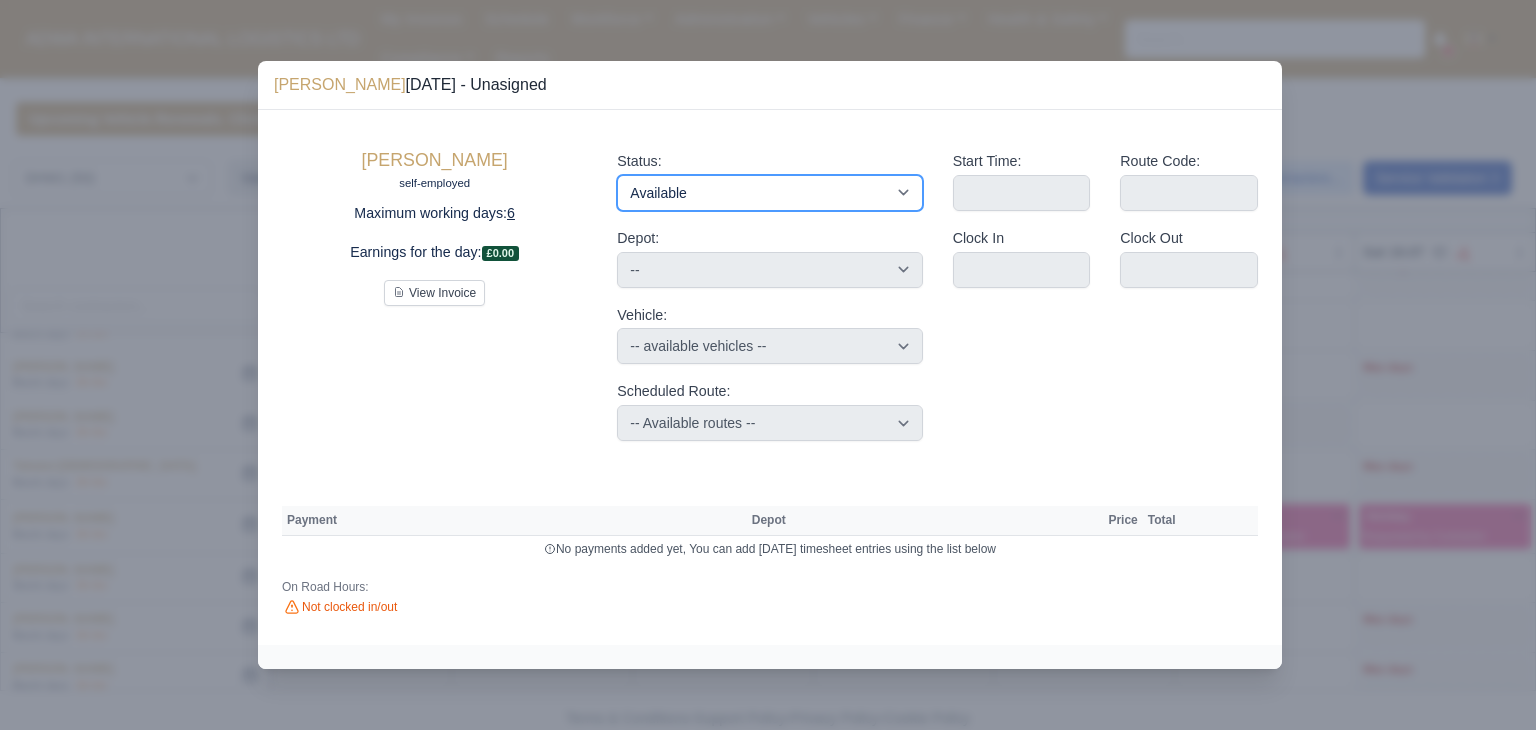 click on "Available
Day Off
Stand By
Holiday
Other Depot
In Office
OSM
Ridealong
Nursery 1
Nursery 2
Nursery 3
Nursery 4
Training
Debrief Route
Same Day Route
Driver Mate
MFN
Unasigned" at bounding box center [769, 193] 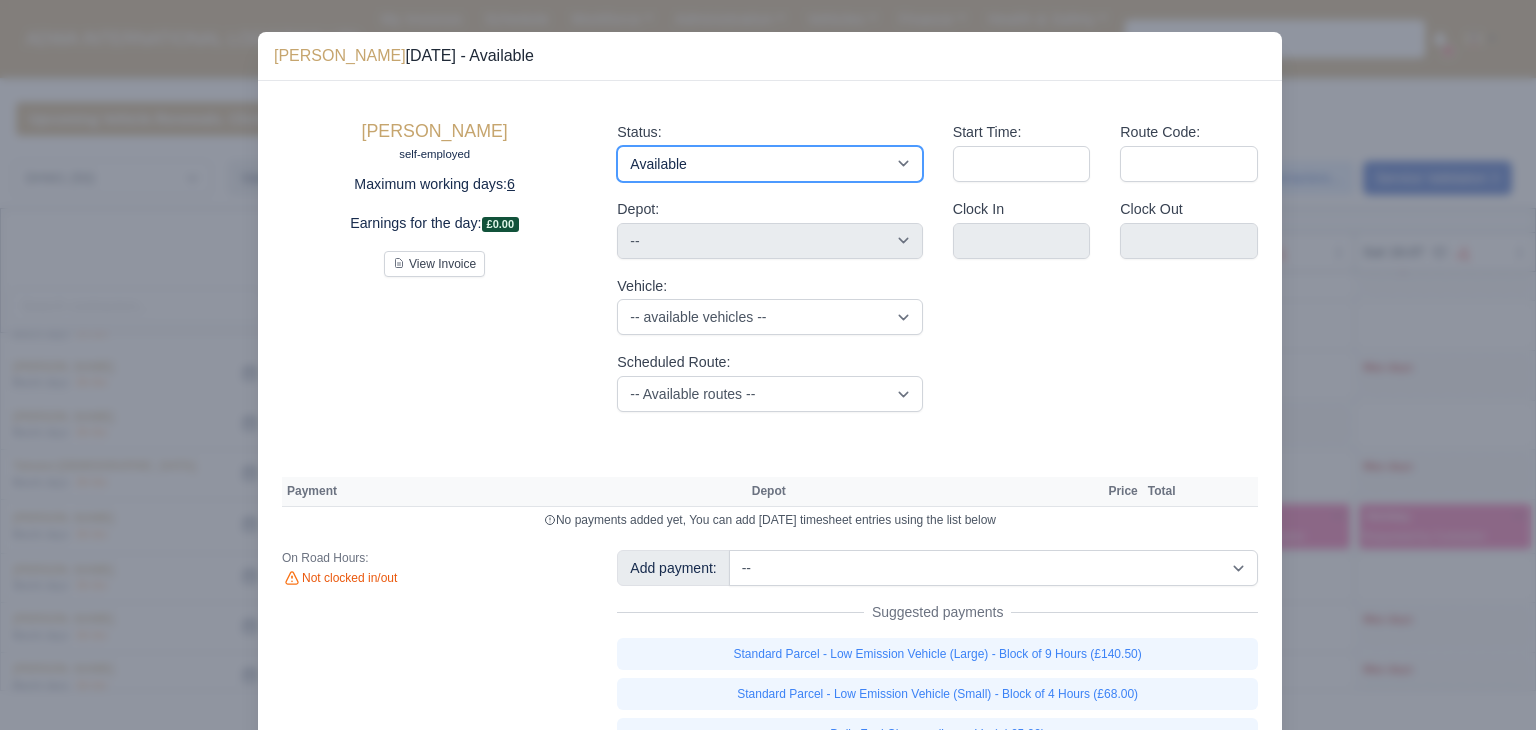 scroll, scrollTop: 132, scrollLeft: 0, axis: vertical 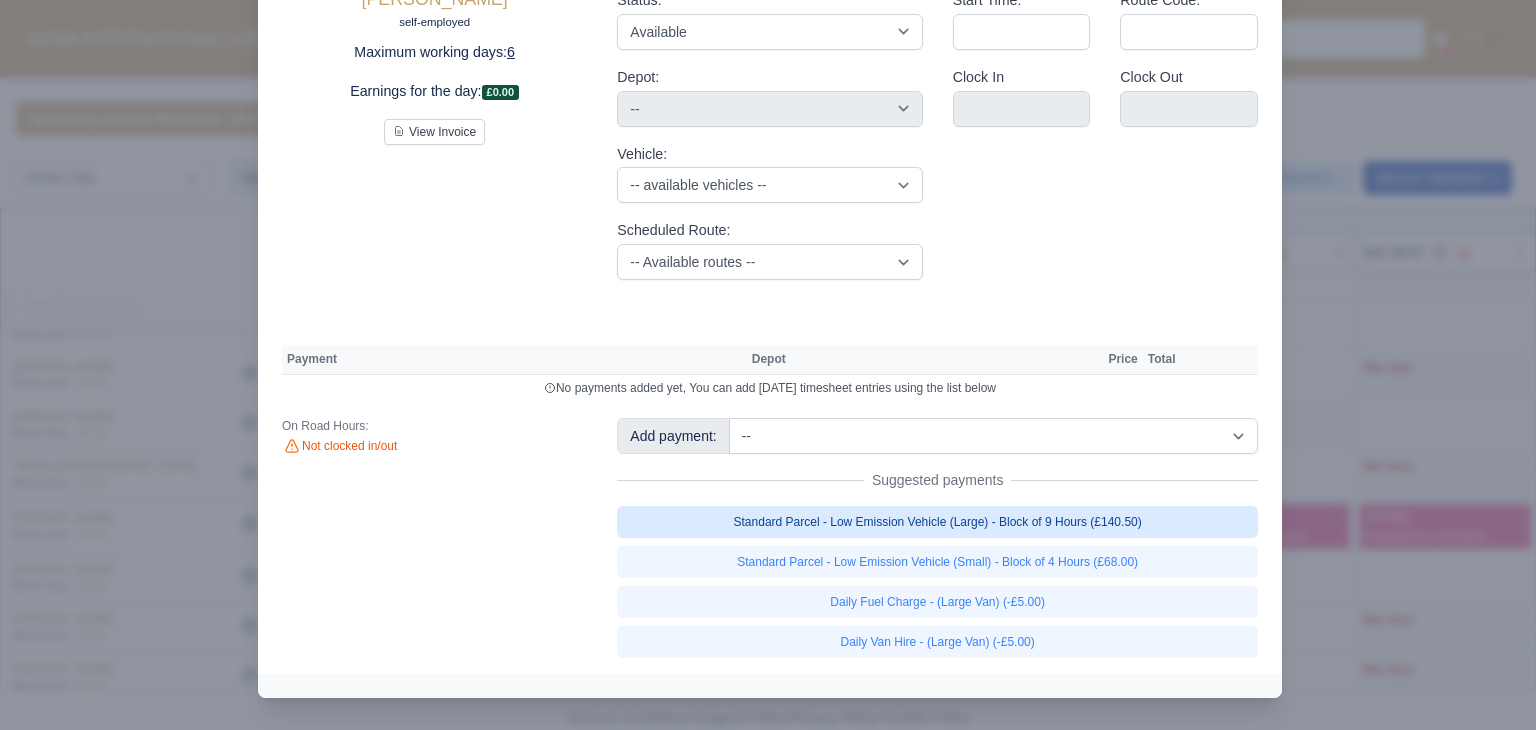 click on "Standard Parcel - Low Emission Vehicle (Large) - Block of 9 Hours (£140.50)" at bounding box center (937, 522) 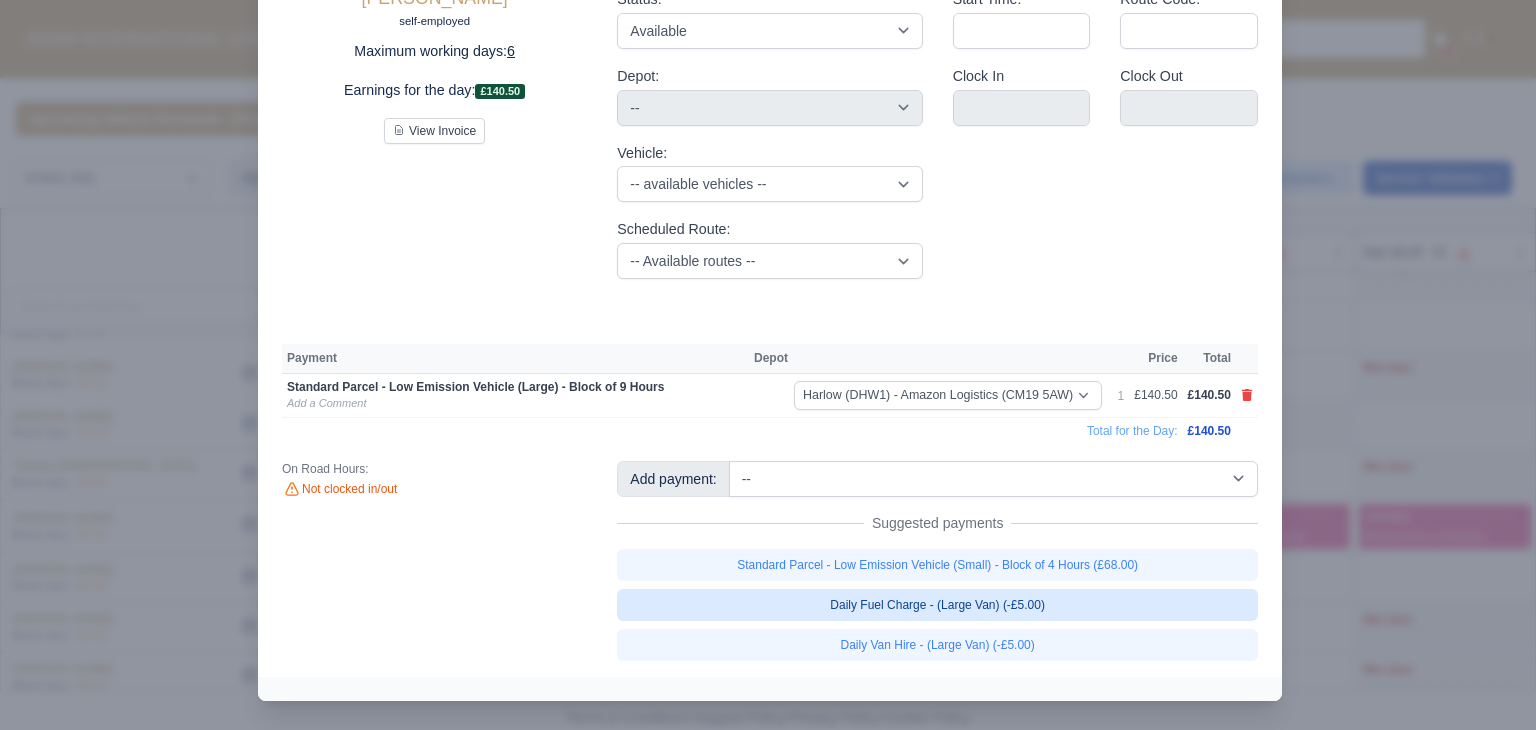 click on "Daily Fuel Charge  - (Large Van) (-£5.00)" at bounding box center (937, 605) 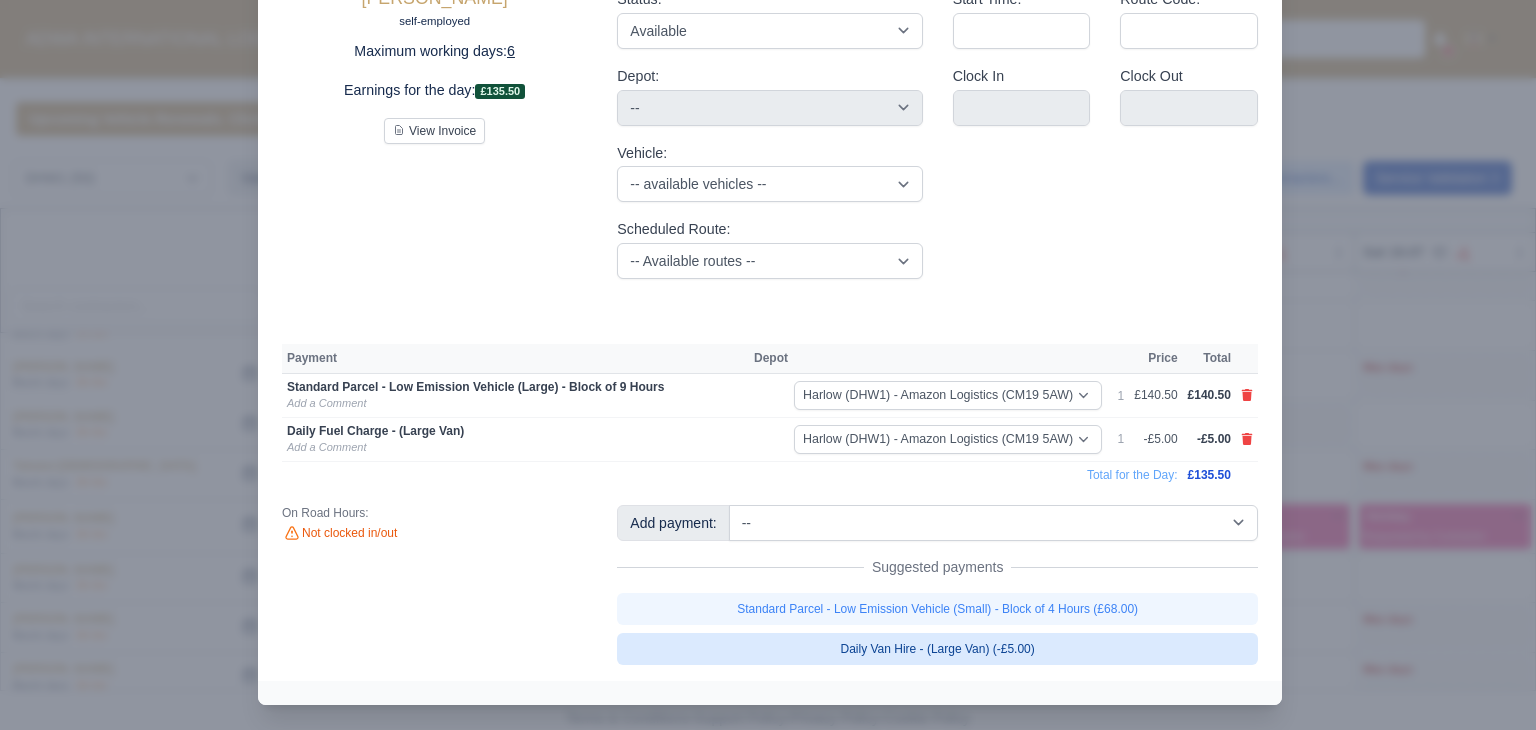 scroll, scrollTop: 135, scrollLeft: 0, axis: vertical 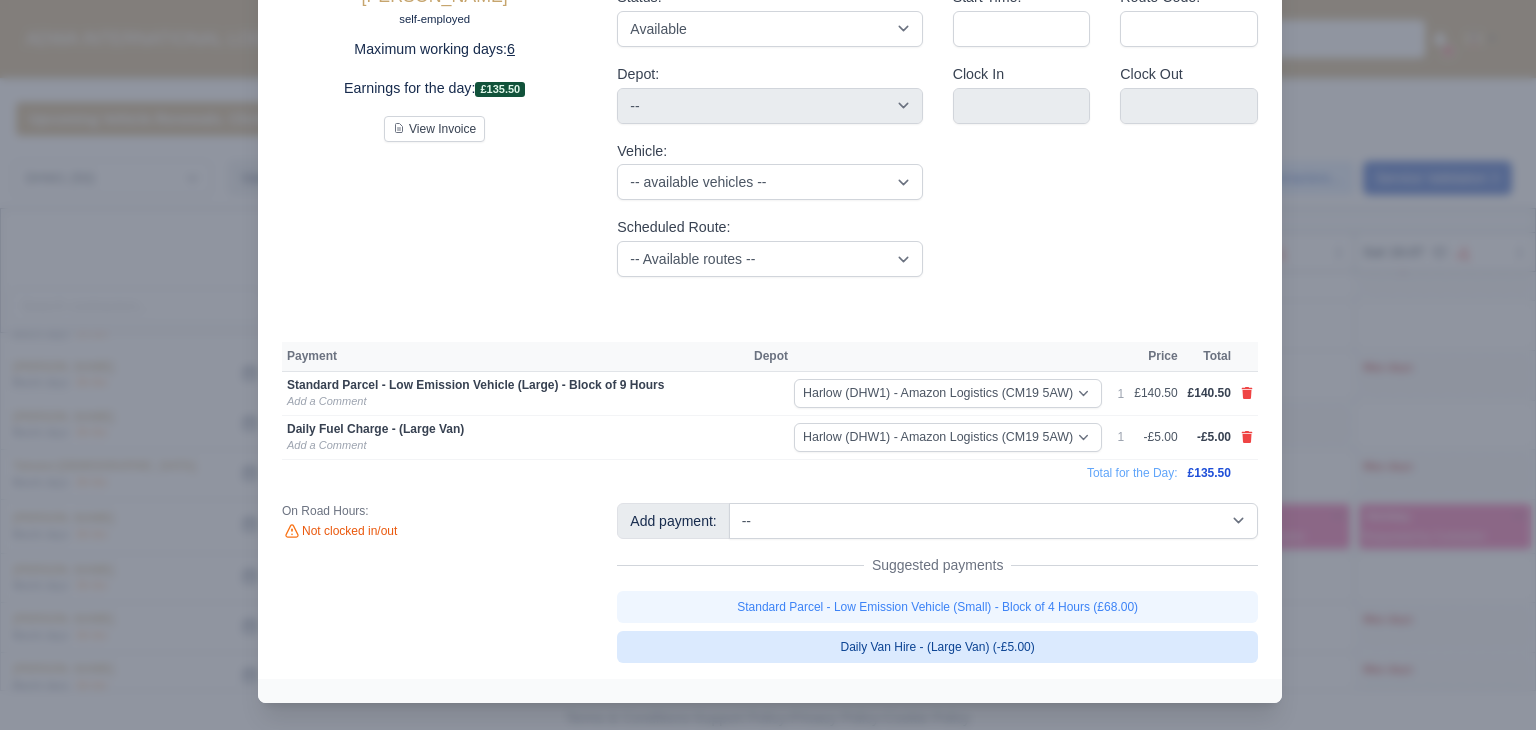 click on "Daily Van Hire  - (Large Van) (-£5.00)" at bounding box center (937, 647) 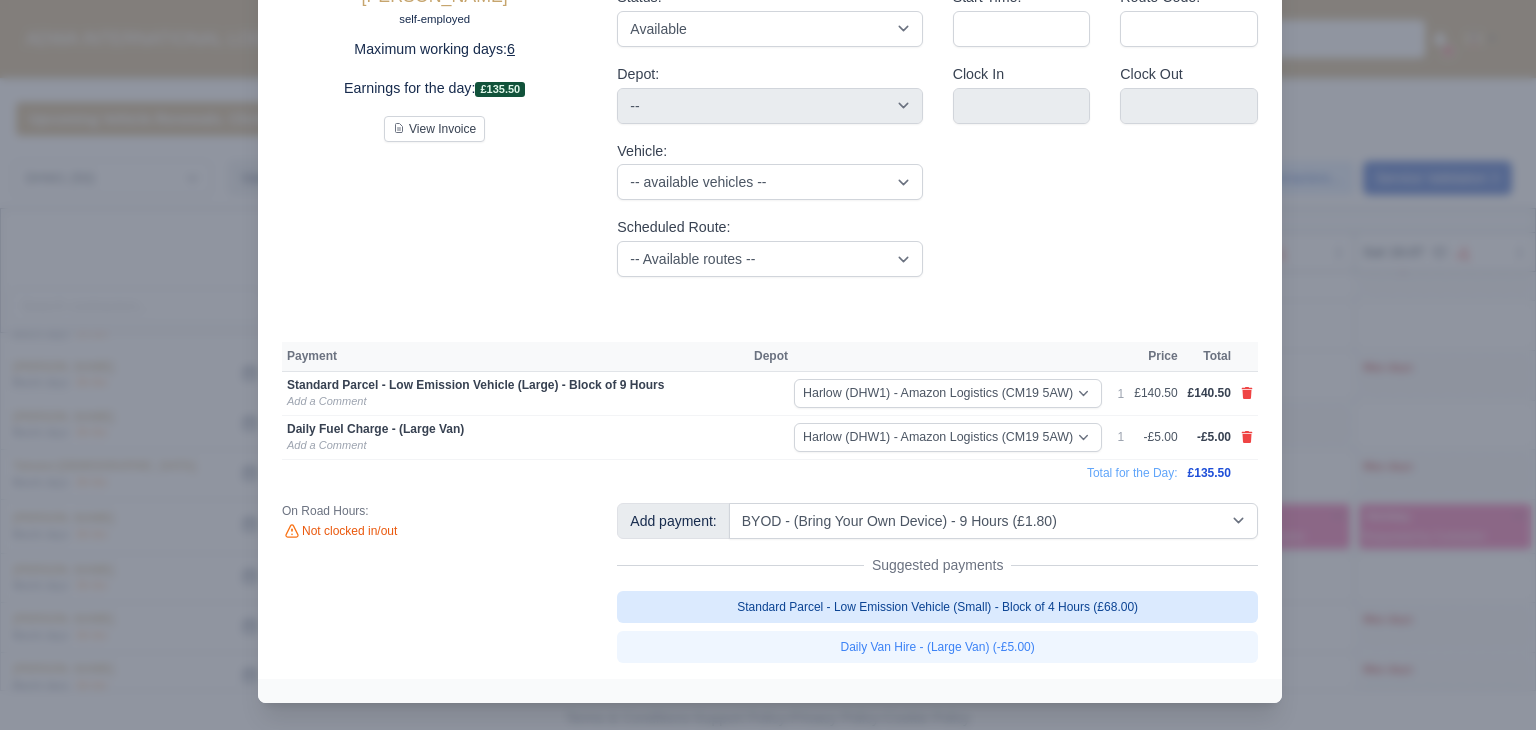 scroll, scrollTop: 137, scrollLeft: 0, axis: vertical 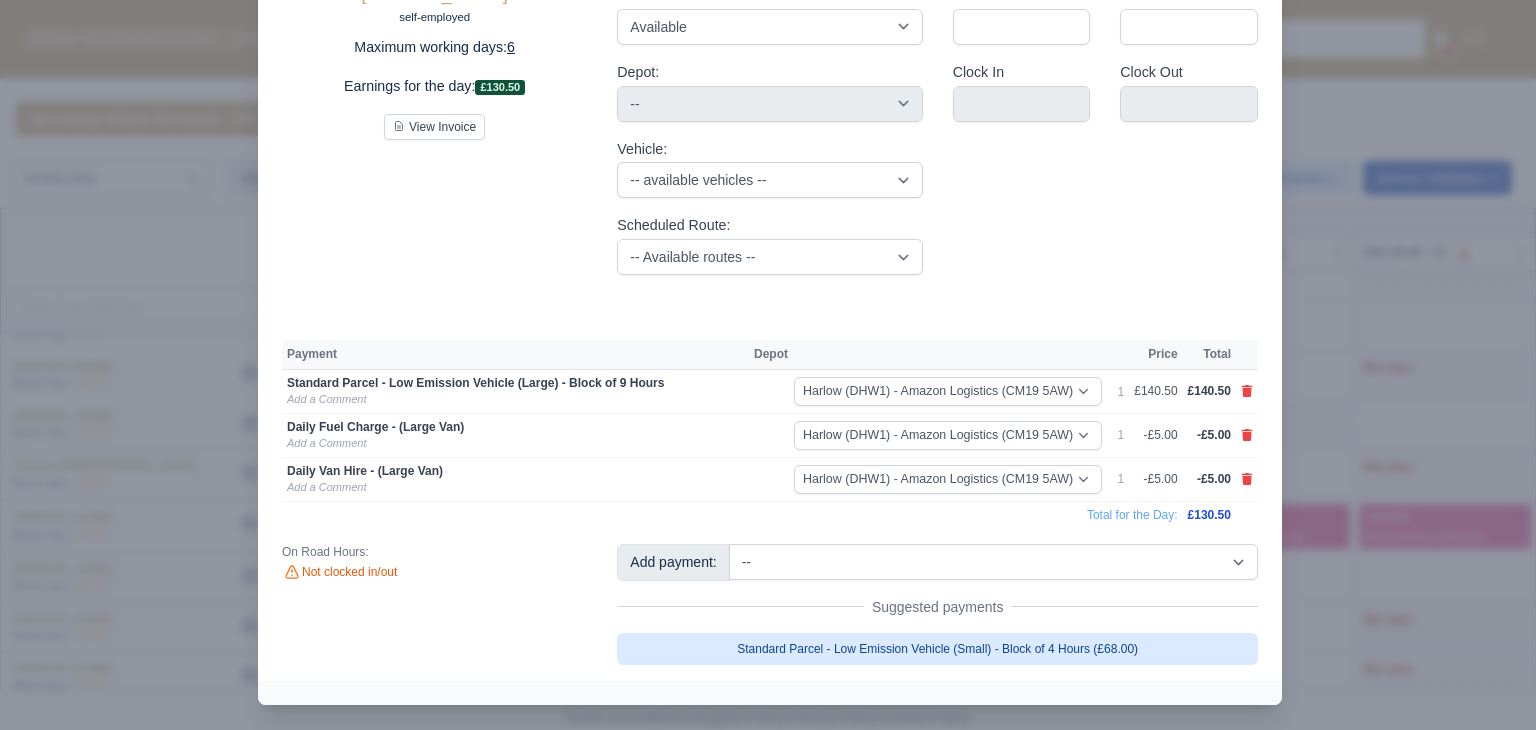 click on "Standard Parcel - Low Emission Vehicle (Small) - Block of 4 Hours (£68.00)" at bounding box center [937, 649] 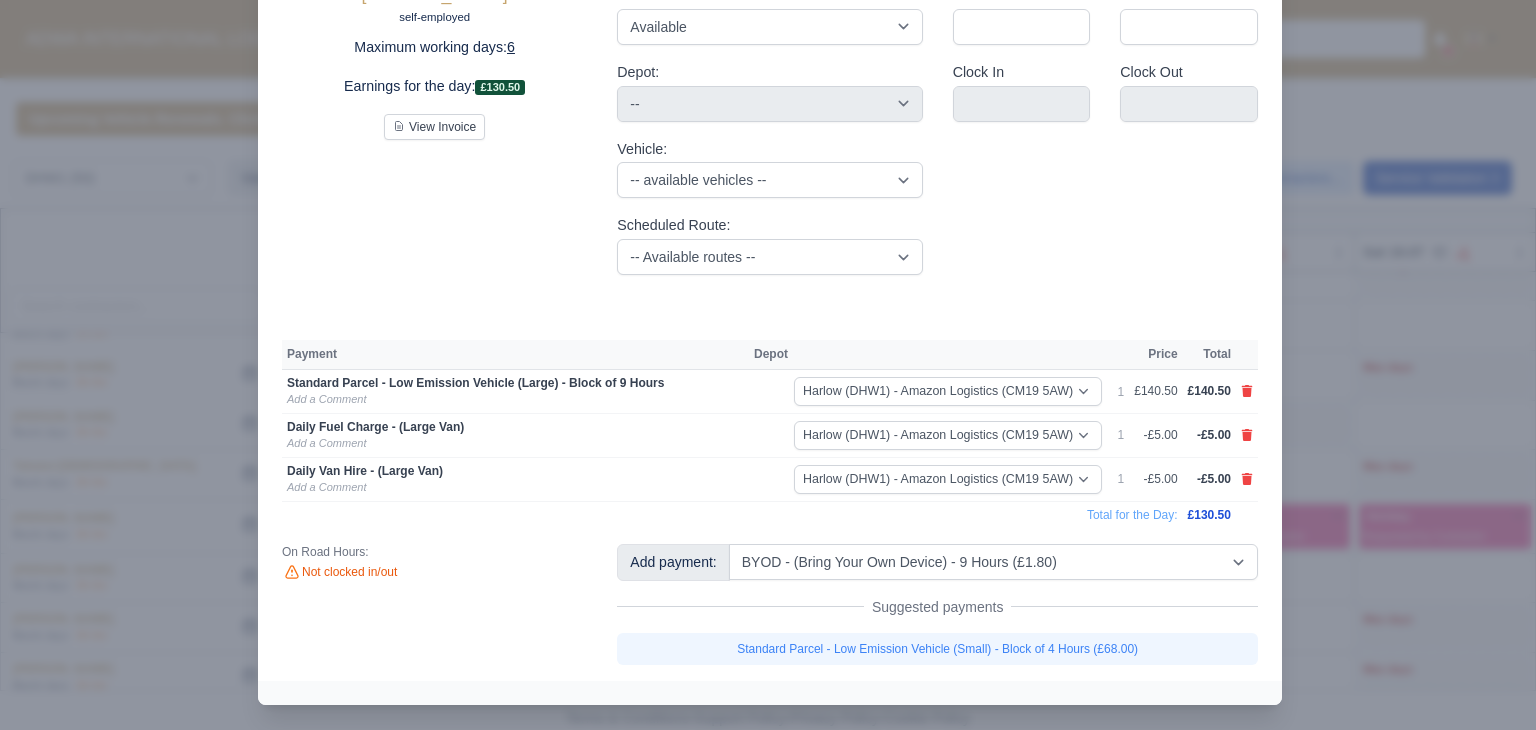 scroll, scrollTop: 116, scrollLeft: 0, axis: vertical 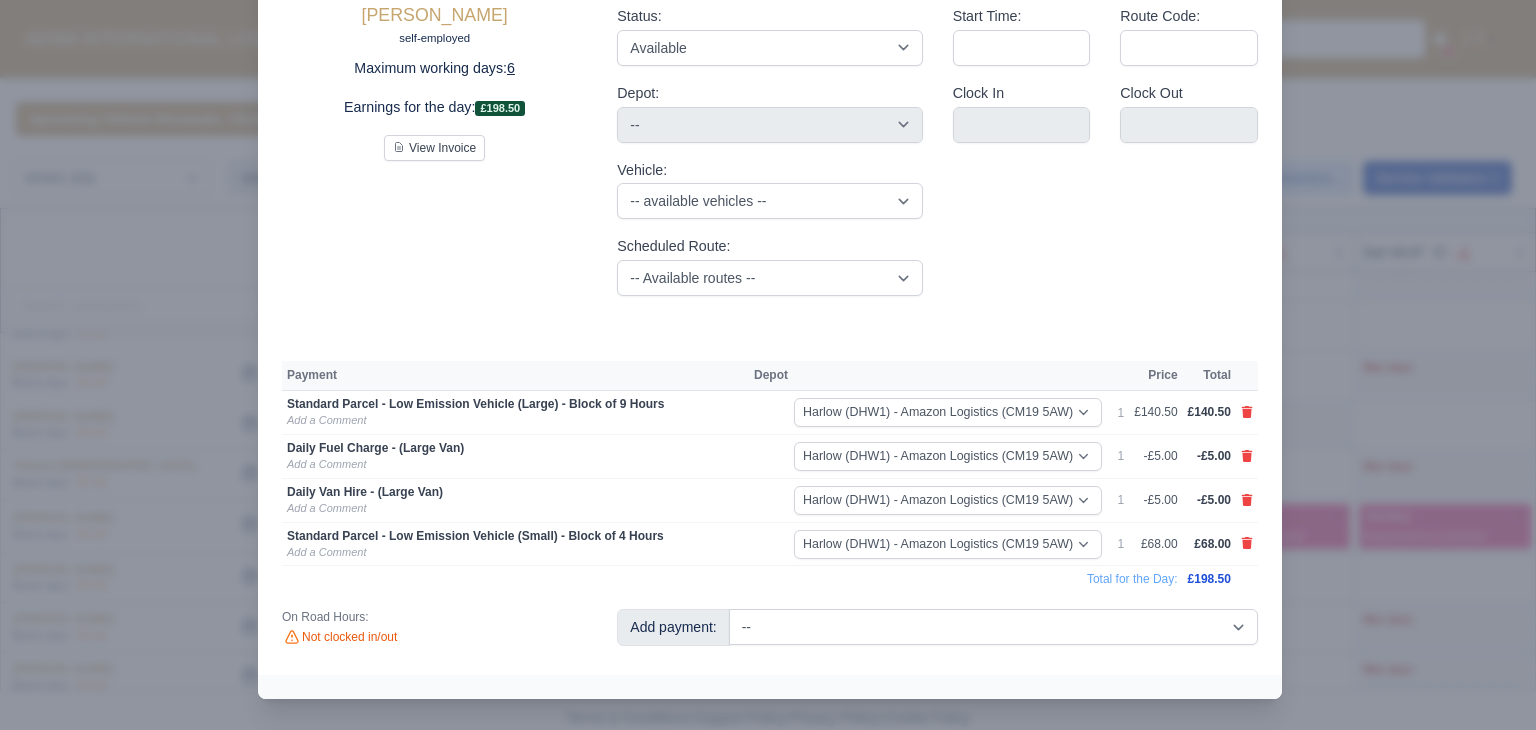 click at bounding box center (768, 365) 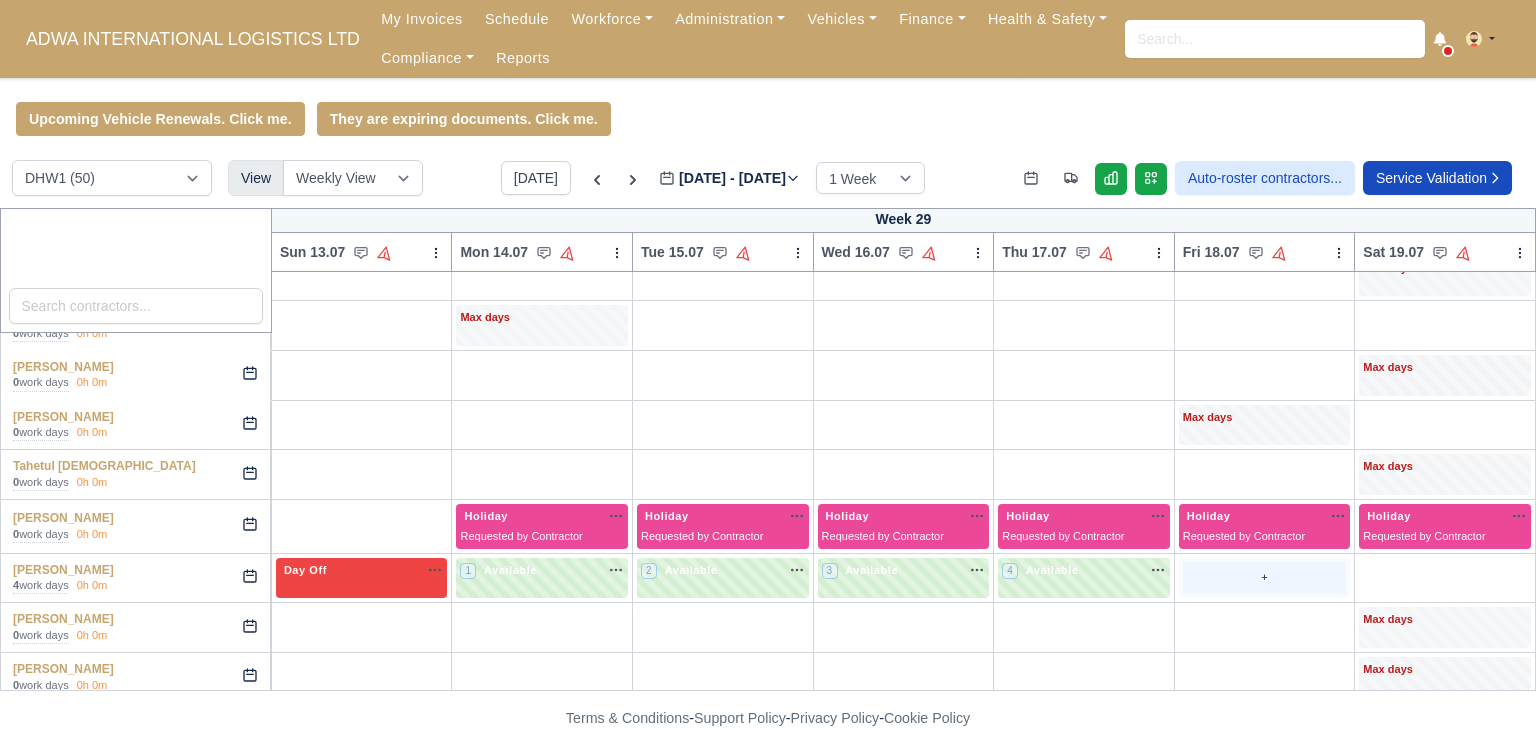 click on "+" at bounding box center [1265, 578] 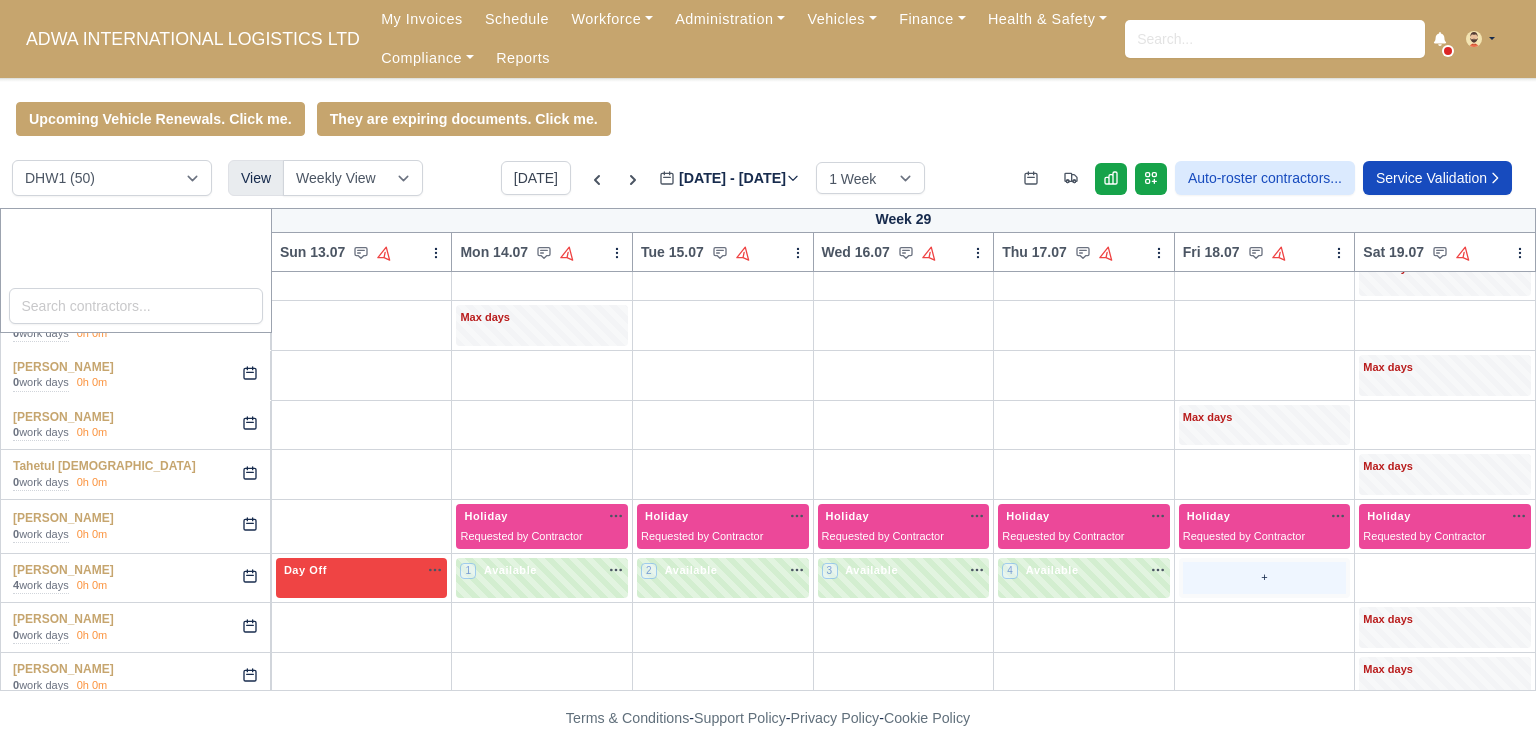 scroll, scrollTop: 0, scrollLeft: 0, axis: both 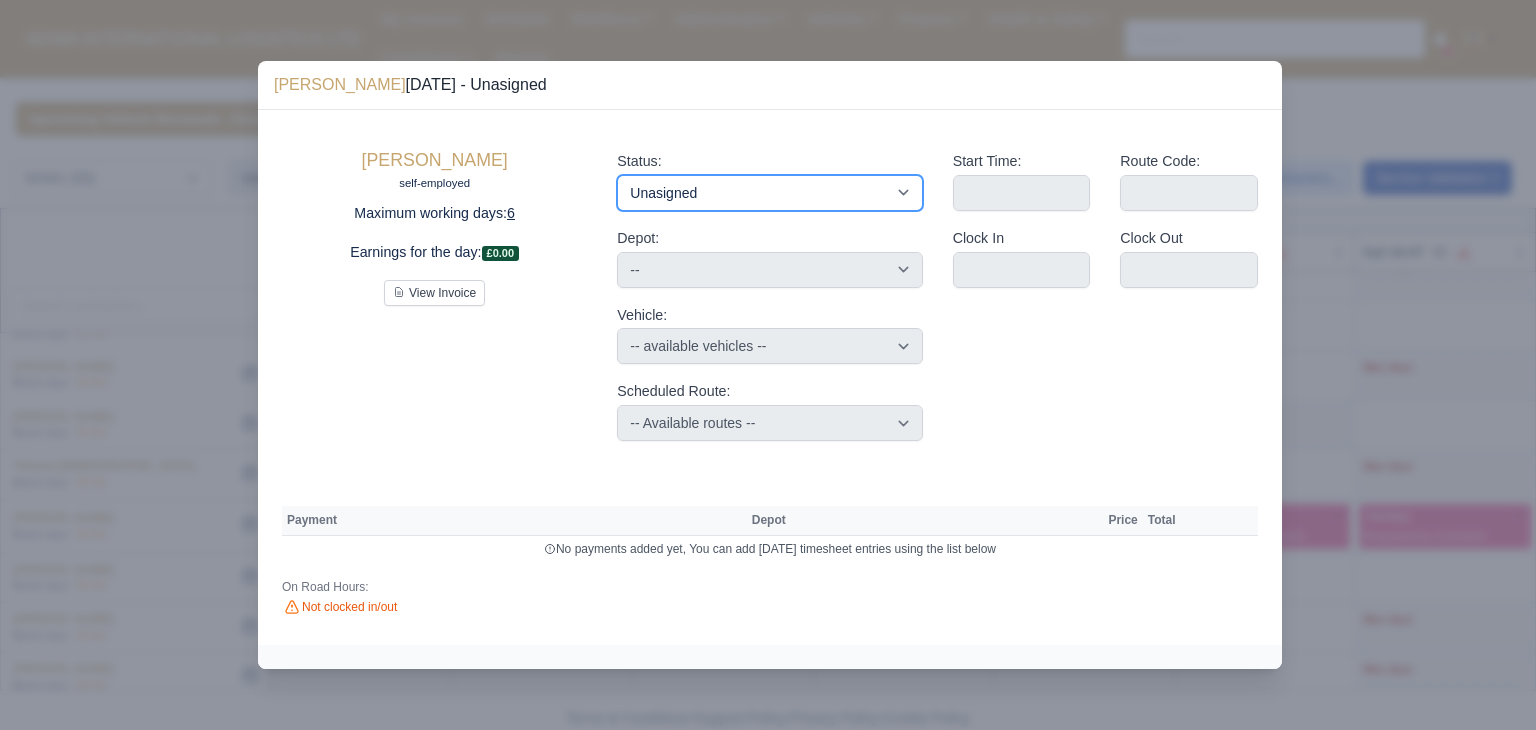 click on "Available
Day Off
Stand By
Holiday
Other Depot
In Office
OSM
Ridealong
Nursery 1
Nursery 2
Nursery 3
Nursery 4
Training
Debrief Route
Same Day Route
Driver Mate
MFN
Unasigned" at bounding box center [769, 193] 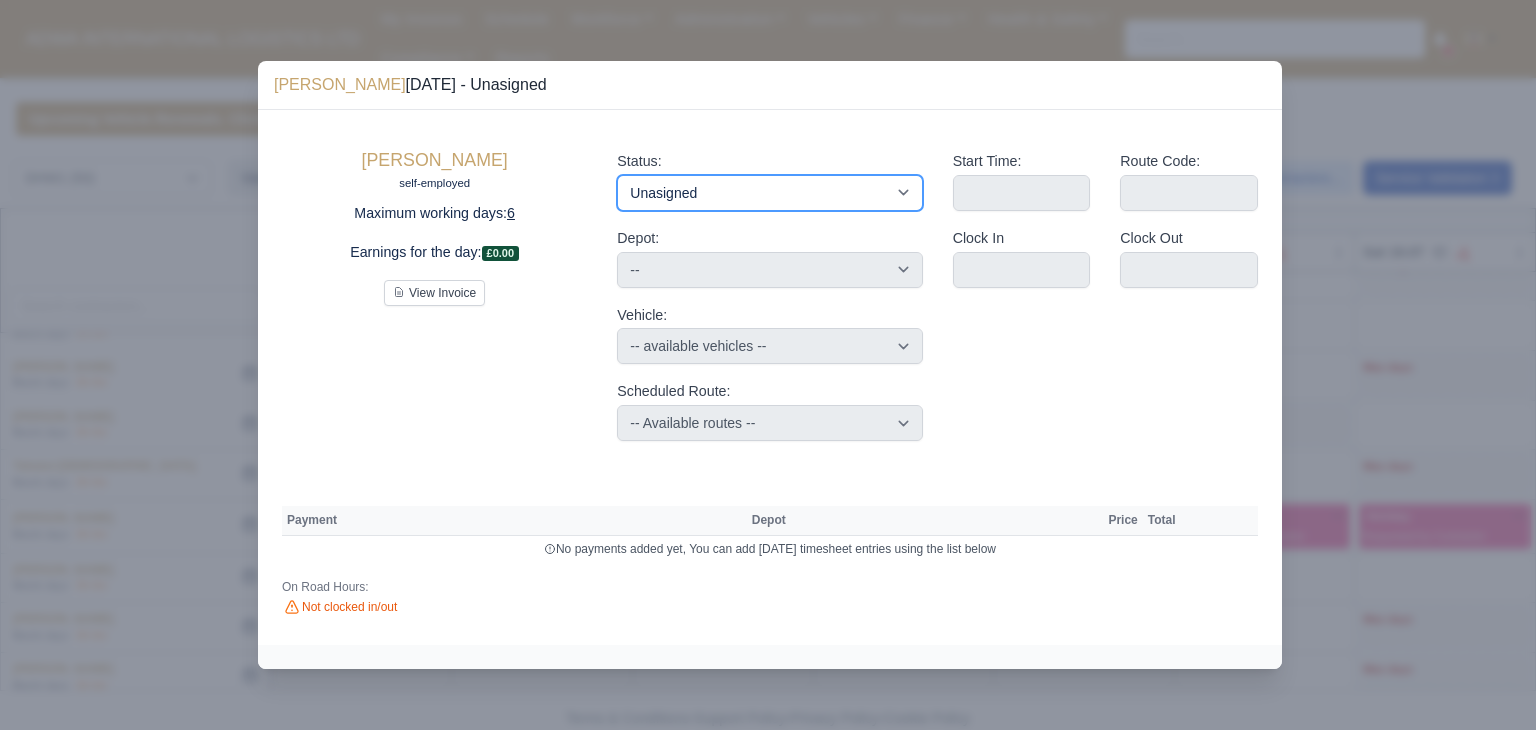 click on "Available
Day Off
Stand By
Holiday
Other Depot
In Office
OSM
Ridealong
Nursery 1
Nursery 2
Nursery 3
Nursery 4
Training
Debrief Route
Same Day Route
Driver Mate
MFN
Unasigned" at bounding box center [769, 193] 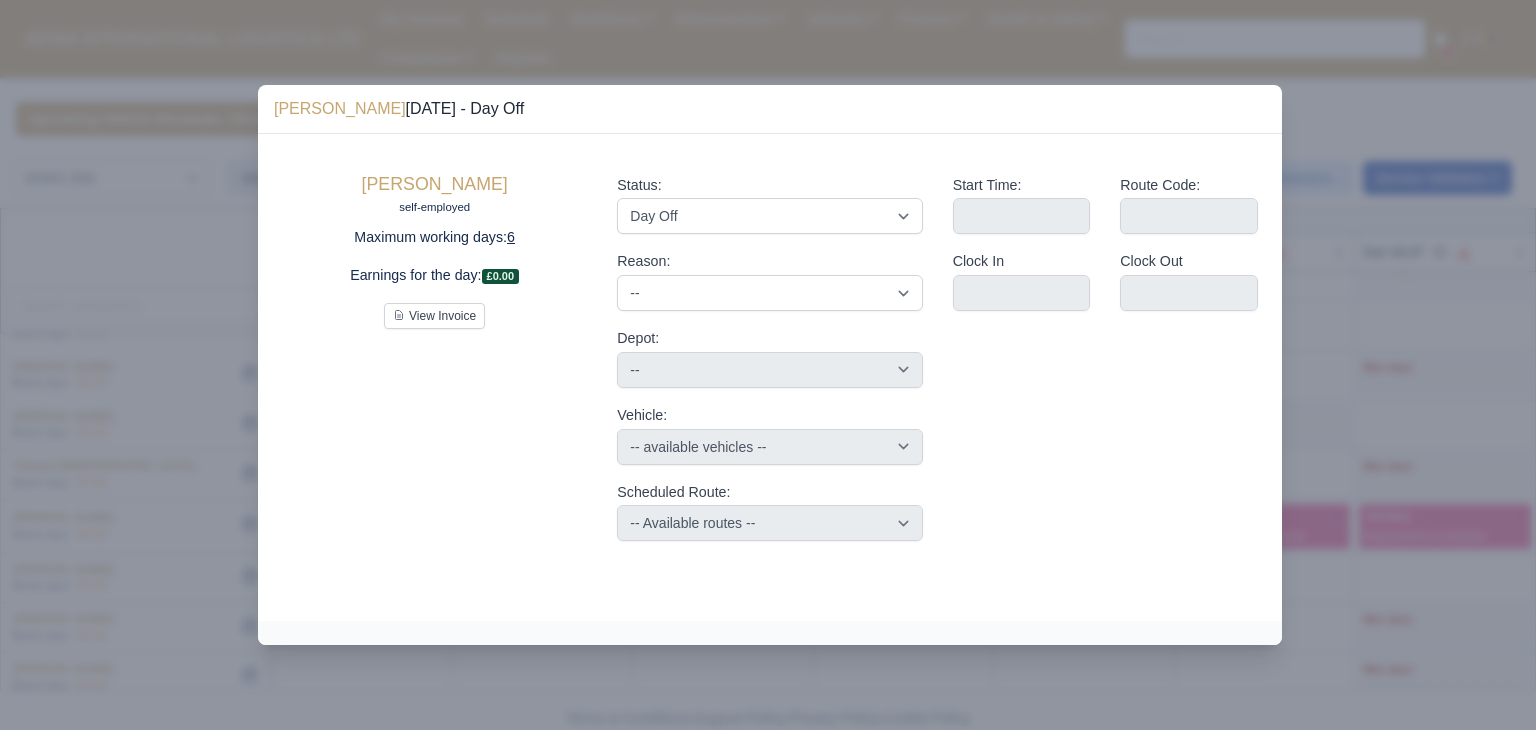 click at bounding box center (768, 365) 